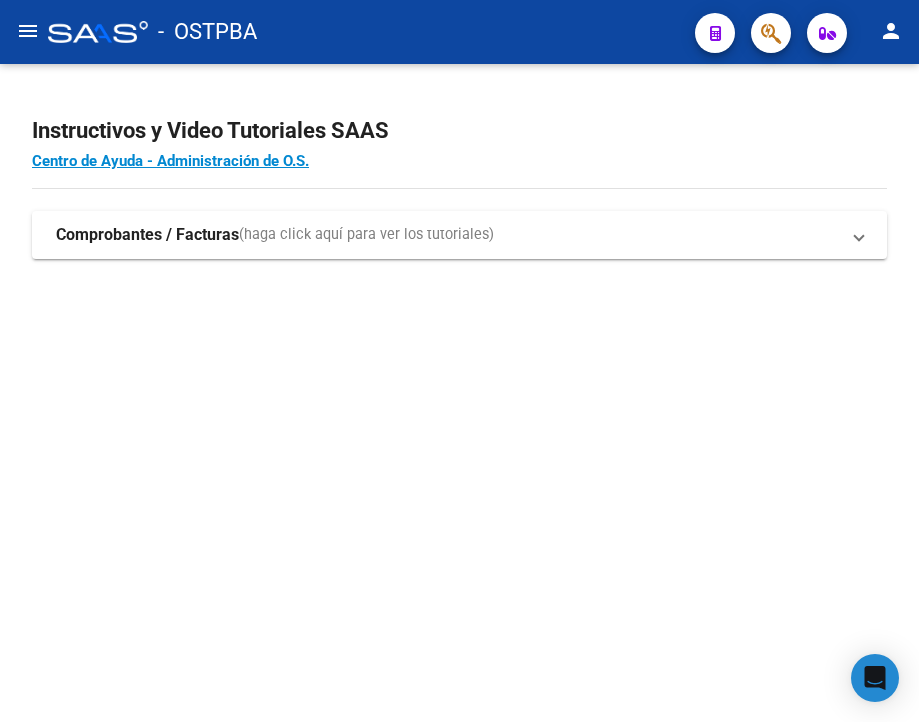 scroll, scrollTop: 0, scrollLeft: 0, axis: both 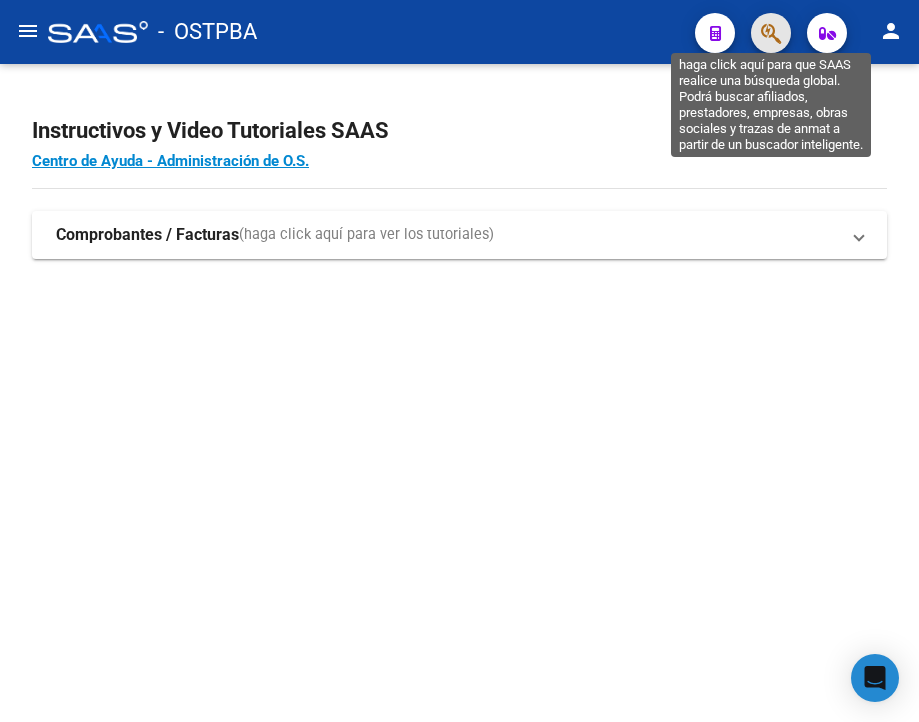 click 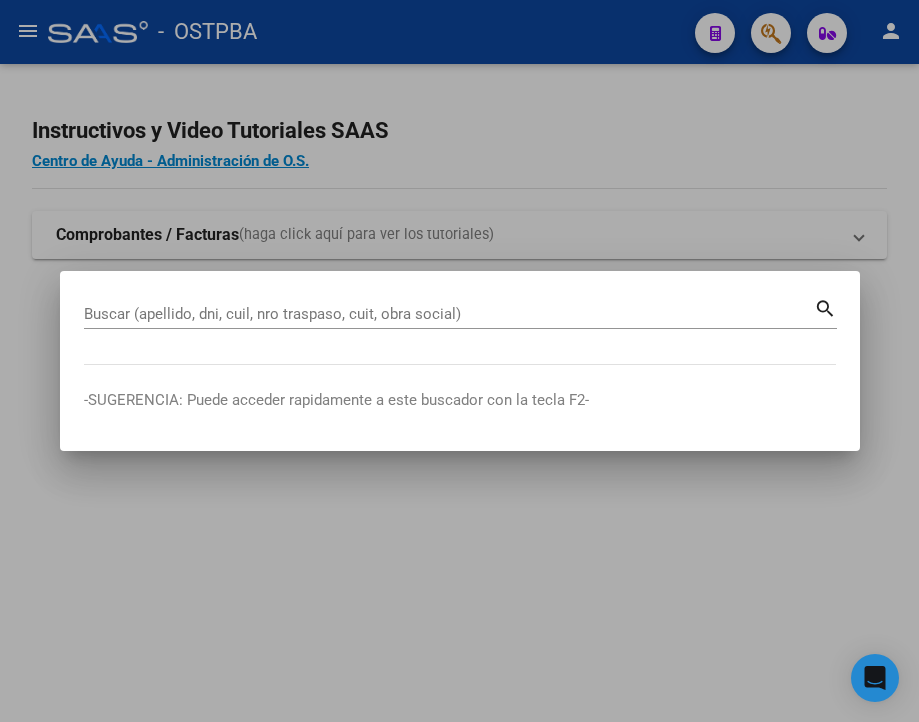 click on "Buscar (apellido, dni, cuil, nro traspaso, cuit, obra social) search" at bounding box center (460, 312) 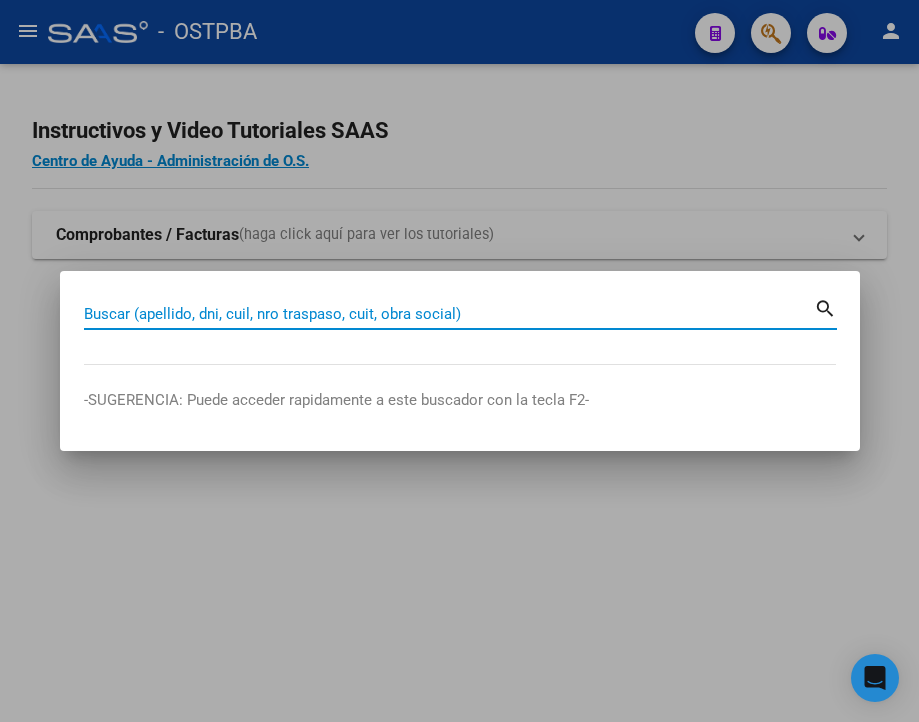 paste on "[DOCUMENT]" 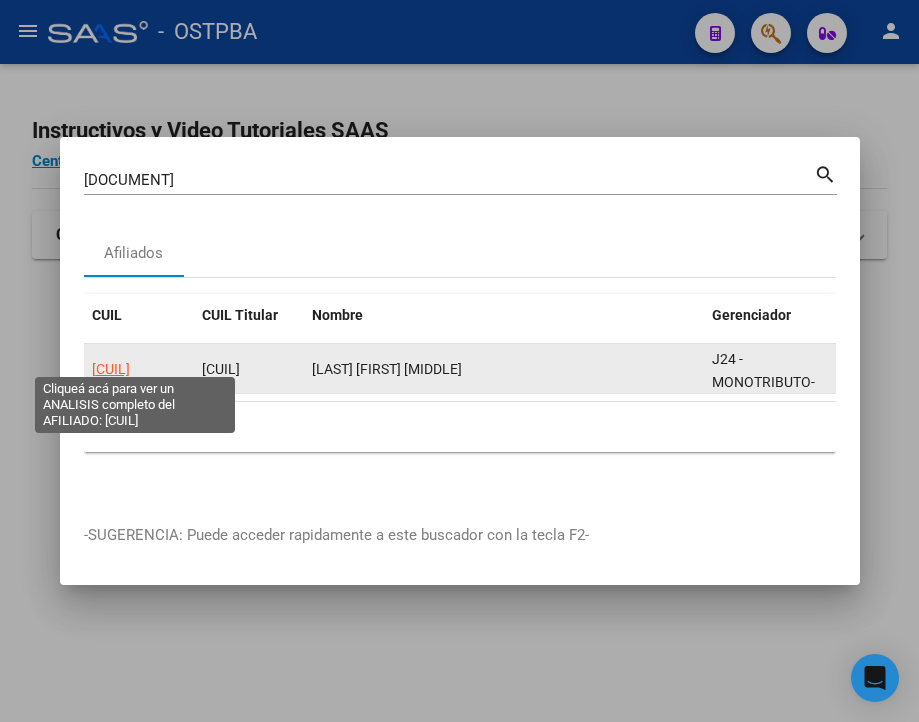 click on "[CUIL]" 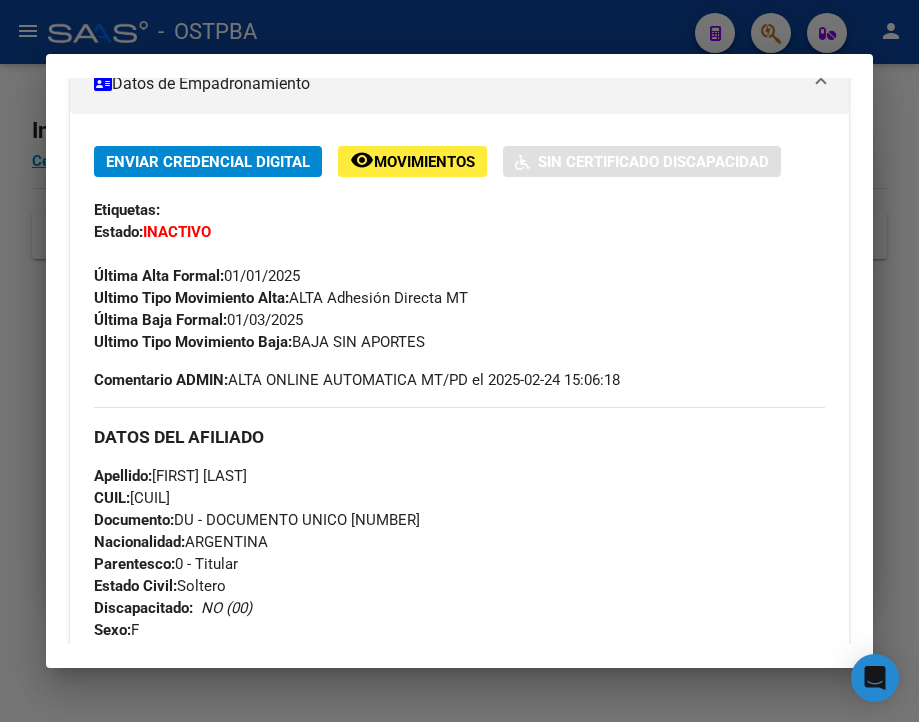 scroll, scrollTop: 400, scrollLeft: 0, axis: vertical 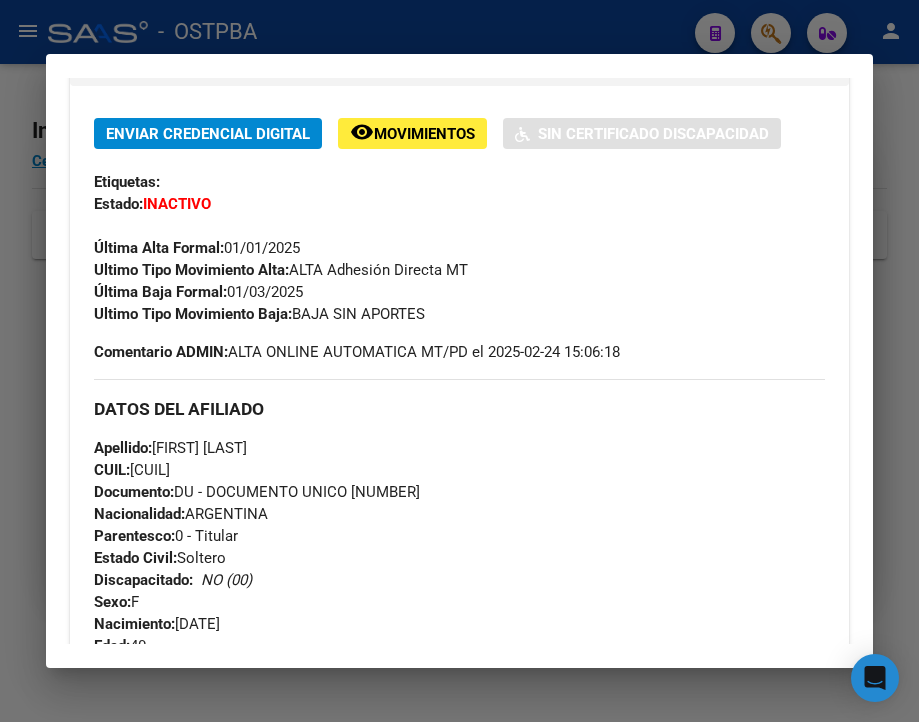 drag, startPoint x: 228, startPoint y: 303, endPoint x: 316, endPoint y: 310, distance: 88.27797 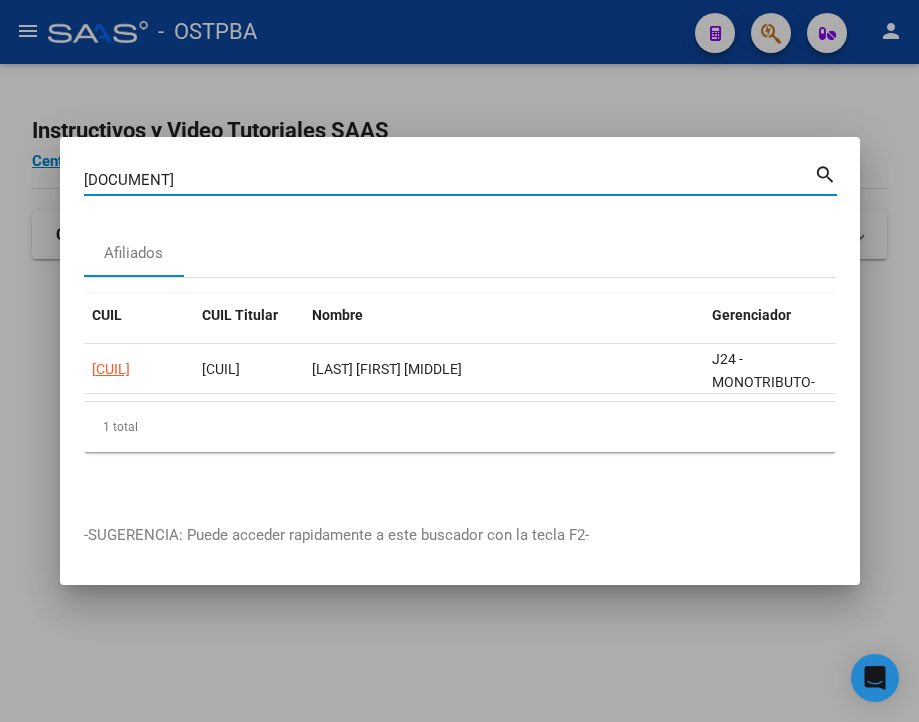 click on "[DOCUMENT]" at bounding box center [449, 180] 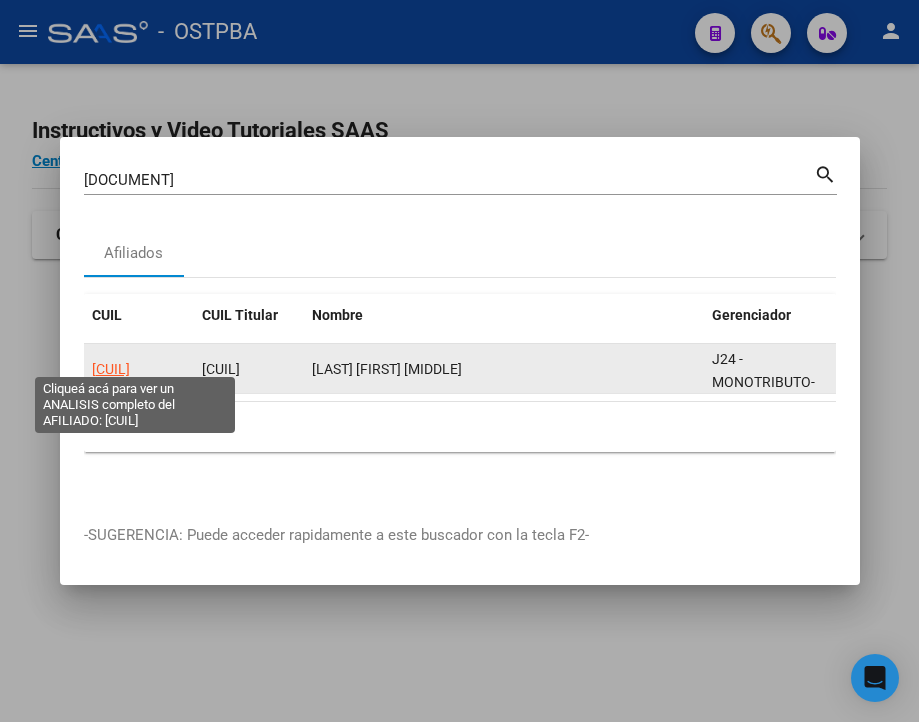 click on "[CUIL]" 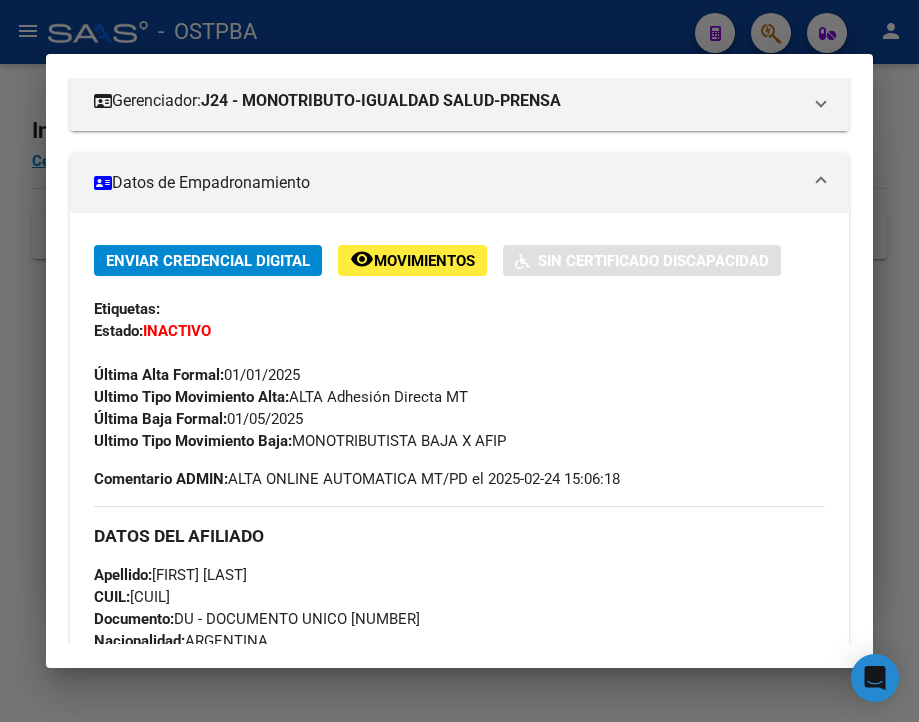 scroll, scrollTop: 300, scrollLeft: 0, axis: vertical 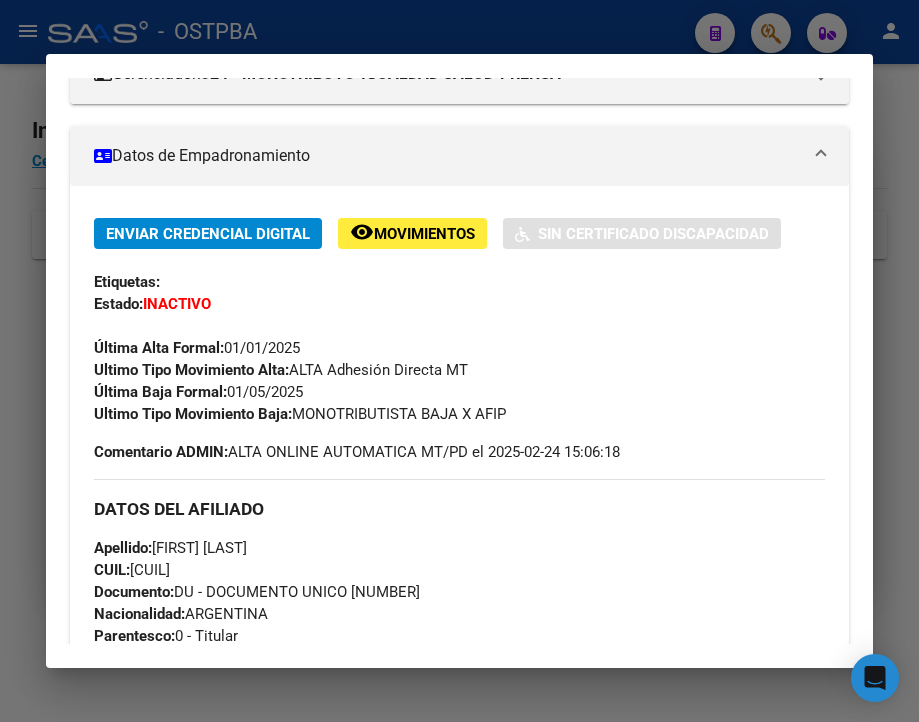 drag, startPoint x: 228, startPoint y: 408, endPoint x: 350, endPoint y: 407, distance: 122.0041 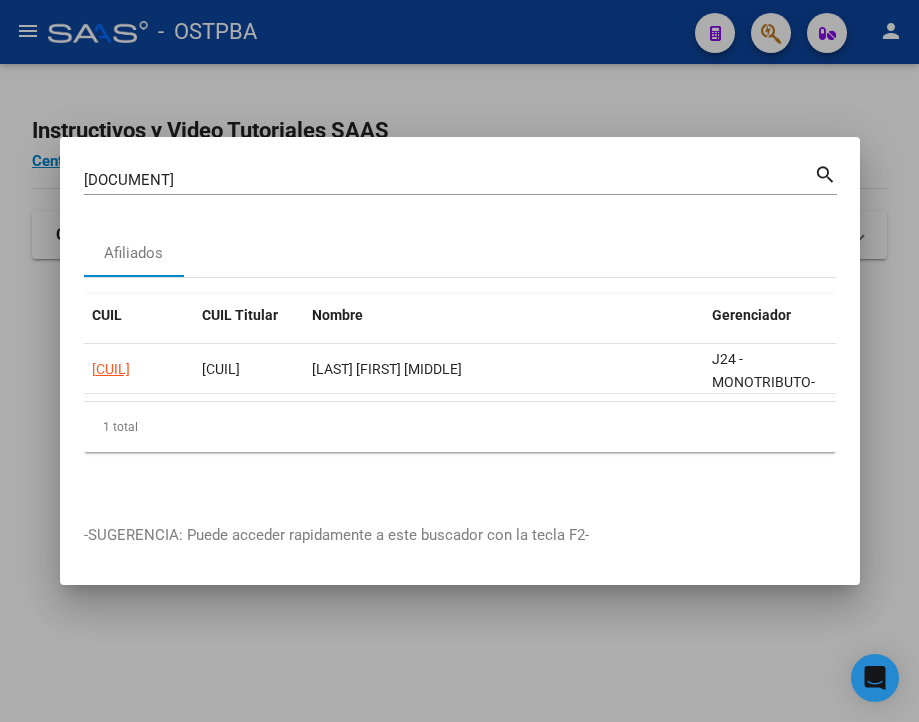 click on "[DOCUMENT]" at bounding box center (449, 180) 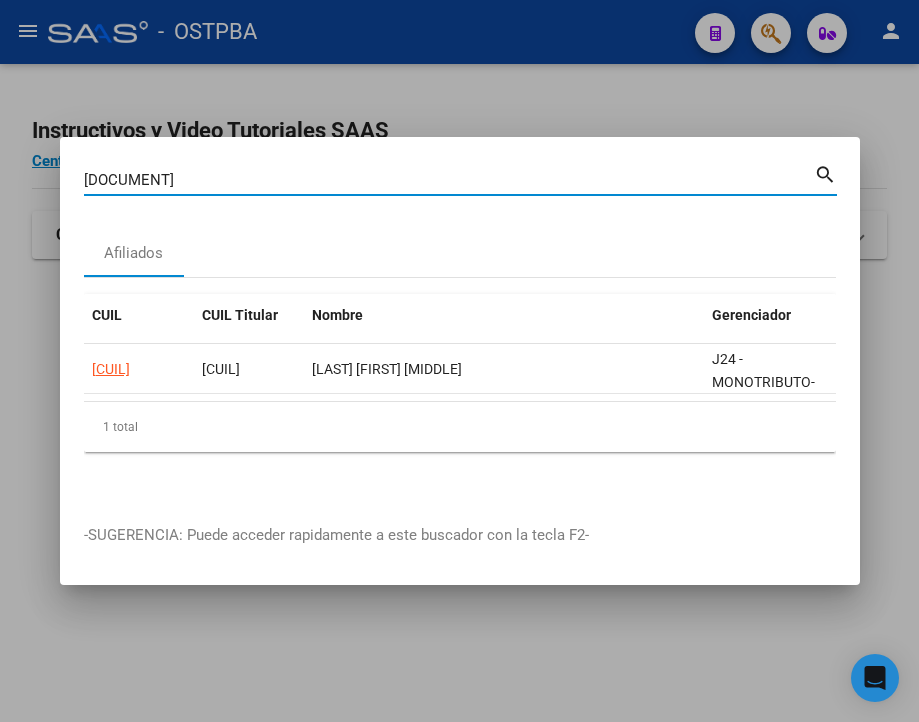 click on "[DOCUMENT]" at bounding box center [449, 180] 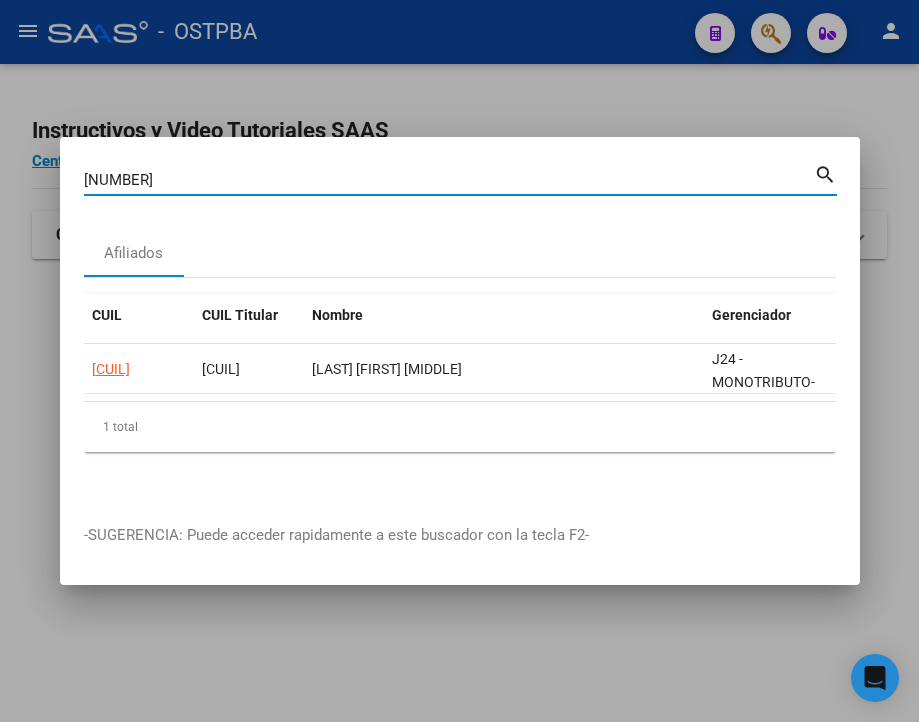 type on "[NUMBER]" 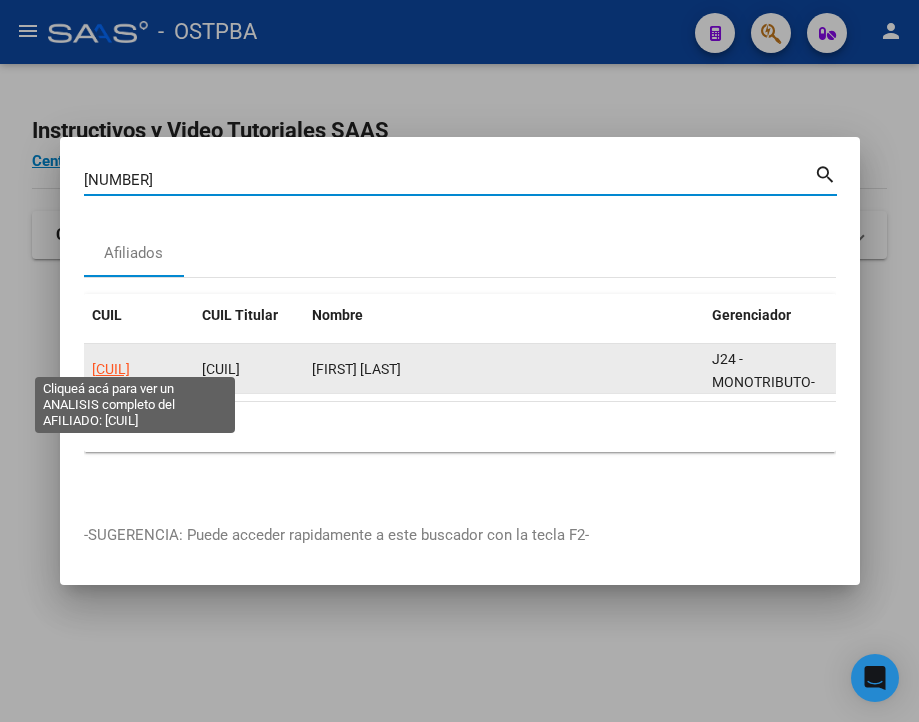click on "[CUIL]" 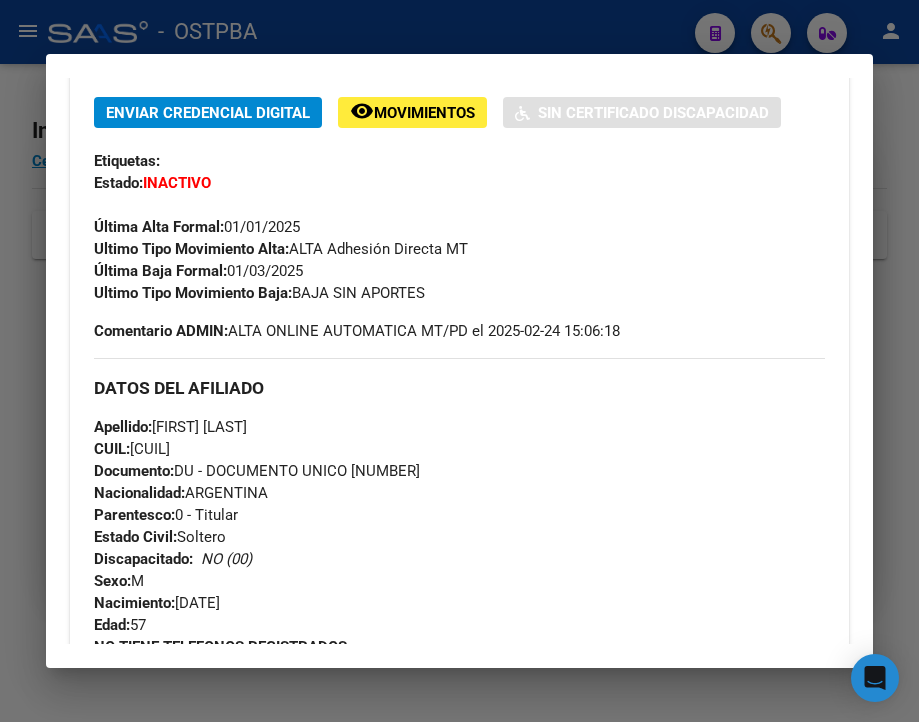 scroll, scrollTop: 500, scrollLeft: 0, axis: vertical 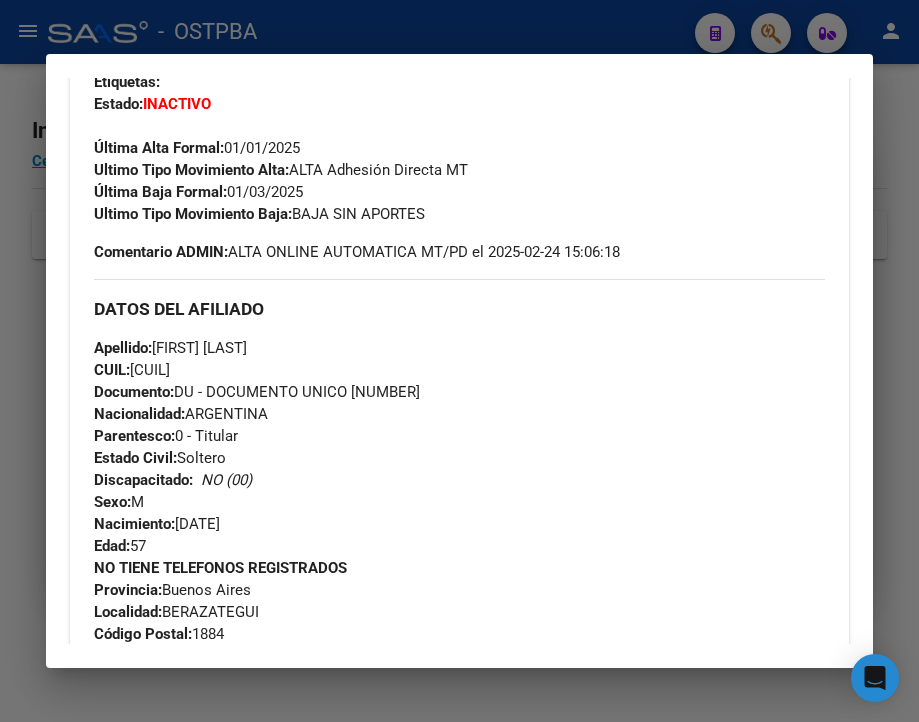 drag, startPoint x: 232, startPoint y: 208, endPoint x: 210, endPoint y: 240, distance: 38.832977 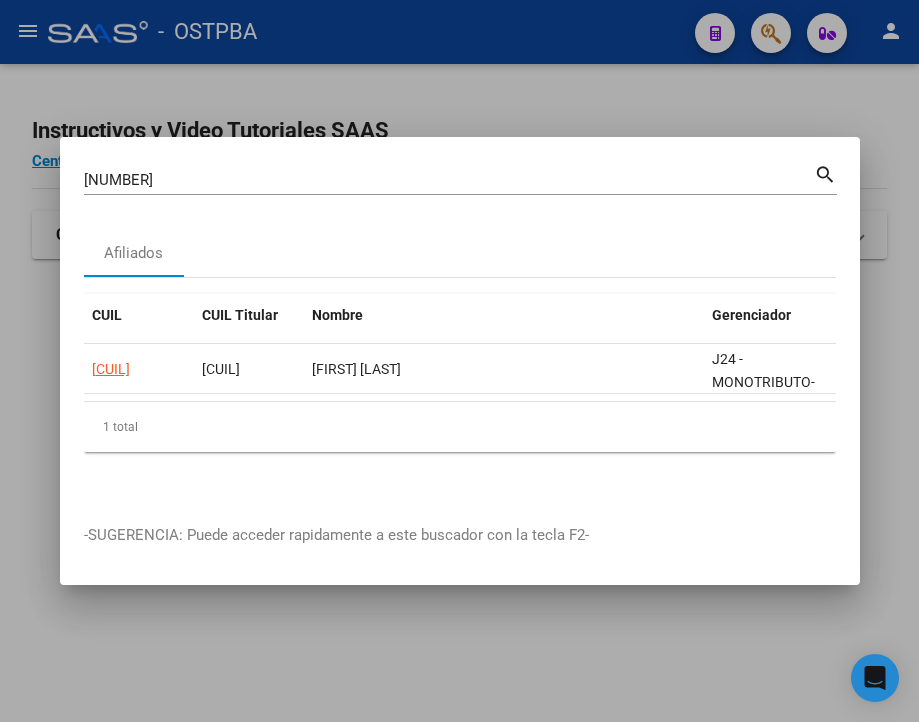 click on "[NUMBER]" at bounding box center [449, 180] 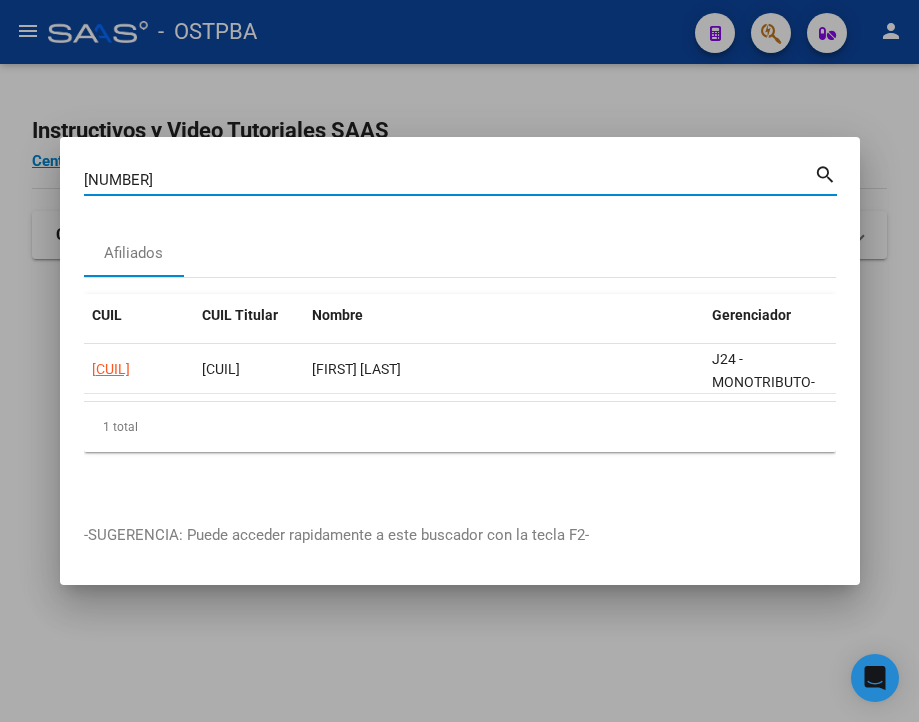 click on "[NUMBER]" at bounding box center [449, 180] 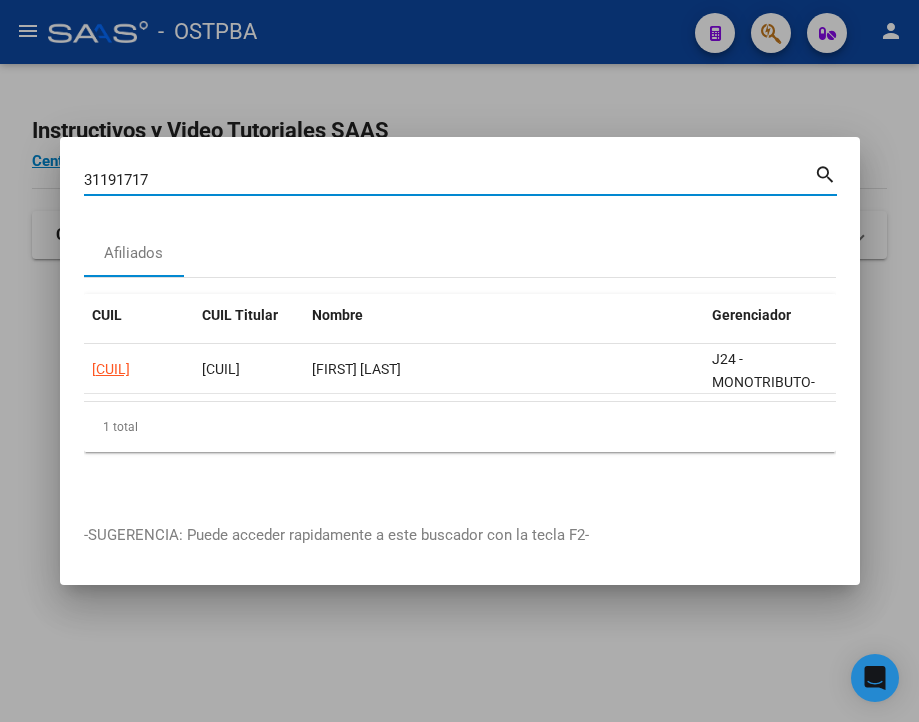 type on "31191717" 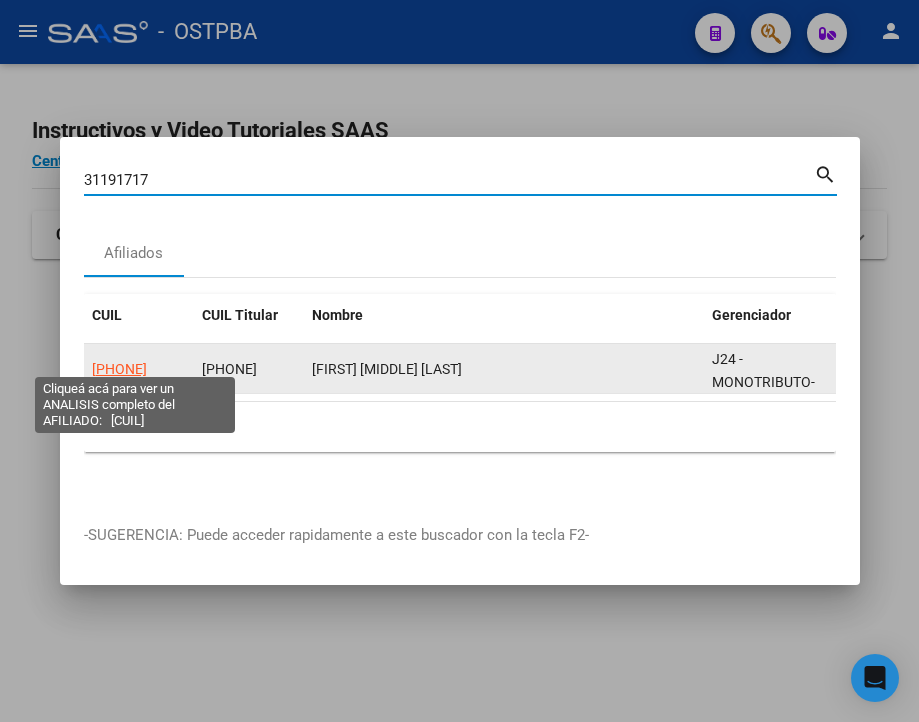 click on "[PHONE]" 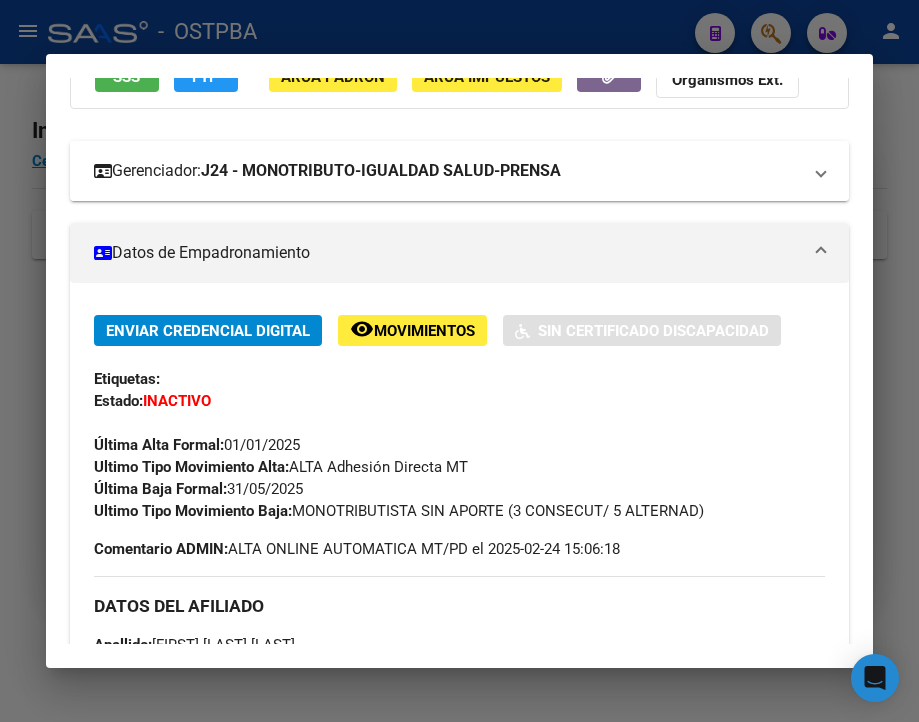 scroll, scrollTop: 300, scrollLeft: 0, axis: vertical 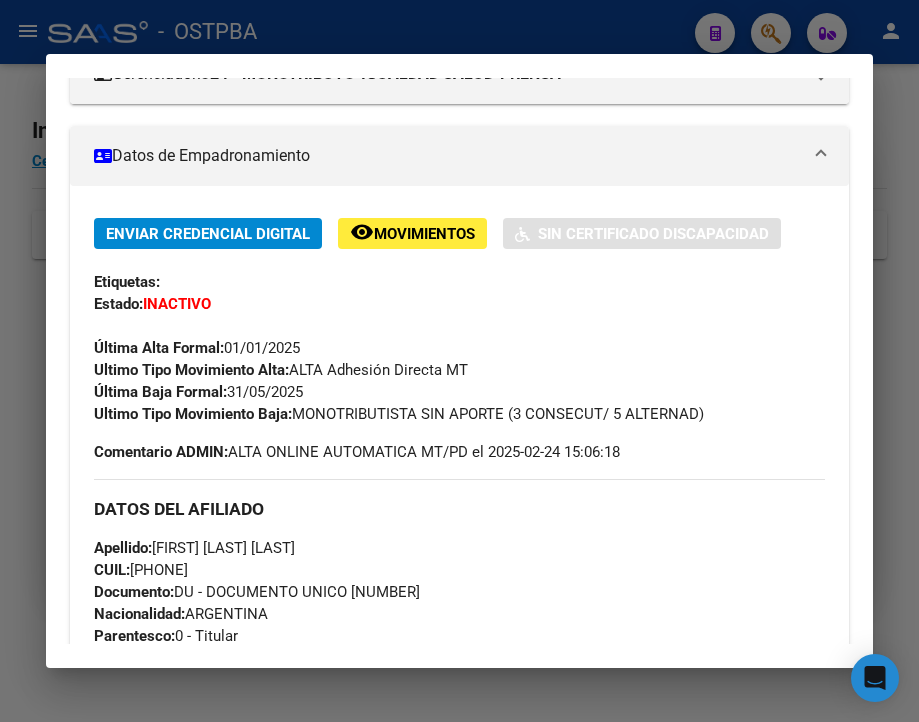 drag, startPoint x: 233, startPoint y: 407, endPoint x: 316, endPoint y: 407, distance: 83 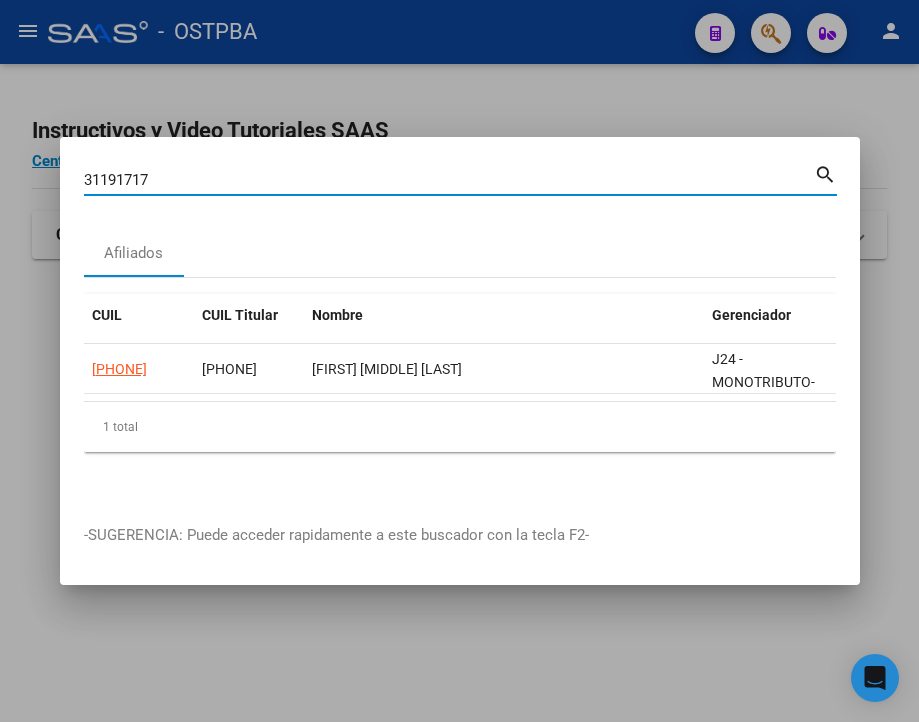 click on "31191717" at bounding box center (449, 180) 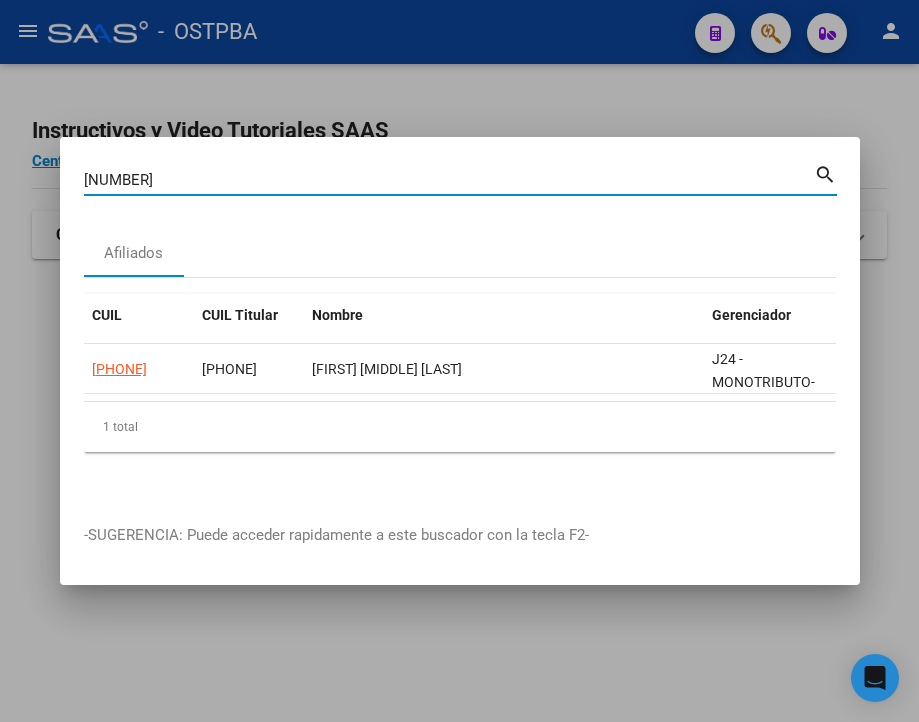 type on "[NUMBER]" 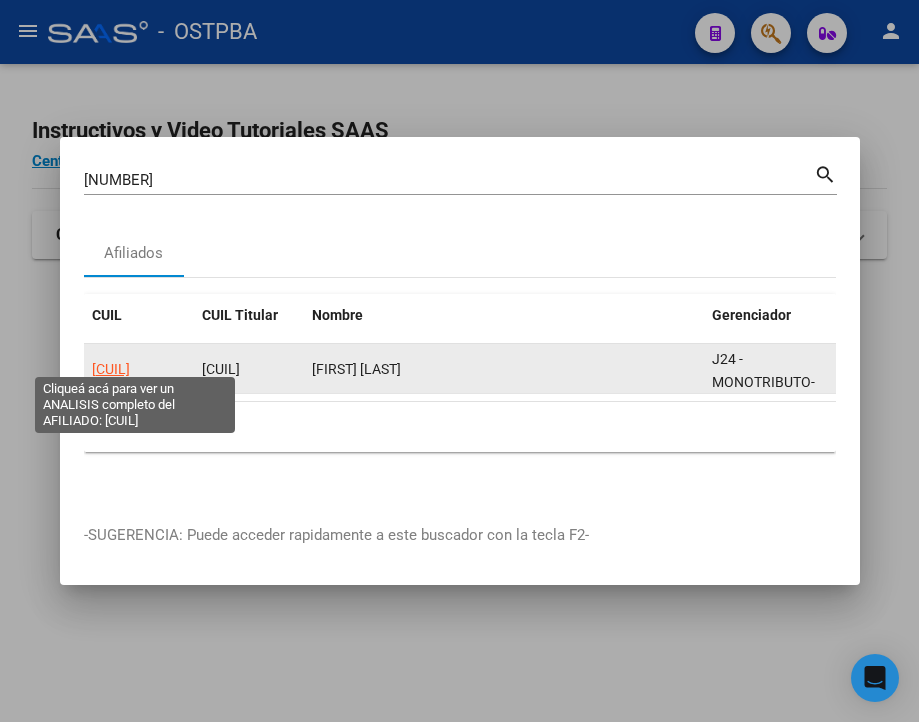 click on "[CUIL]" 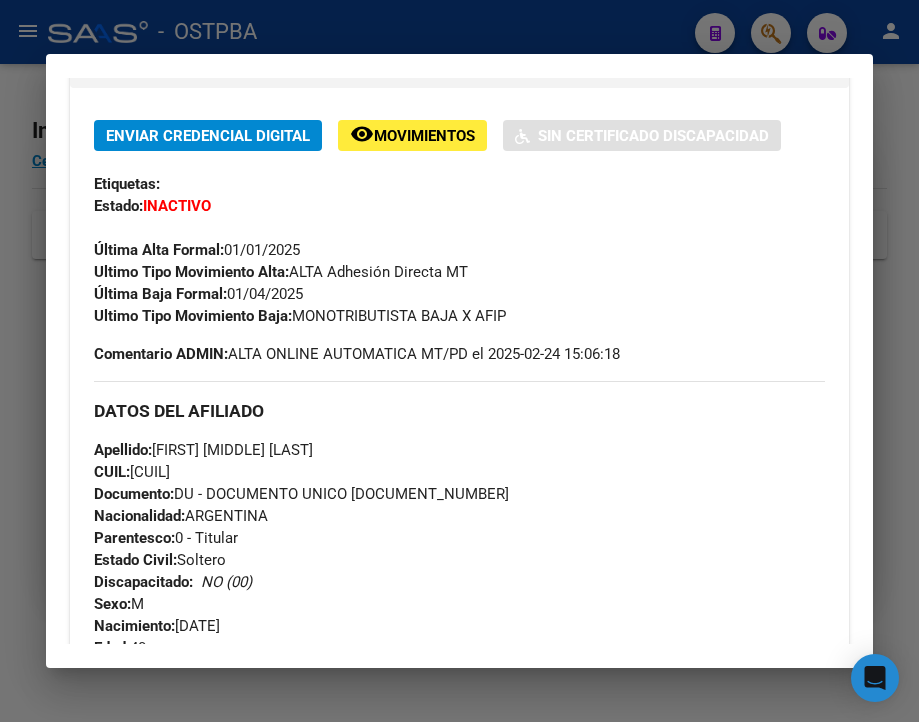 scroll, scrollTop: 400, scrollLeft: 0, axis: vertical 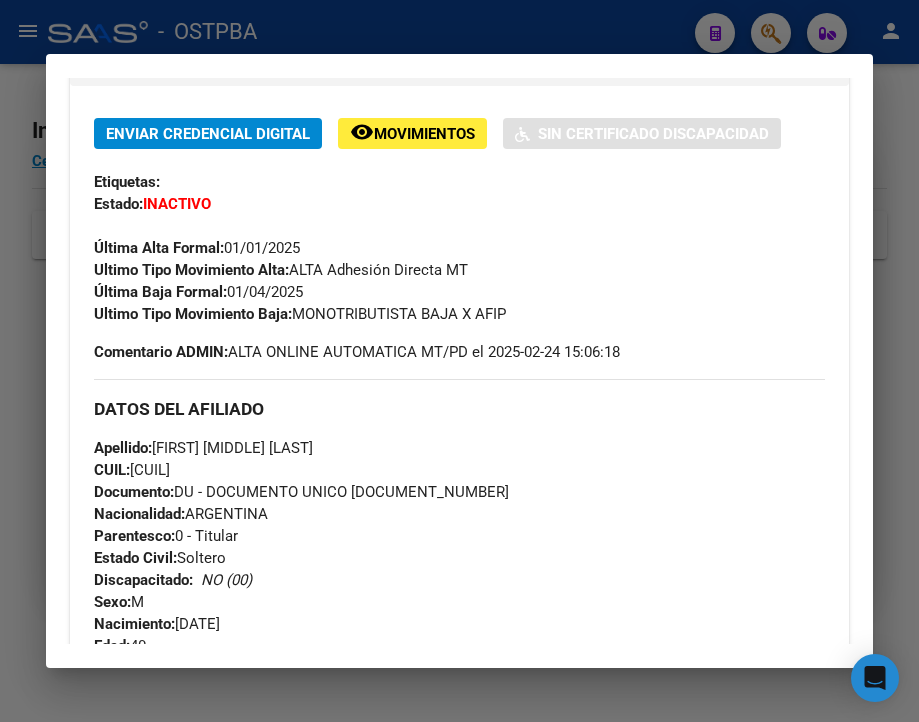 drag, startPoint x: 229, startPoint y: 306, endPoint x: 285, endPoint y: 311, distance: 56.22277 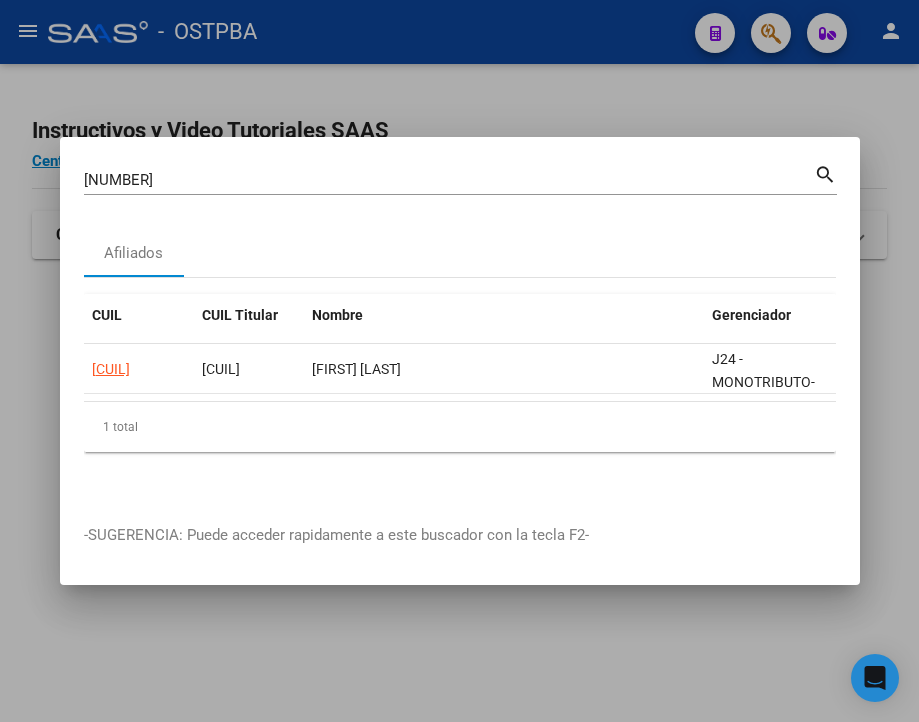 click on "[NUMBER]" at bounding box center [449, 180] 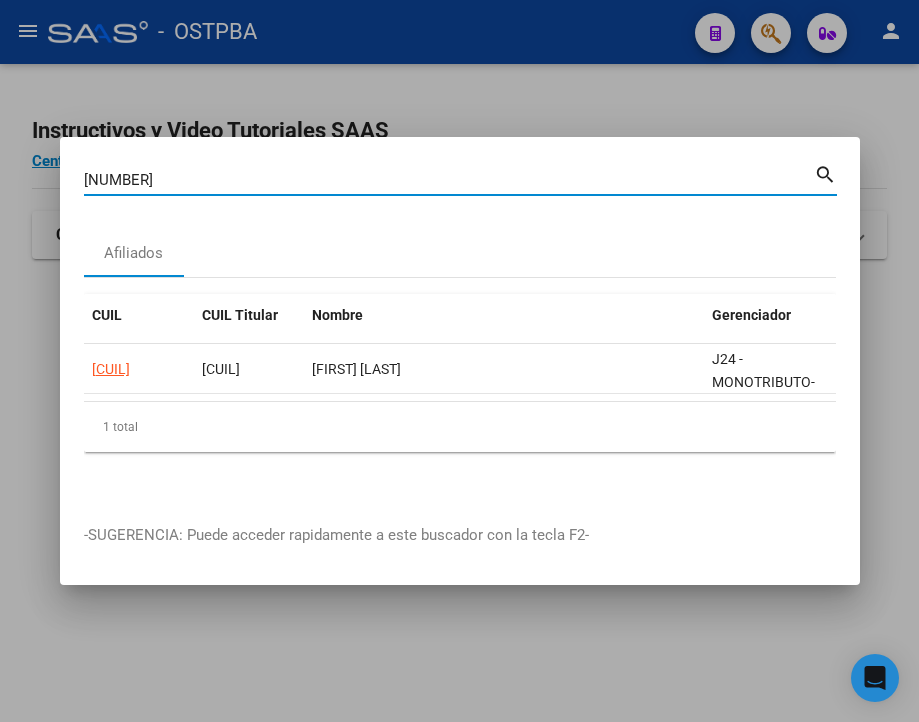 click on "[NUMBER]" at bounding box center [449, 180] 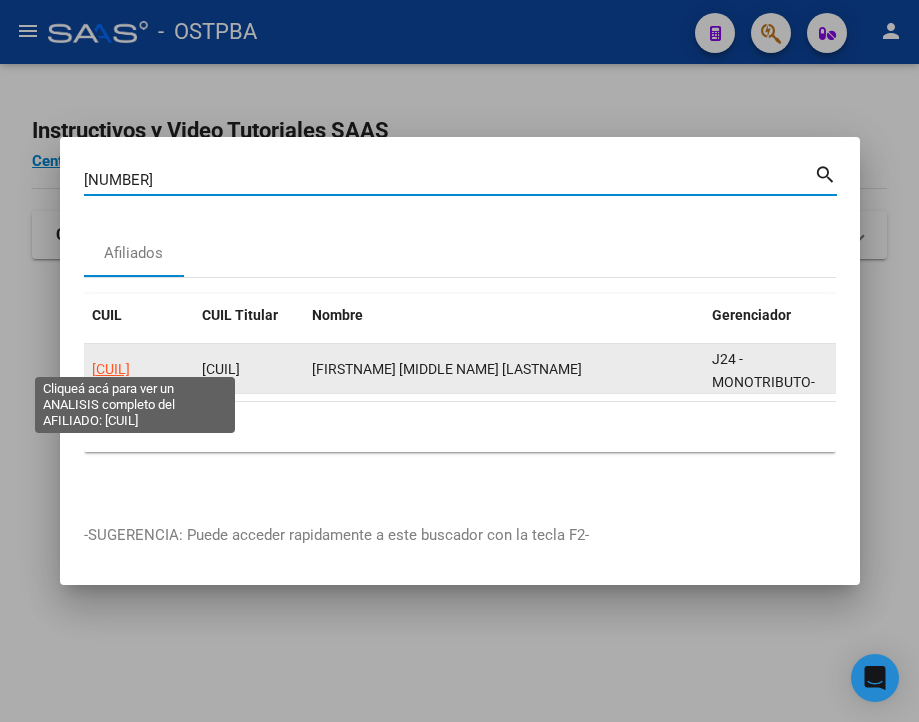 click on "[CUIL]" 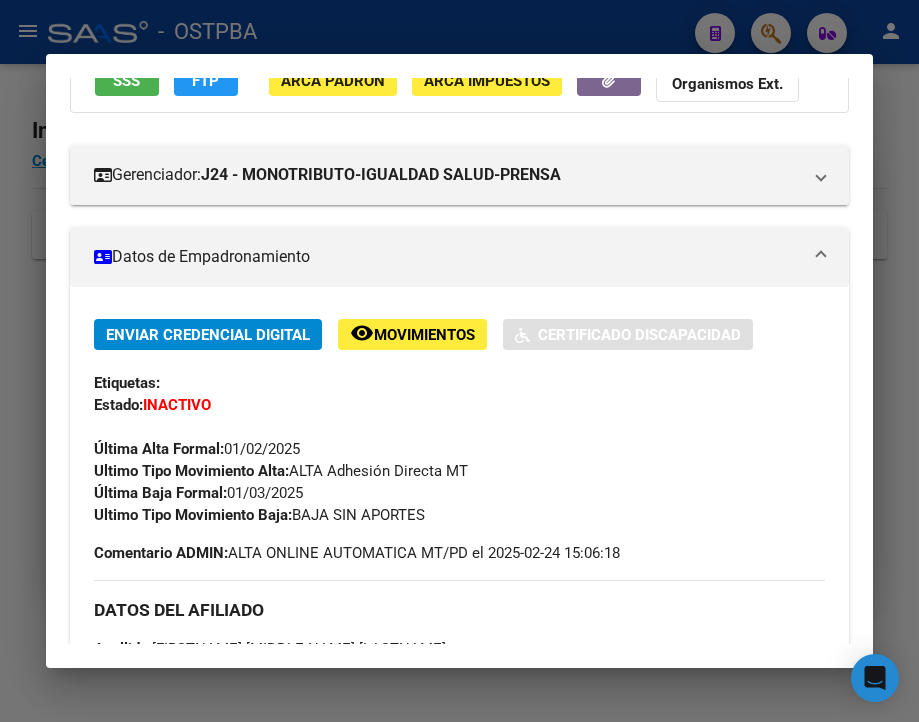 scroll, scrollTop: 200, scrollLeft: 0, axis: vertical 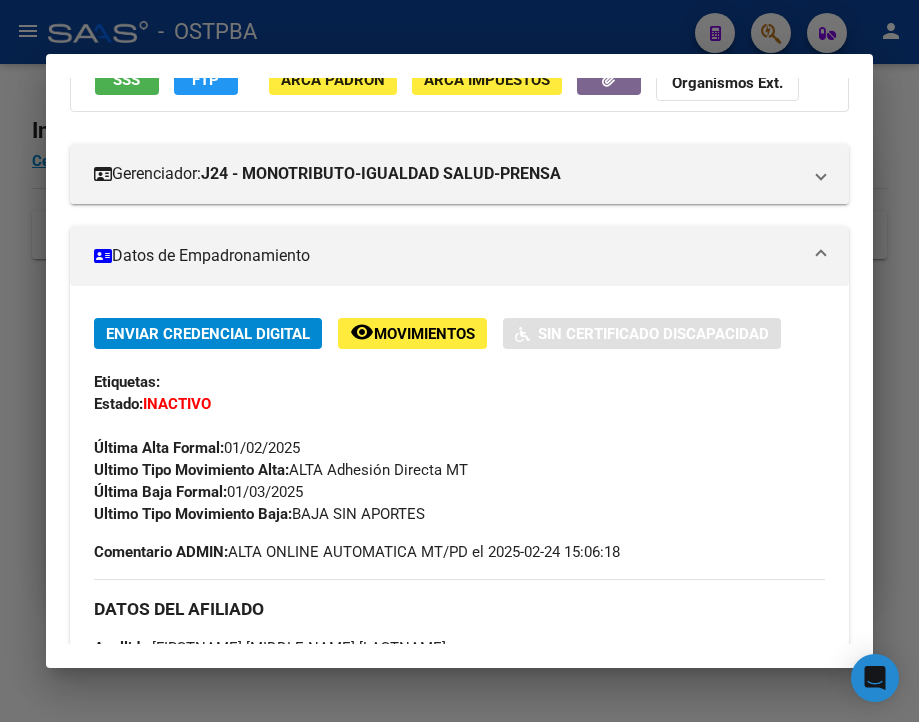 drag, startPoint x: 231, startPoint y: 508, endPoint x: 339, endPoint y: 508, distance: 108 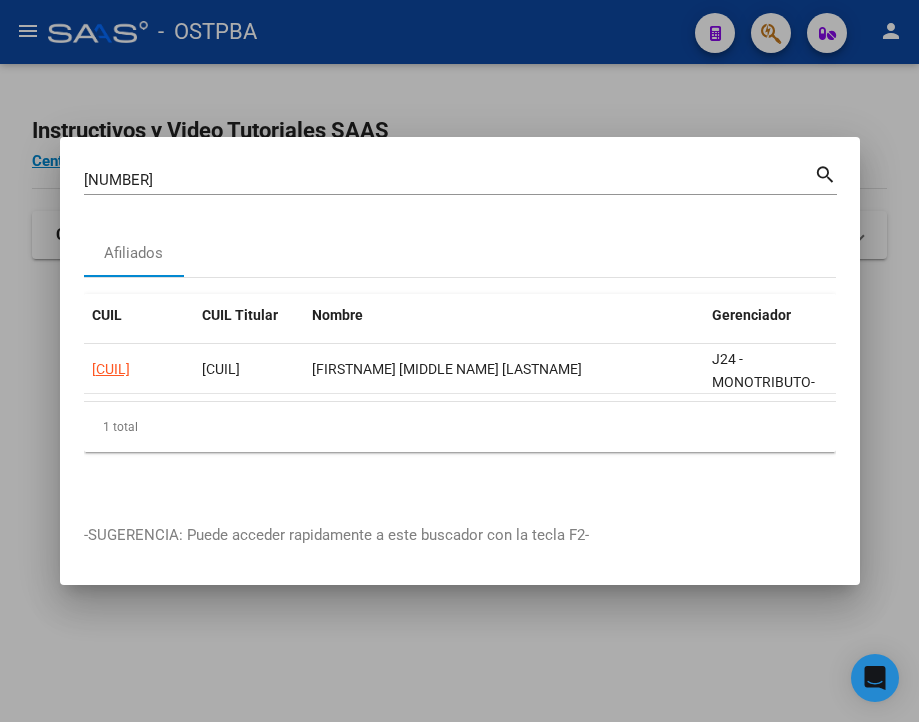 click on "[NUMBER]" at bounding box center [449, 180] 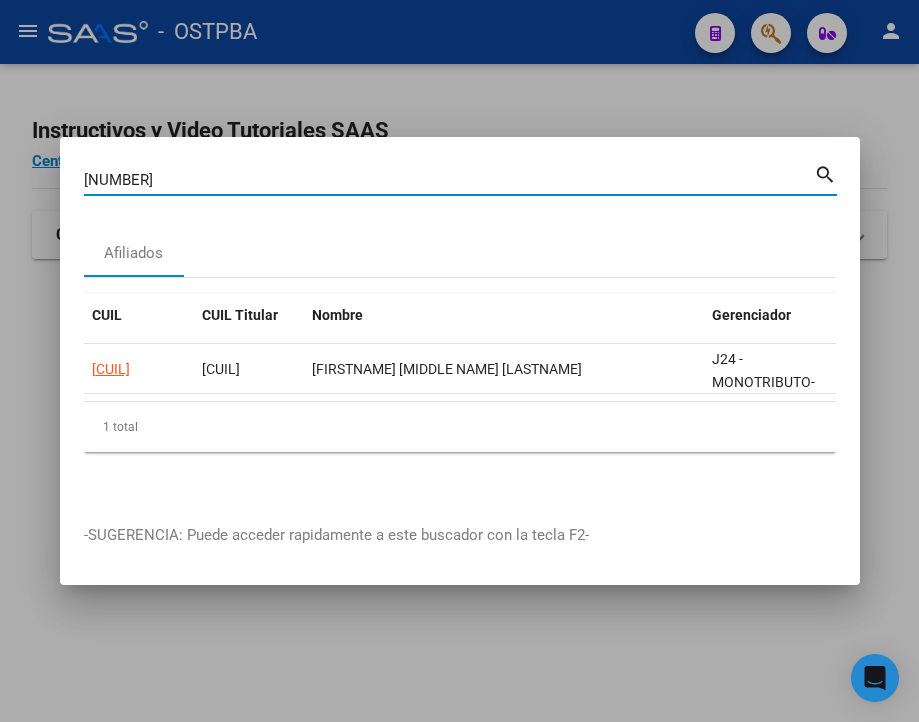 click on "[NUMBER]" at bounding box center (449, 180) 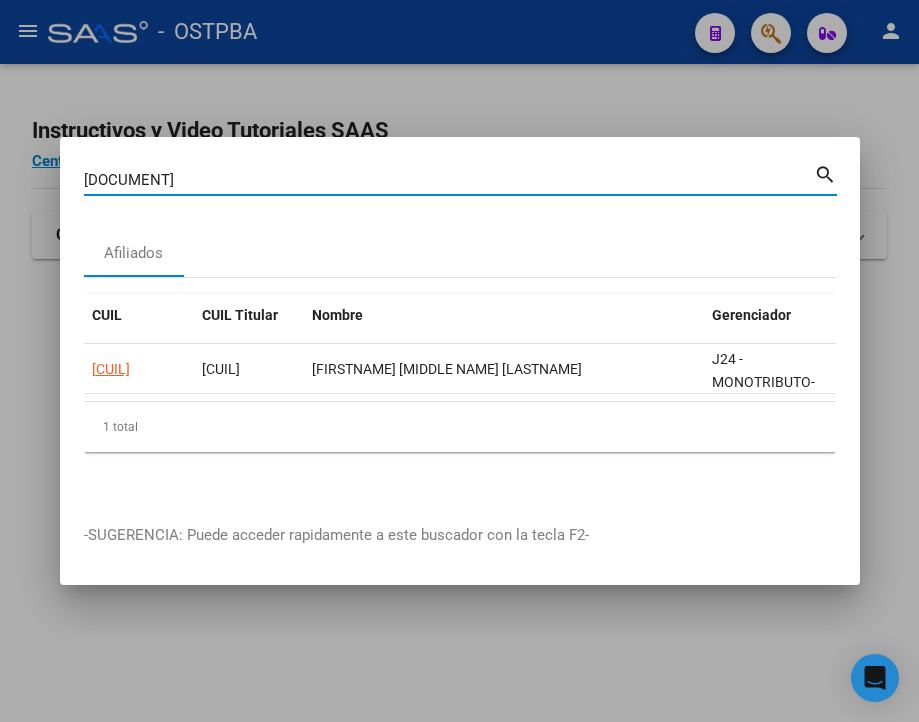 type on "[DOCUMENT]" 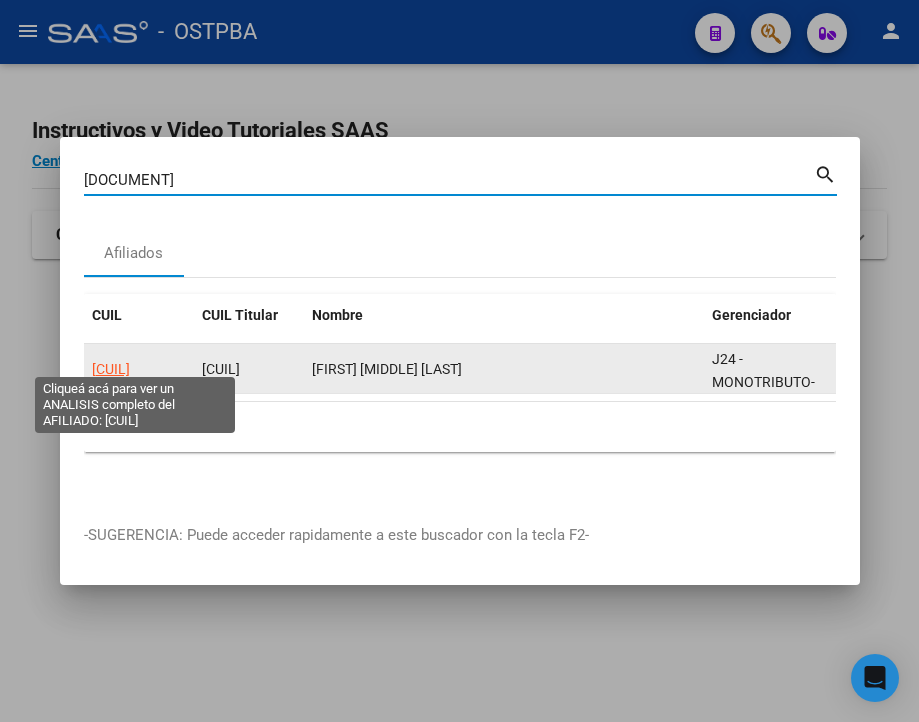 click on "[CUIL]" 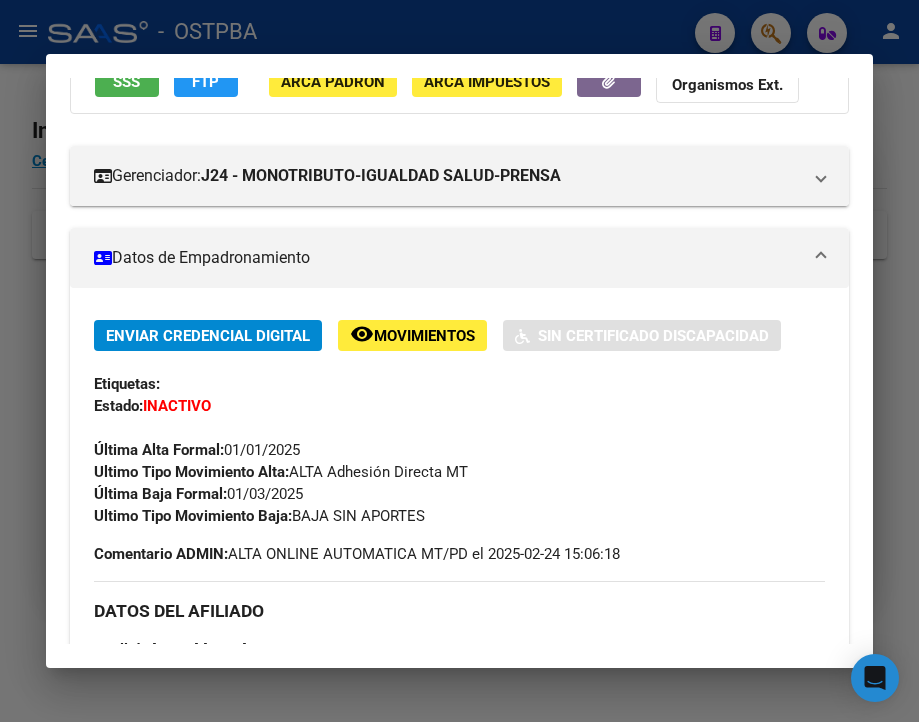 scroll, scrollTop: 200, scrollLeft: 0, axis: vertical 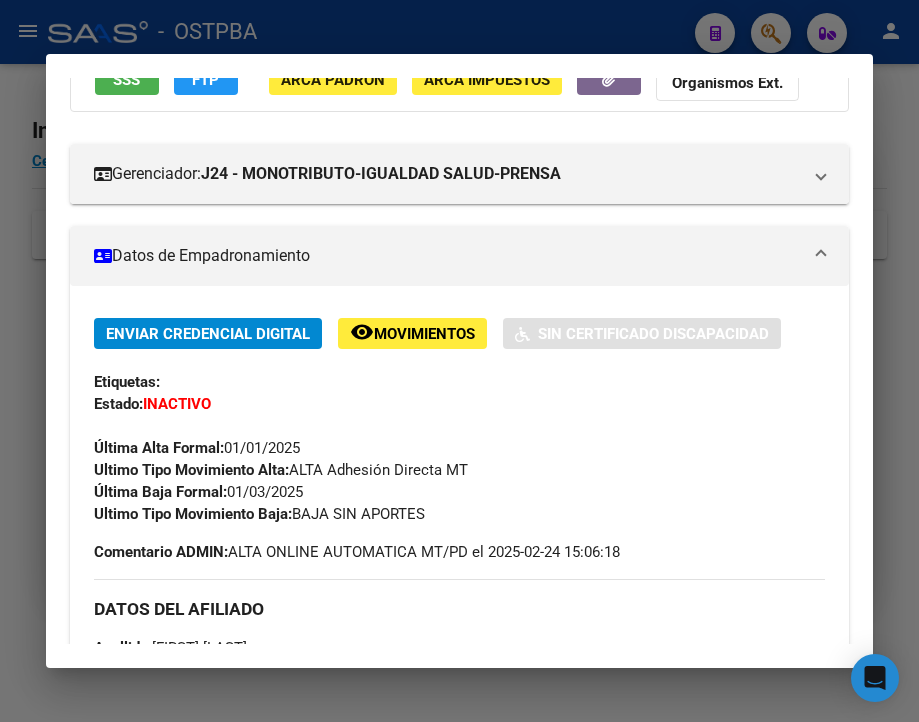 drag, startPoint x: 230, startPoint y: 507, endPoint x: 353, endPoint y: 507, distance: 123 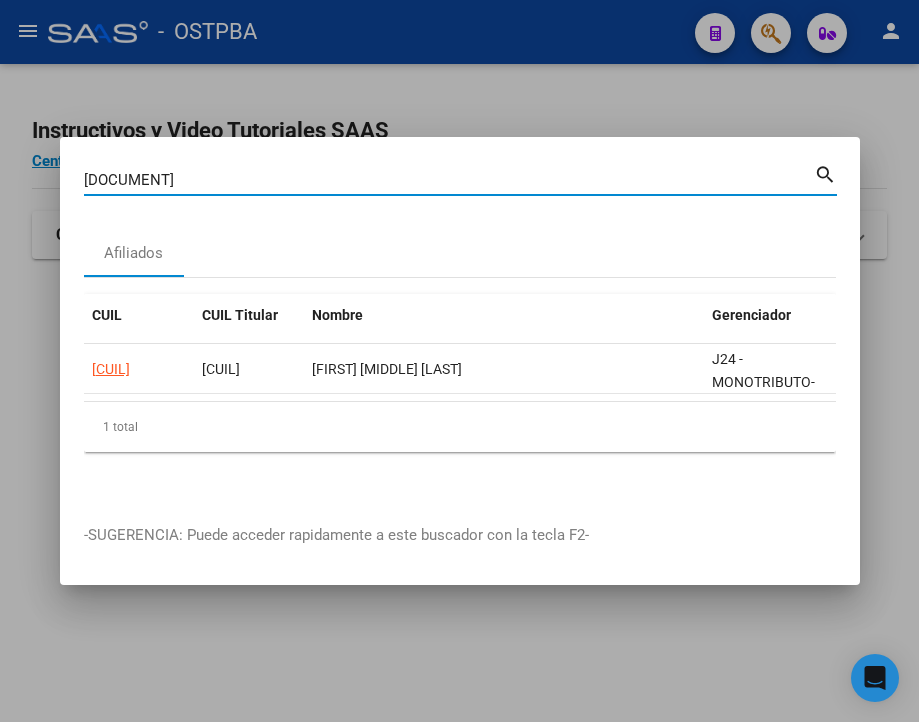 click on "[DOCUMENT]" at bounding box center (449, 180) 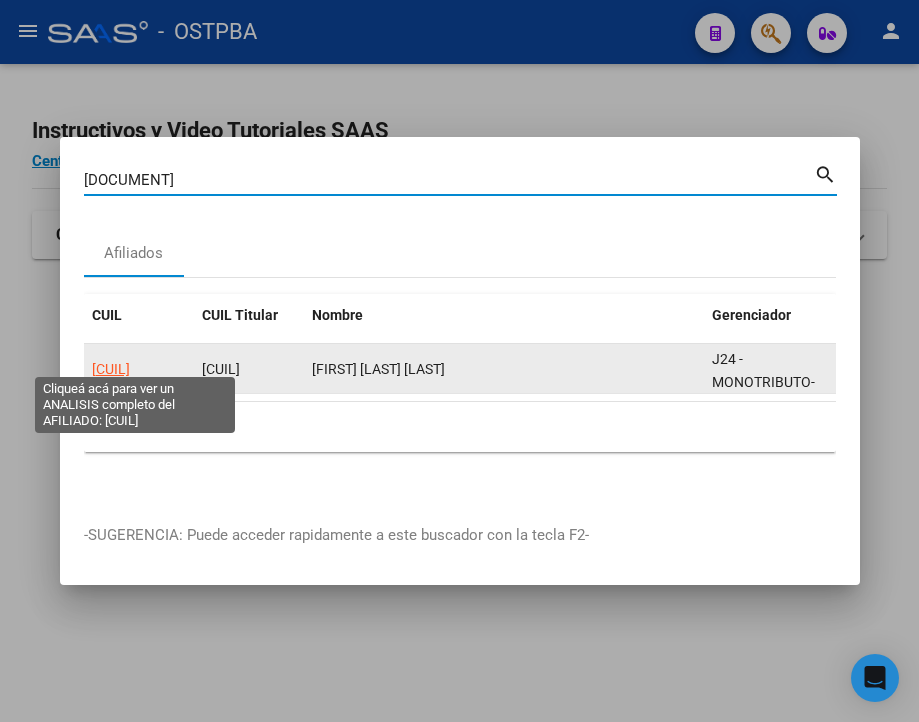 click on "[CUIL]" 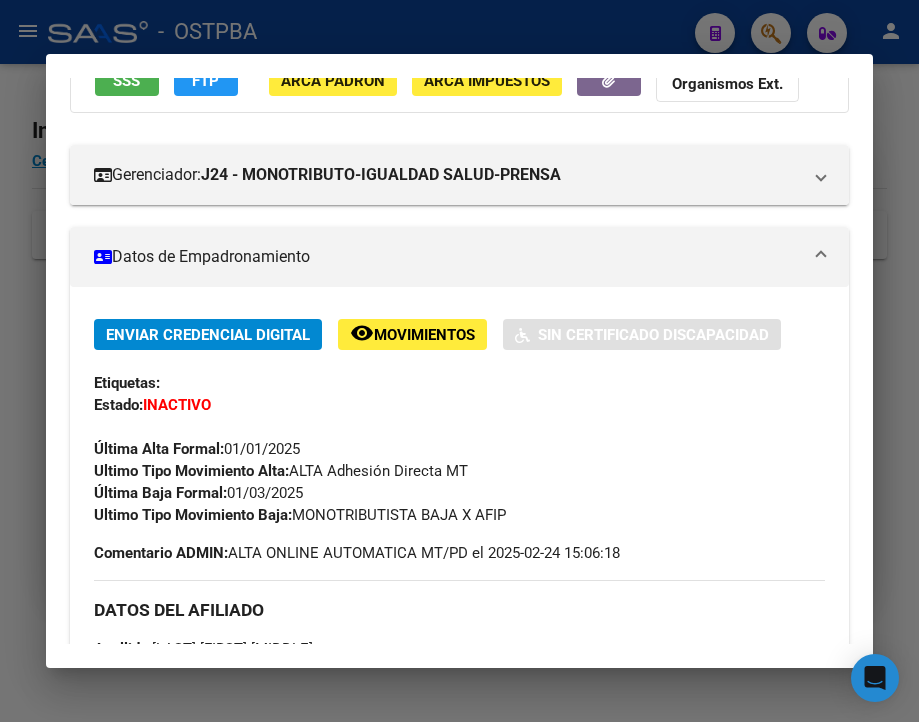 scroll, scrollTop: 200, scrollLeft: 0, axis: vertical 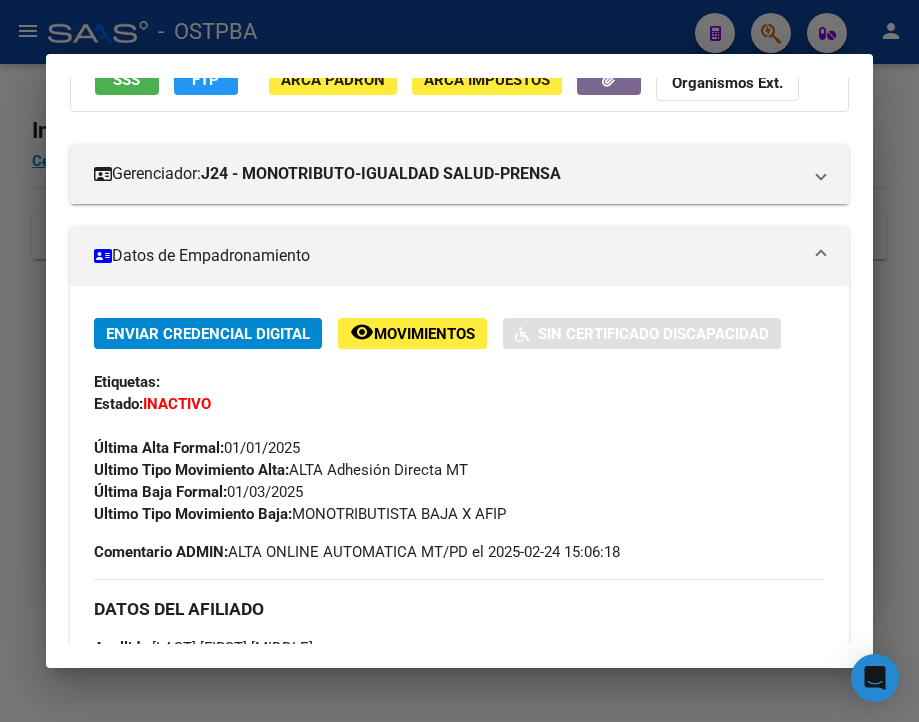 drag, startPoint x: 229, startPoint y: 505, endPoint x: 360, endPoint y: 505, distance: 131 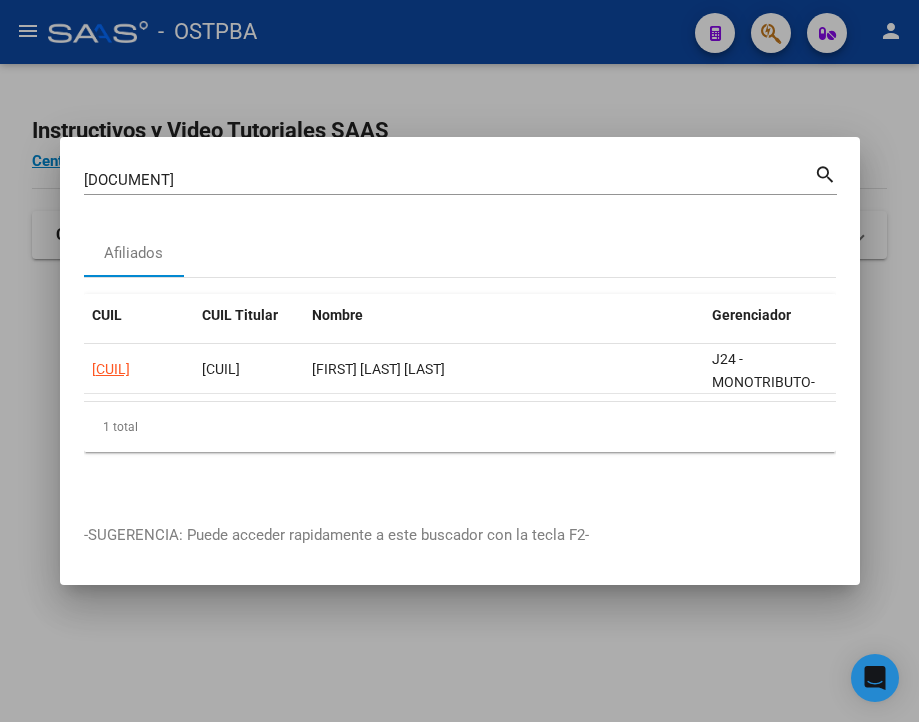 click on "[DOCUMENT]" at bounding box center (449, 180) 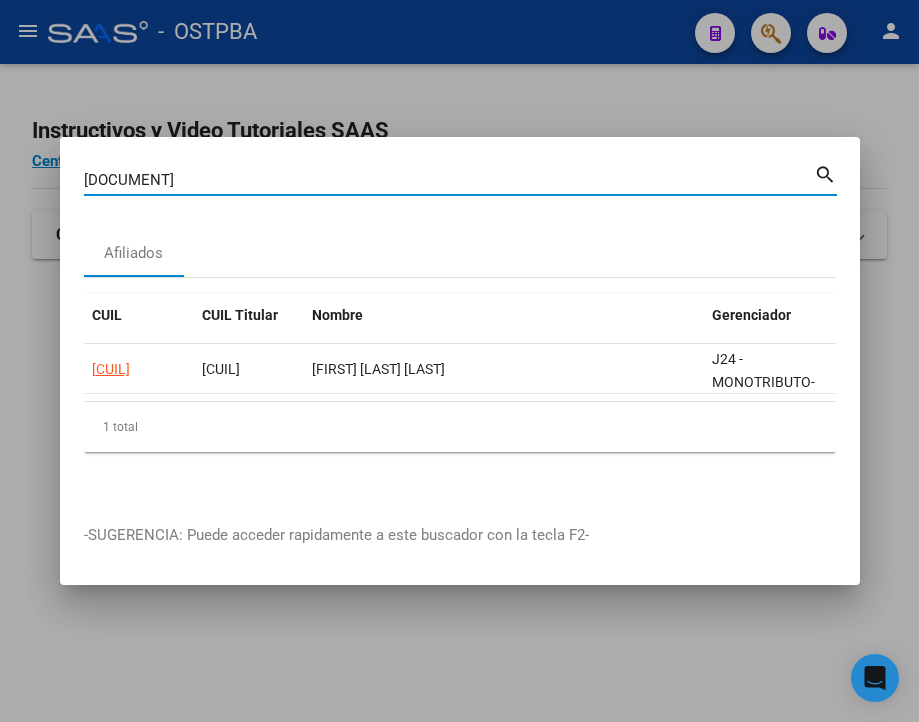 click on "[DOCUMENT]" at bounding box center [449, 180] 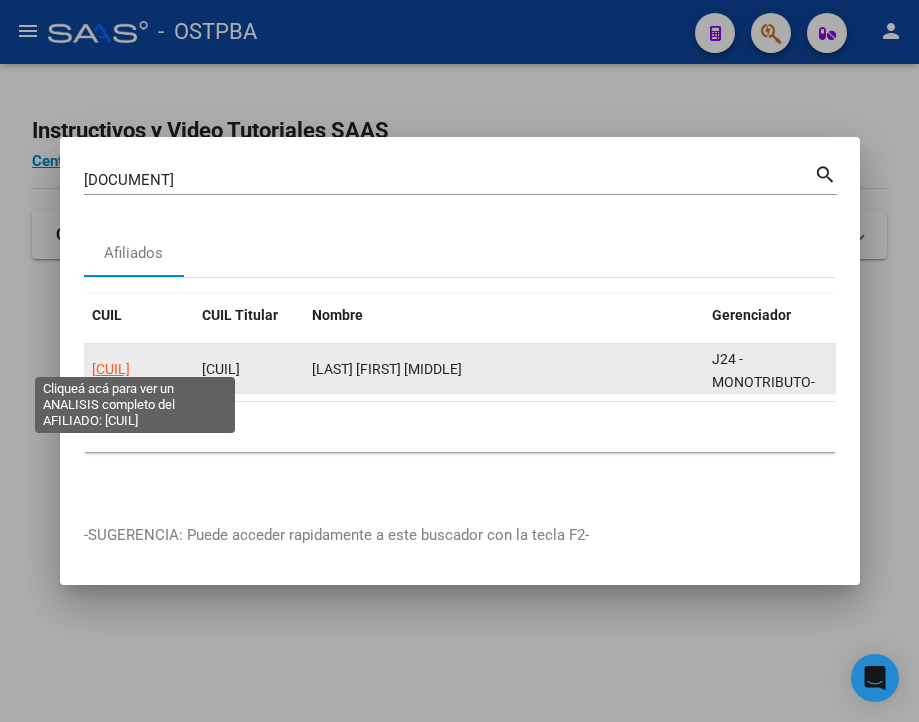 click on "[CUIL]" 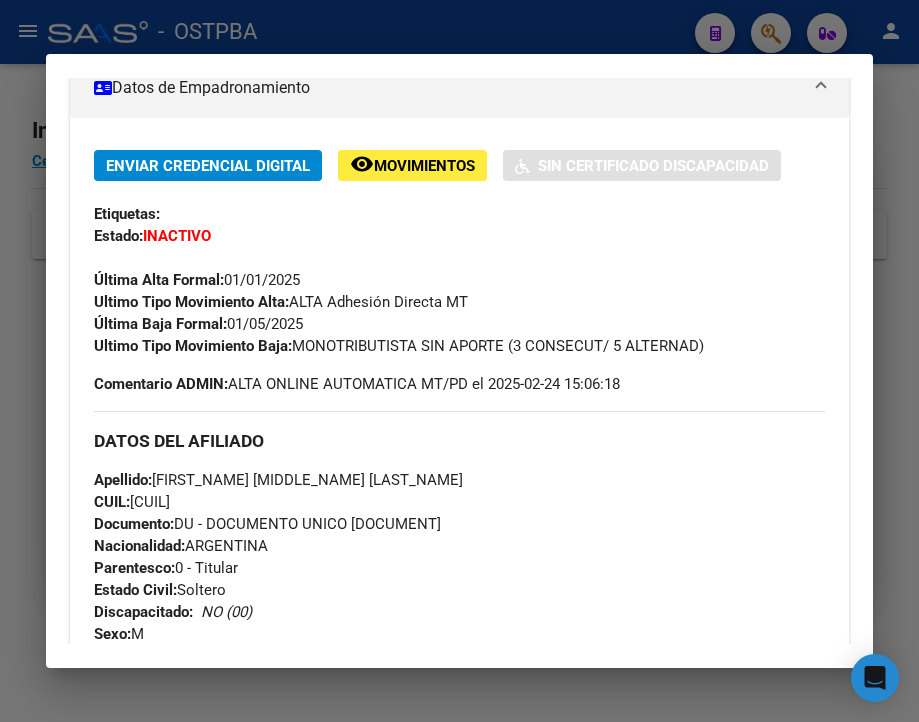 scroll, scrollTop: 400, scrollLeft: 0, axis: vertical 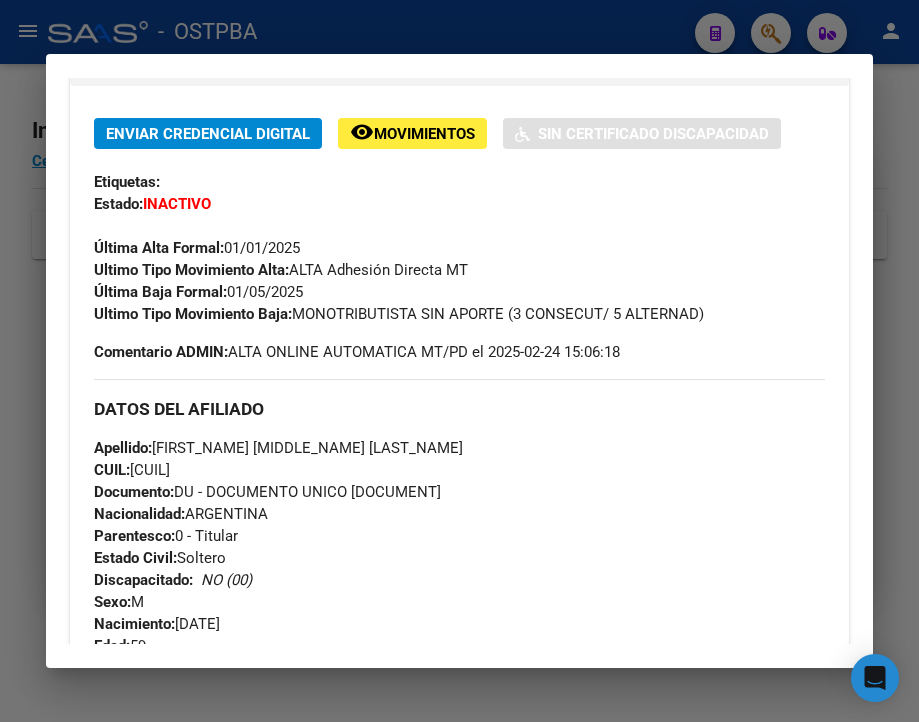 drag, startPoint x: 231, startPoint y: 307, endPoint x: 368, endPoint y: 307, distance: 137 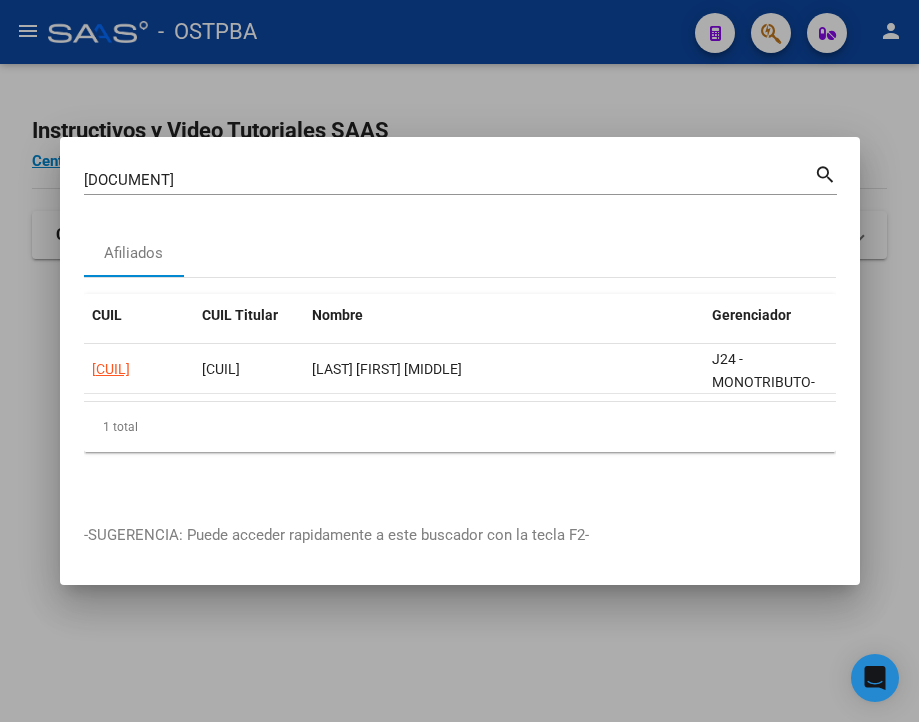 click on "[DOCUMENT]" at bounding box center (449, 180) 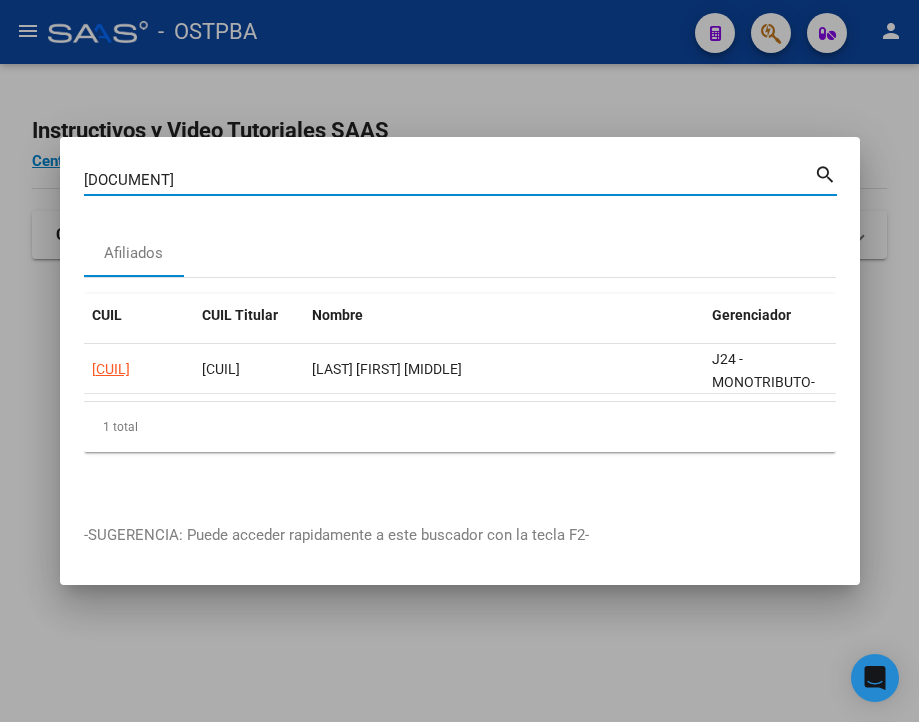 click on "[DOCUMENT]" at bounding box center (449, 180) 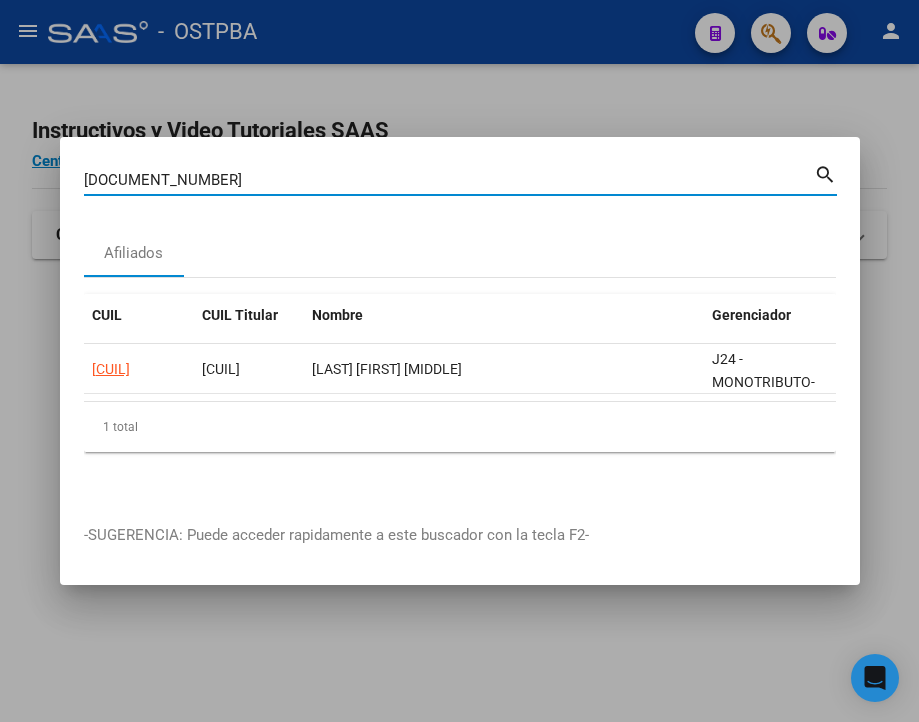 type on "[DOCUMENT_NUMBER]" 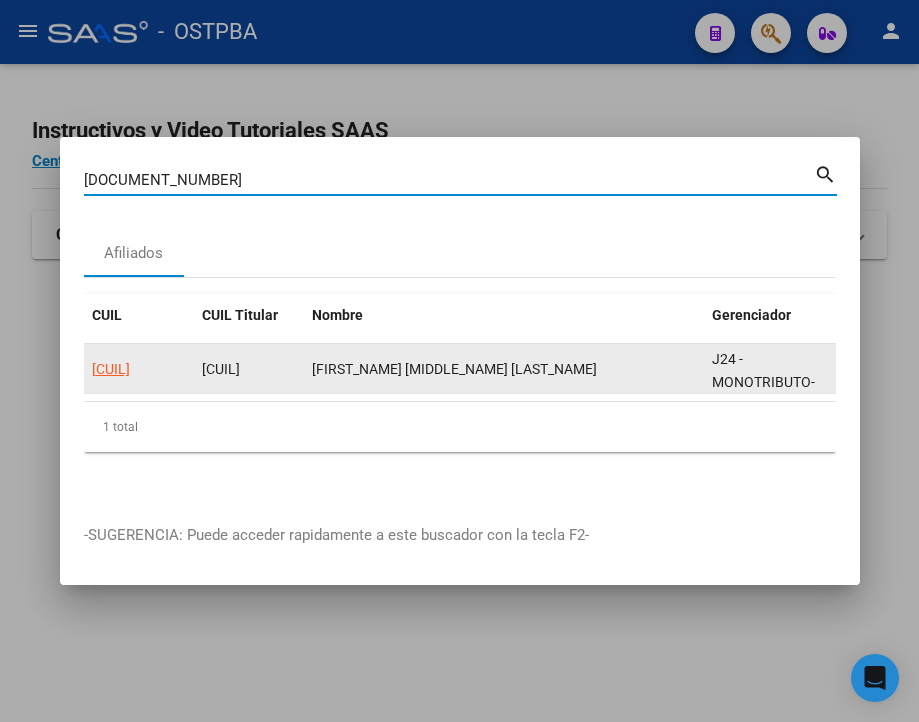 click on "[CUIL]" 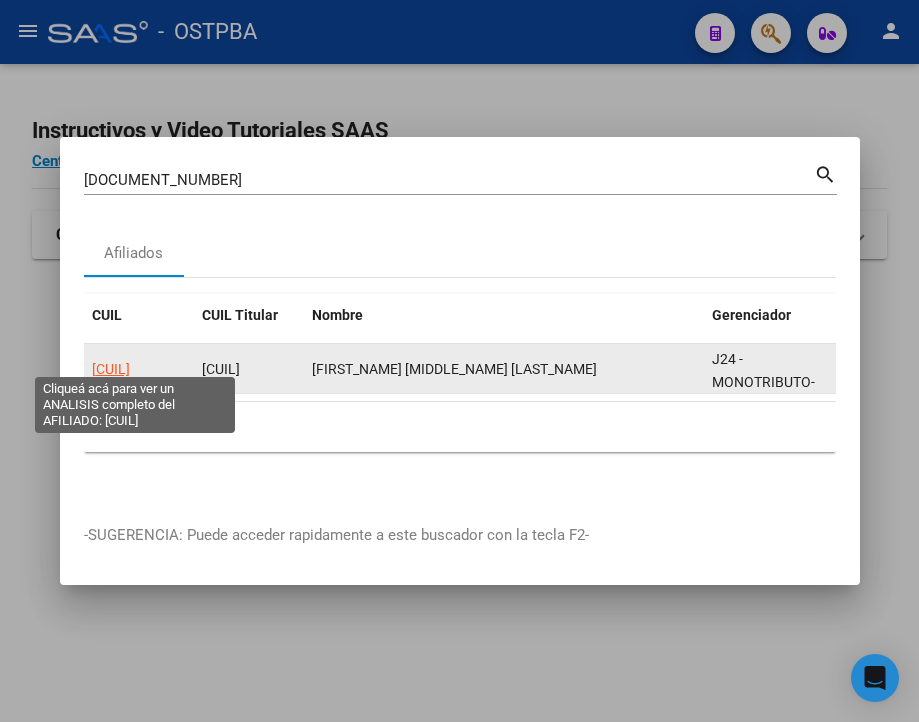 click on "[CUIL]" 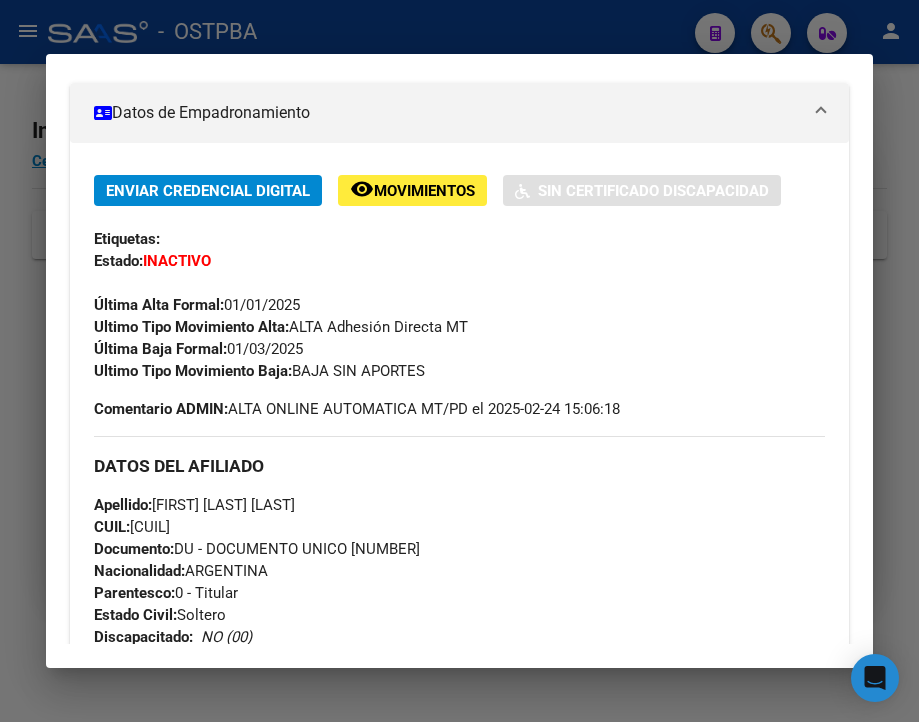 scroll, scrollTop: 400, scrollLeft: 0, axis: vertical 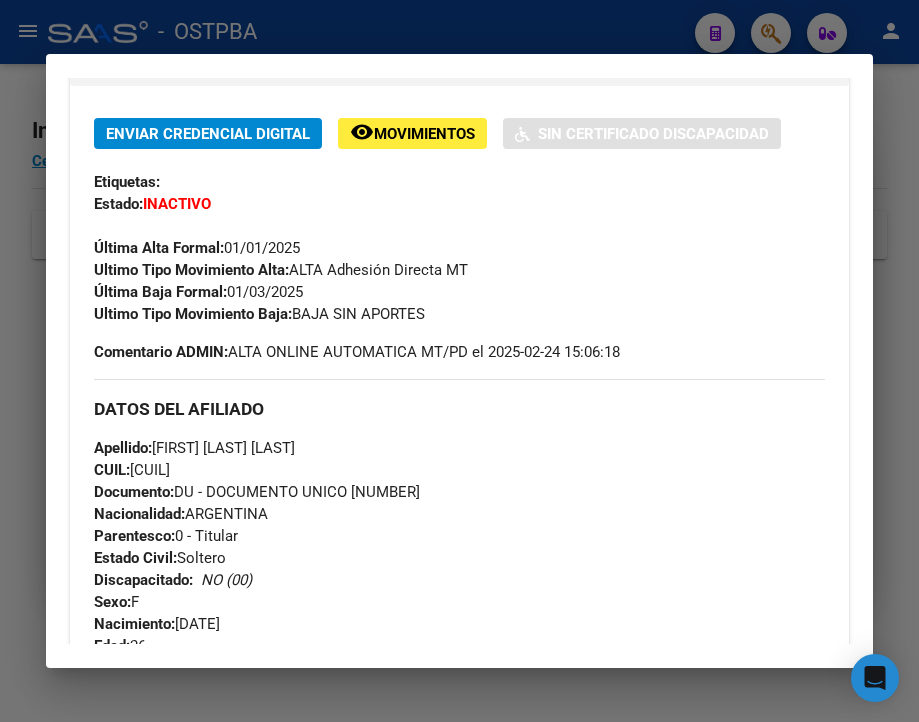 drag, startPoint x: 230, startPoint y: 307, endPoint x: 351, endPoint y: 309, distance: 121.016525 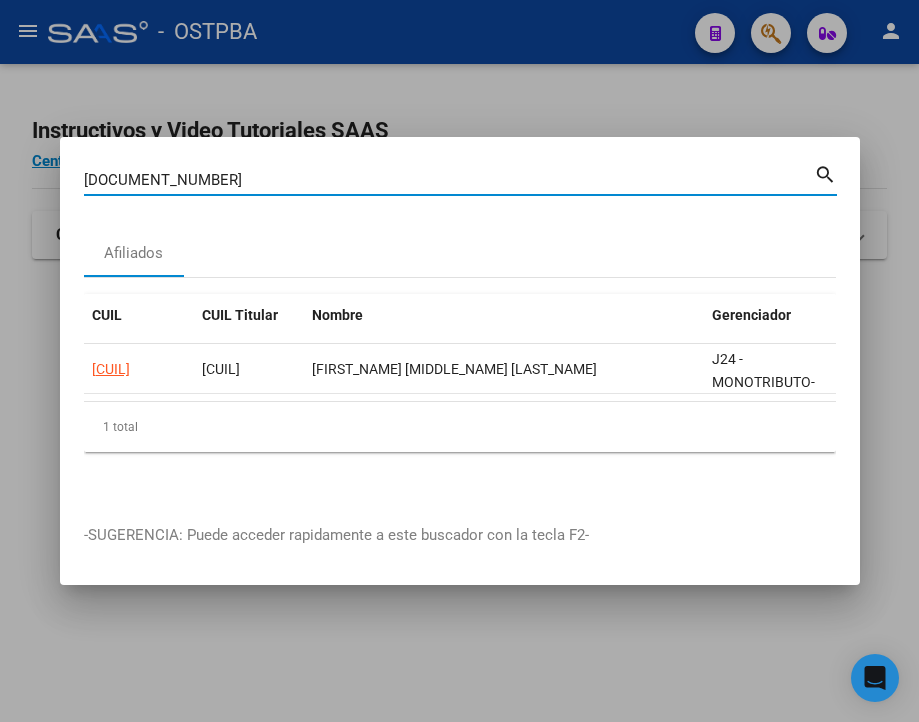 click on "[DOCUMENT_NUMBER]" at bounding box center (449, 180) 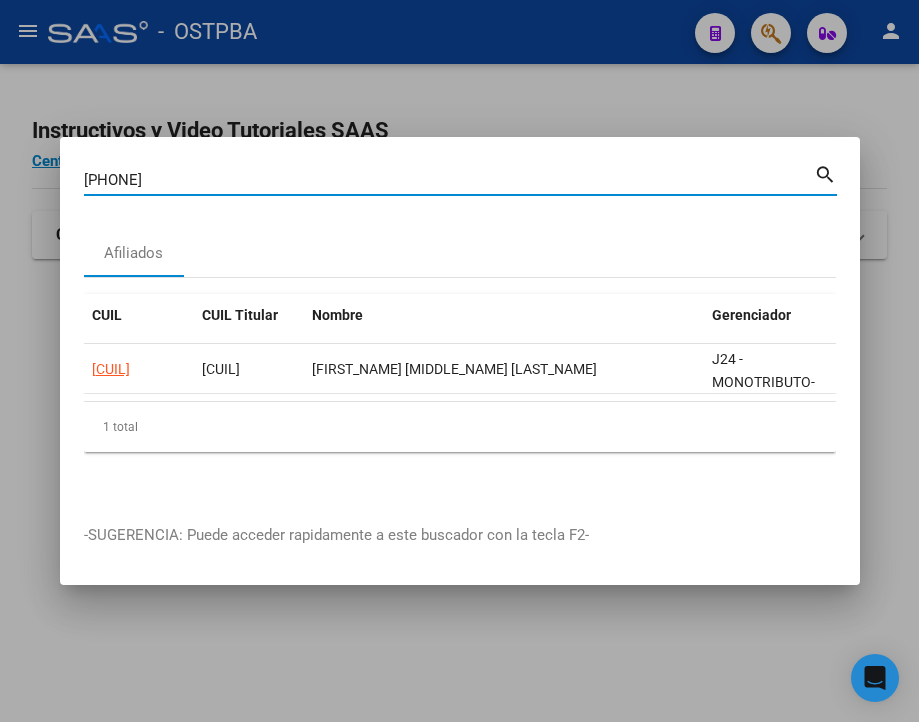 type on "[PHONE]" 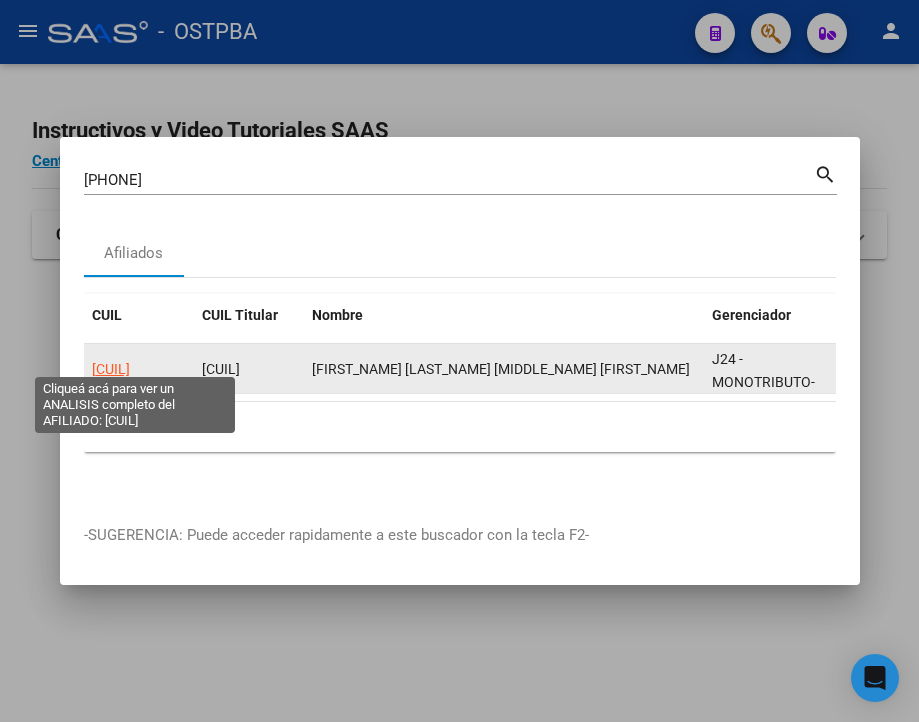 click on "[CUIL]" 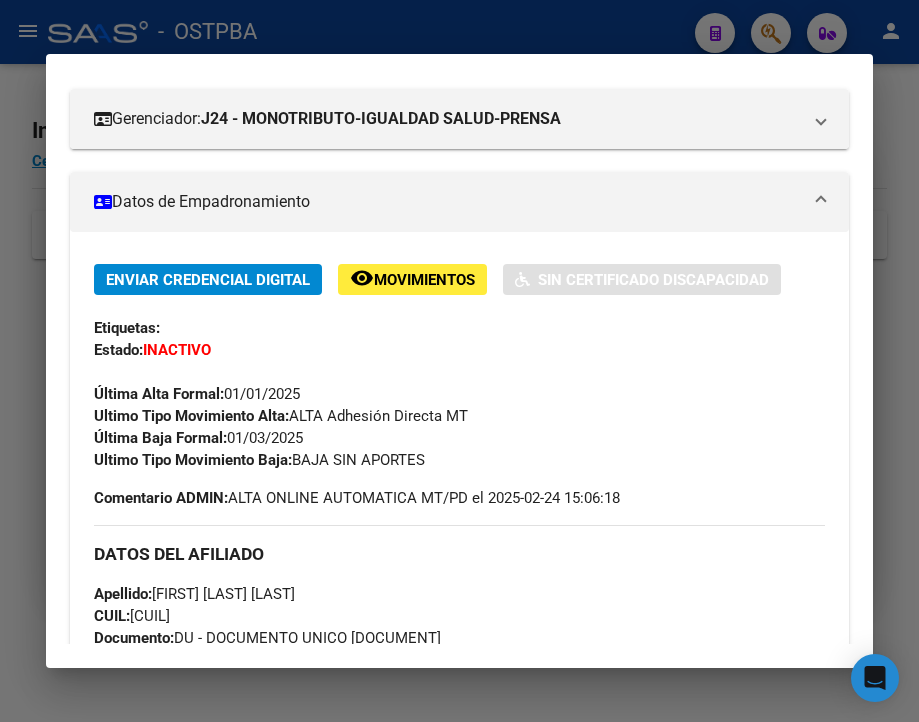 scroll, scrollTop: 300, scrollLeft: 0, axis: vertical 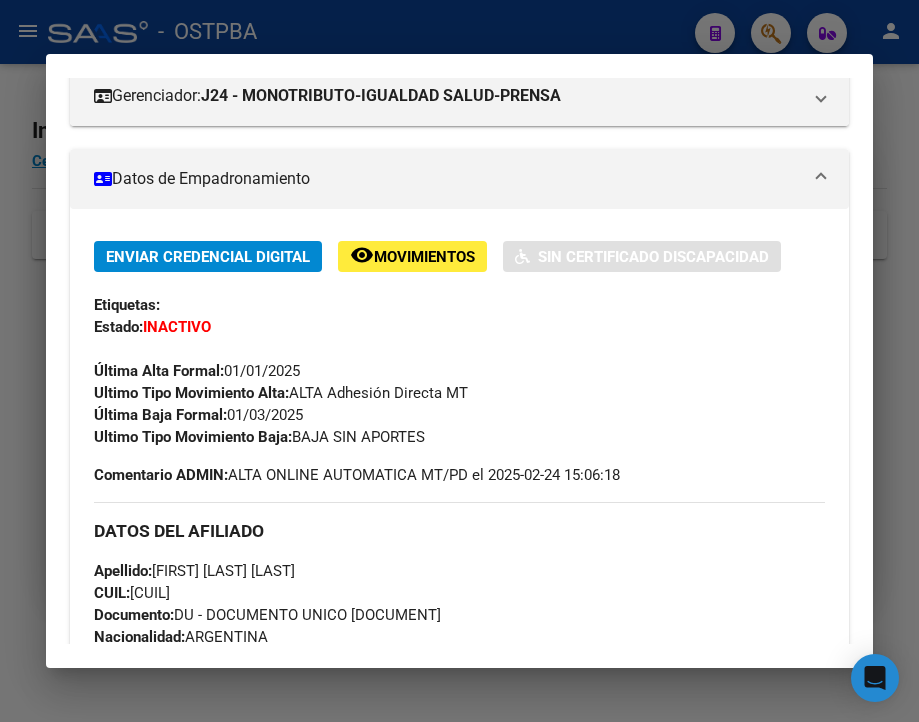 drag, startPoint x: 229, startPoint y: 406, endPoint x: 398, endPoint y: 406, distance: 169 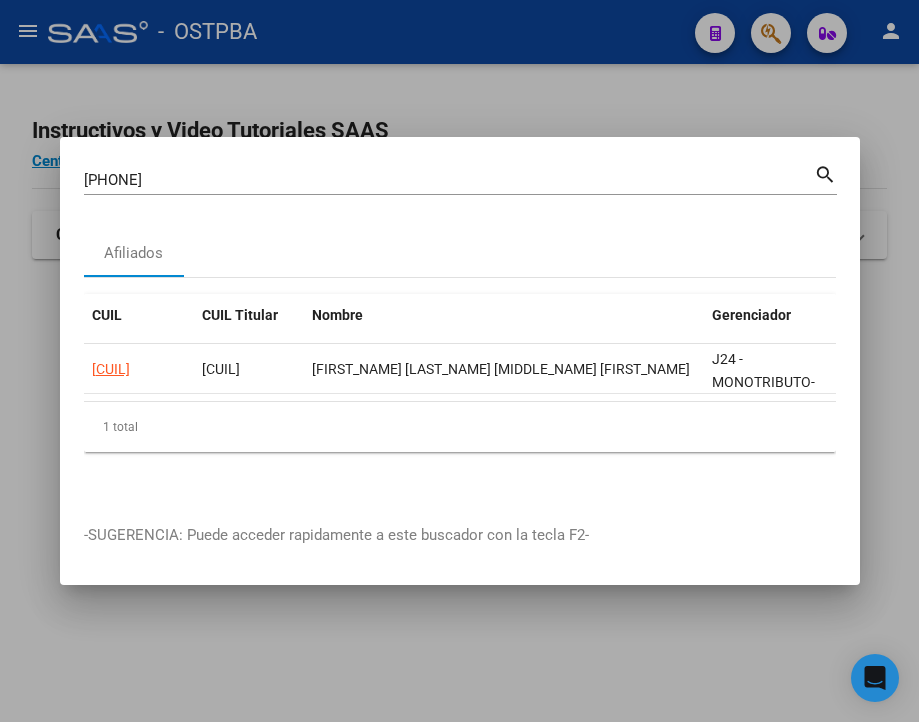 click on "[PHONE]" at bounding box center (449, 180) 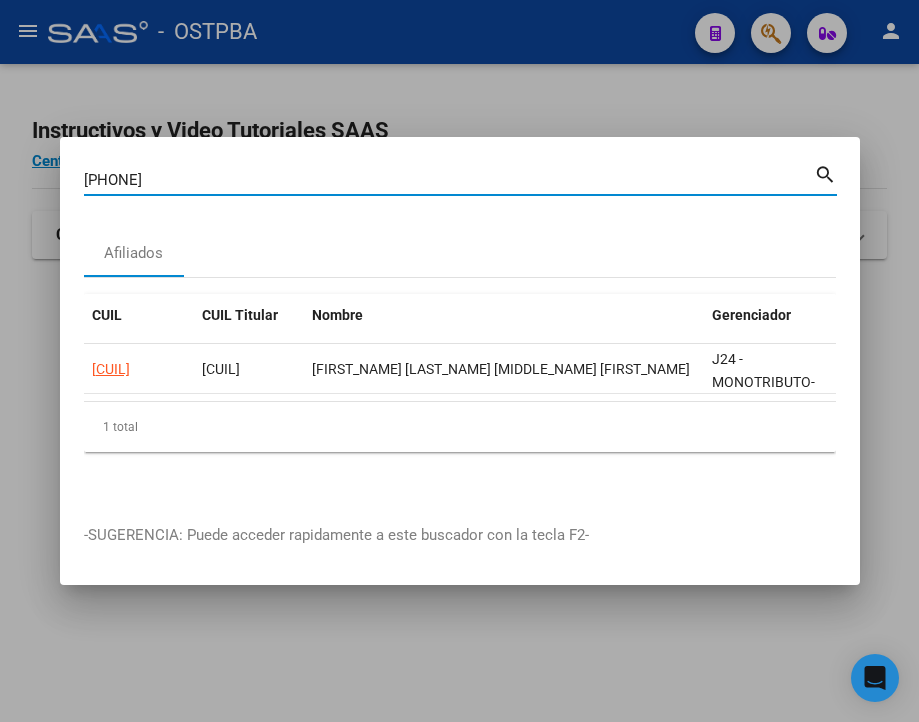 click on "[PHONE]" at bounding box center (449, 180) 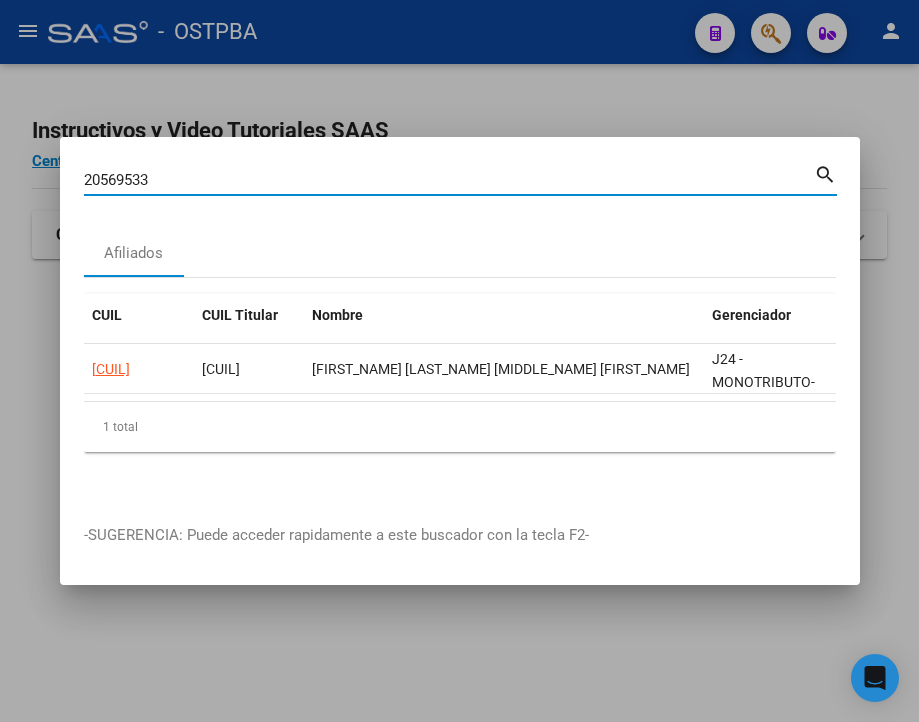 type on "20569533" 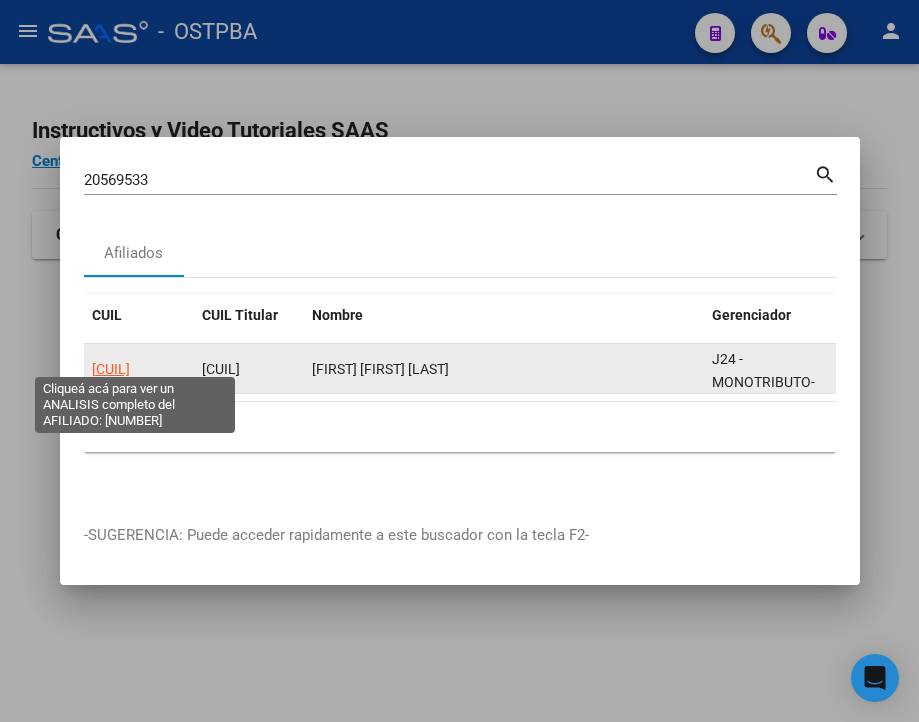 click on "[CUIL]" 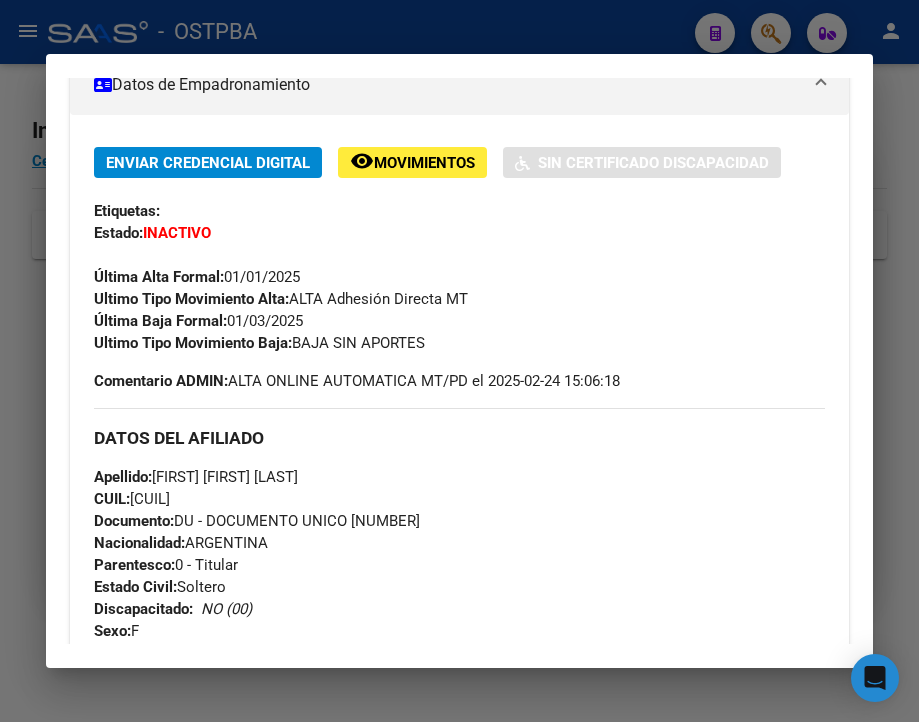 scroll, scrollTop: 400, scrollLeft: 0, axis: vertical 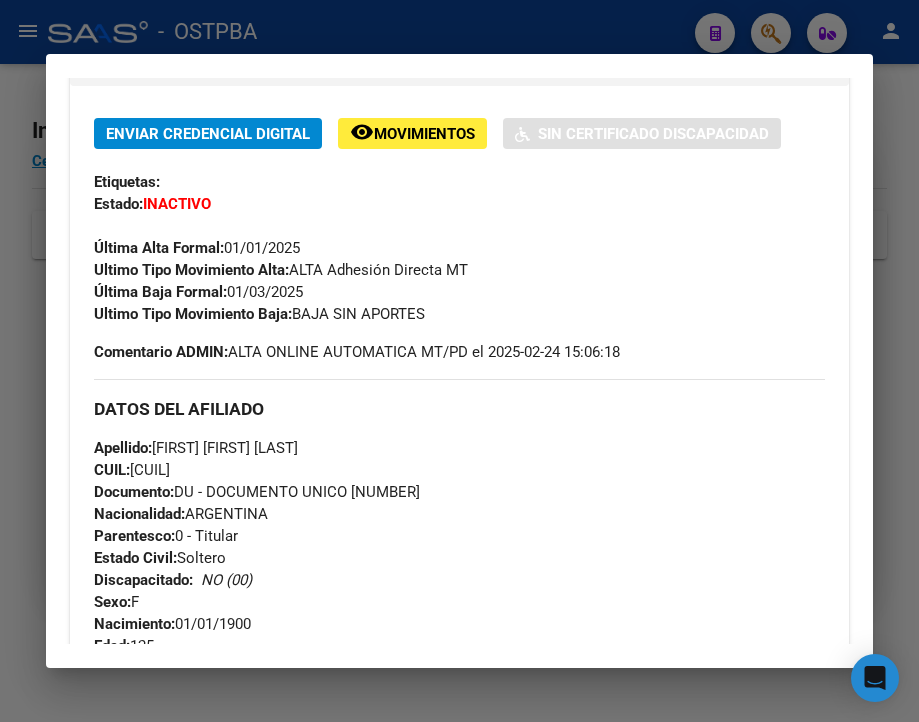 drag, startPoint x: 231, startPoint y: 309, endPoint x: 390, endPoint y: 309, distance: 159 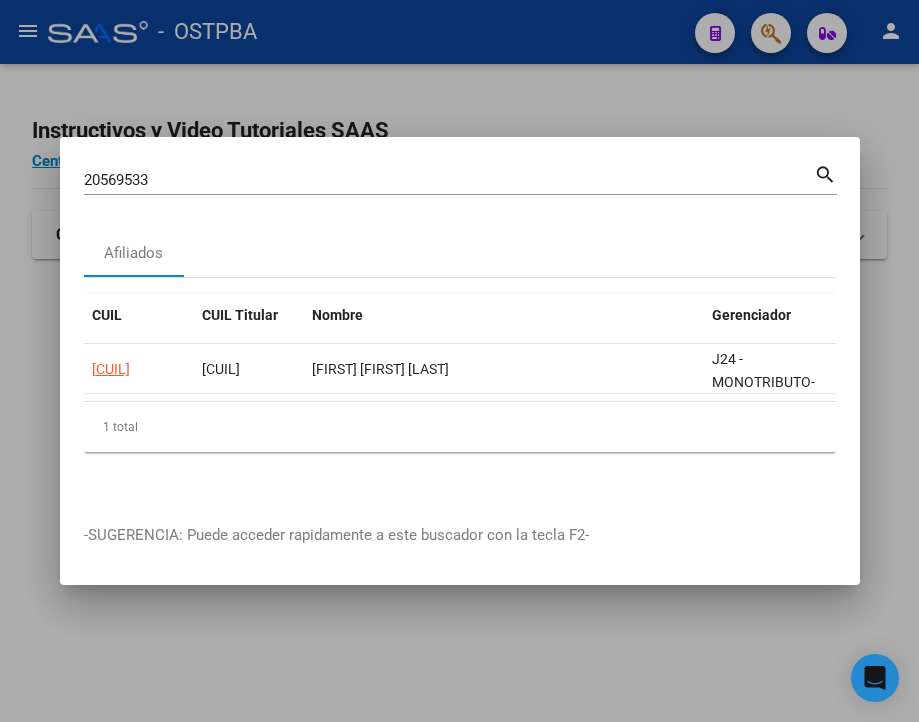 click on "20569533" at bounding box center [449, 180] 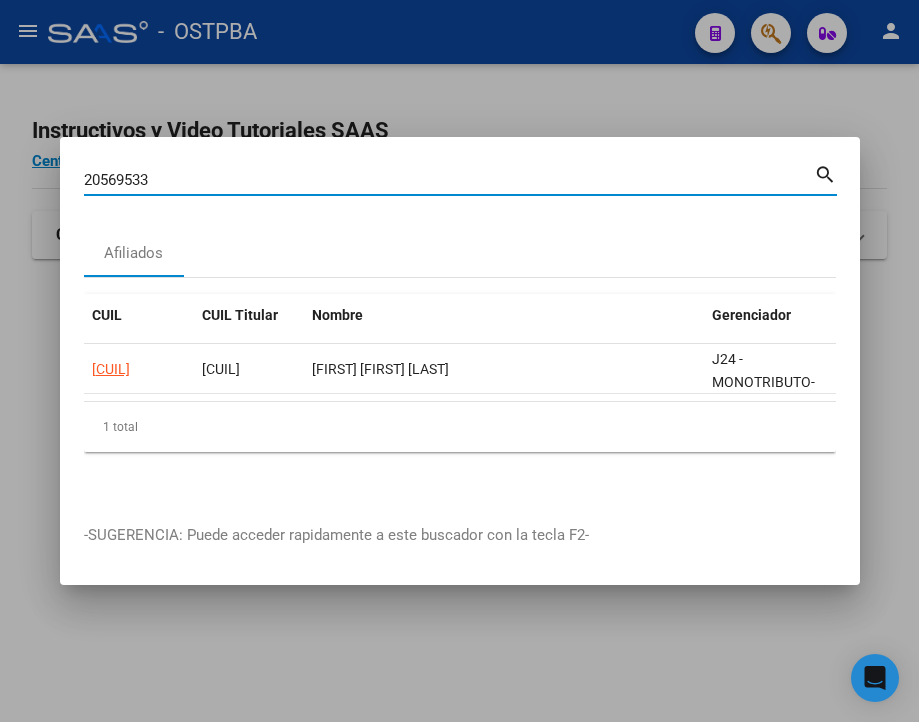click on "20569533" at bounding box center [449, 180] 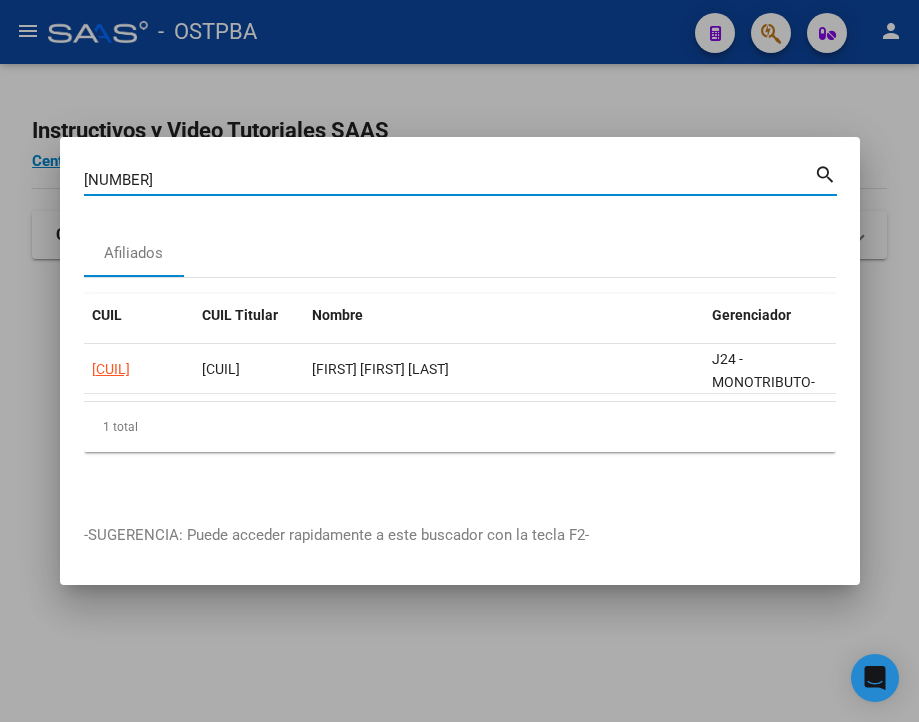 type on "[NUMBER]" 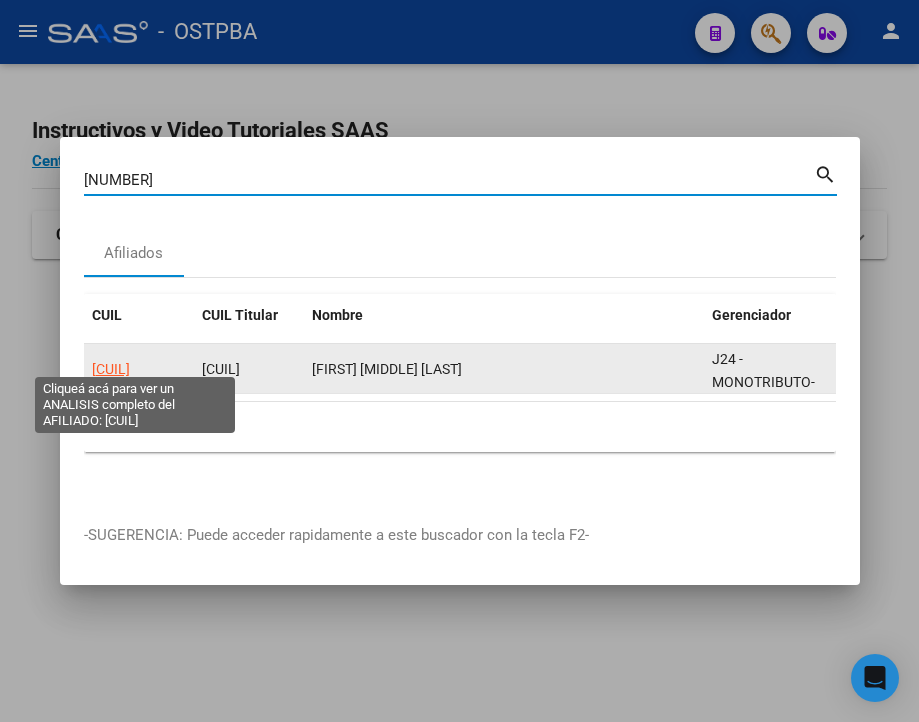 click on "[CUIL]" 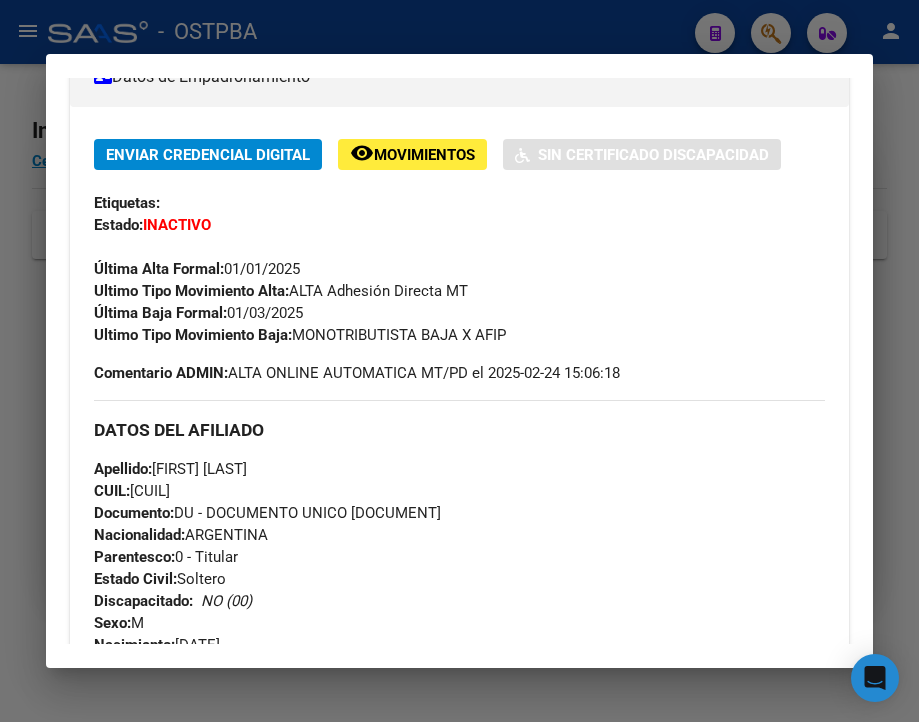 scroll, scrollTop: 400, scrollLeft: 0, axis: vertical 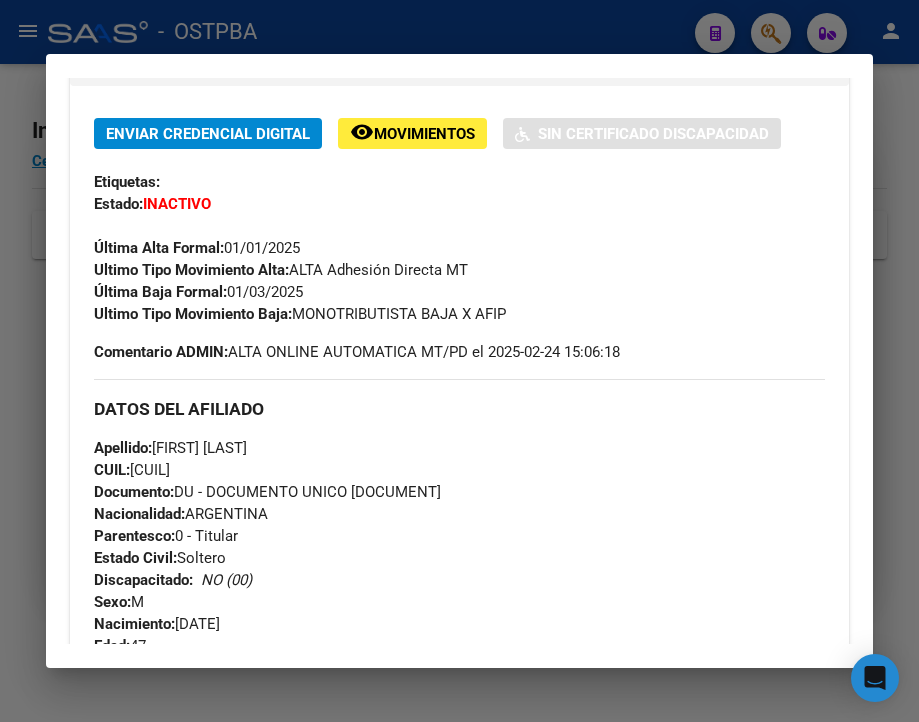 drag, startPoint x: 229, startPoint y: 309, endPoint x: 349, endPoint y: 300, distance: 120.33703 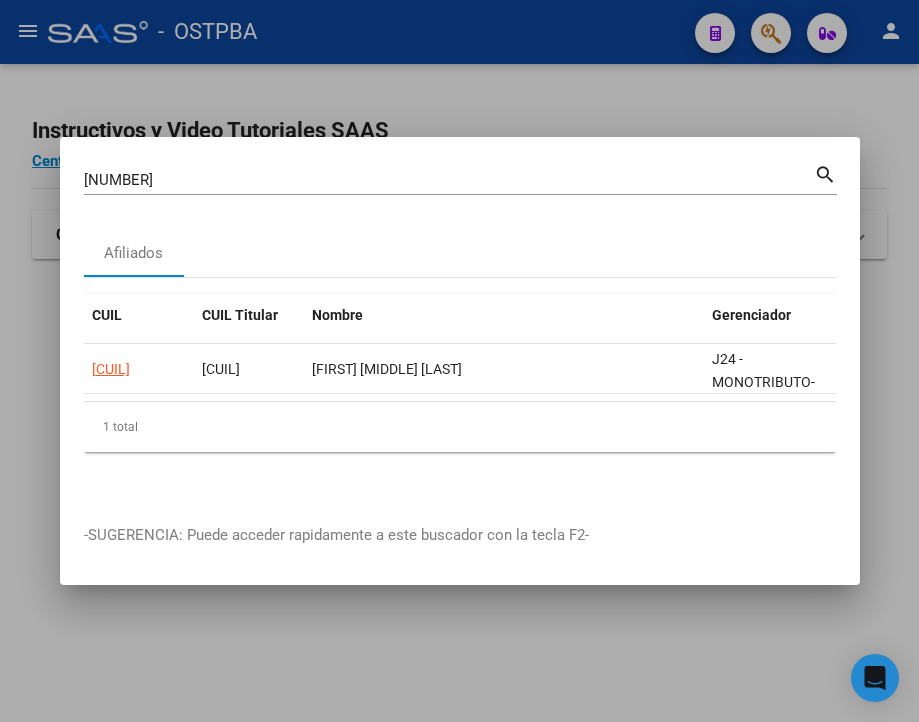 click on "[NUMBER]" at bounding box center [449, 180] 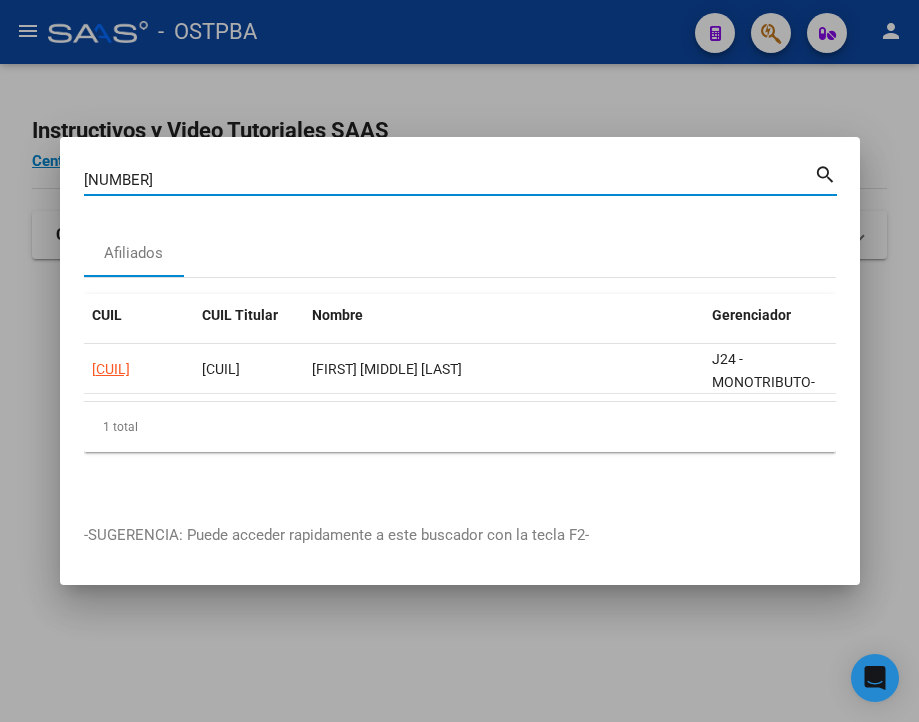 click on "[NUMBER]" at bounding box center (449, 180) 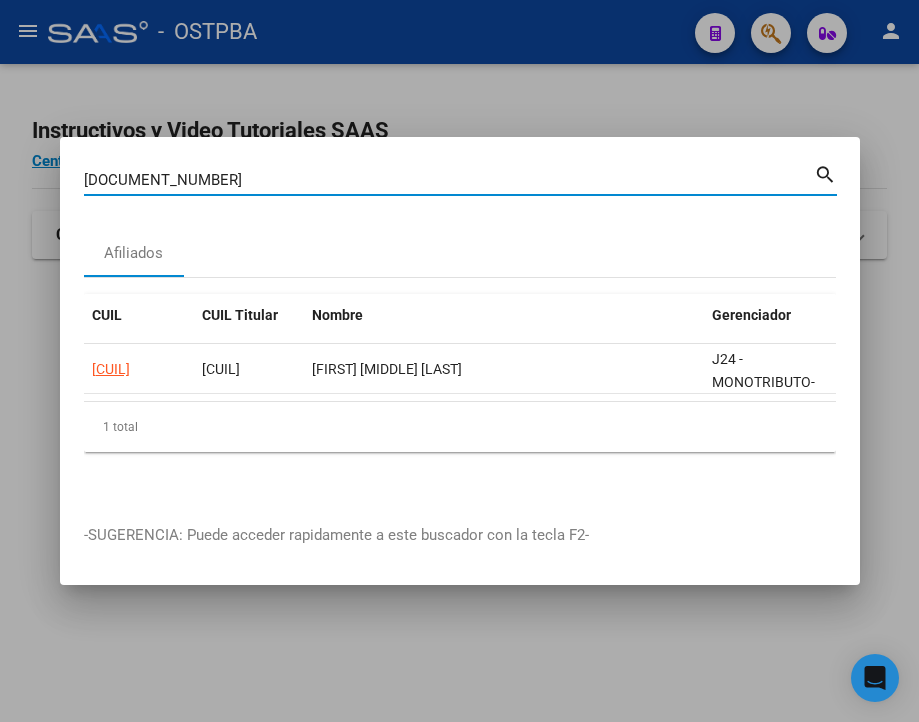 type on "[DOCUMENT_NUMBER]" 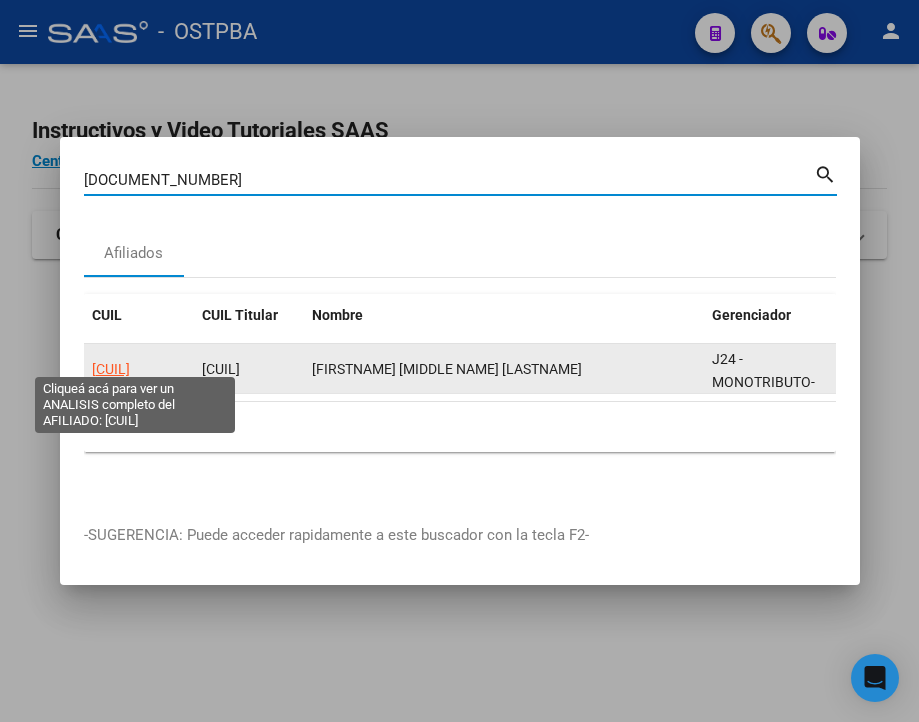 click on "[CUIL]" 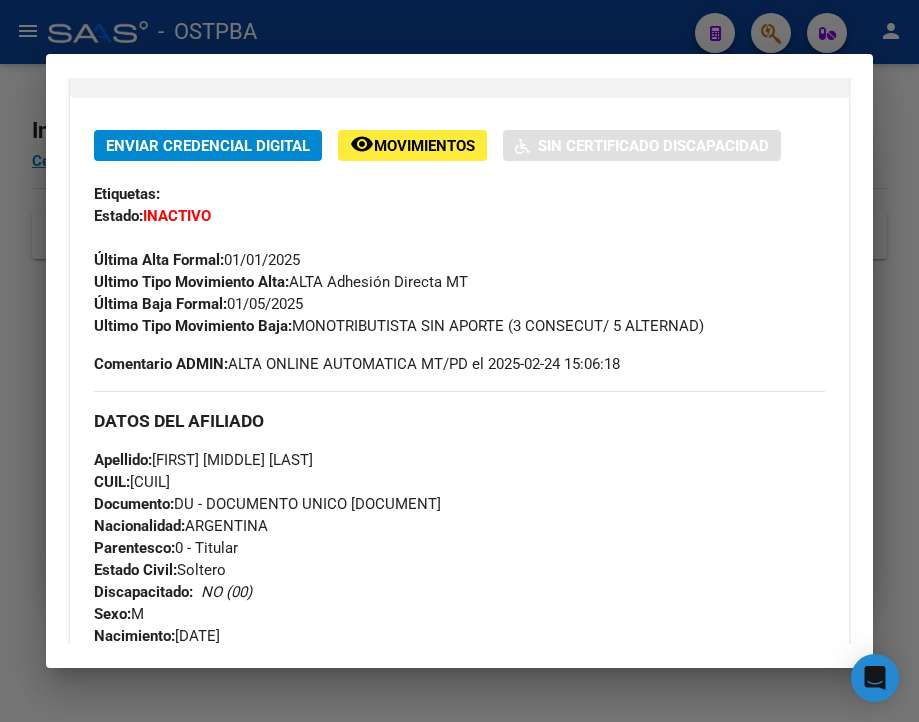 scroll, scrollTop: 400, scrollLeft: 0, axis: vertical 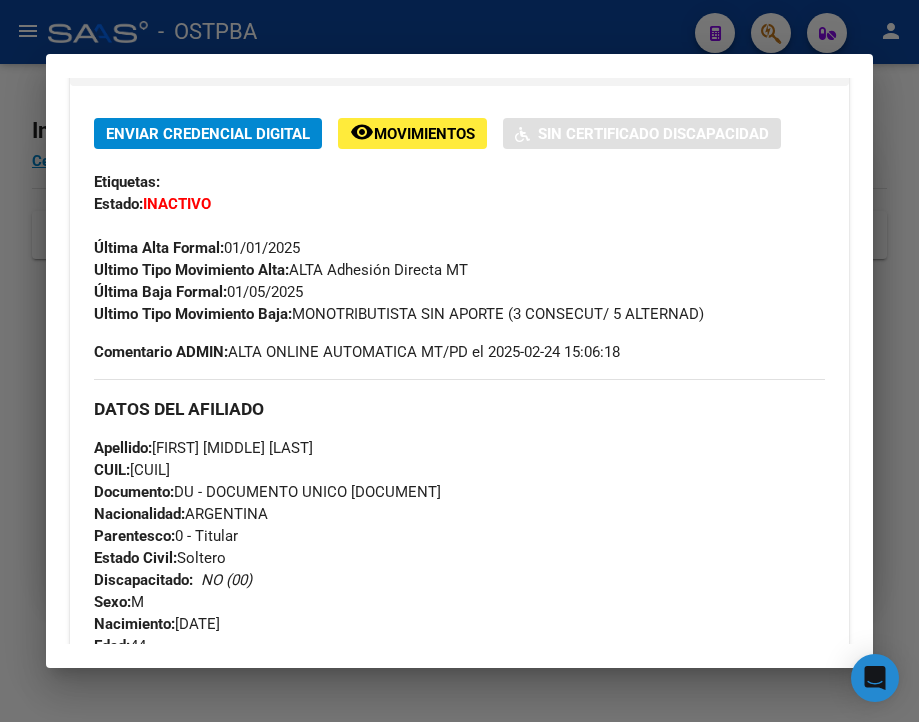 drag, startPoint x: 230, startPoint y: 306, endPoint x: 369, endPoint y: 309, distance: 139.03236 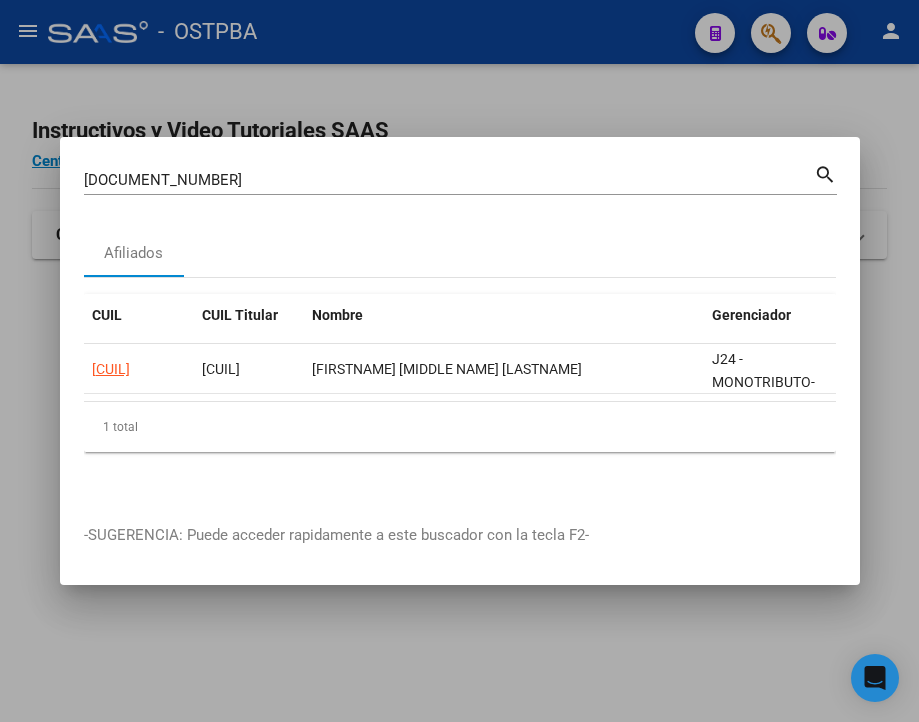 click on "[DOCUMENT_NUMBER]" at bounding box center [449, 180] 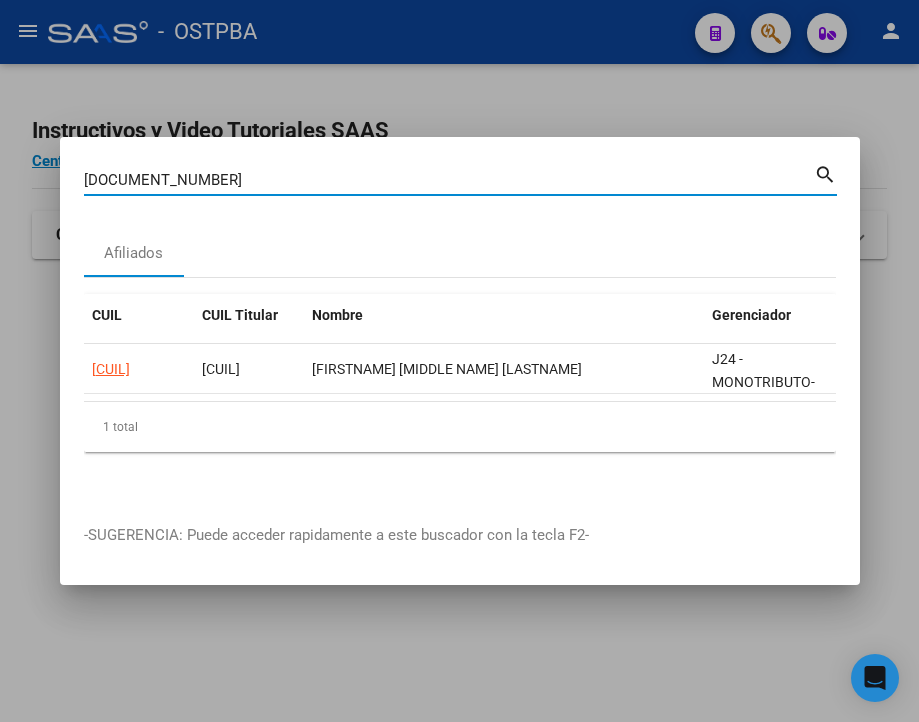 click on "[DOCUMENT_NUMBER]" at bounding box center [449, 180] 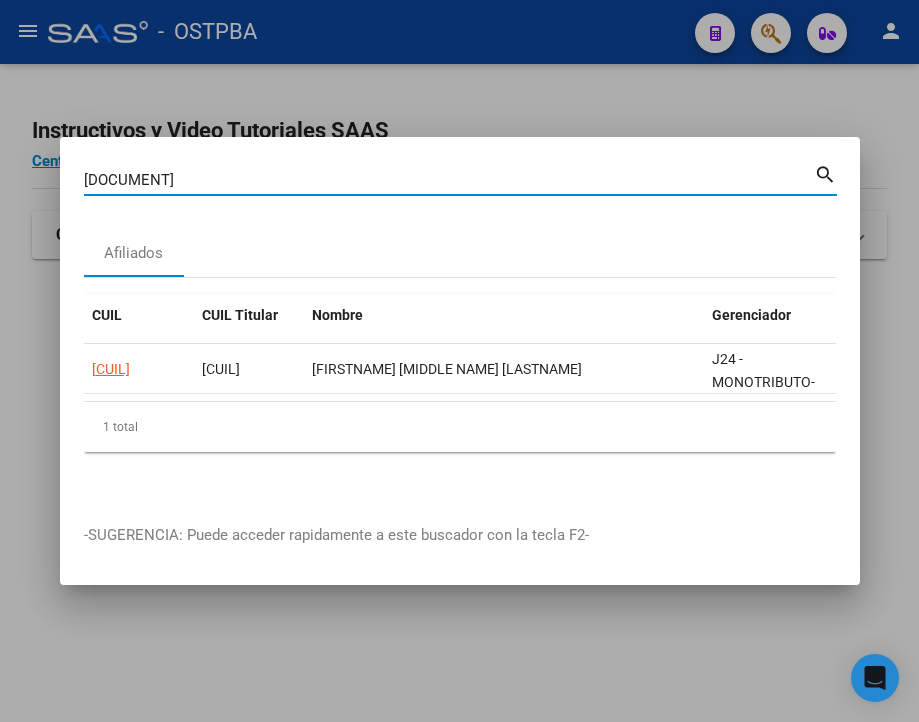 type on "[DOCUMENT]" 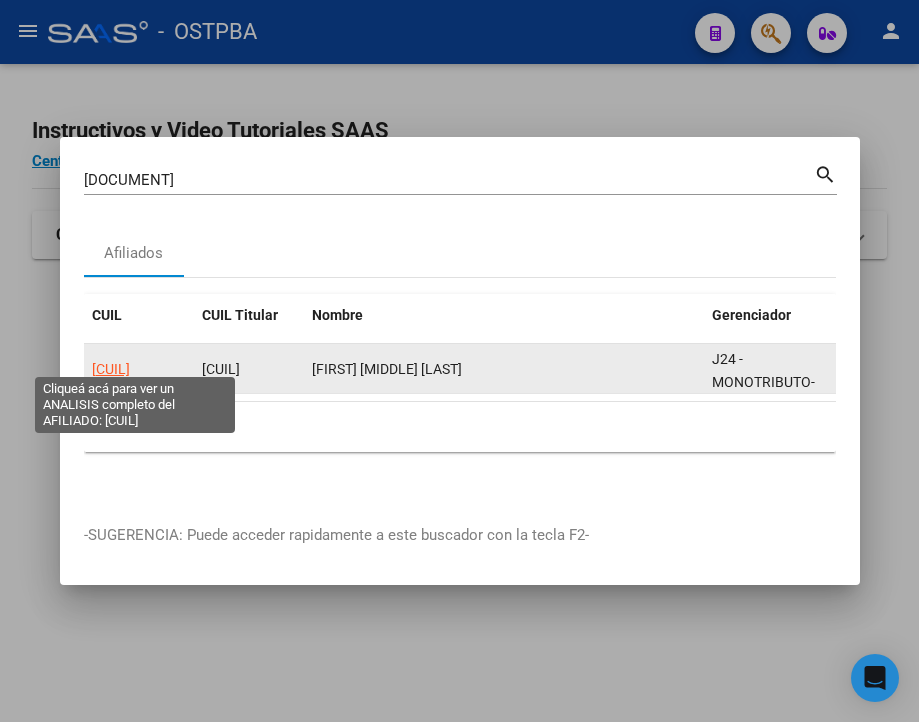 click on "[CUIL]" 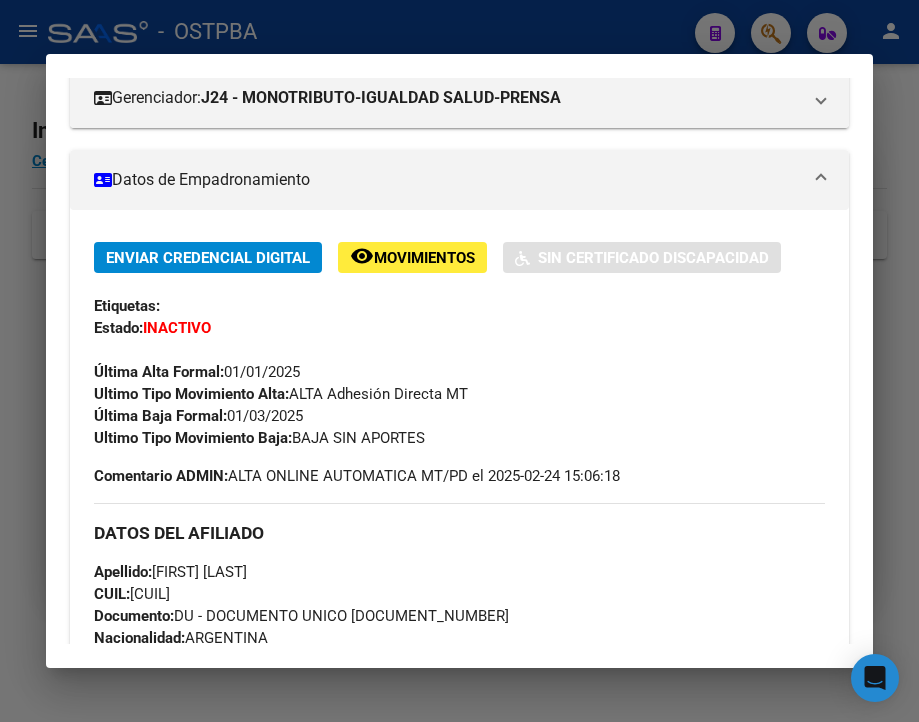 scroll, scrollTop: 300, scrollLeft: 0, axis: vertical 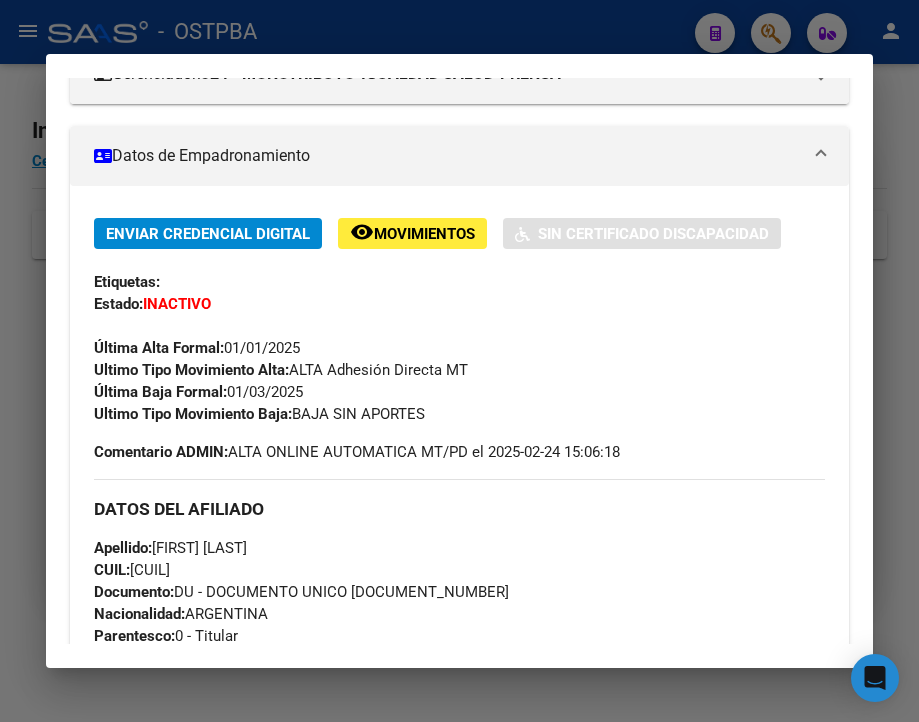 drag, startPoint x: 228, startPoint y: 405, endPoint x: 326, endPoint y: 412, distance: 98.24968 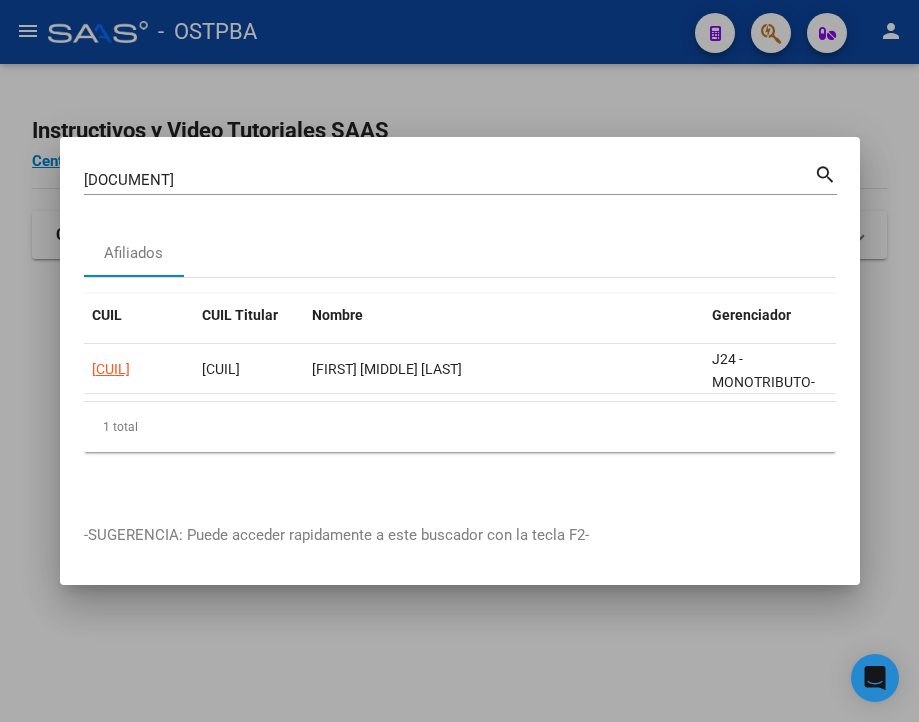 click on "[DOCUMENT]" at bounding box center (449, 180) 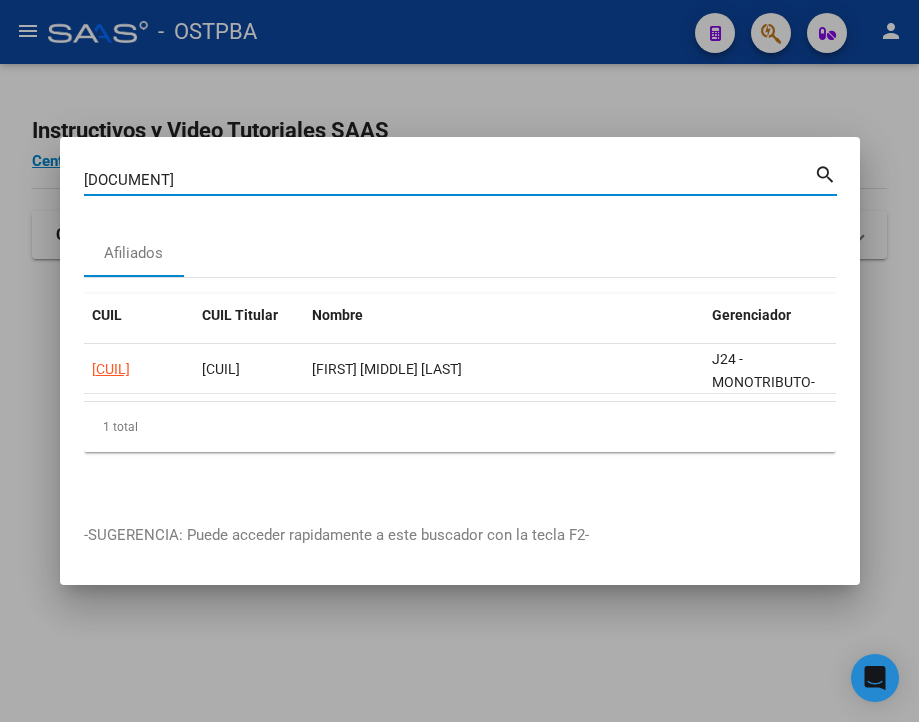 click on "[DOCUMENT]" at bounding box center [449, 180] 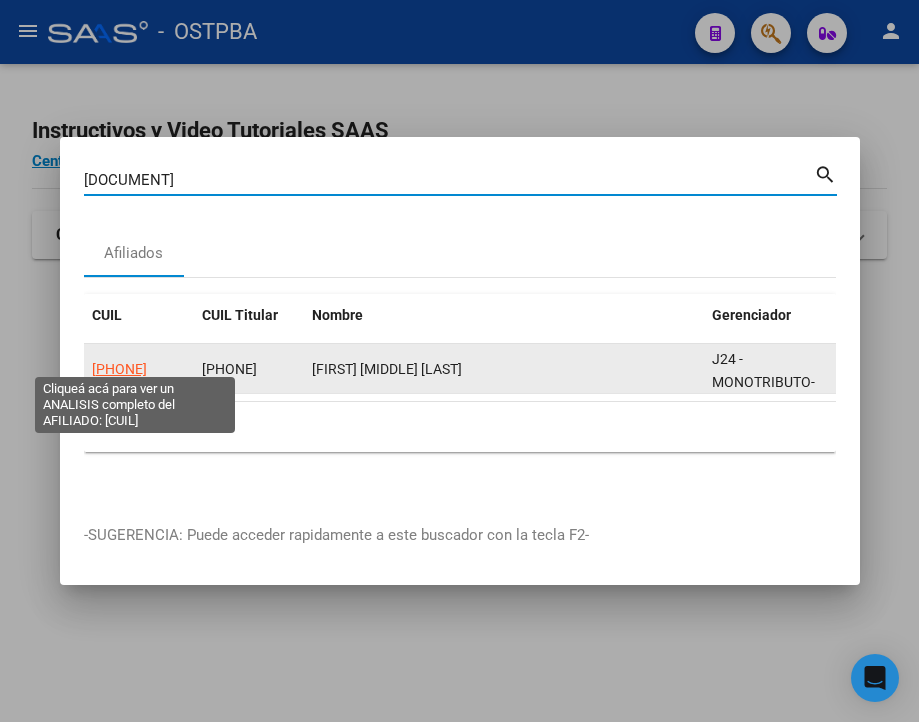 click on "[PHONE]" 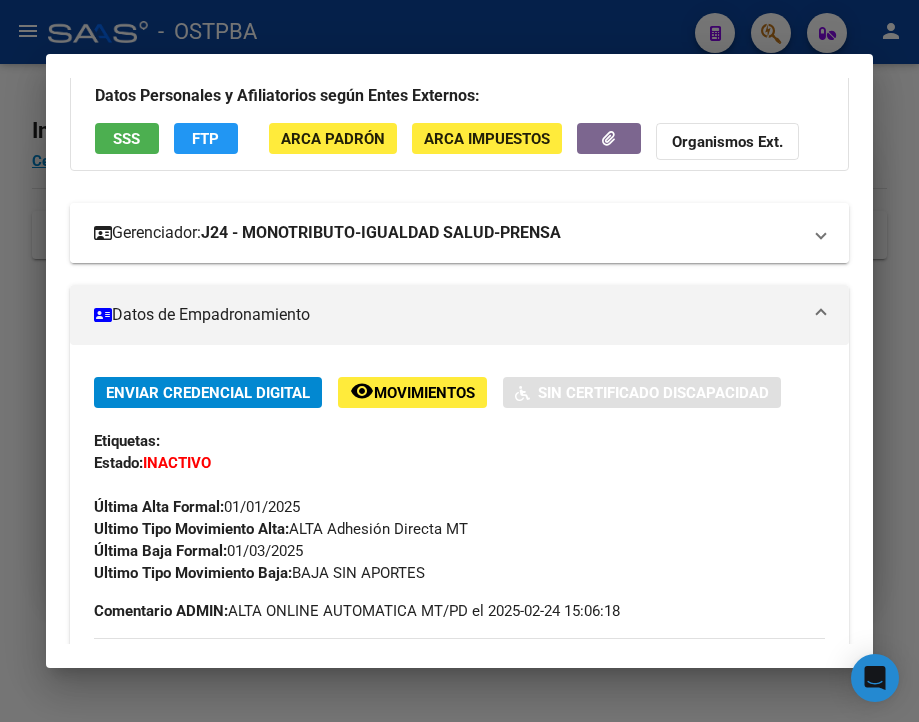 scroll, scrollTop: 300, scrollLeft: 0, axis: vertical 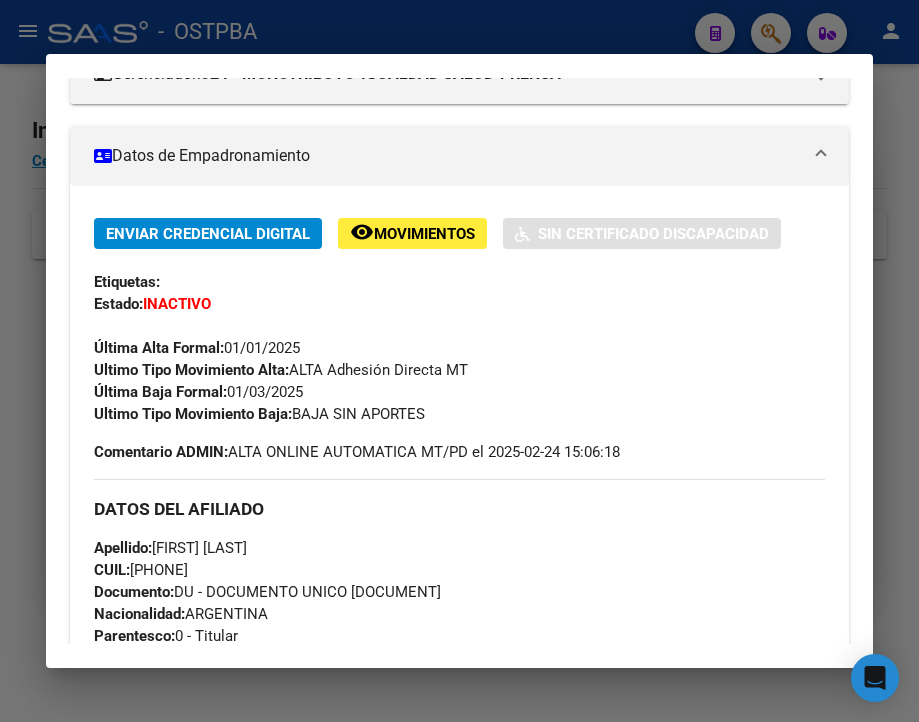 drag, startPoint x: 233, startPoint y: 405, endPoint x: 351, endPoint y: 406, distance: 118.004234 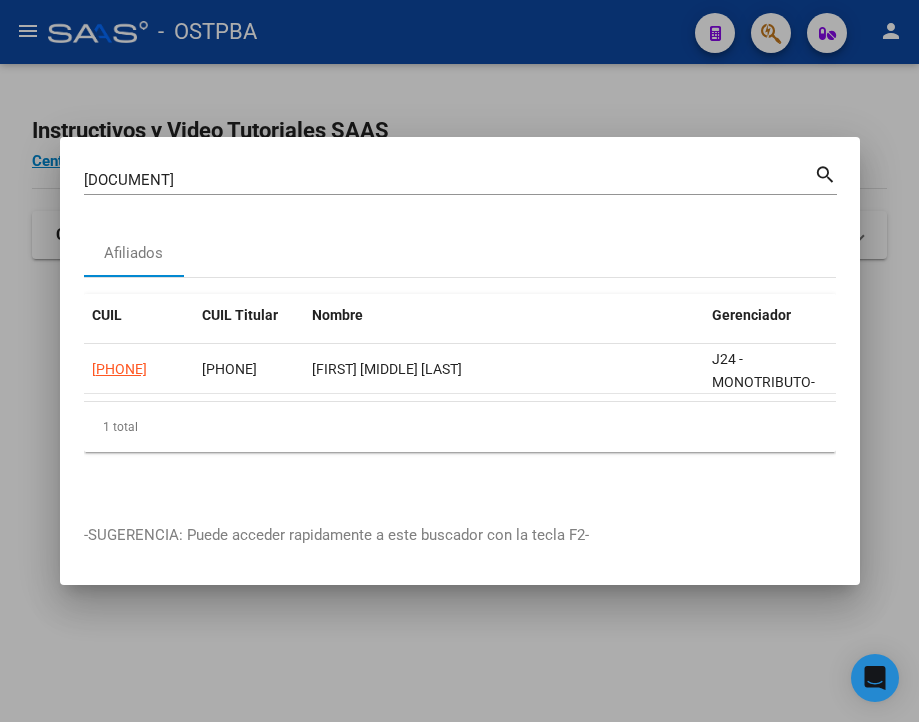 click on "[DOCUMENT]" at bounding box center (449, 180) 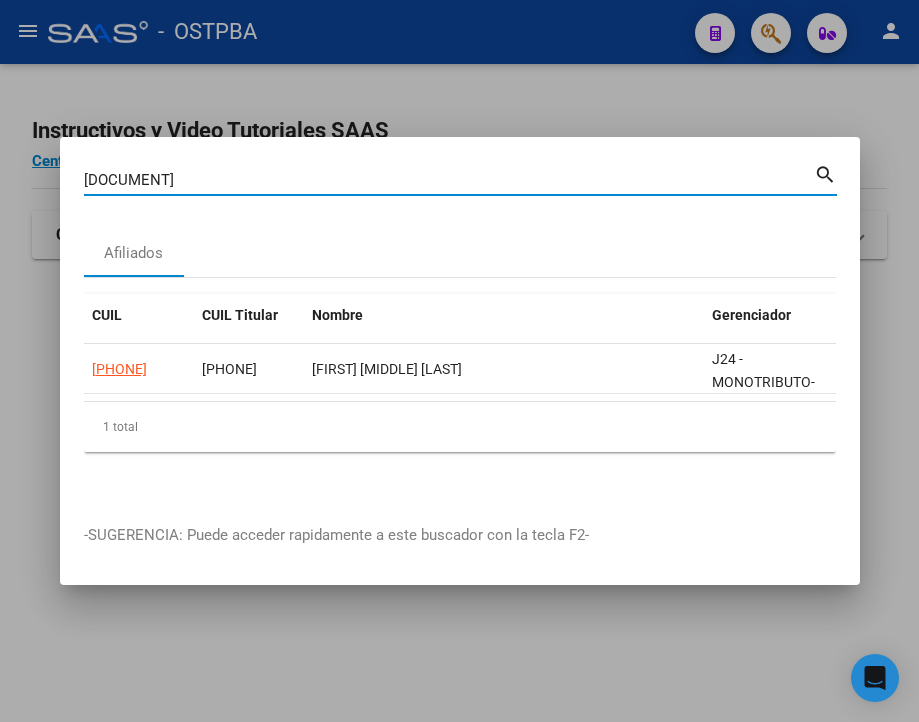 click on "[DOCUMENT]" at bounding box center (449, 180) 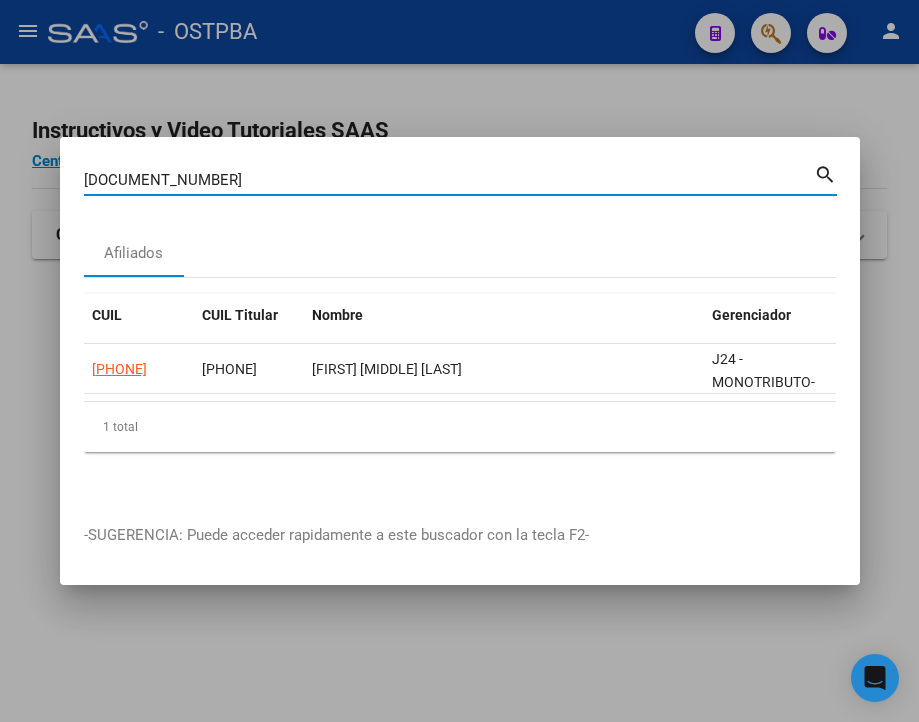 type on "[DOCUMENT_NUMBER]" 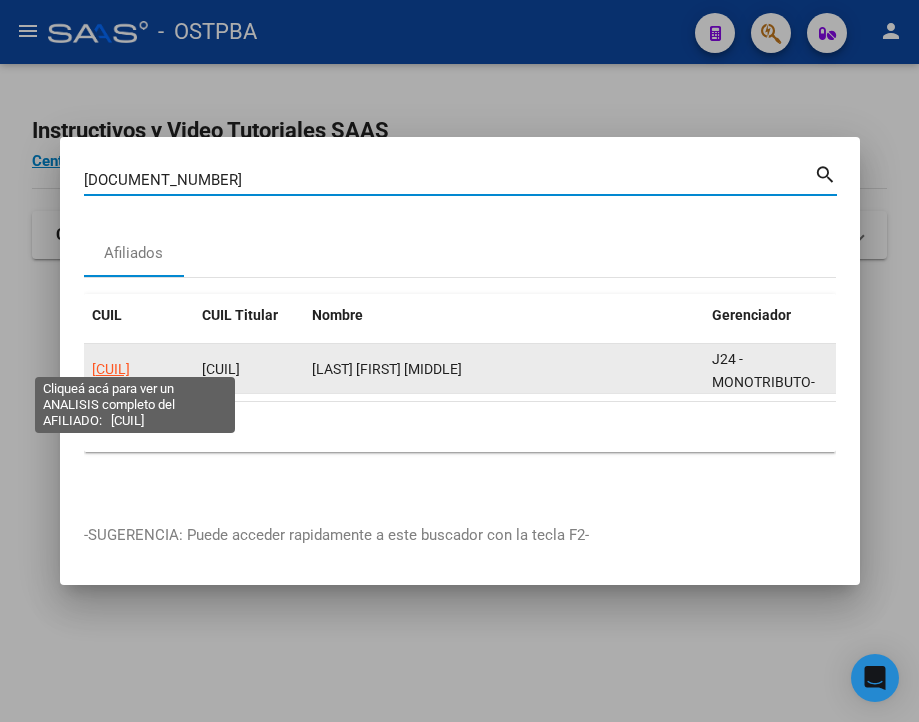 click on "[CUIL]" 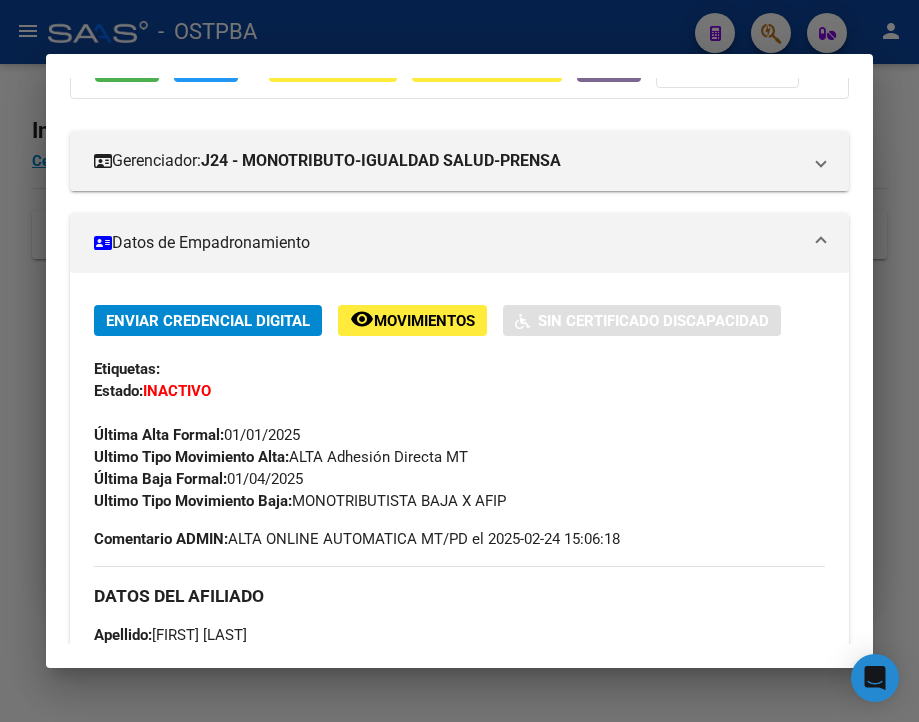scroll, scrollTop: 300, scrollLeft: 0, axis: vertical 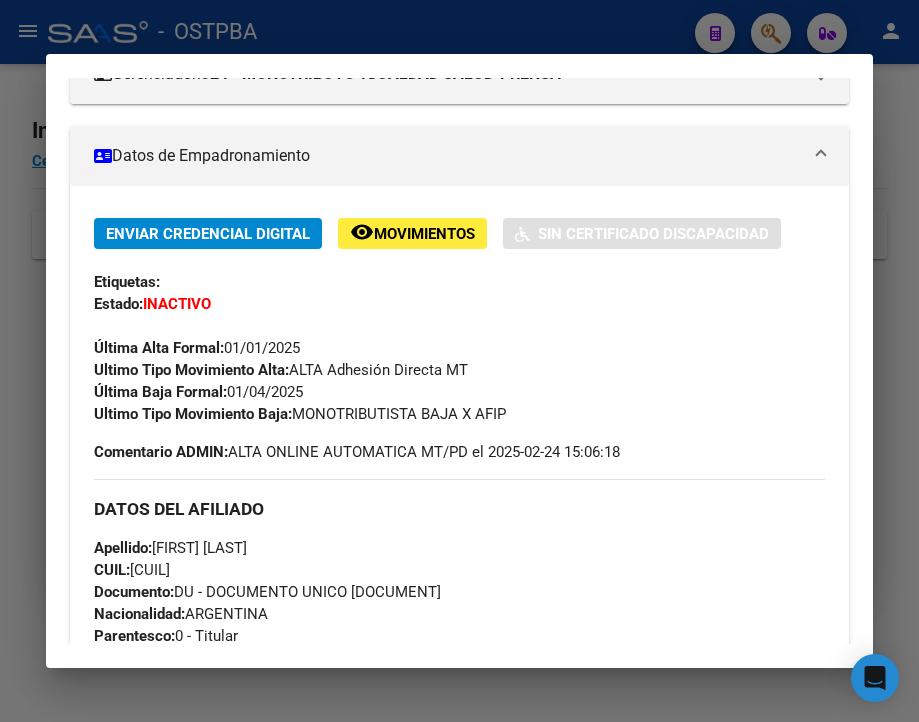 drag, startPoint x: 232, startPoint y: 411, endPoint x: 310, endPoint y: 403, distance: 78.40918 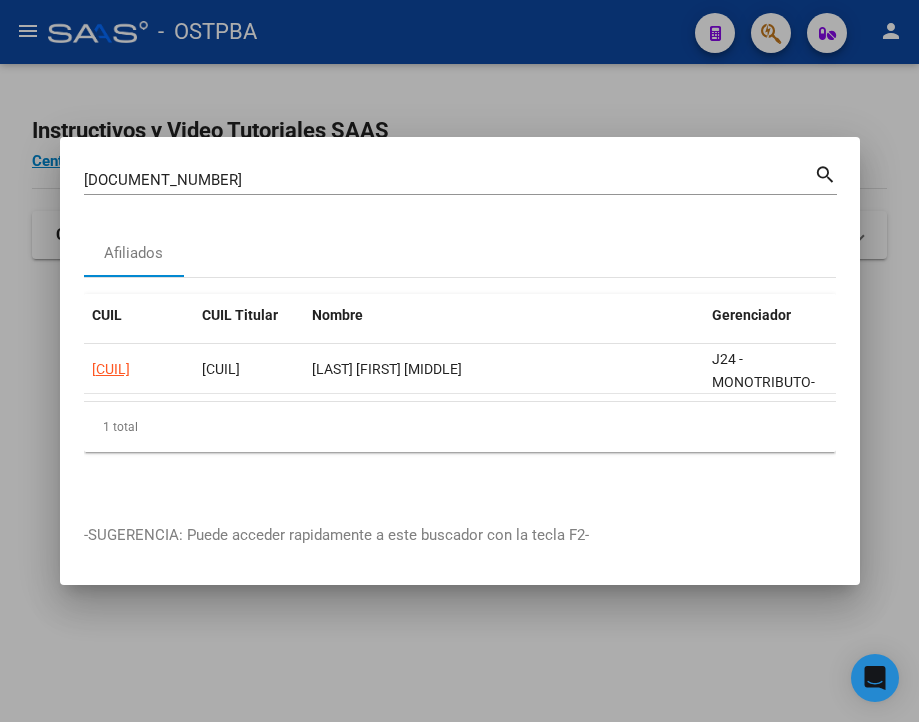 click on "[DOCUMENT_NUMBER]" at bounding box center [449, 180] 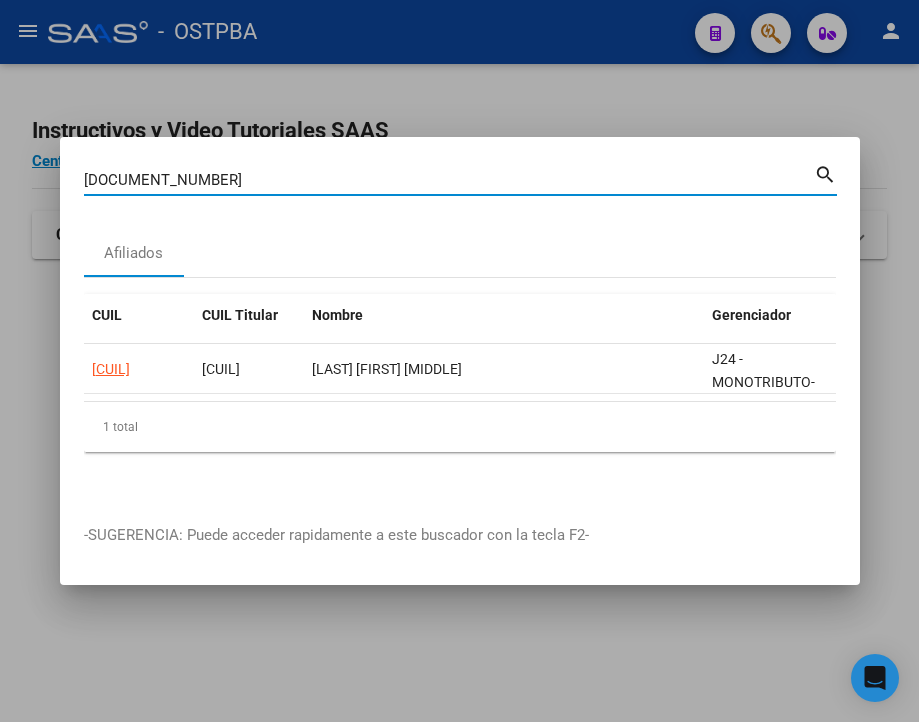 click on "[DOCUMENT_NUMBER]" at bounding box center (449, 180) 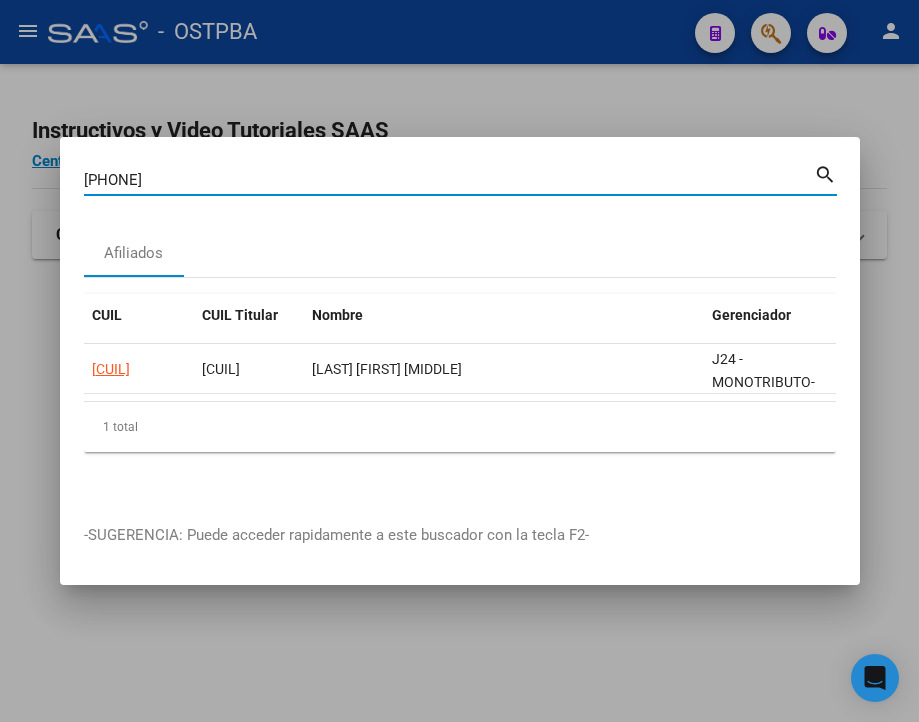 type on "[PHONE]" 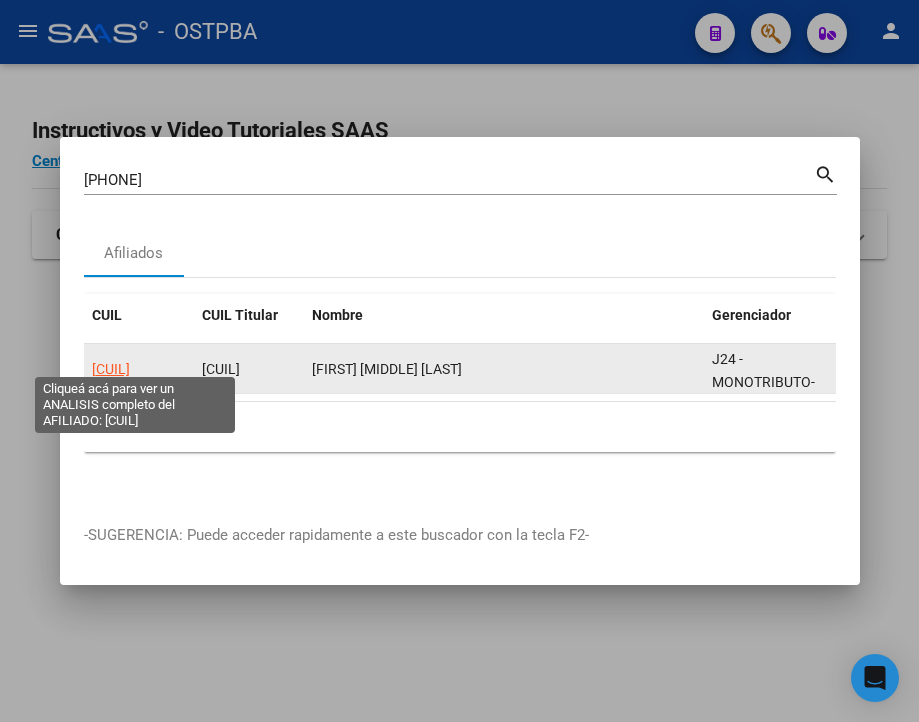 click on "[CUIL]" 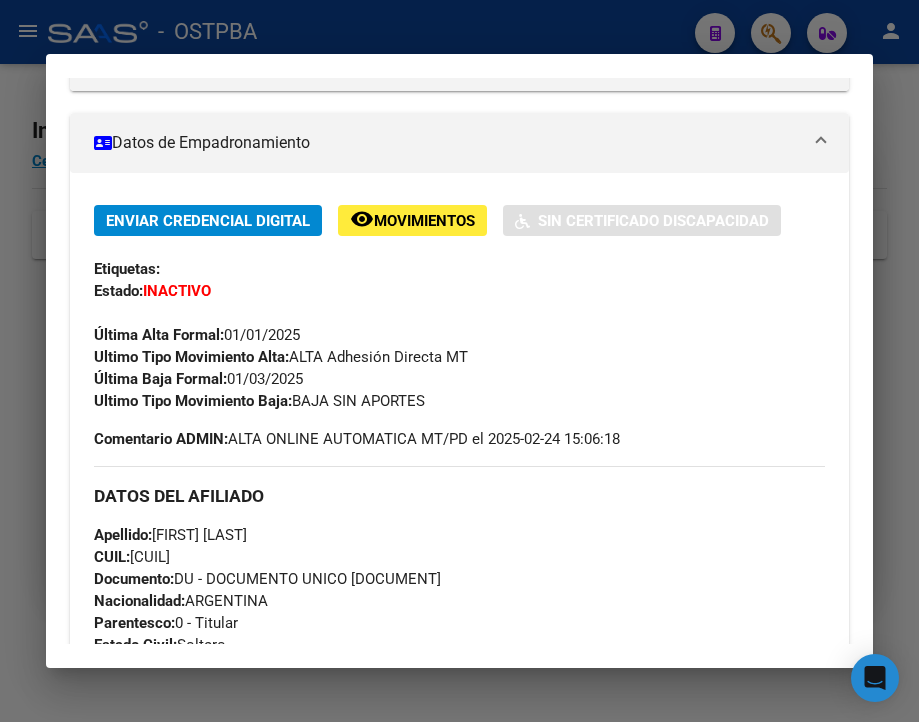 scroll, scrollTop: 400, scrollLeft: 0, axis: vertical 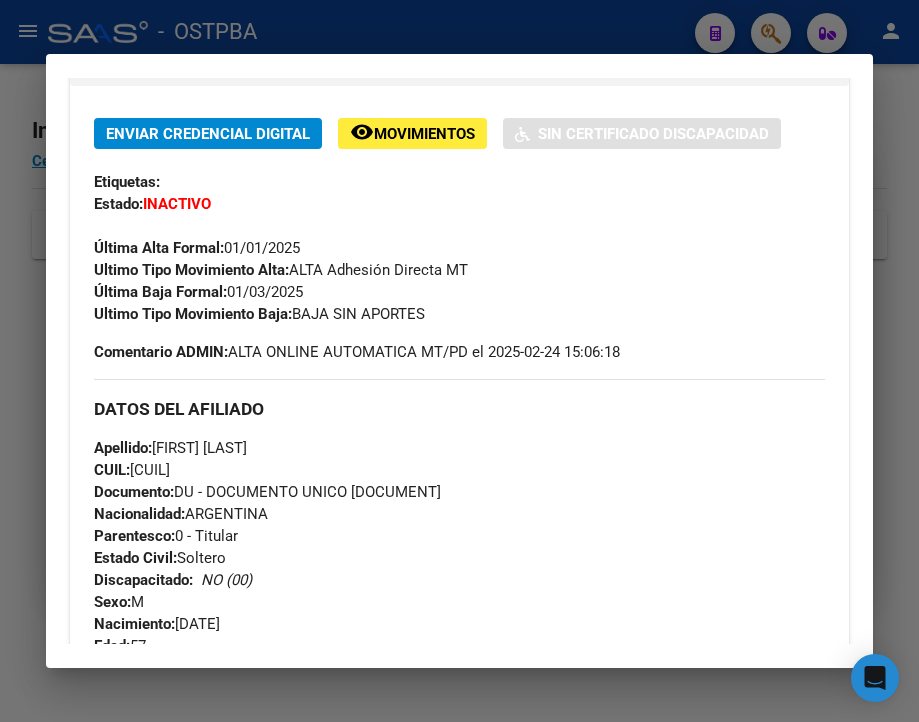 drag, startPoint x: 229, startPoint y: 309, endPoint x: 323, endPoint y: 309, distance: 94 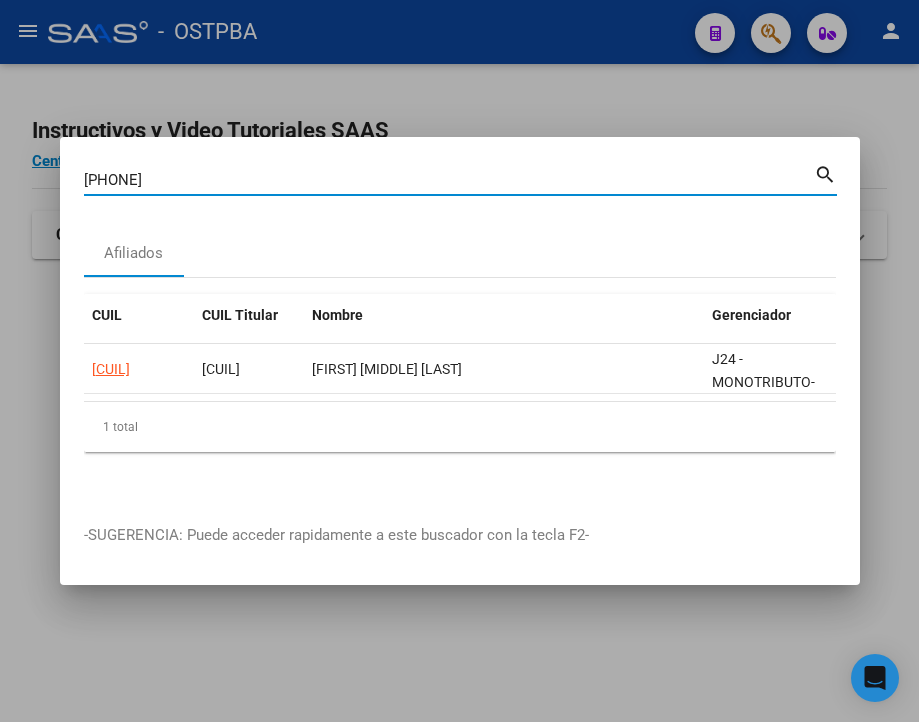 click on "[PHONE]" at bounding box center (449, 180) 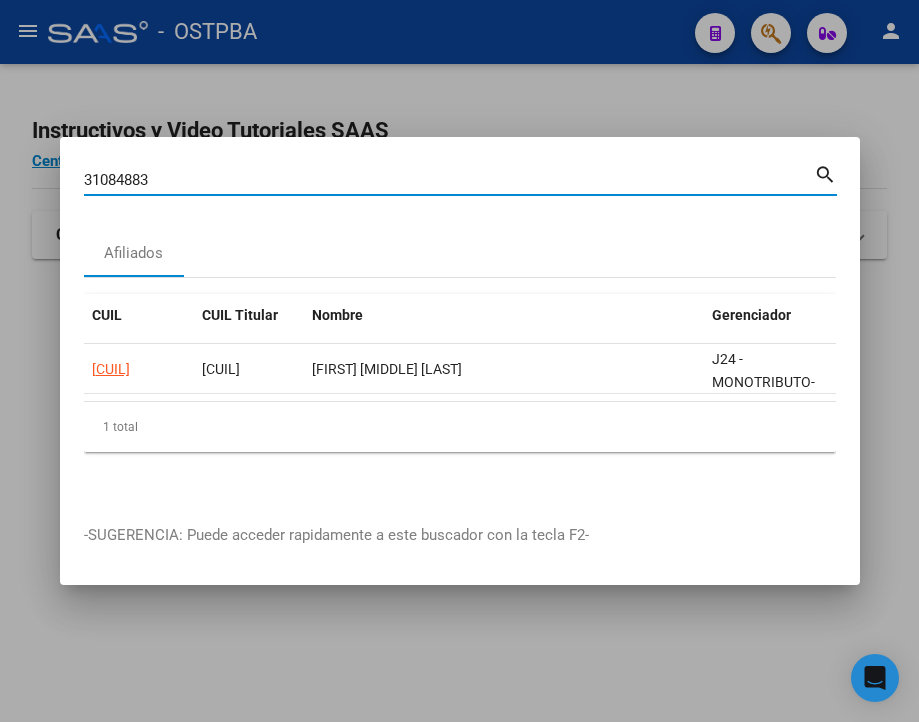 type on "31084883" 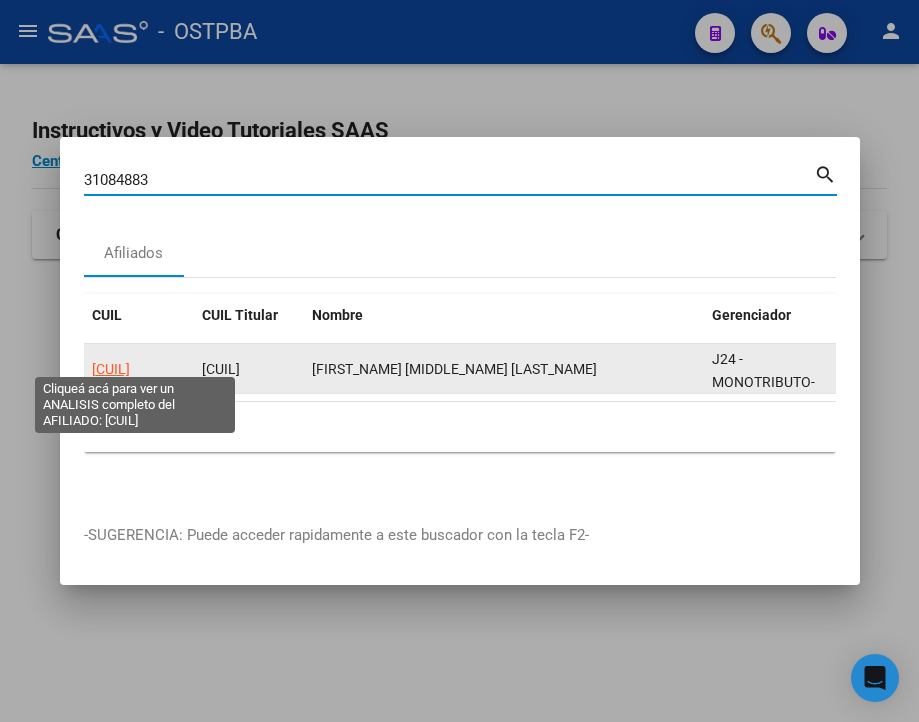 click on "[CUIL]" 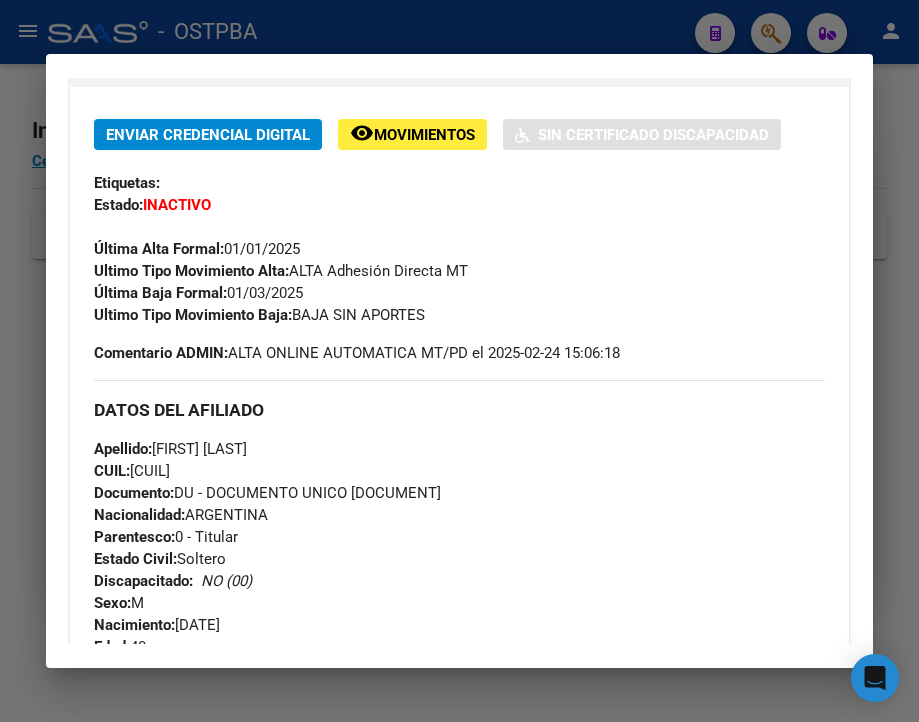 scroll, scrollTop: 400, scrollLeft: 0, axis: vertical 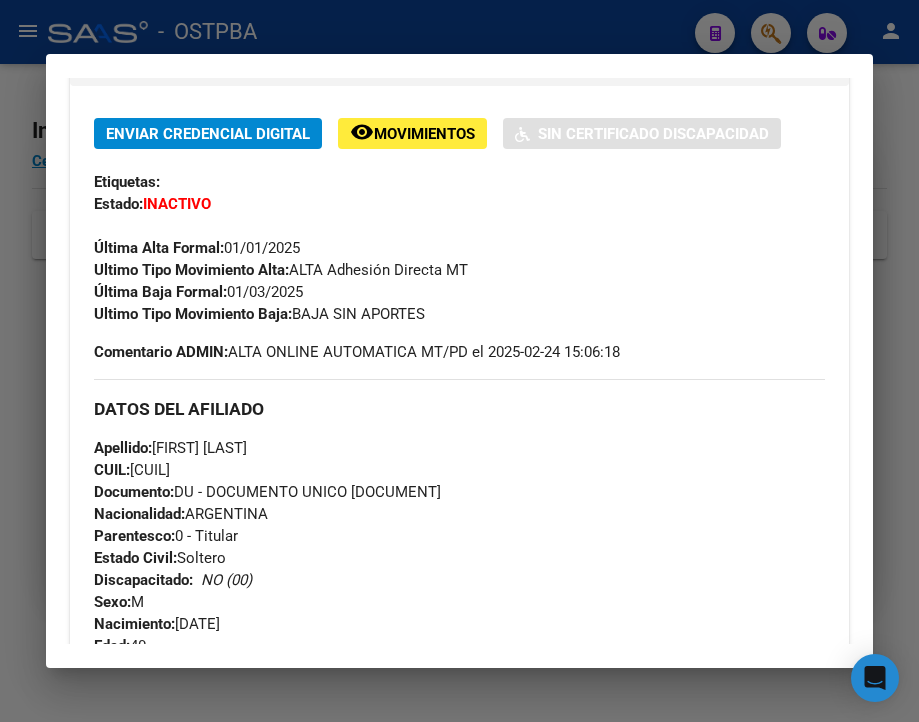 drag, startPoint x: 232, startPoint y: 303, endPoint x: 347, endPoint y: 310, distance: 115.212845 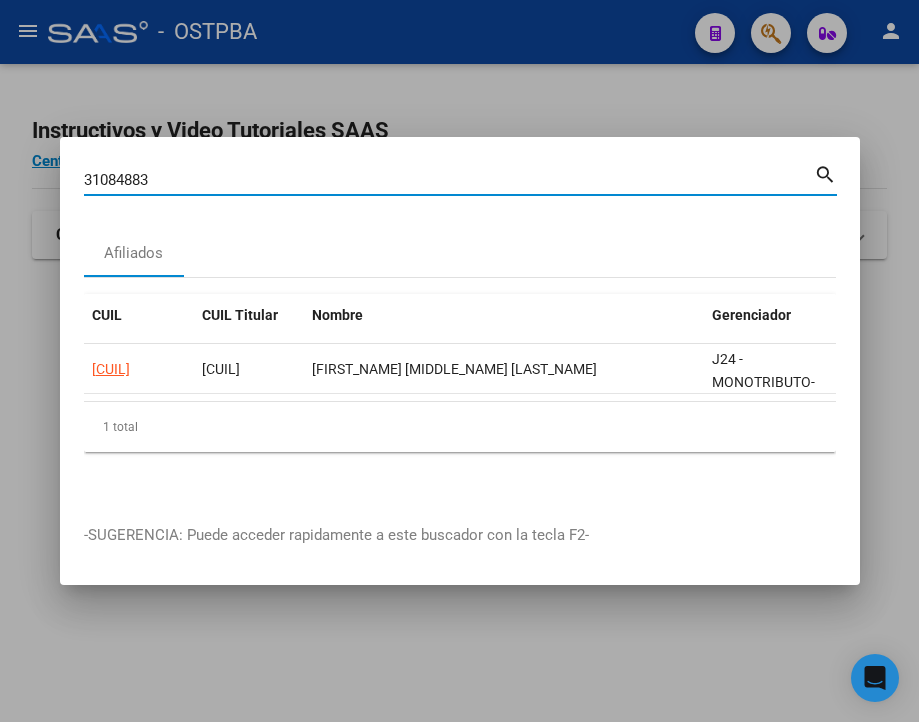 click on "31084883" at bounding box center [449, 180] 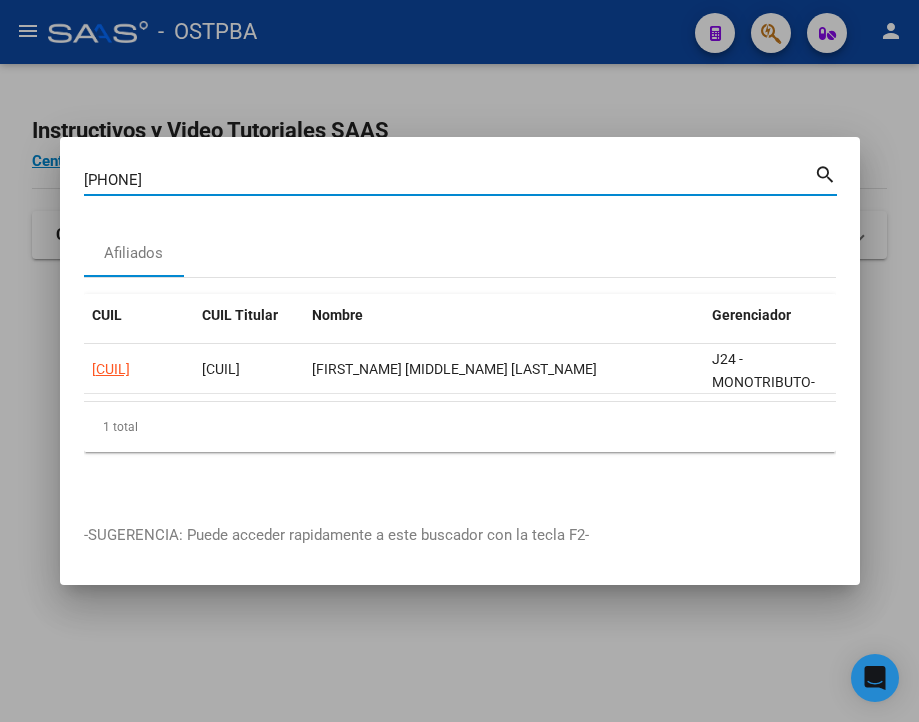 type on "[PHONE]" 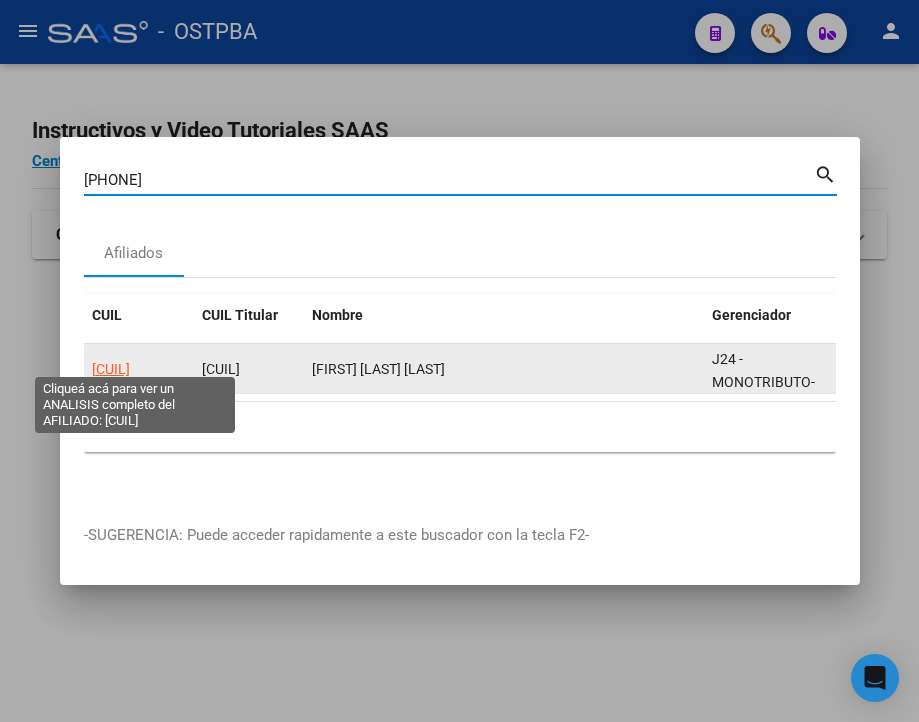 click on "[CUIL]" 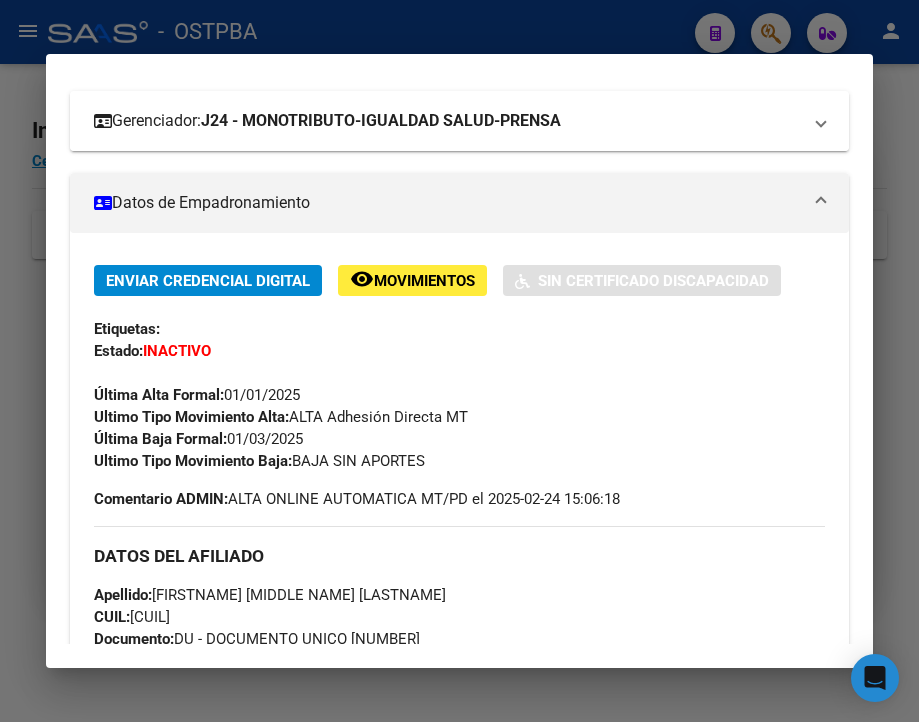 scroll, scrollTop: 300, scrollLeft: 0, axis: vertical 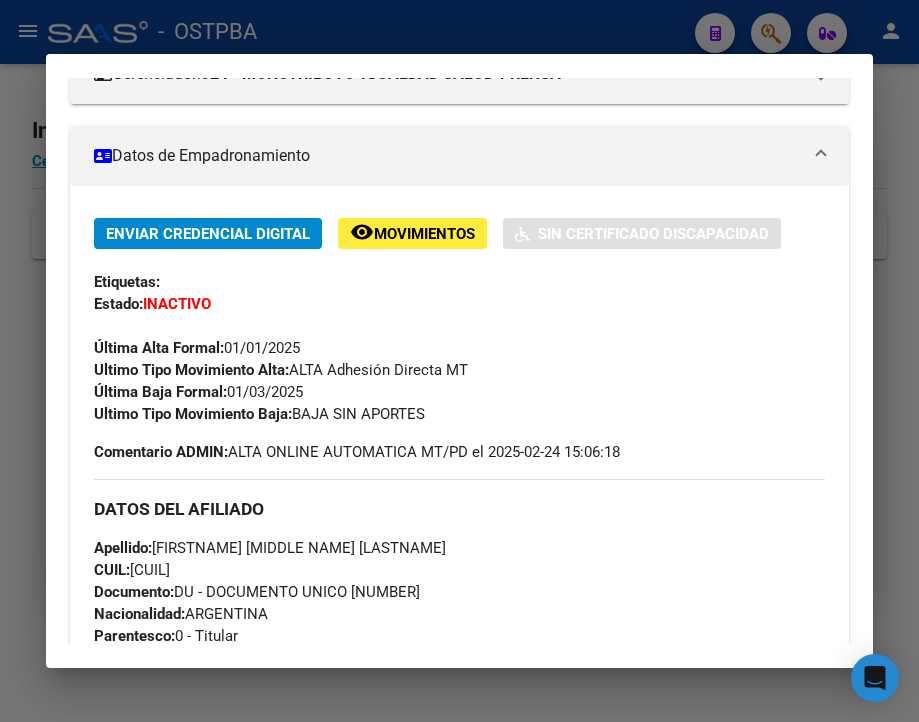 drag, startPoint x: 232, startPoint y: 406, endPoint x: 342, endPoint y: 402, distance: 110.0727 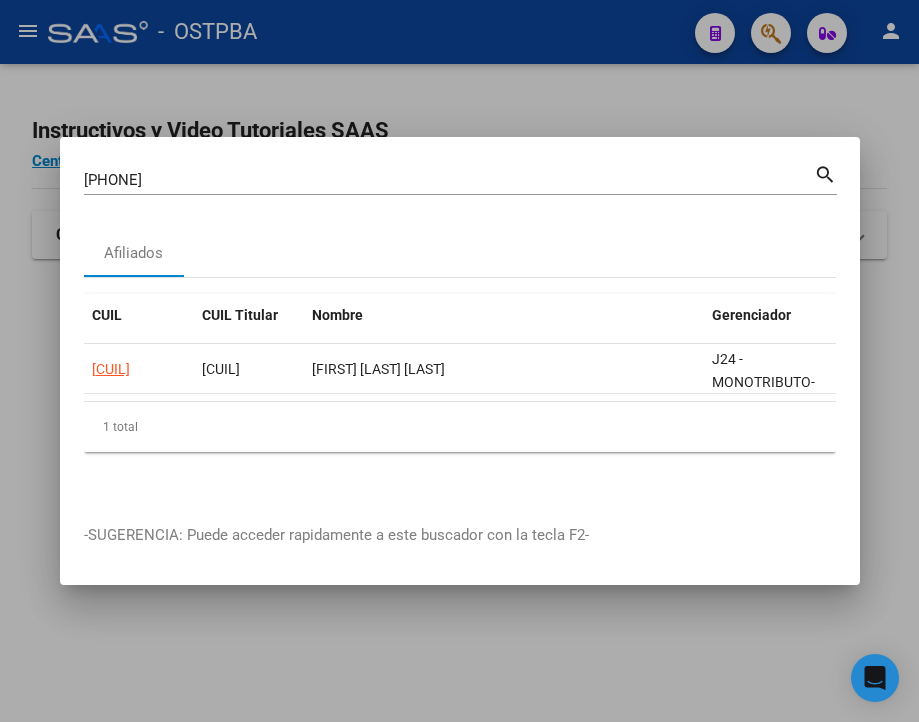 click on "[PHONE]" at bounding box center (449, 180) 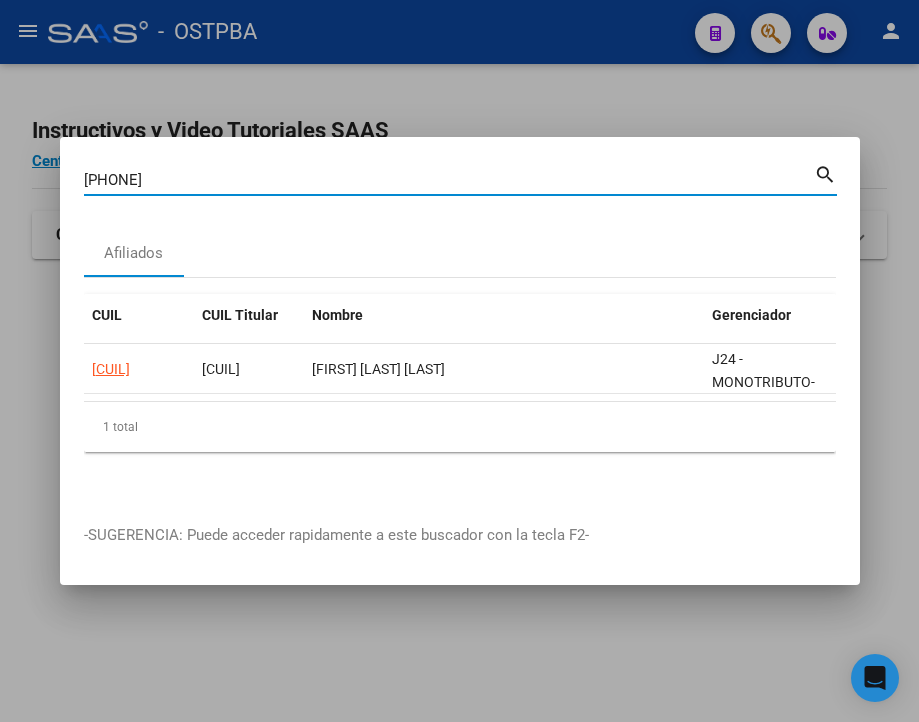 click on "[PHONE]" at bounding box center [449, 180] 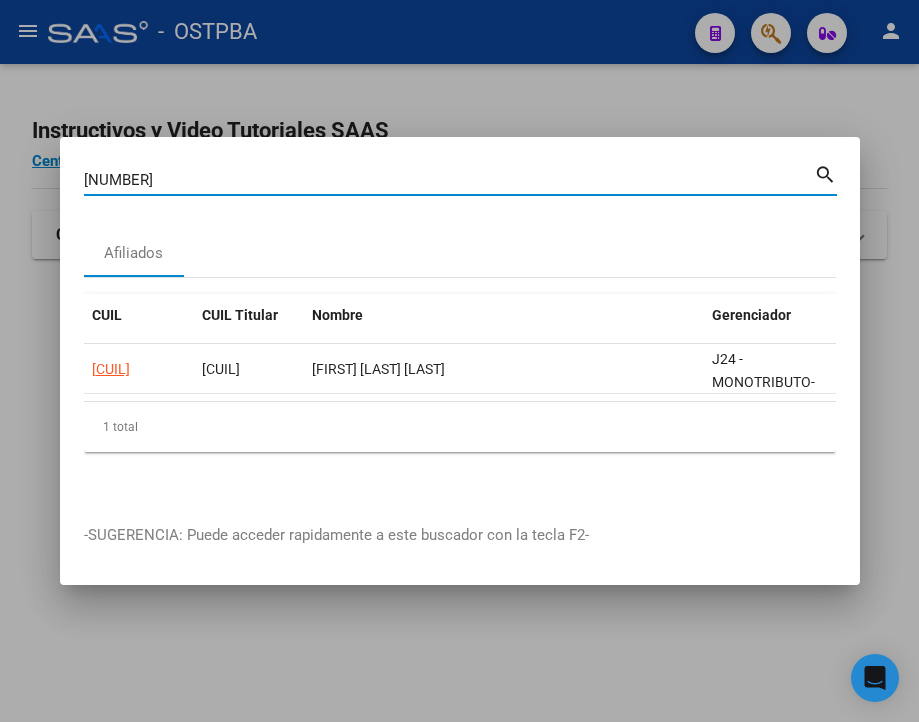 type on "[NUMBER]" 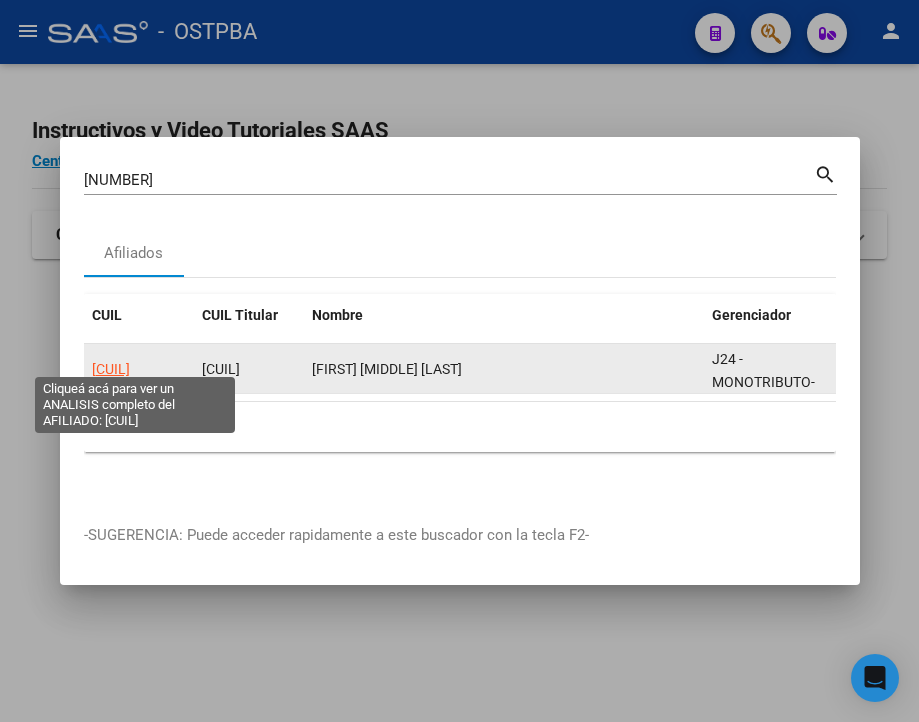 click on "[CUIL]" 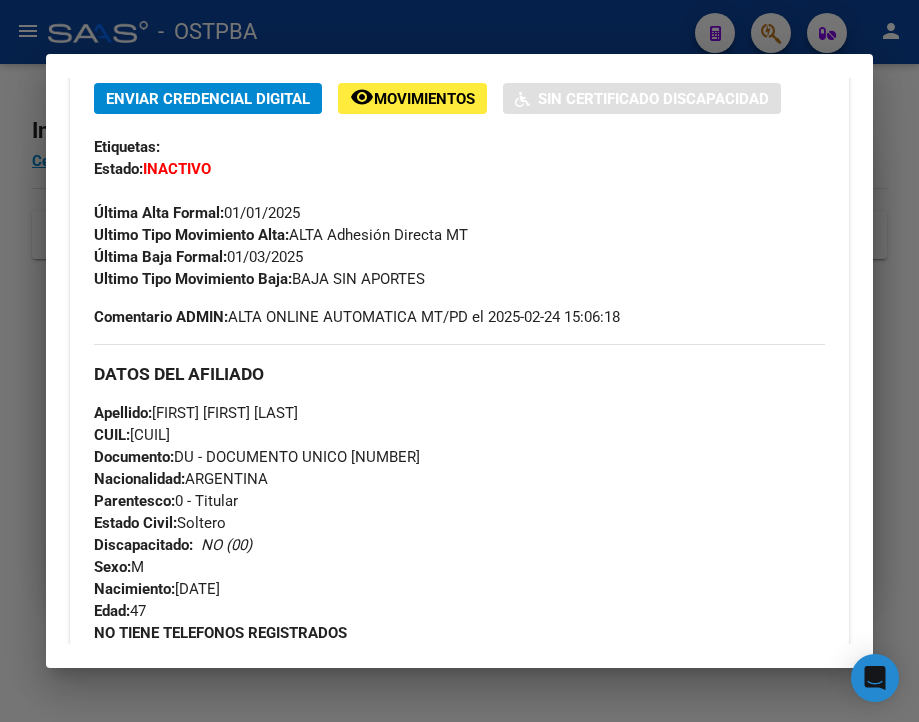 scroll, scrollTop: 460, scrollLeft: 0, axis: vertical 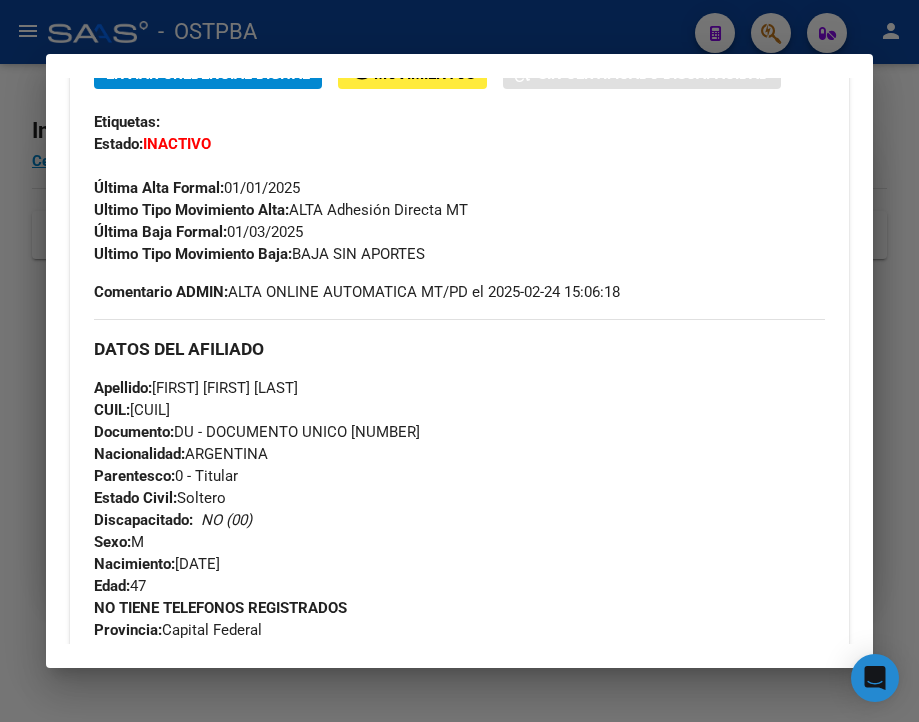 drag, startPoint x: 233, startPoint y: 250, endPoint x: 325, endPoint y: 248, distance: 92.021736 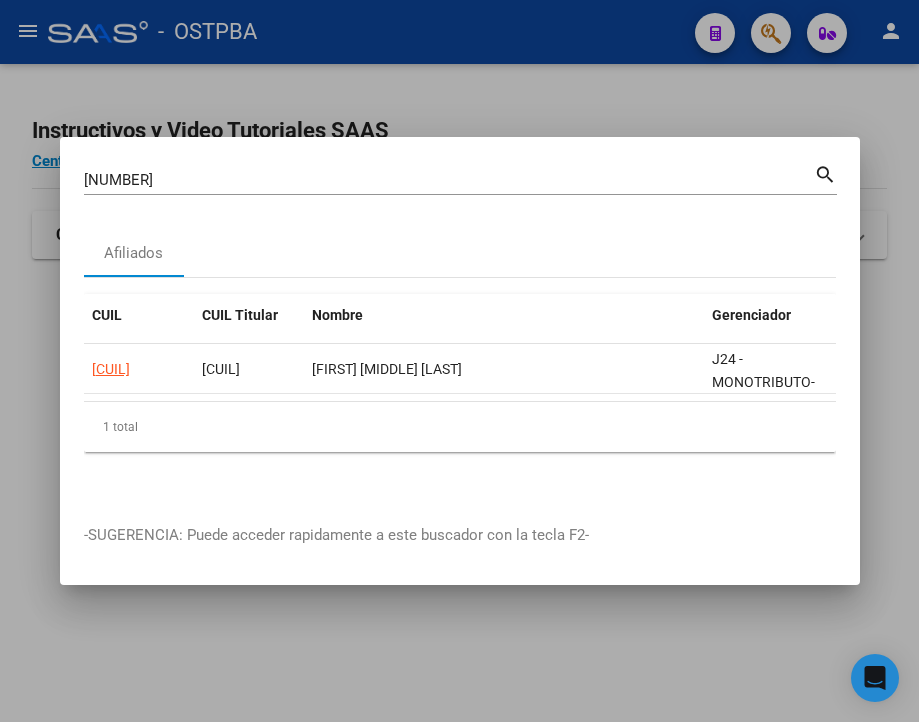 click on "[NUMBER]" at bounding box center [449, 180] 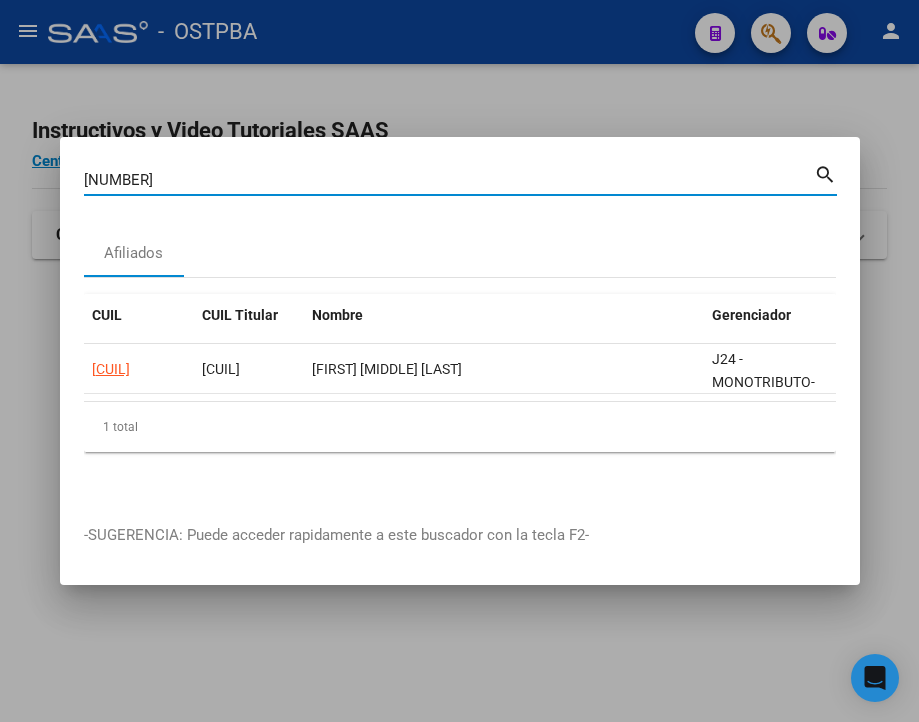click on "[NUMBER]" at bounding box center (449, 180) 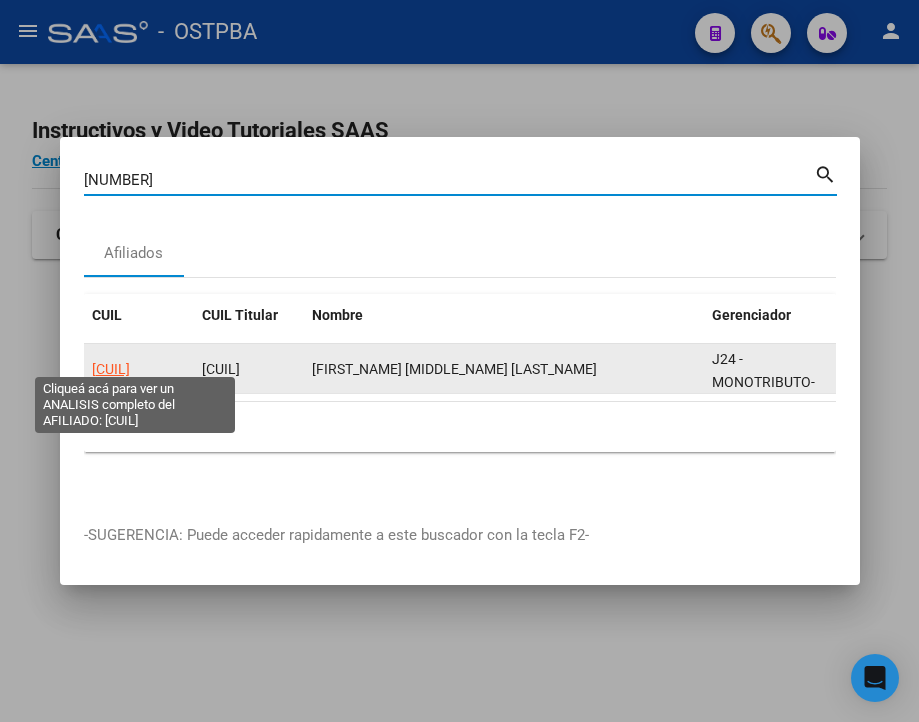 click on "[CUIL]" 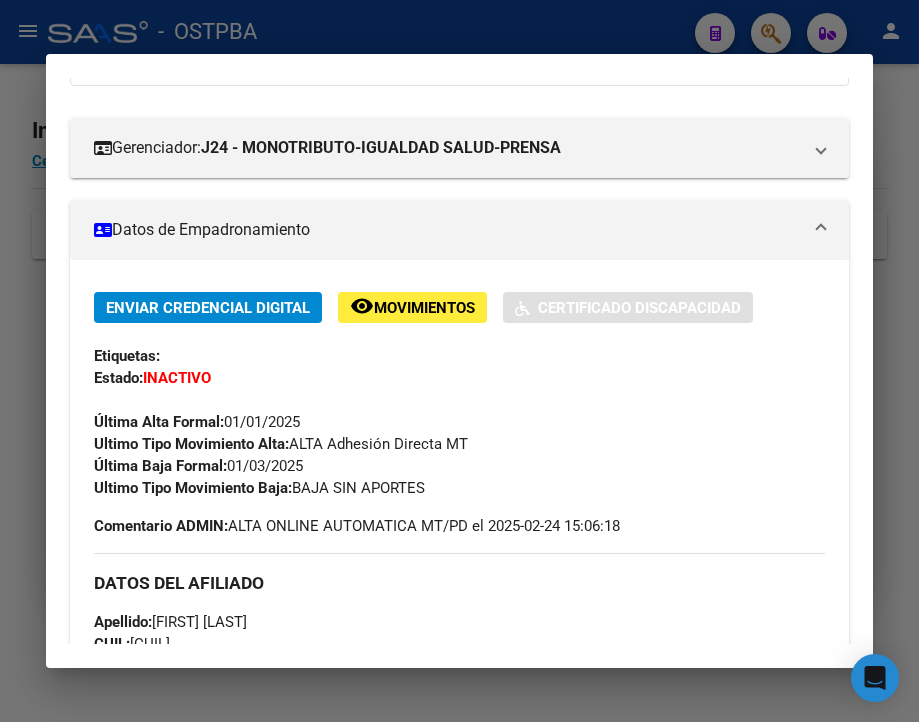 scroll, scrollTop: 300, scrollLeft: 0, axis: vertical 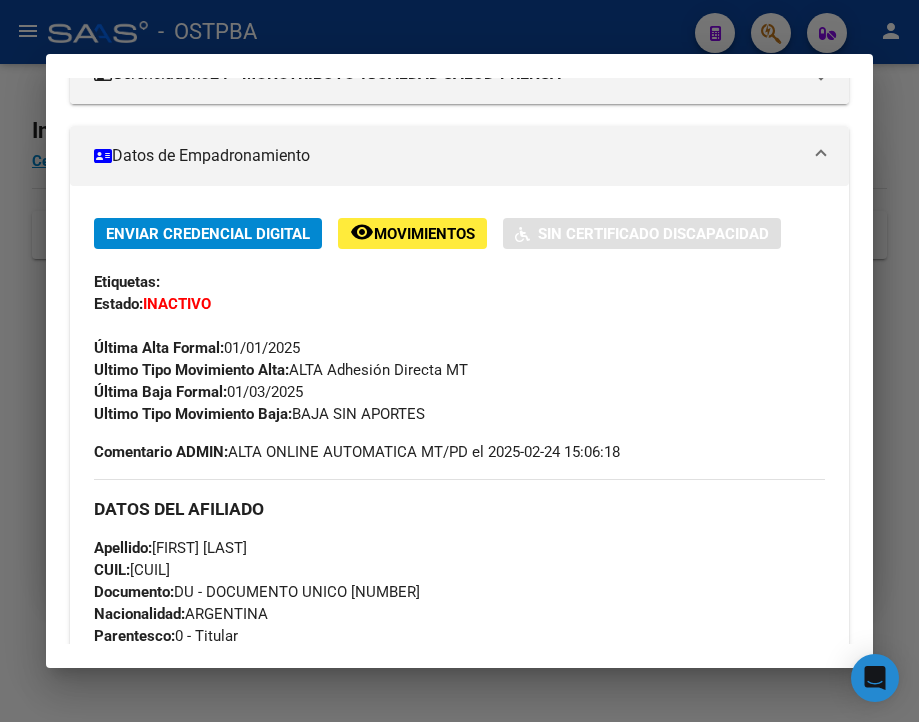 click at bounding box center (459, 361) 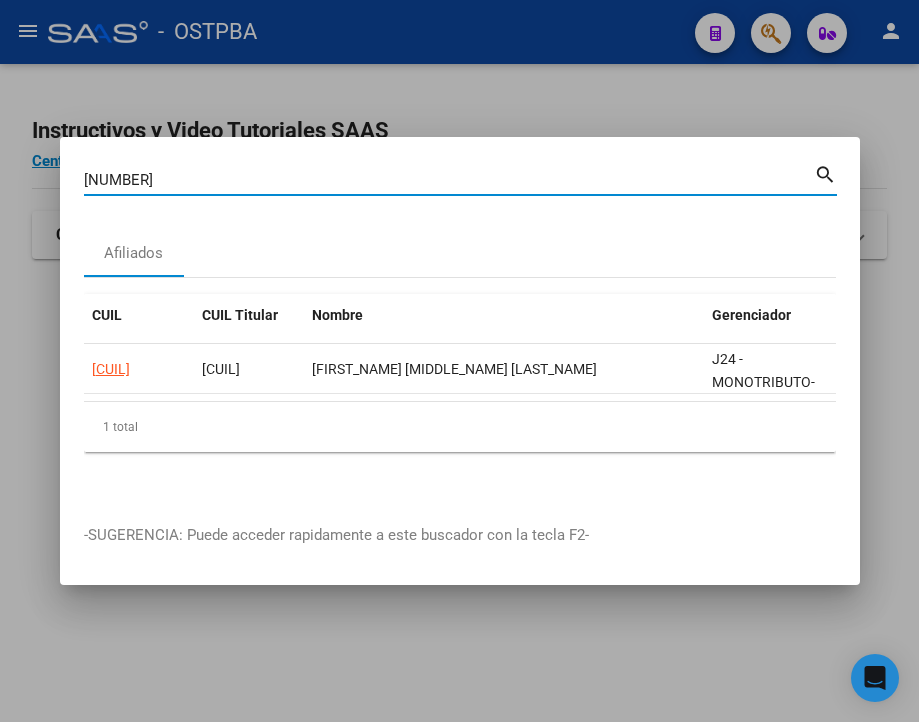 click on "[NUMBER]" at bounding box center (449, 180) 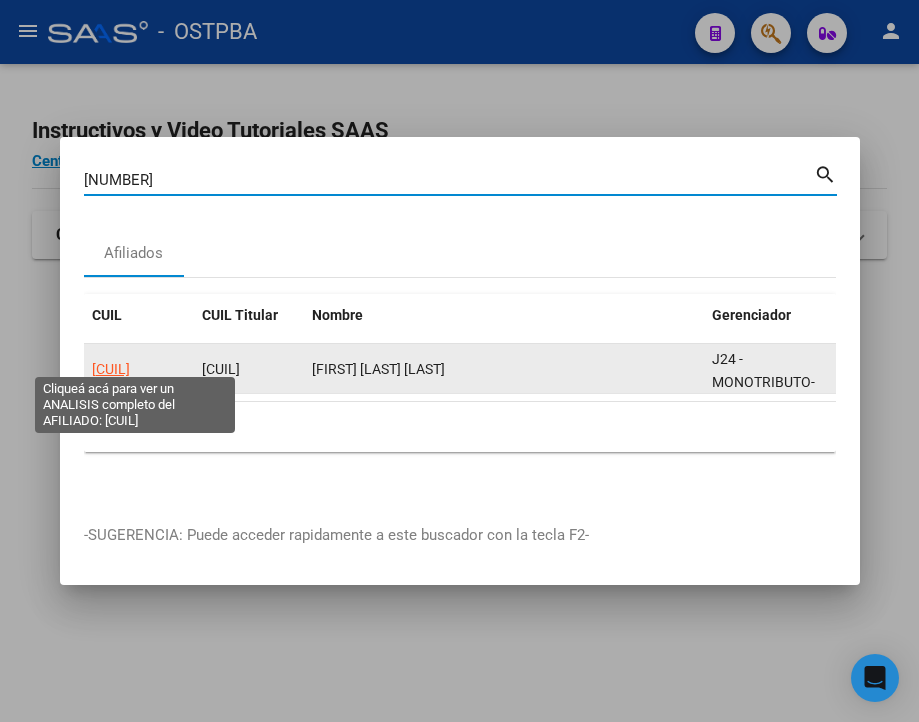click on "[CUIL]" 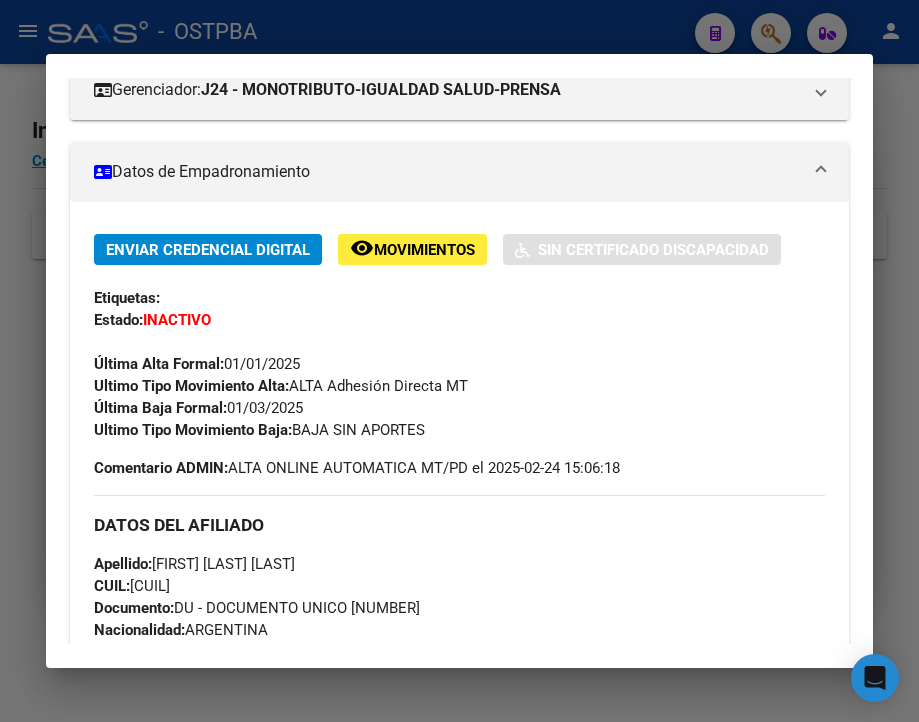 scroll, scrollTop: 300, scrollLeft: 0, axis: vertical 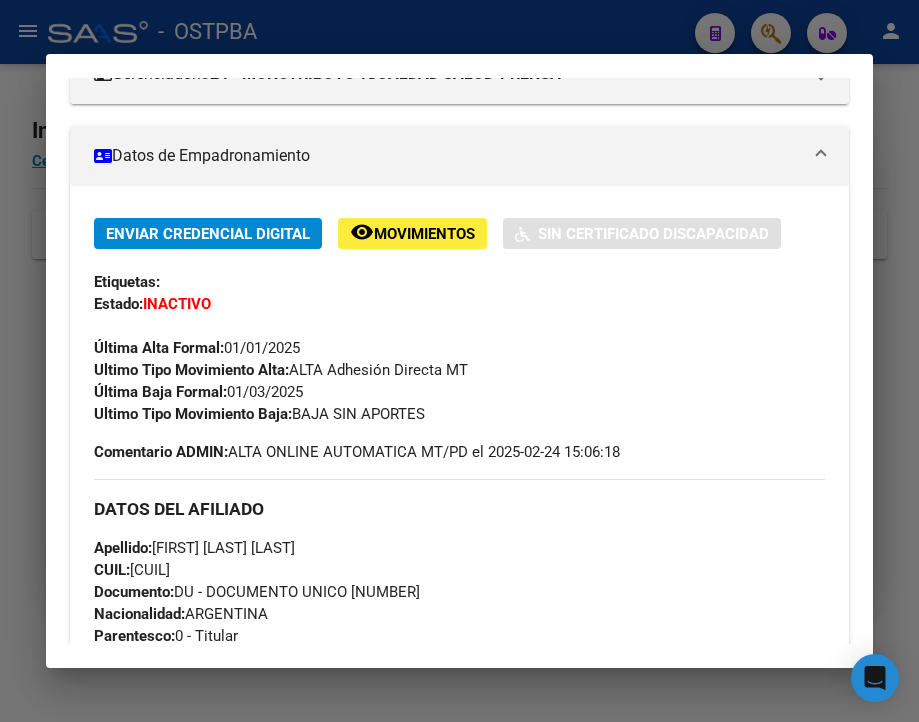 click at bounding box center [459, 361] 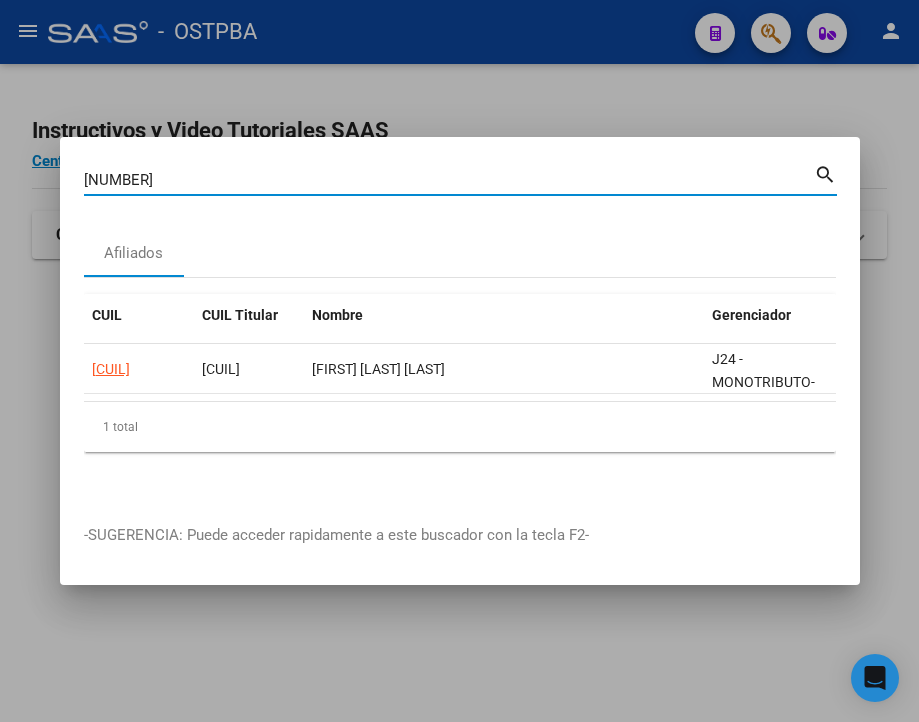 click on "[NUMBER]" at bounding box center [449, 180] 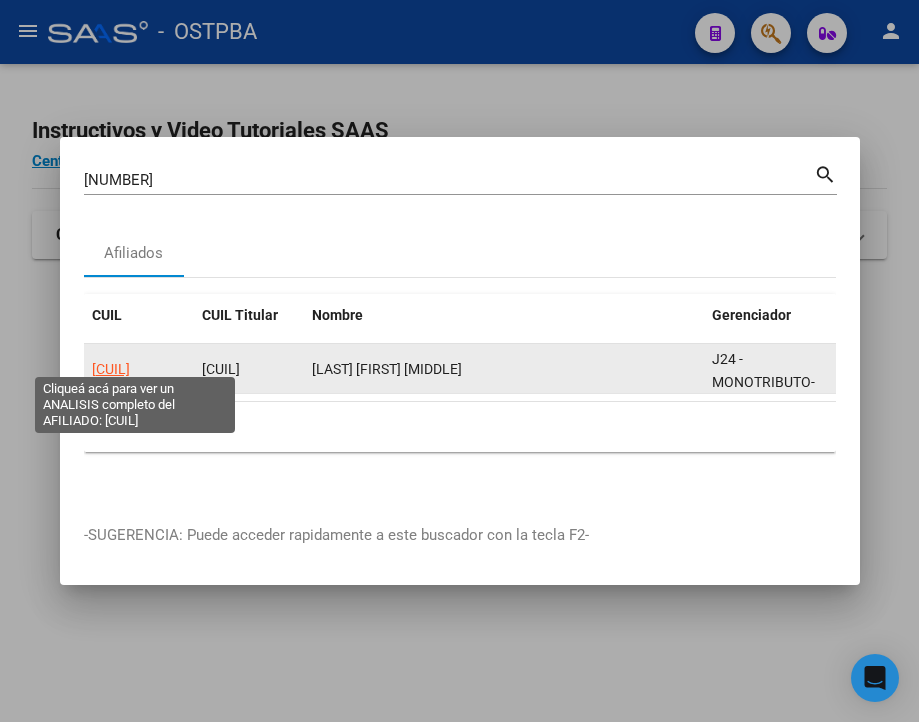 click on "[CUIL]" 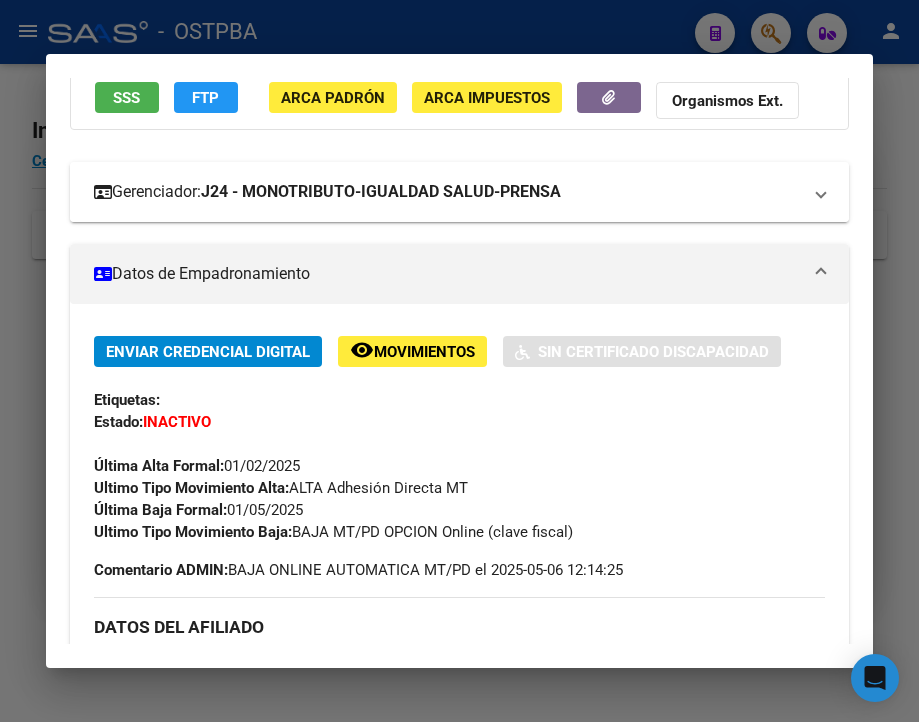 scroll, scrollTop: 200, scrollLeft: 0, axis: vertical 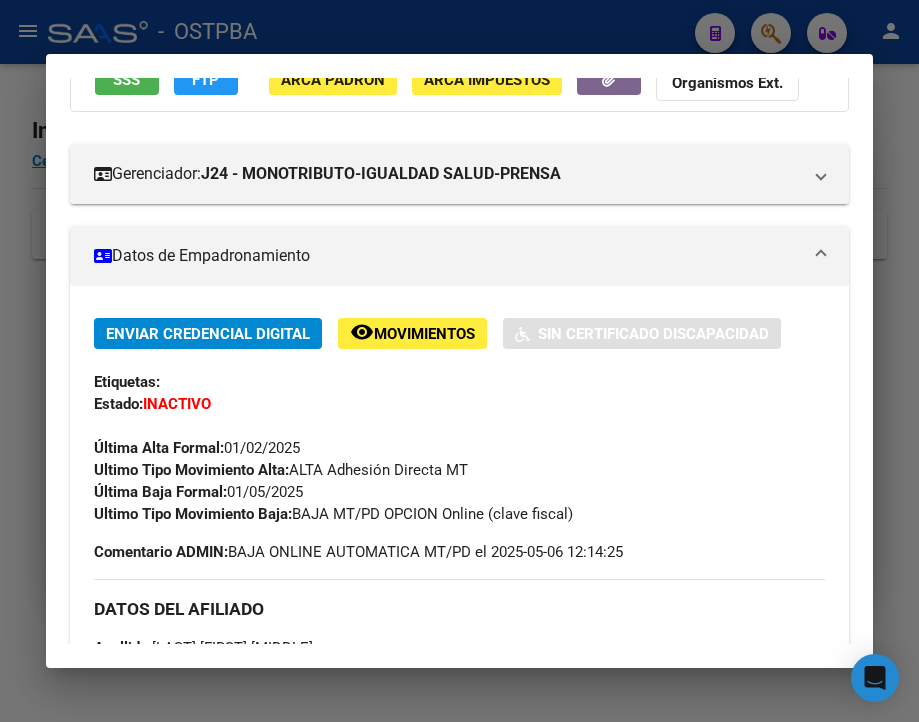 drag, startPoint x: 232, startPoint y: 505, endPoint x: 331, endPoint y: 505, distance: 99 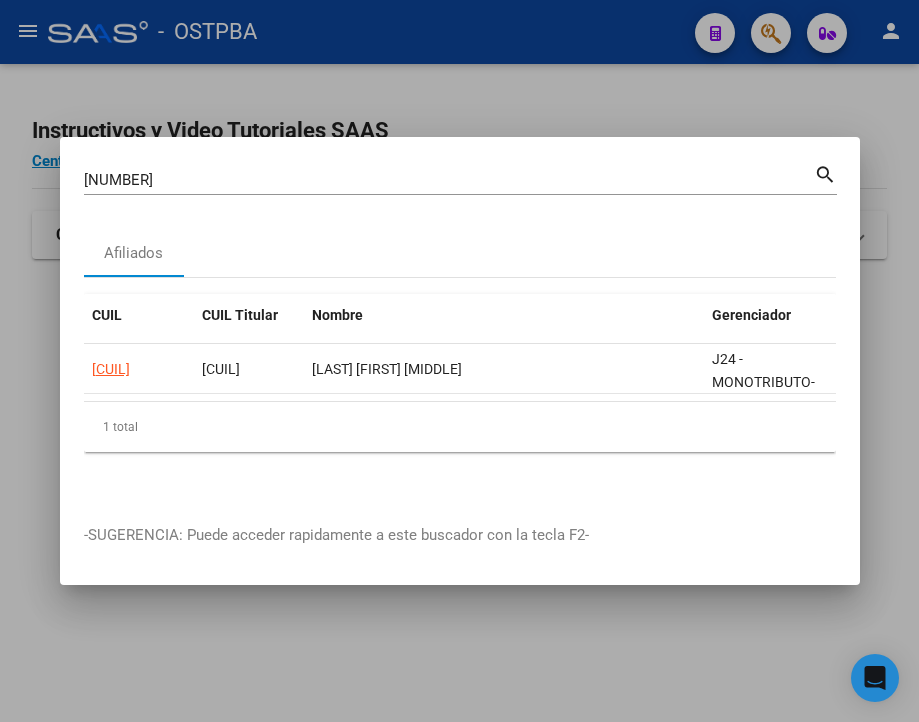click on "[NUMBER] Buscar (apellido, dni, cuil, nro traspaso, cuit, obra social)" at bounding box center (449, 180) 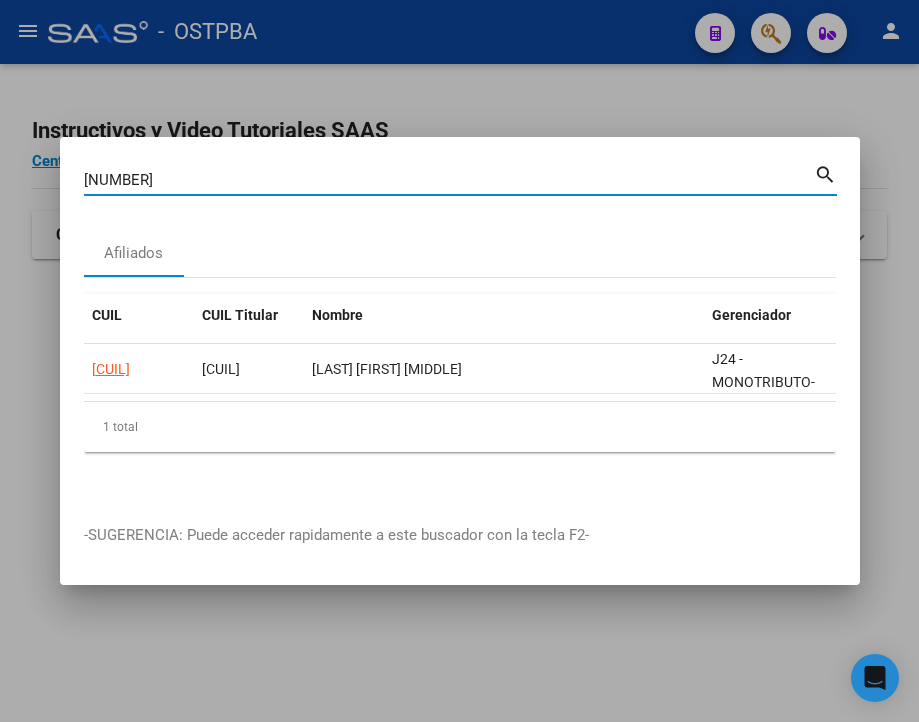 click on "[NUMBER] Buscar (apellido, dni, cuil, nro traspaso, cuit, obra social)" at bounding box center [449, 180] 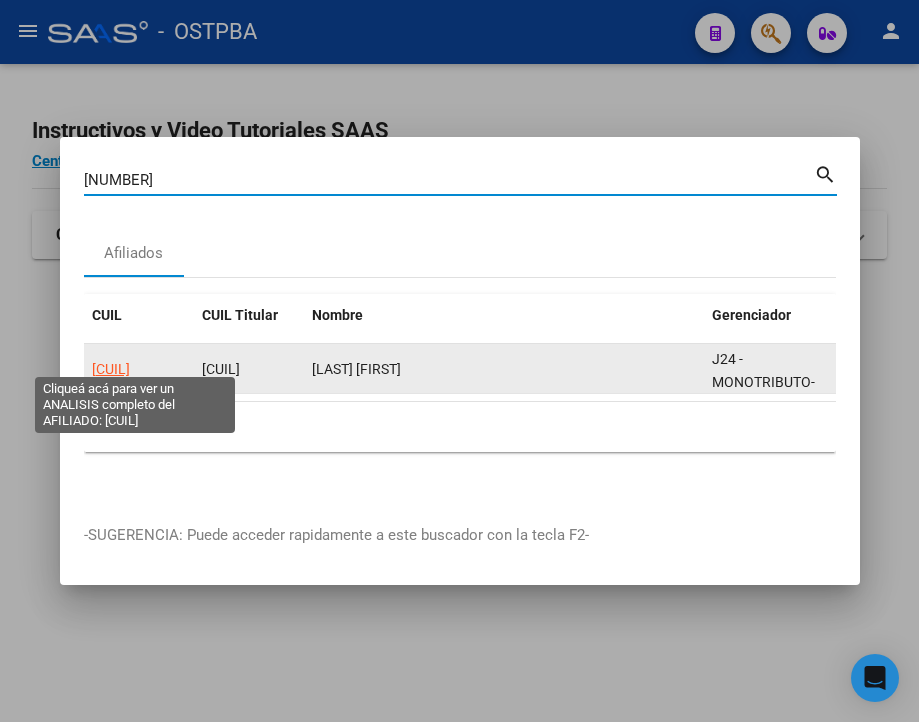 click on "[CUIL]" 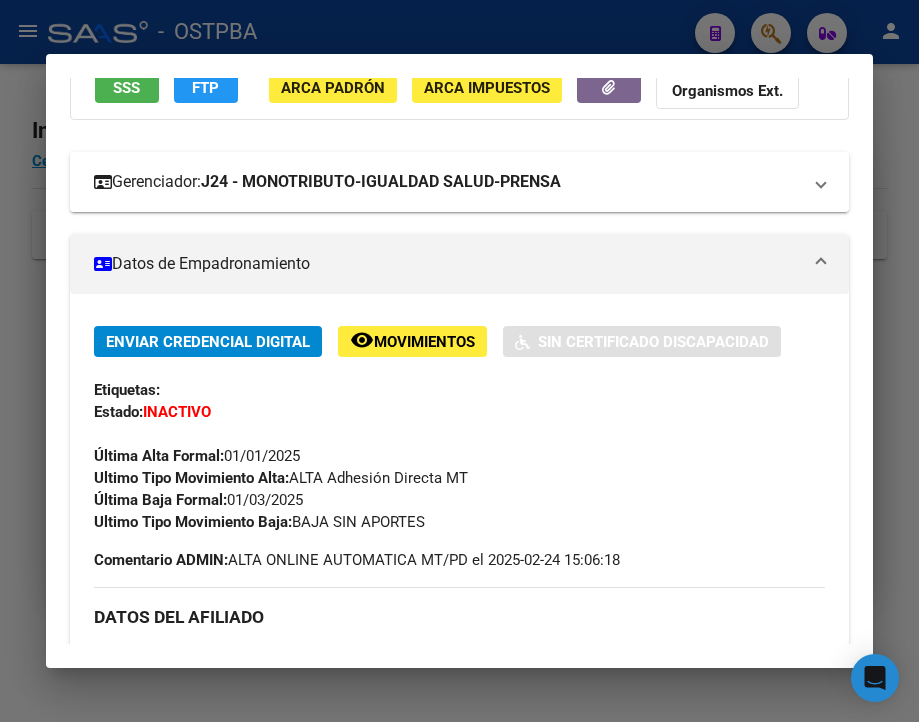 scroll, scrollTop: 200, scrollLeft: 0, axis: vertical 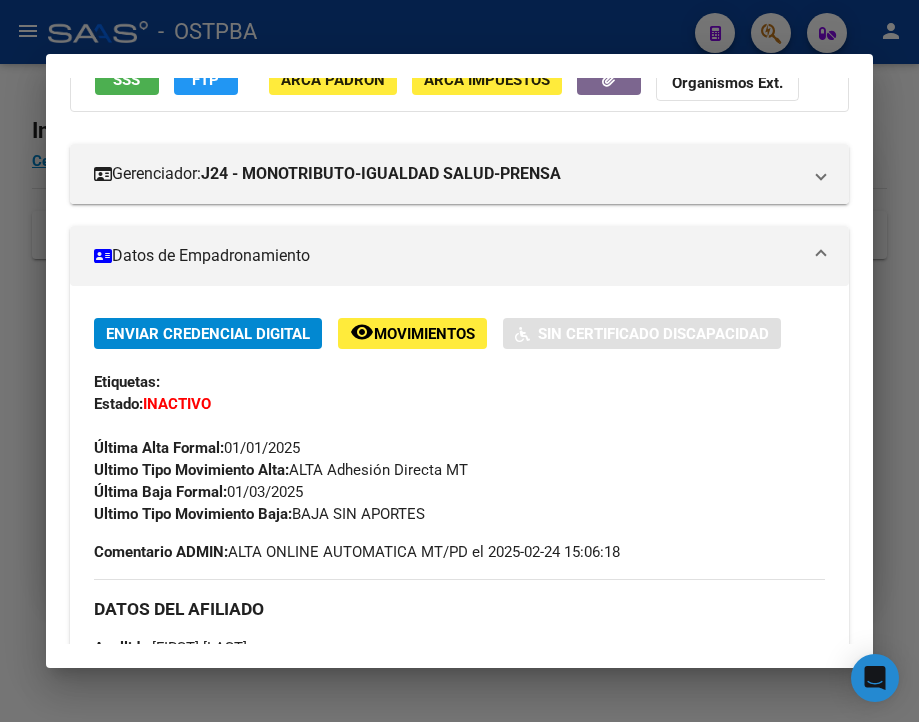 click at bounding box center [459, 361] 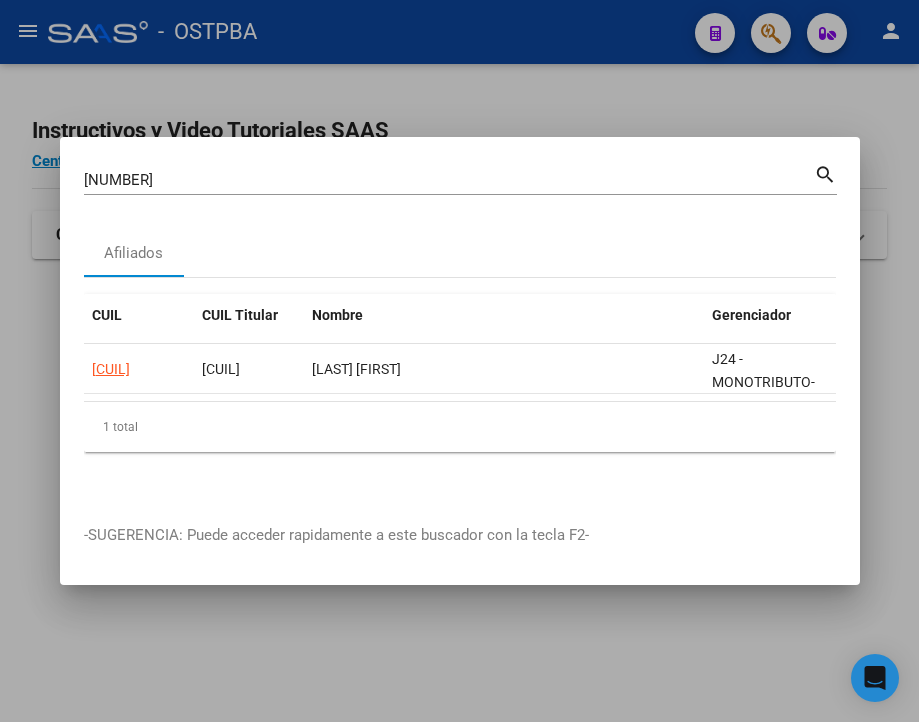 click on "[NUMBER]" at bounding box center [449, 180] 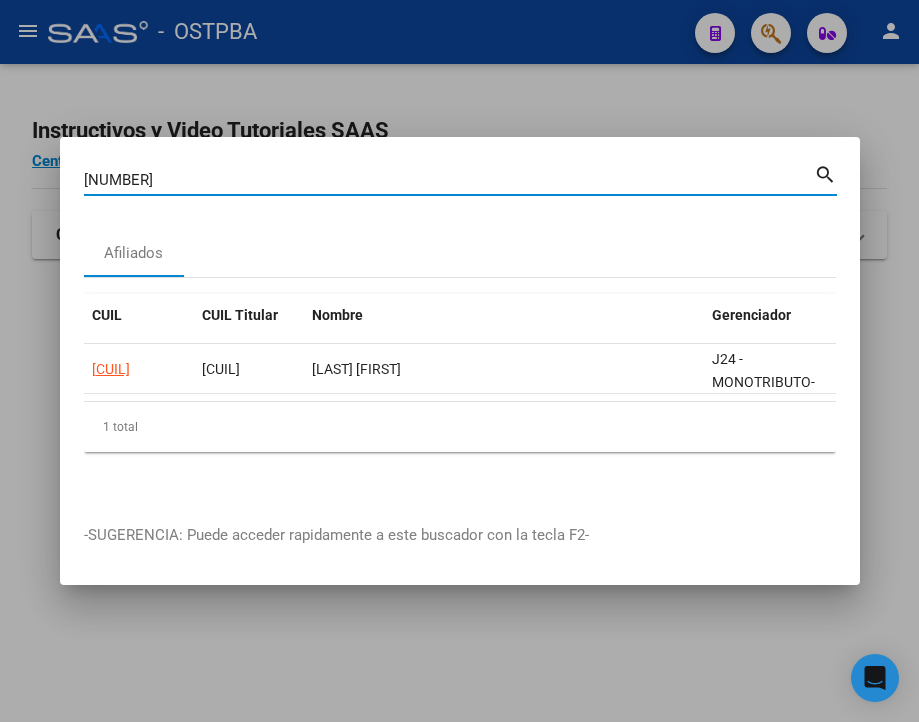 click on "[NUMBER]" at bounding box center [449, 180] 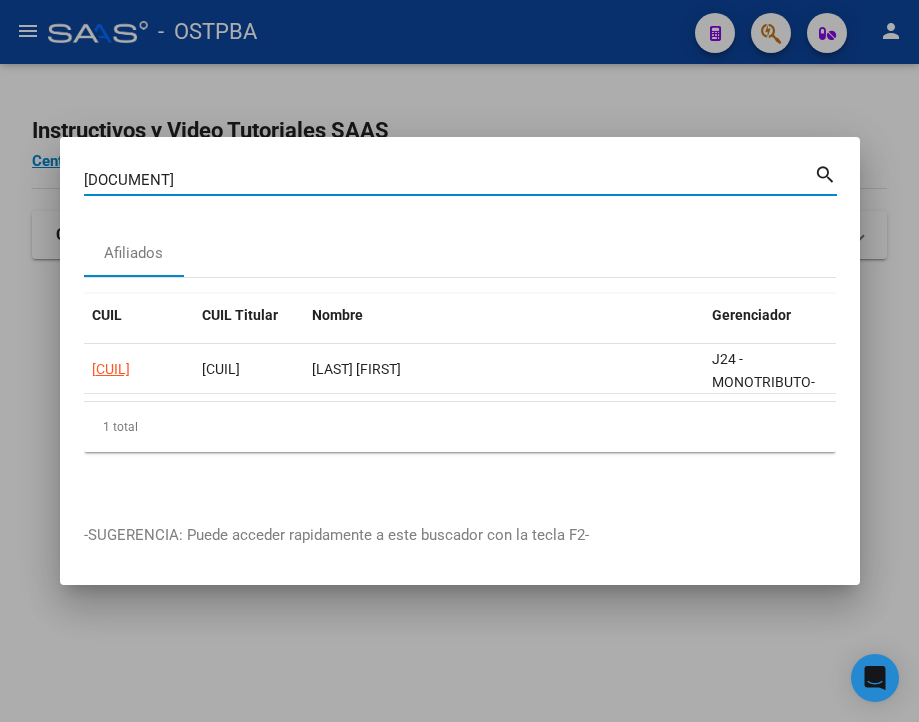 type on "[DOCUMENT]" 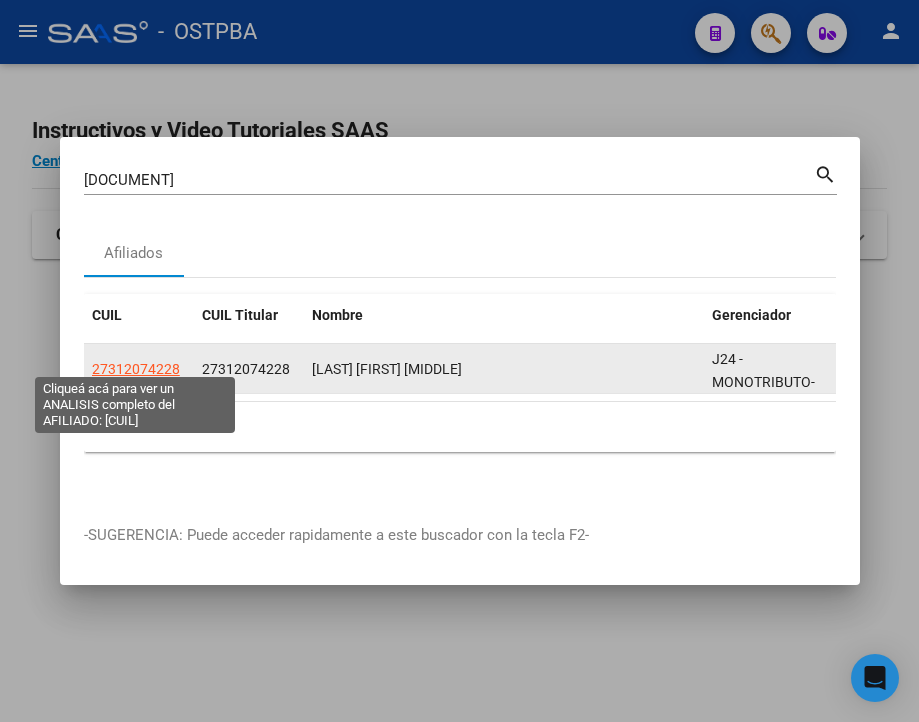 click on "27312074228" 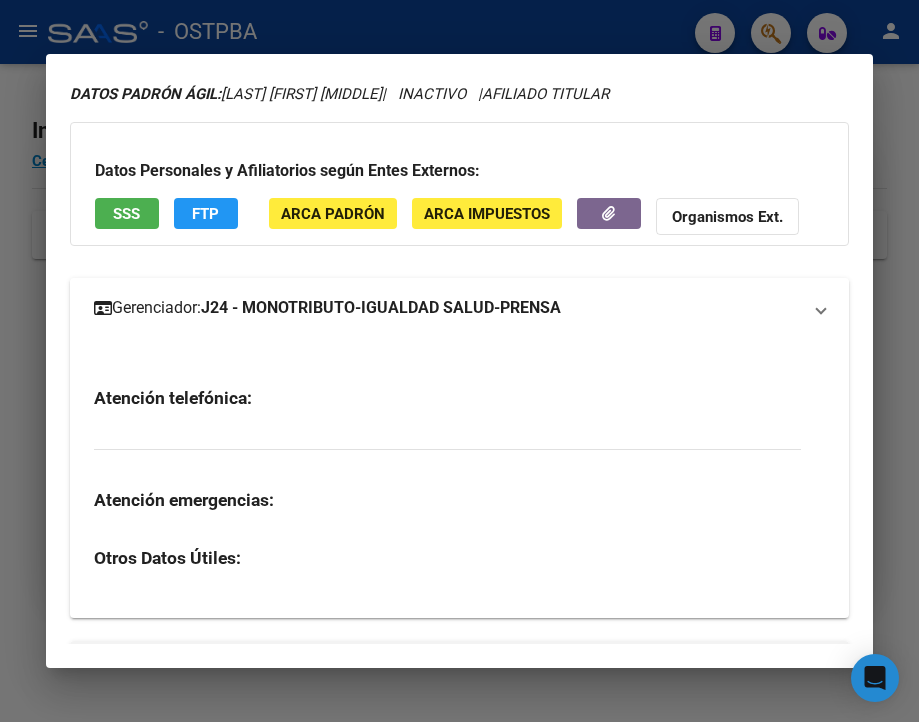 scroll, scrollTop: 260, scrollLeft: 0, axis: vertical 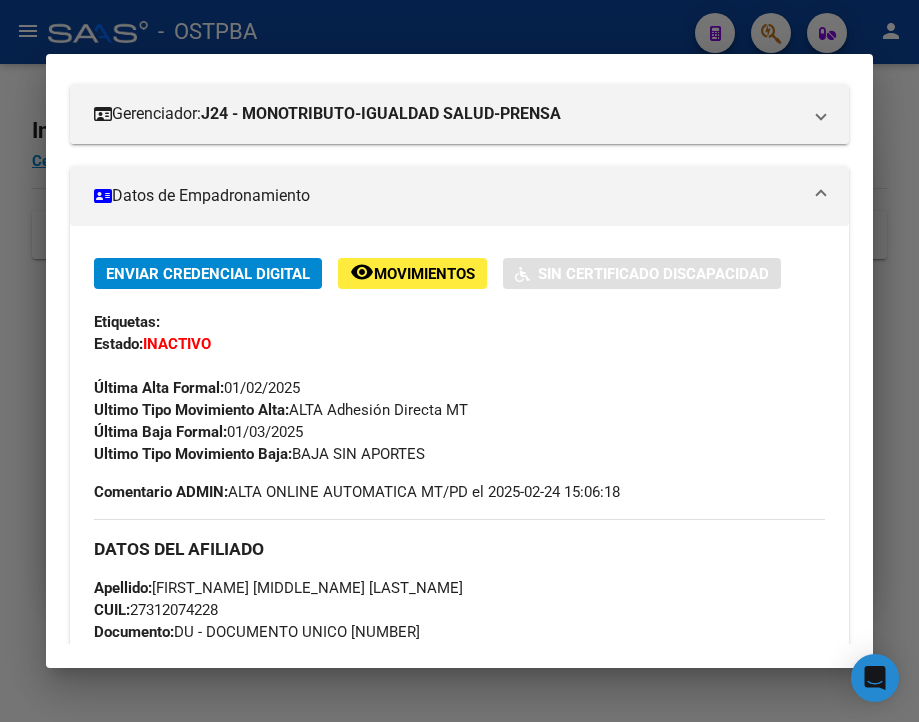 click at bounding box center [459, 361] 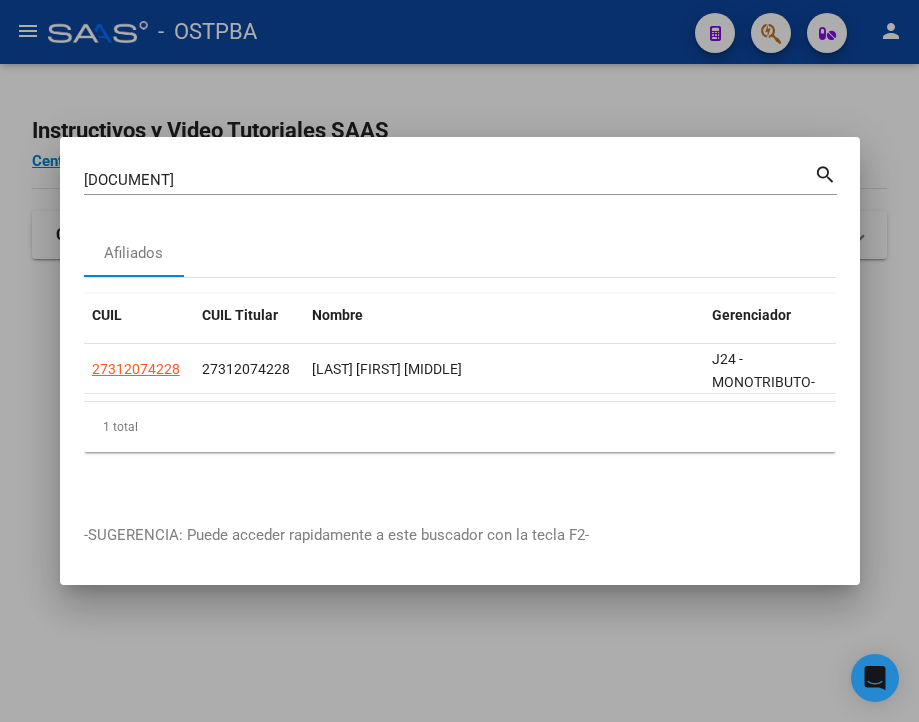 click on "[DOCUMENT]" at bounding box center [449, 180] 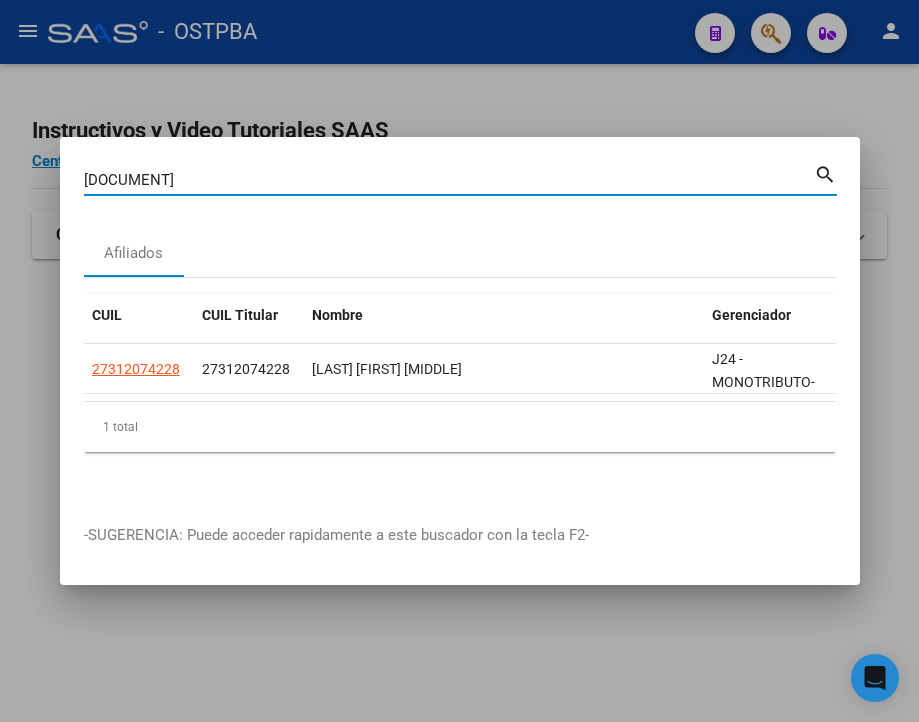 click on "[DOCUMENT]" at bounding box center (449, 180) 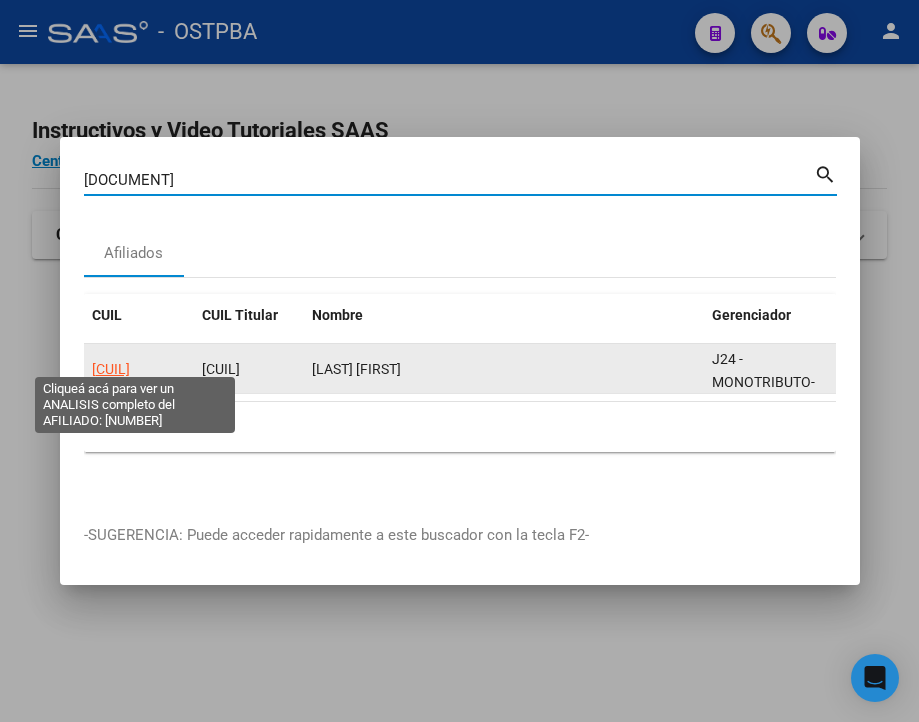 click on "[CUIL]" 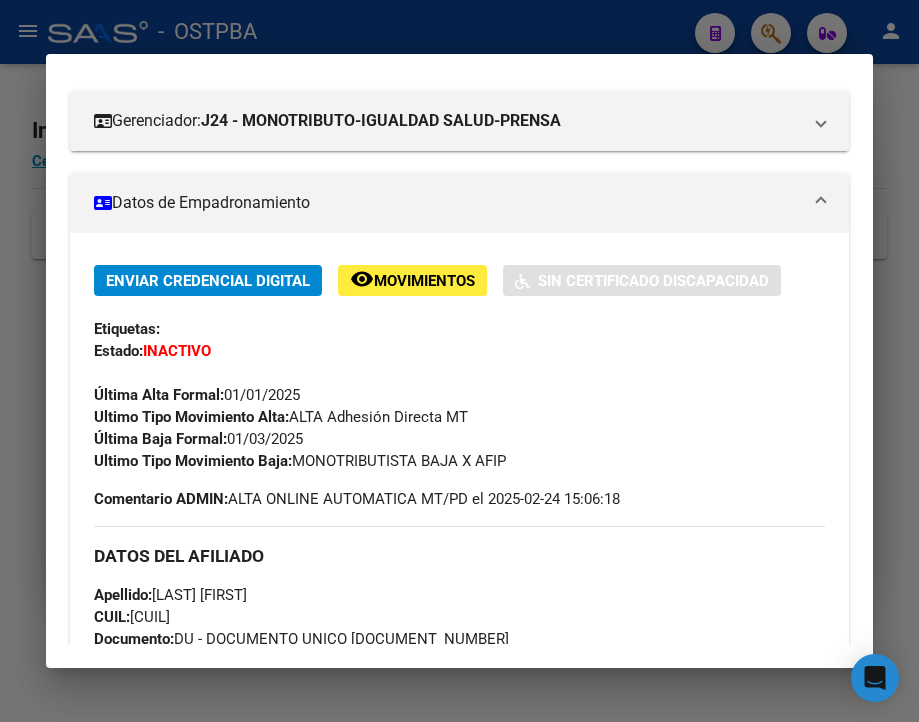 scroll, scrollTop: 300, scrollLeft: 0, axis: vertical 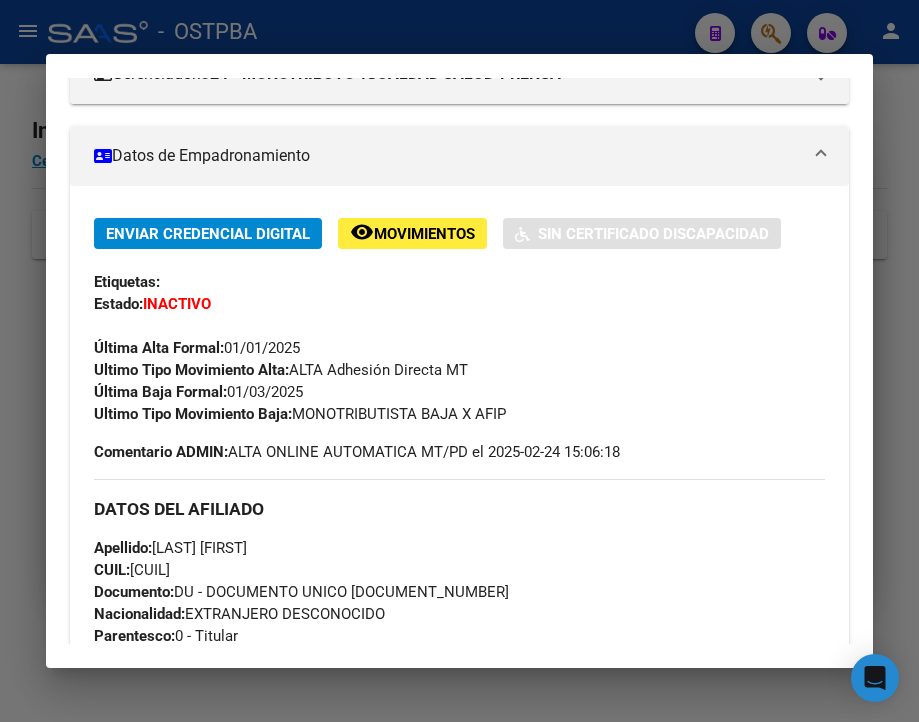 drag, startPoint x: 300, startPoint y: 430, endPoint x: 514, endPoint y: 439, distance: 214.18916 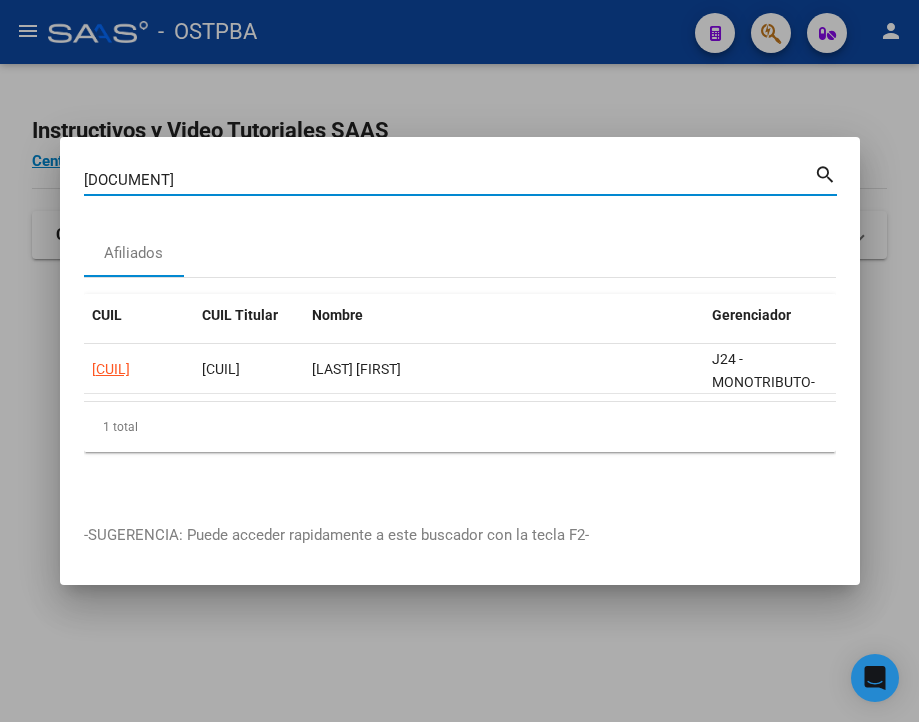 click on "[DOCUMENT]" at bounding box center [449, 180] 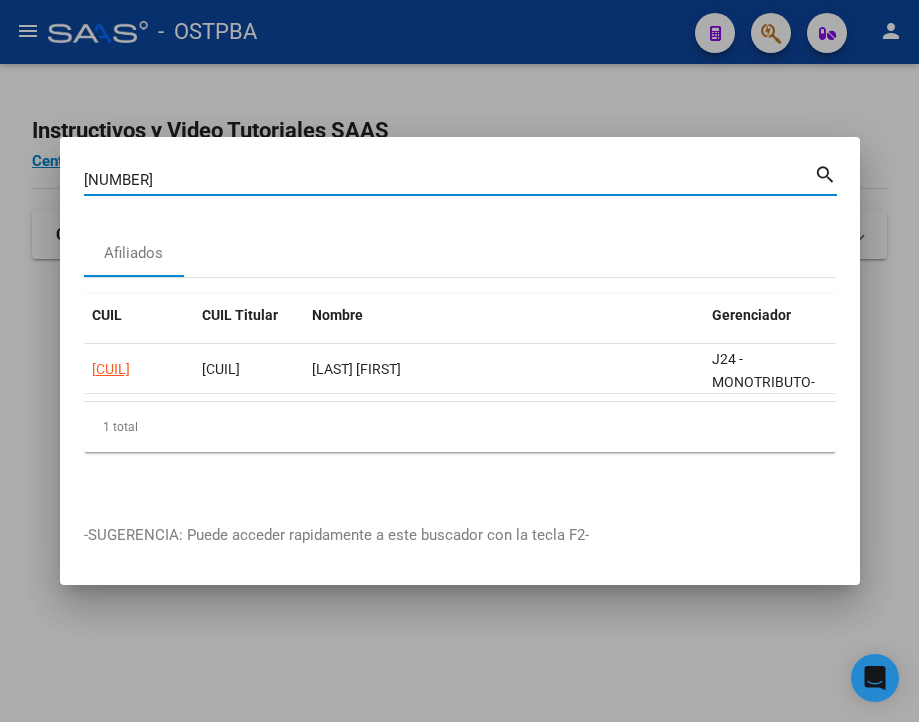 type on "[NUMBER]" 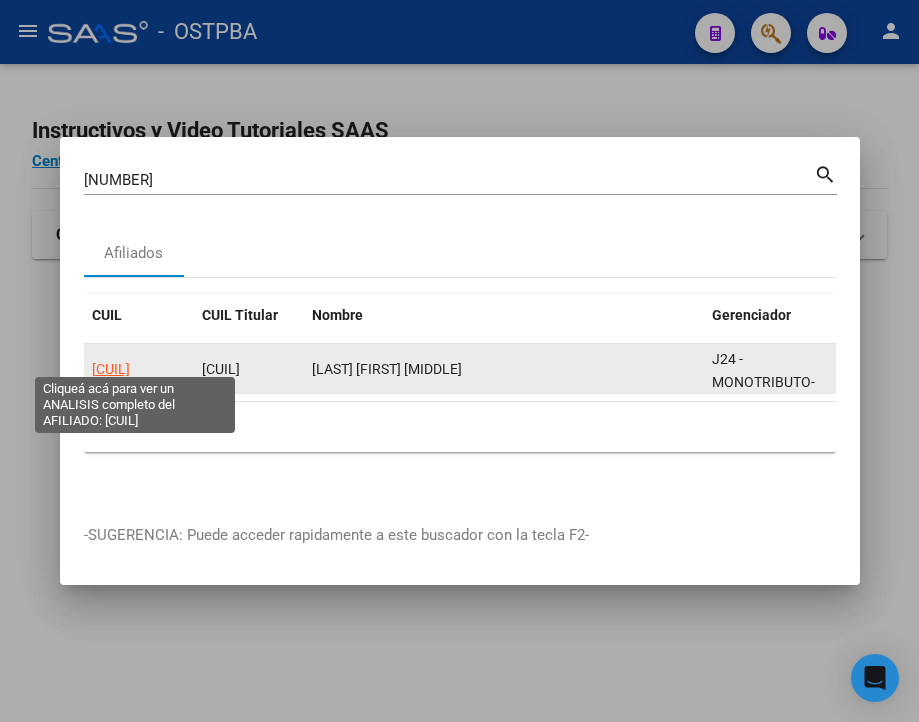 click on "[CUIL]" 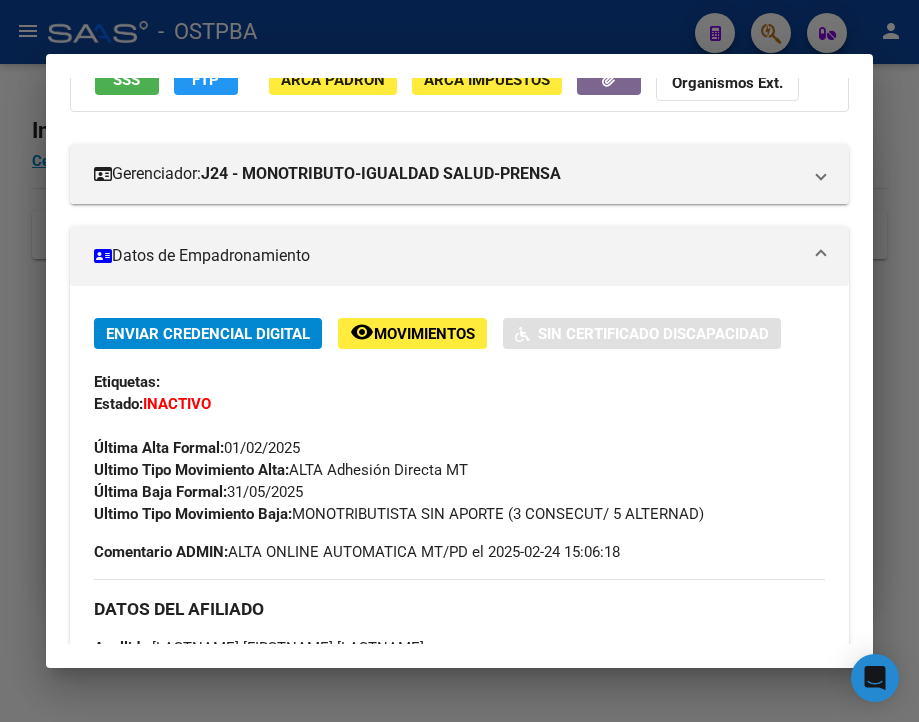 scroll, scrollTop: 300, scrollLeft: 0, axis: vertical 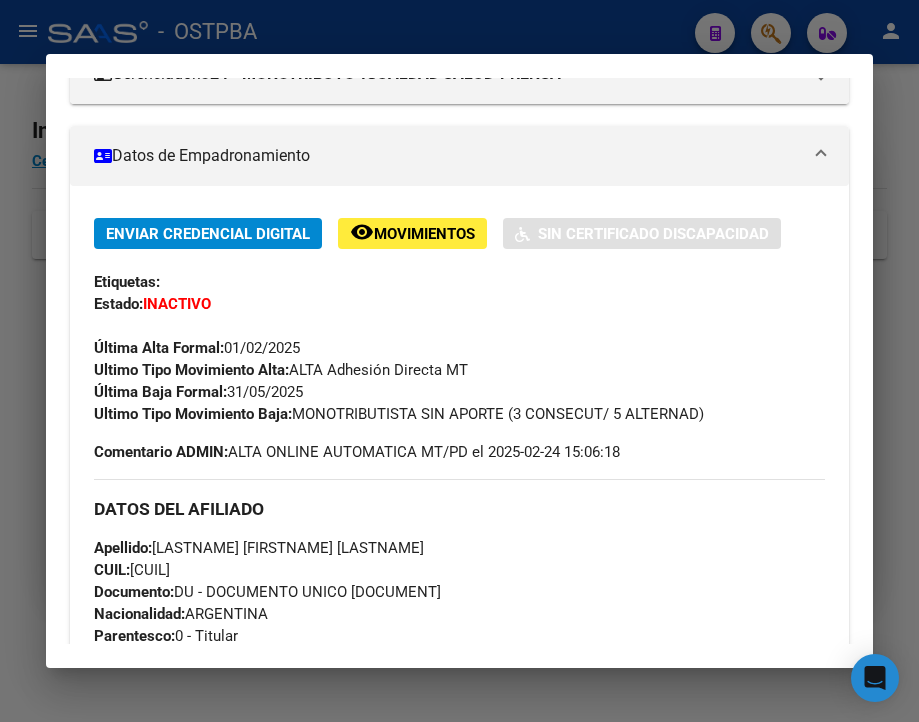 drag, startPoint x: 231, startPoint y: 408, endPoint x: 333, endPoint y: 408, distance: 102 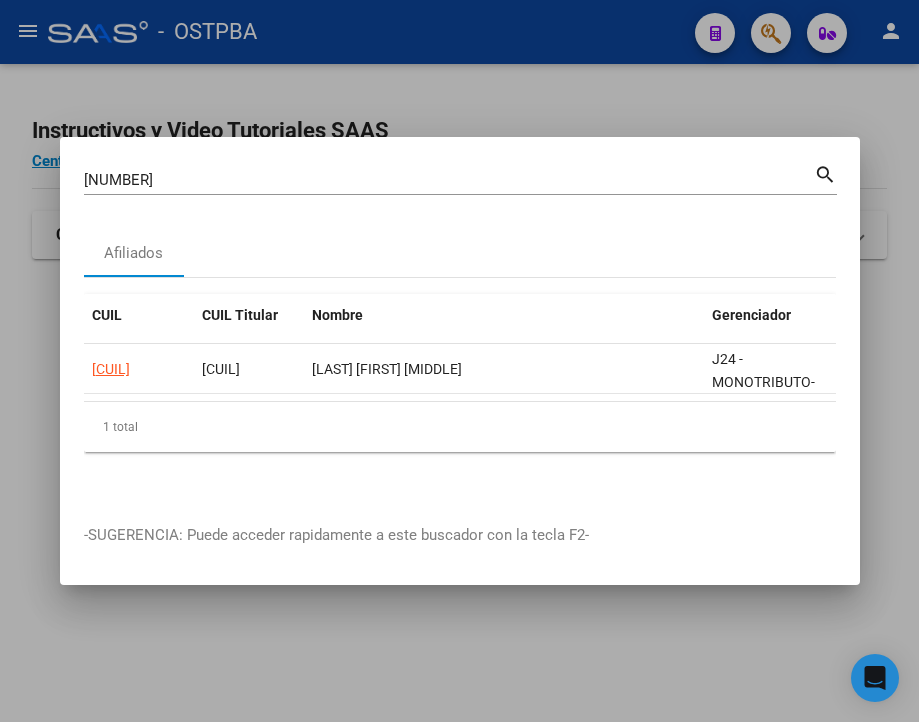 click on "[NUMBER]" at bounding box center (449, 180) 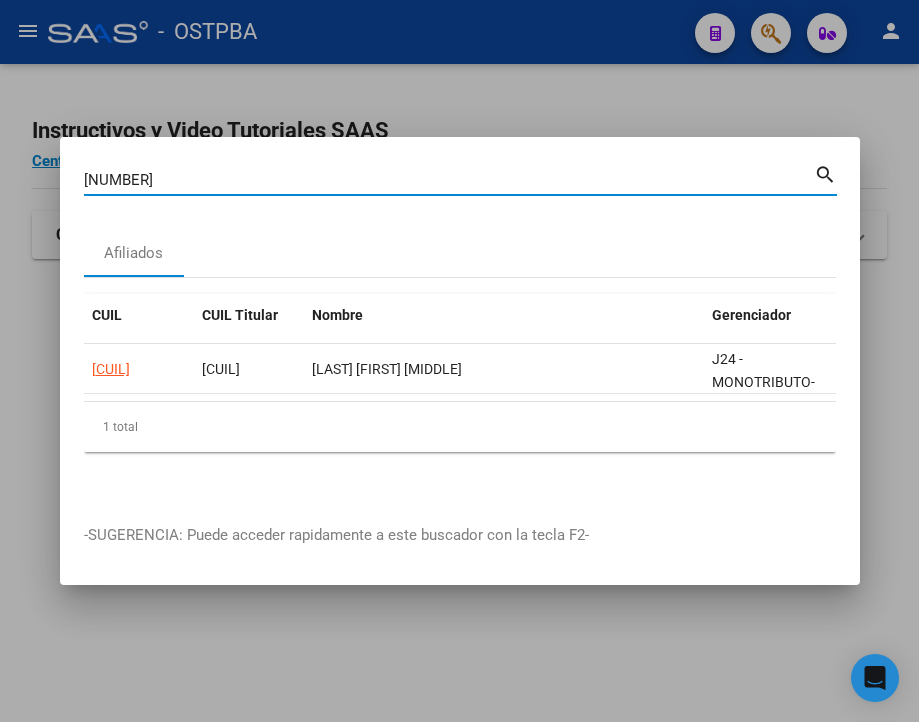 click on "[NUMBER]" at bounding box center [449, 180] 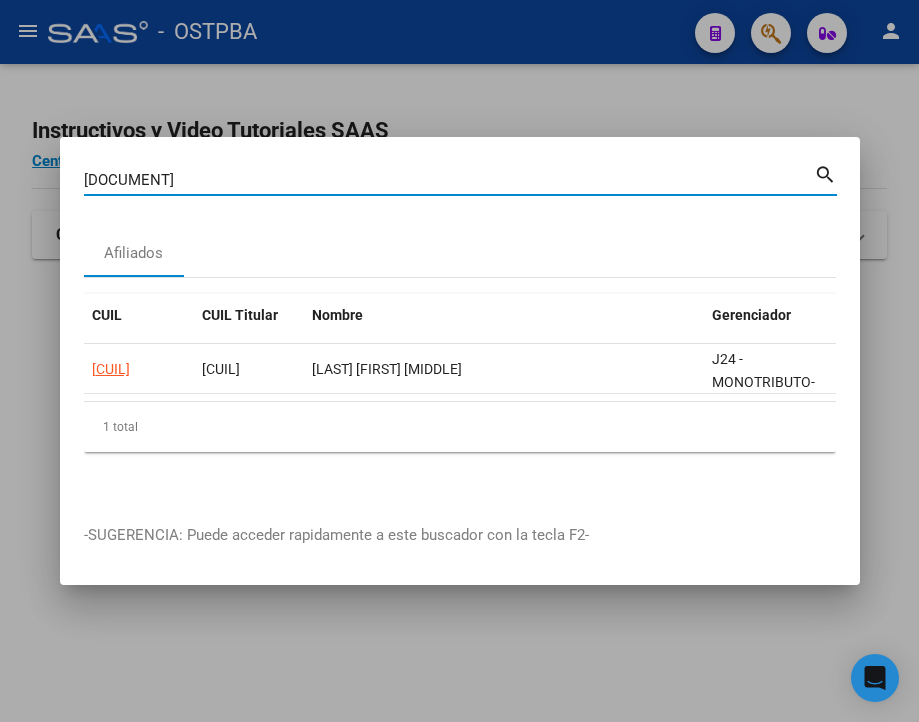 type on "[DOCUMENT]" 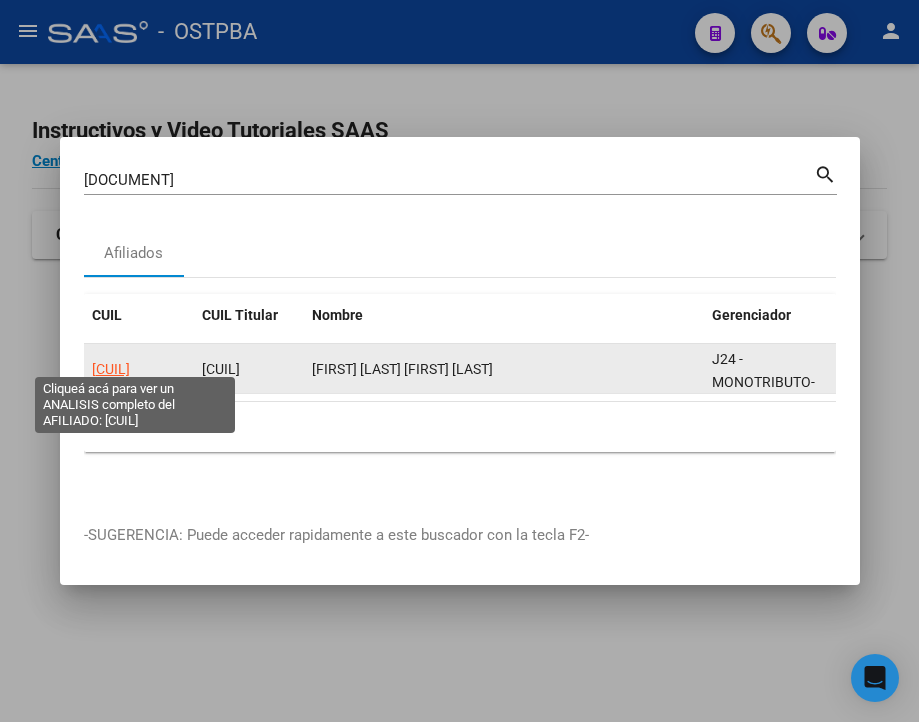 click on "[CUIL]" 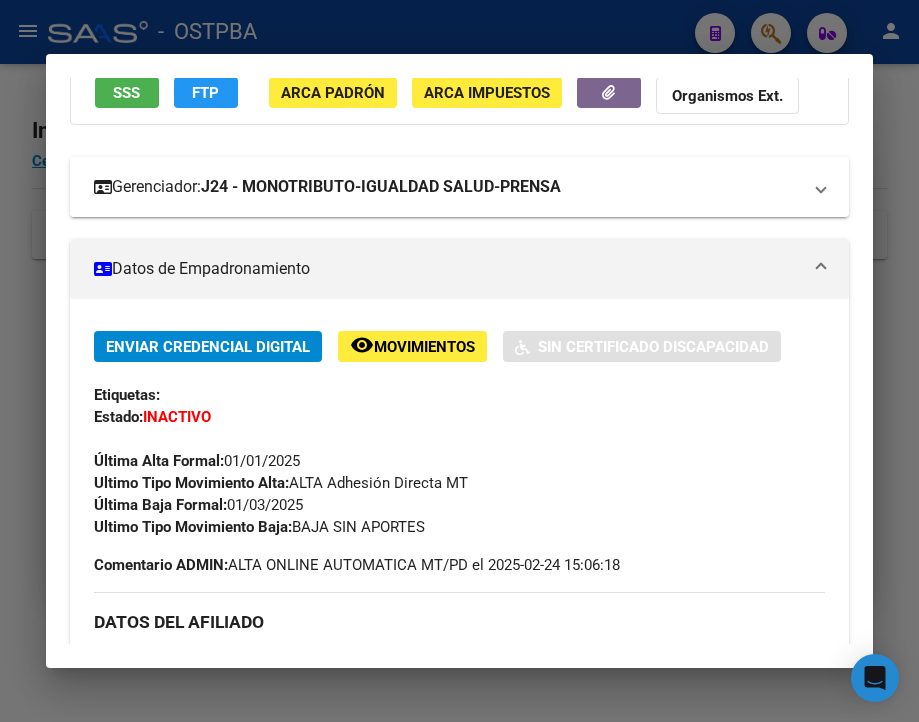 scroll, scrollTop: 300, scrollLeft: 0, axis: vertical 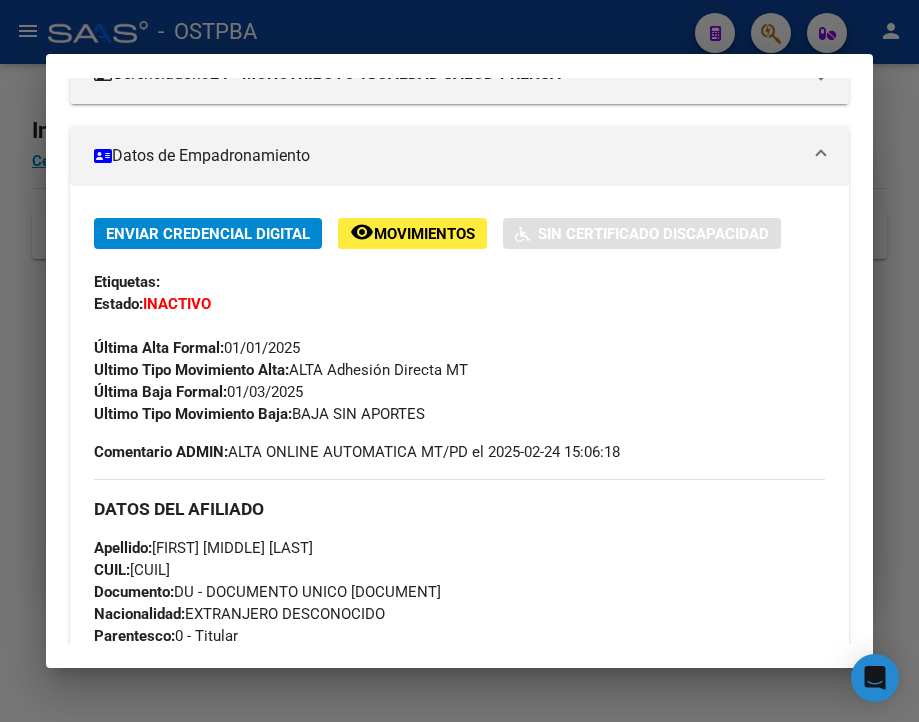 click at bounding box center [459, 361] 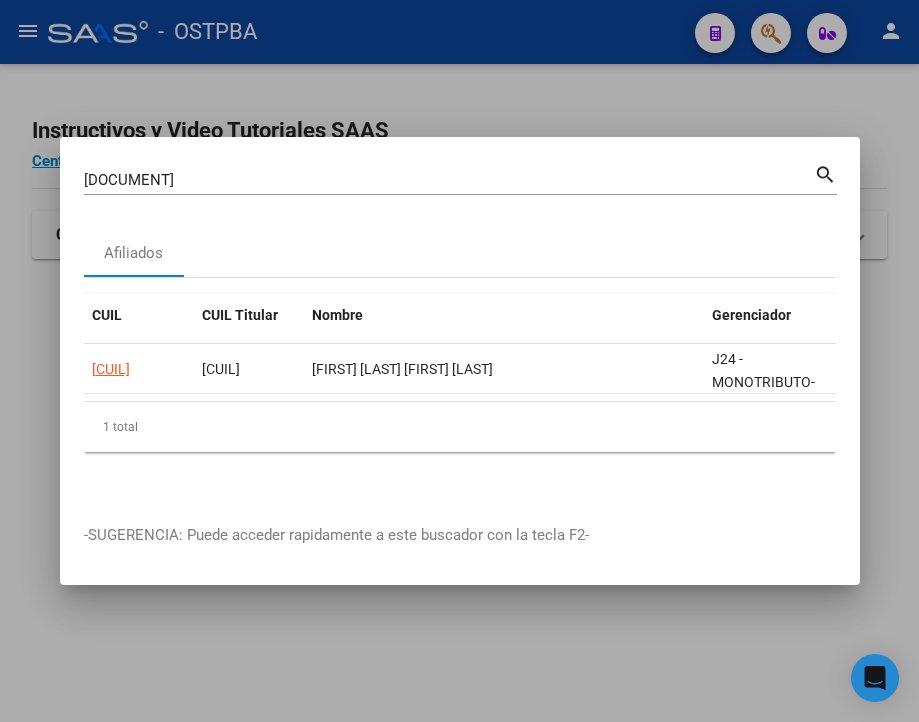 click on "[DOCUMENT]" at bounding box center (449, 180) 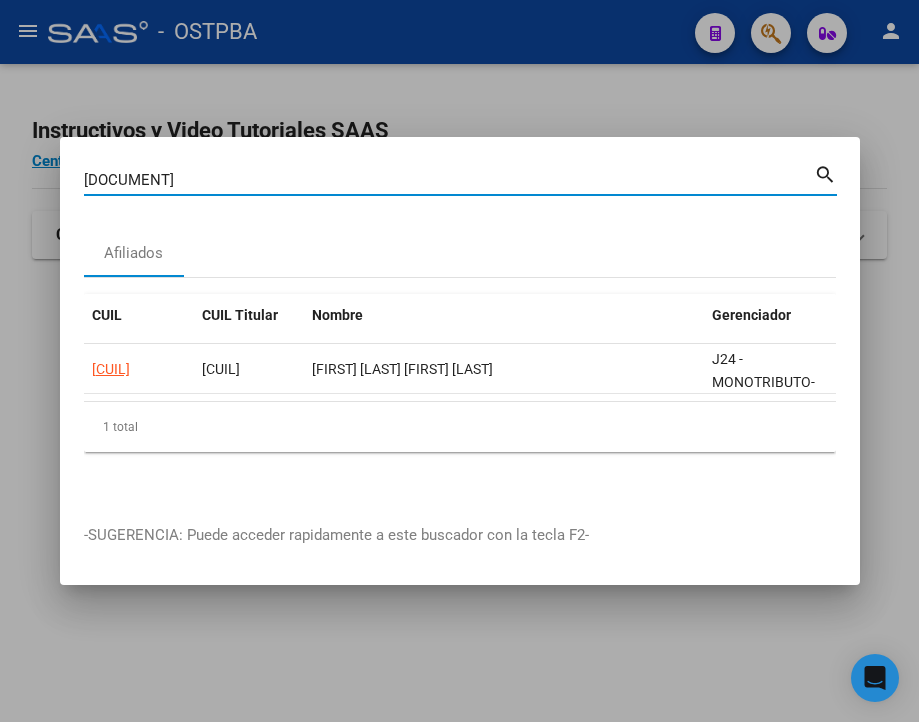 click on "[DOCUMENT]" at bounding box center (449, 180) 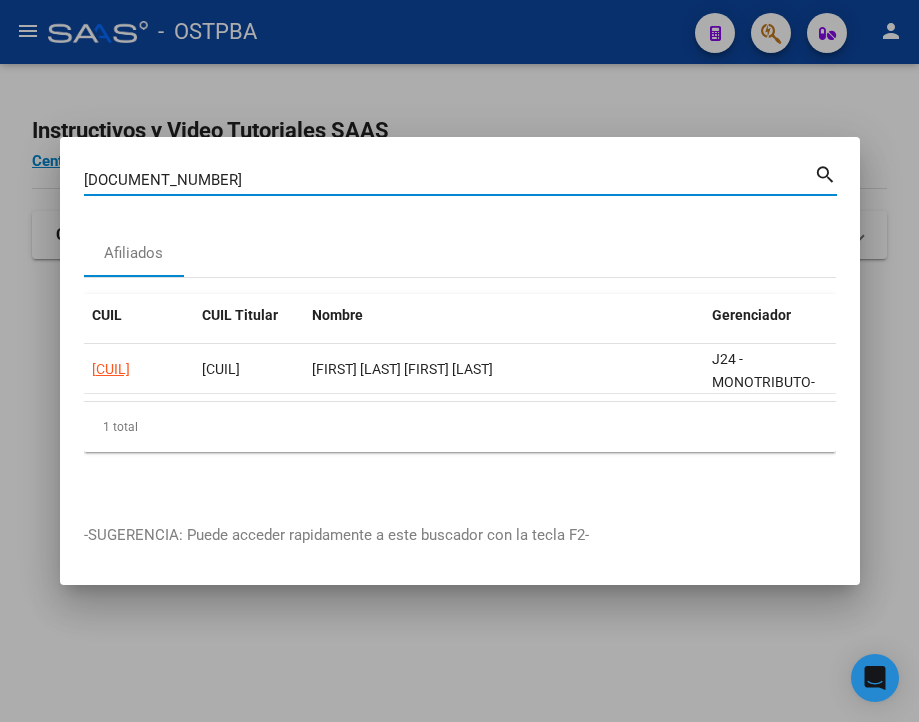 type on "[DOCUMENT_NUMBER]" 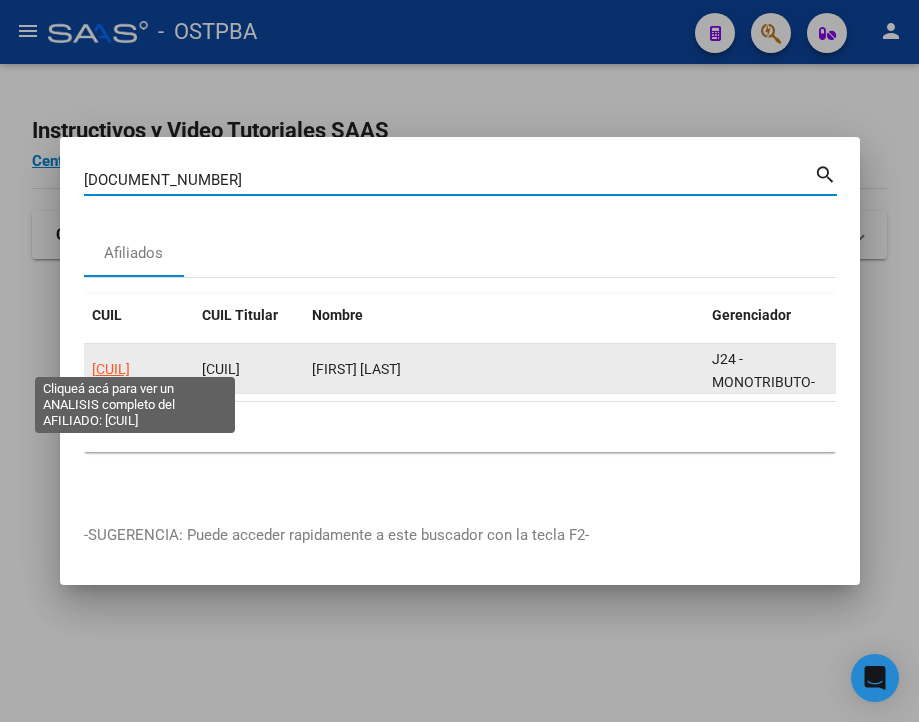 click on "[CUIL]" 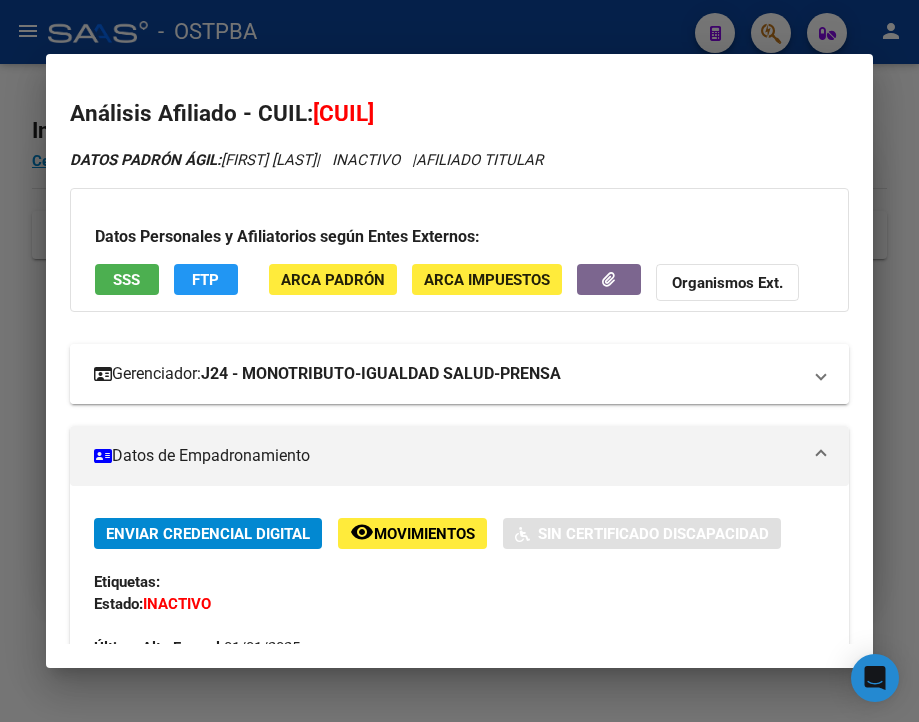 click on "Gerenciador:      J24 - MONOTRIBUTO-IGUALDAD SALUD-PRENSA" at bounding box center (459, 374) 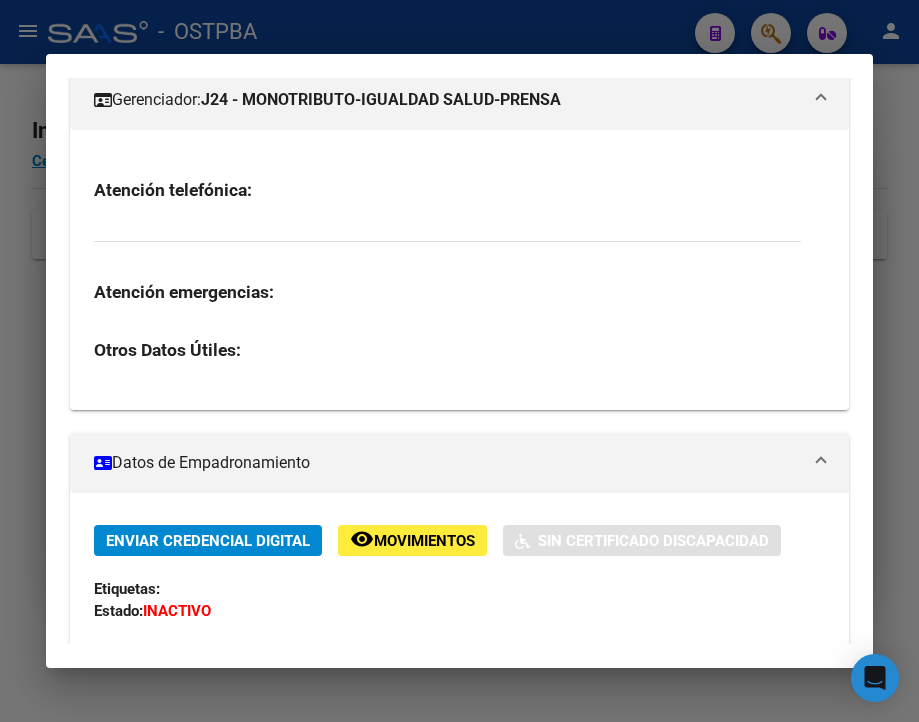 scroll, scrollTop: 600, scrollLeft: 0, axis: vertical 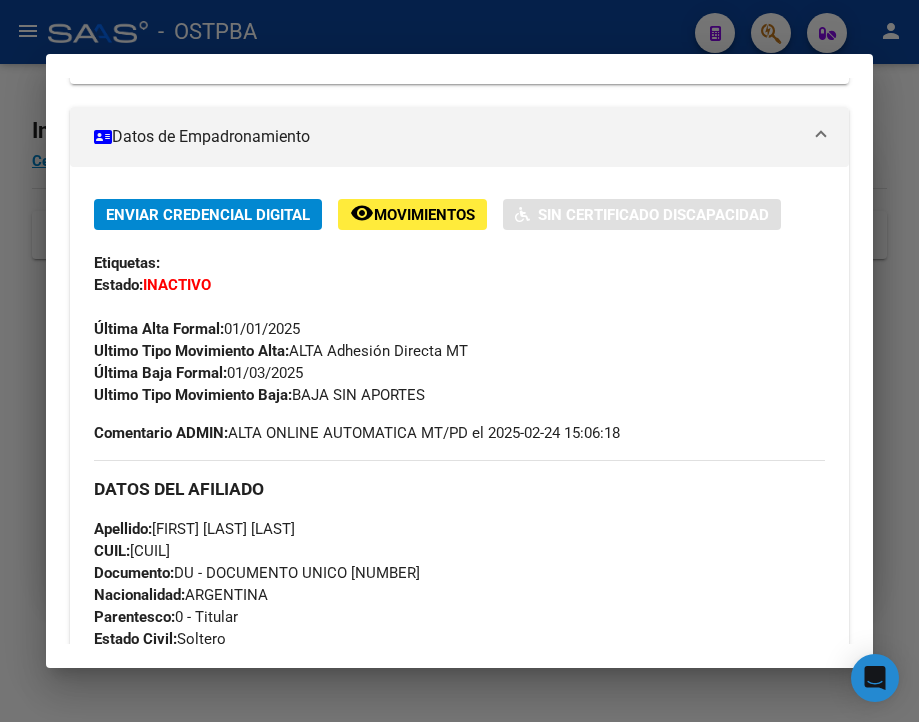 click at bounding box center (459, 361) 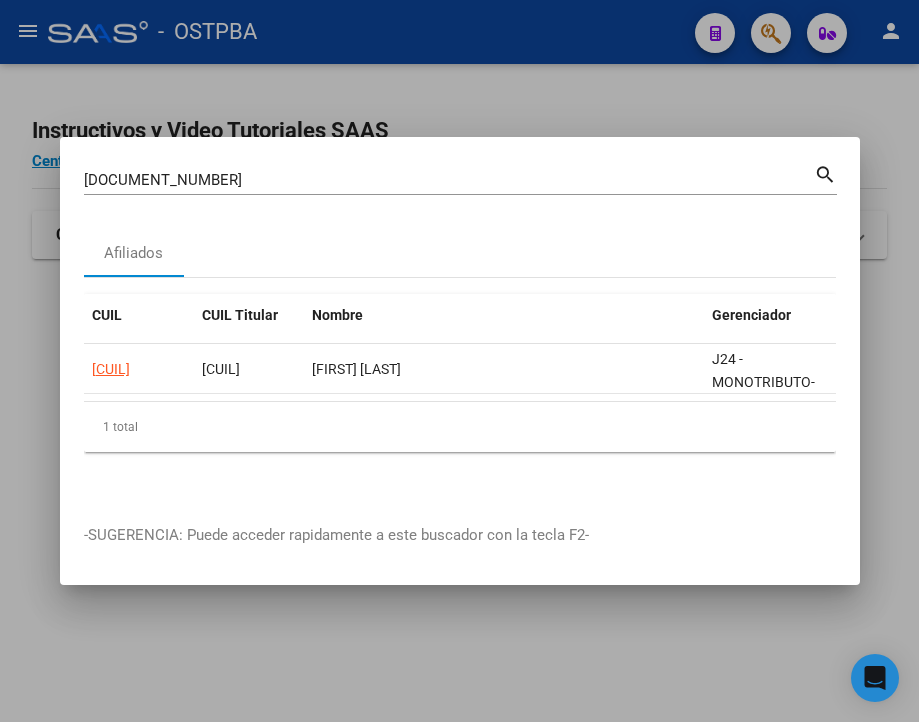 click on "[DOCUMENT_NUMBER]" at bounding box center (449, 180) 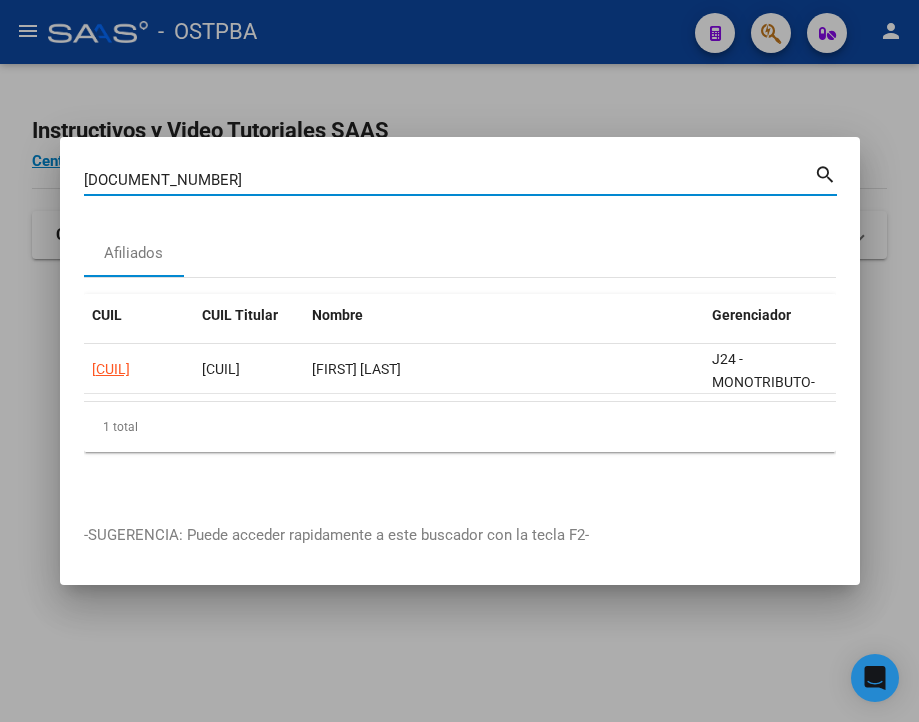 click on "[DOCUMENT_NUMBER]" at bounding box center [449, 180] 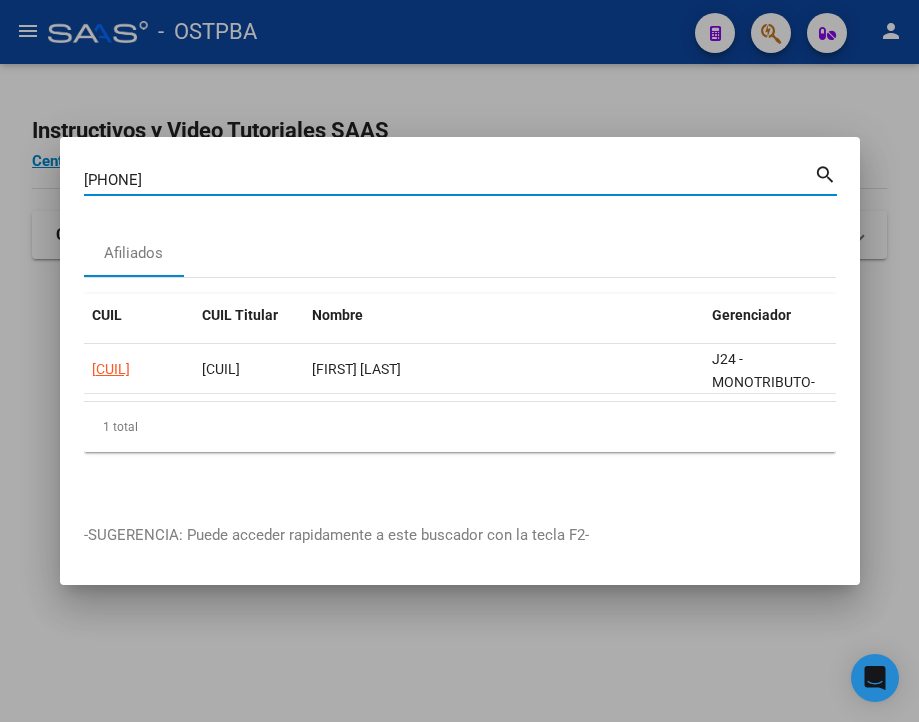 type on "[PHONE]" 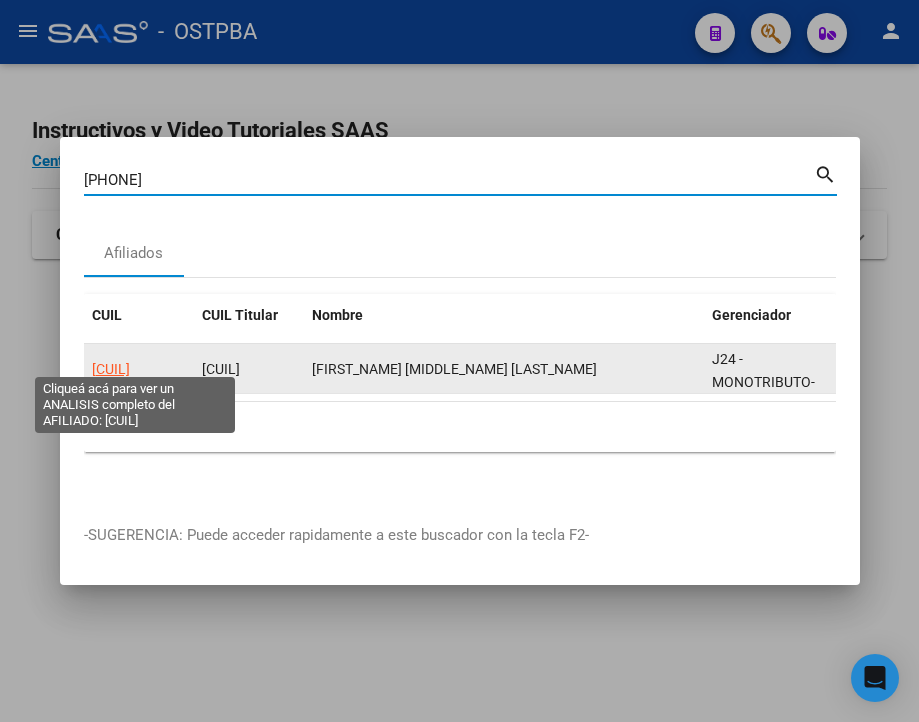 click on "[CUIL]" 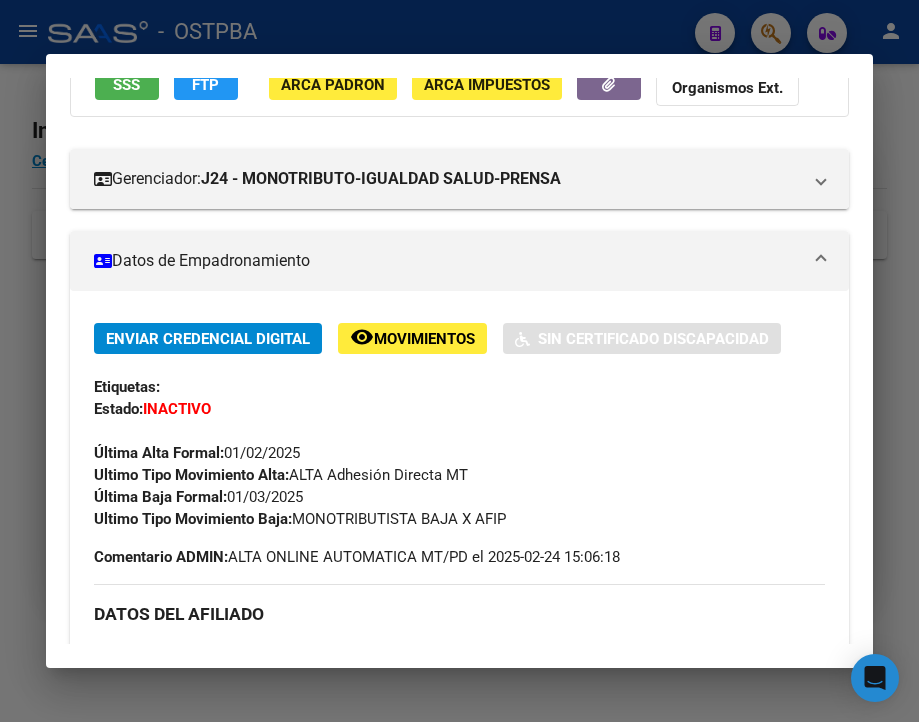 scroll, scrollTop: 200, scrollLeft: 0, axis: vertical 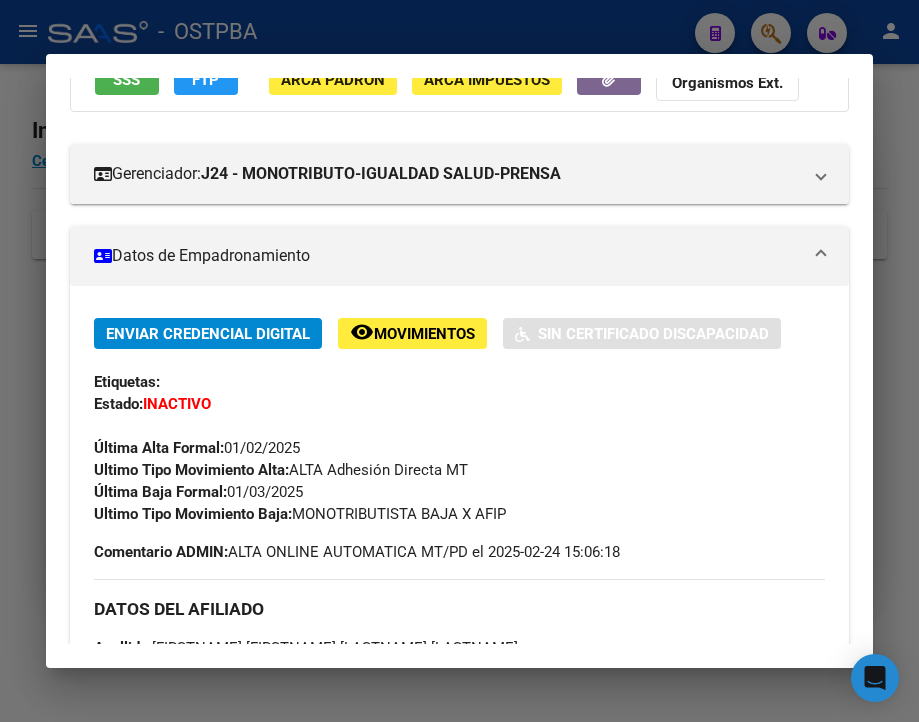 click at bounding box center (459, 361) 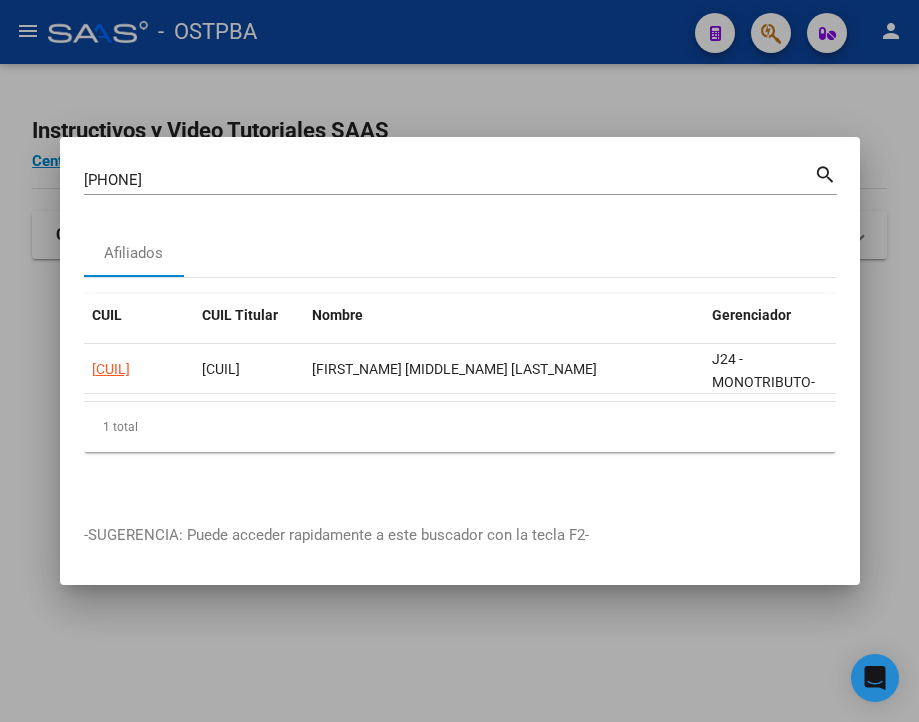 click on "[PHONE]" at bounding box center [449, 180] 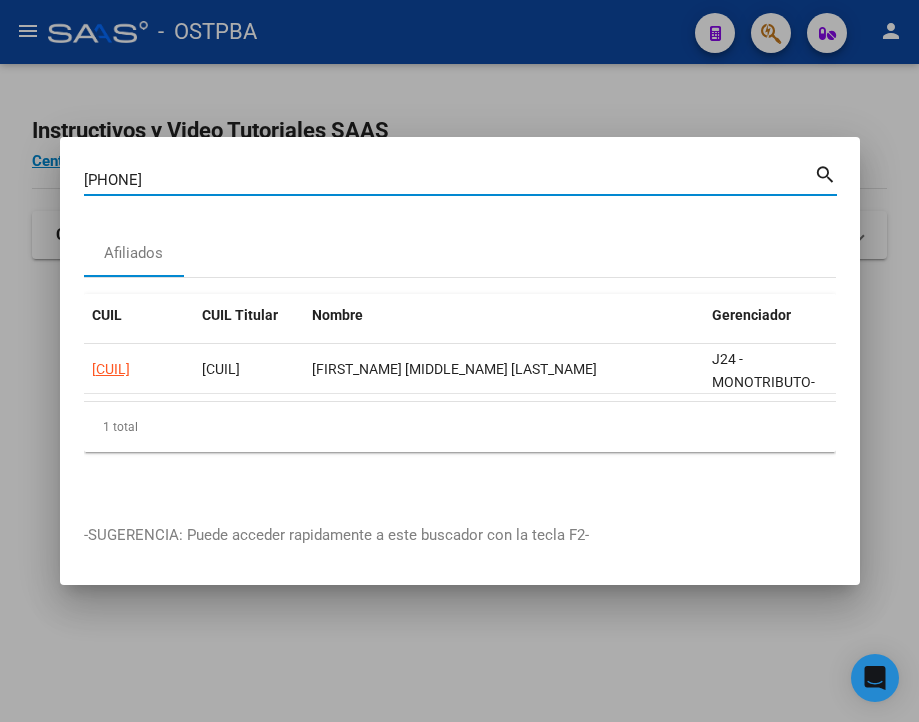click on "[PHONE]" at bounding box center (449, 180) 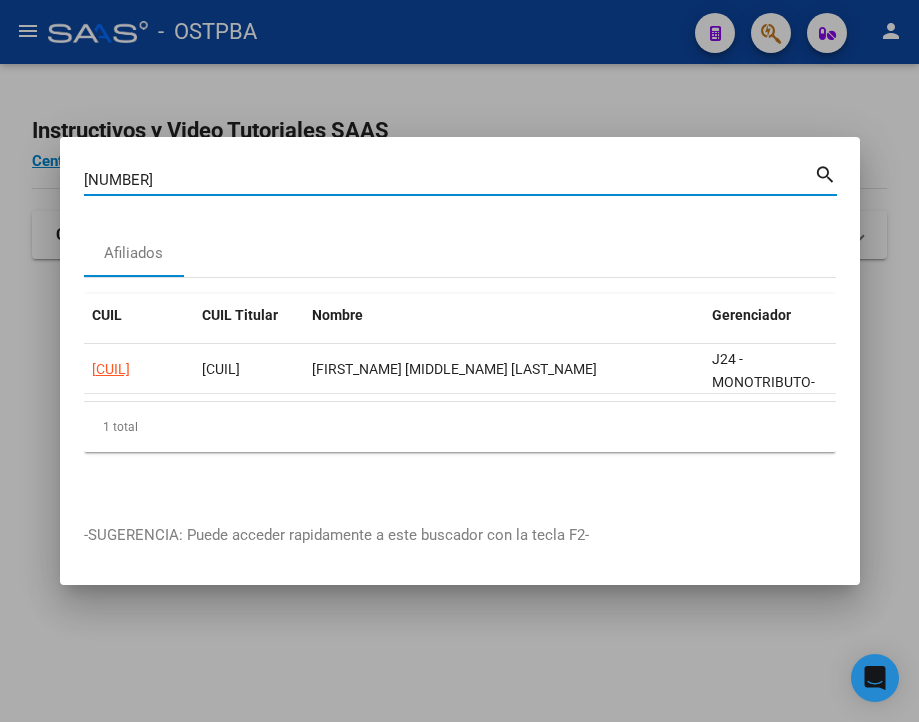 type on "[NUMBER]" 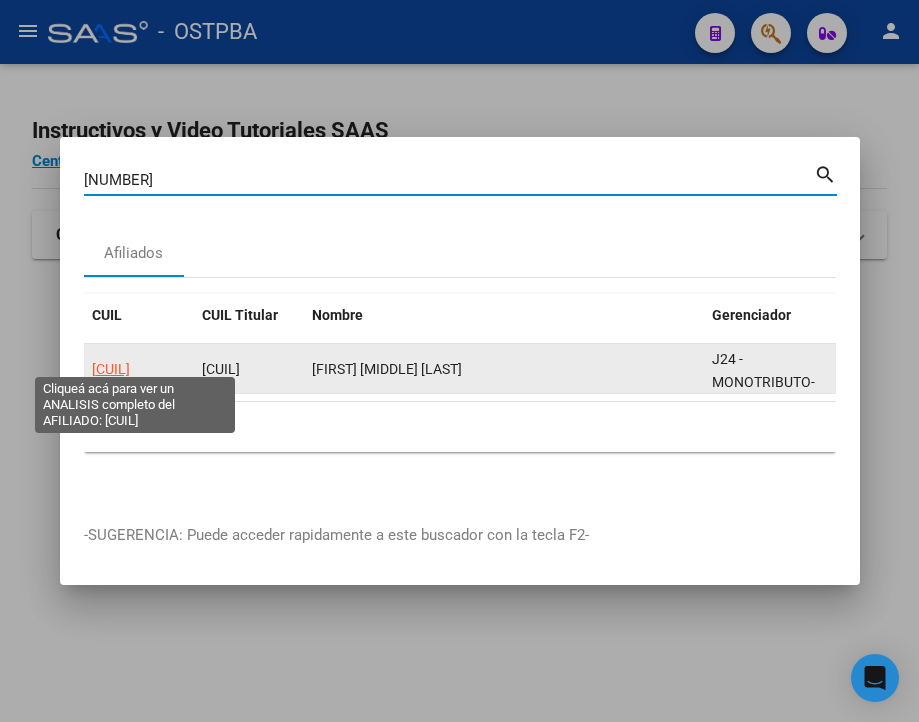 click on "[CUIL]" 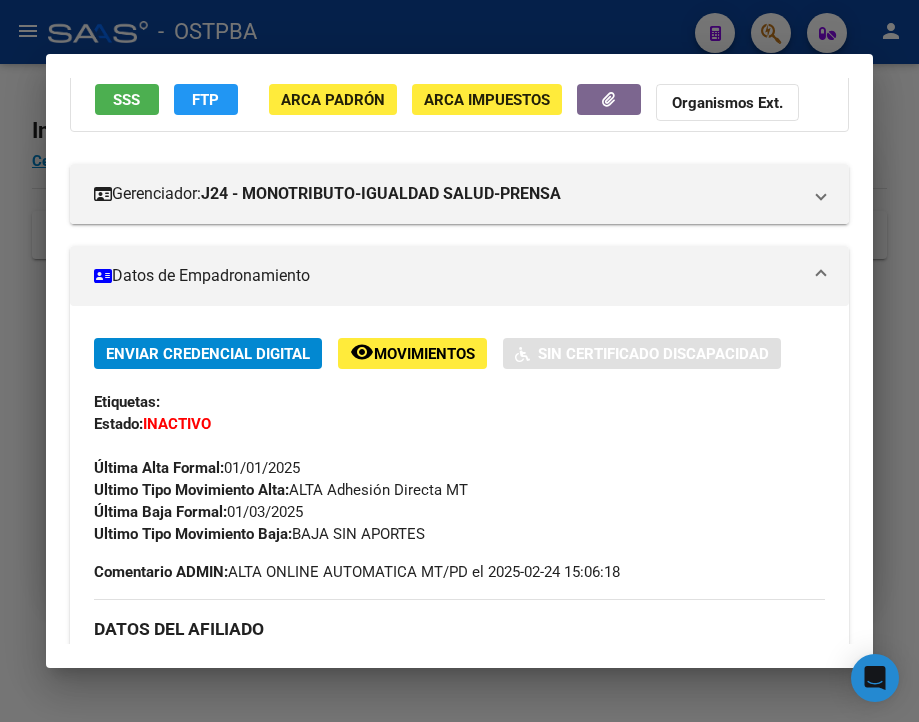 scroll, scrollTop: 400, scrollLeft: 0, axis: vertical 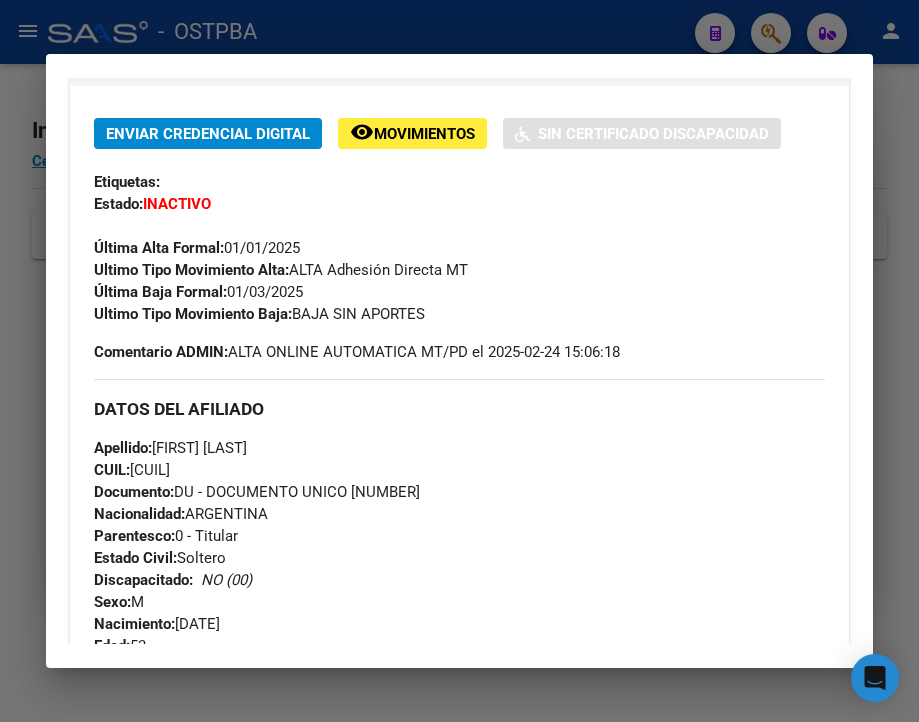 click at bounding box center [459, 361] 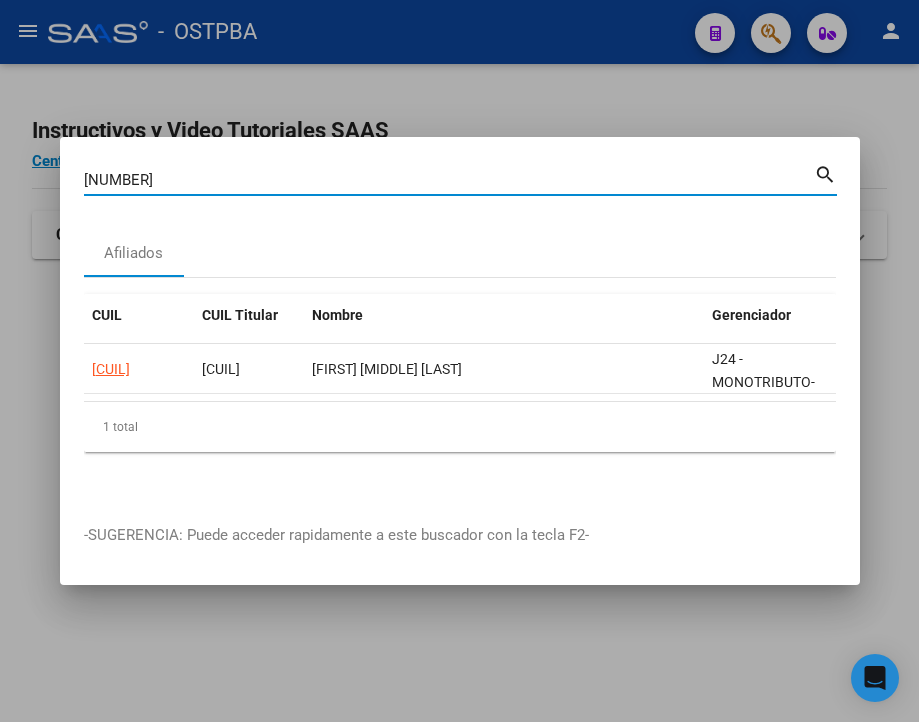 click on "[NUMBER]" at bounding box center (449, 180) 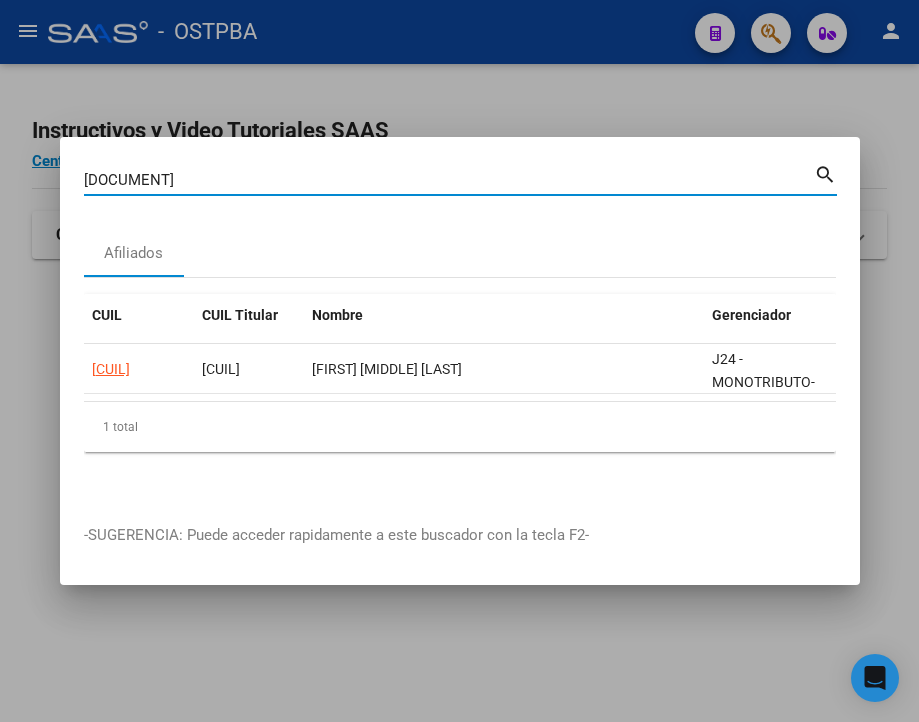 type on "[DOCUMENT]" 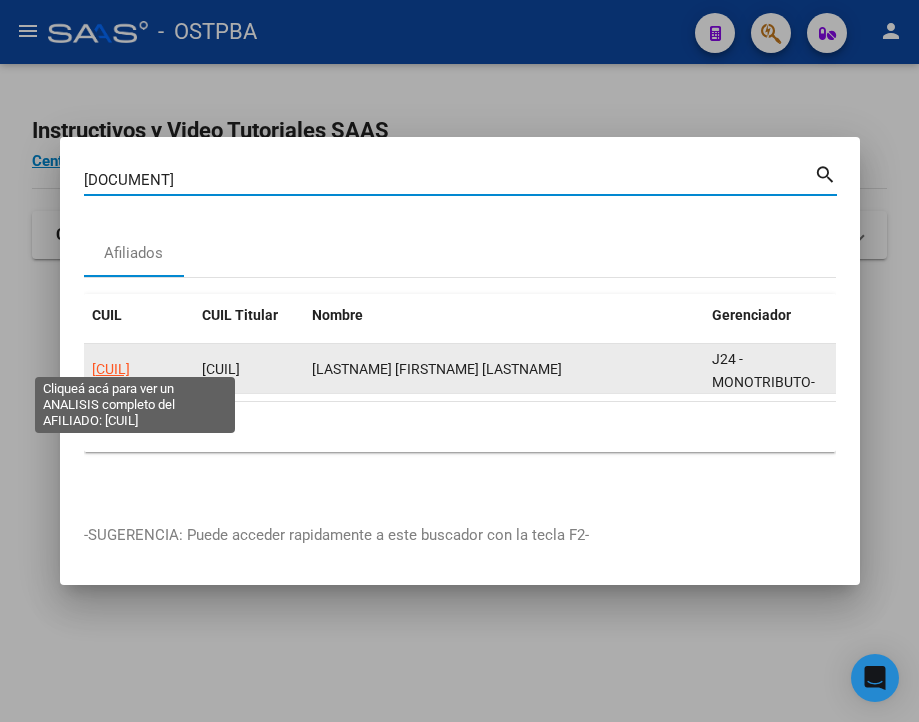 click on "[CUIL]" 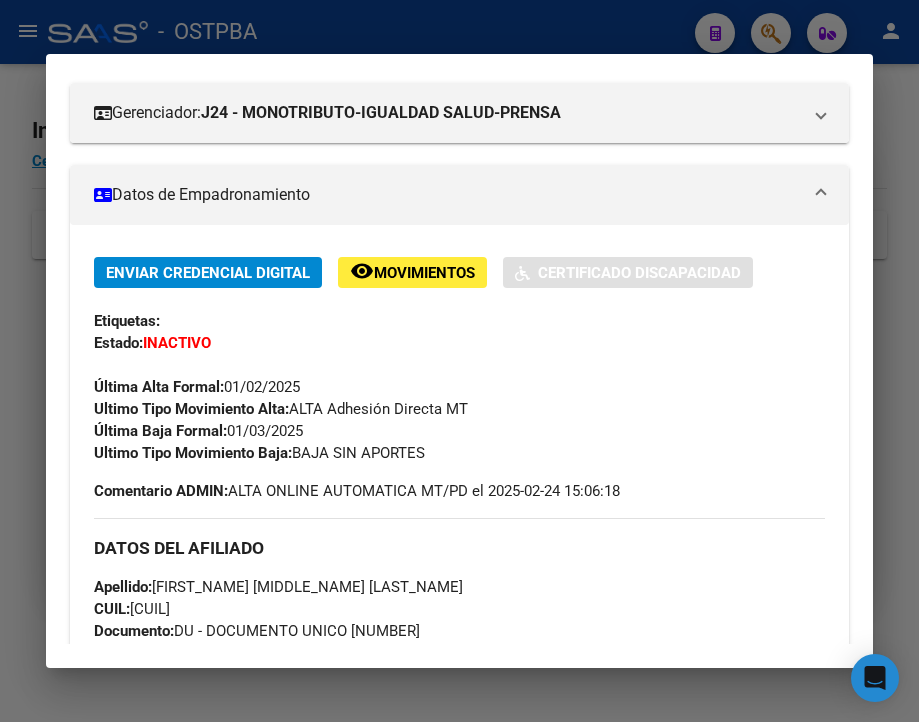 scroll, scrollTop: 300, scrollLeft: 0, axis: vertical 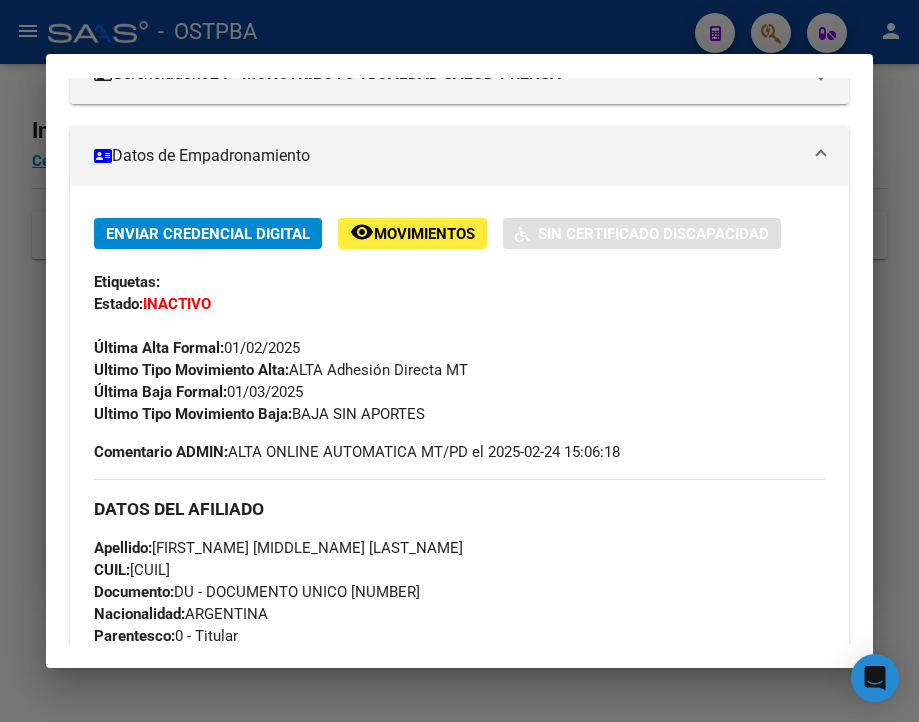 click at bounding box center (459, 361) 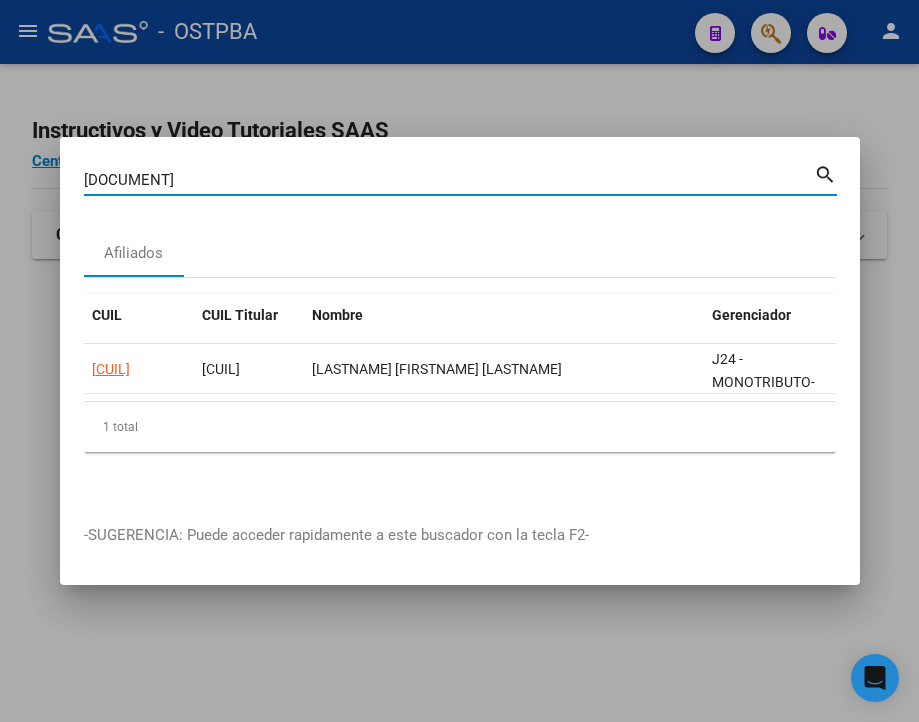 click on "[DOCUMENT]" at bounding box center [449, 180] 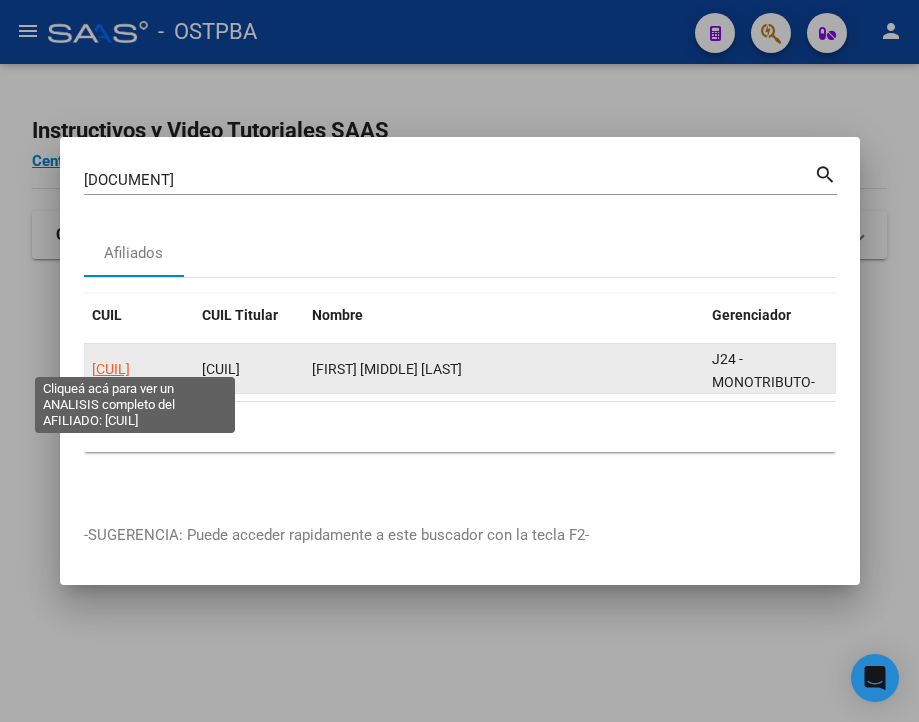 click on "[CUIL]" 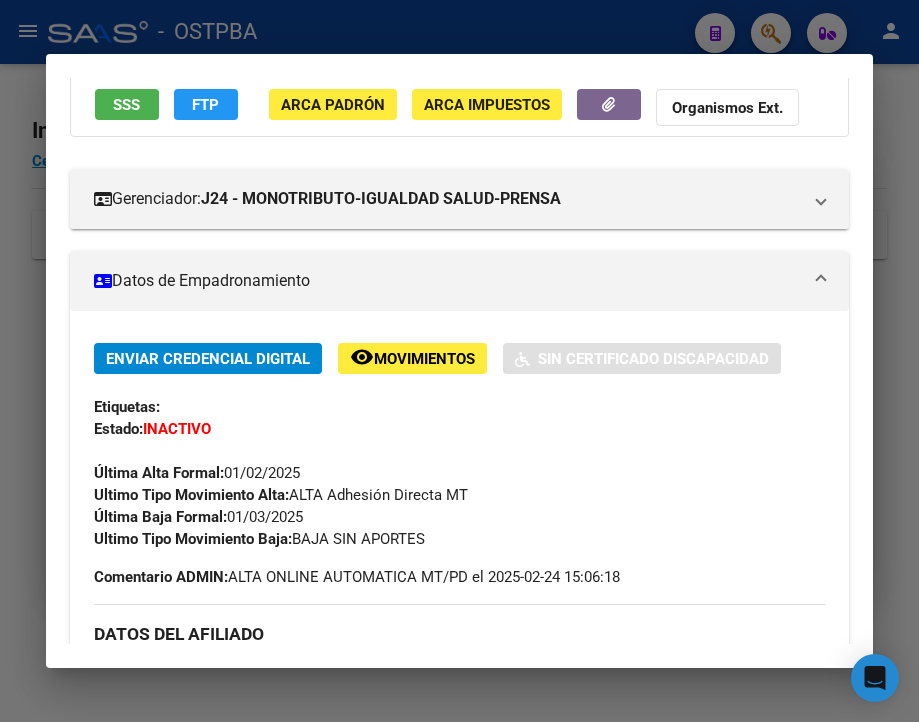 scroll, scrollTop: 200, scrollLeft: 0, axis: vertical 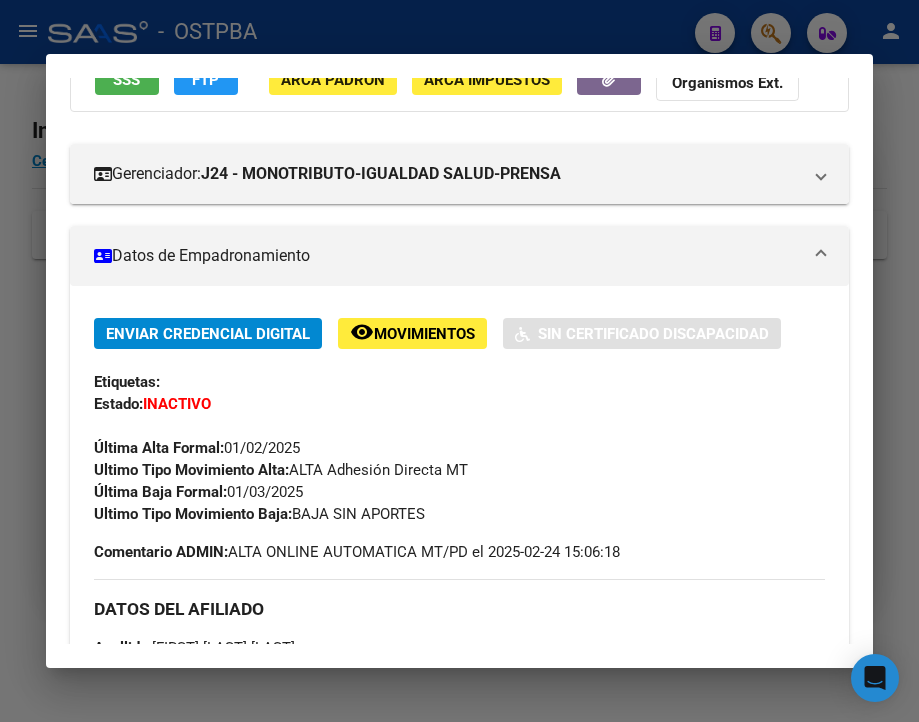 click at bounding box center (459, 361) 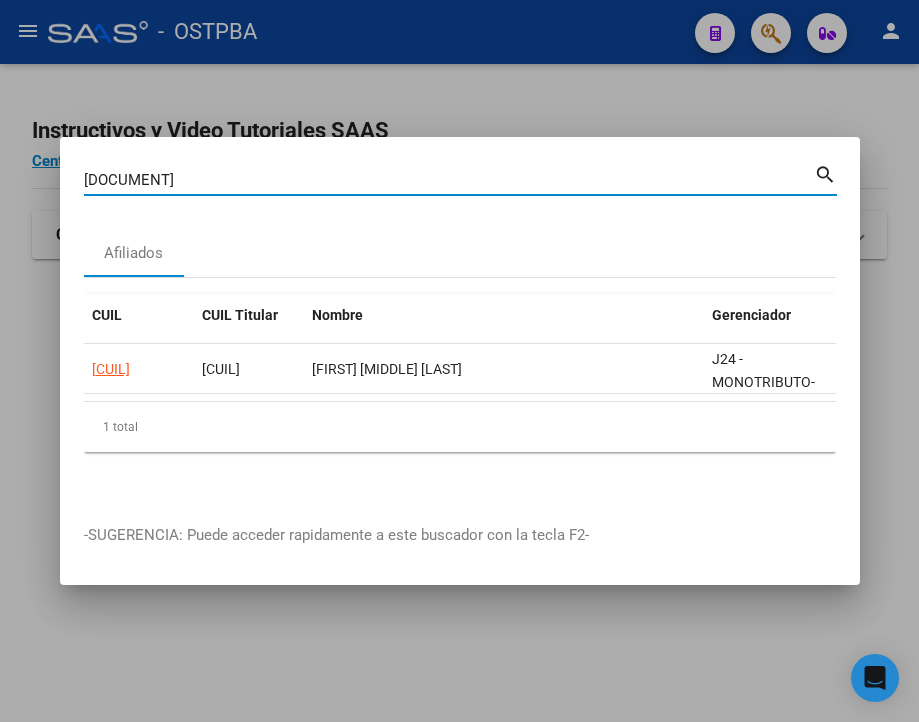 click on "[DOCUMENT]" at bounding box center [449, 180] 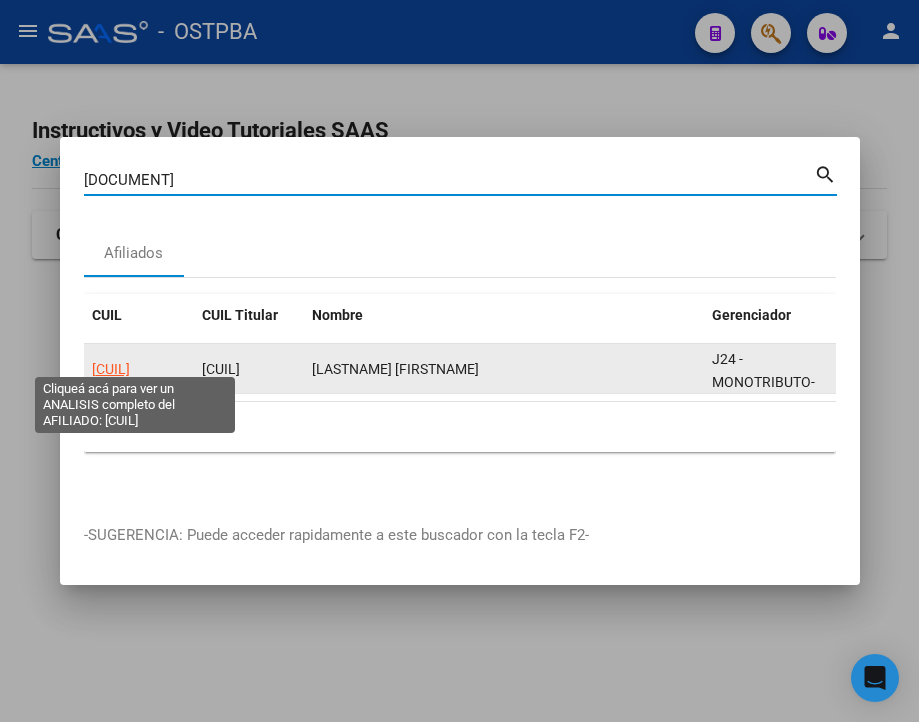 click on "[CUIL]" 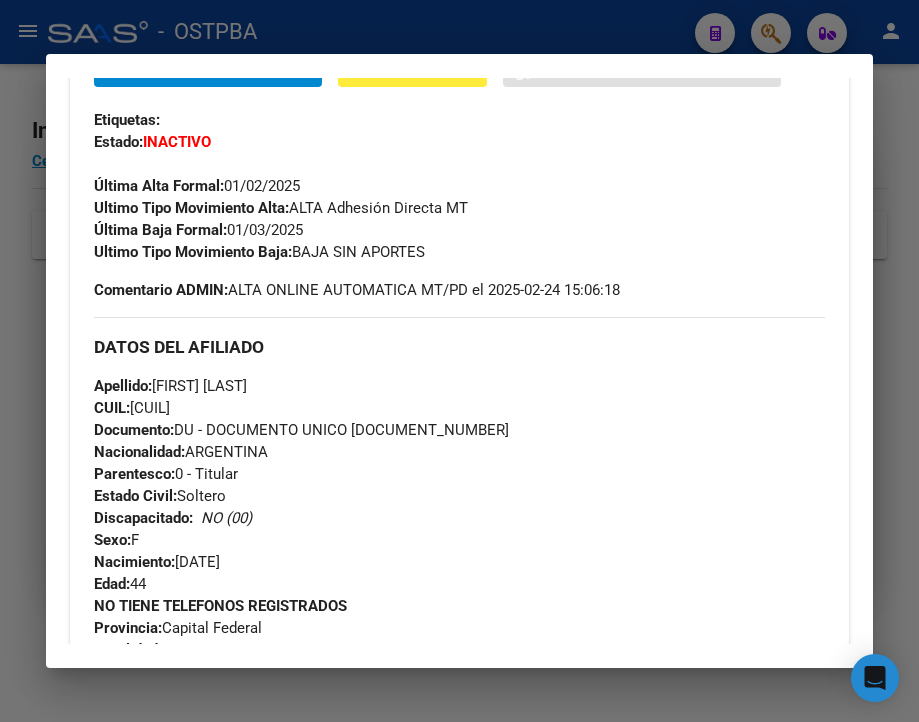 scroll, scrollTop: 500, scrollLeft: 0, axis: vertical 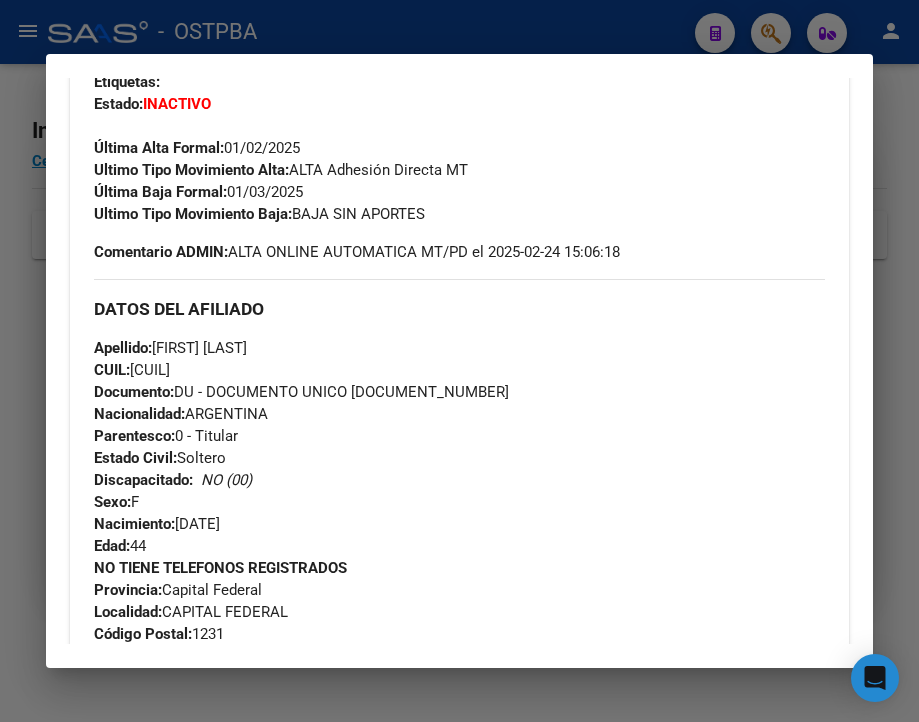 click at bounding box center (459, 361) 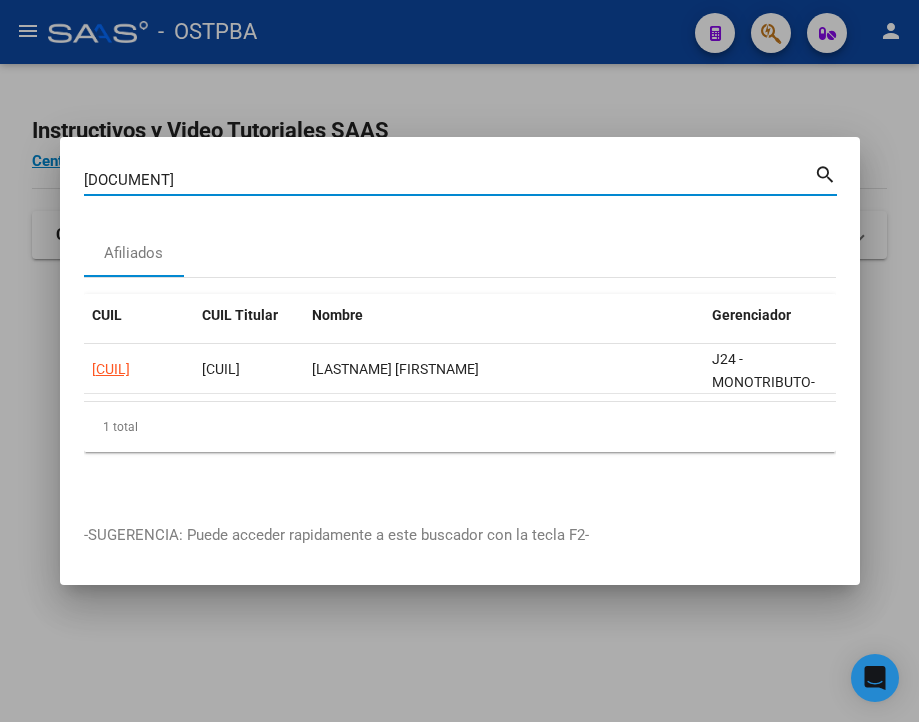 click on "[DOCUMENT]" at bounding box center [449, 180] 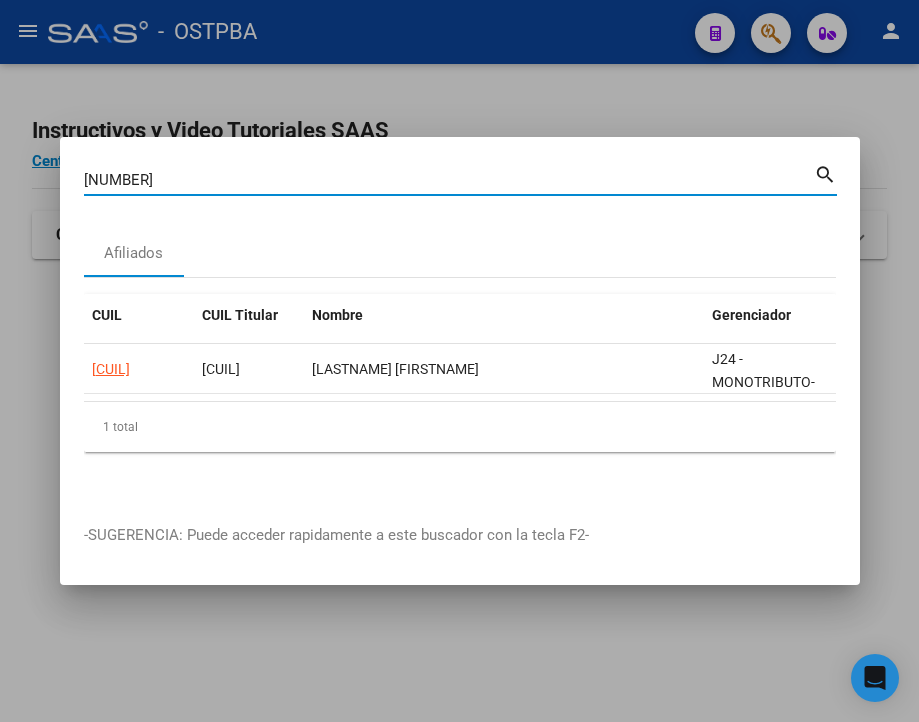 type on "[NUMBER]" 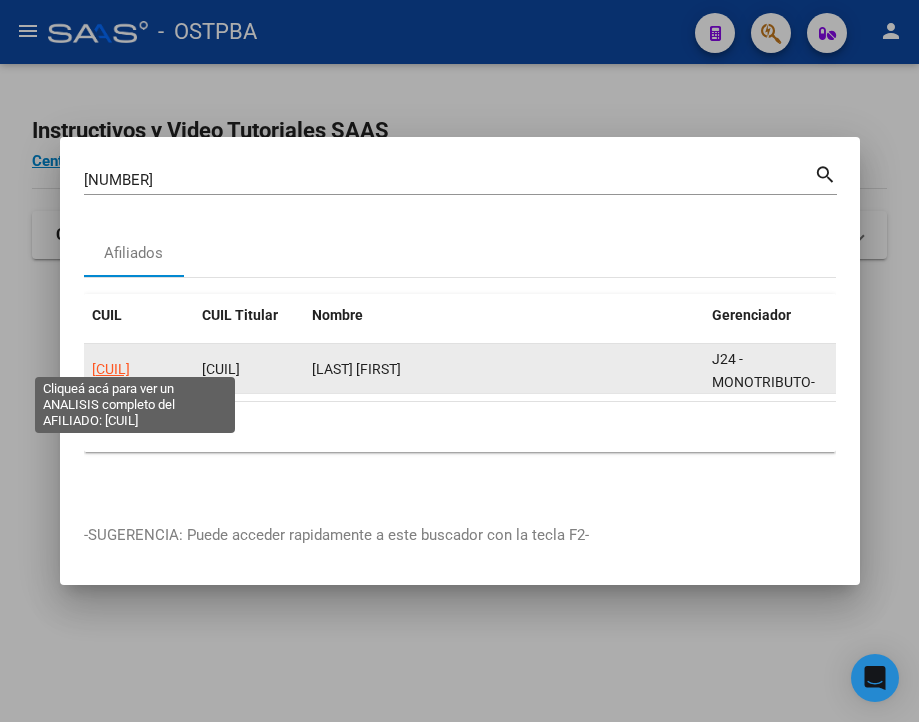 click on "[CUIL]" 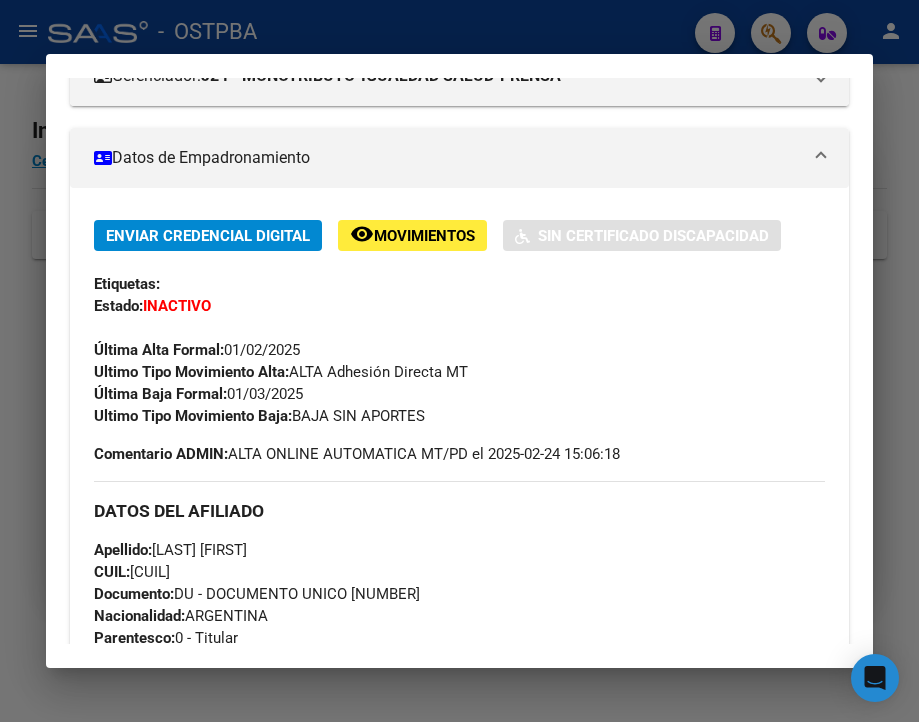scroll, scrollTop: 300, scrollLeft: 0, axis: vertical 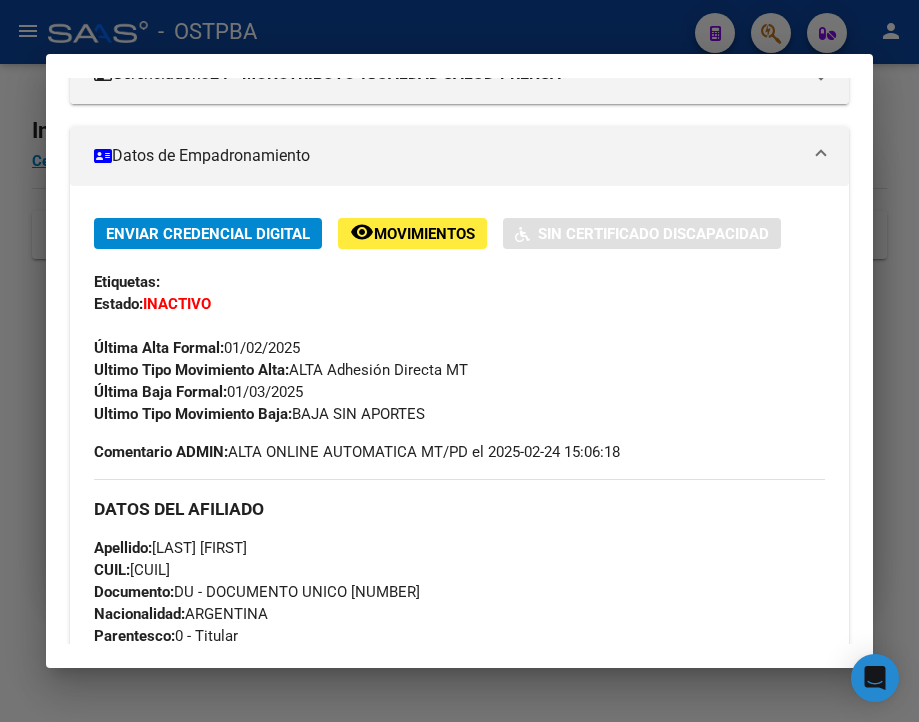 click at bounding box center (459, 361) 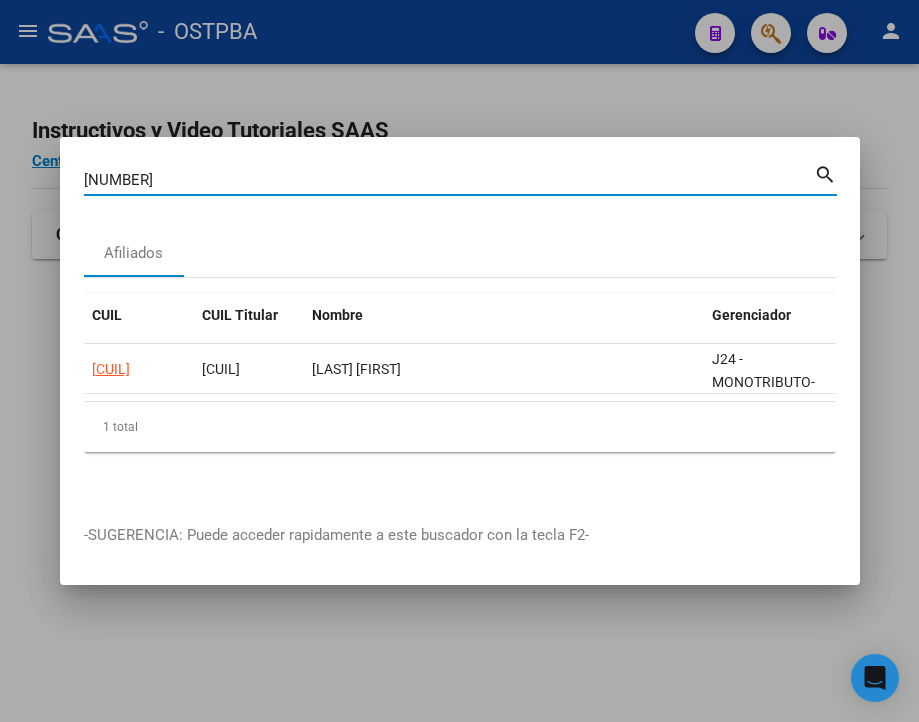 click on "[NUMBER]" at bounding box center (449, 180) 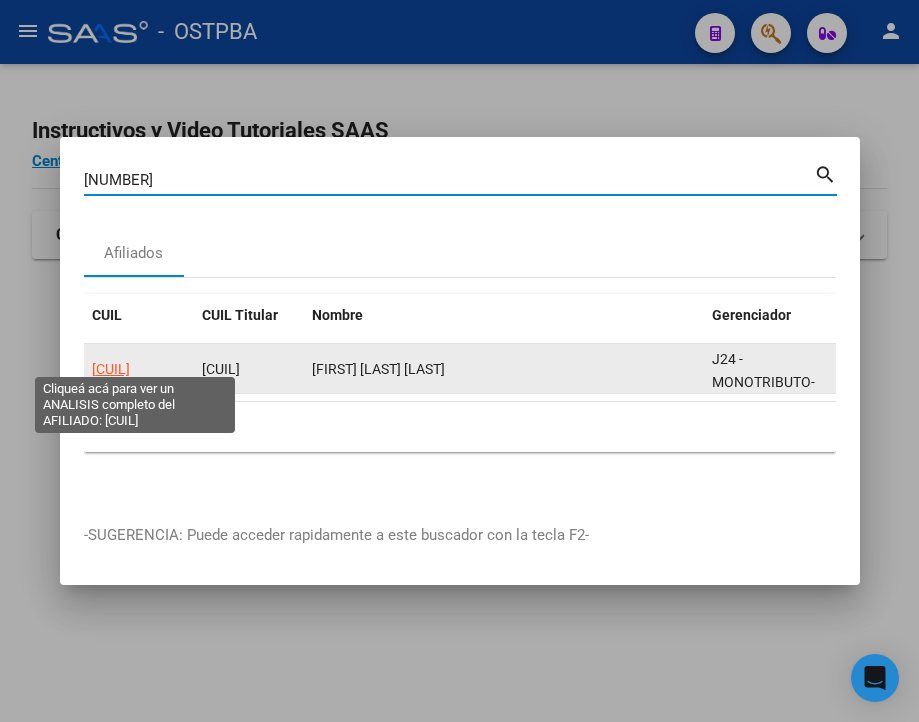 click on "[CUIL]" 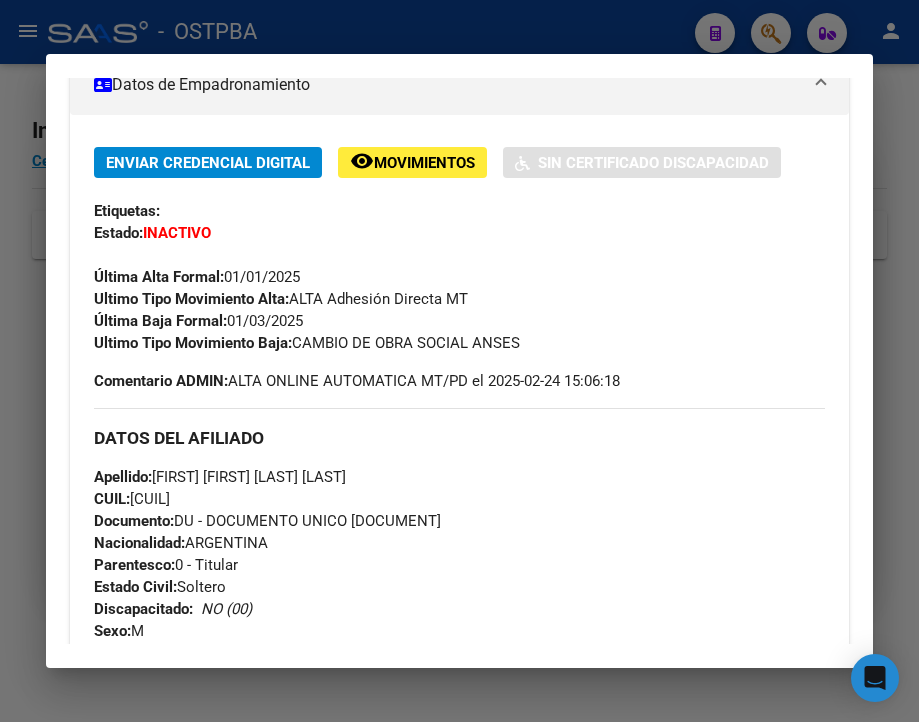 scroll, scrollTop: 400, scrollLeft: 0, axis: vertical 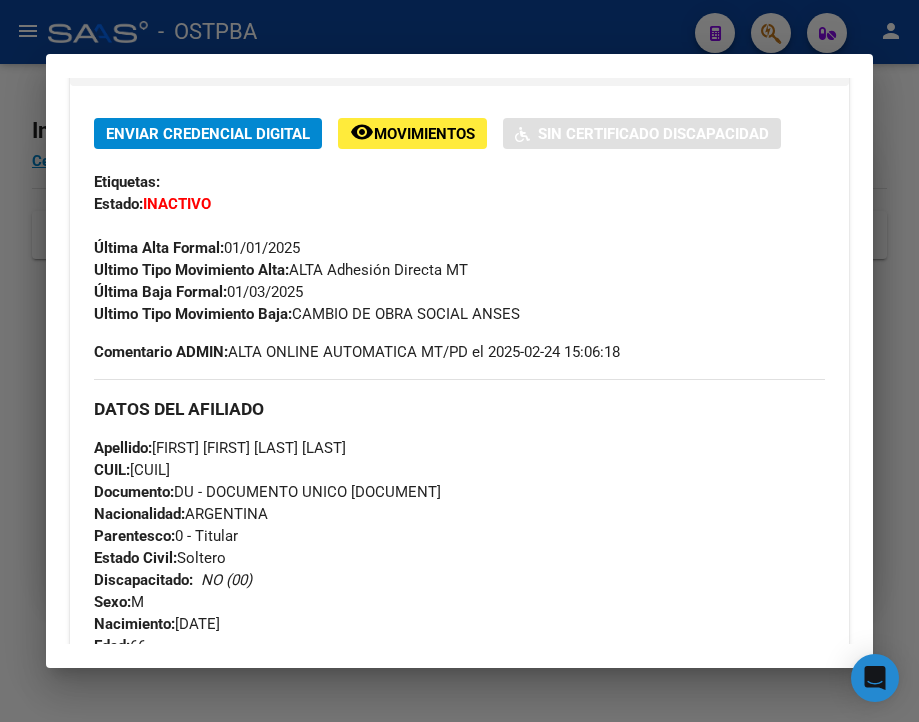 drag, startPoint x: 231, startPoint y: 307, endPoint x: 311, endPoint y: 303, distance: 80.09994 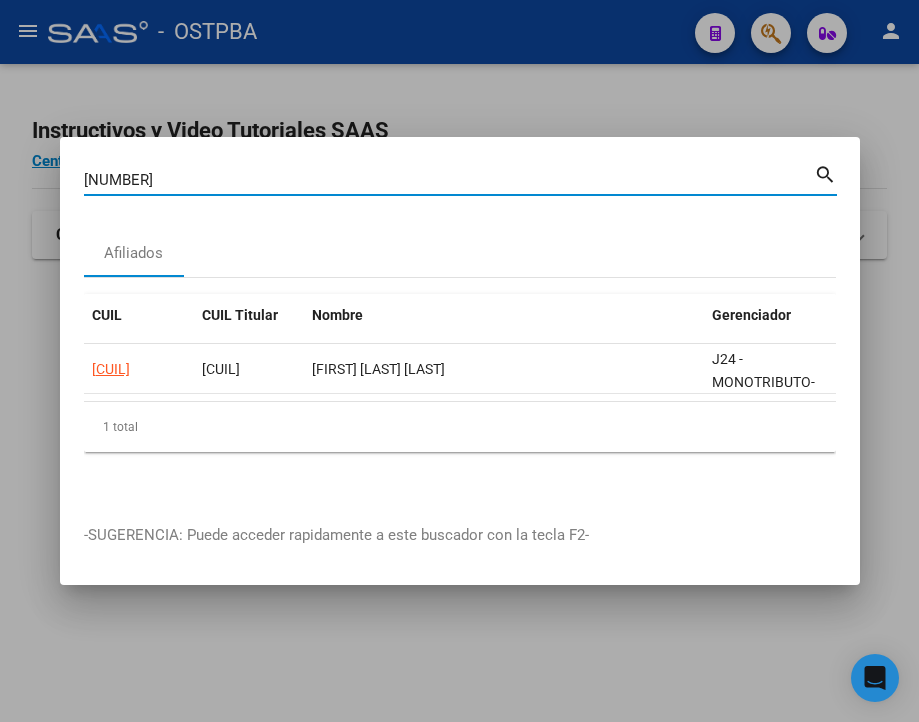 click on "[NUMBER]" at bounding box center [449, 180] 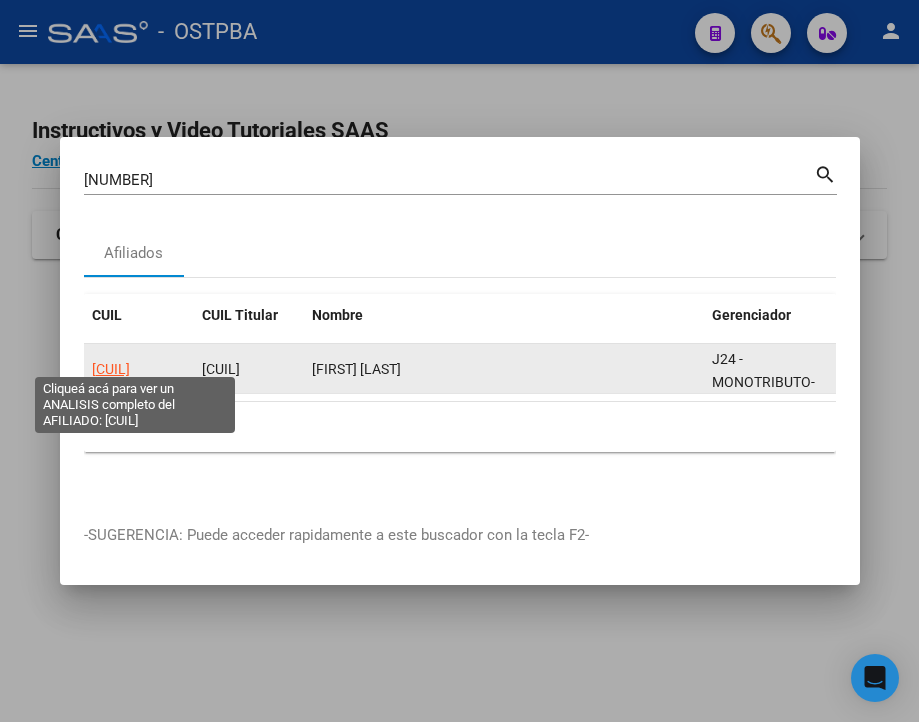 click on "[CUIL]" 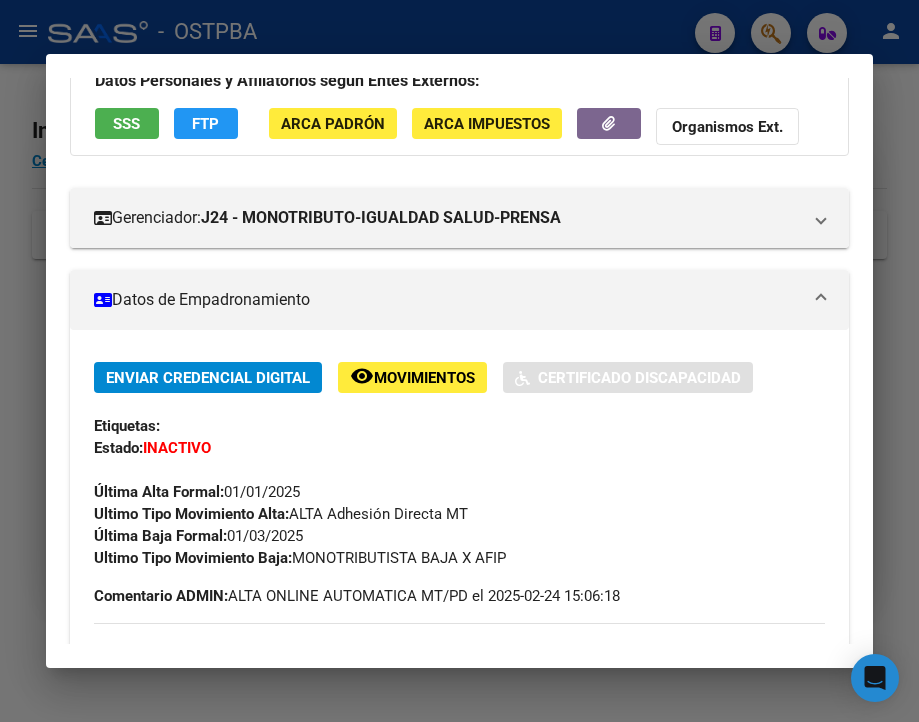 scroll, scrollTop: 260, scrollLeft: 0, axis: vertical 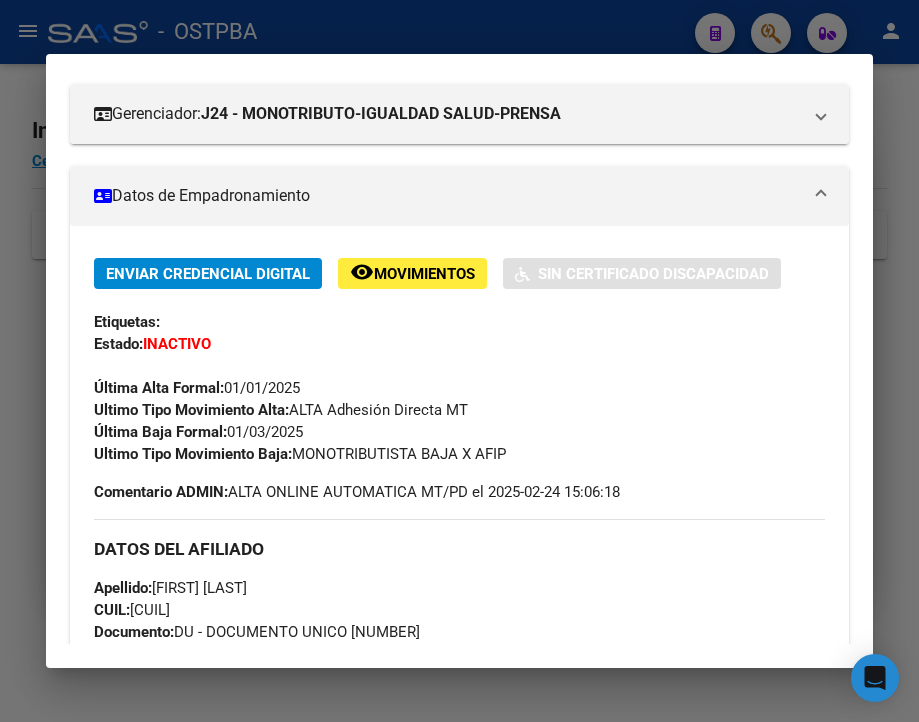 drag, startPoint x: 299, startPoint y: 466, endPoint x: 540, endPoint y: 463, distance: 241.01868 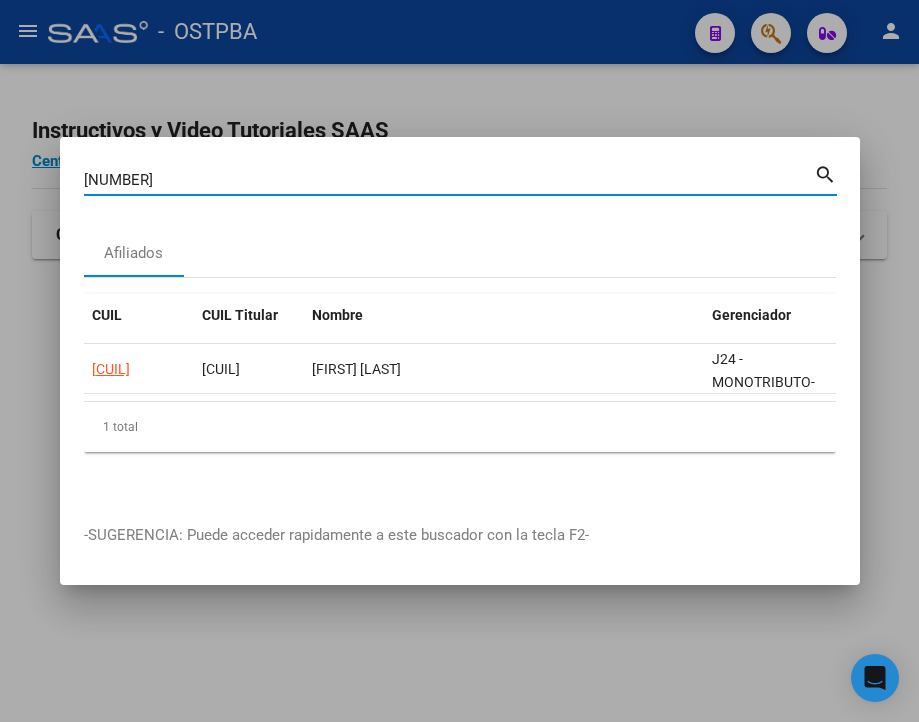 click on "[NUMBER]" at bounding box center [449, 180] 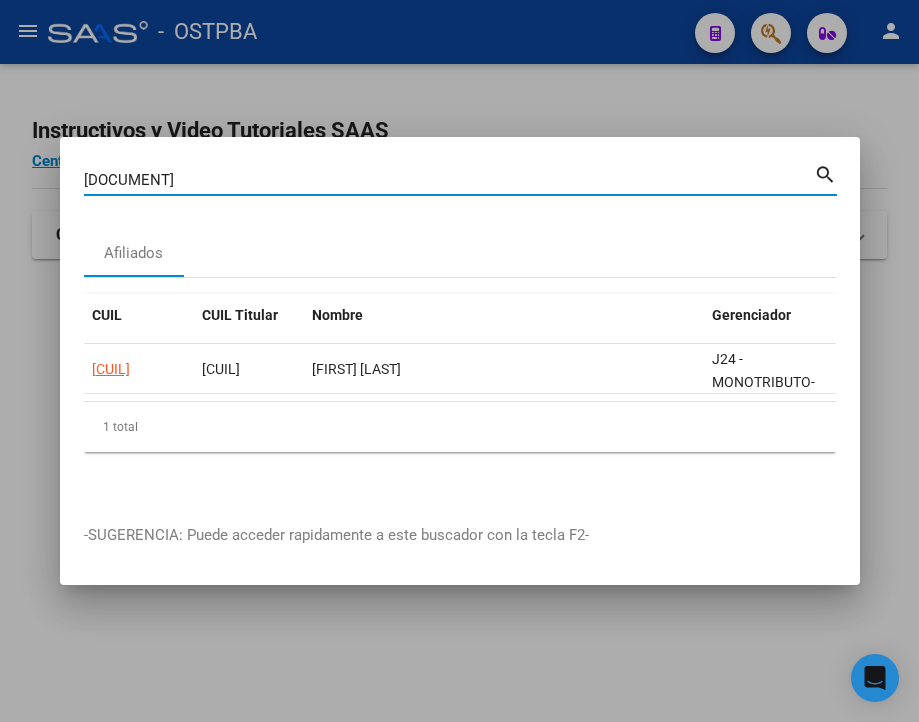 type on "[DOCUMENT]" 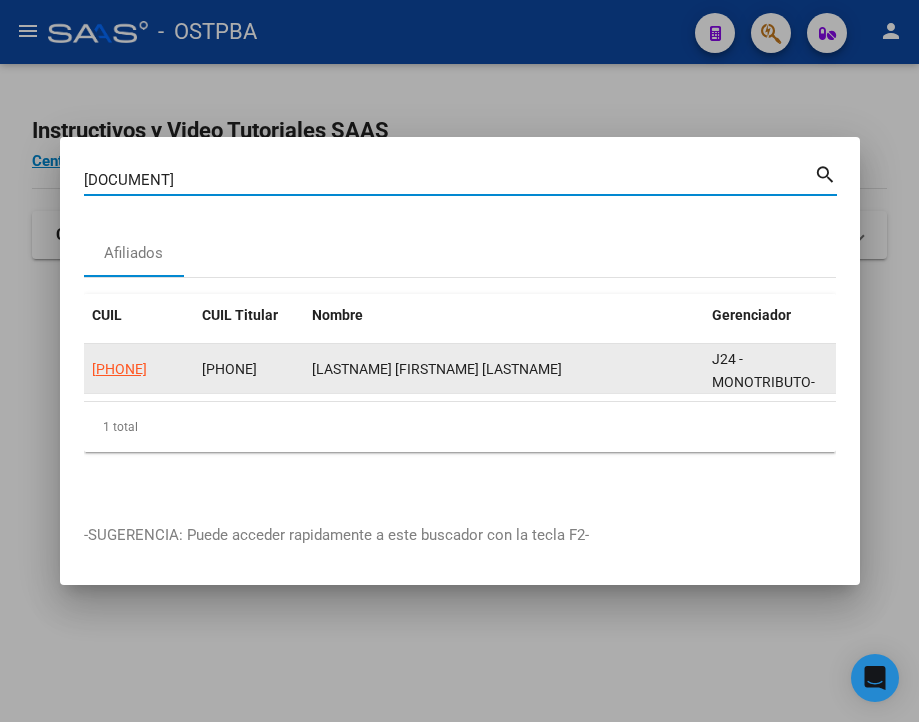 click on "[PHONE]" 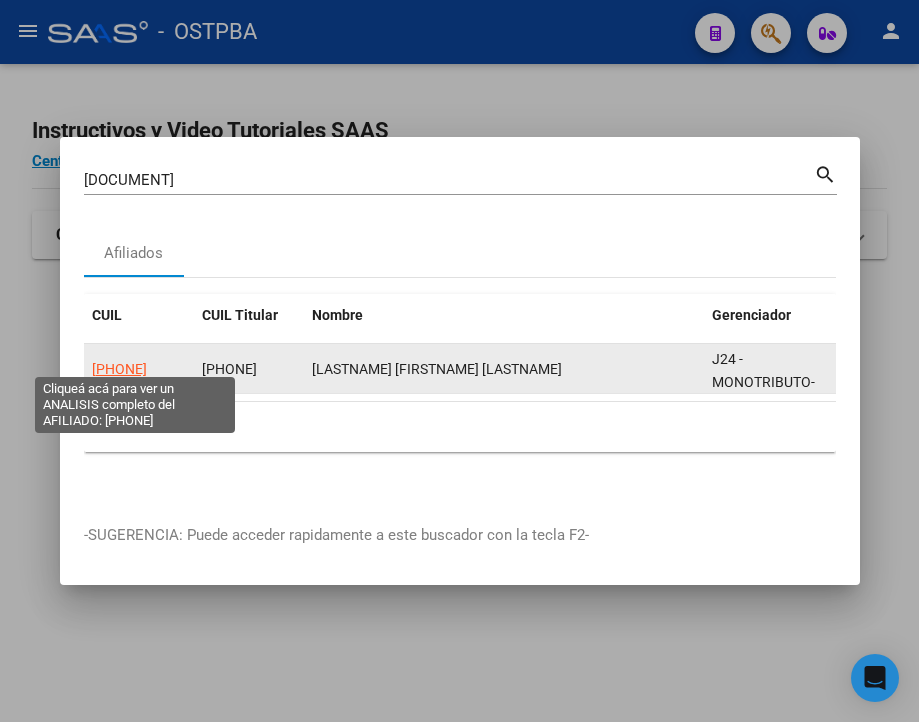 click on "[PHONE]" 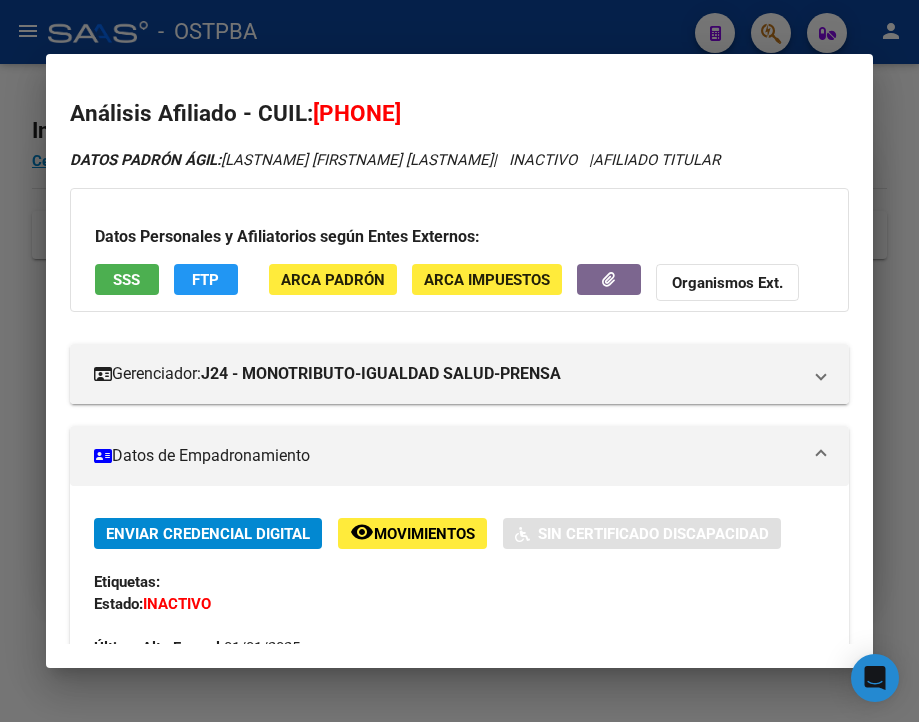 click on "Datos Personales y Afiliatorios según Entes Externos: SSS FTP ARCA Padrón ARCA Impuestos Organismos Ext." at bounding box center [459, 250] 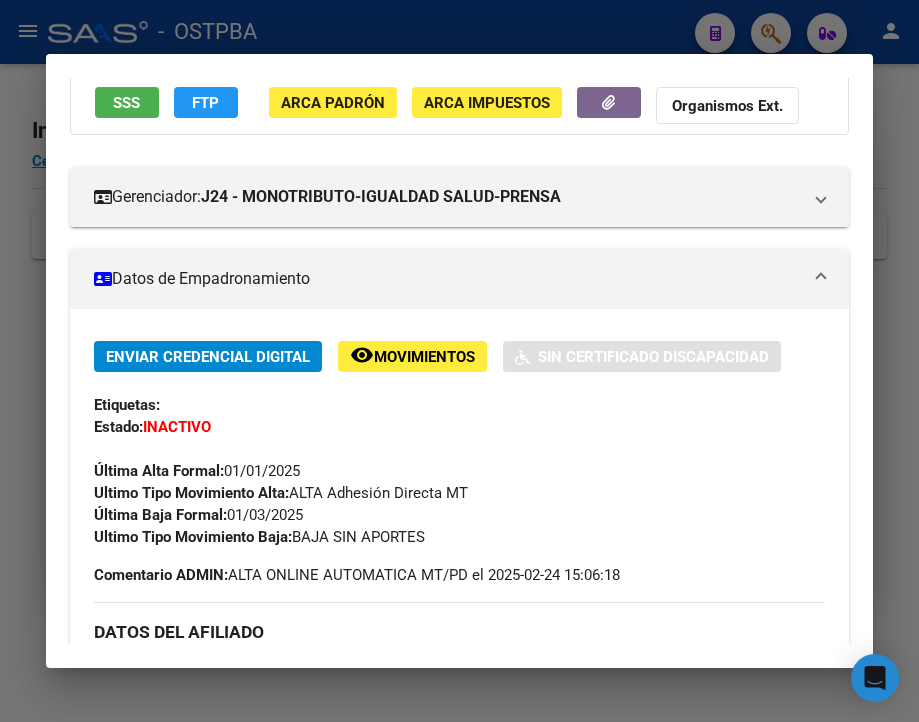 scroll, scrollTop: 300, scrollLeft: 0, axis: vertical 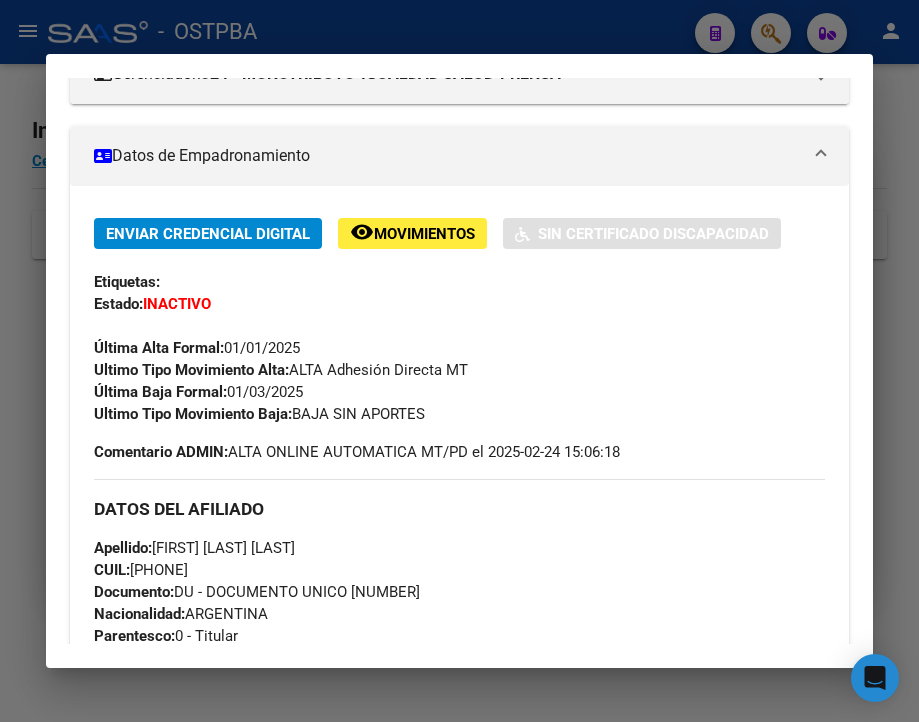 click at bounding box center [459, 361] 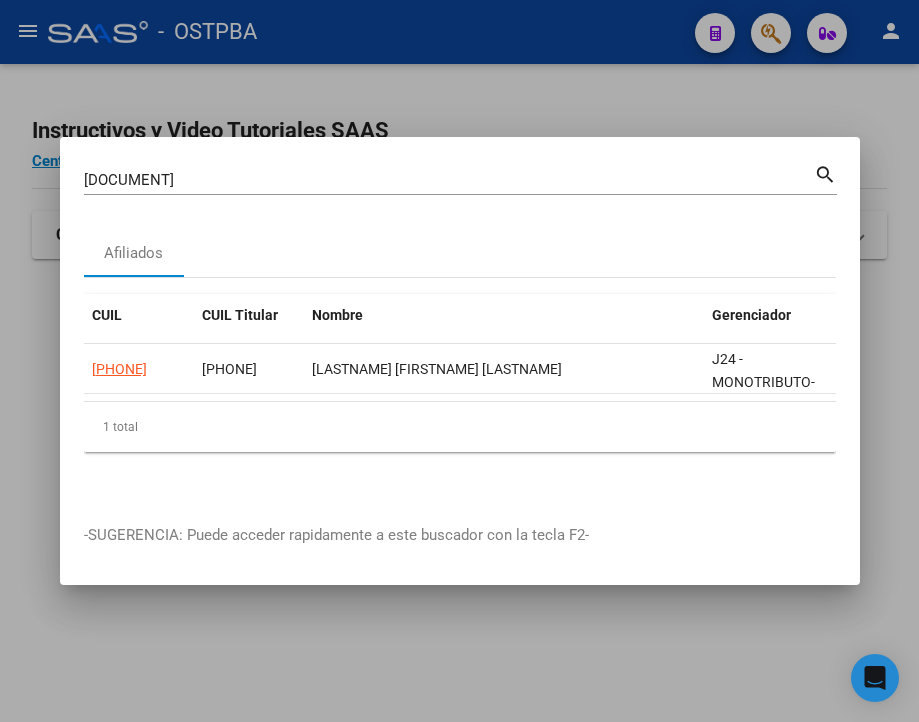 click on "[DOCUMENT]" at bounding box center [449, 180] 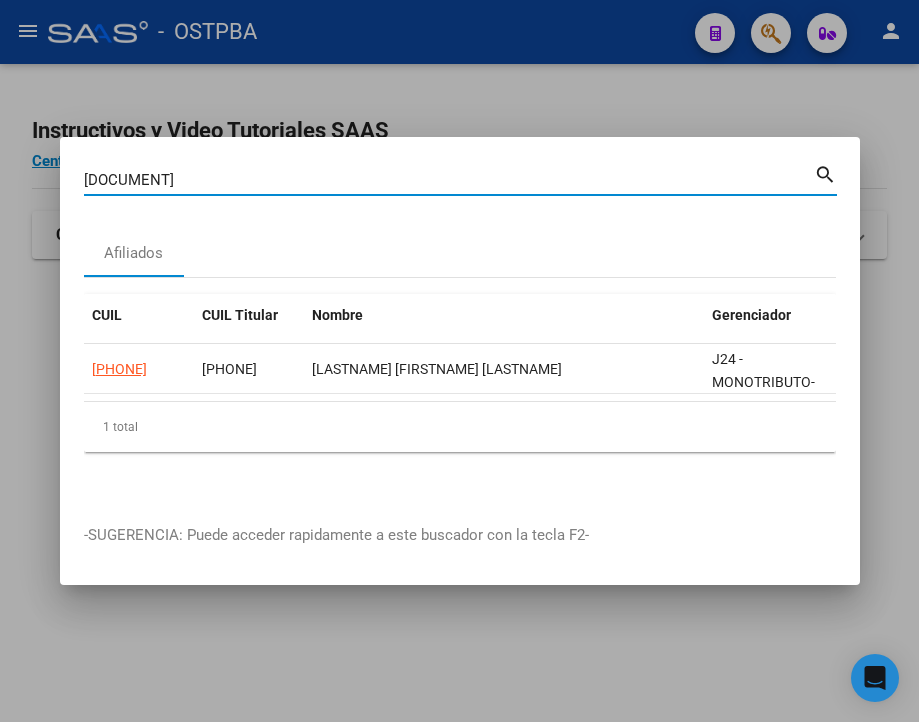 click on "[DOCUMENT]" at bounding box center (449, 180) 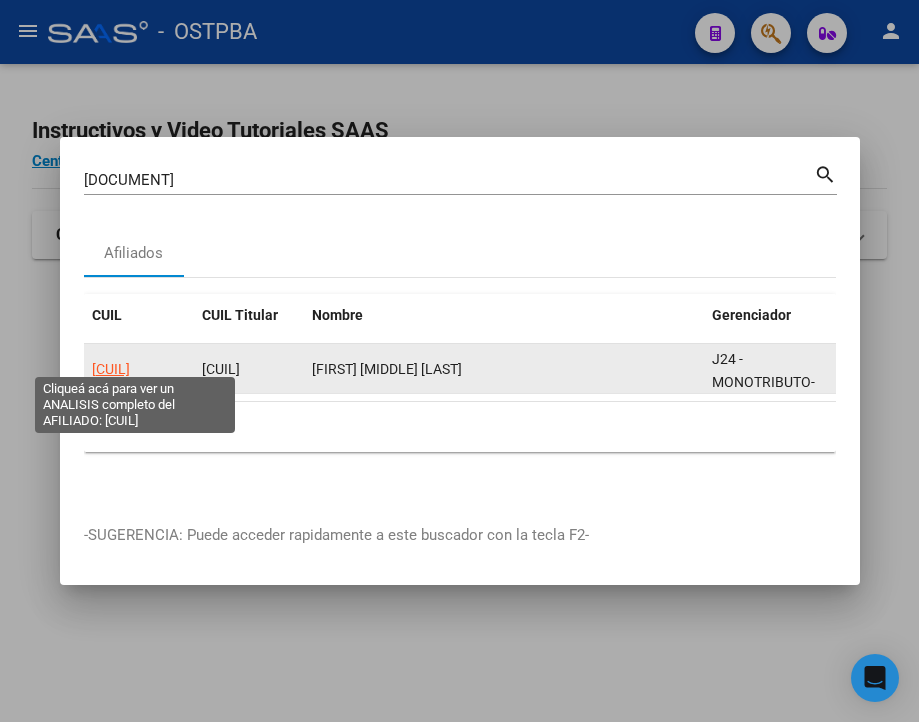 click on "[CUIL]" 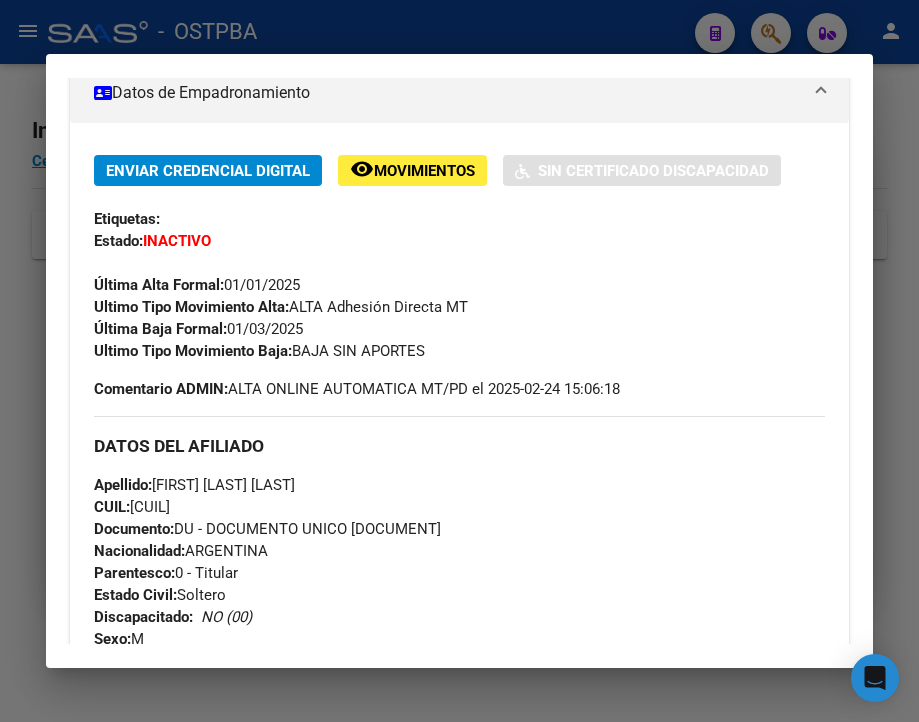scroll, scrollTop: 400, scrollLeft: 0, axis: vertical 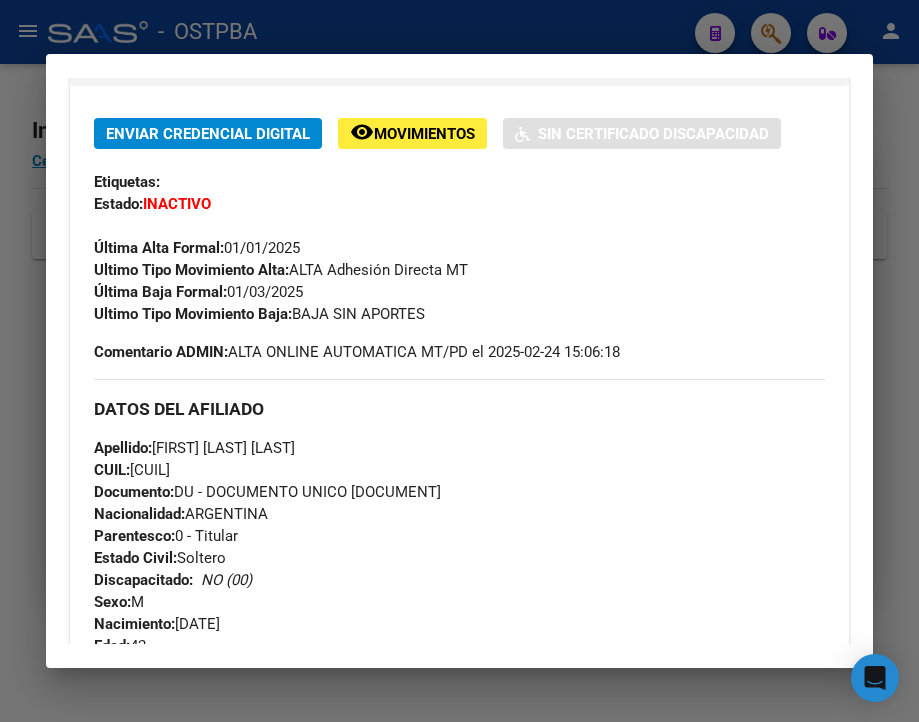 click at bounding box center [459, 361] 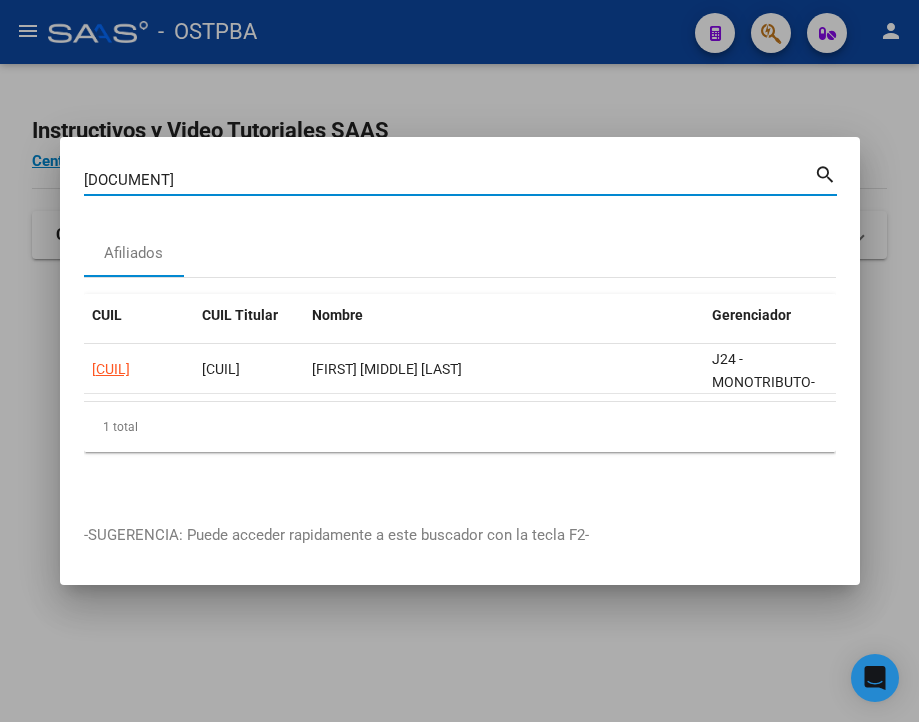 click on "[DOCUMENT]" at bounding box center (449, 180) 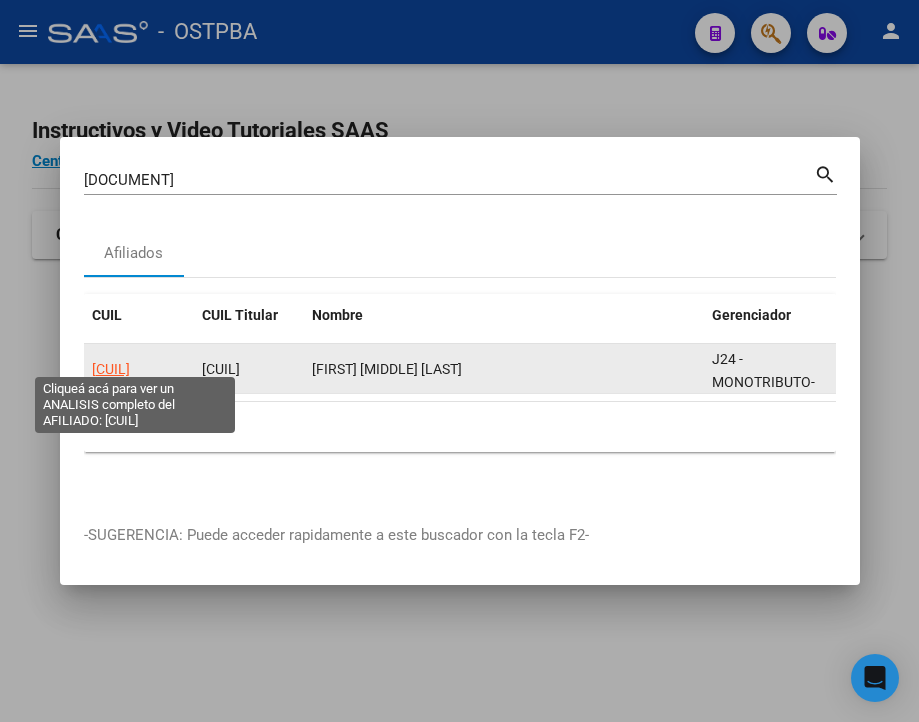 click on "[CUIL]" 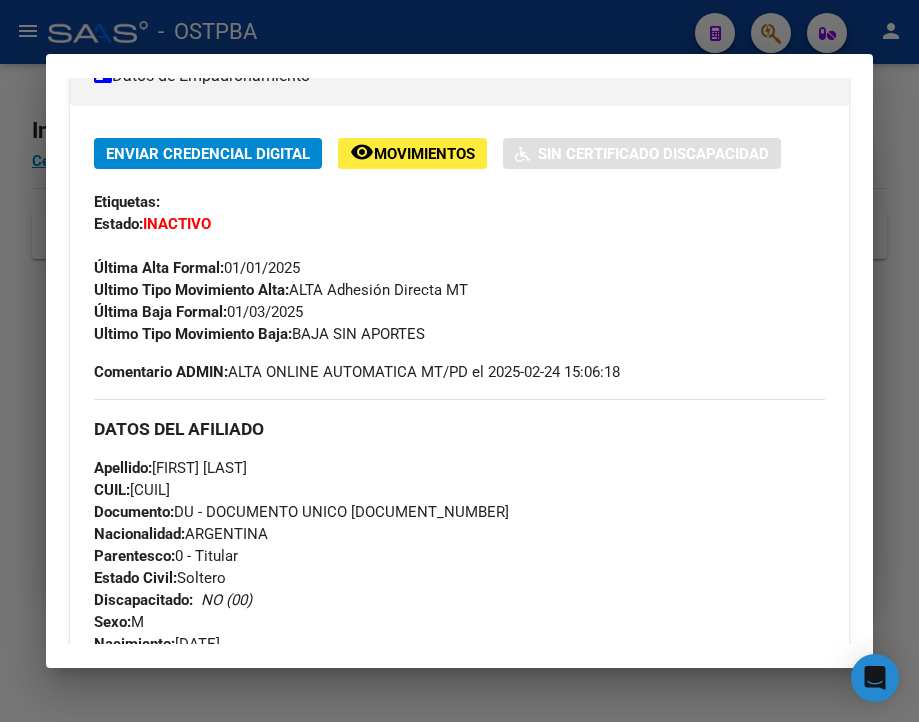 scroll, scrollTop: 400, scrollLeft: 0, axis: vertical 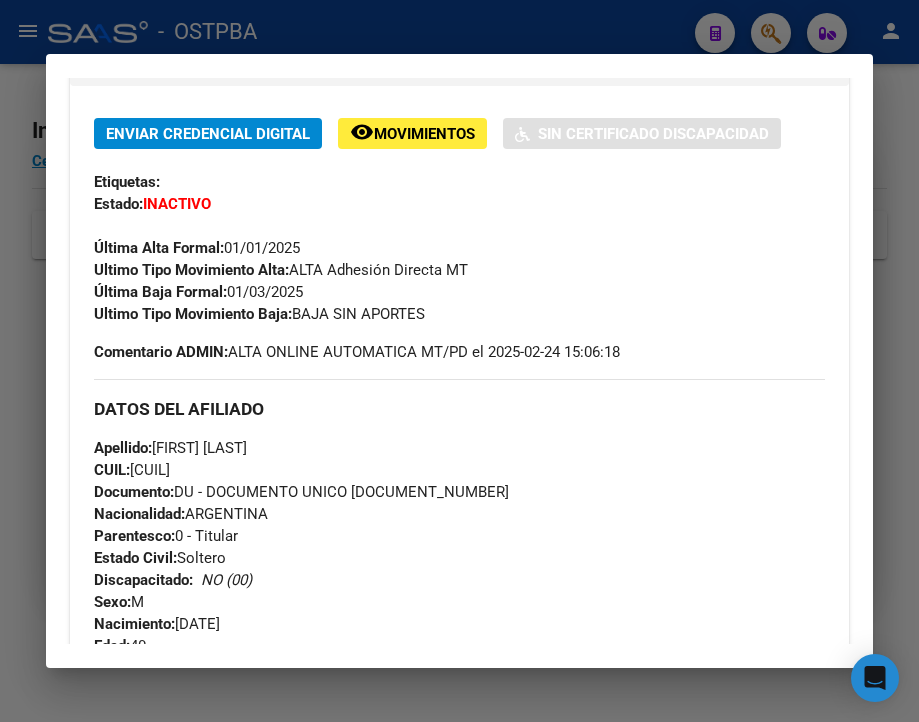 click at bounding box center [459, 361] 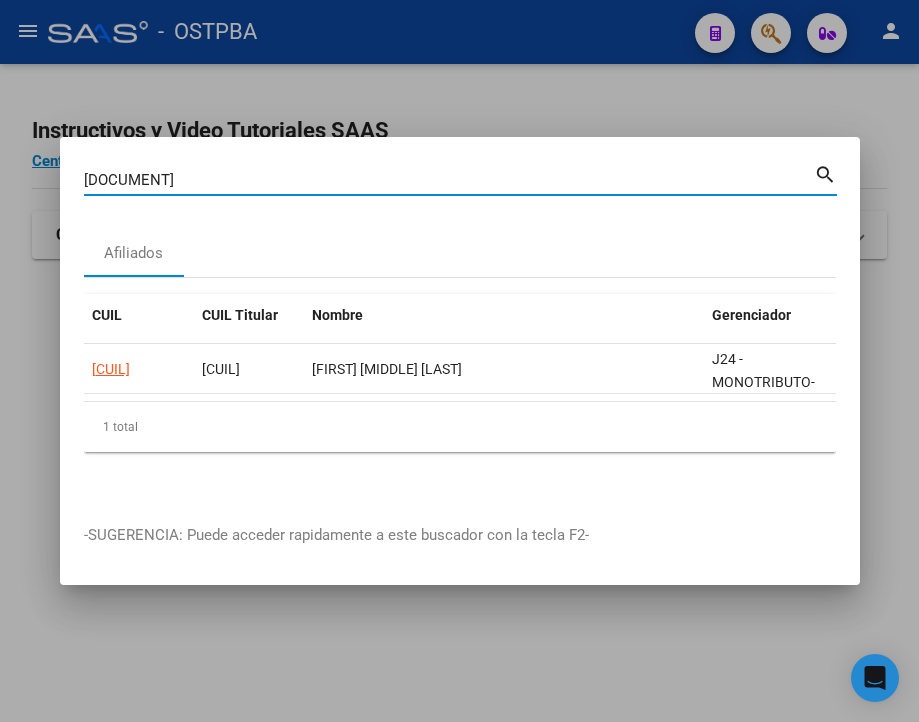 click on "[DOCUMENT]" at bounding box center [449, 180] 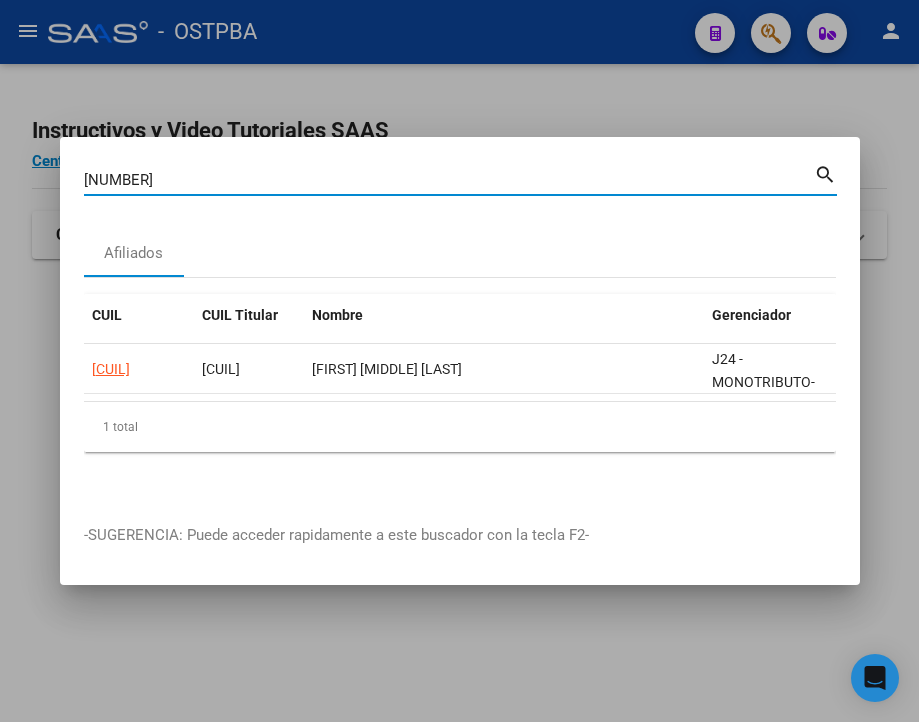 type on "[NUMBER]" 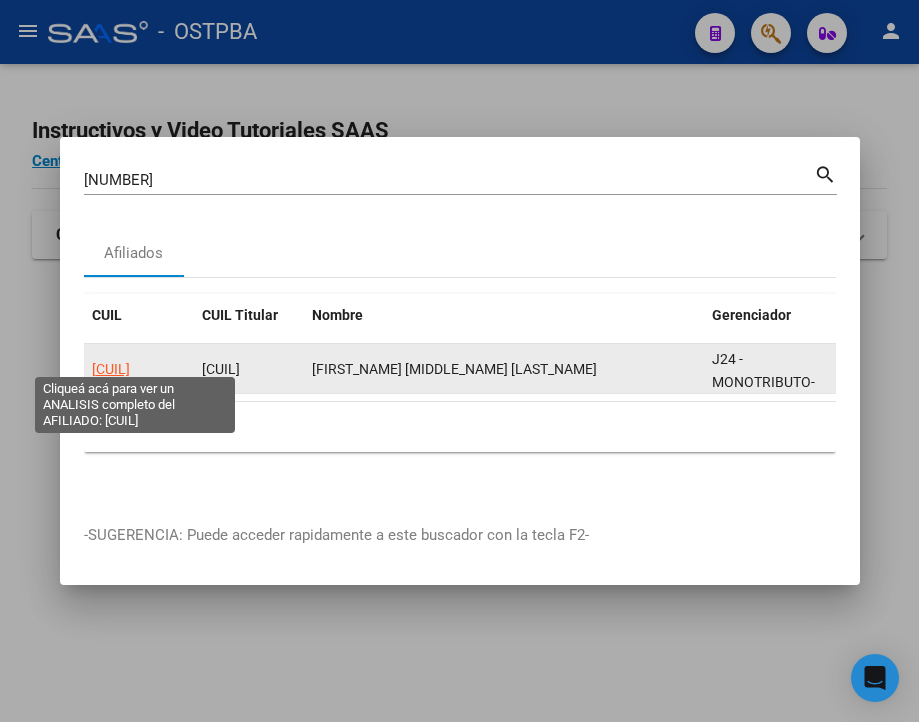 click on "[CUIL]" 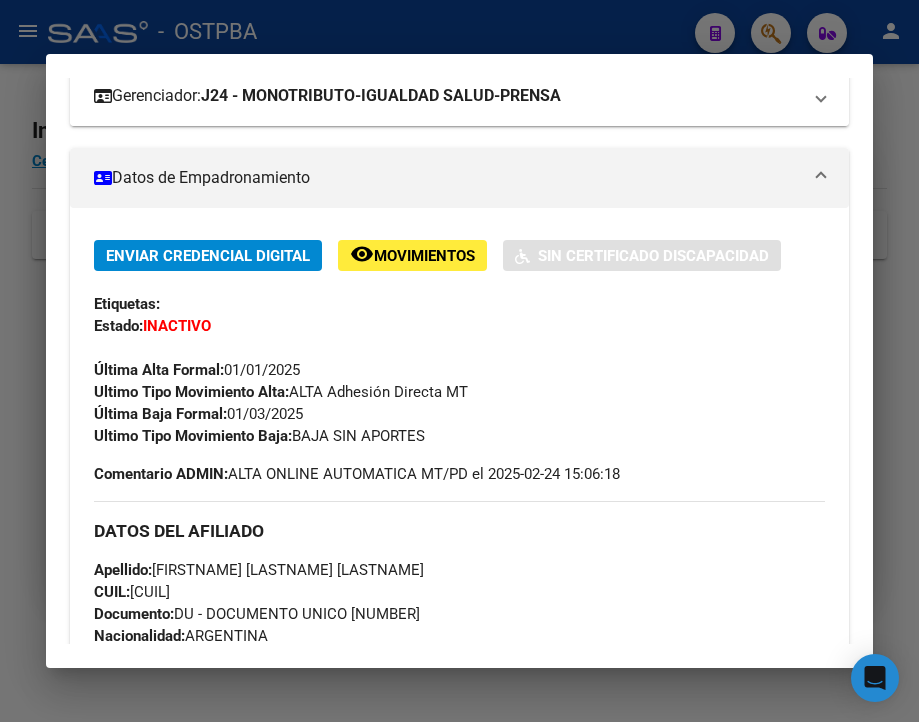 scroll, scrollTop: 300, scrollLeft: 0, axis: vertical 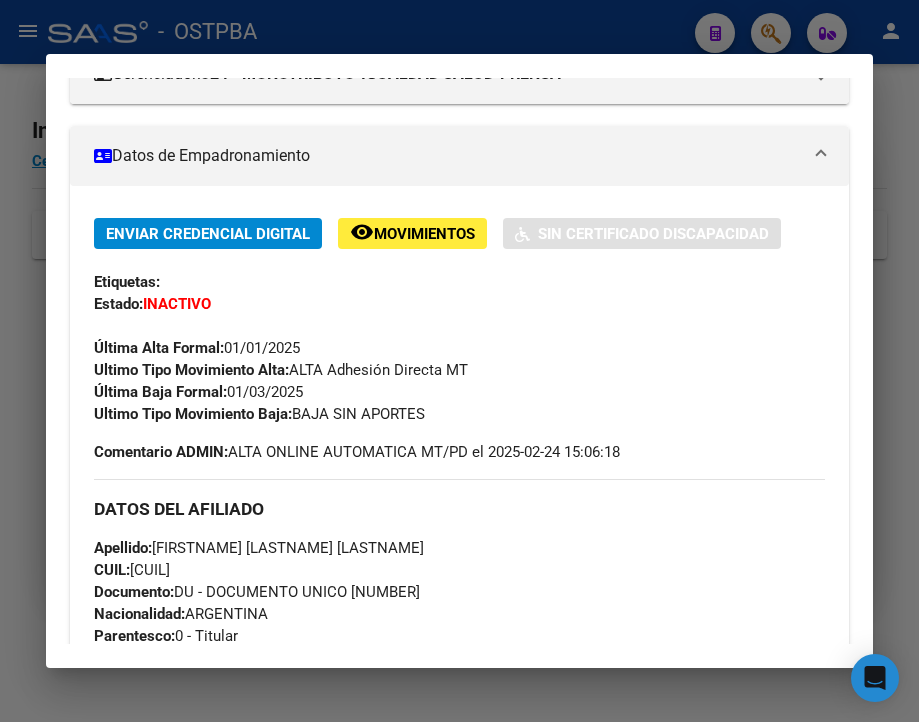 click at bounding box center (459, 361) 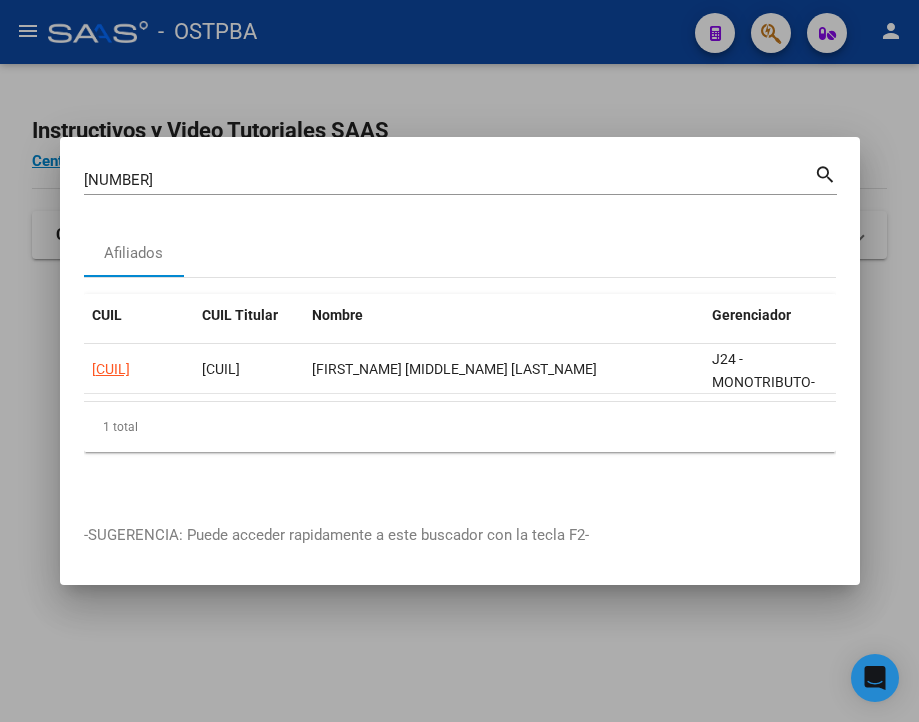 click on "[NUMBER]" at bounding box center [449, 180] 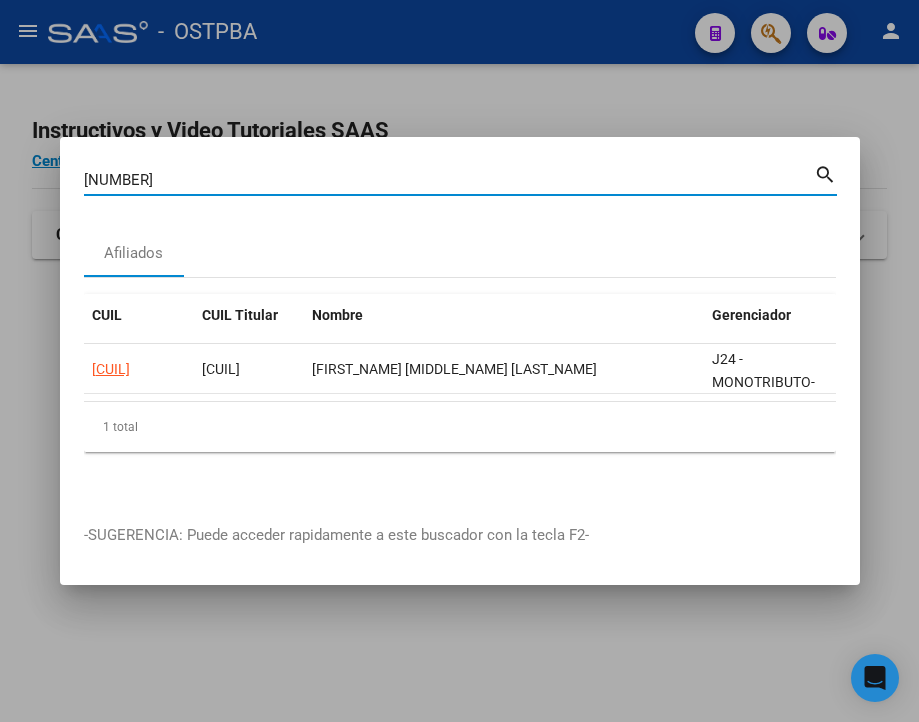 click on "[NUMBER]" at bounding box center [449, 180] 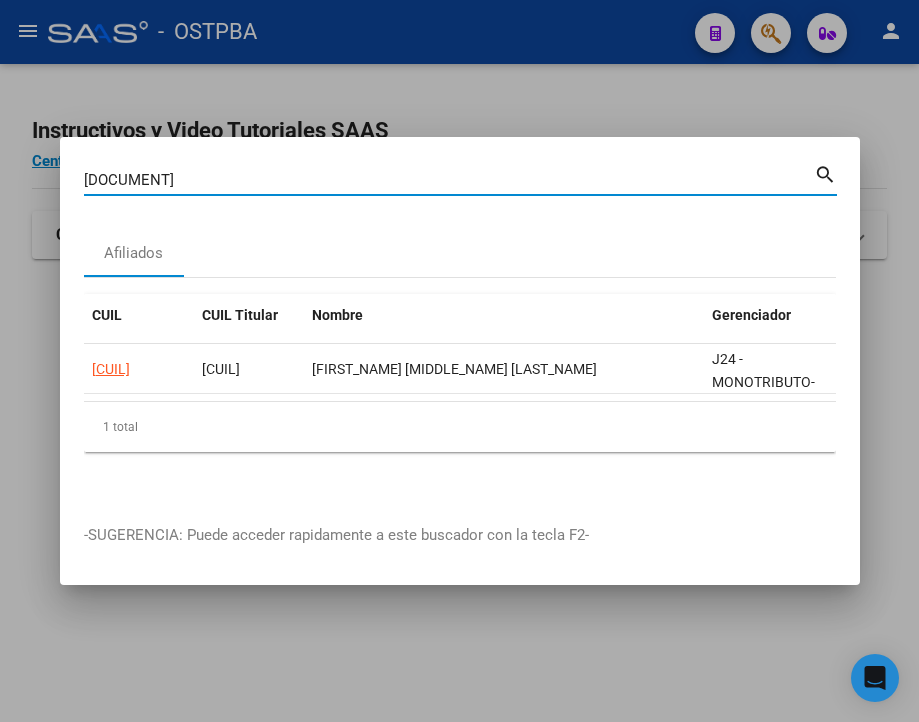 type on "[DOCUMENT]" 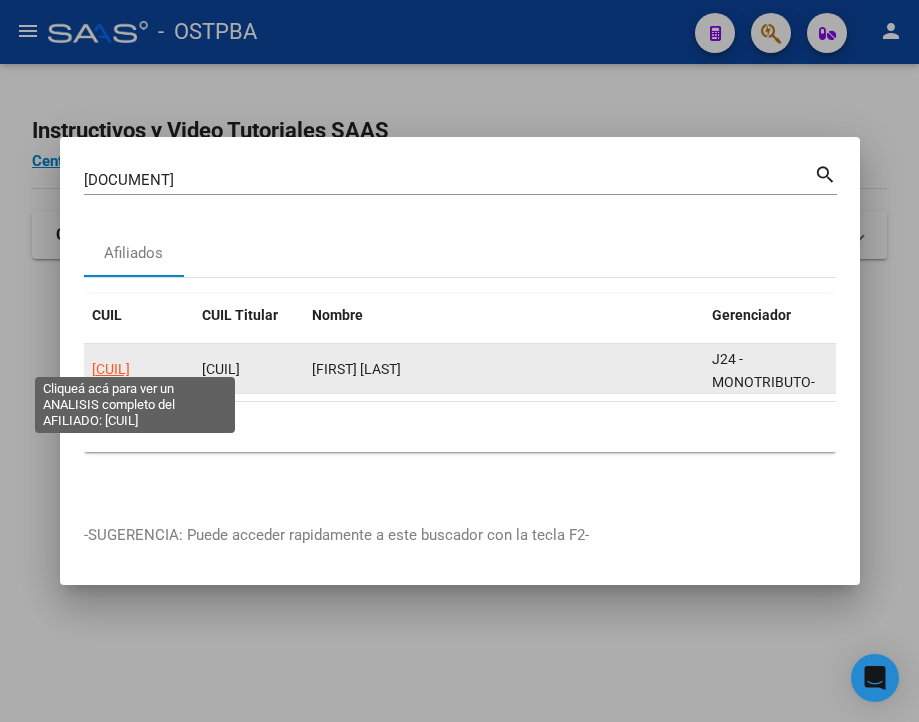 click on "[CUIL]" 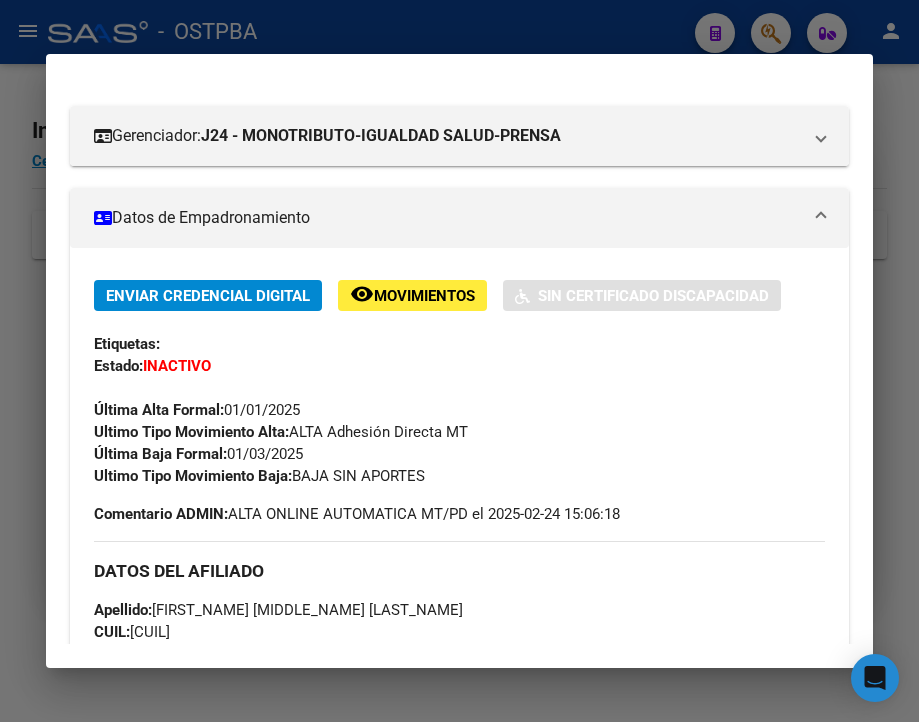 scroll, scrollTop: 300, scrollLeft: 0, axis: vertical 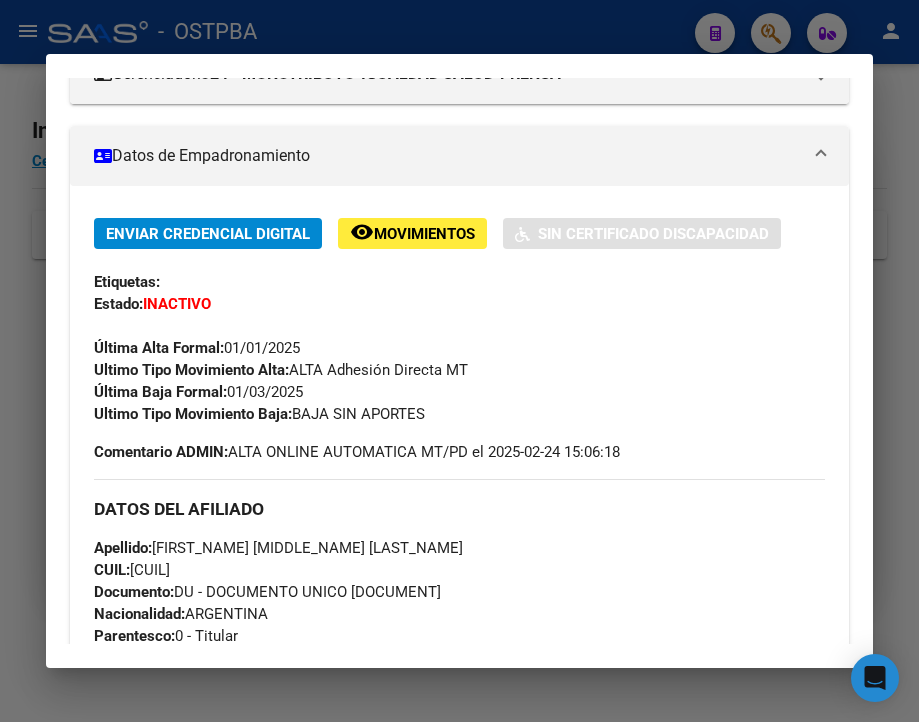 click at bounding box center (459, 361) 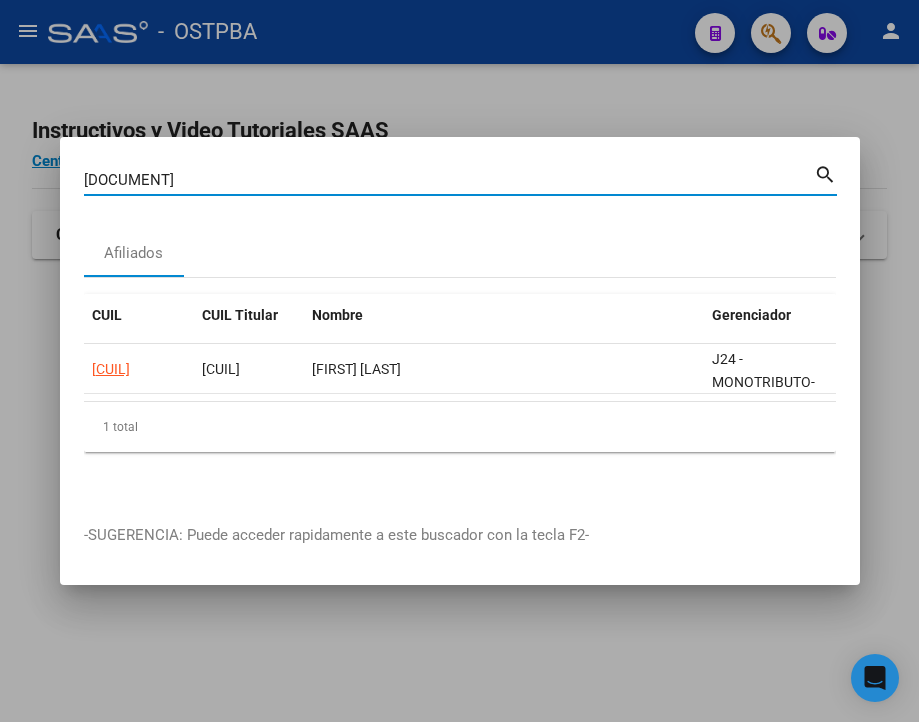 click on "[DOCUMENT]" at bounding box center [449, 180] 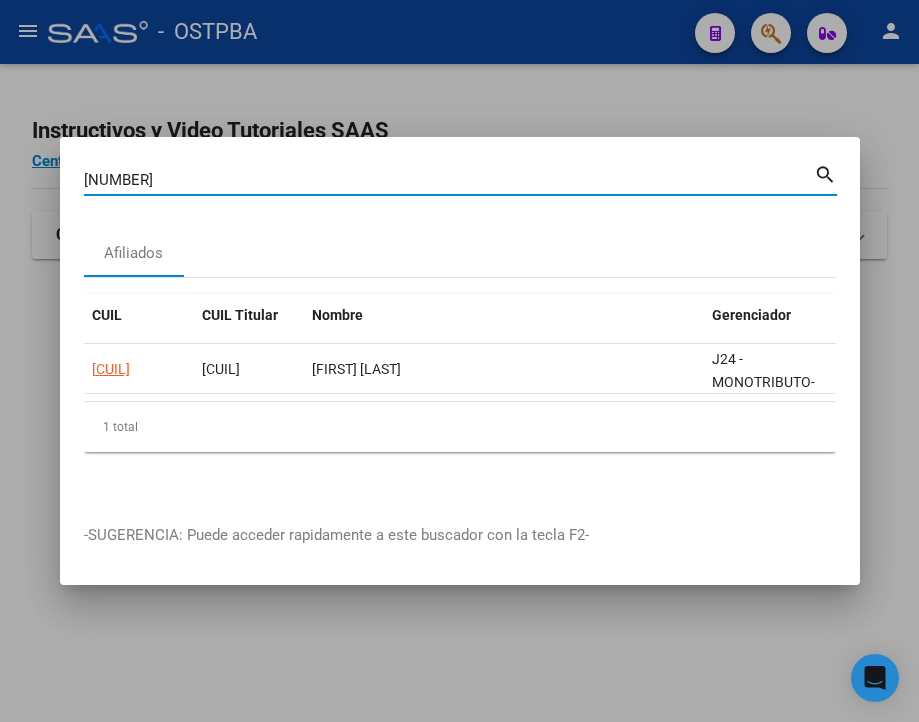 type on "[NUMBER]" 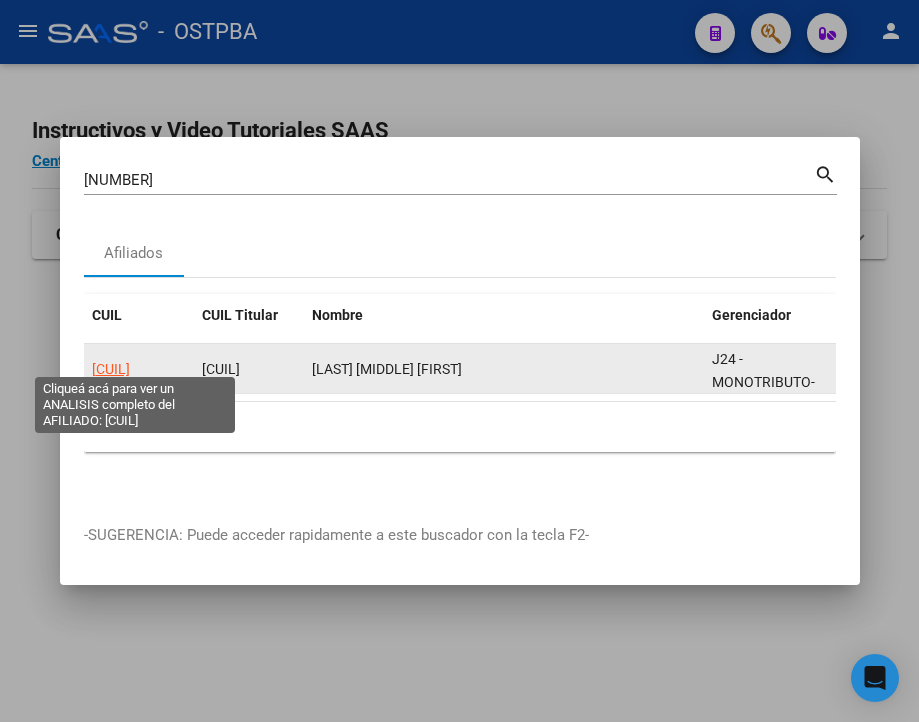 click on "[CUIL]" 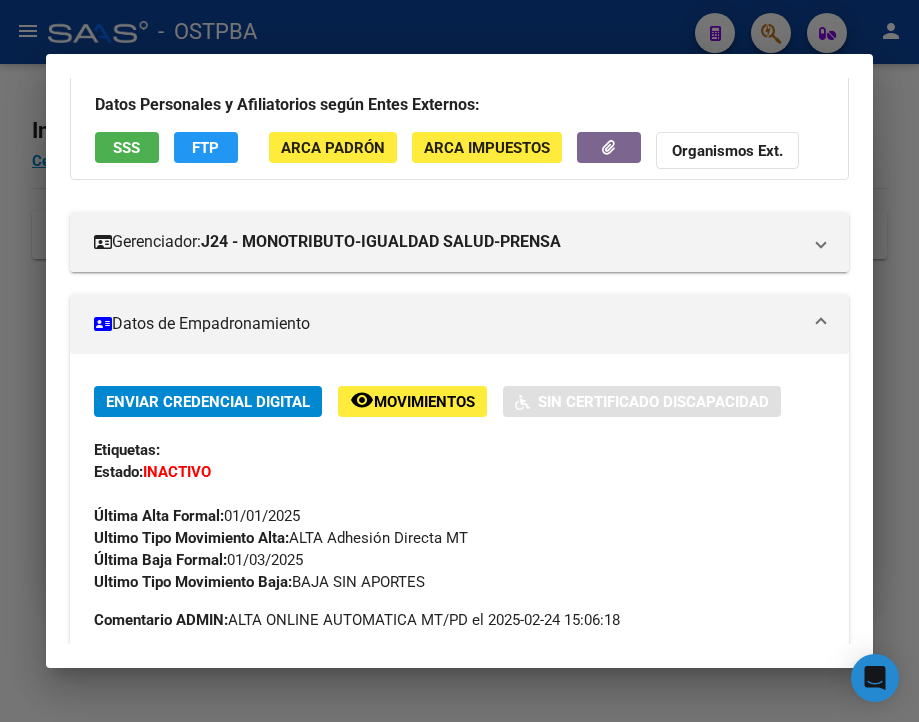 scroll, scrollTop: 200, scrollLeft: 0, axis: vertical 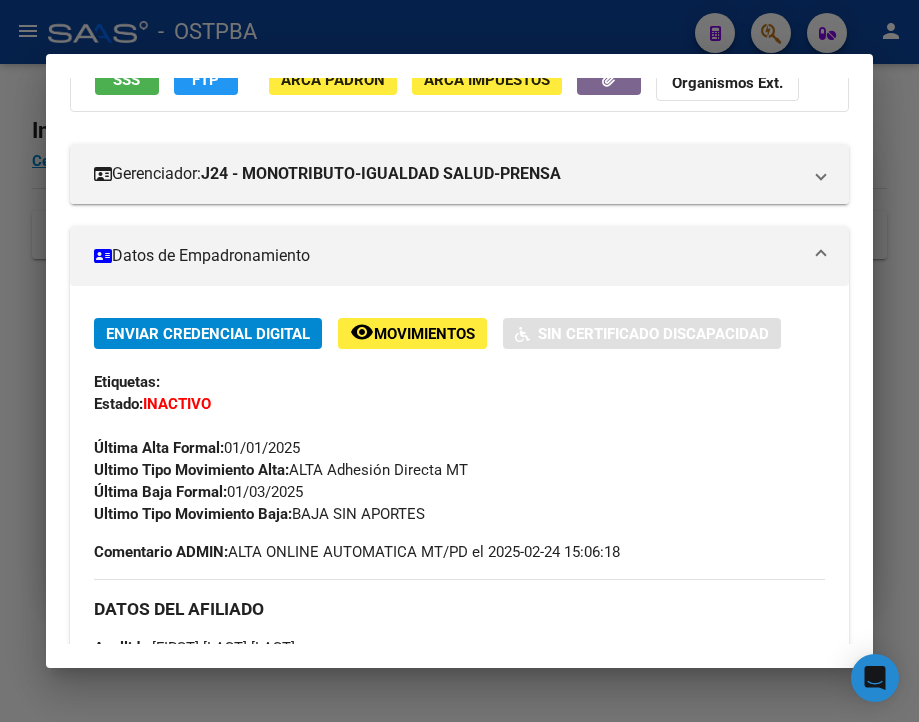 click at bounding box center (459, 361) 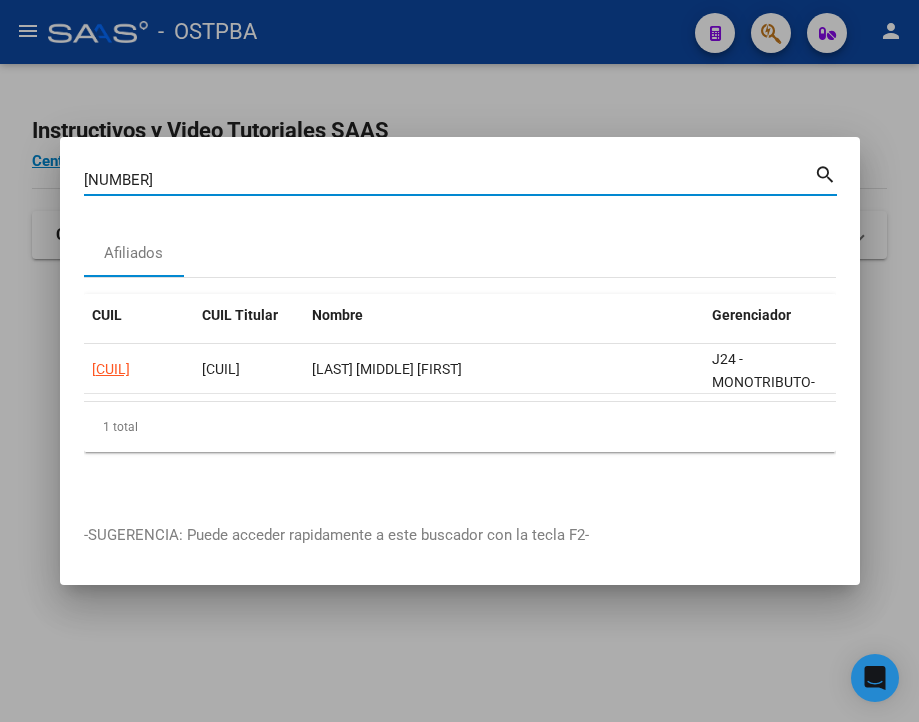 click on "[NUMBER]" at bounding box center (449, 180) 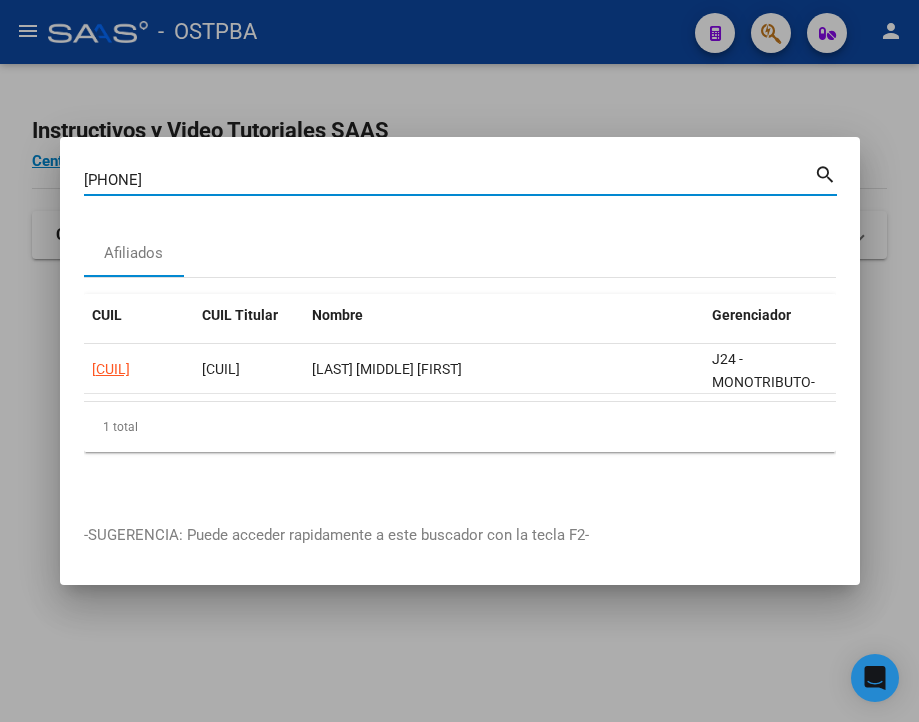 type on "[PHONE]" 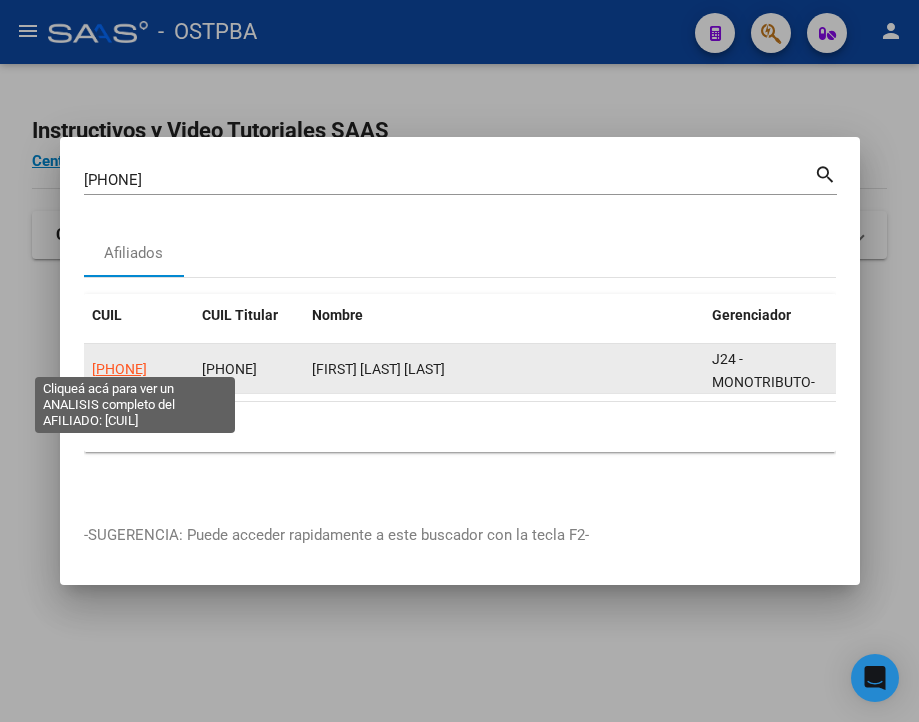 click on "[PHONE]" 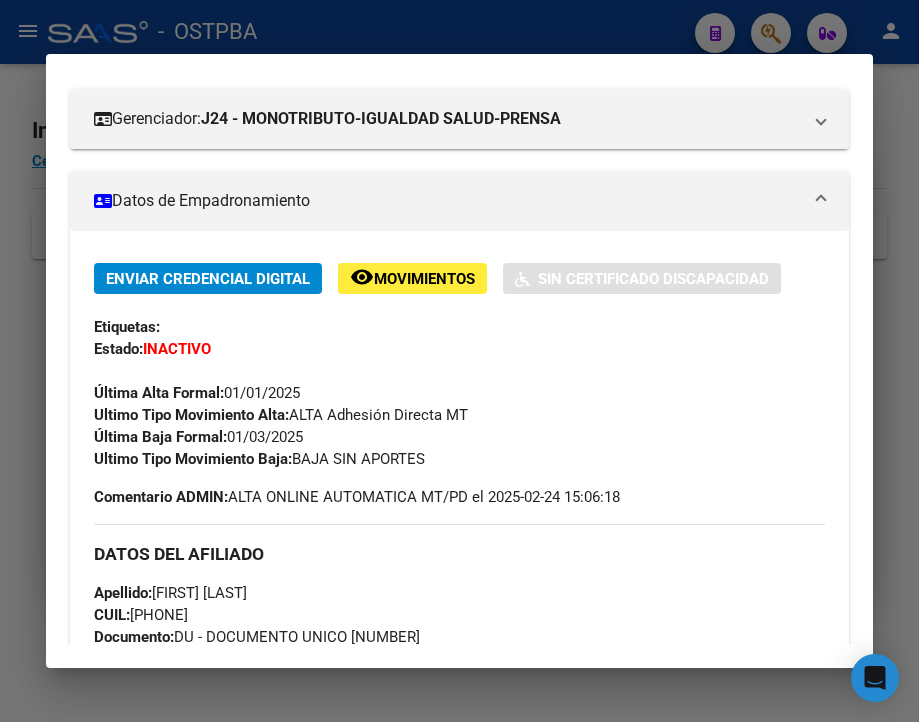 scroll, scrollTop: 300, scrollLeft: 0, axis: vertical 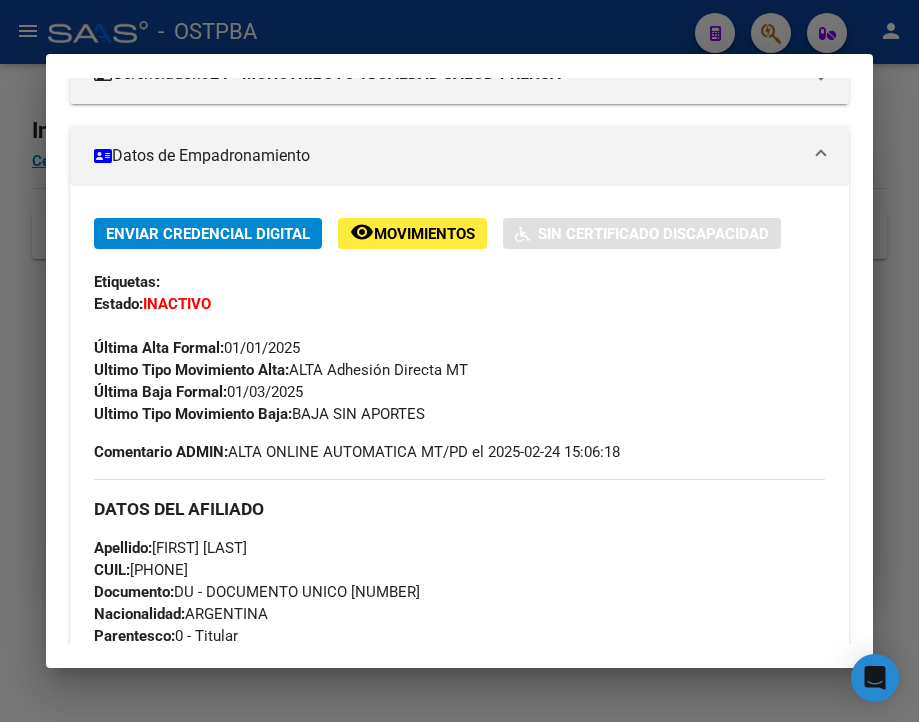 click at bounding box center [459, 361] 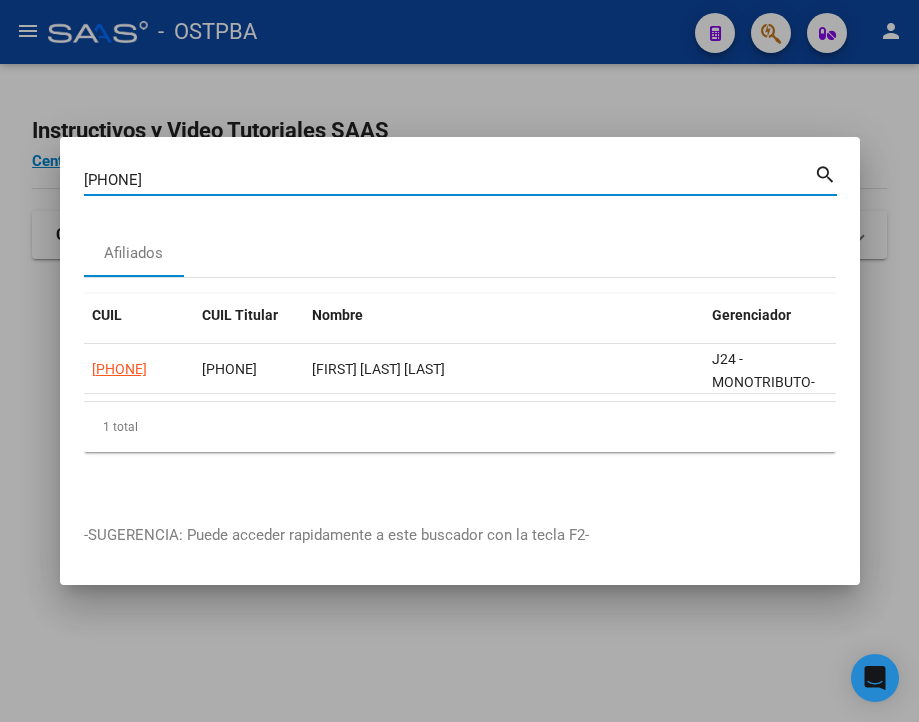click on "[PHONE]" at bounding box center [449, 180] 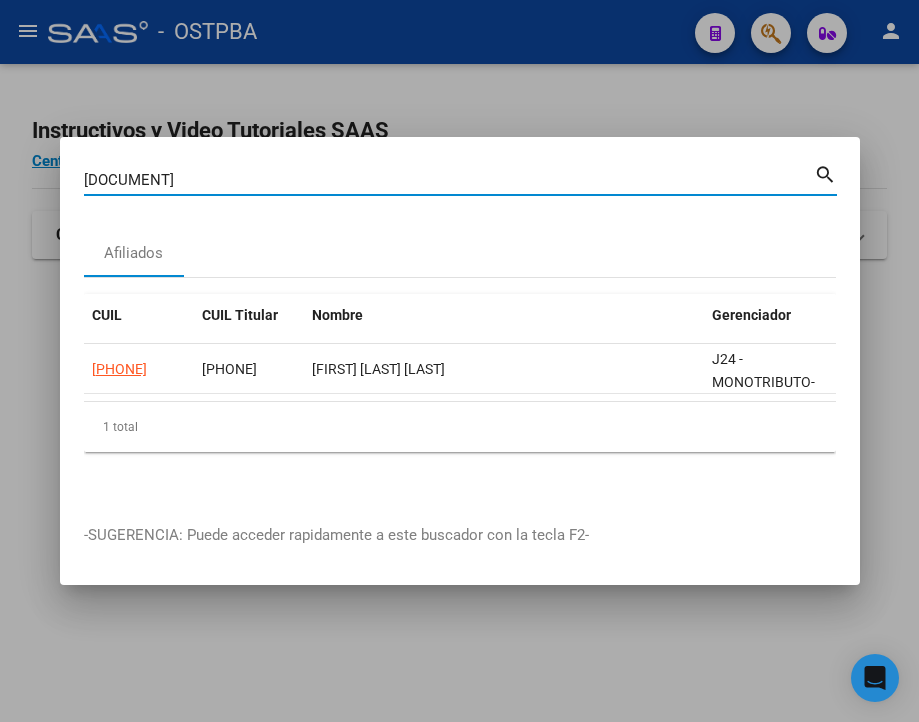 type on "[DOCUMENT]" 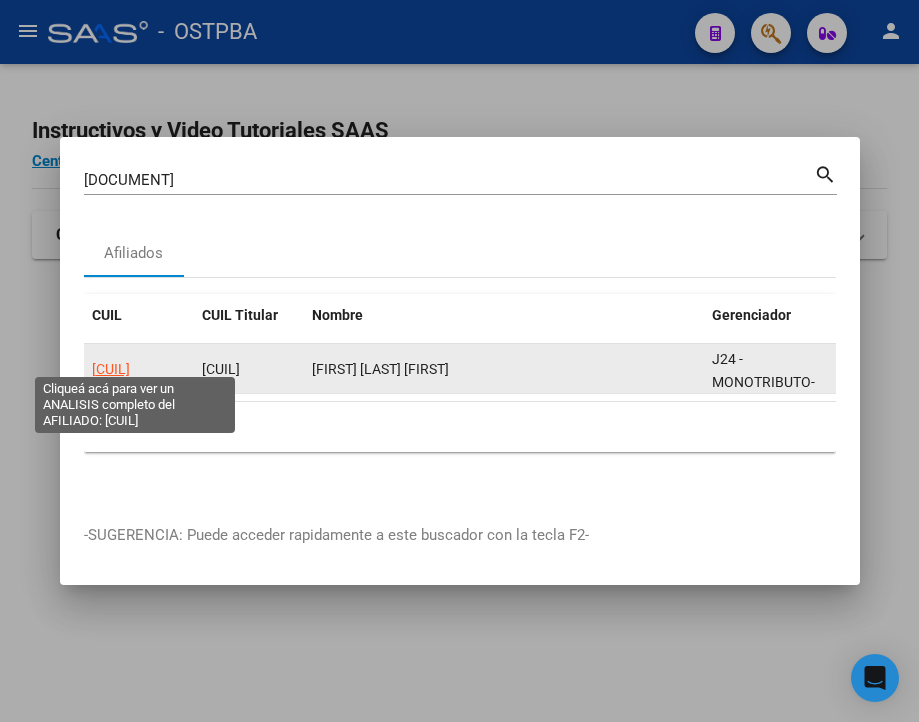 click on "[CUIL]" 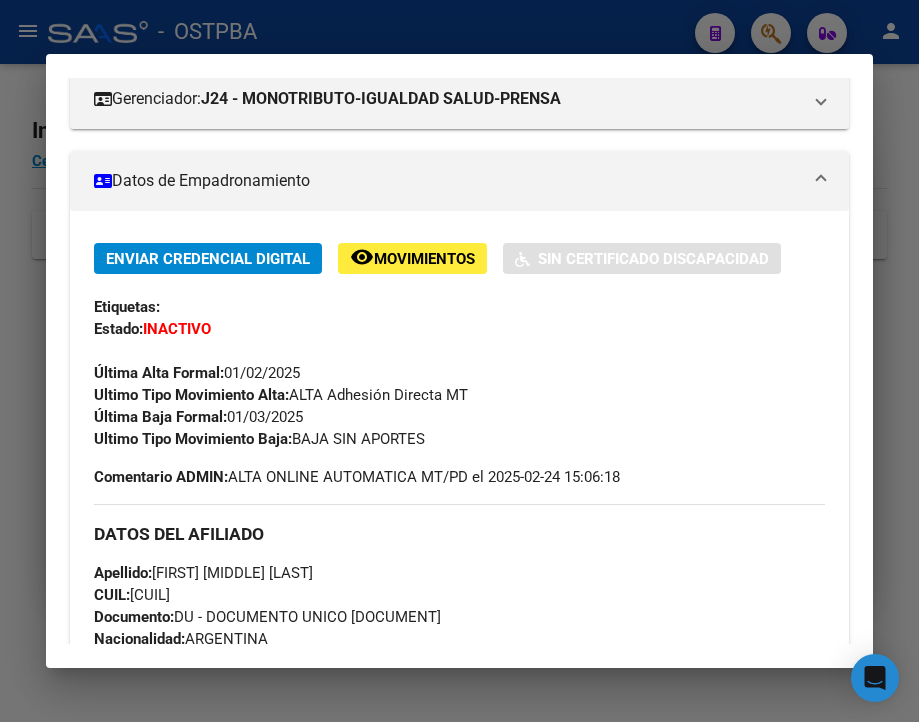 scroll, scrollTop: 300, scrollLeft: 0, axis: vertical 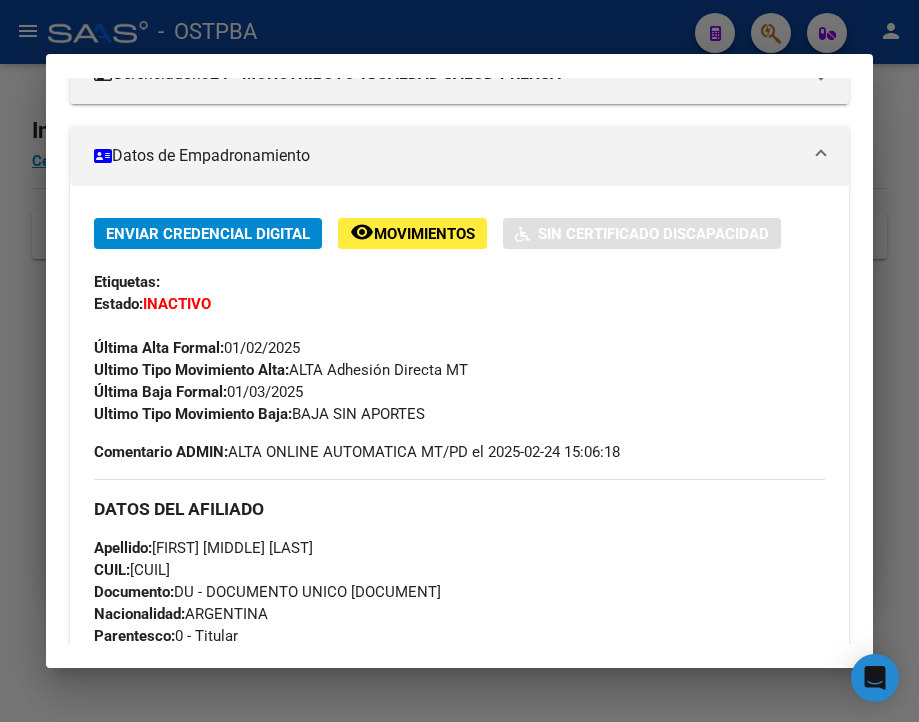 click at bounding box center [459, 361] 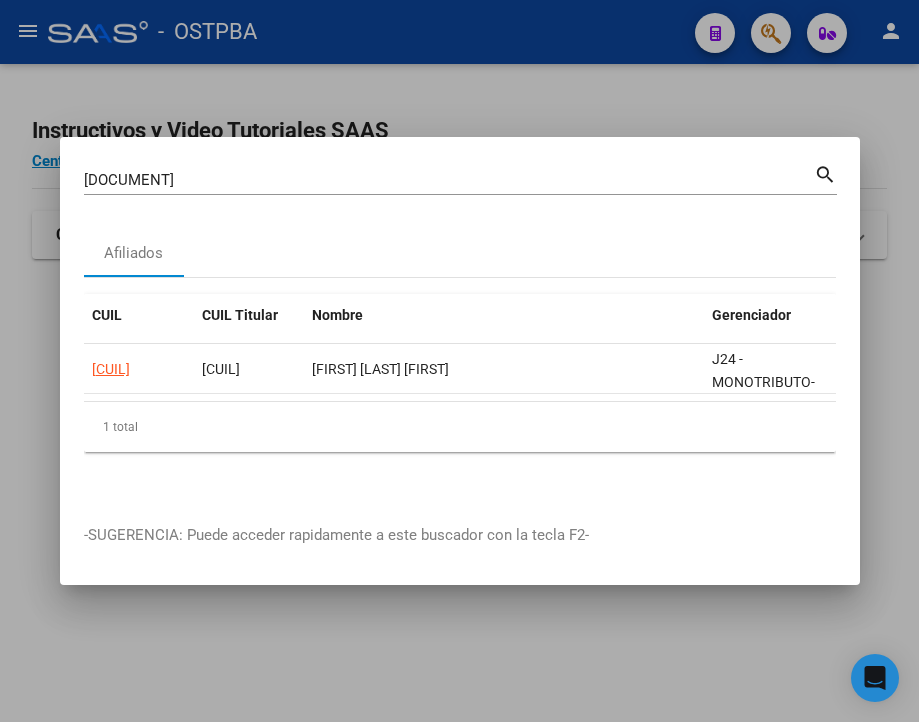 click on "[DOCUMENT]" at bounding box center (449, 180) 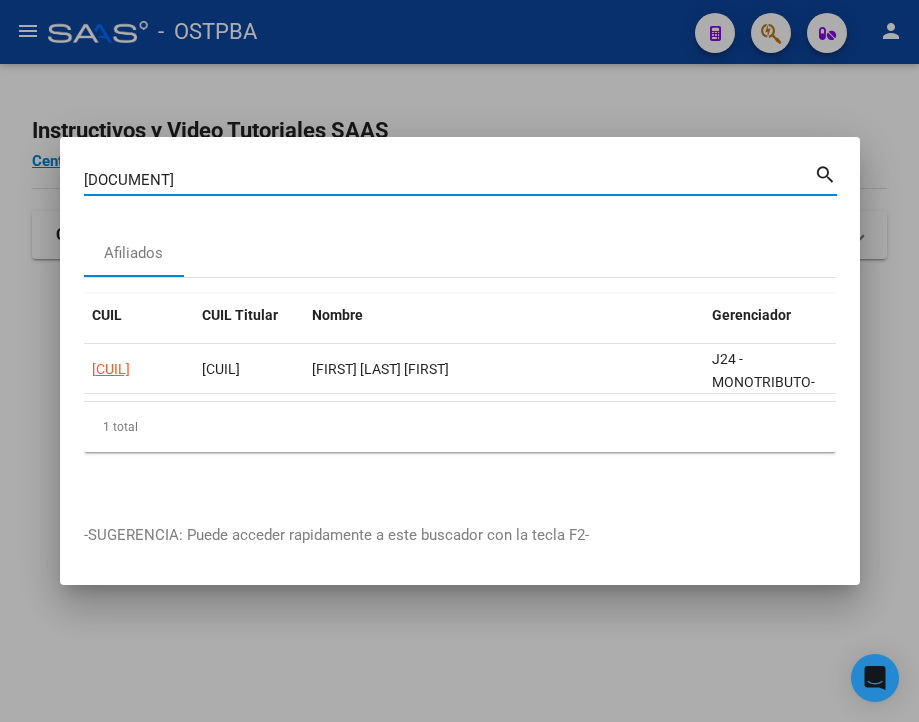 click on "[DOCUMENT]" at bounding box center [449, 180] 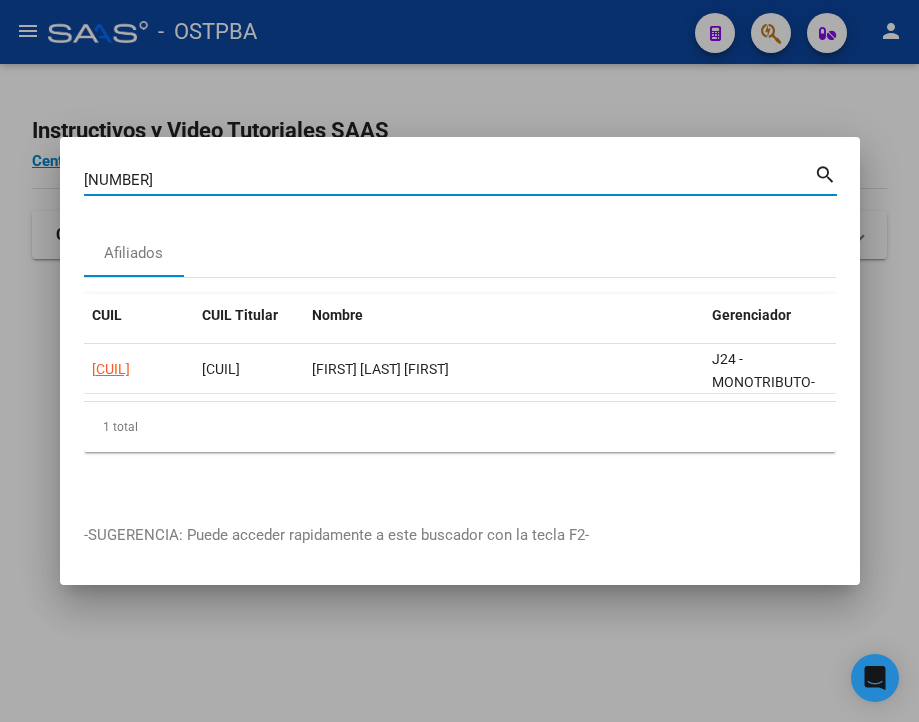 type on "[NUMBER]" 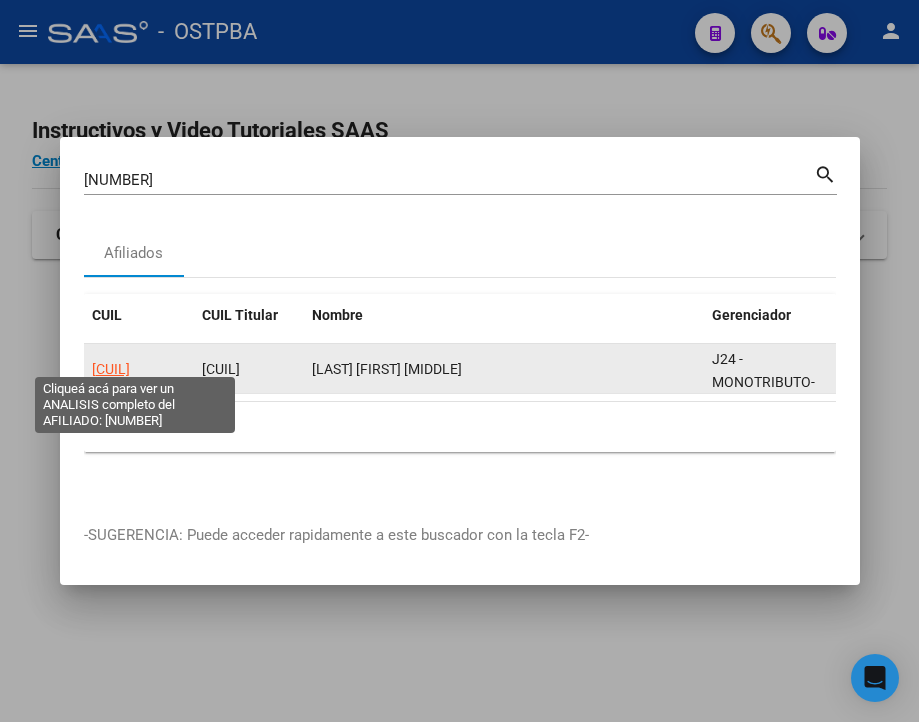 click on "[CUIL]" 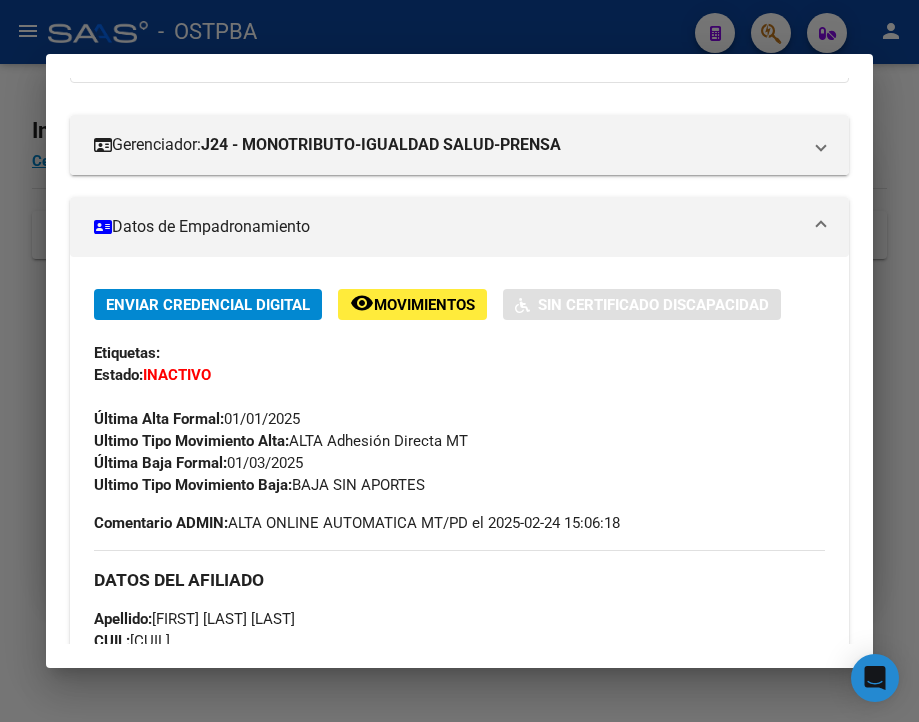 scroll, scrollTop: 300, scrollLeft: 0, axis: vertical 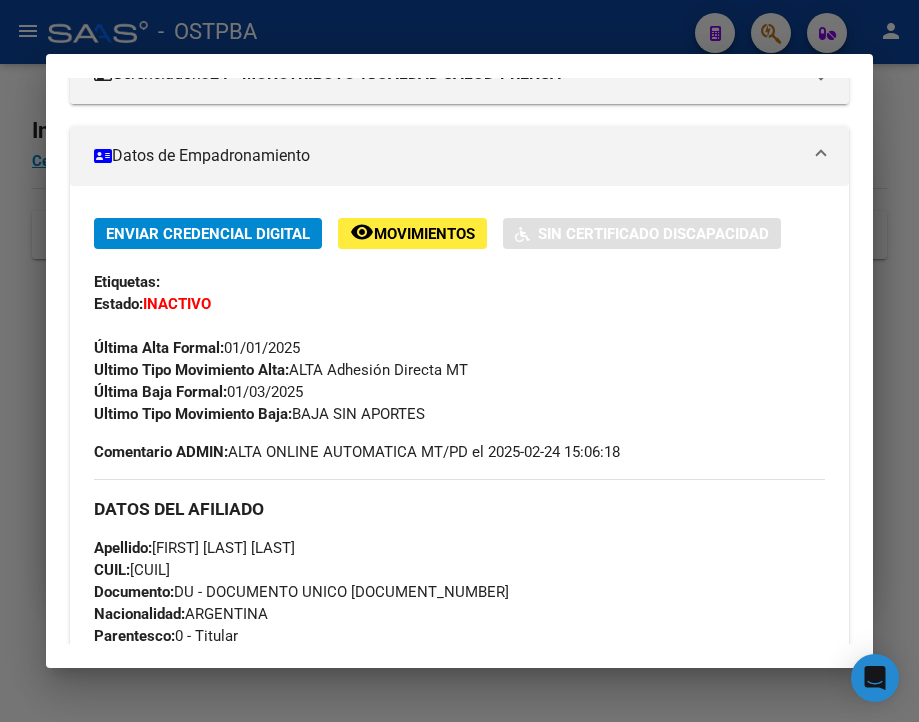 click at bounding box center (459, 361) 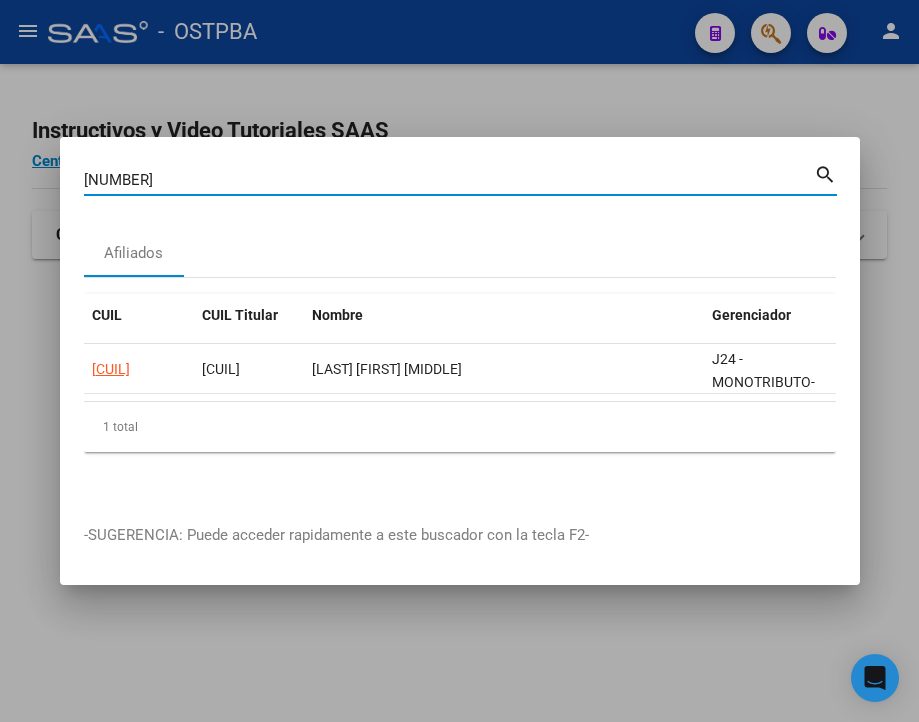 click on "[NUMBER]" at bounding box center (449, 180) 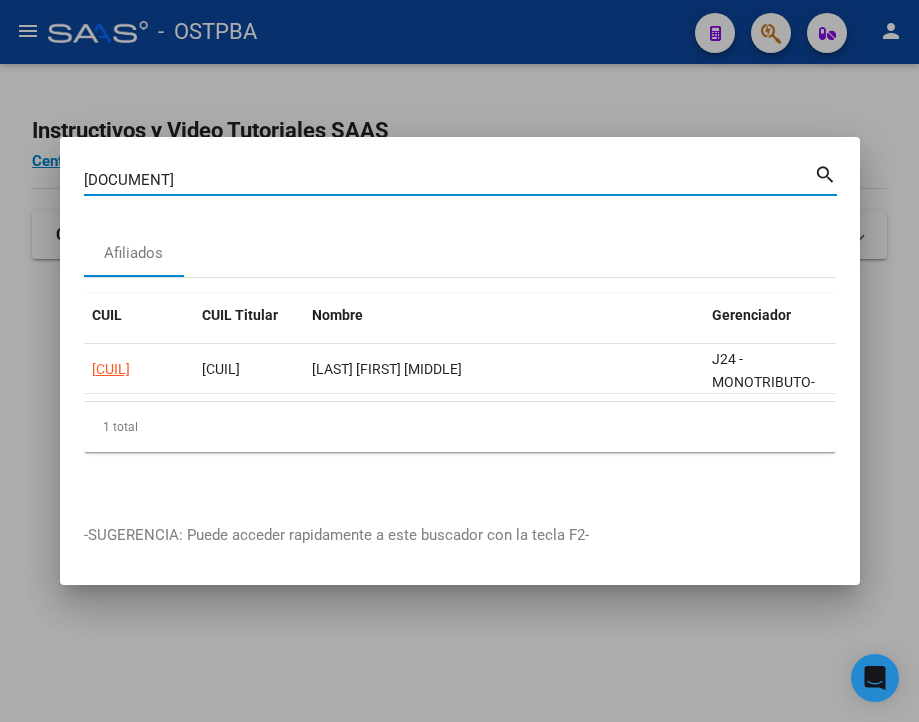 type on "[DOCUMENT]" 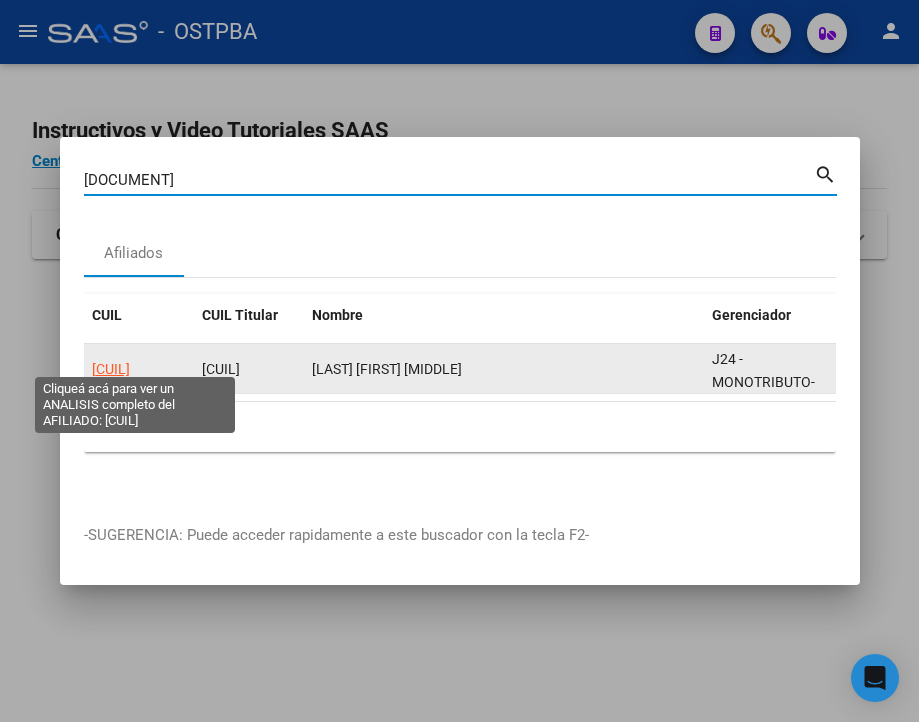 click on "[CUIL]" 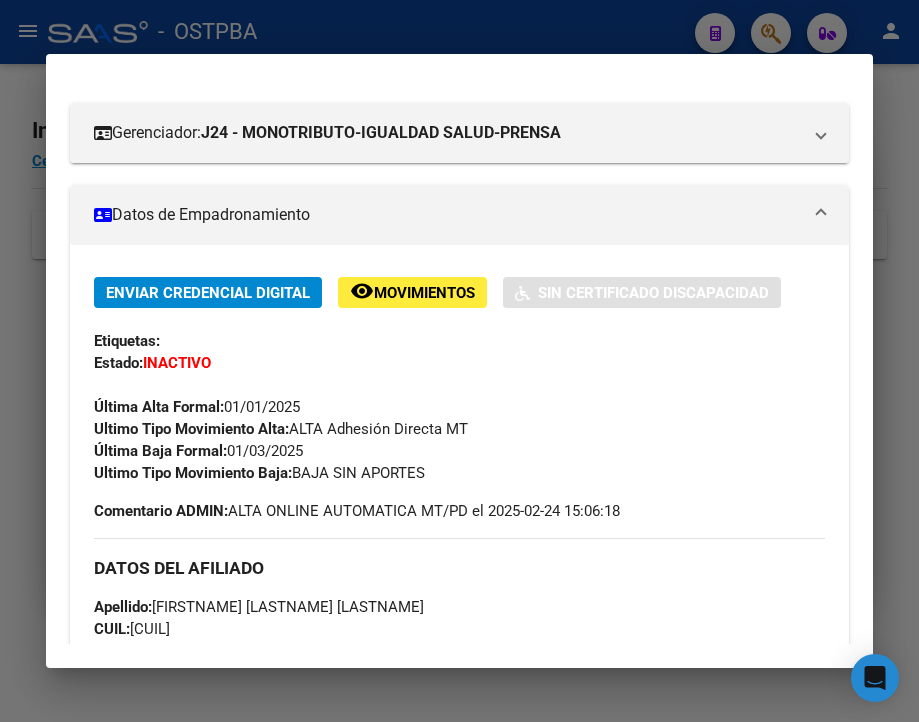 scroll, scrollTop: 300, scrollLeft: 0, axis: vertical 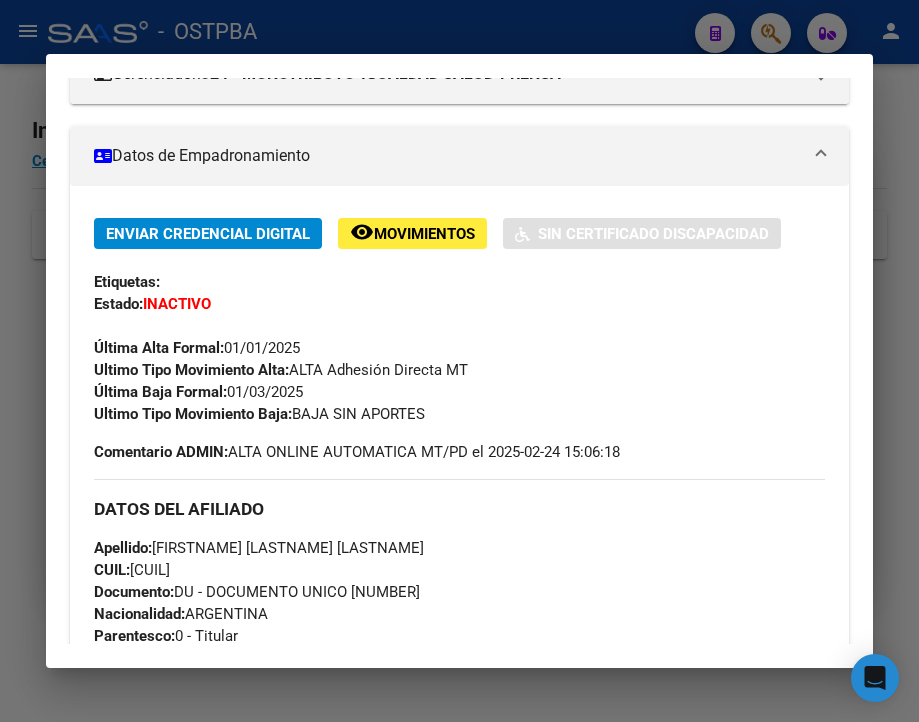 click at bounding box center [459, 361] 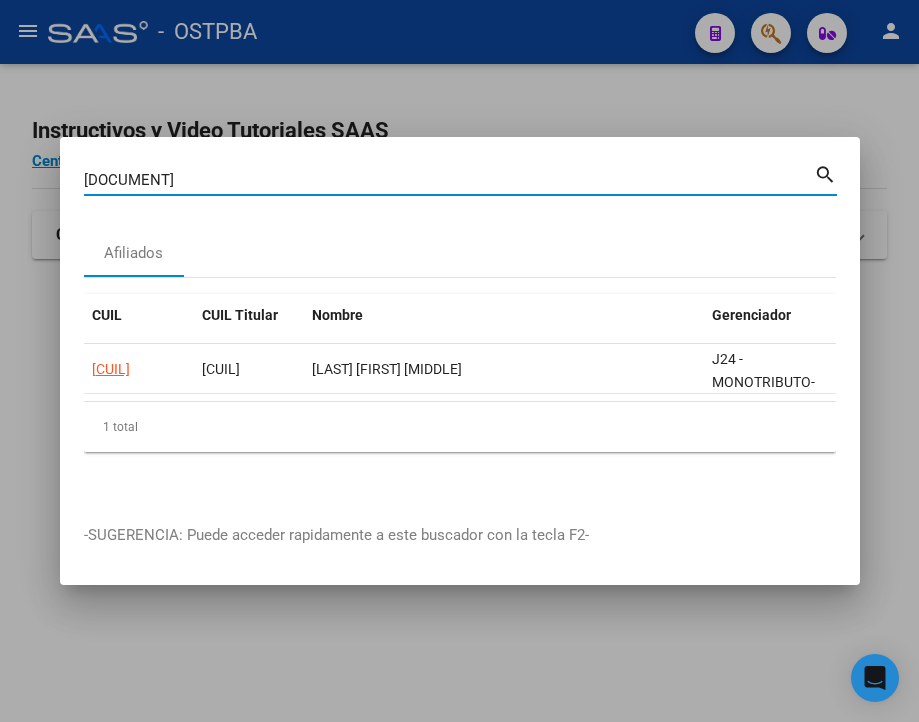 click on "[DOCUMENT]" at bounding box center [449, 180] 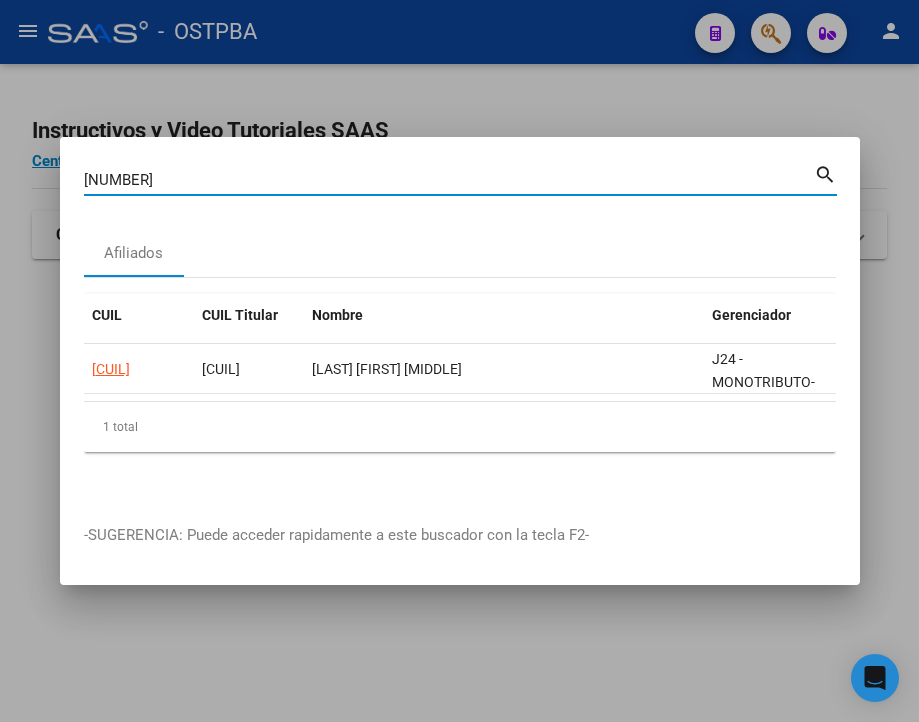 type on "[NUMBER]" 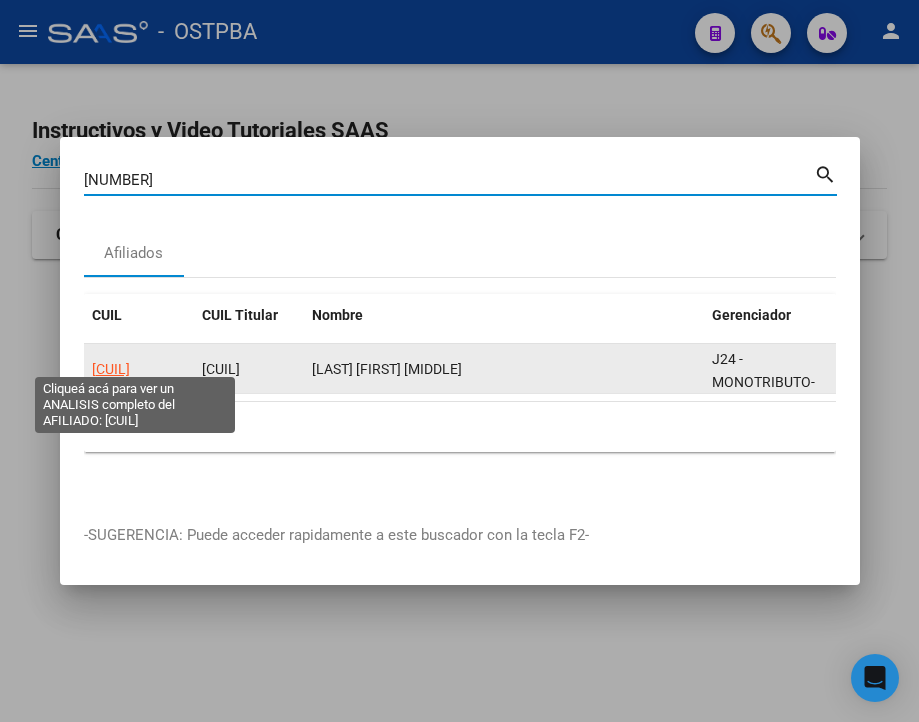 click on "[CUIL]" 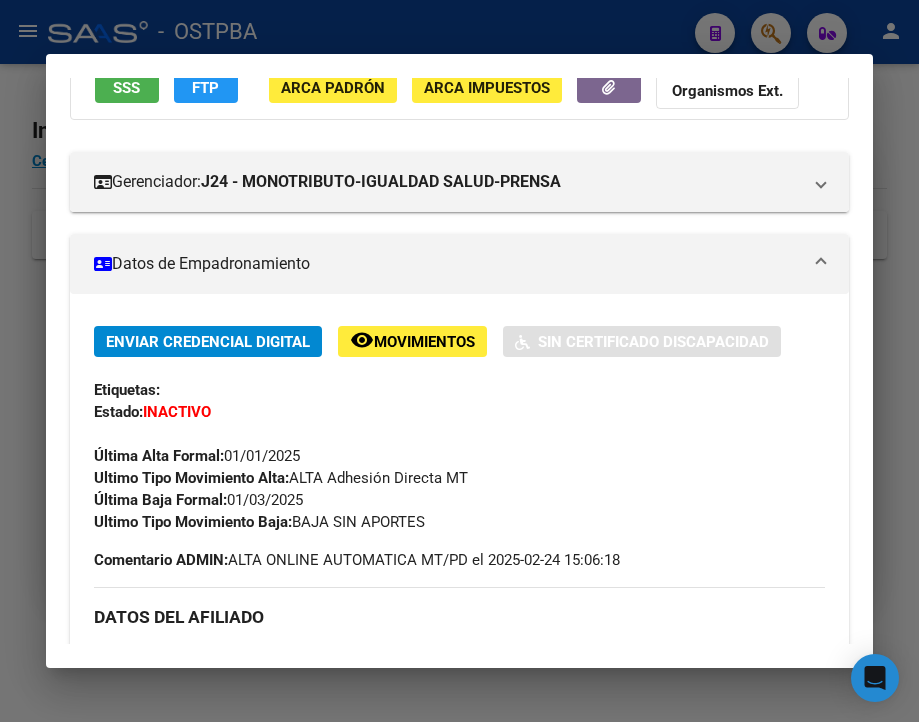 scroll, scrollTop: 200, scrollLeft: 0, axis: vertical 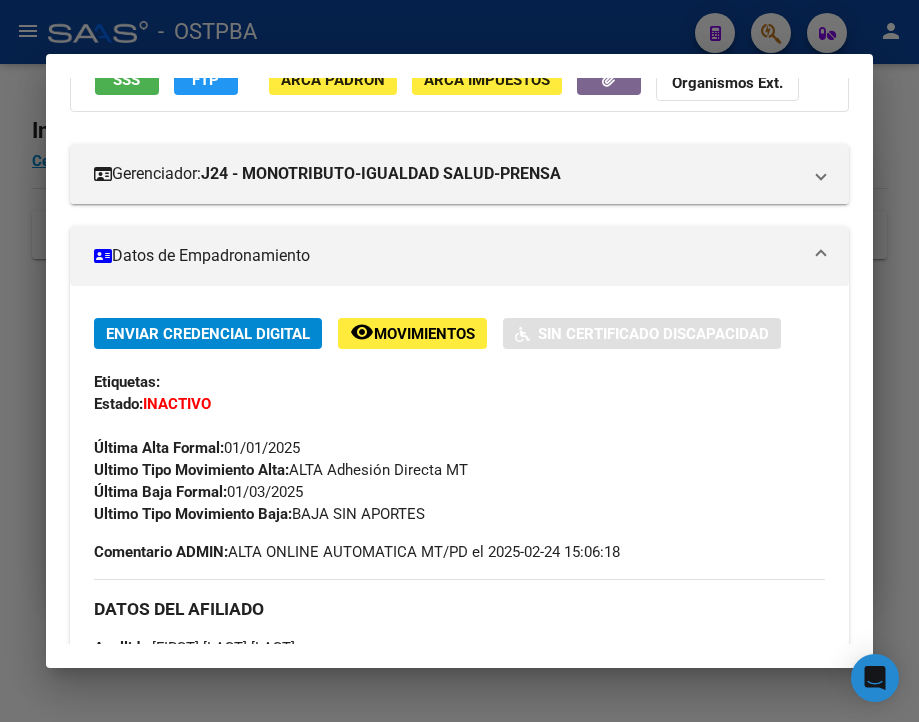 click at bounding box center [459, 361] 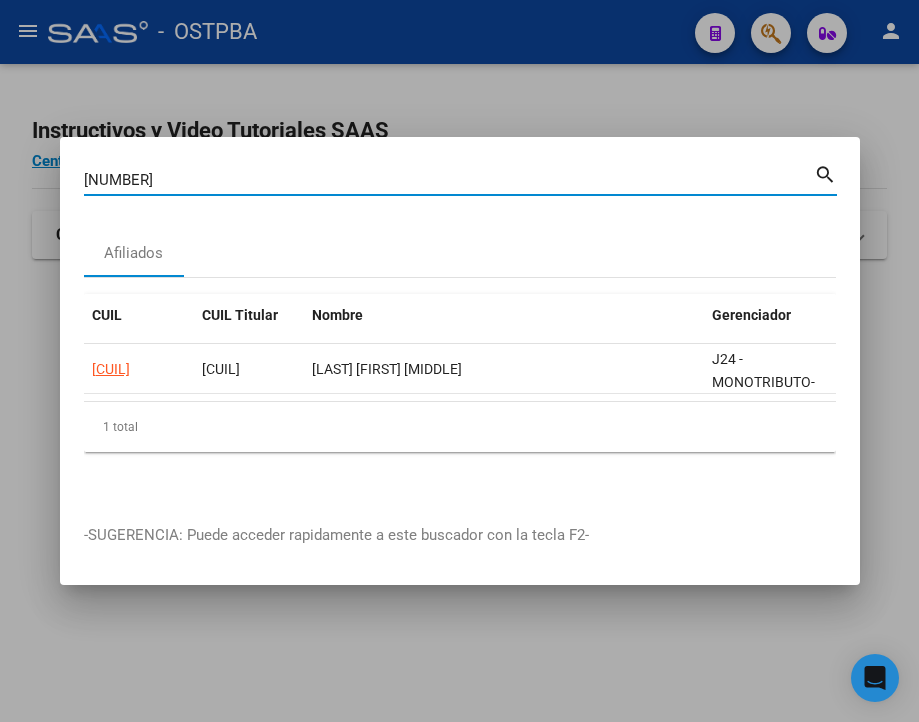 click on "[NUMBER]" at bounding box center (449, 180) 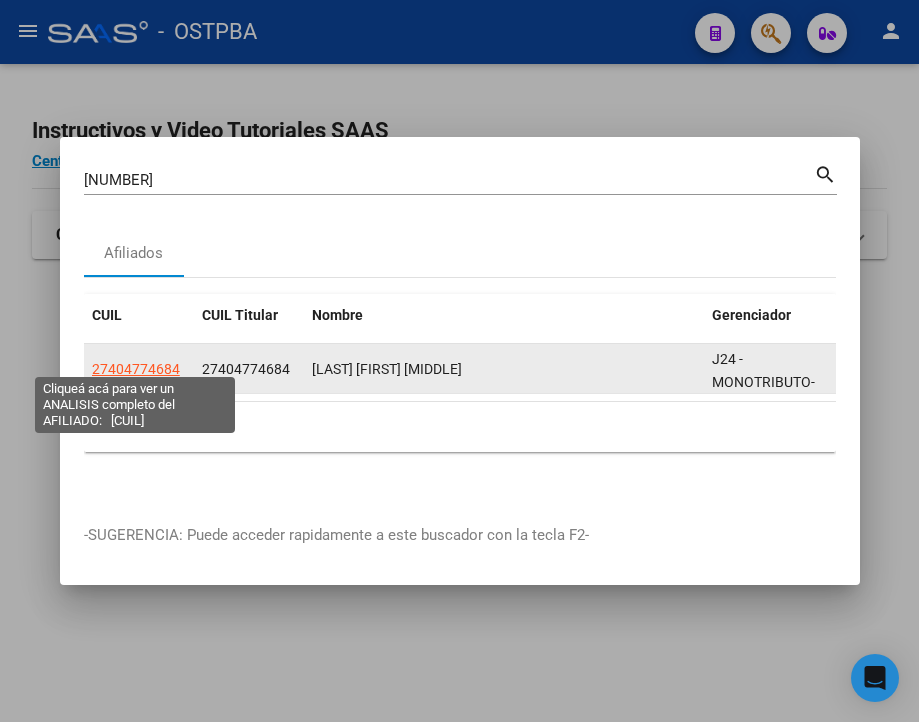 click on "27404774684" 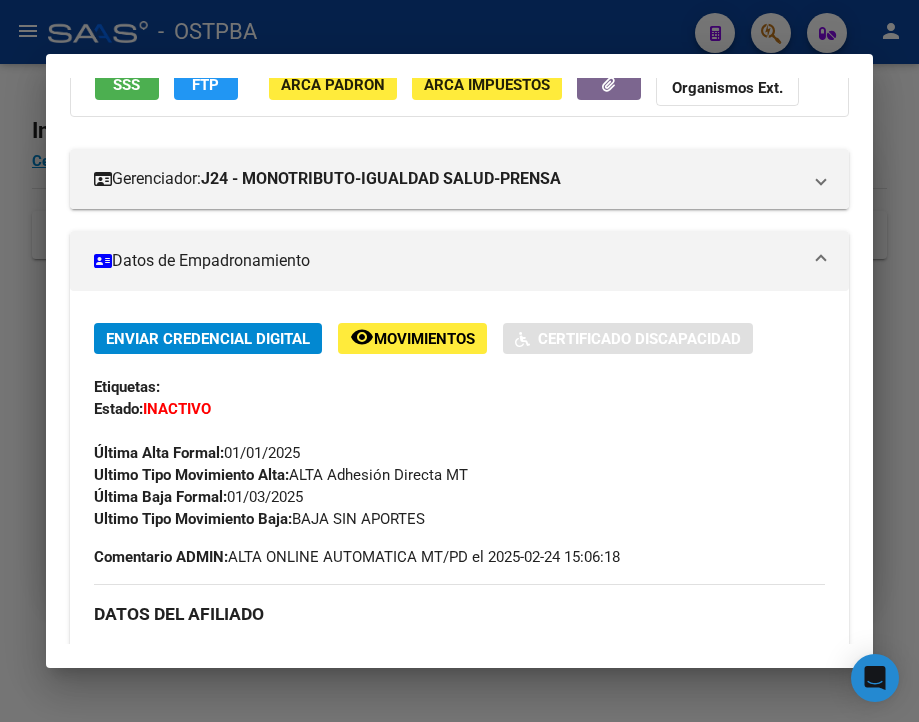 scroll, scrollTop: 200, scrollLeft: 0, axis: vertical 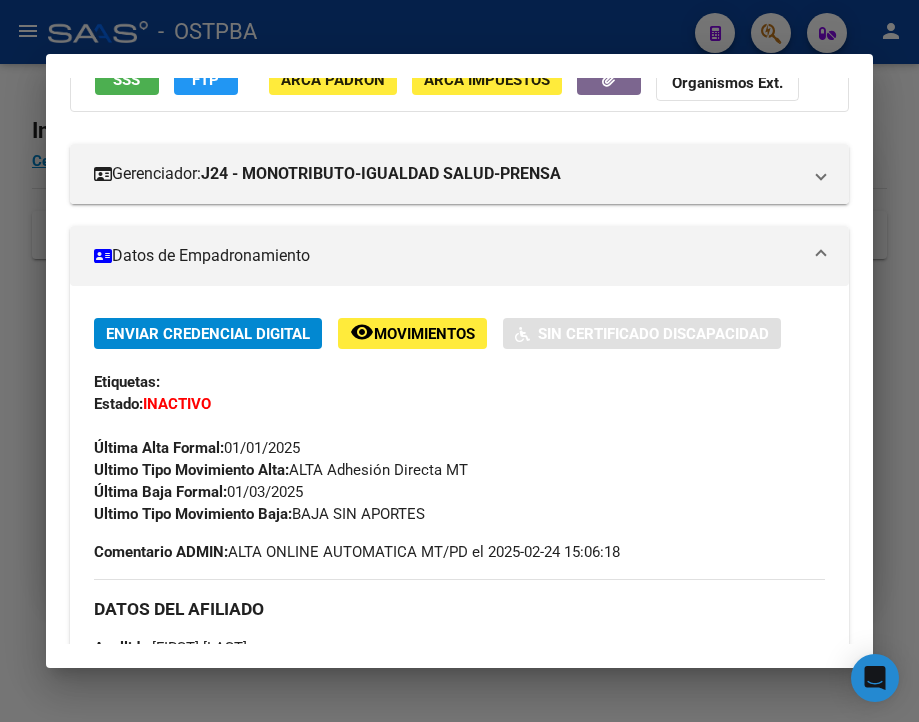 click at bounding box center (459, 361) 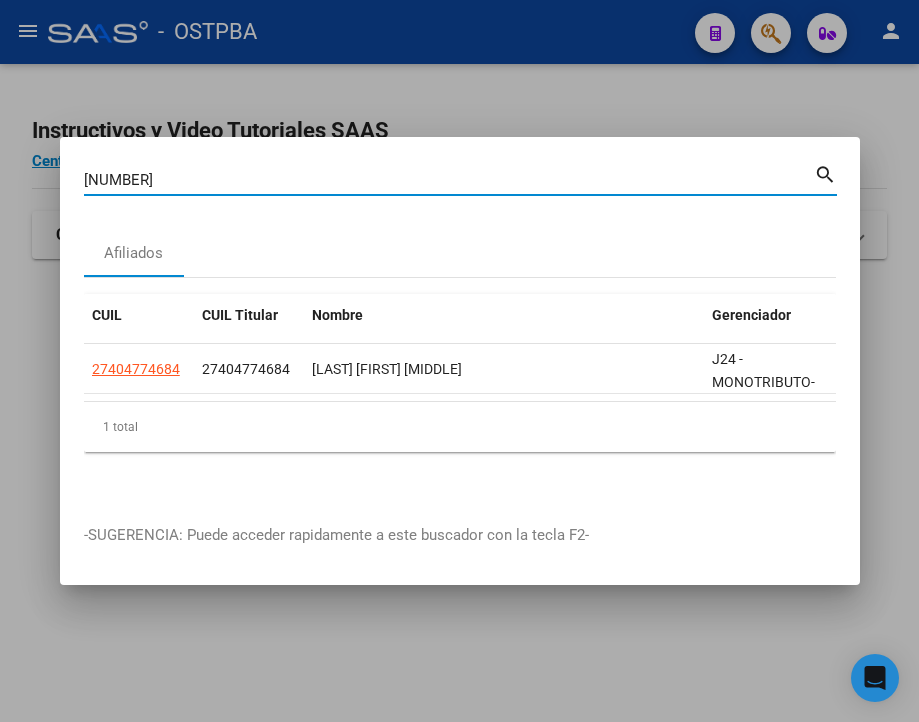 click on "[NUMBER]" at bounding box center (449, 180) 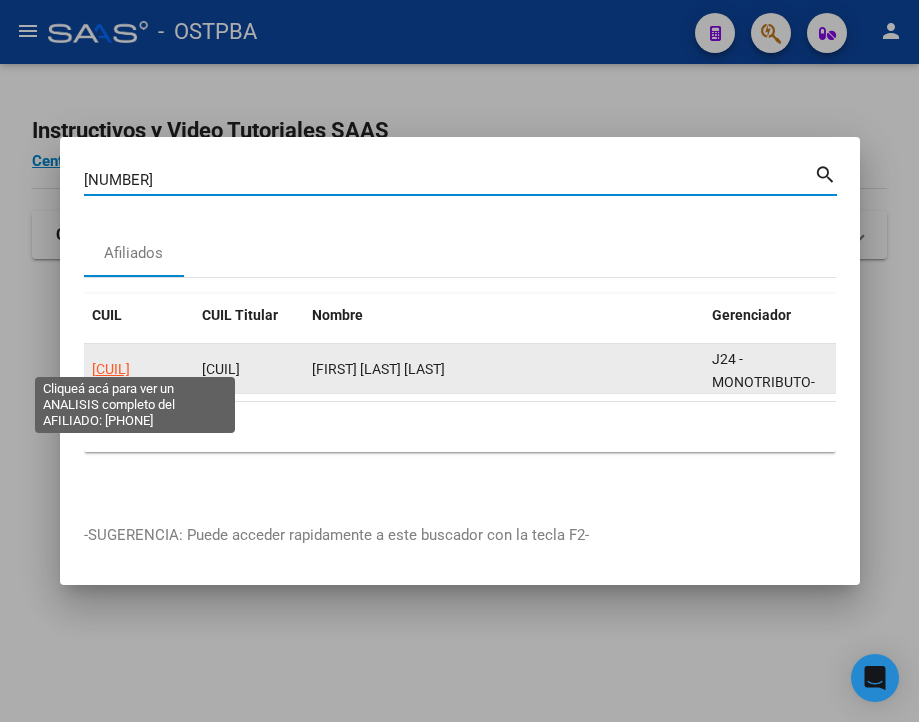 click on "[CUIL]" 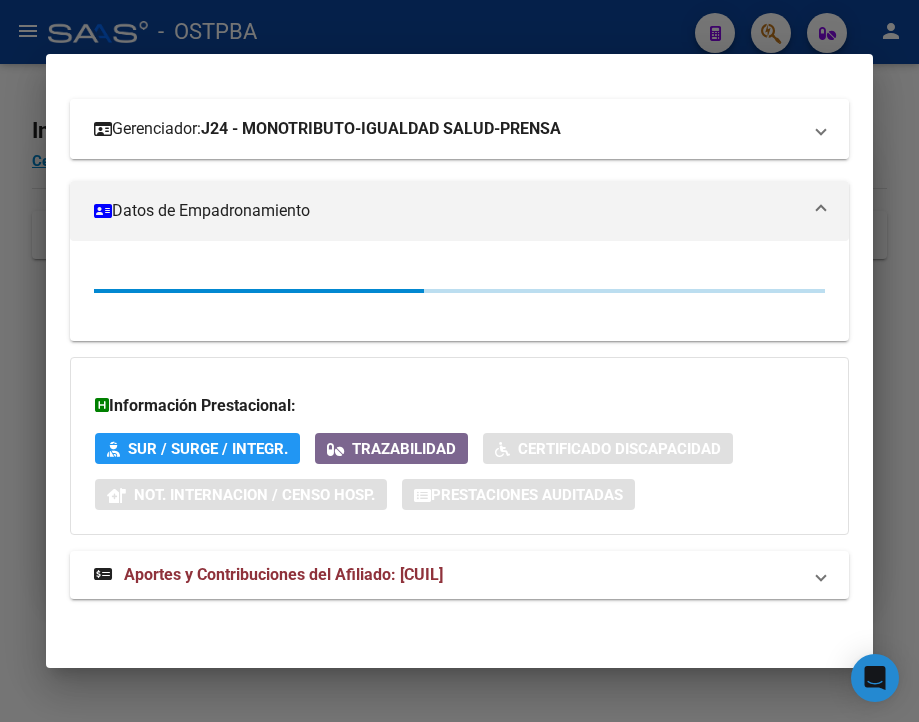 scroll, scrollTop: 260, scrollLeft: 0, axis: vertical 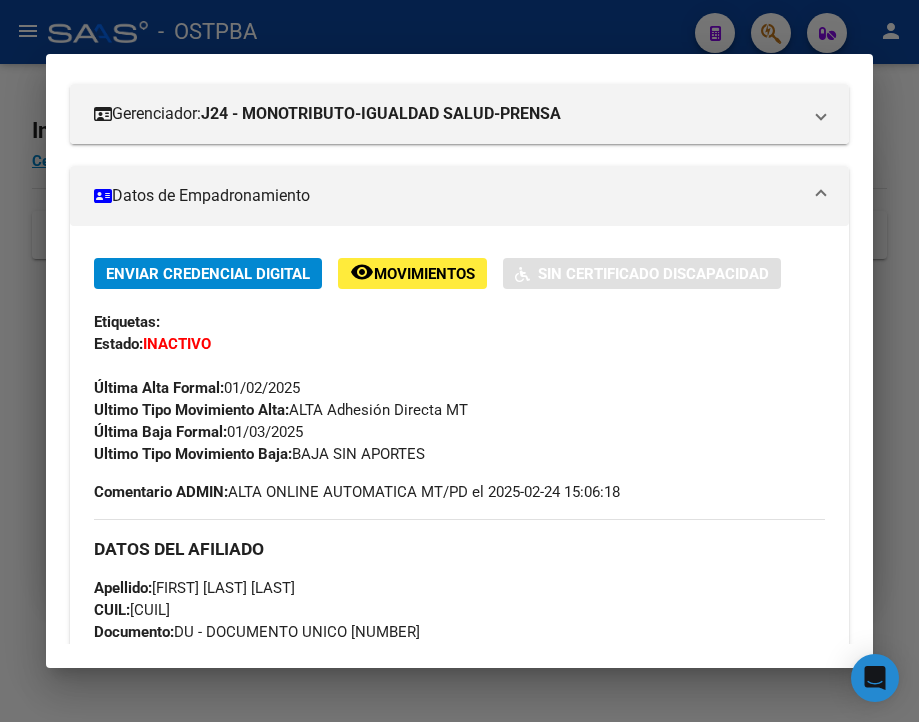 drag, startPoint x: 117, startPoint y: 40, endPoint x: 119, endPoint y: 55, distance: 15.132746 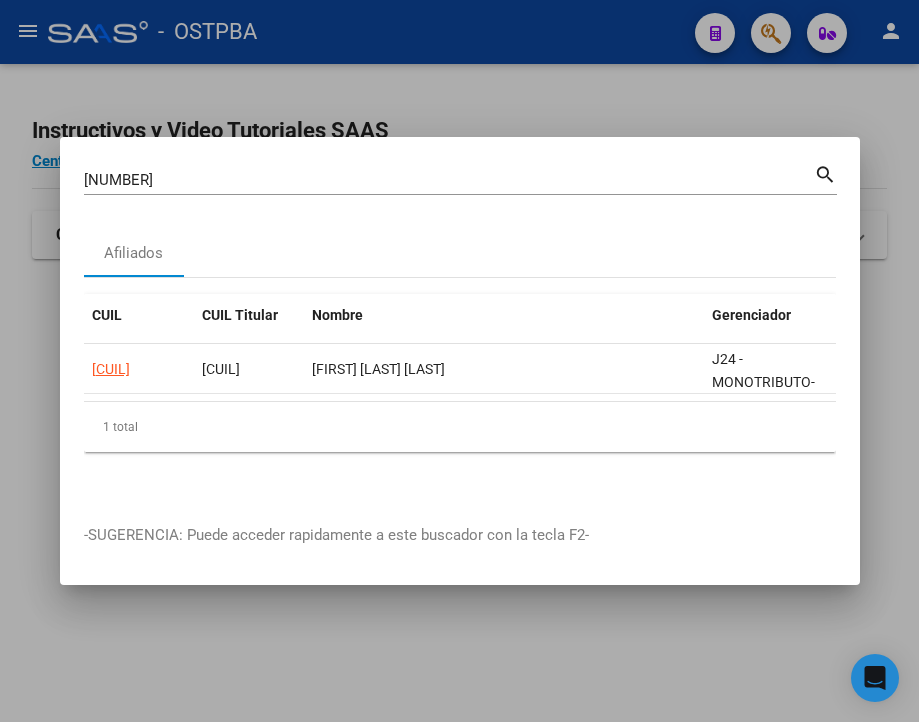 click on "[NUMBER]" at bounding box center (449, 180) 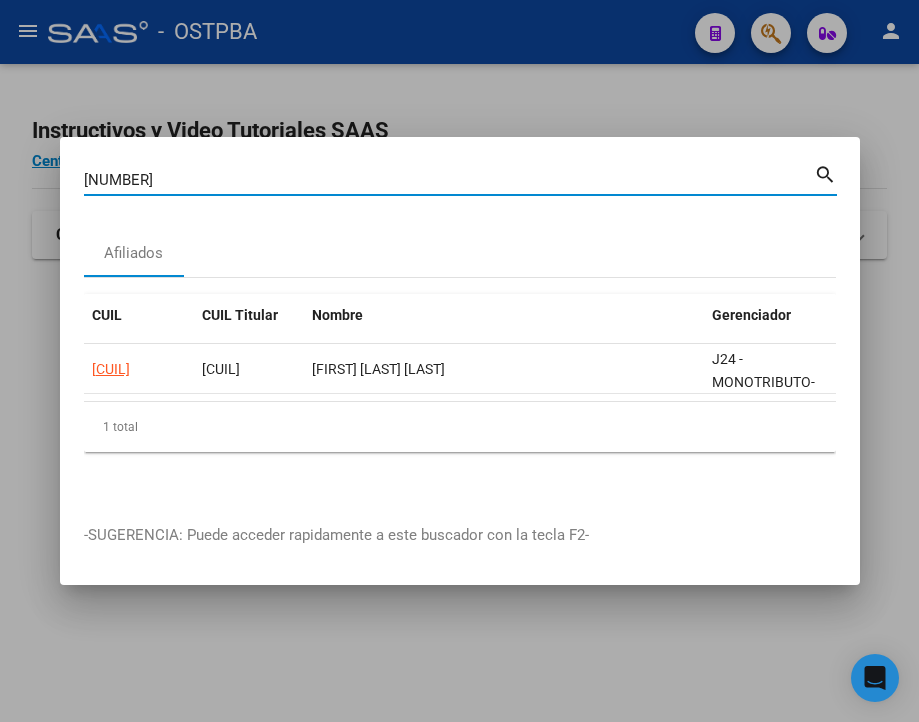 click on "[NUMBER]" at bounding box center [449, 180] 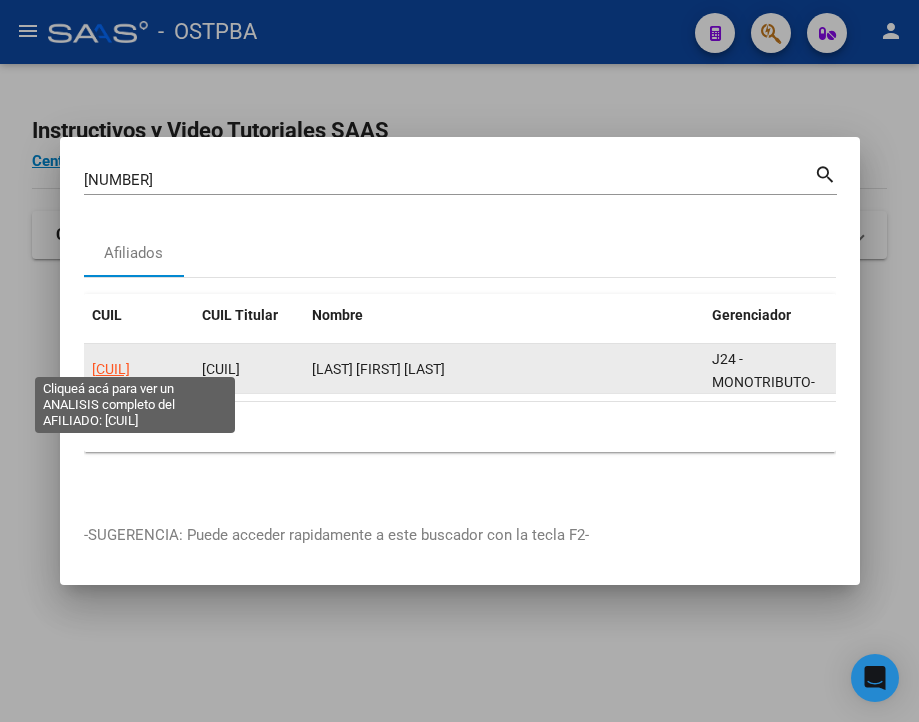 click on "[CUIL]" 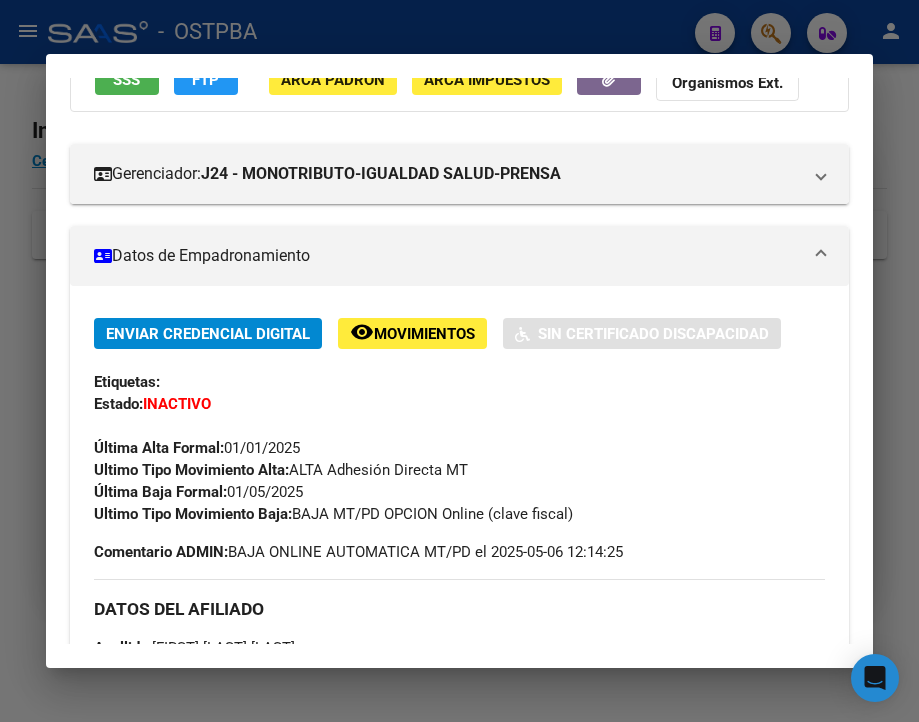 scroll, scrollTop: 300, scrollLeft: 0, axis: vertical 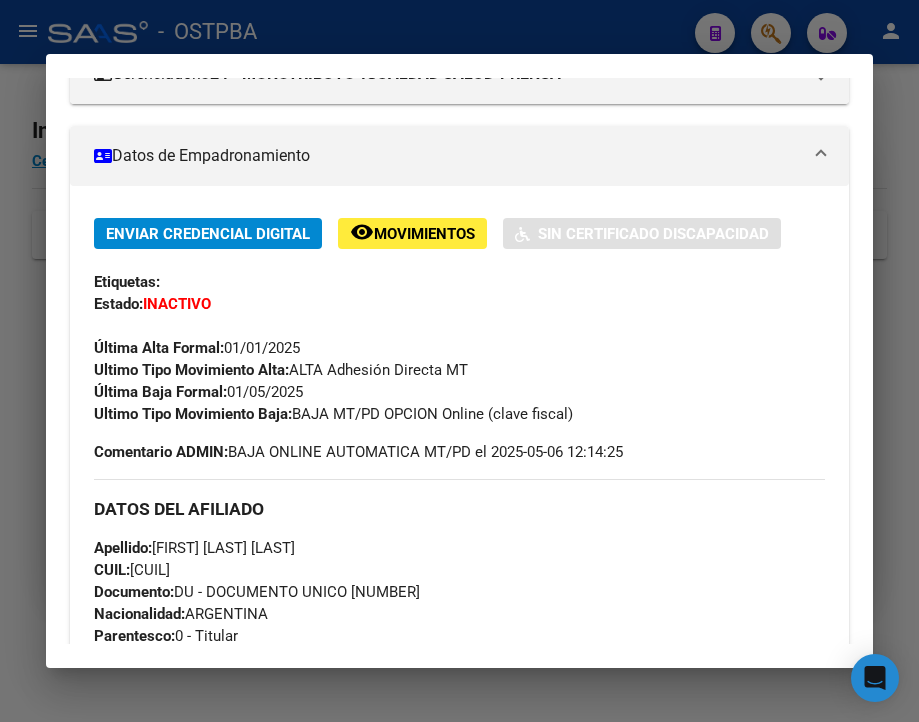 drag, startPoint x: 230, startPoint y: 407, endPoint x: 322, endPoint y: 407, distance: 92 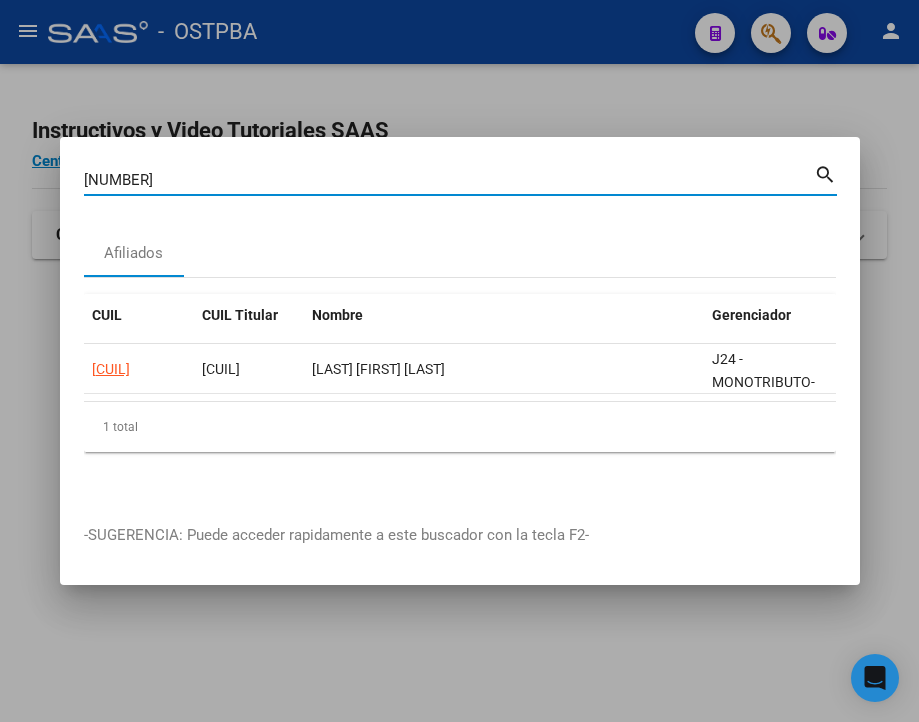 click on "[NUMBER]" at bounding box center (449, 180) 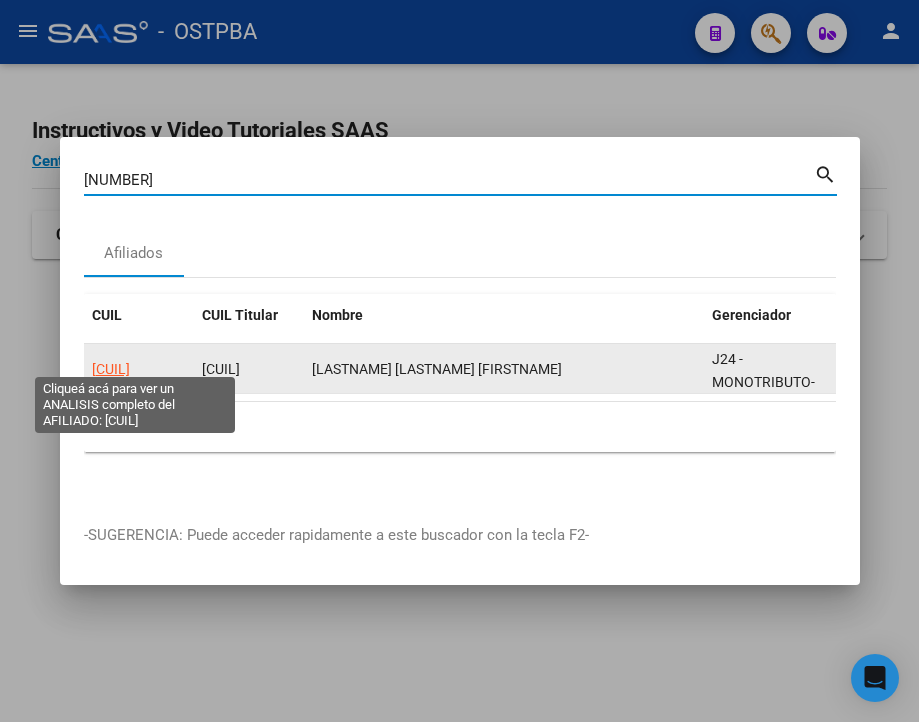 click on "[CUIL]" 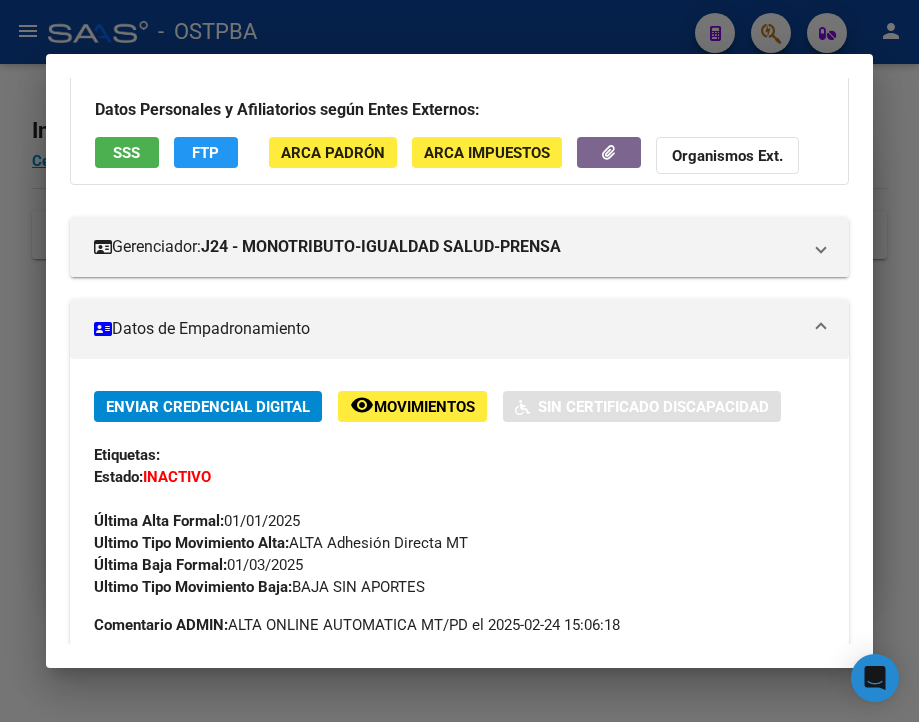 scroll, scrollTop: 200, scrollLeft: 0, axis: vertical 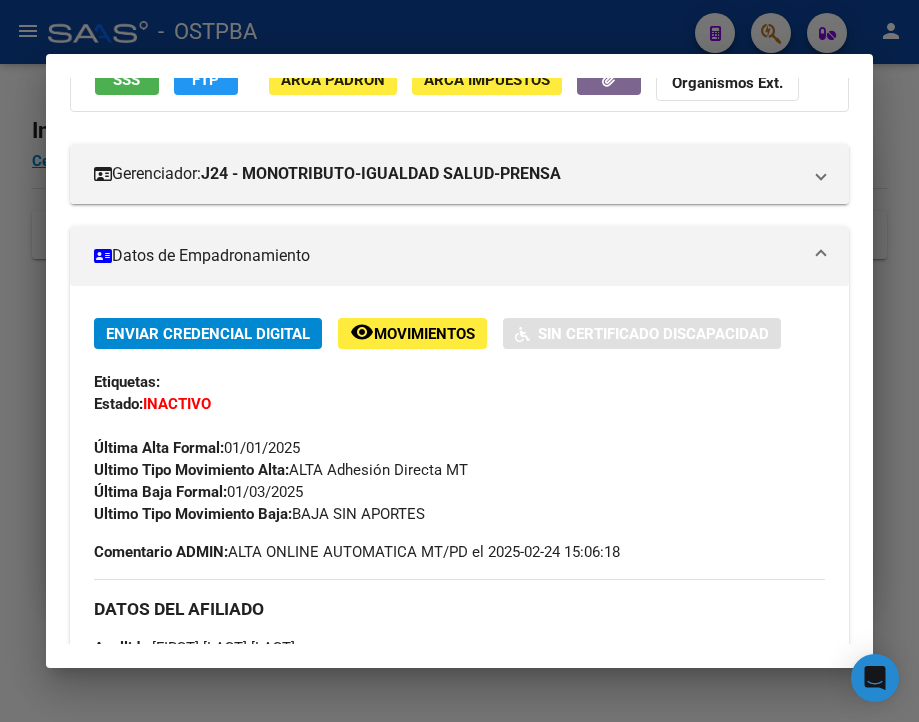 click at bounding box center (459, 361) 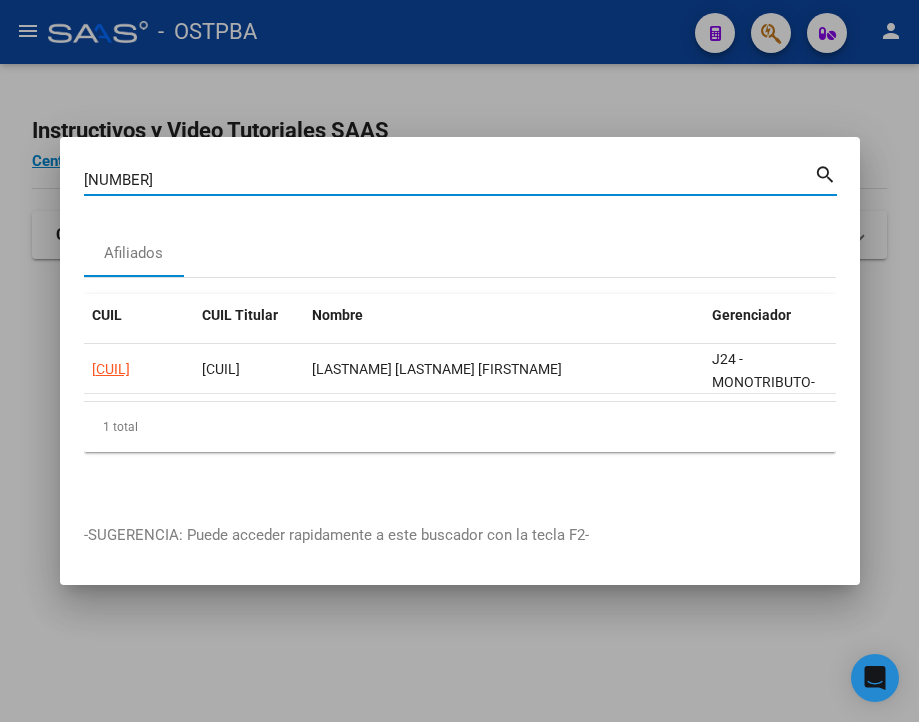 click on "[NUMBER]" at bounding box center (449, 180) 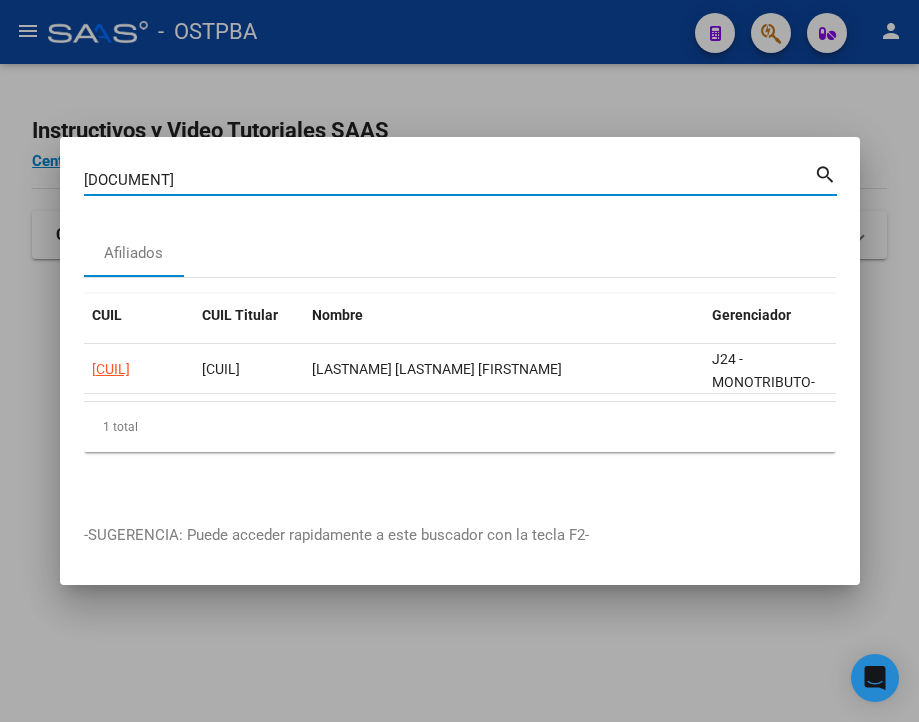 type on "[DOCUMENT]" 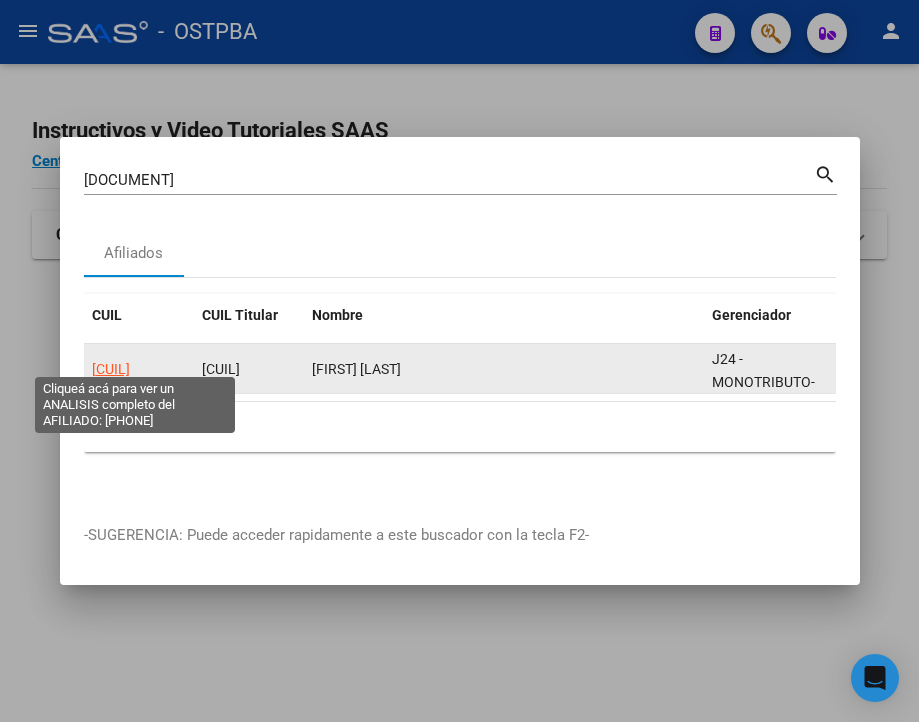 click on "[CUIL]" 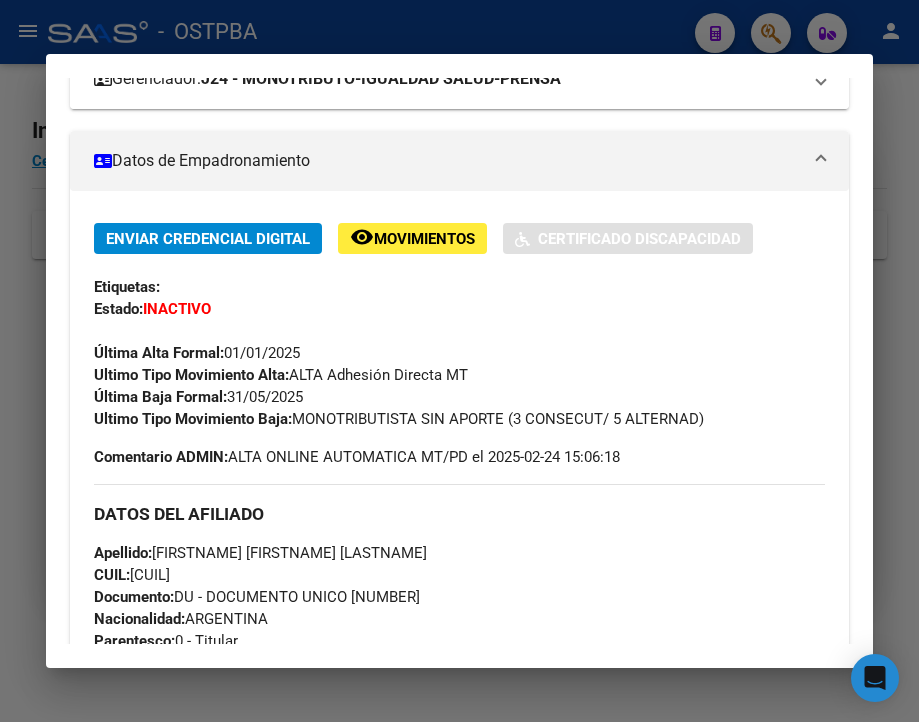 scroll, scrollTop: 300, scrollLeft: 0, axis: vertical 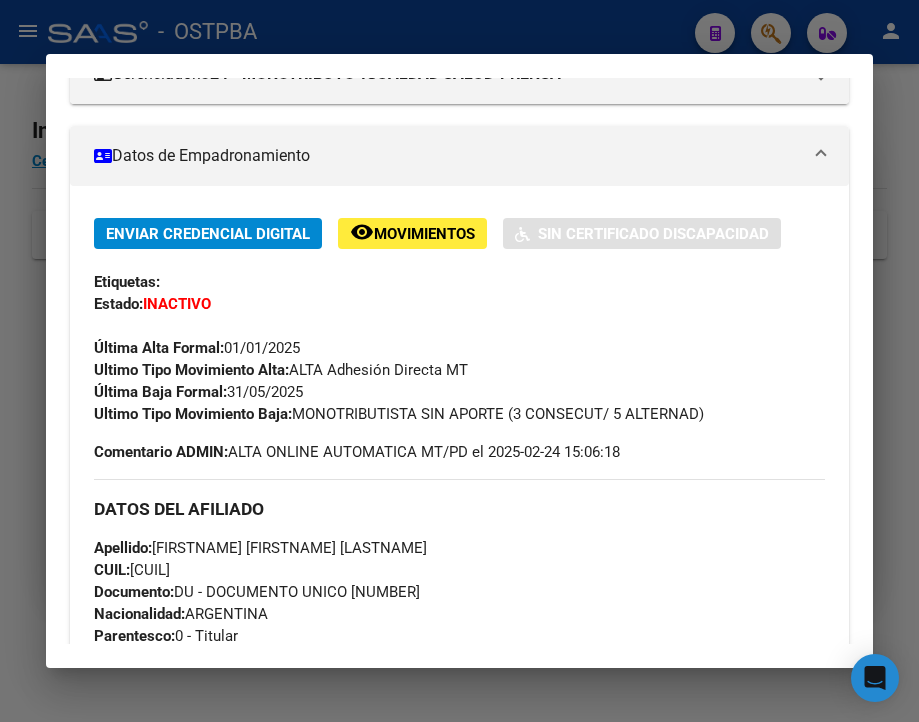 drag, startPoint x: 230, startPoint y: 407, endPoint x: 327, endPoint y: 409, distance: 97.020615 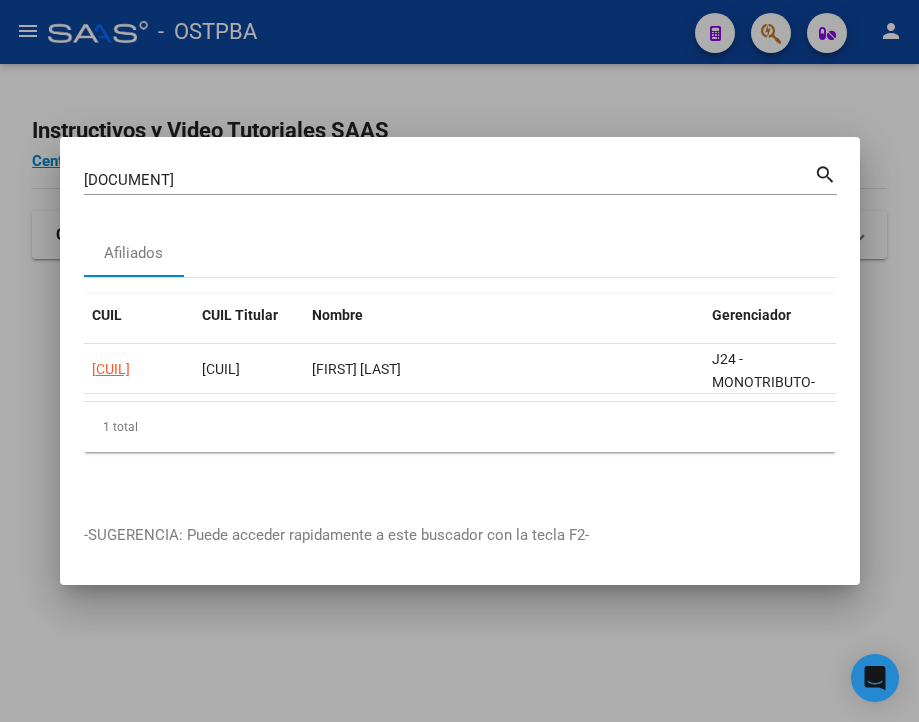 click on "[PHONE] Buscar (apellido, dni, cuil, nro traspaso, cuit, obra social)" at bounding box center (449, 180) 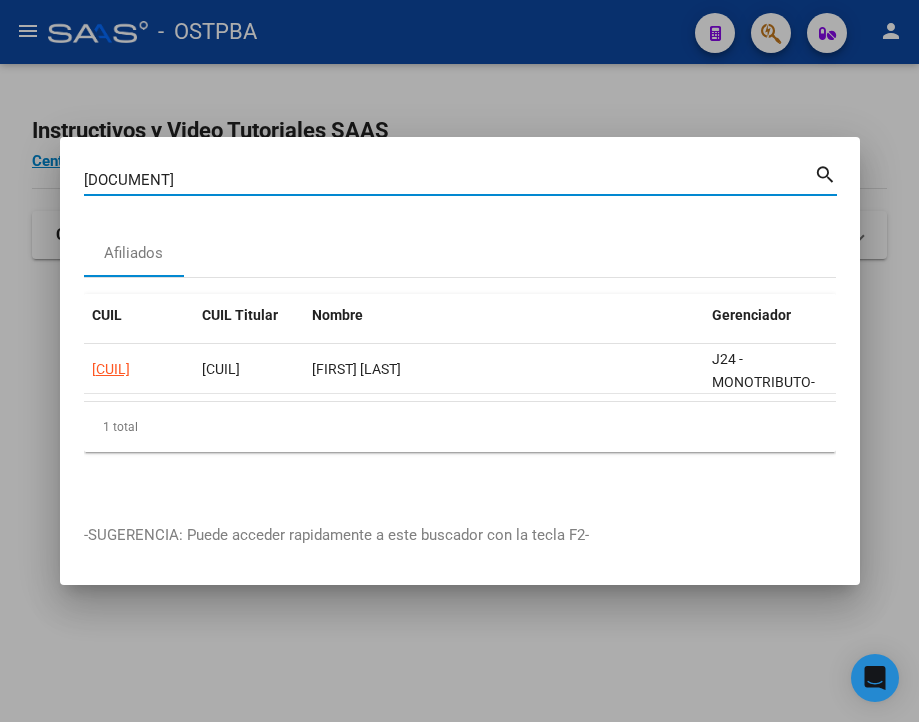 click on "[DOCUMENT]" at bounding box center [449, 180] 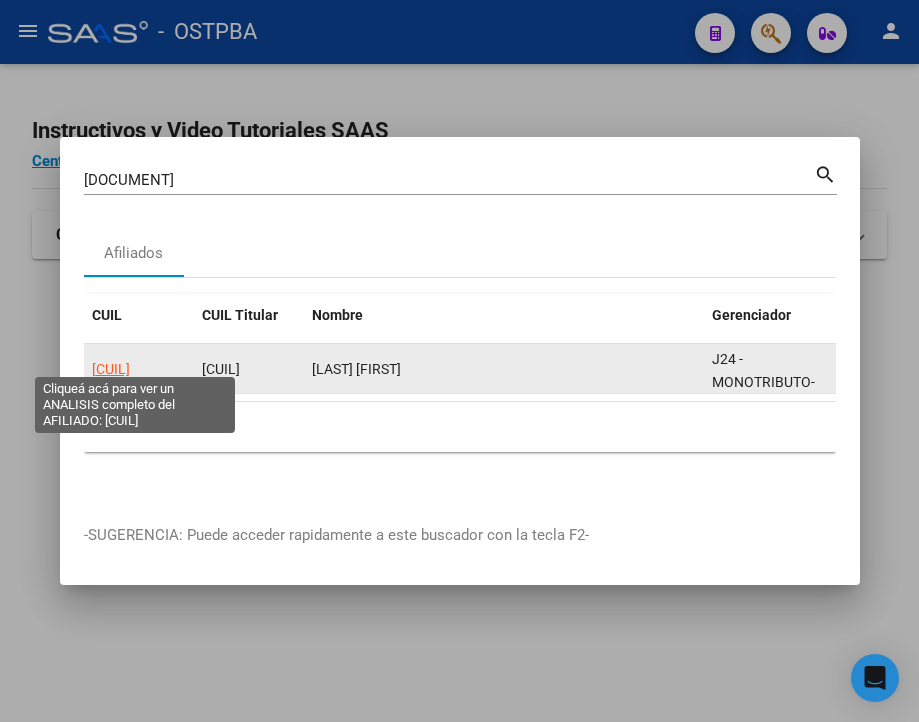 click on "[CUIL]" 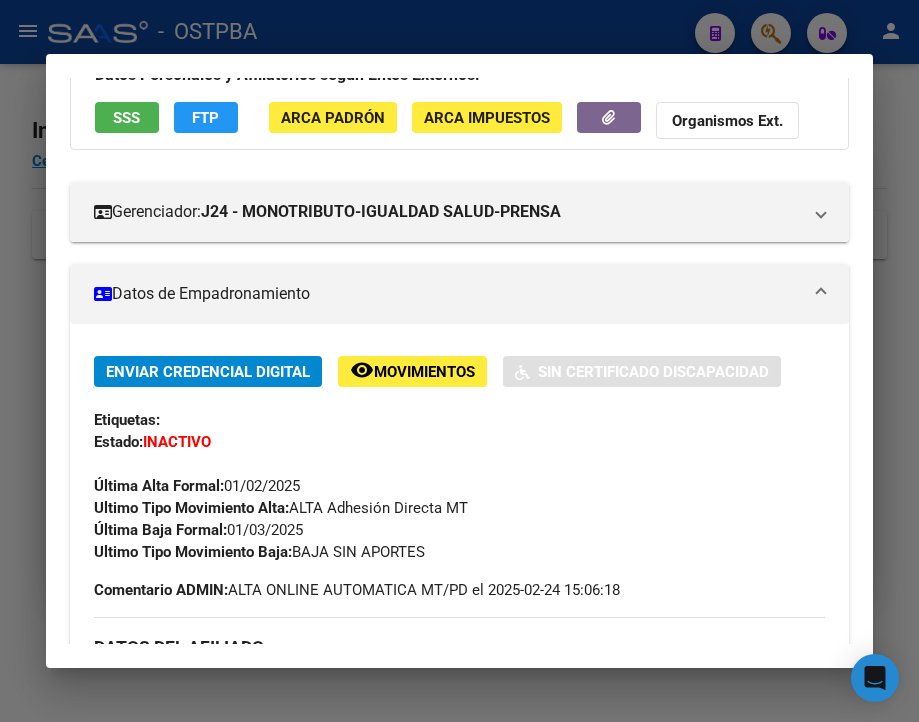 scroll, scrollTop: 200, scrollLeft: 0, axis: vertical 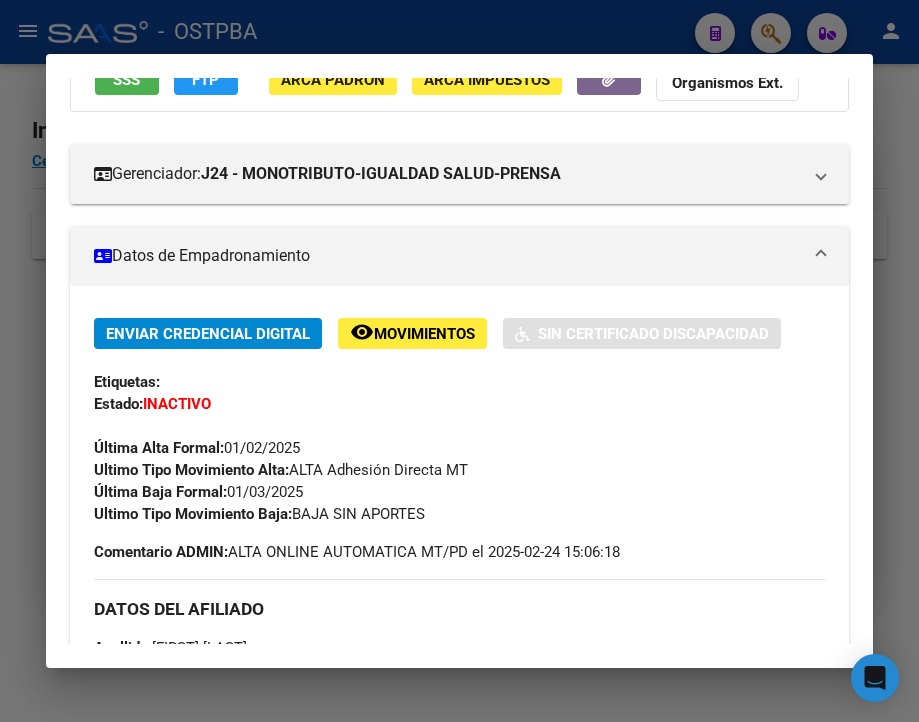 click at bounding box center (459, 361) 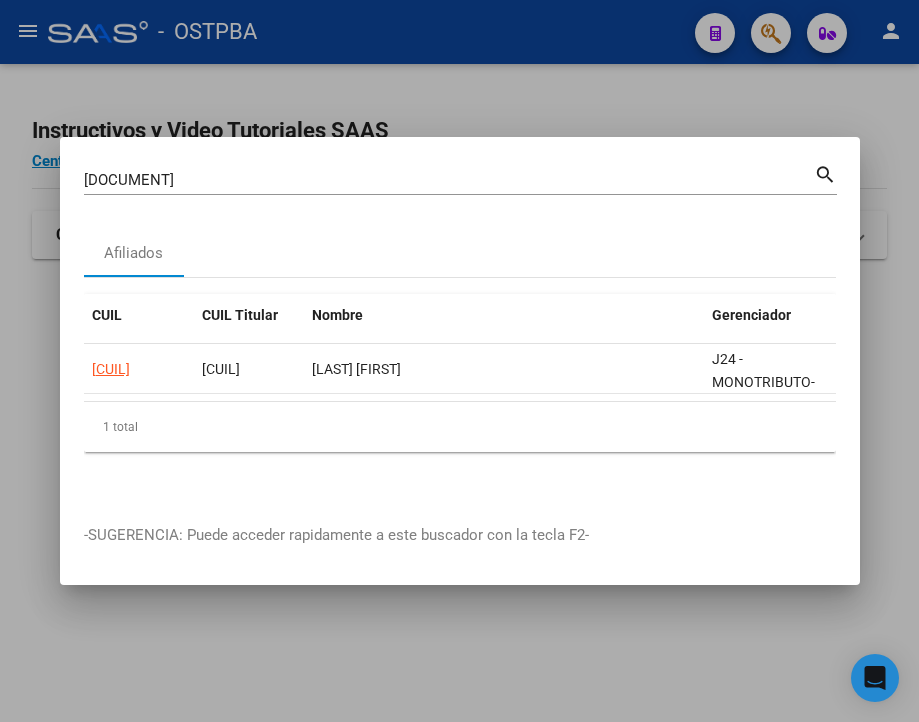 click on "[DOCUMENT]" at bounding box center [449, 180] 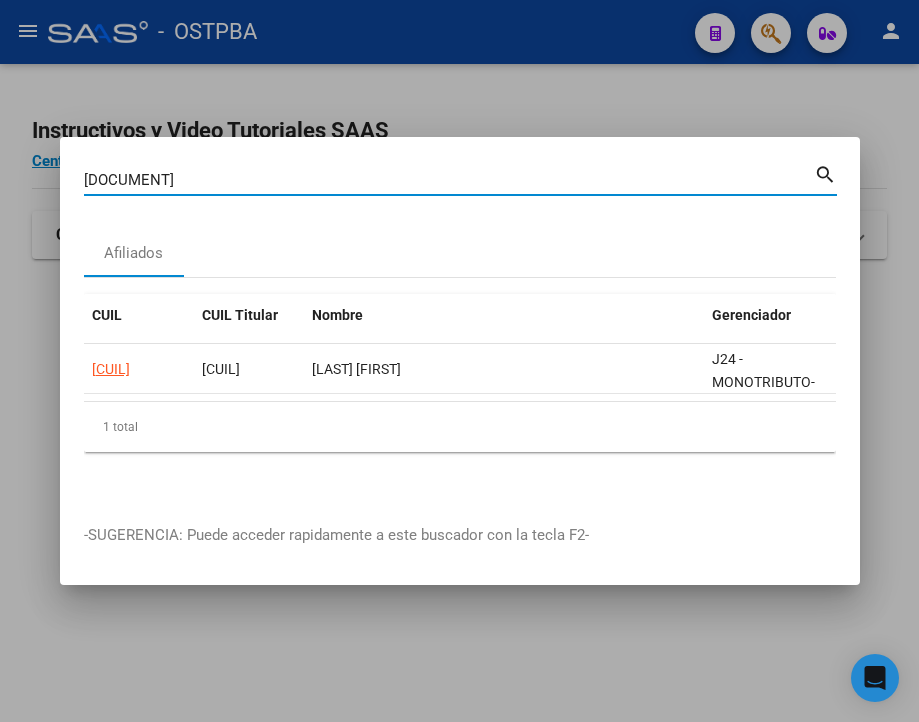 click on "[DOCUMENT]" at bounding box center [449, 180] 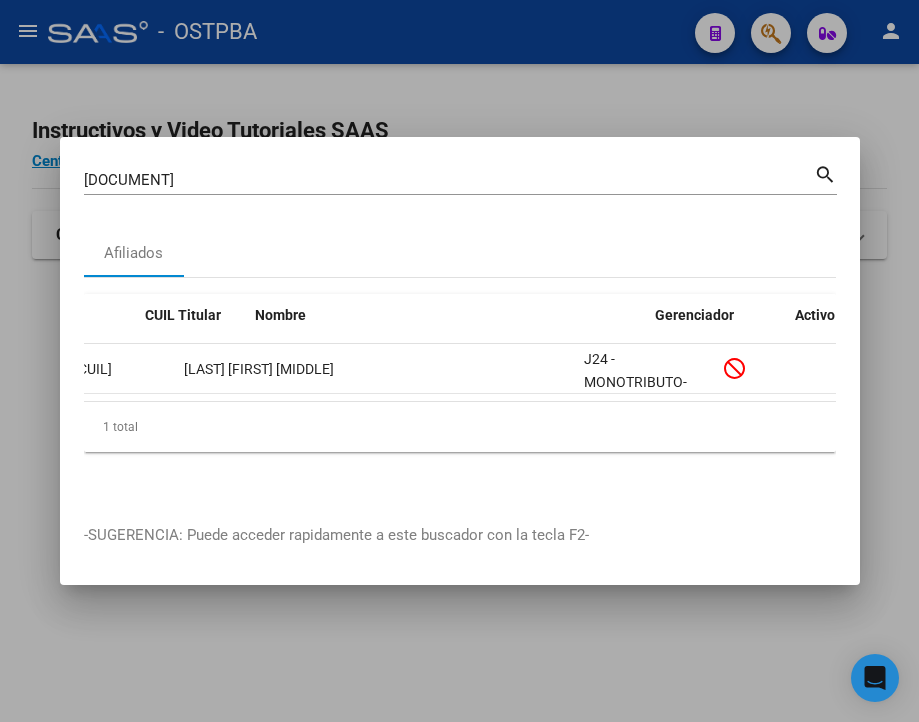 scroll, scrollTop: 0, scrollLeft: 0, axis: both 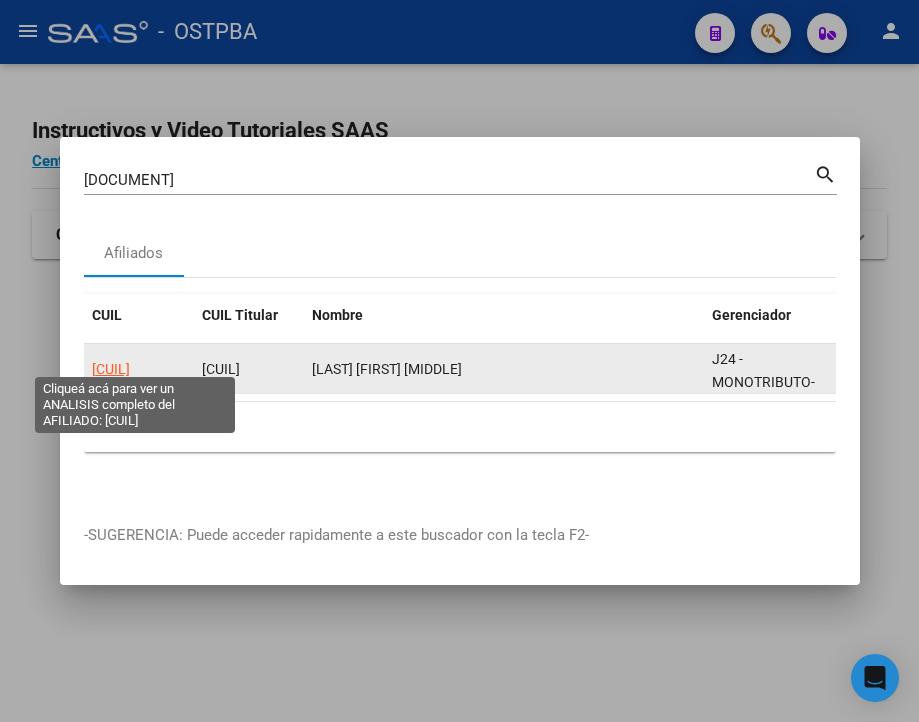 click on "[CUIL]" 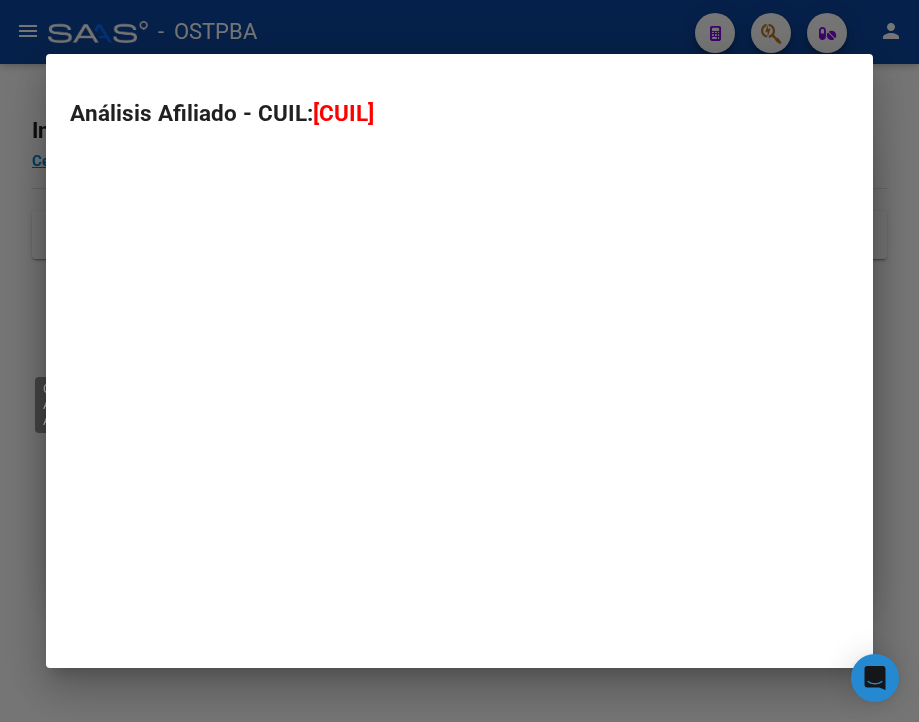 type on "[CUIL]" 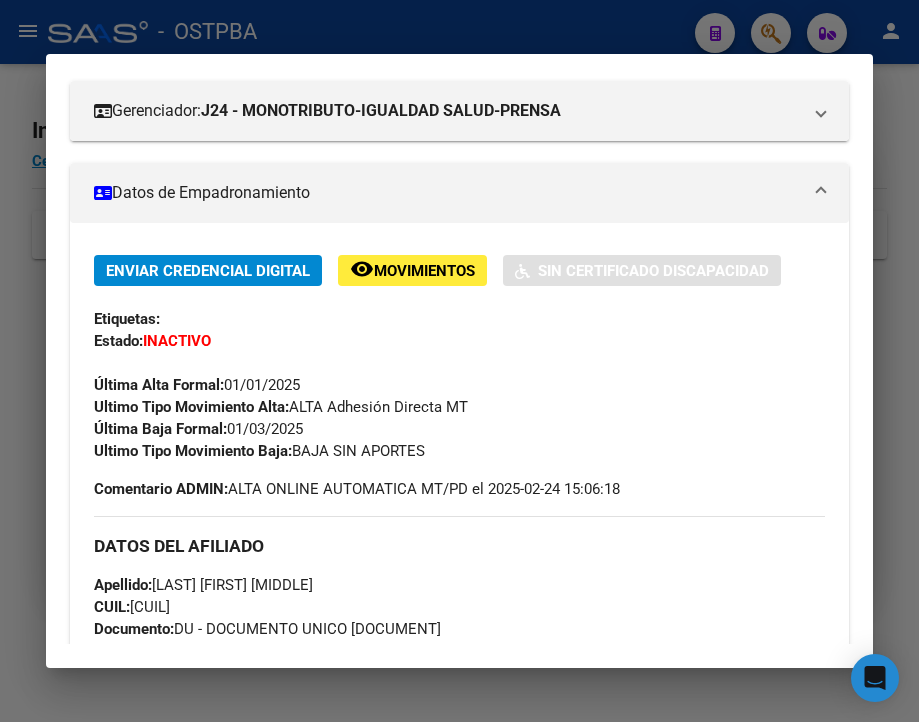 scroll, scrollTop: 300, scrollLeft: 0, axis: vertical 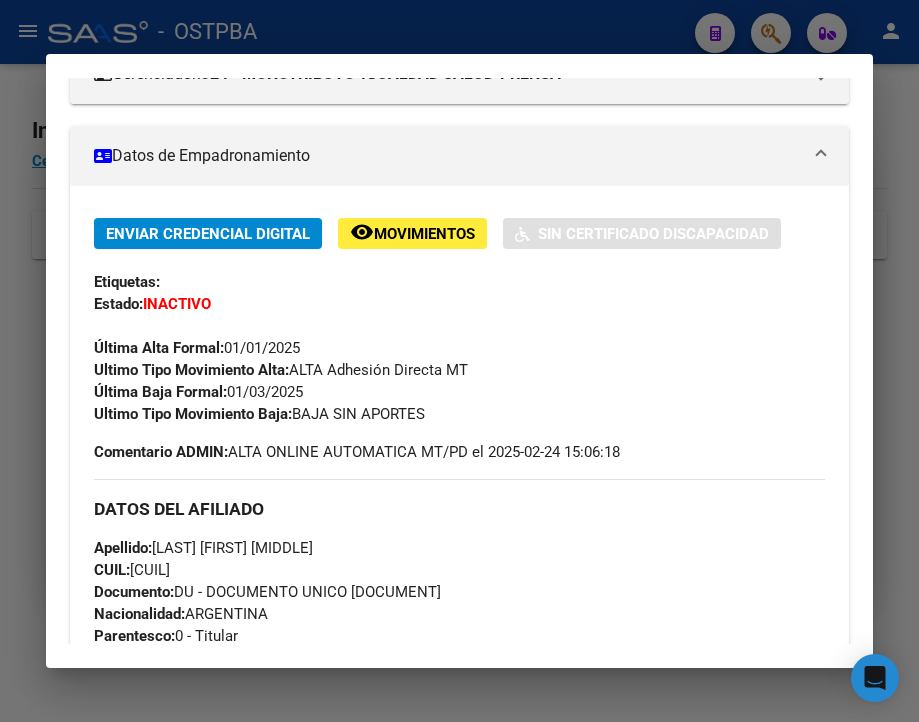 click at bounding box center (459, 361) 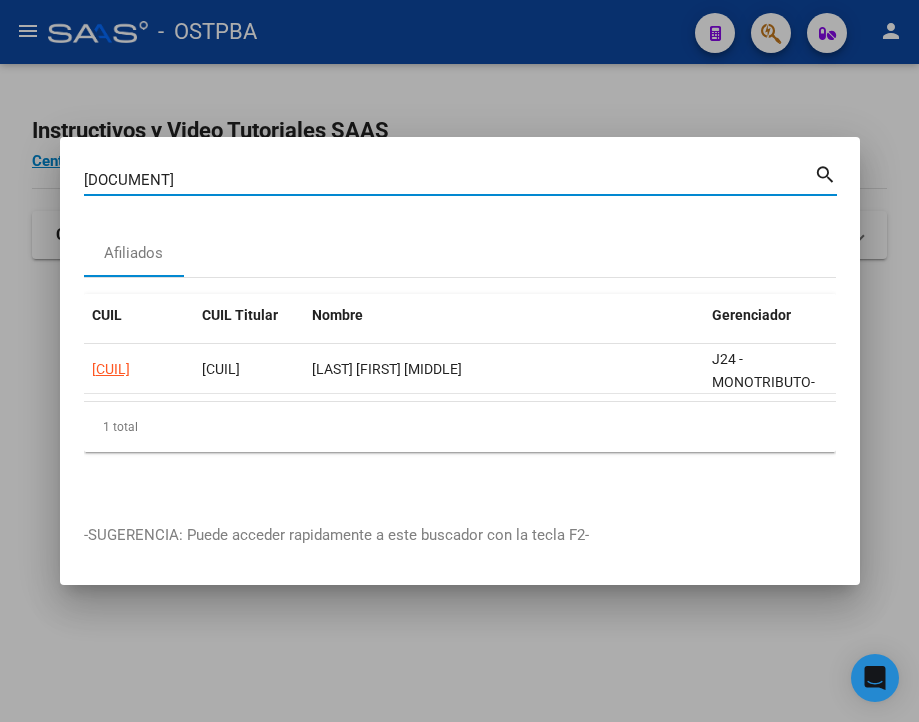 click on "[DOCUMENT]" at bounding box center (449, 180) 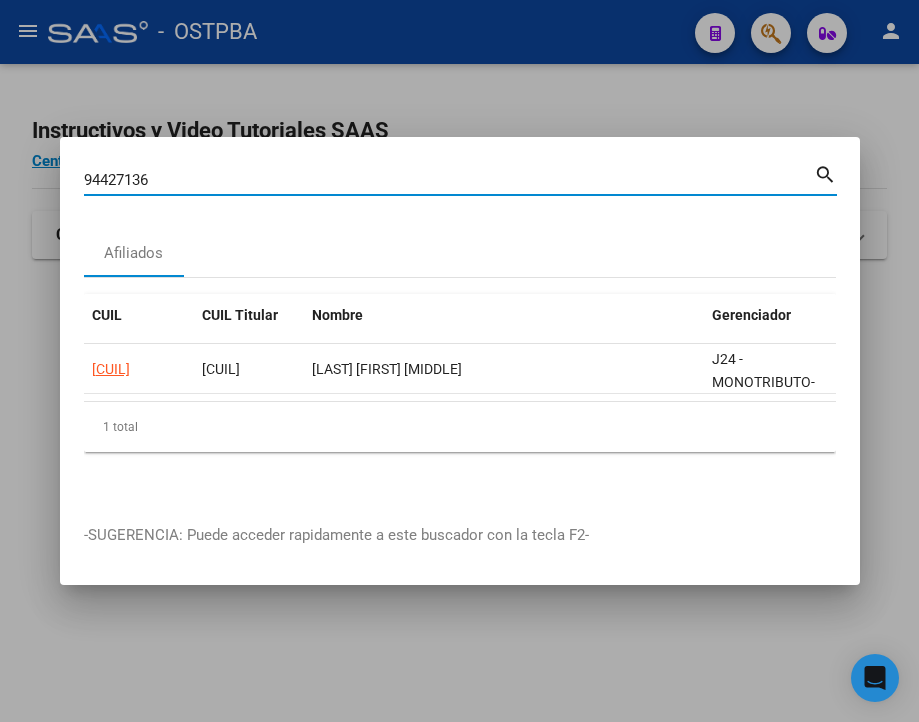 type on "94427136" 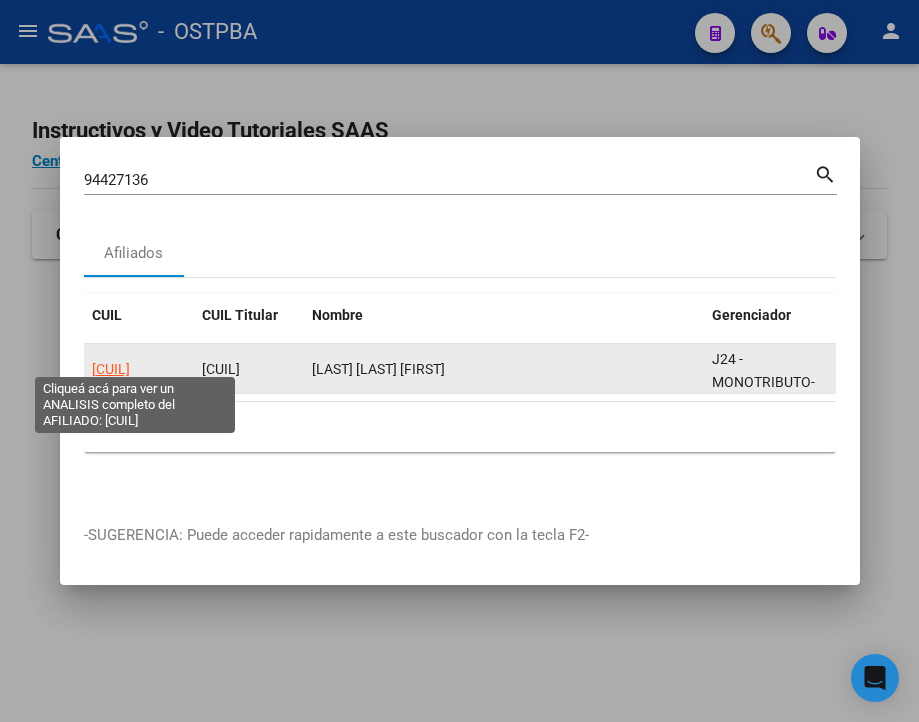 click on "[CUIL]" 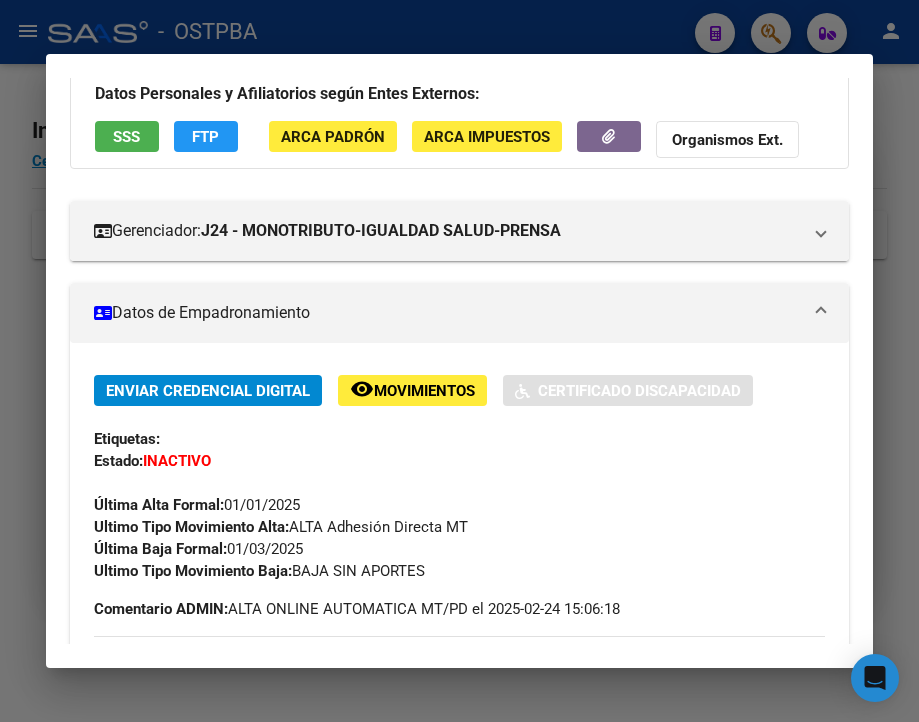 scroll, scrollTop: 300, scrollLeft: 0, axis: vertical 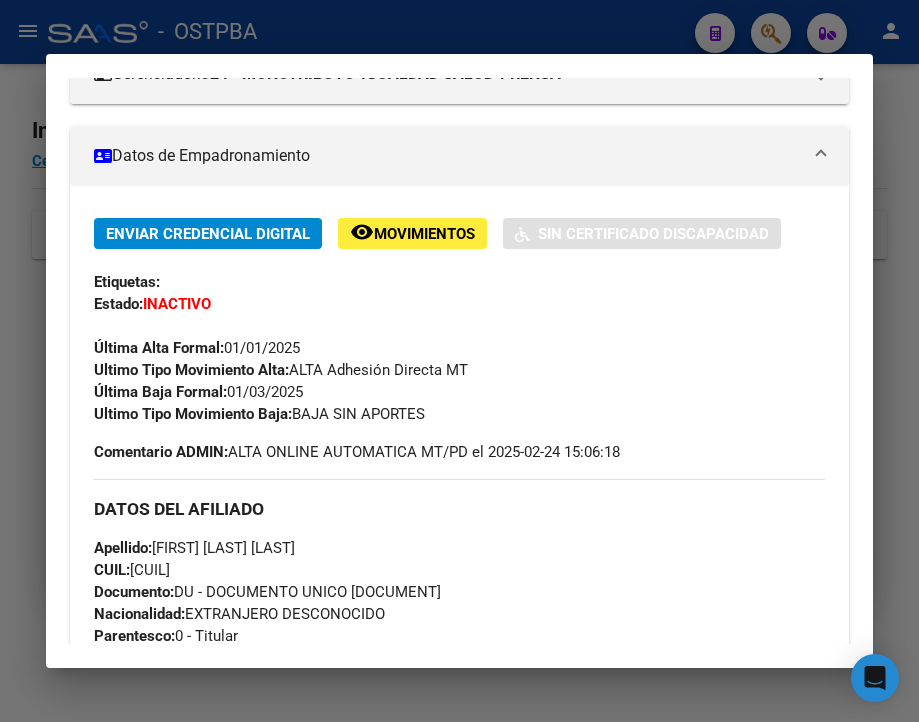 click at bounding box center (459, 361) 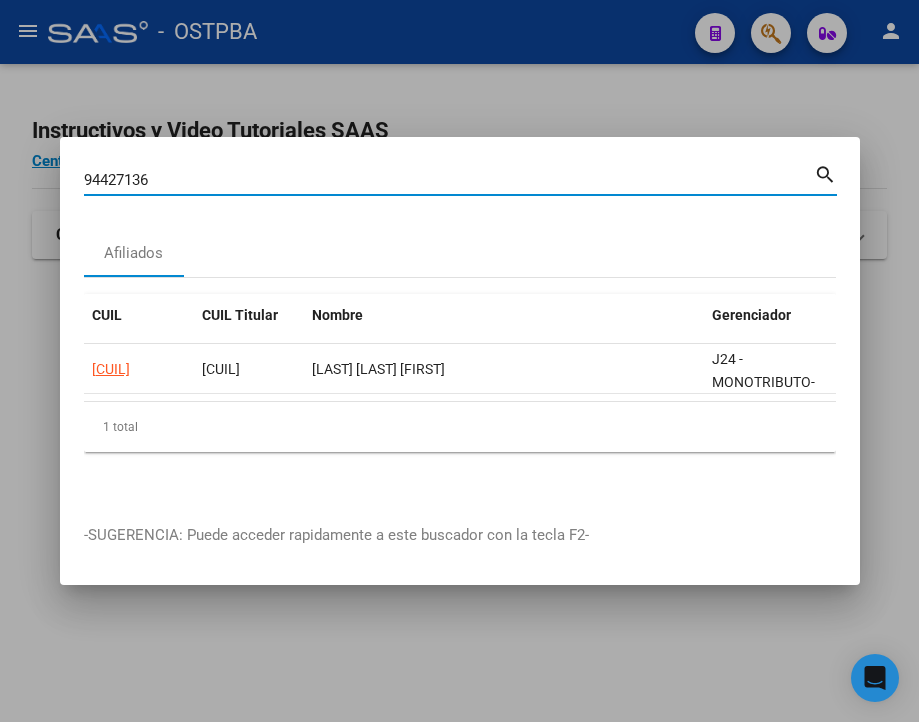 click on "94427136" at bounding box center (449, 180) 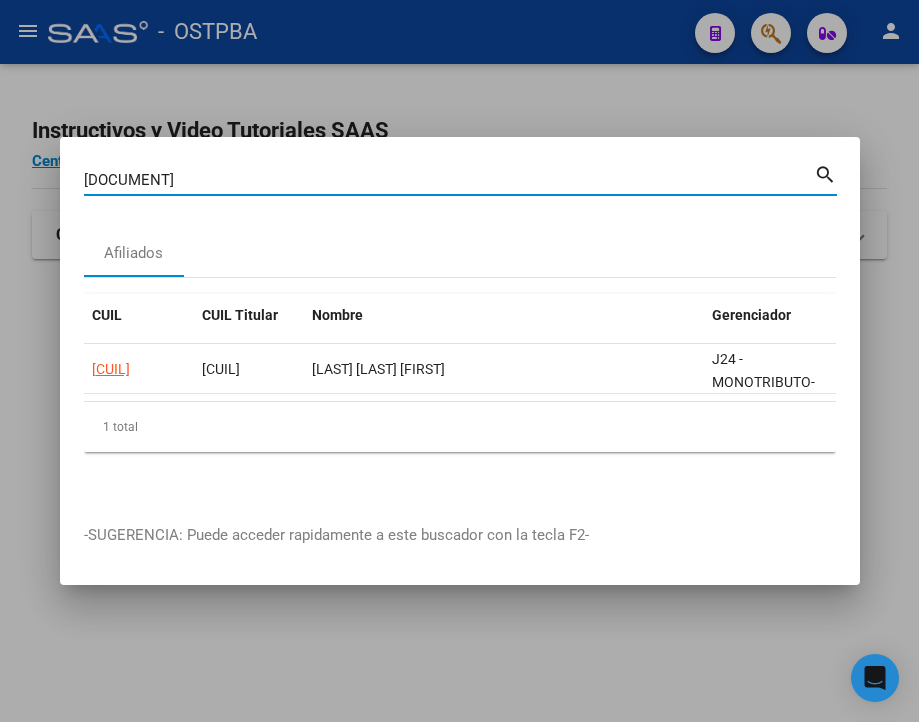type on "[DOCUMENT]" 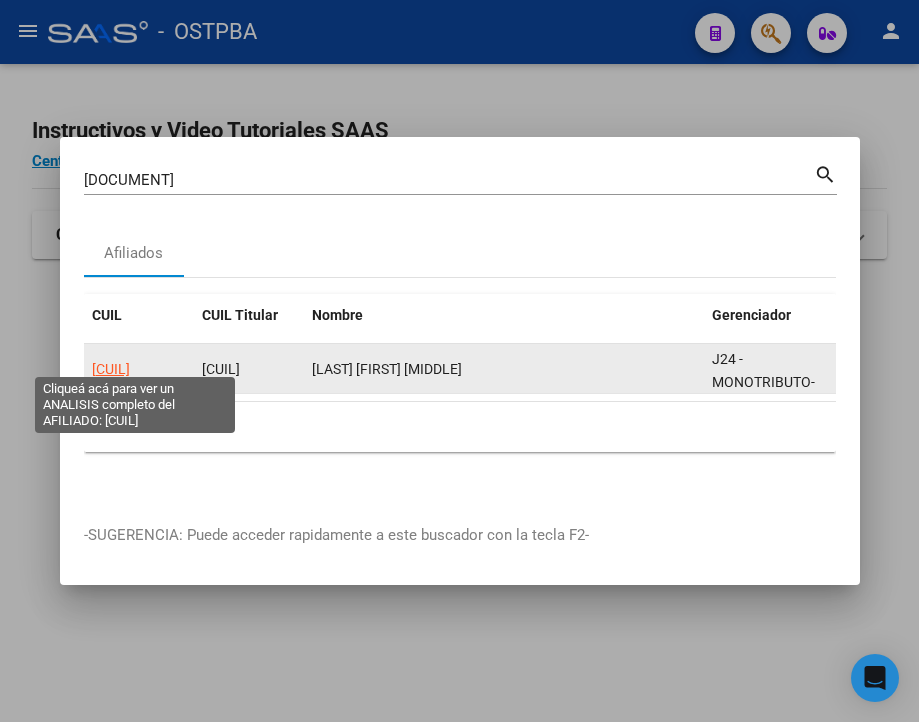 click on "[CUIL]" 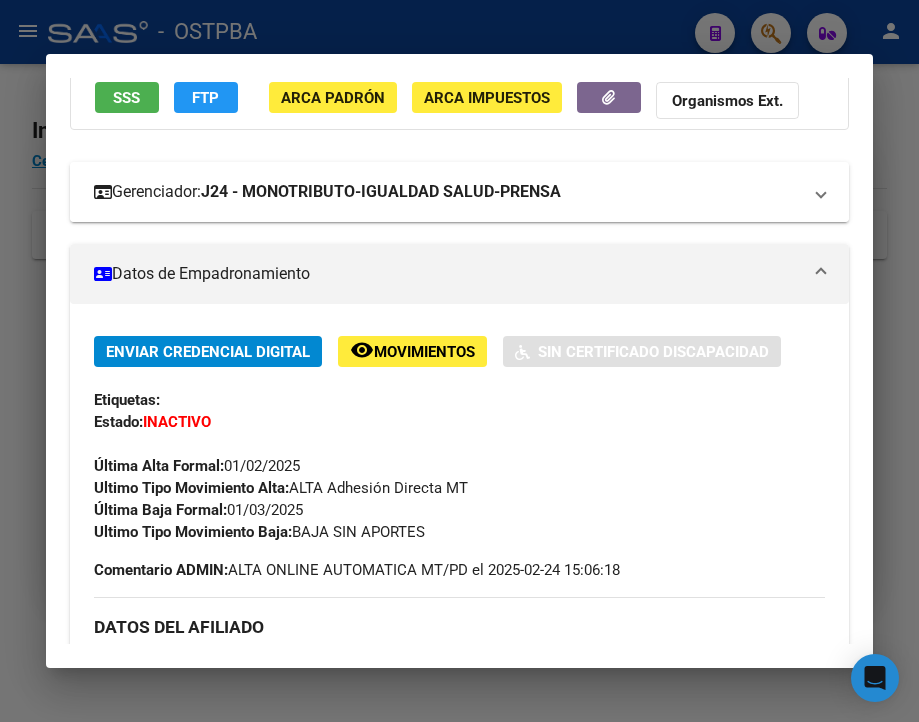 scroll, scrollTop: 200, scrollLeft: 0, axis: vertical 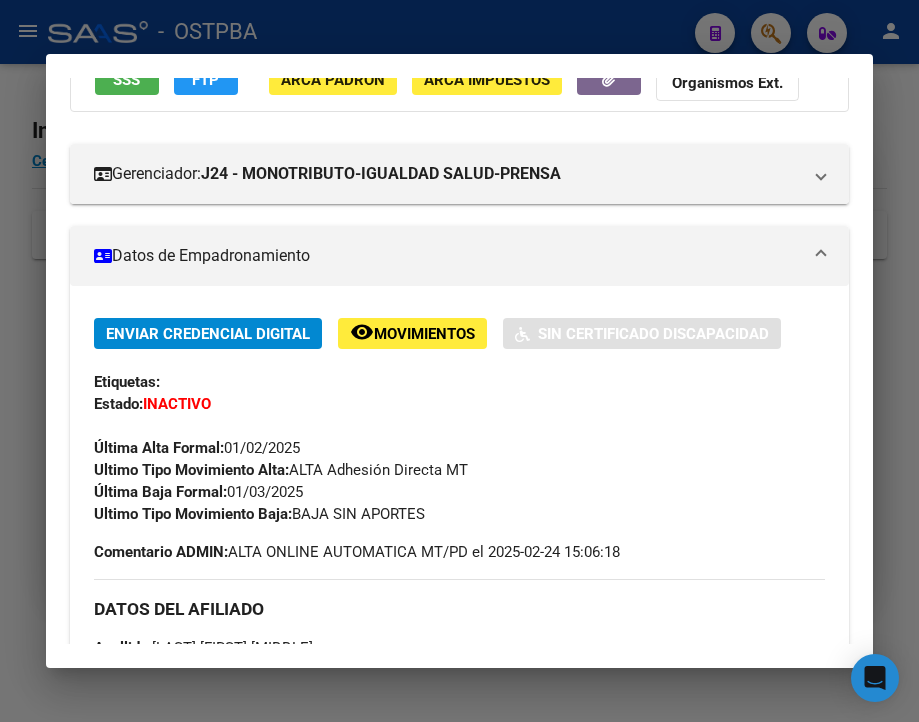 click at bounding box center (459, 361) 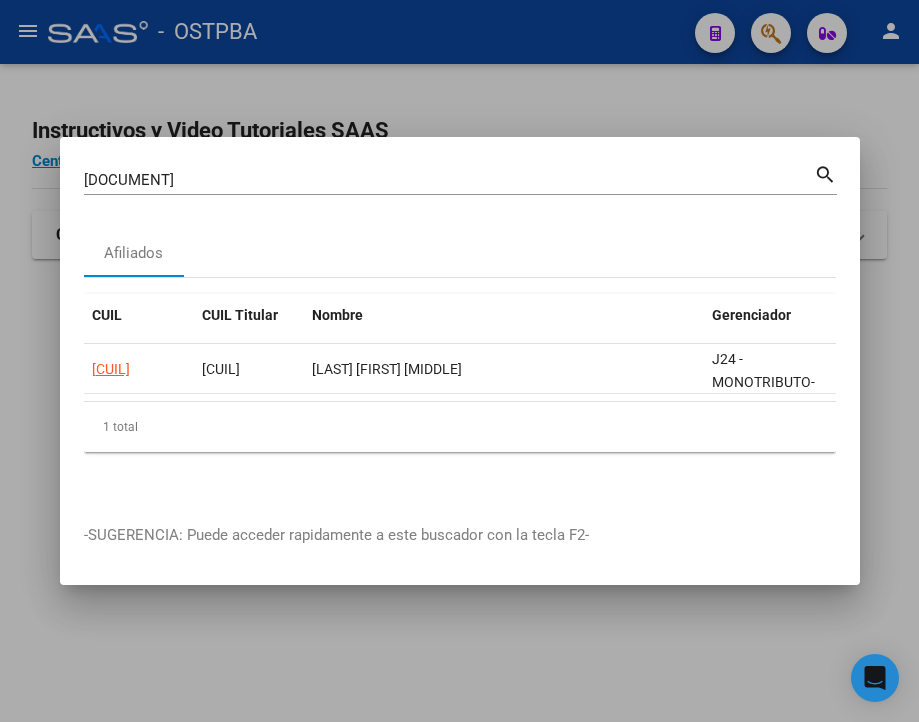 click on "[DOCUMENT]" at bounding box center (449, 180) 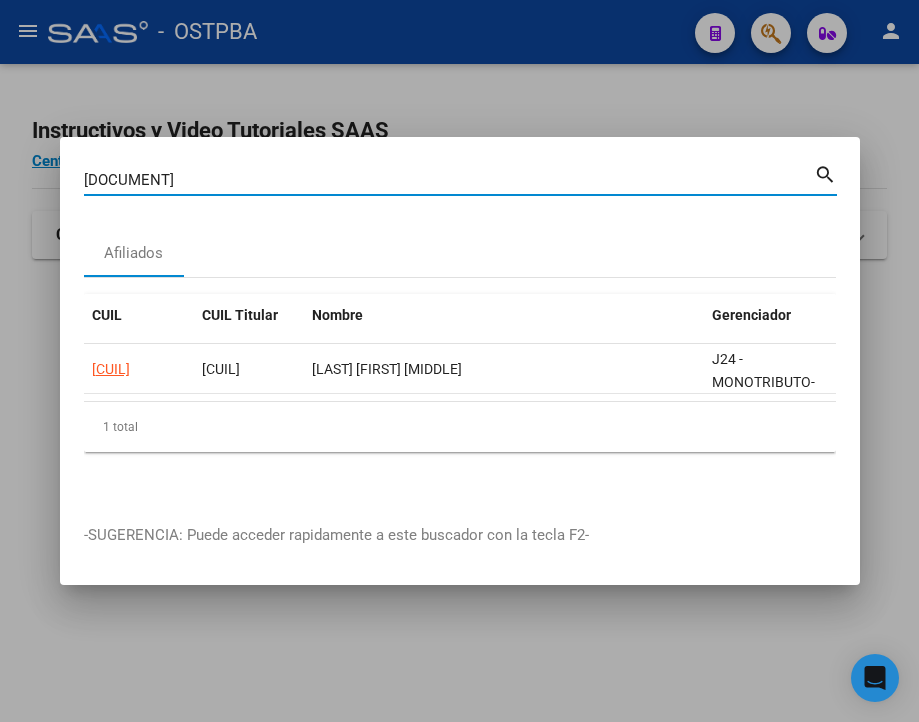 click on "[DOCUMENT]" at bounding box center (449, 180) 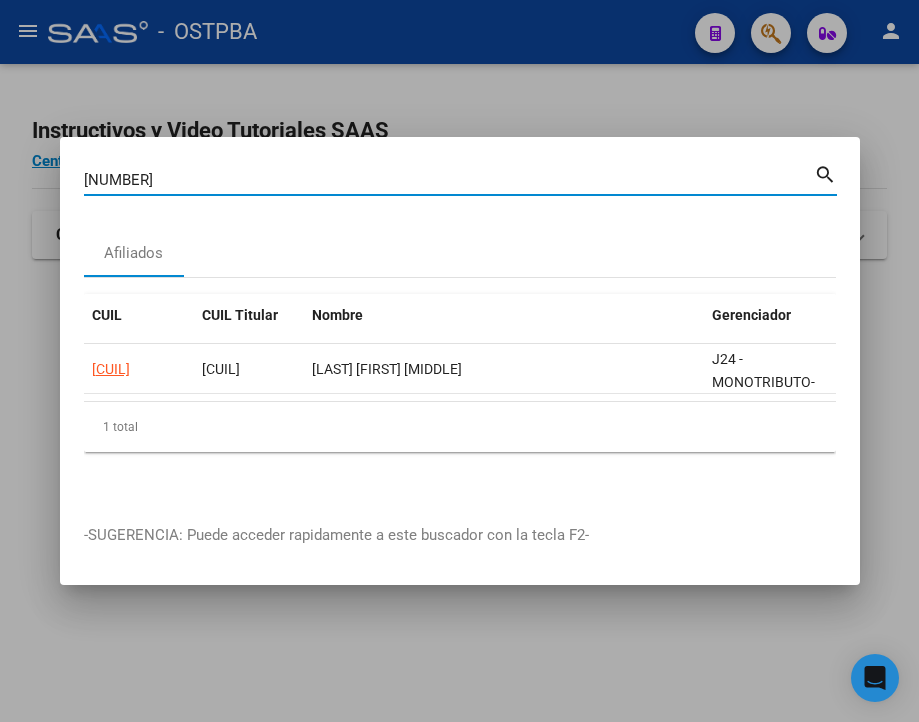 type on "[NUMBER]" 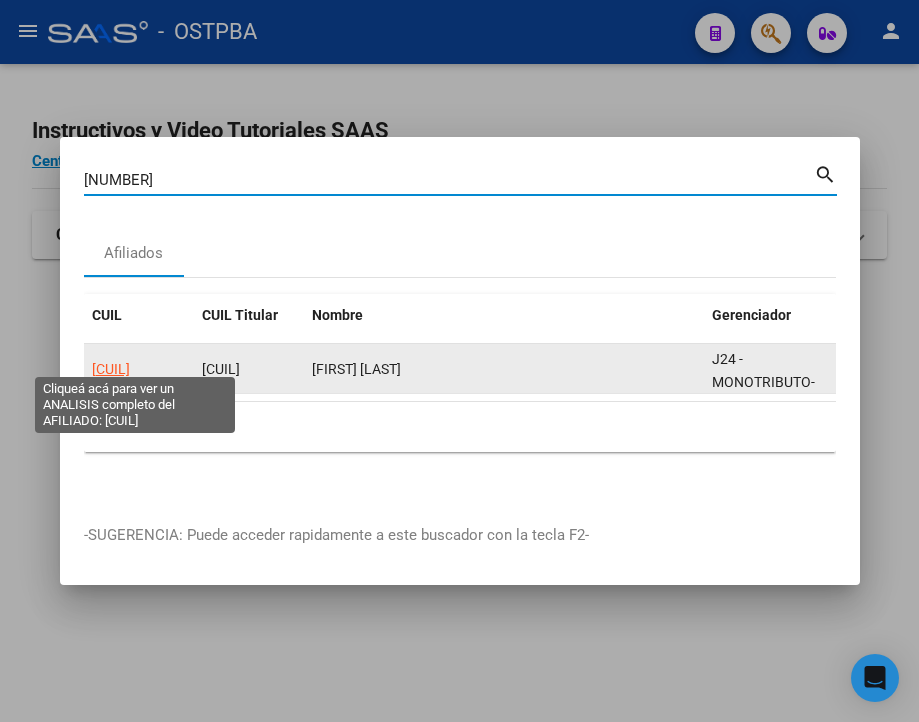 click on "[CUIL]" 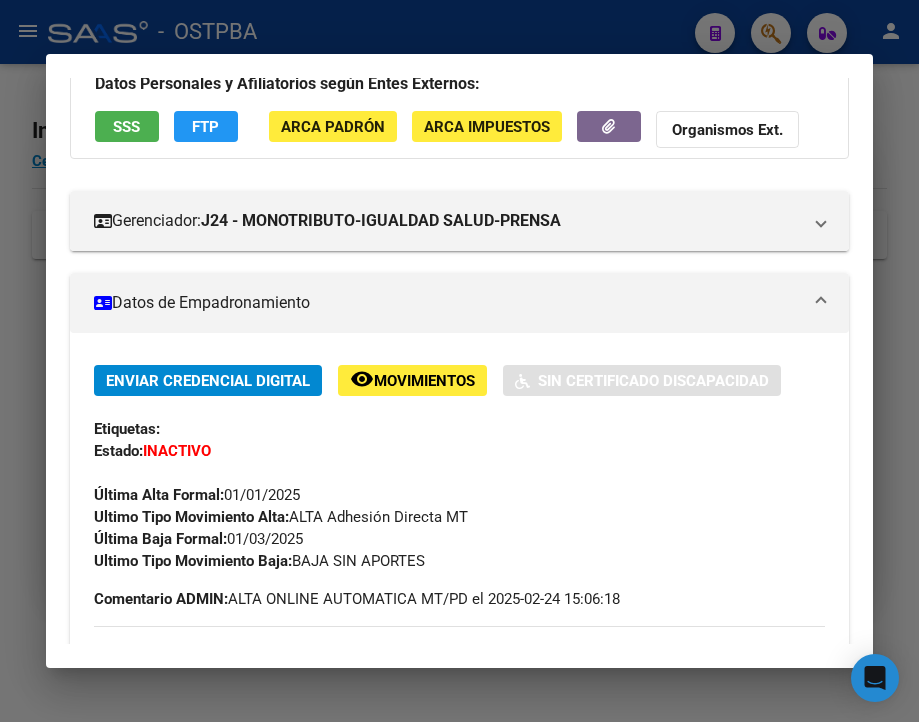 scroll, scrollTop: 200, scrollLeft: 0, axis: vertical 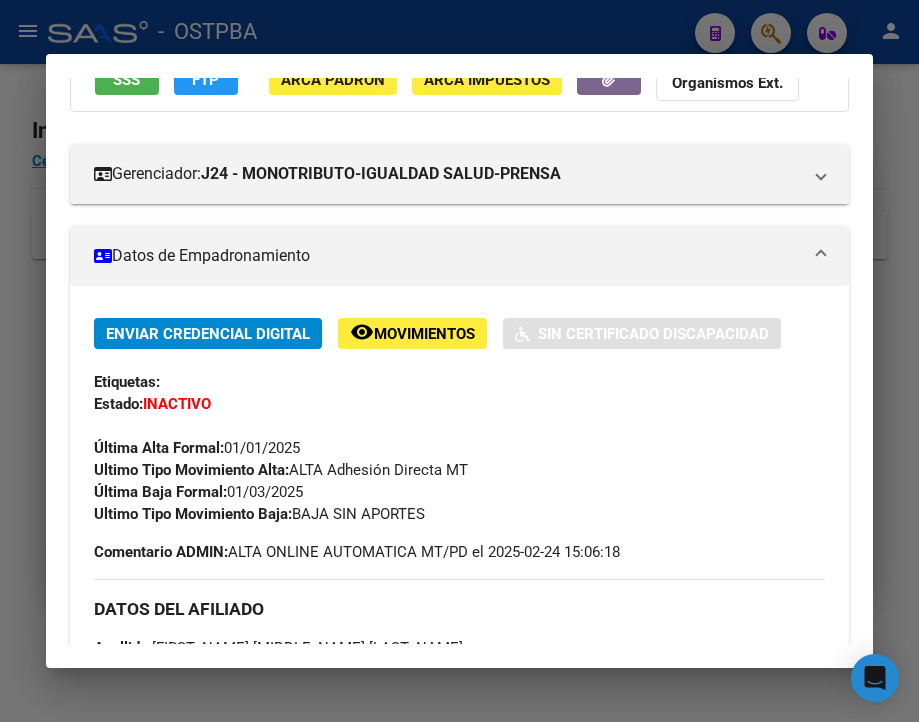 click at bounding box center [459, 361] 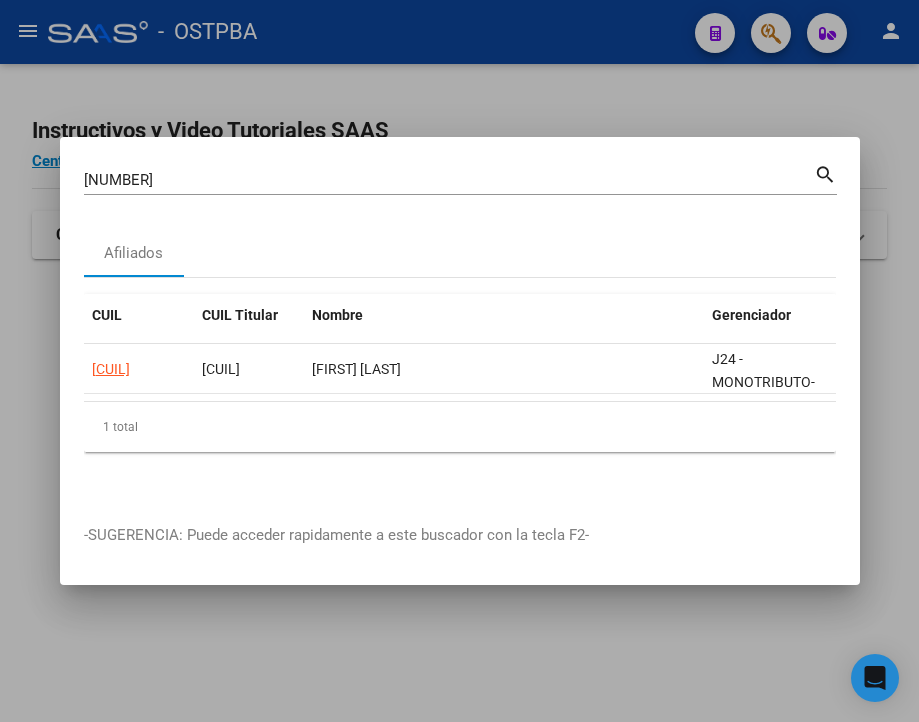 click on "[NUMBER]" at bounding box center [449, 180] 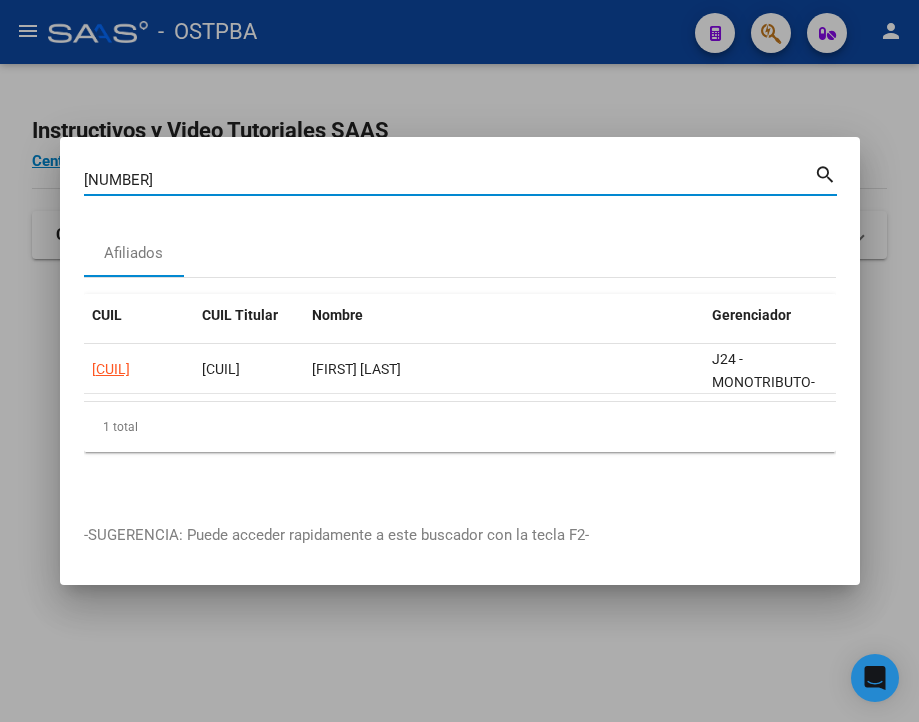 click on "[NUMBER]" at bounding box center [449, 180] 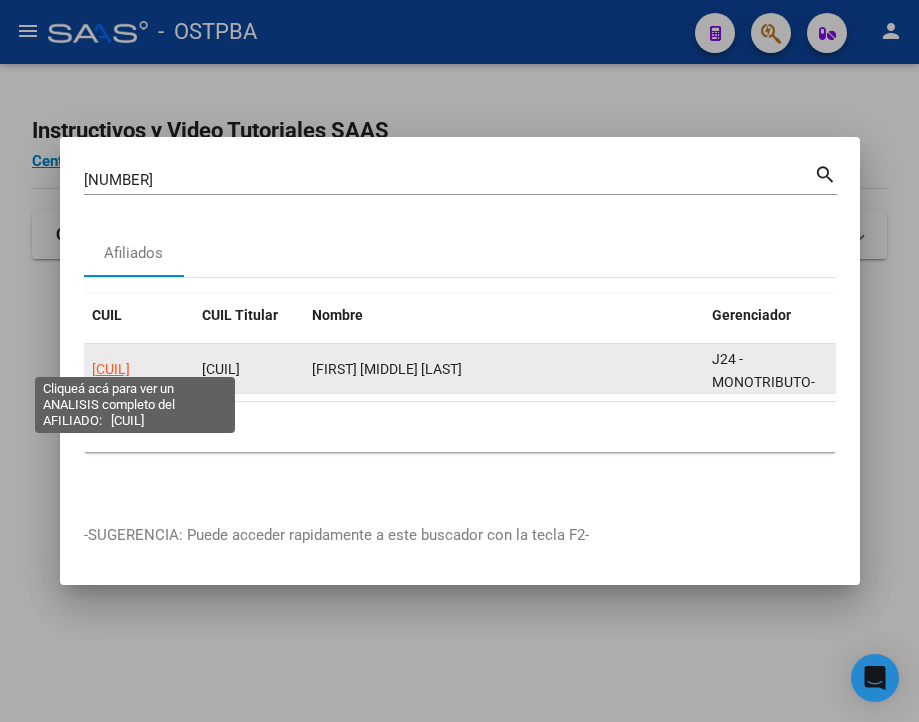 click on "[CUIL]" 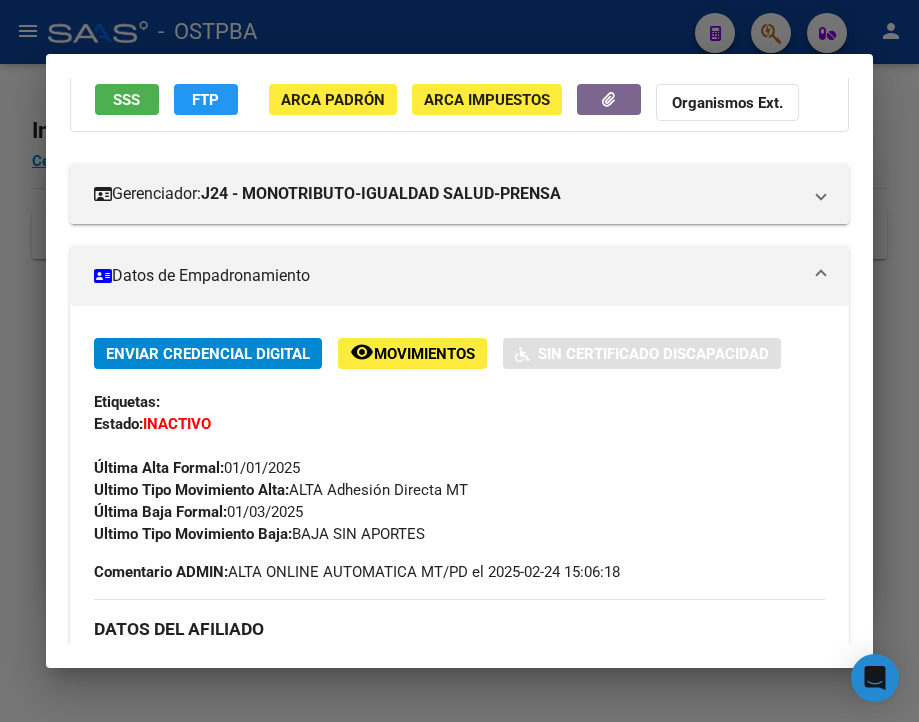 scroll, scrollTop: 200, scrollLeft: 0, axis: vertical 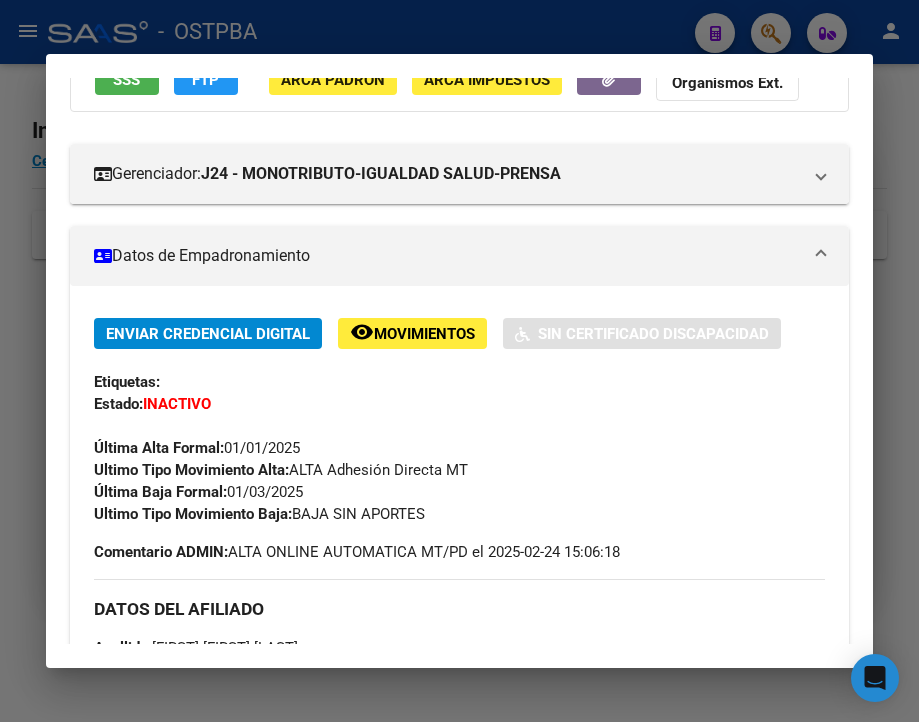 click at bounding box center (459, 361) 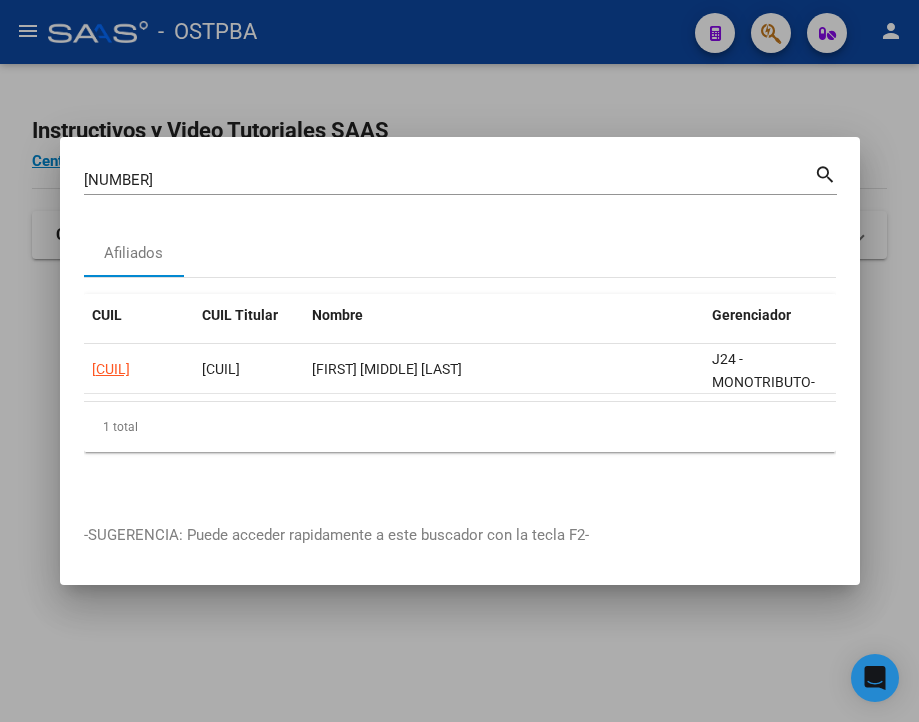 click on "[NUMBER]" at bounding box center (449, 180) 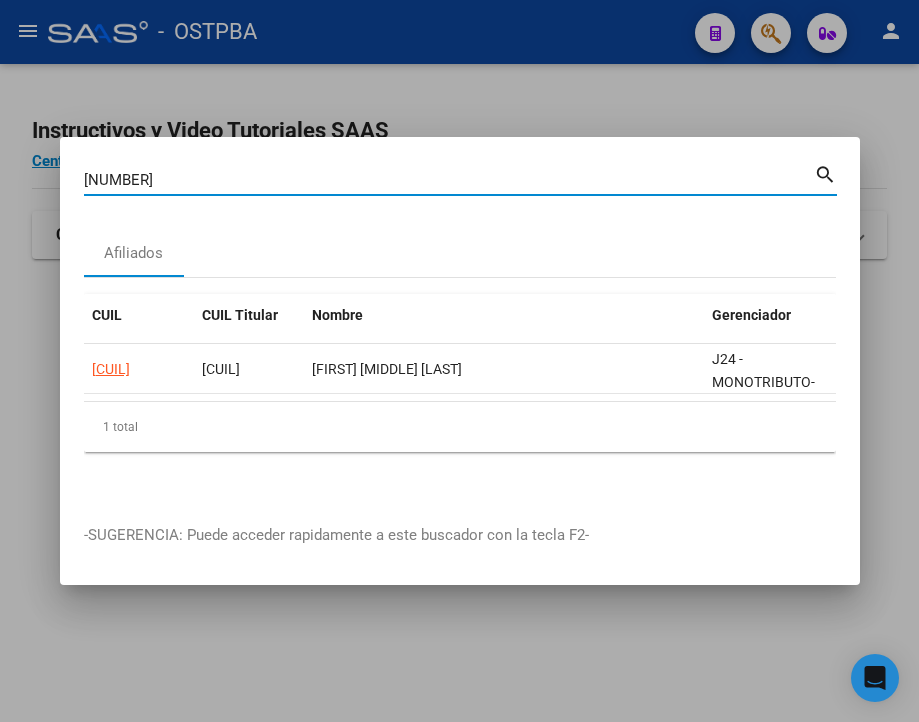click on "[NUMBER]" at bounding box center (449, 180) 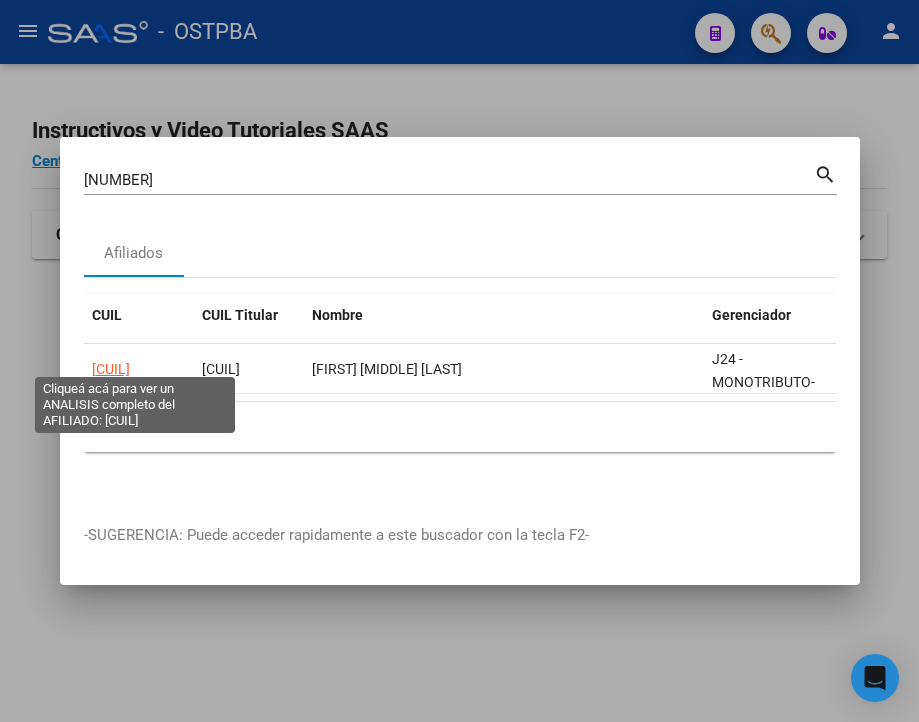 click on "[CUIL]" 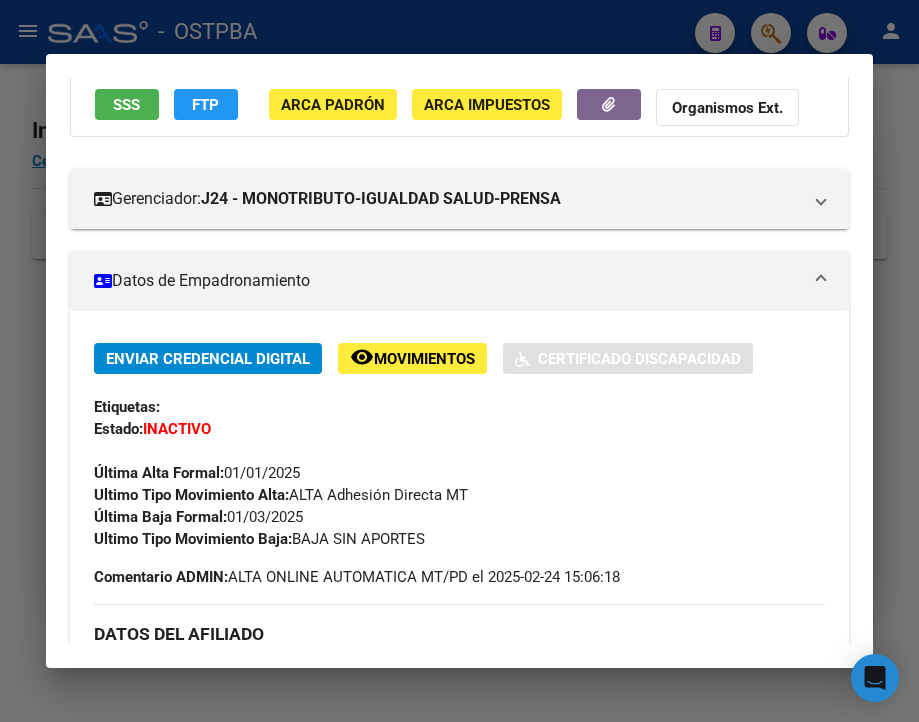 scroll, scrollTop: 200, scrollLeft: 0, axis: vertical 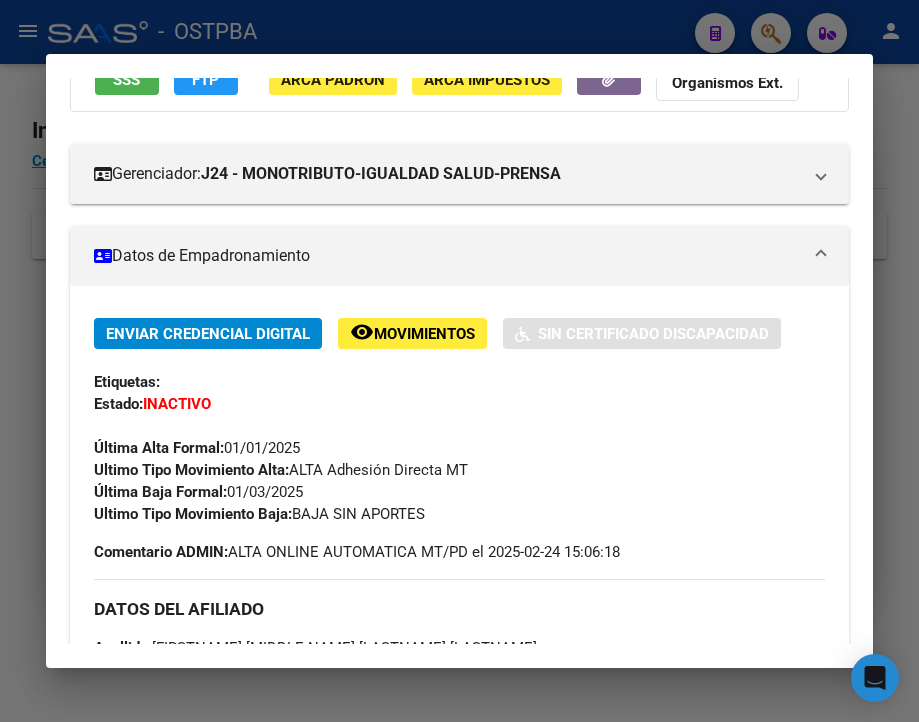 click at bounding box center [459, 361] 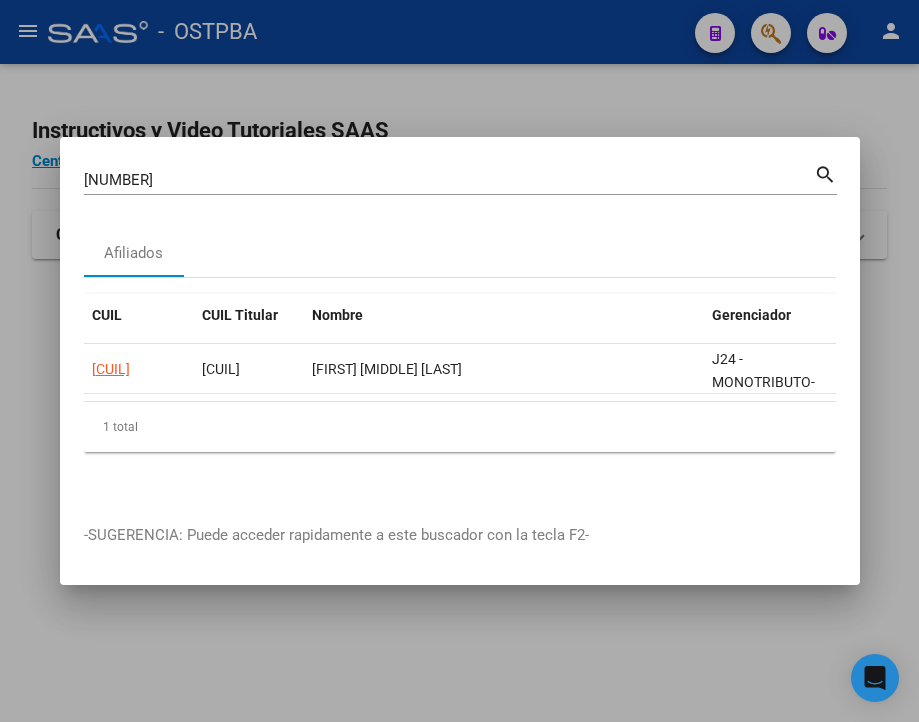 click on "[NUMBER]" at bounding box center [449, 180] 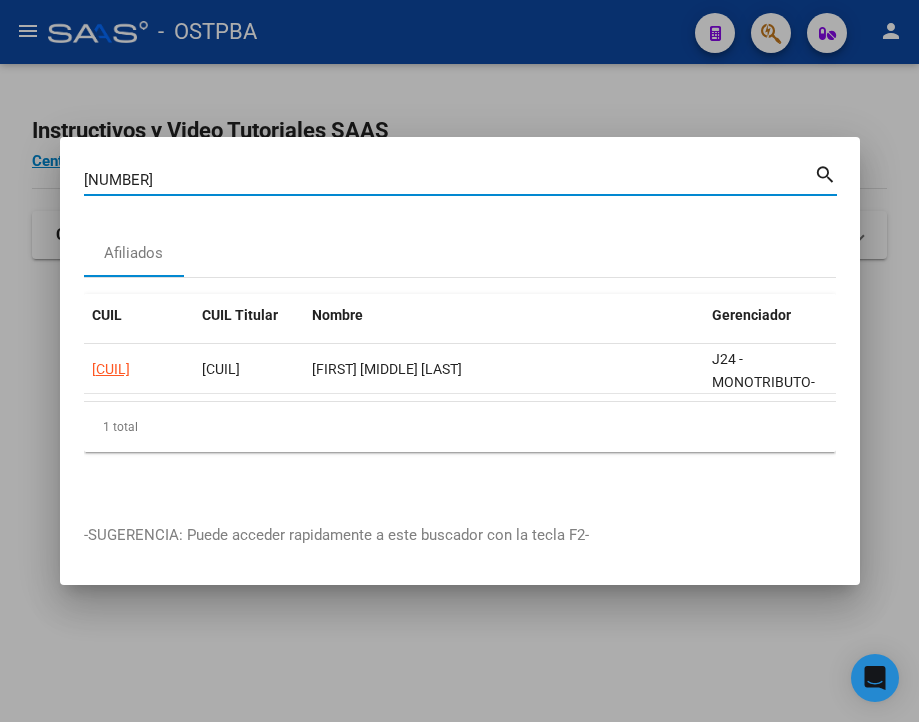 click on "[NUMBER]" at bounding box center [449, 180] 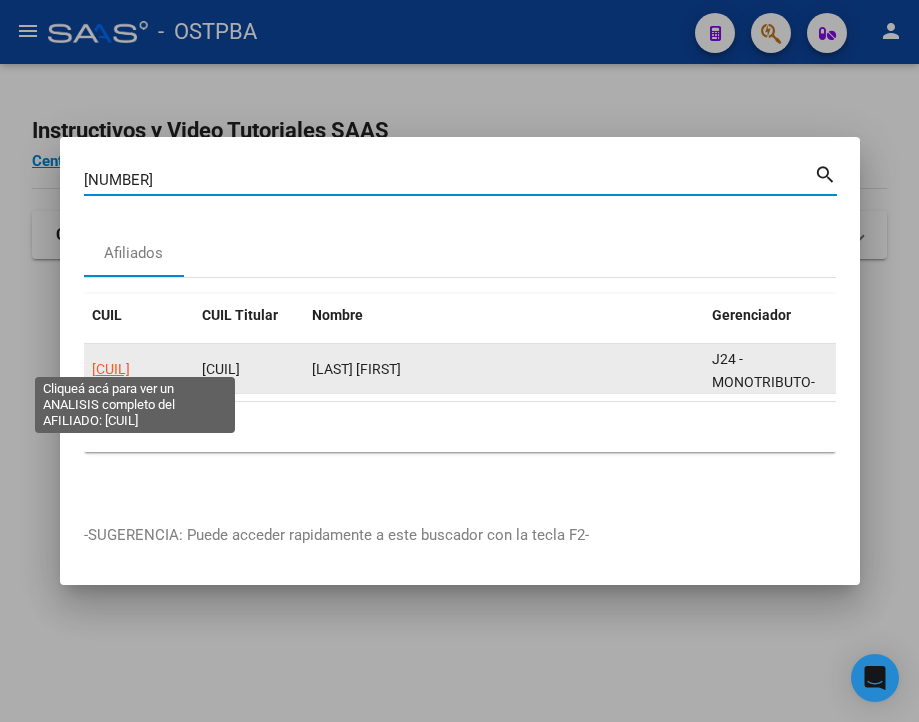 click on "[CUIL]" 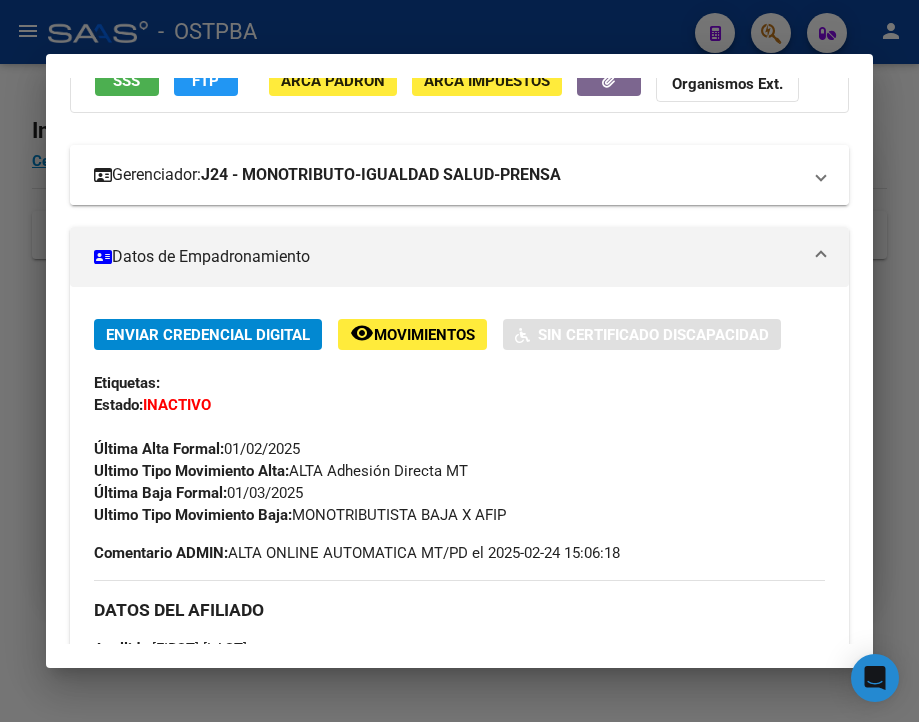 scroll, scrollTop: 200, scrollLeft: 0, axis: vertical 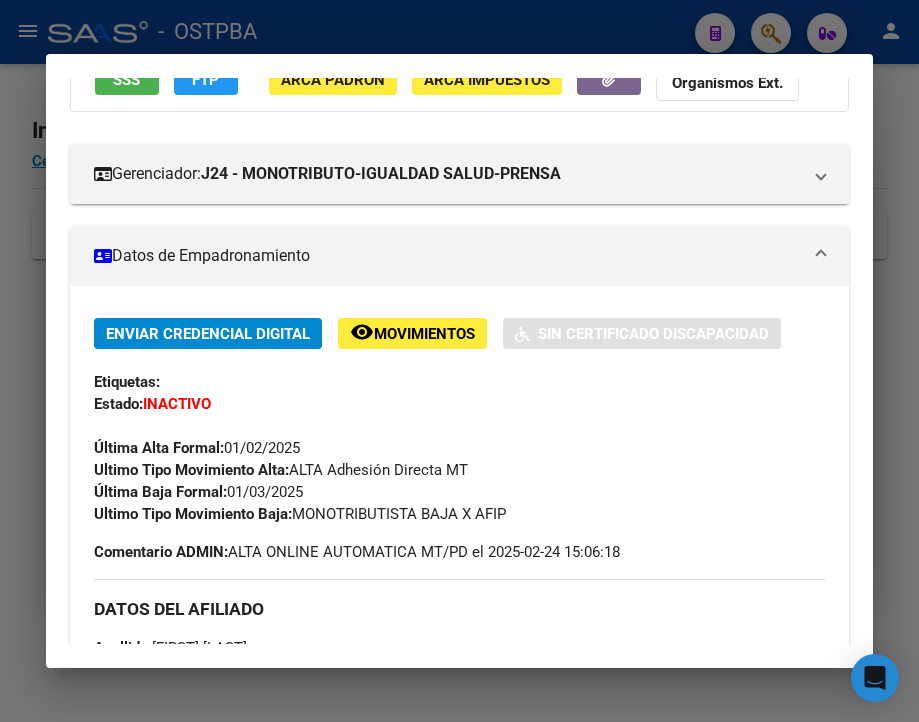 drag, startPoint x: 229, startPoint y: 511, endPoint x: 312, endPoint y: 514, distance: 83.0542 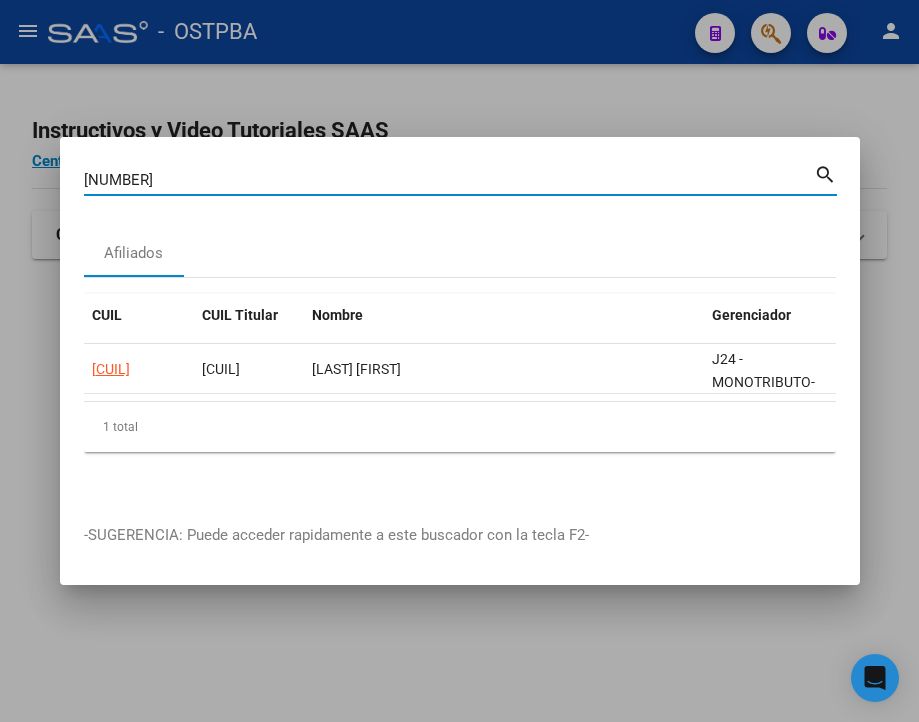 click on "[NUMBER]" at bounding box center (449, 180) 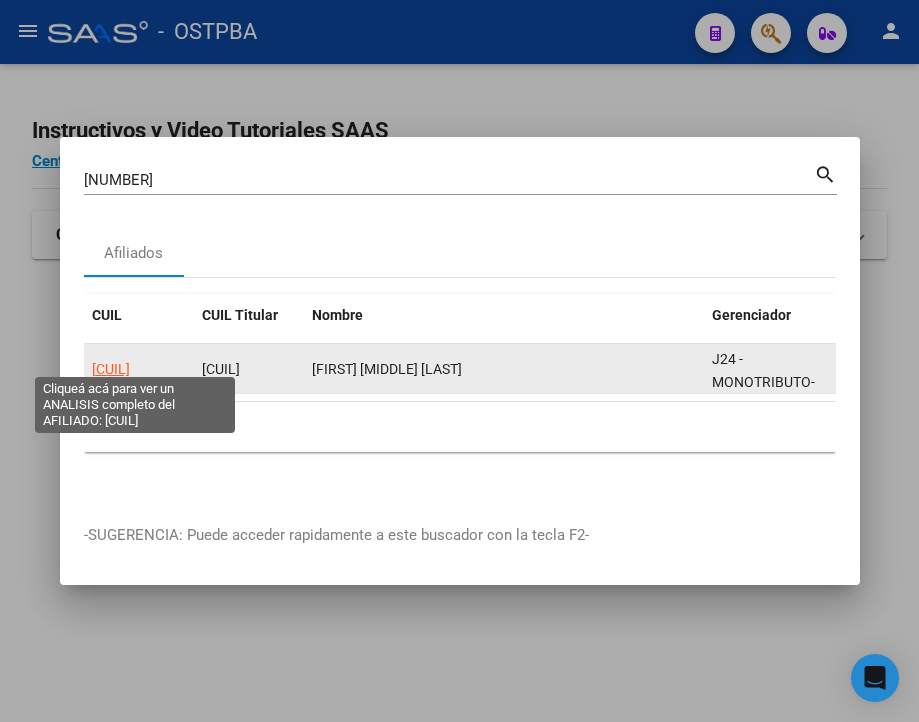 click on "[CUIL]" 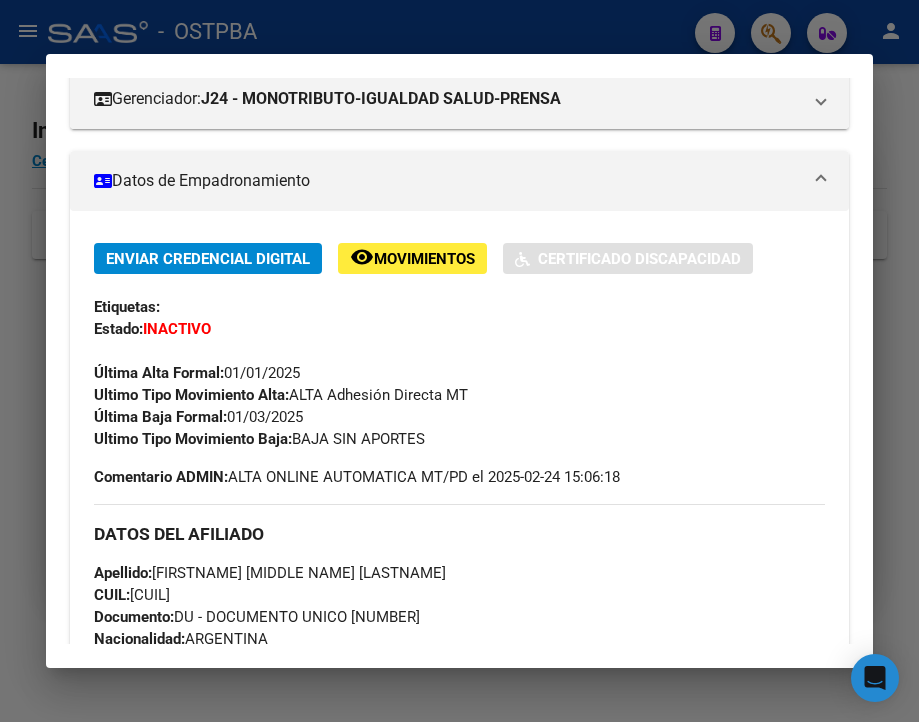 scroll, scrollTop: 400, scrollLeft: 0, axis: vertical 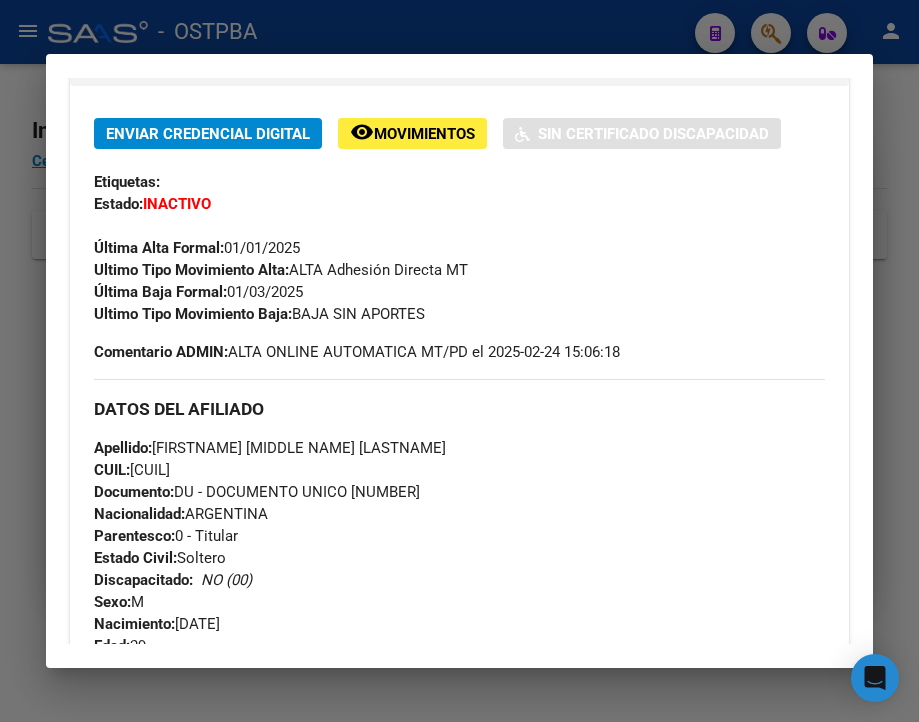 click at bounding box center (459, 361) 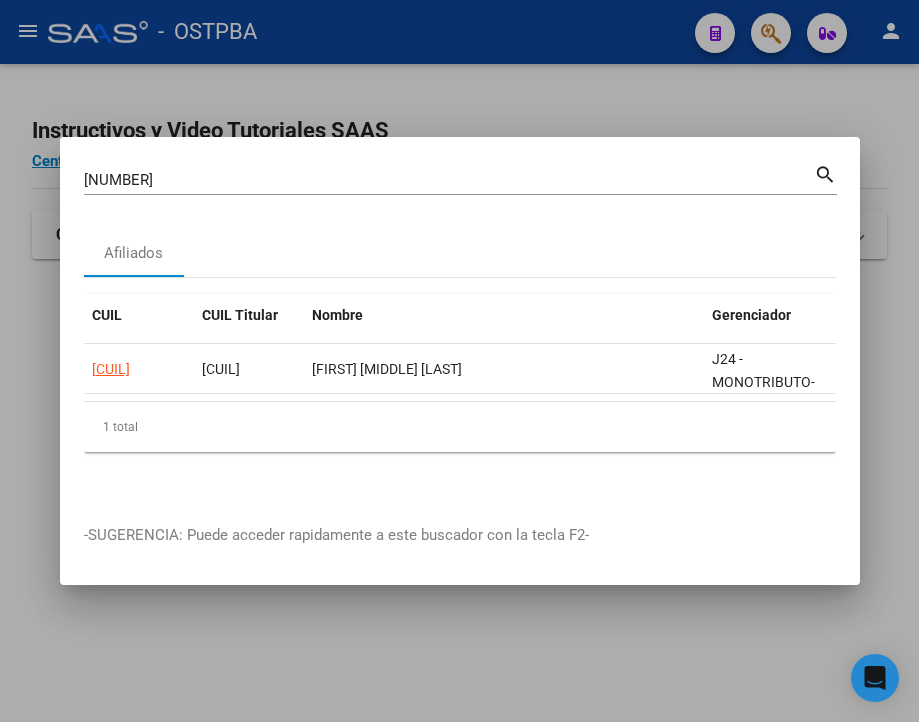 click on "[NUMBER]" at bounding box center (449, 180) 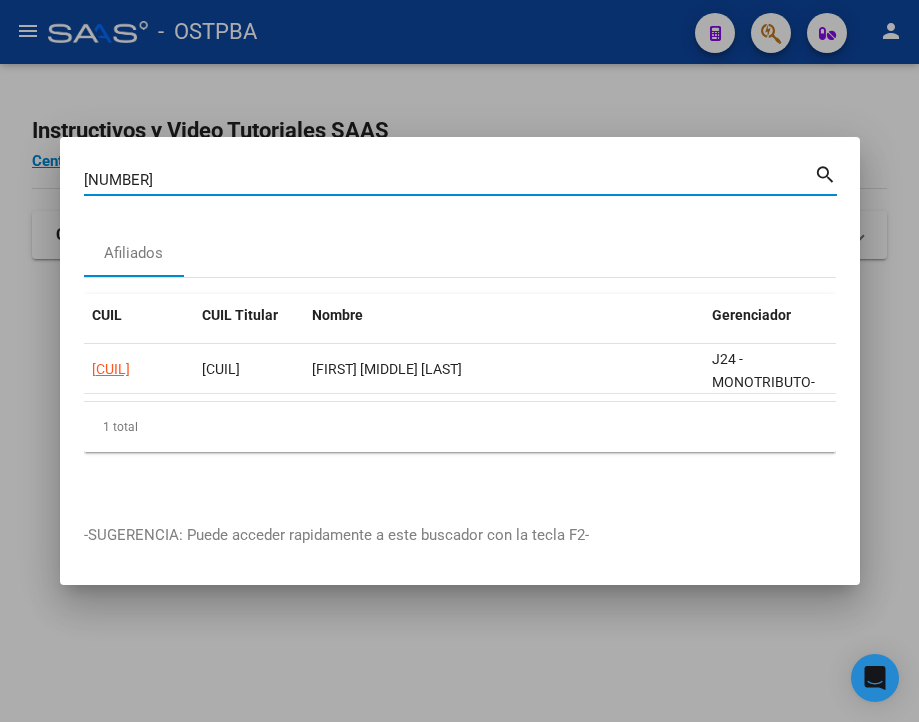 click on "[NUMBER]" at bounding box center (449, 180) 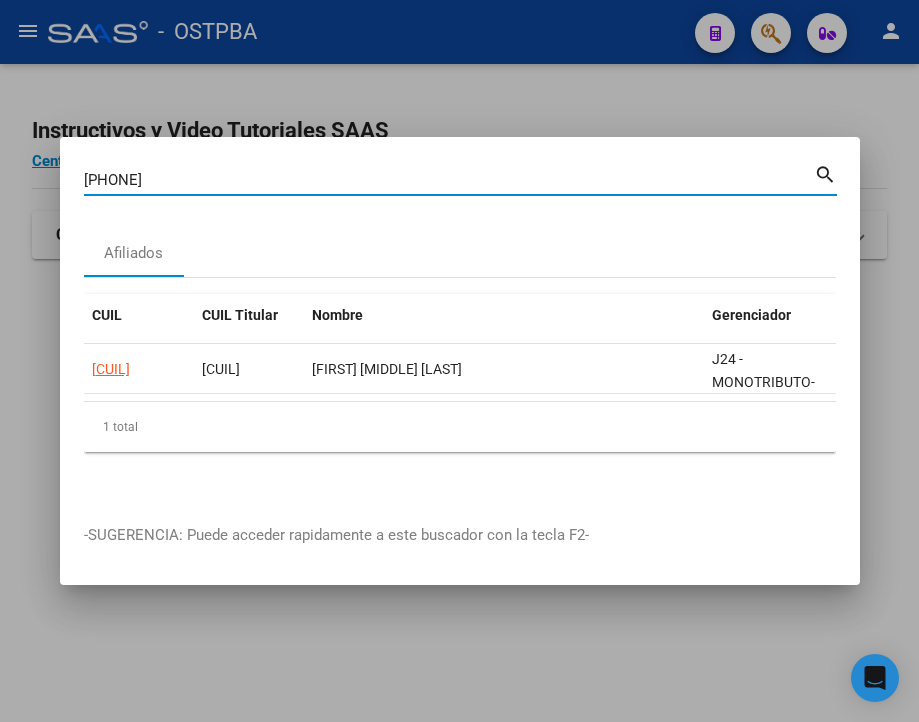 type on "[PHONE]" 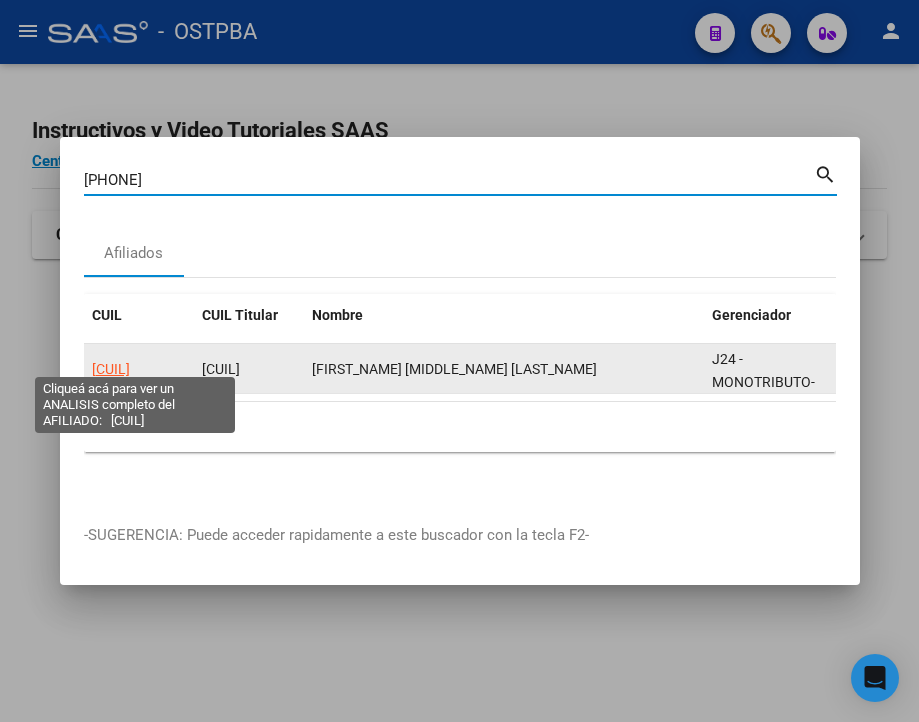 click on "[CUIL]" 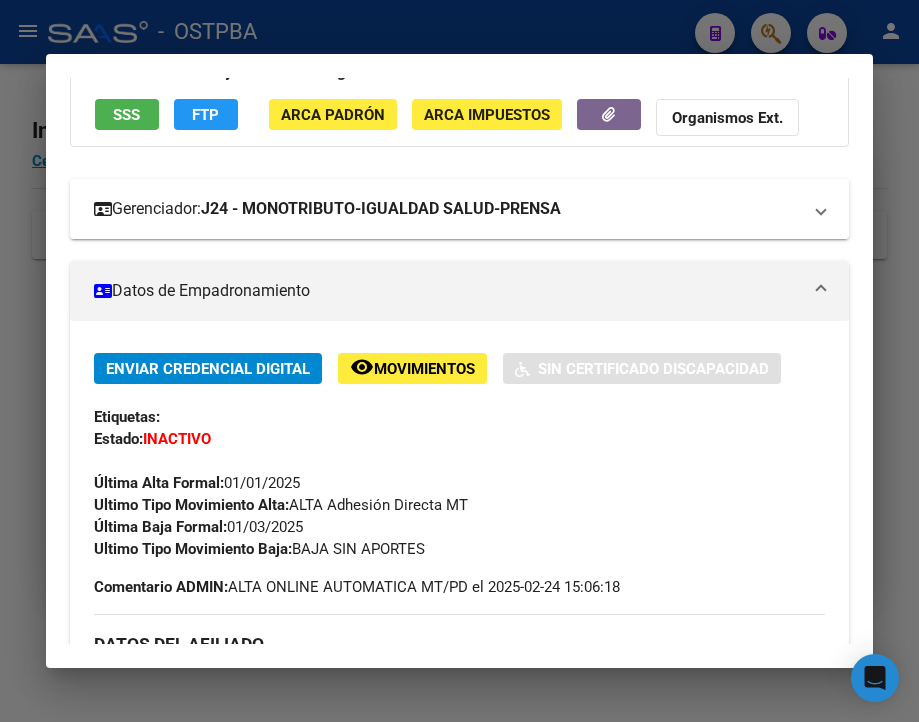 scroll, scrollTop: 200, scrollLeft: 0, axis: vertical 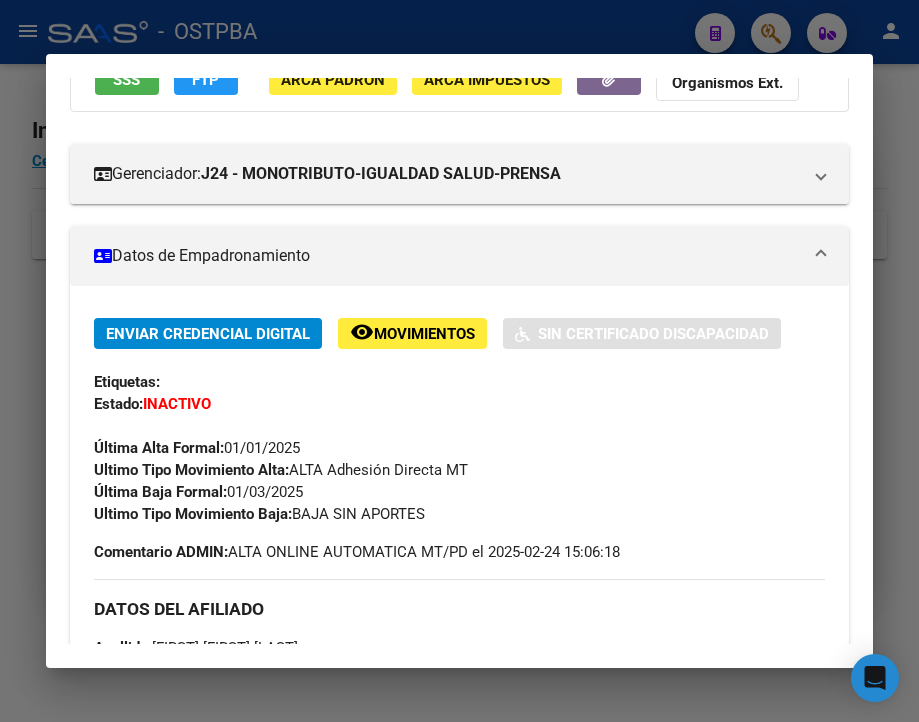 click at bounding box center (459, 361) 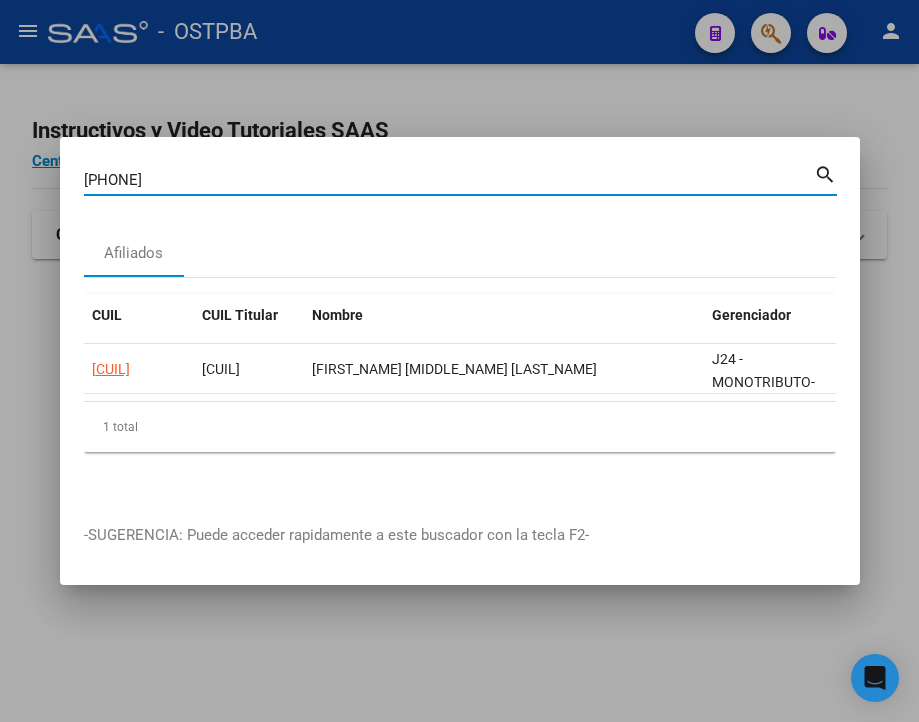 click on "[PHONE]" at bounding box center [449, 180] 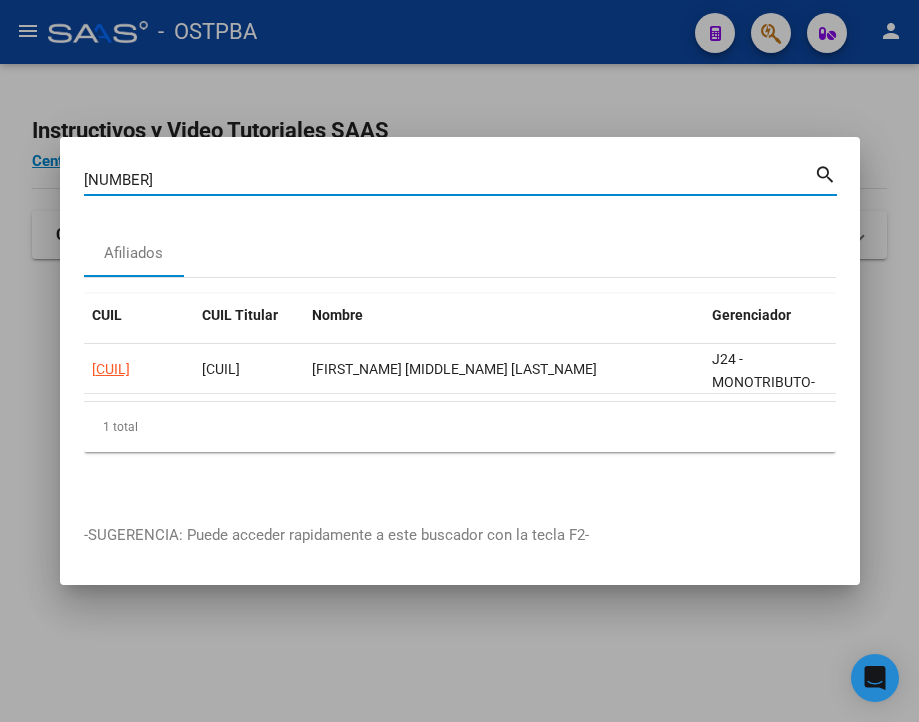 type on "[NUMBER]" 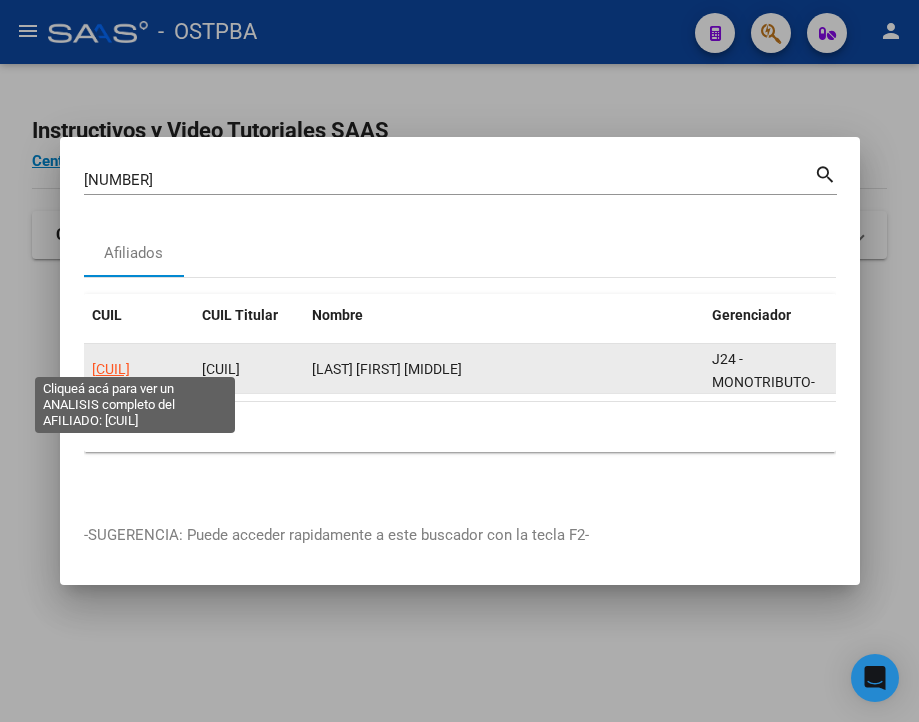 click on "[CUIL]" 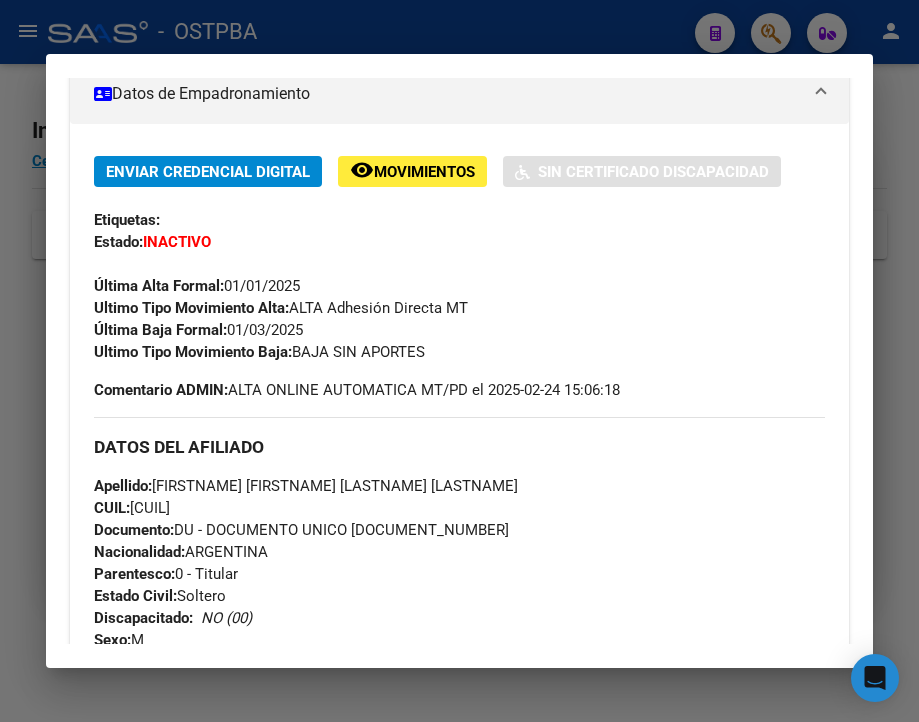 scroll, scrollTop: 400, scrollLeft: 0, axis: vertical 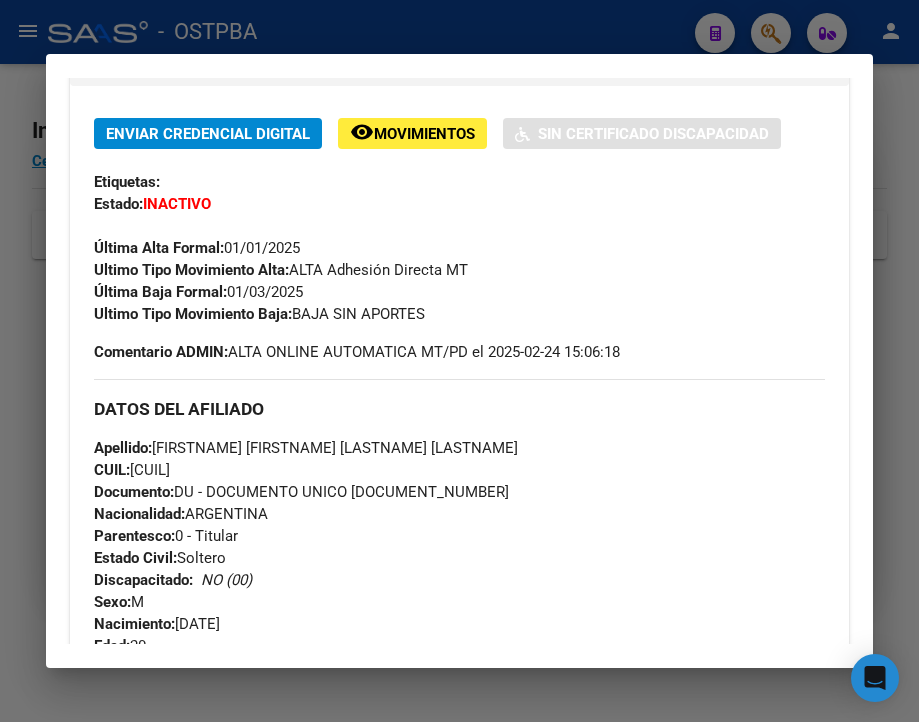 click at bounding box center (459, 361) 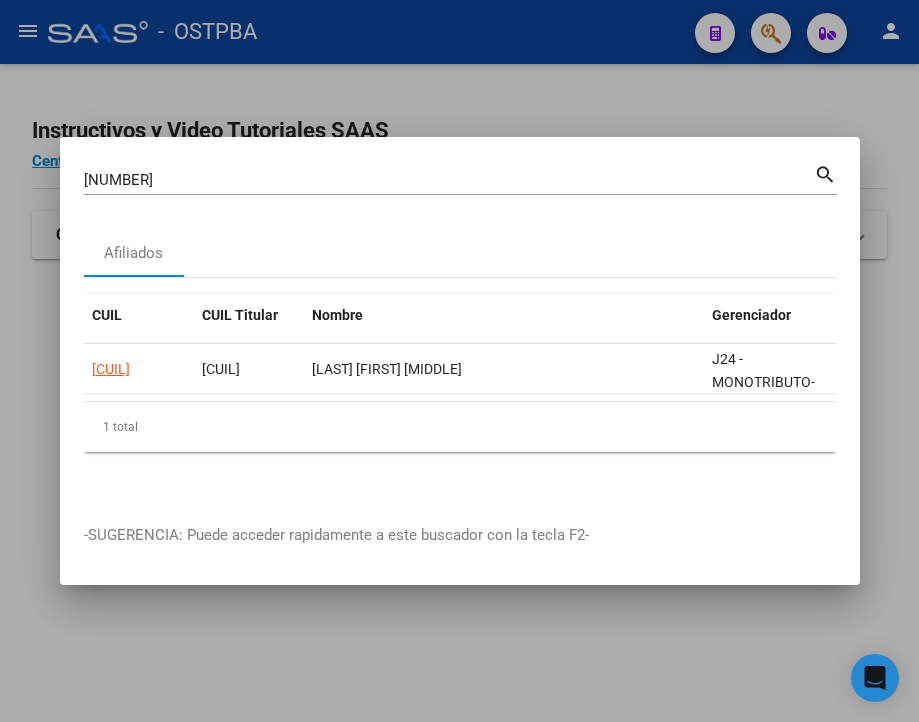 click on "[NUMBER]" at bounding box center (449, 180) 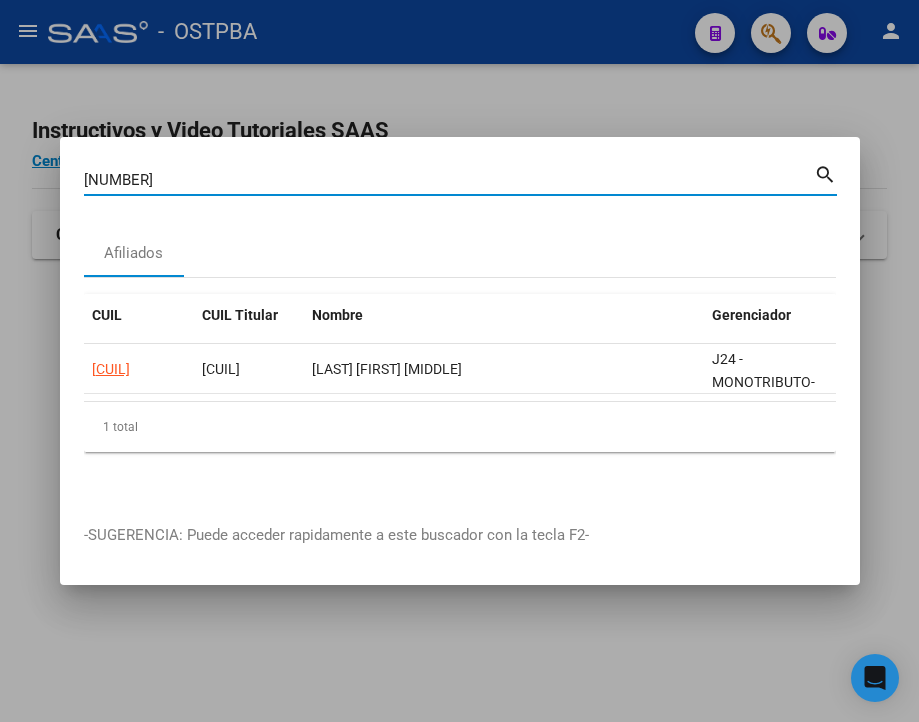 click on "[NUMBER]" at bounding box center (449, 180) 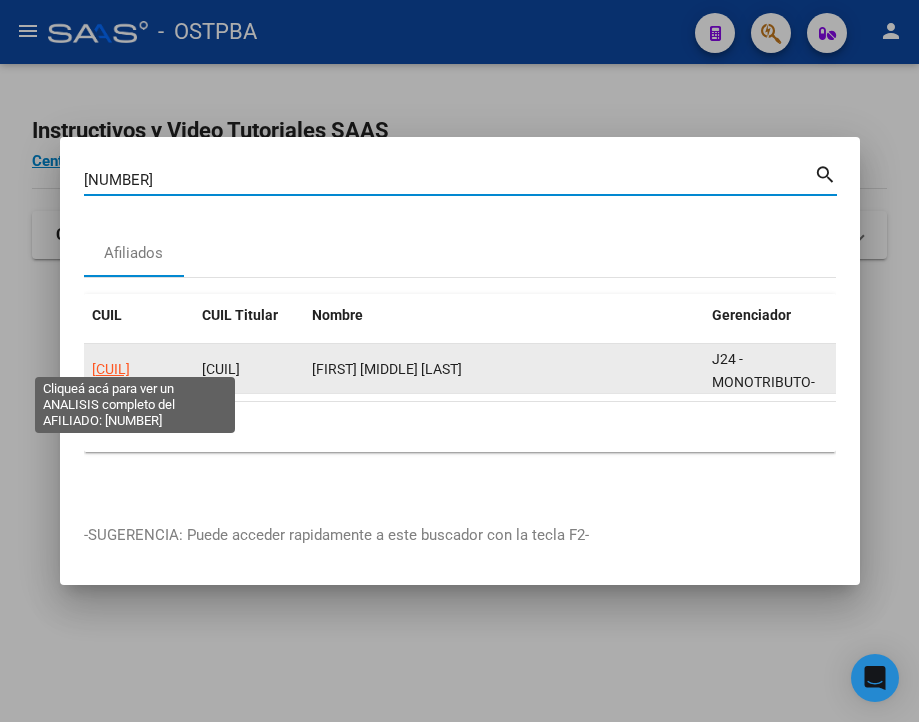 click on "[CUIL]" 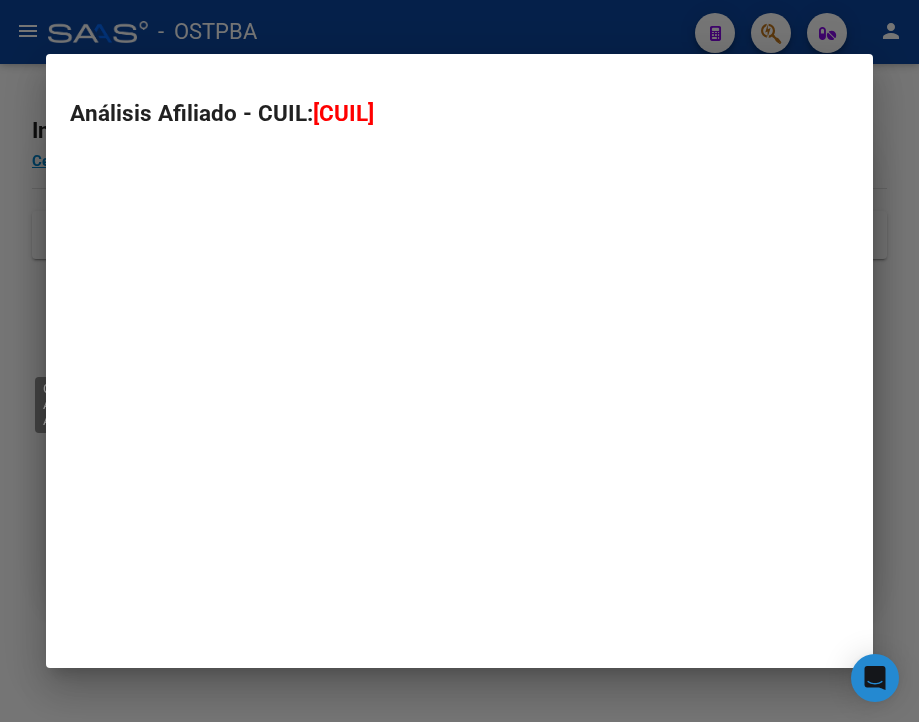 type on "[CUIL]" 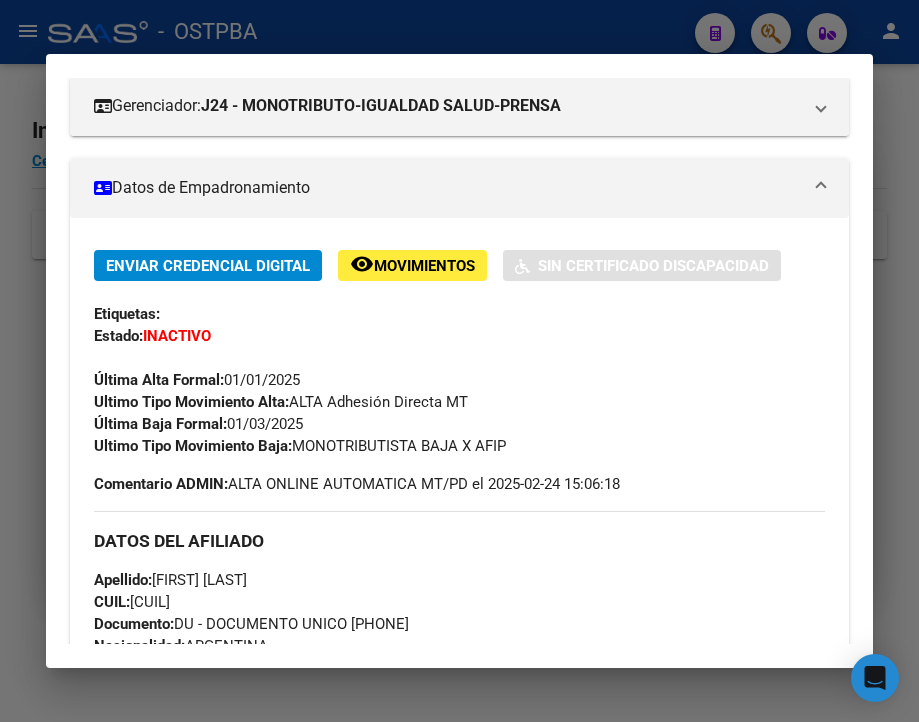 scroll, scrollTop: 300, scrollLeft: 0, axis: vertical 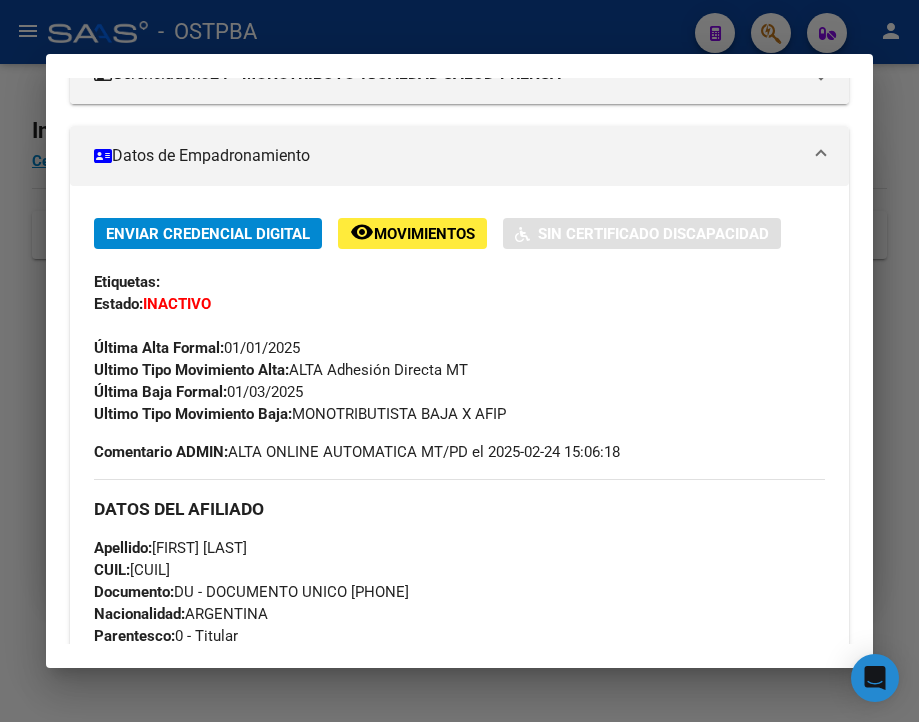 drag, startPoint x: 229, startPoint y: 406, endPoint x: 315, endPoint y: 405, distance: 86.00581 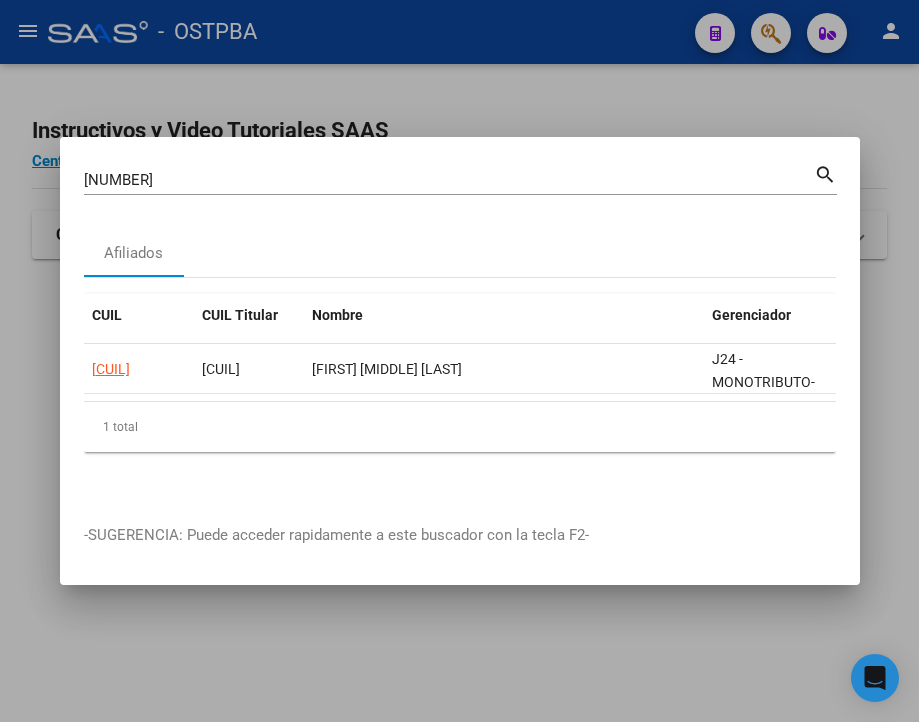 click on "[NUMBER] Buscar (apellido, dni, cuil, nro traspaso, cuit, obra social)" at bounding box center (449, 180) 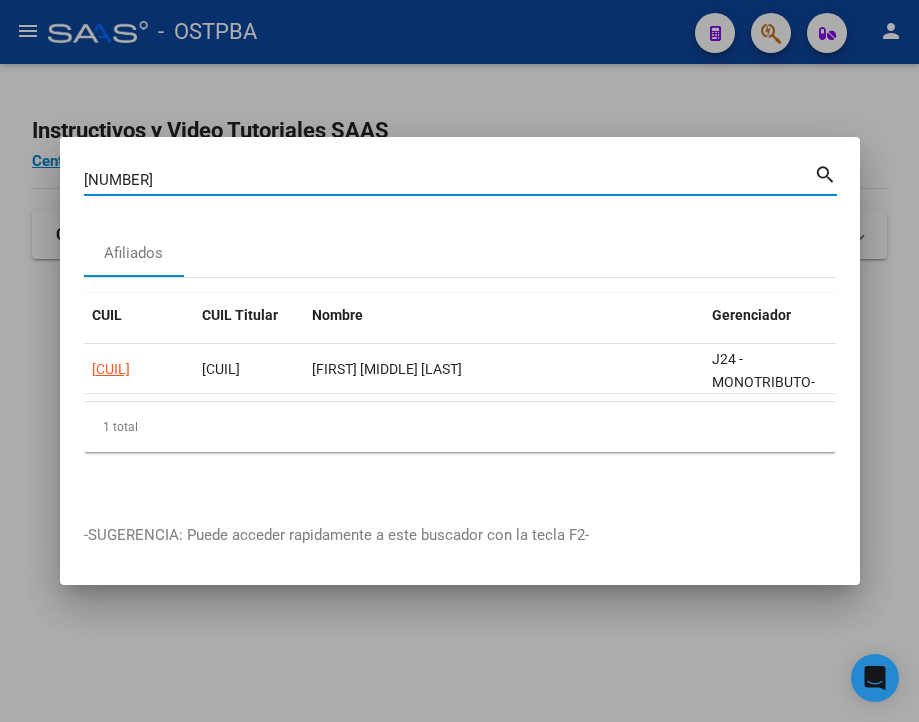 click on "[NUMBER]" at bounding box center [449, 180] 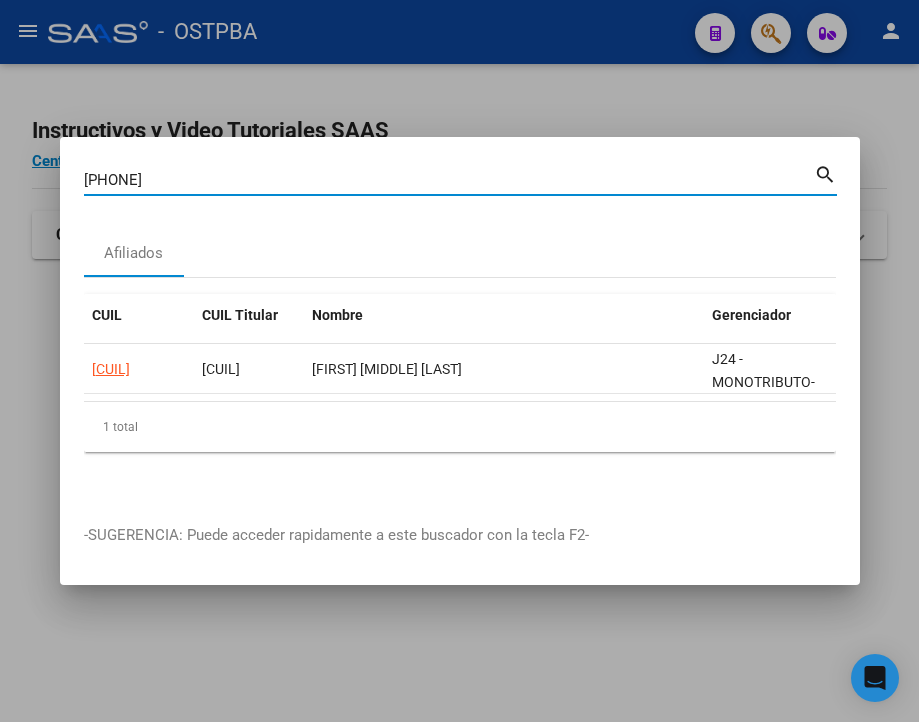 type on "[PHONE]" 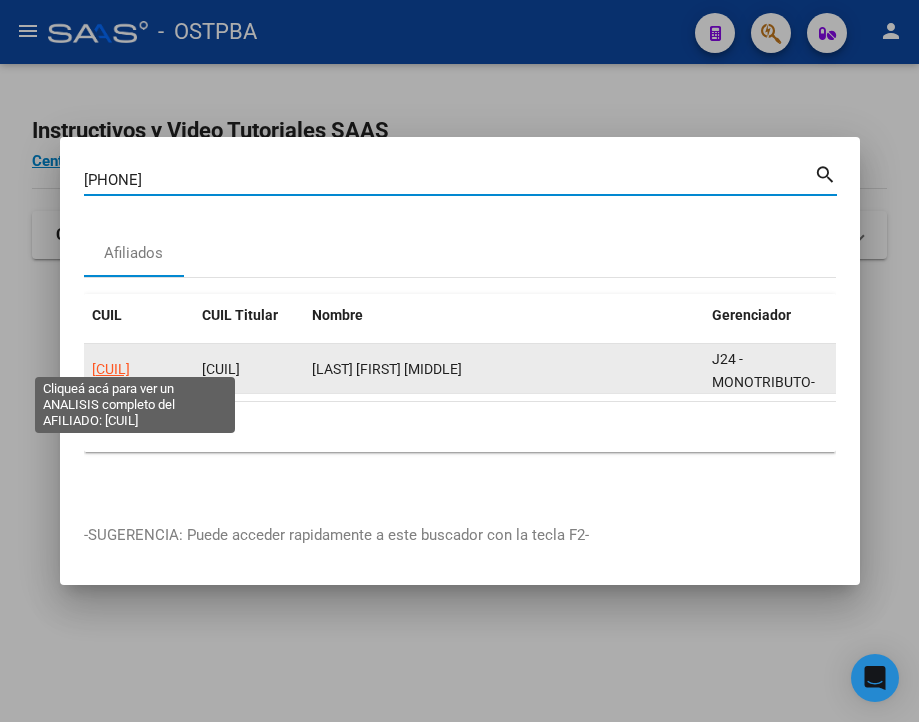 click on "[CUIL]" 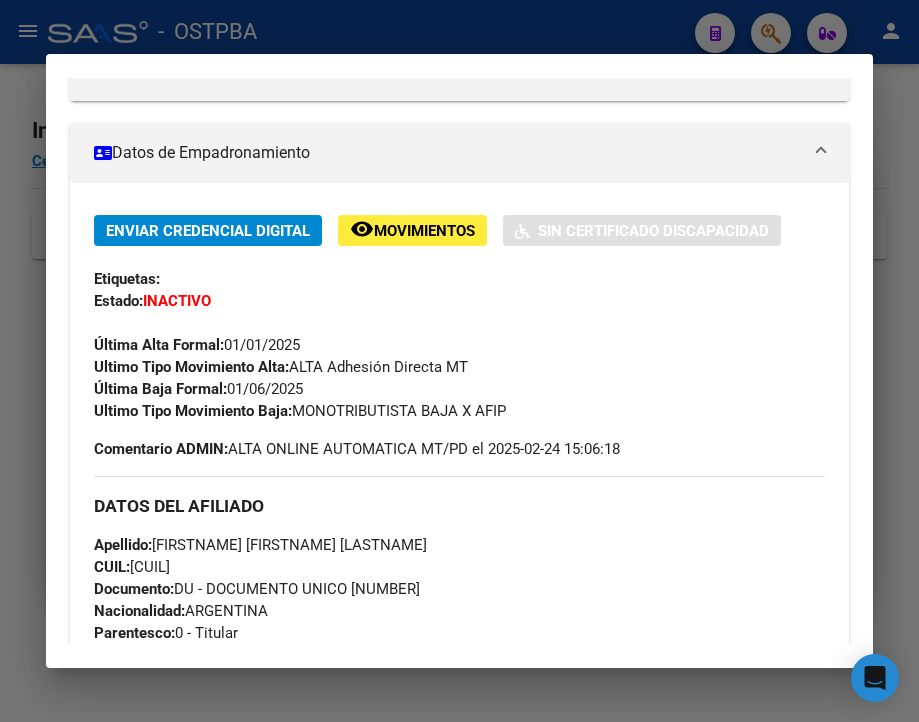 scroll, scrollTop: 400, scrollLeft: 0, axis: vertical 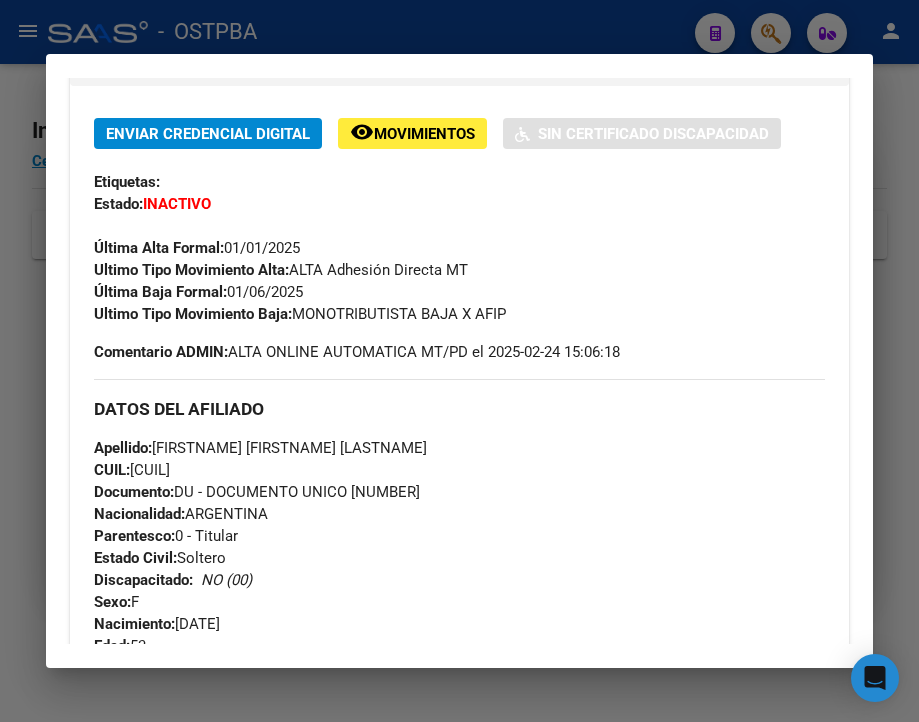 drag, startPoint x: 231, startPoint y: 307, endPoint x: 351, endPoint y: 308, distance: 120.004166 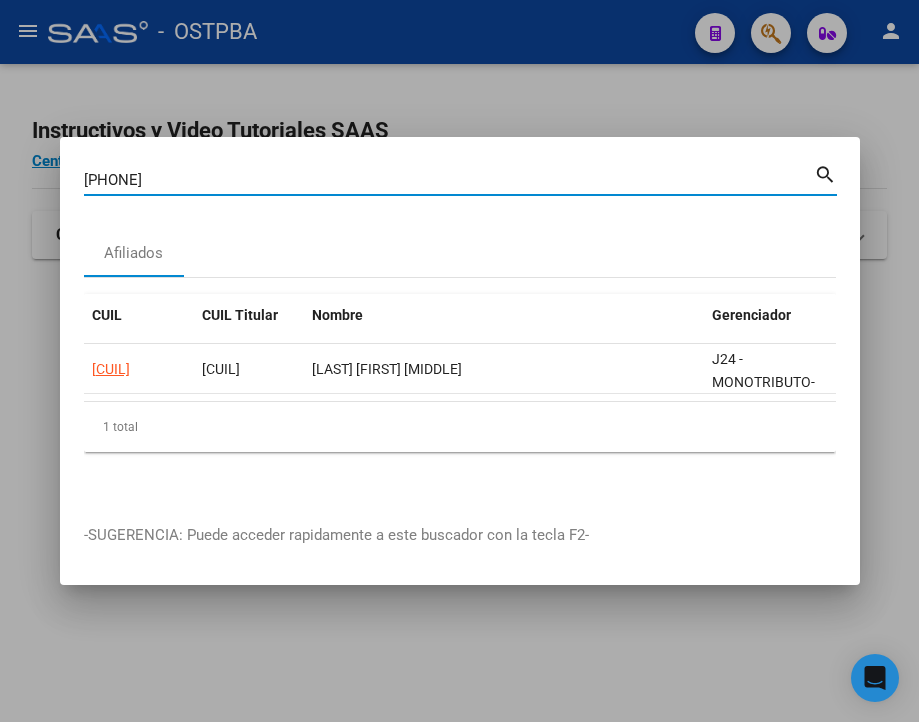 click on "[PHONE]" at bounding box center [449, 180] 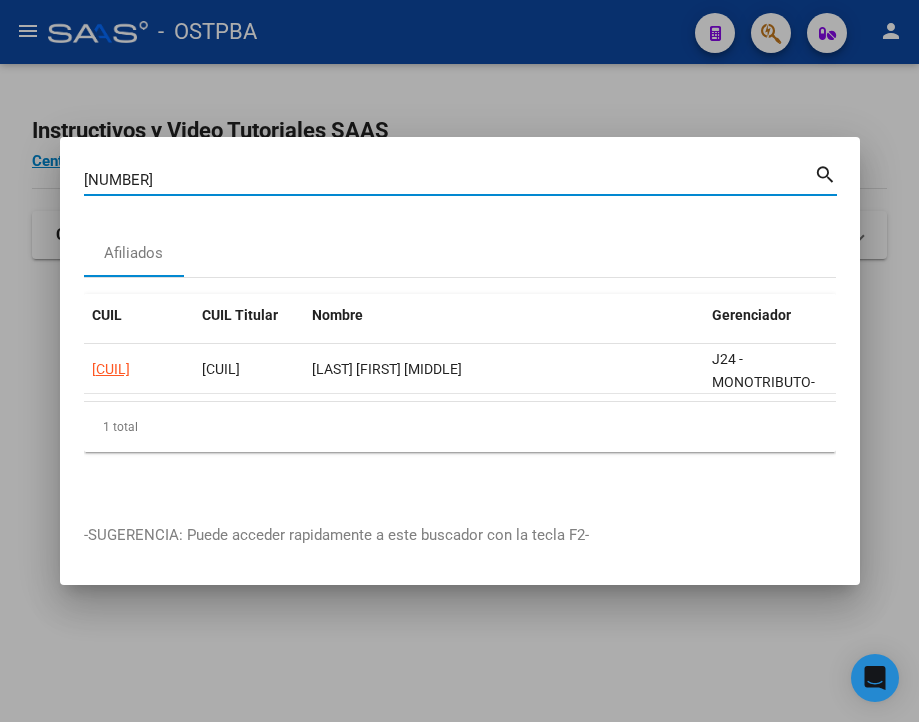 type on "[NUMBER]" 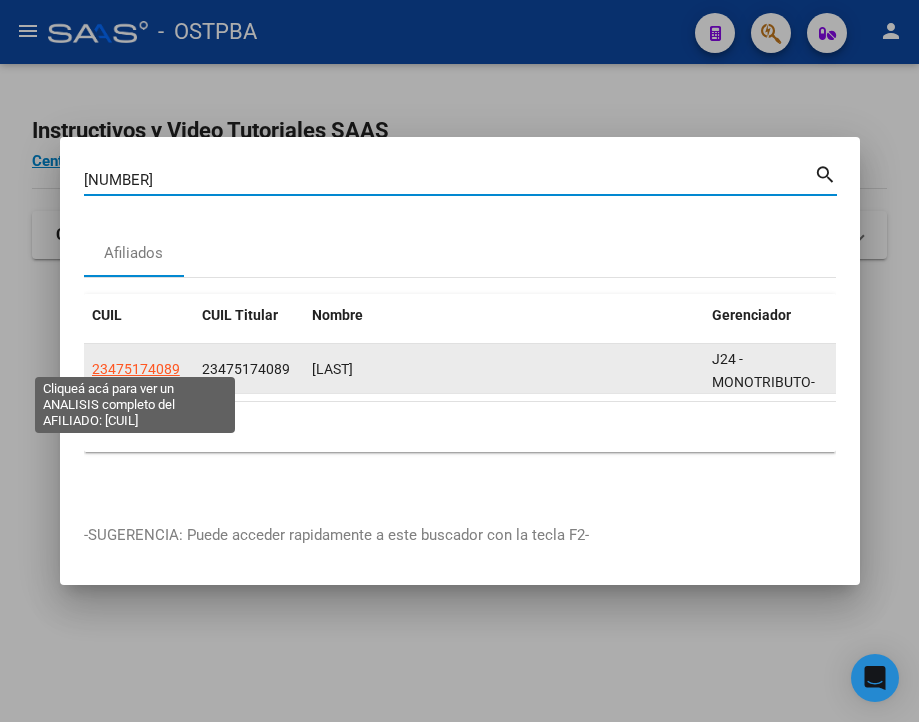 click on "23475174089" 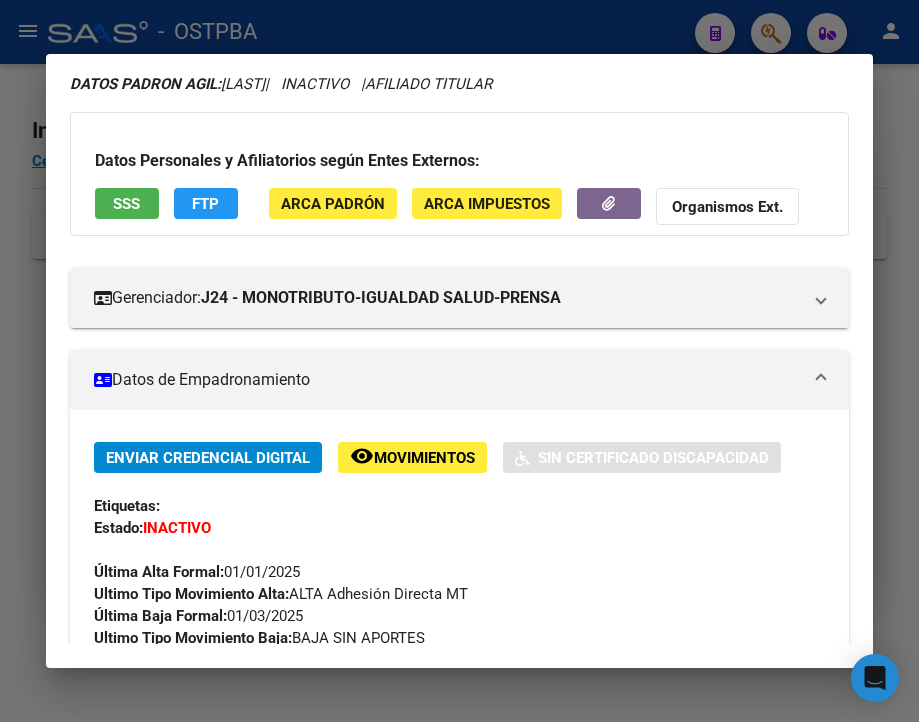 scroll, scrollTop: 300, scrollLeft: 0, axis: vertical 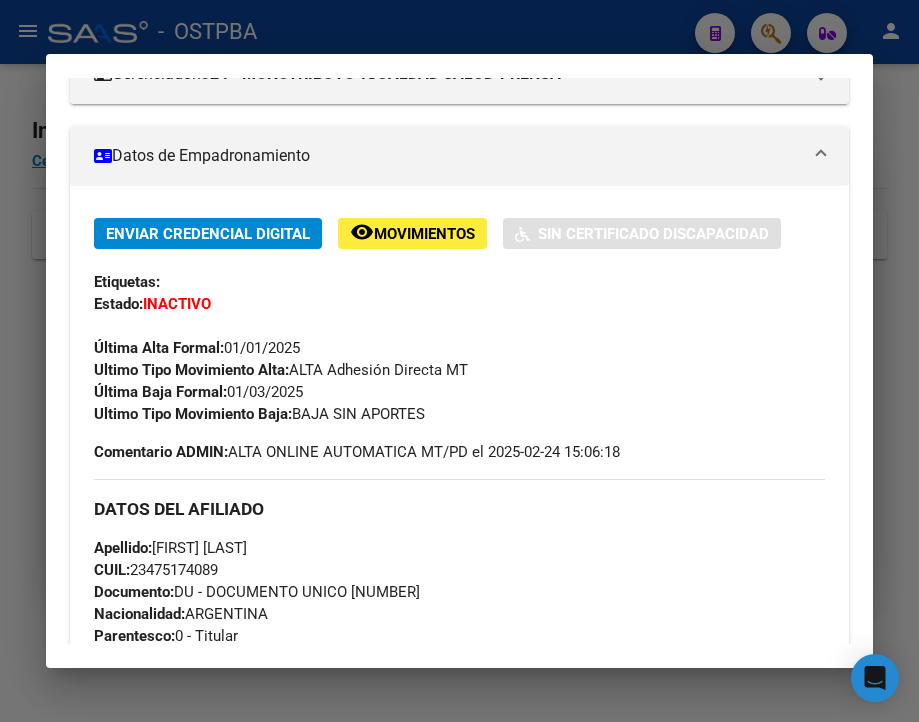 click at bounding box center (459, 361) 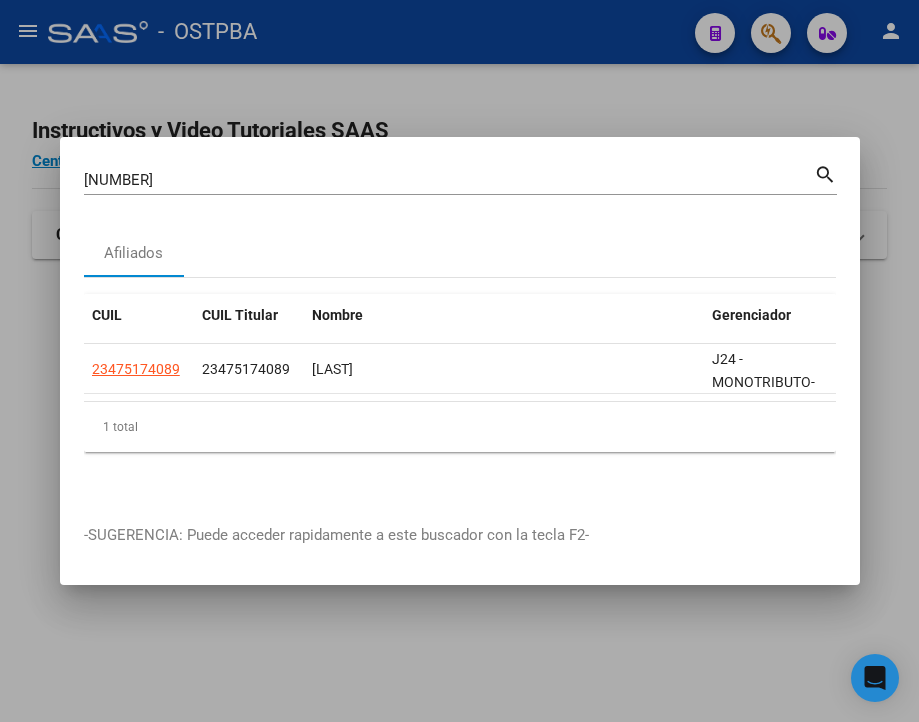 click on "[NUMBER] Buscar (apellido, dni, cuil, nro traspaso, cuit, obra social) search" at bounding box center [460, 178] 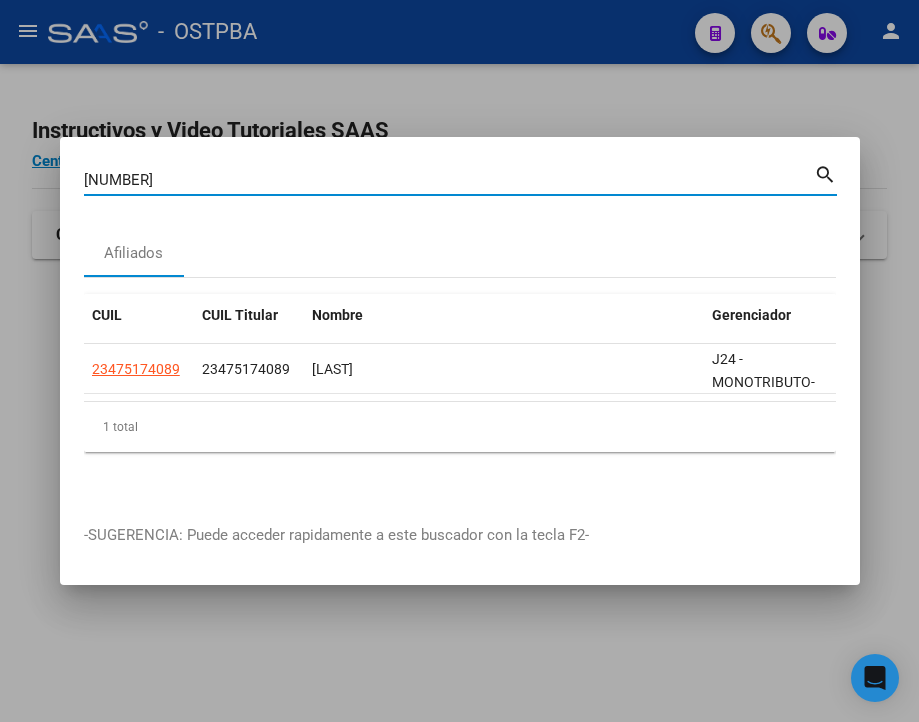 click on "[NUMBER]" at bounding box center (449, 180) 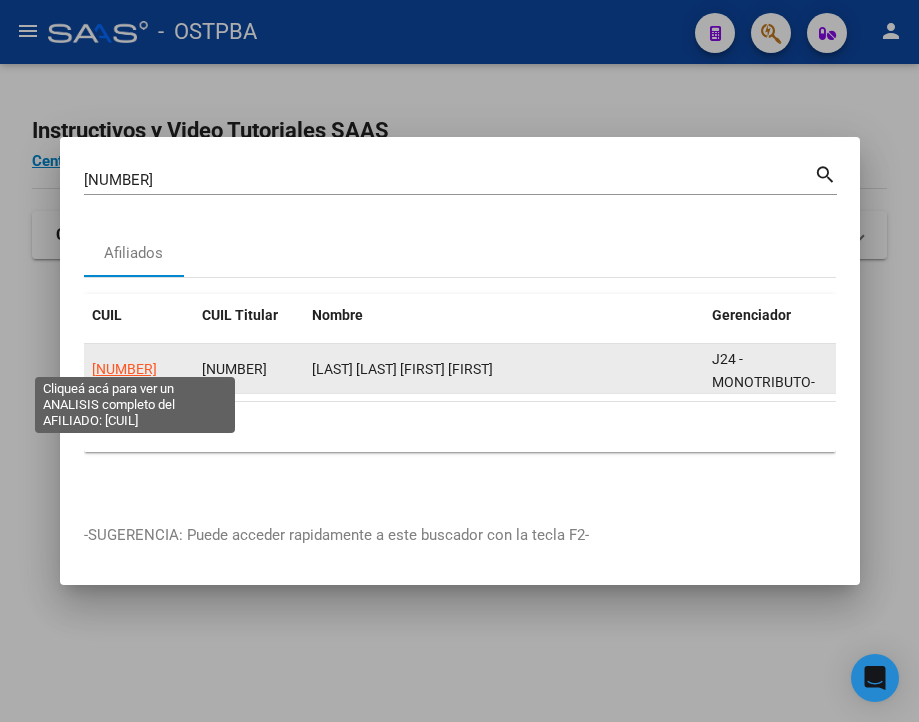 click on "[NUMBER]" 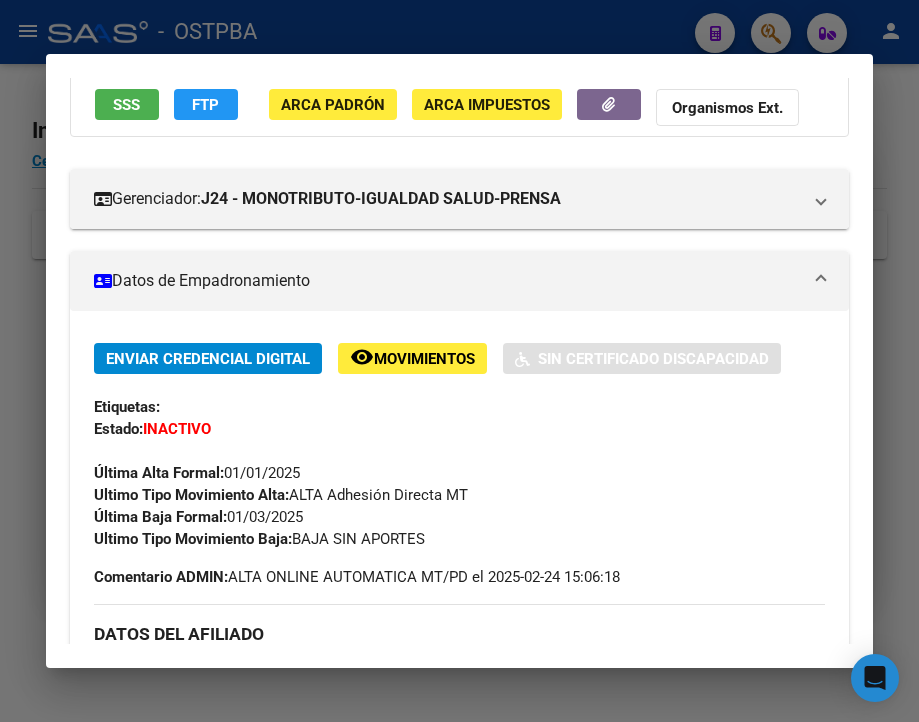 scroll, scrollTop: 200, scrollLeft: 0, axis: vertical 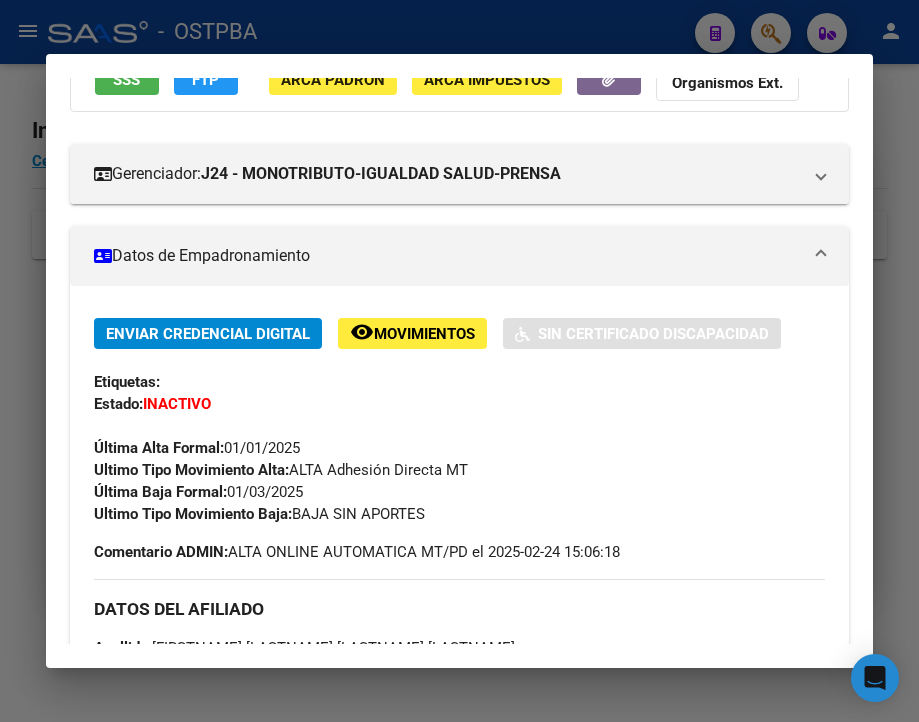 click at bounding box center [459, 361] 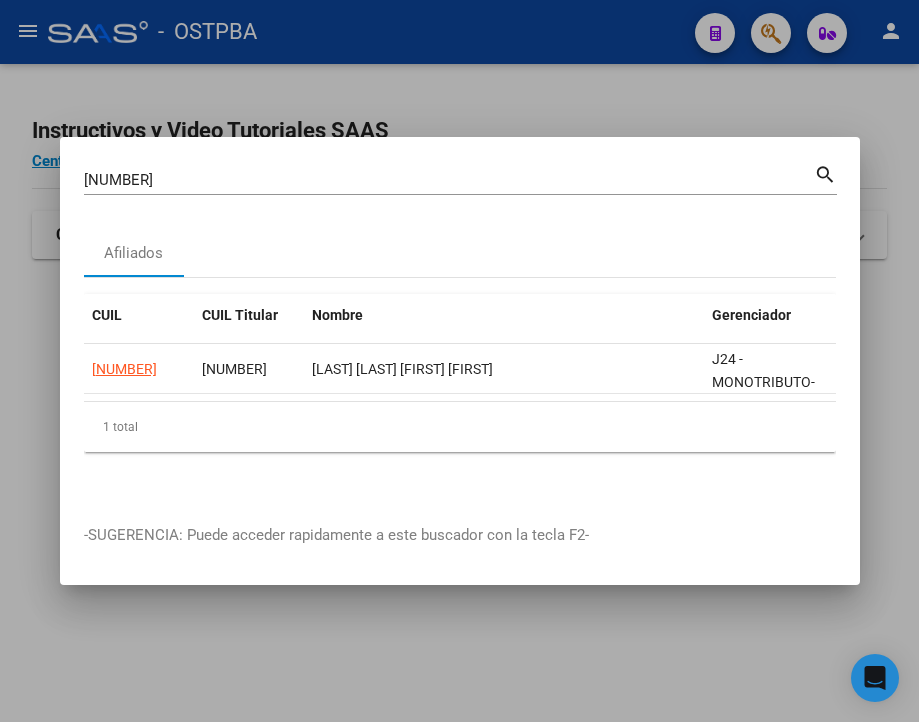 click on "[NUMBER]" at bounding box center (449, 180) 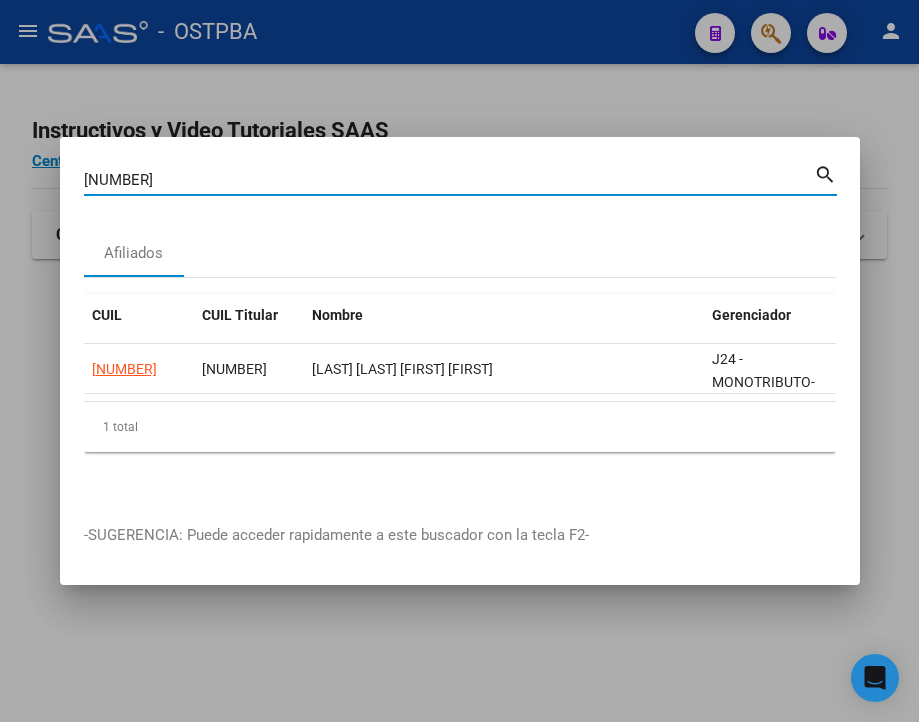 click on "[NUMBER]" at bounding box center (449, 180) 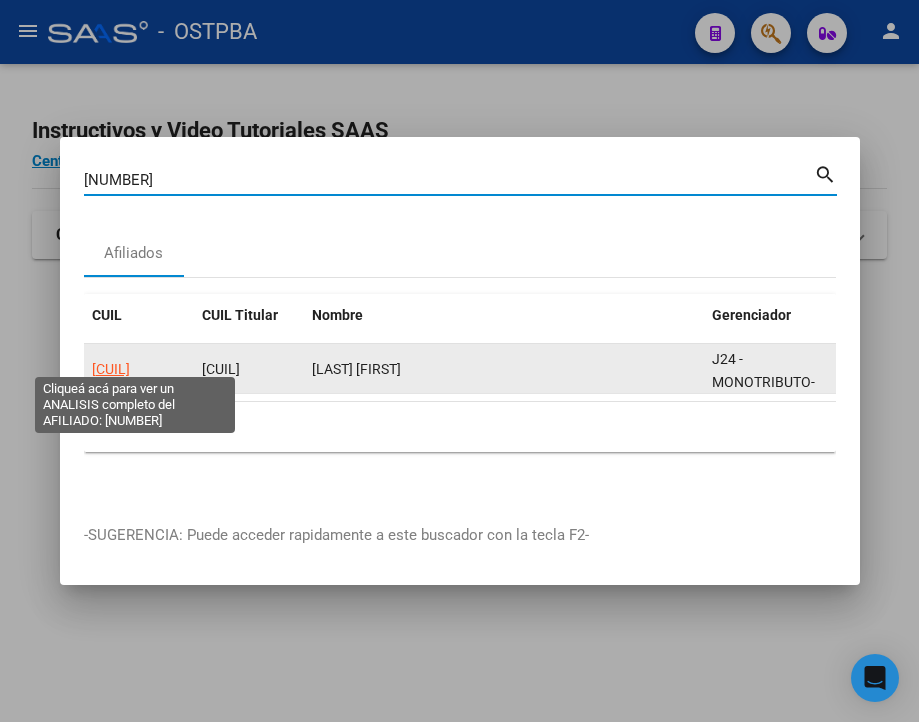 click on "[CUIL]" 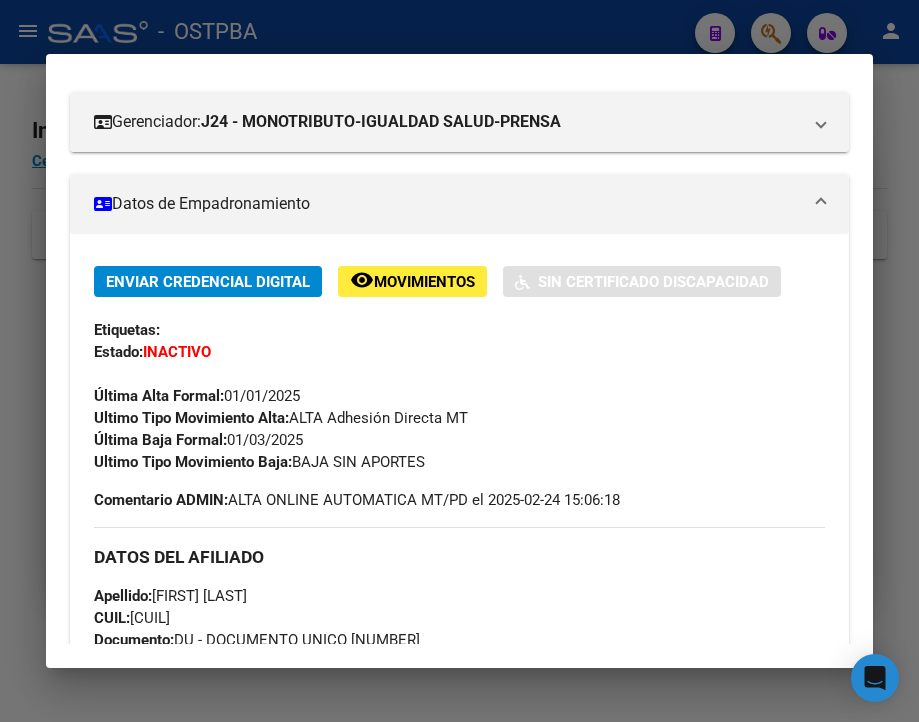 scroll, scrollTop: 300, scrollLeft: 0, axis: vertical 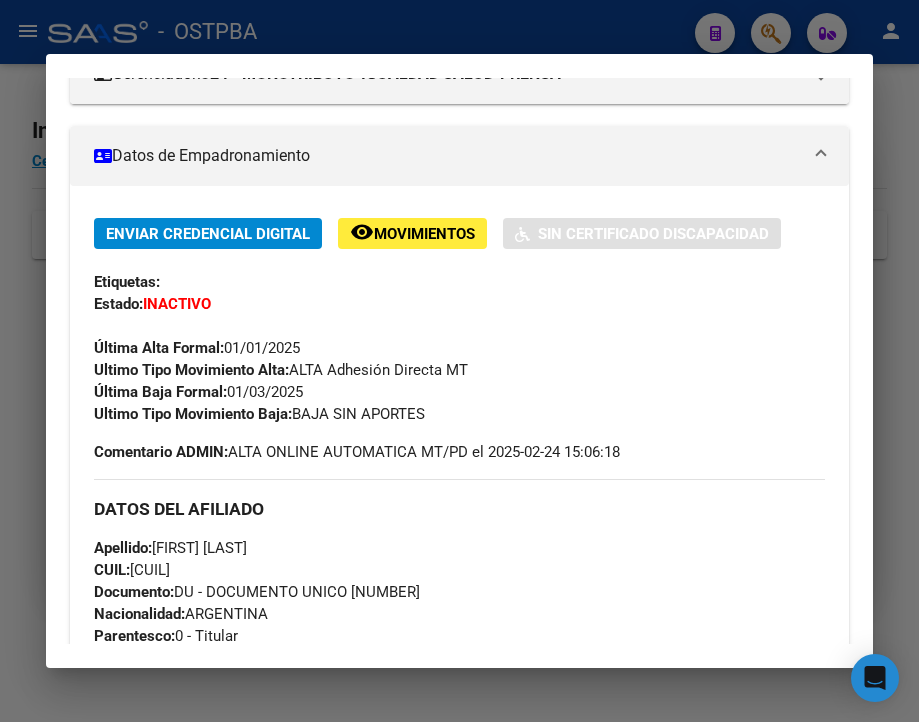 click at bounding box center [459, 361] 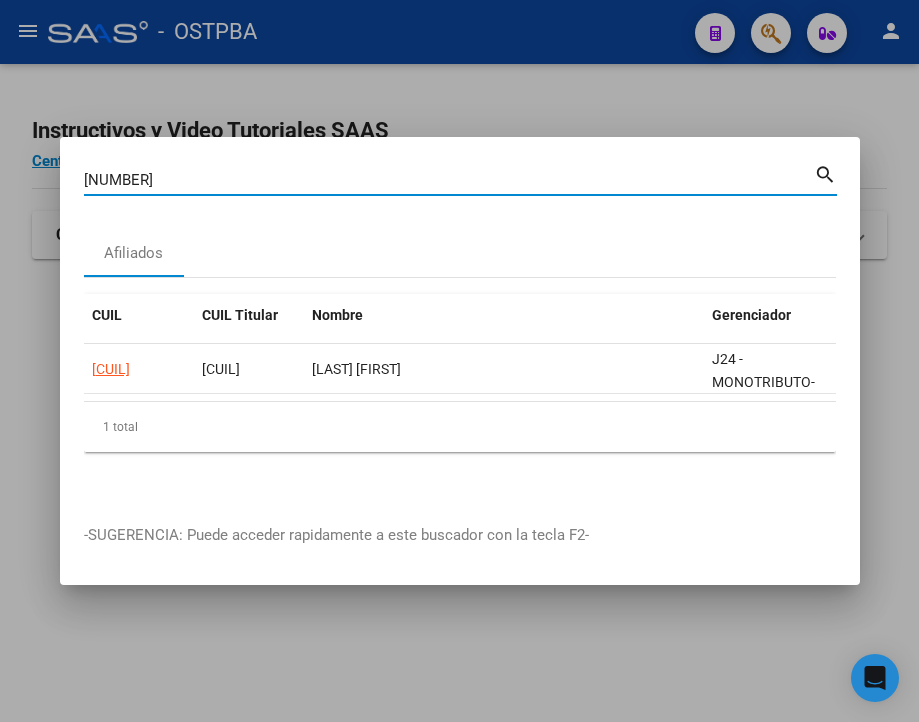 click on "[NUMBER]" at bounding box center [449, 180] 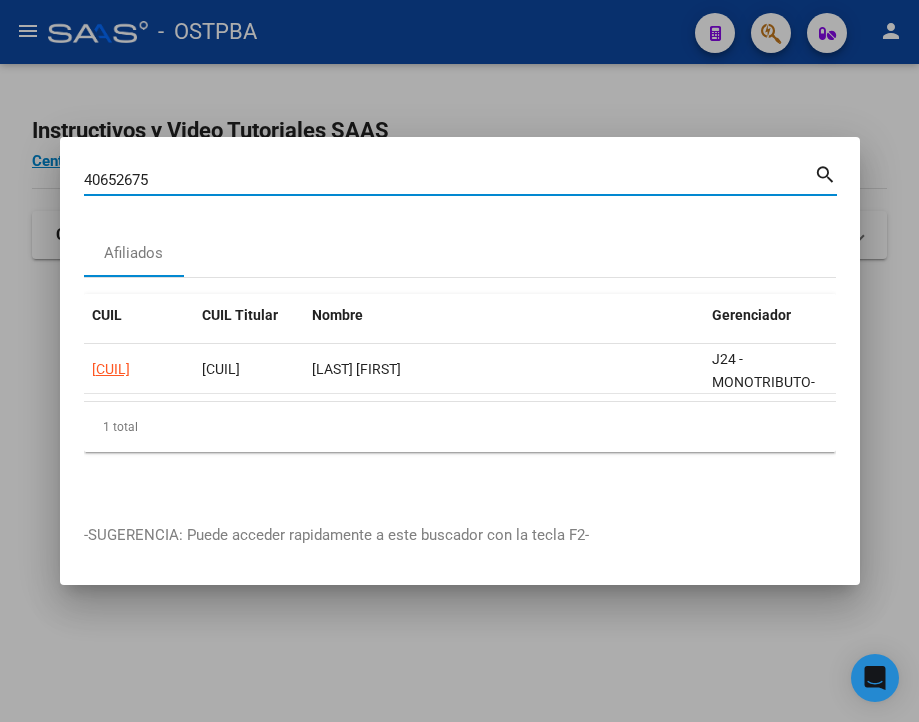type on "40652675" 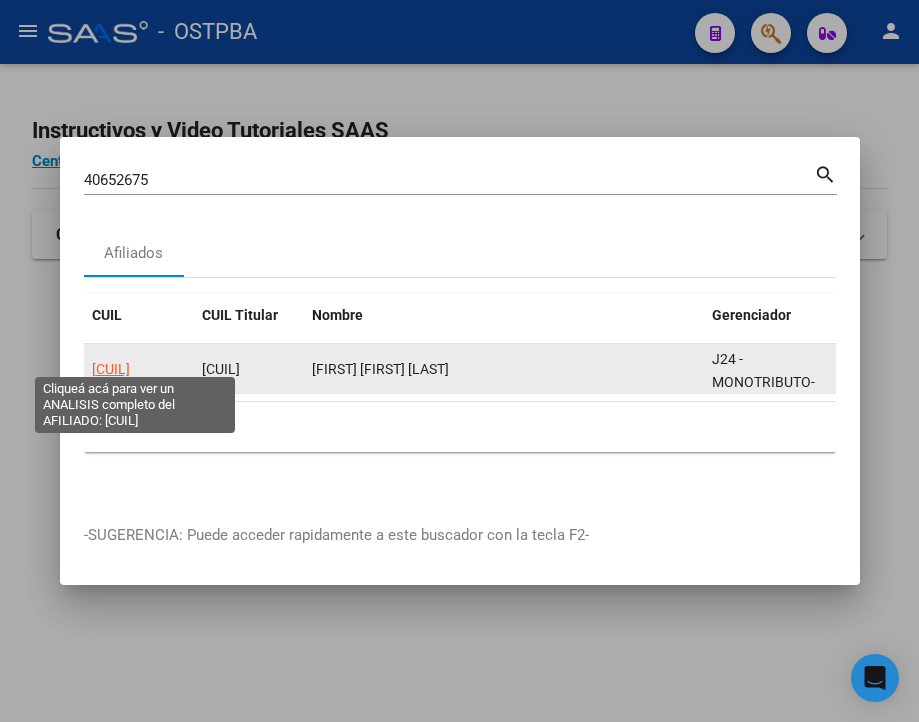 click on "[CUIL]" 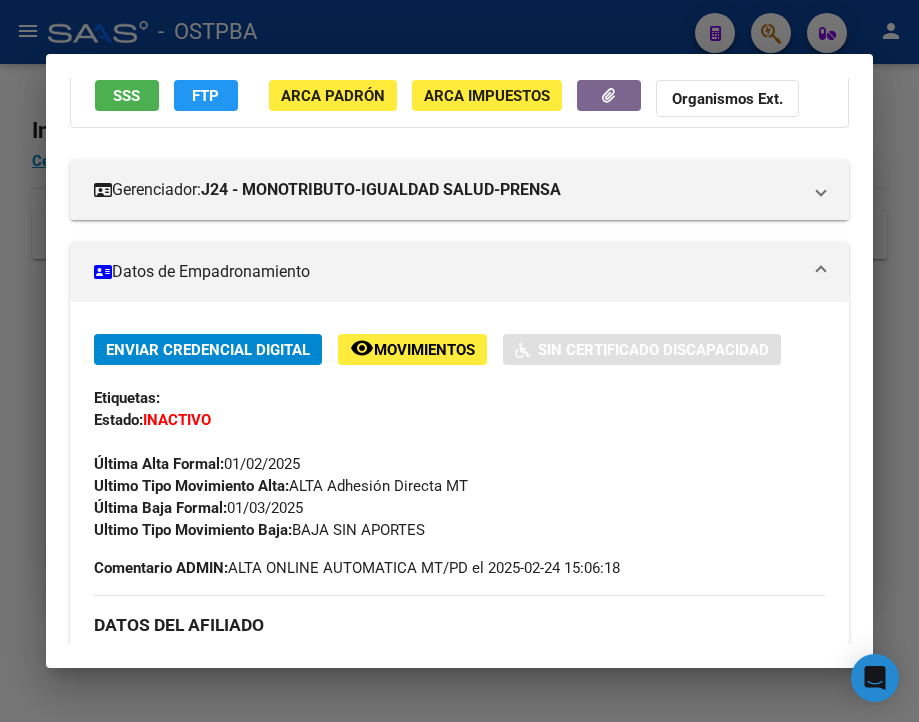scroll, scrollTop: 200, scrollLeft: 0, axis: vertical 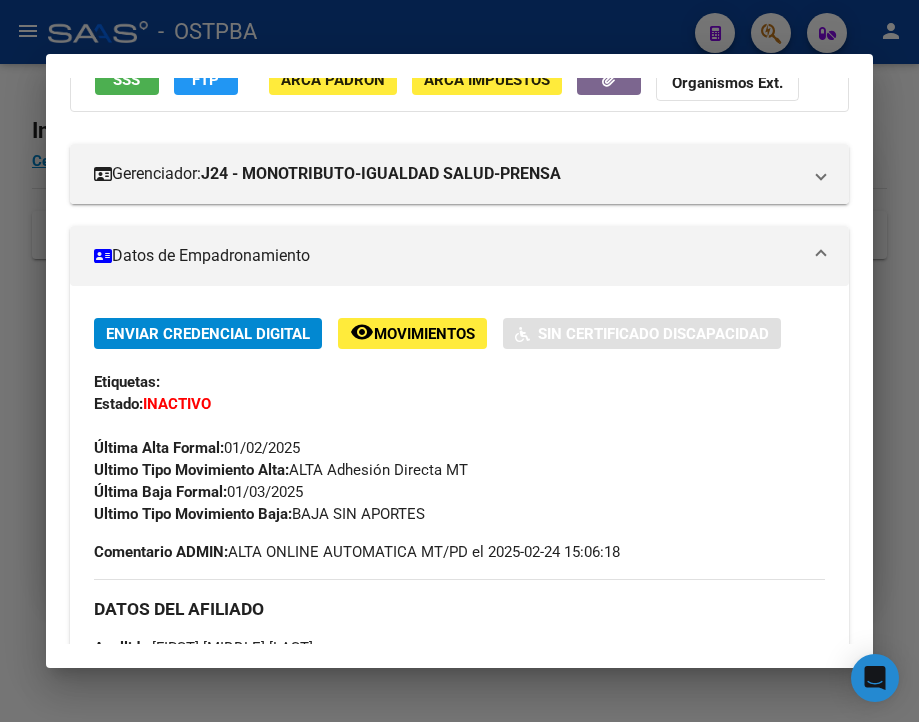 click at bounding box center (459, 361) 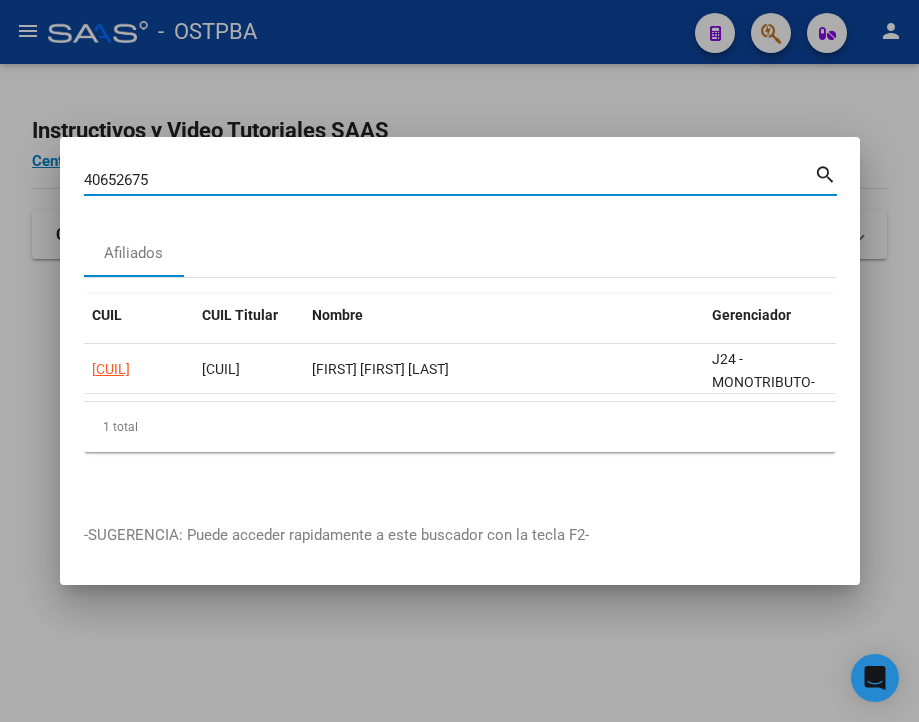 click on "40652675" at bounding box center (449, 180) 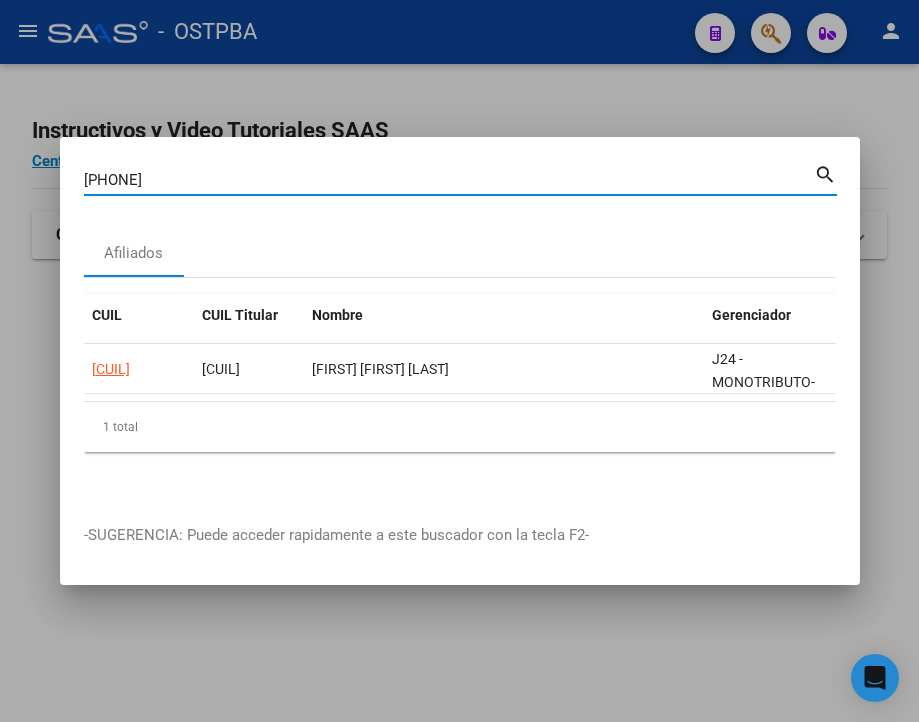 type on "[PHONE]" 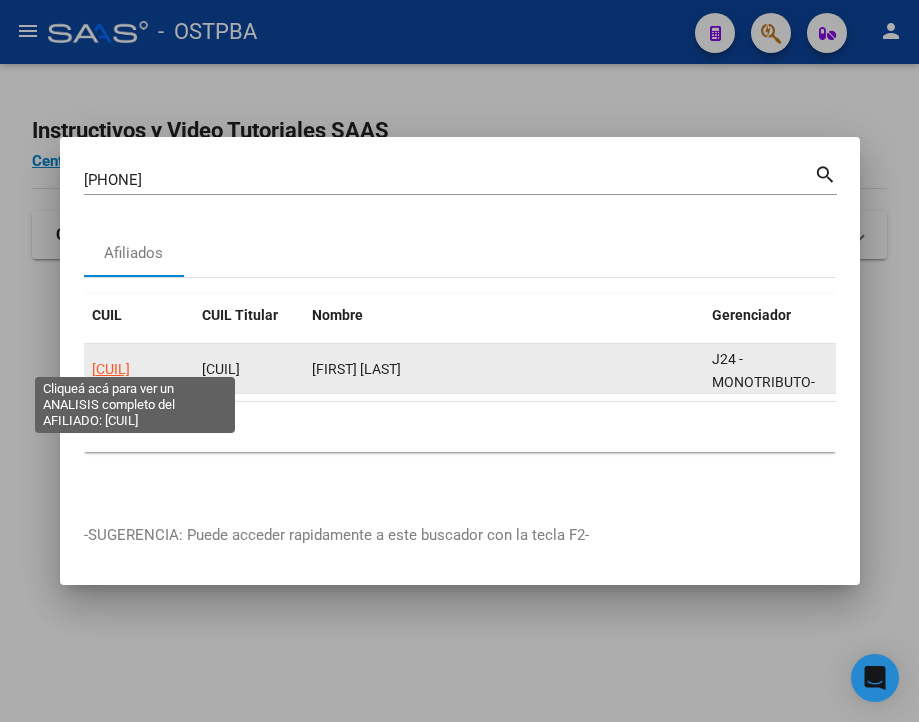 click on "[CUIL]" 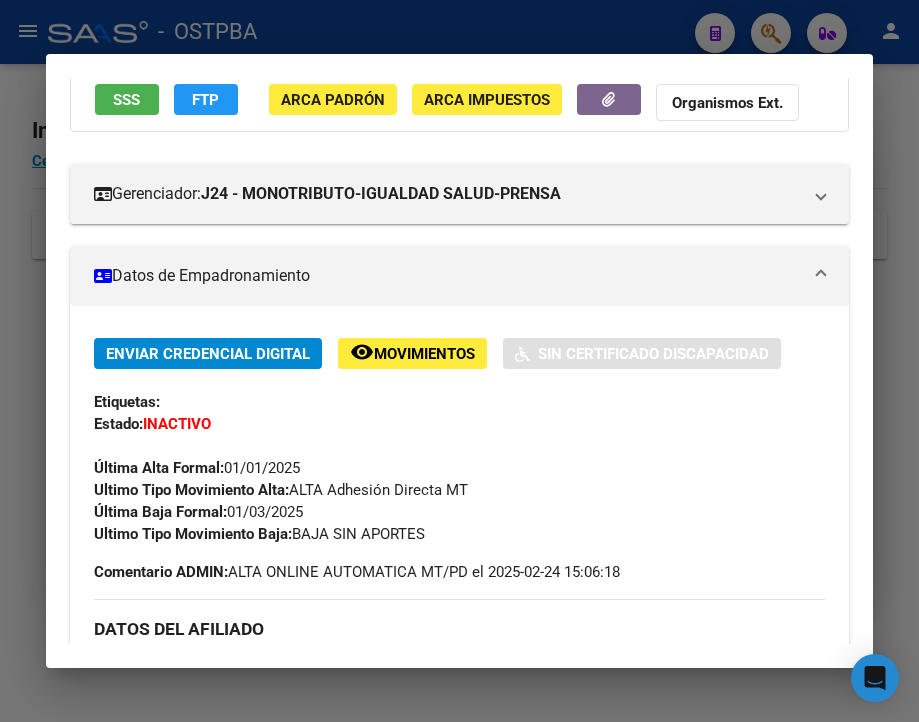 scroll, scrollTop: 200, scrollLeft: 0, axis: vertical 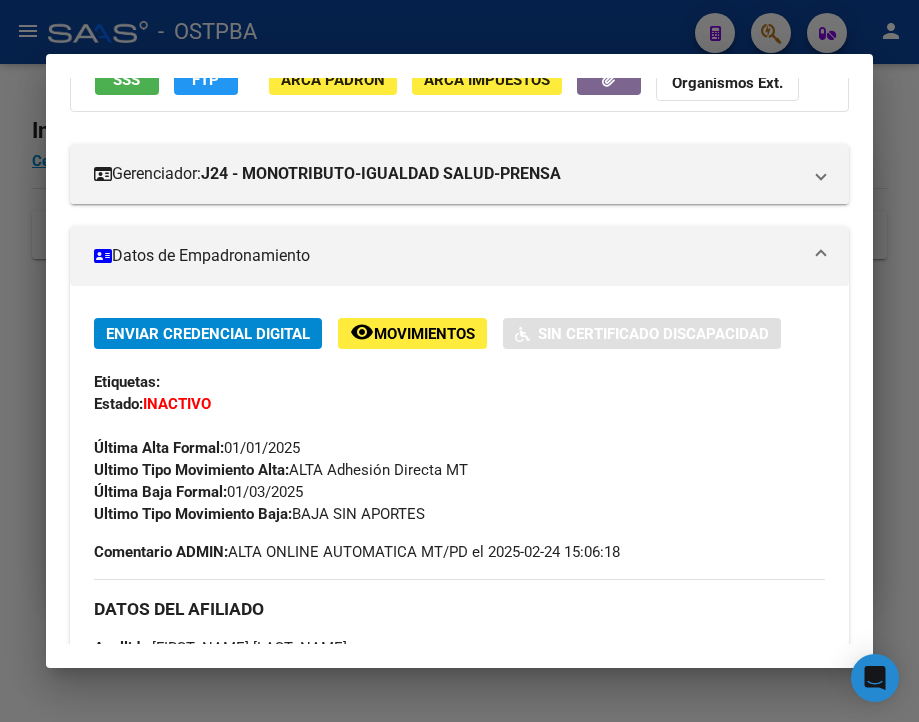 click at bounding box center (459, 361) 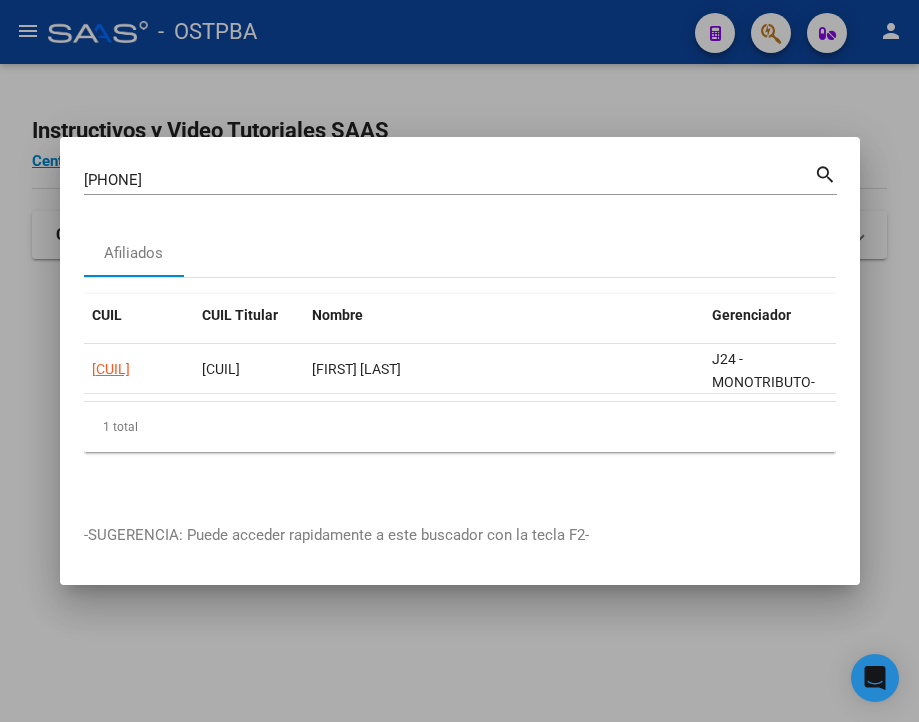 click on "[PHONE]" at bounding box center [449, 180] 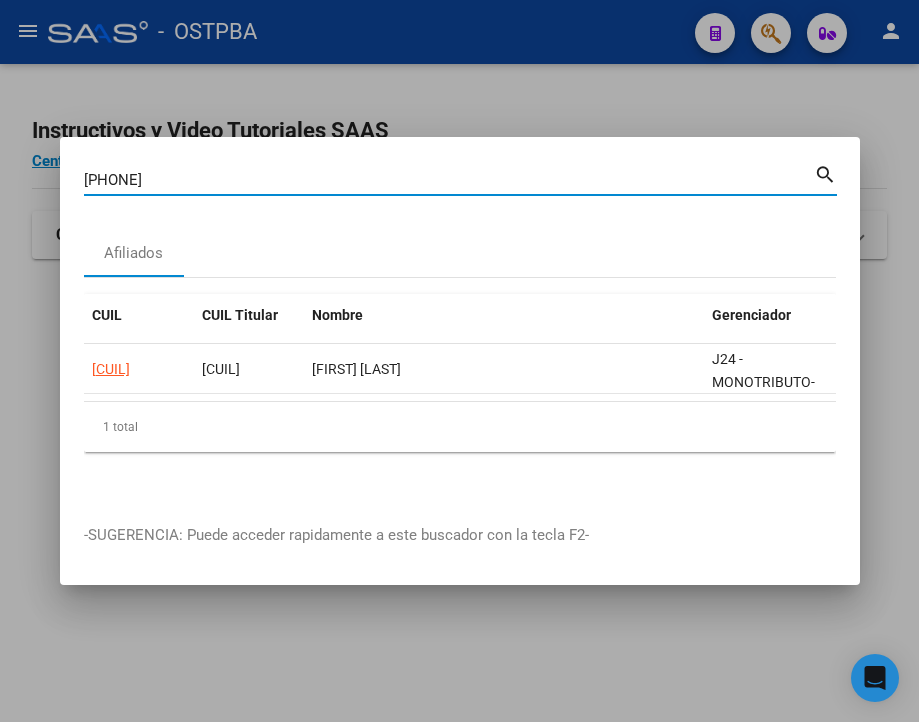 click on "[PHONE]" at bounding box center [449, 180] 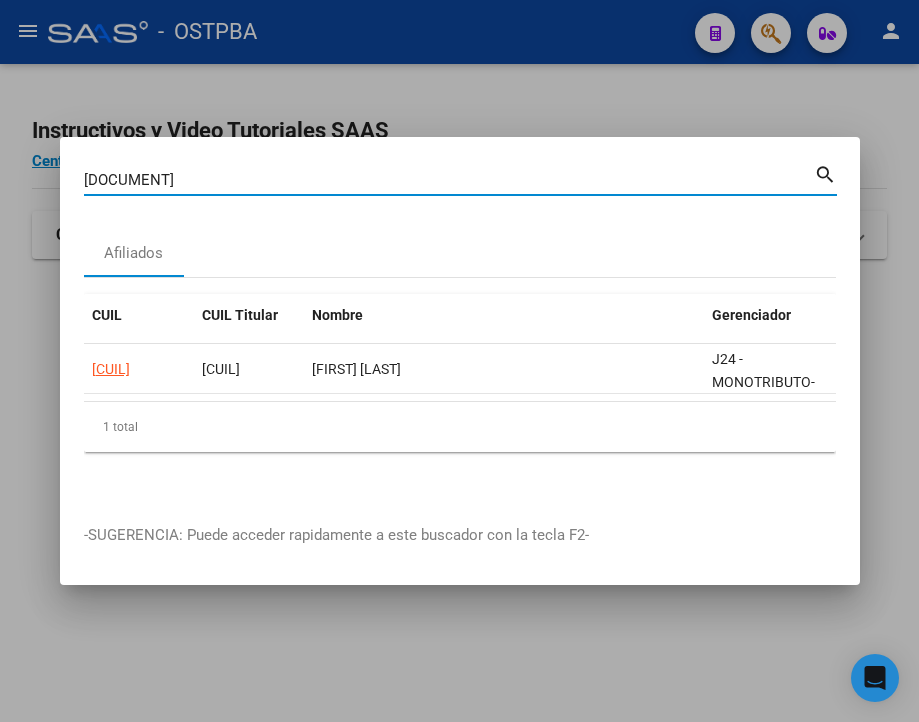 type on "[DOCUMENT]" 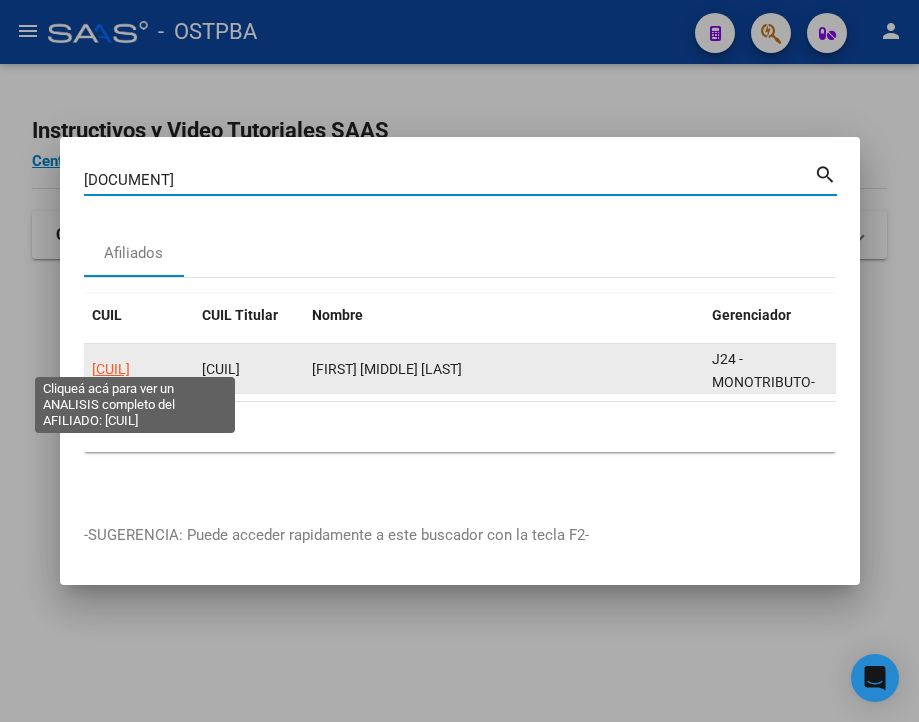 click on "[CUIL]" 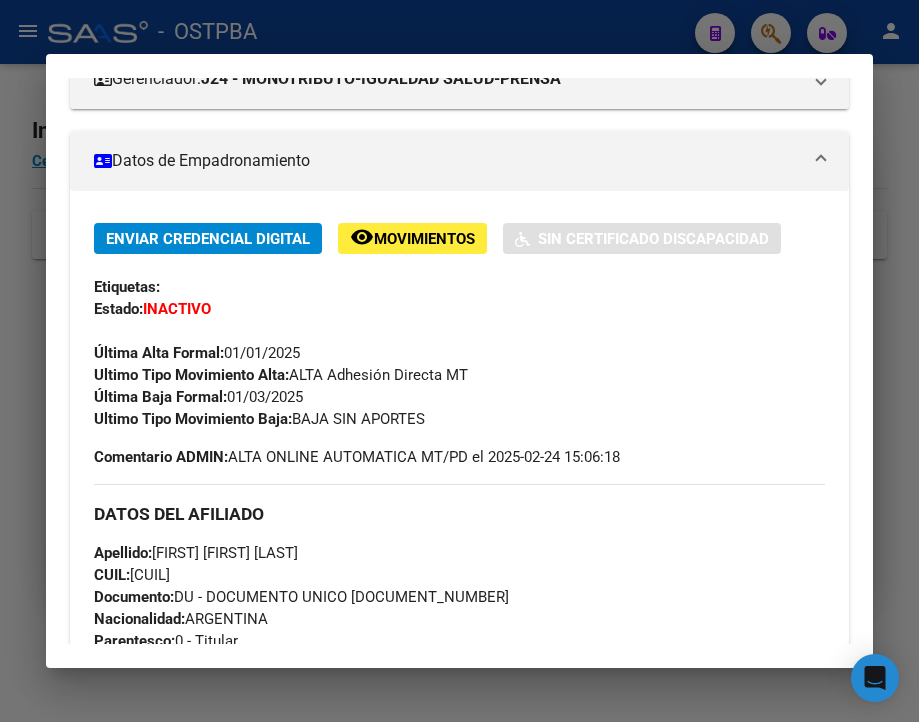 scroll, scrollTop: 300, scrollLeft: 0, axis: vertical 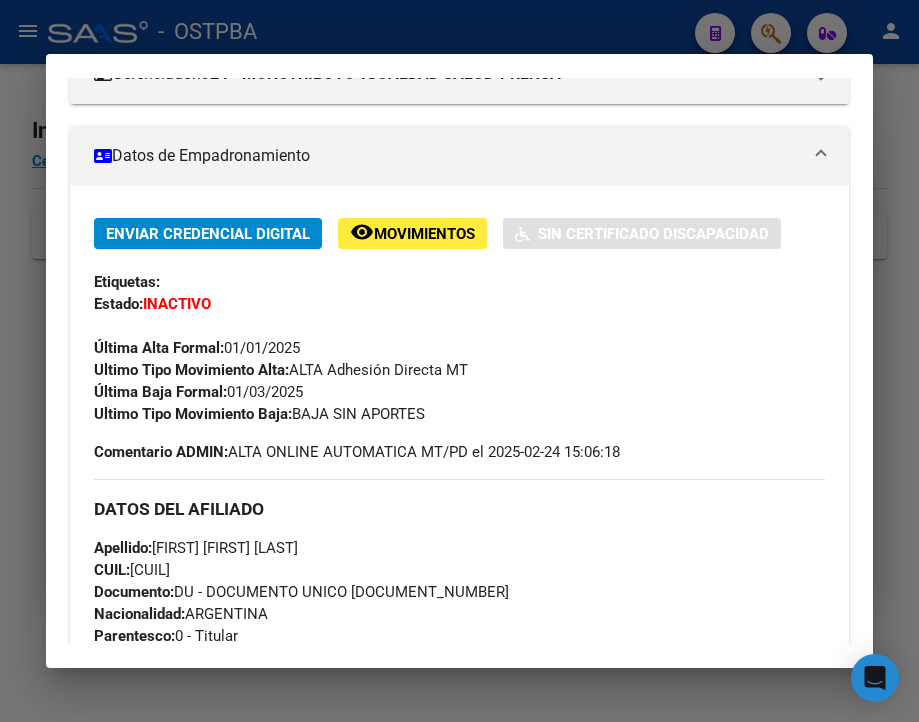 click at bounding box center [459, 361] 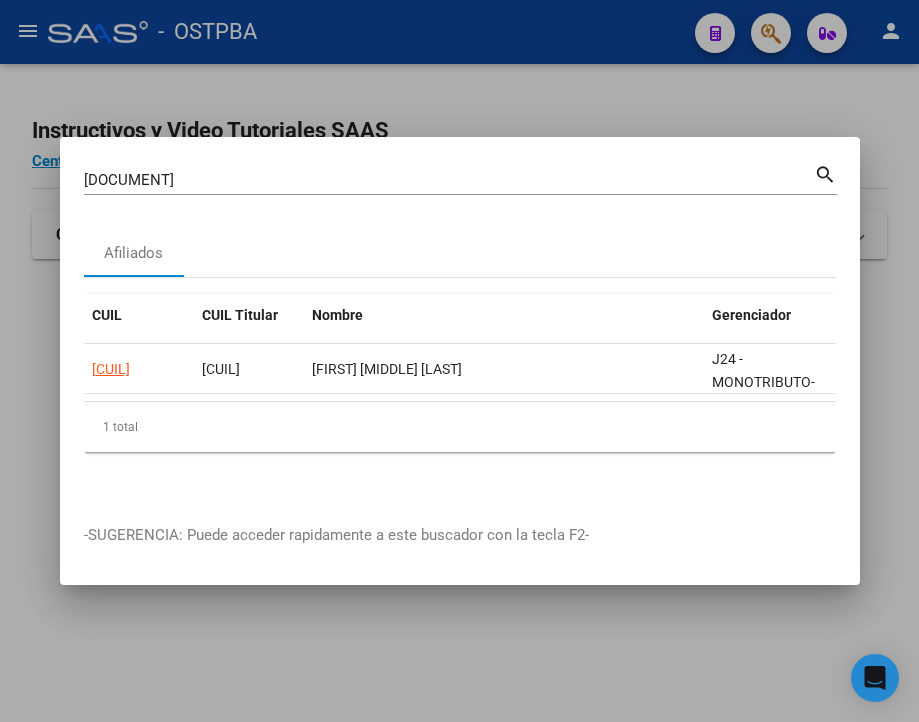 click on "[DOCUMENT]" at bounding box center (449, 180) 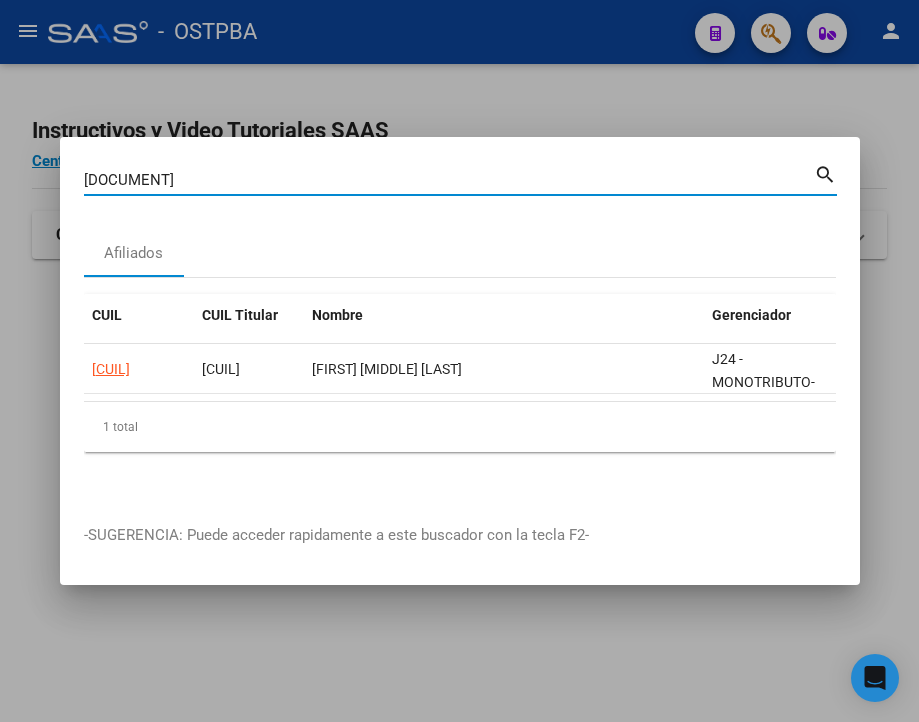 click on "[DOCUMENT]" at bounding box center (449, 180) 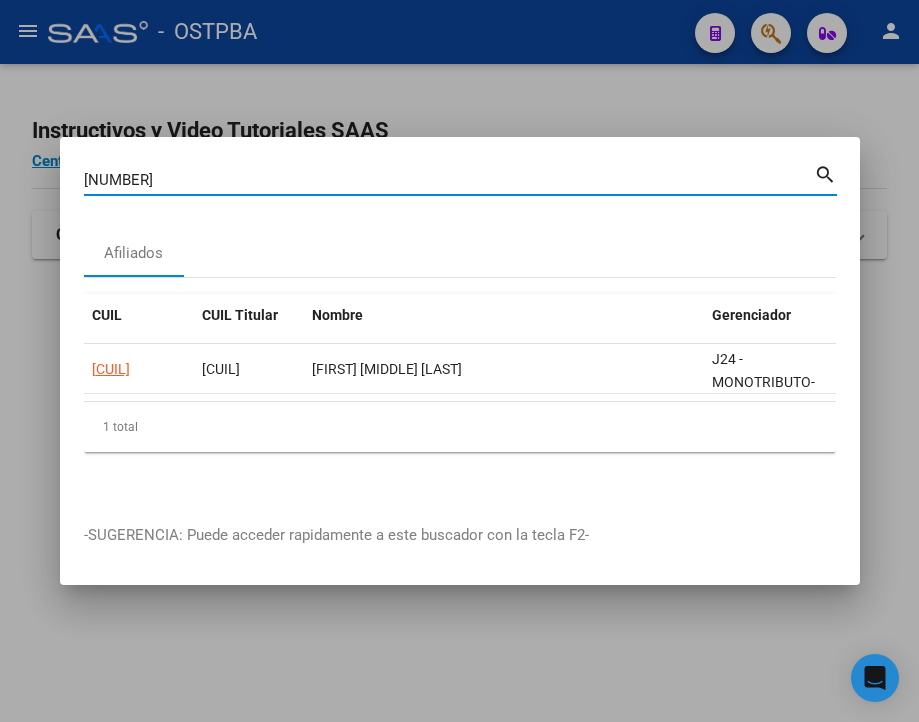 type on "[NUMBER]" 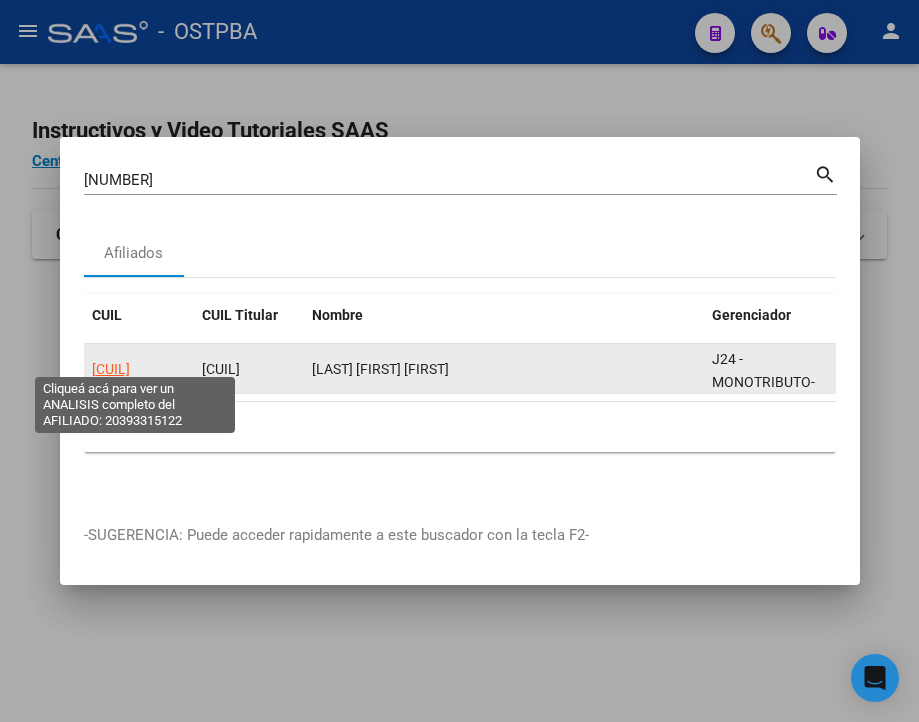 click on "[CUIL]" 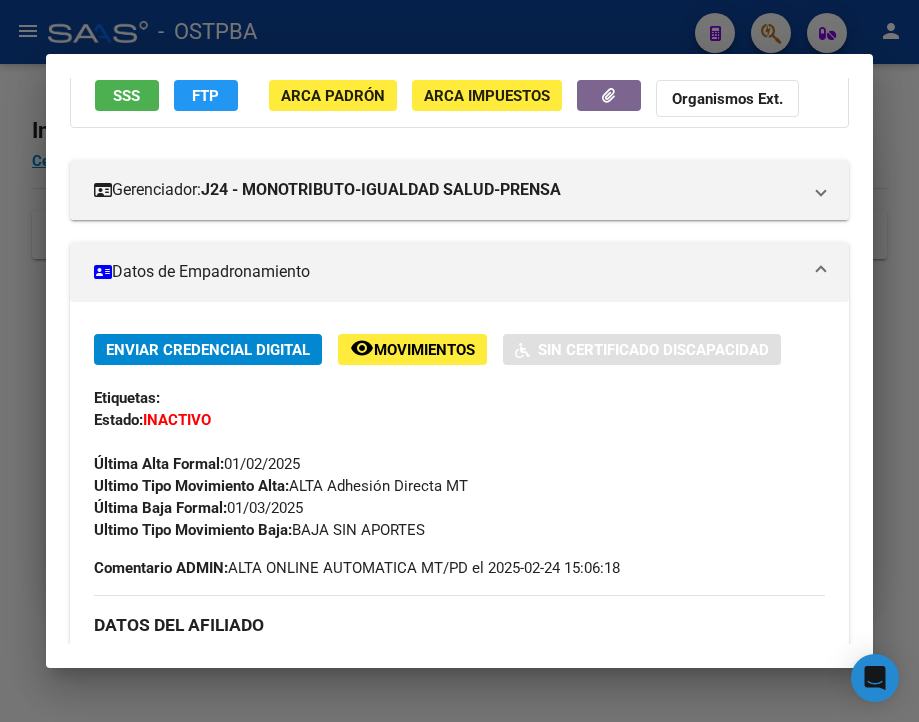 scroll, scrollTop: 300, scrollLeft: 0, axis: vertical 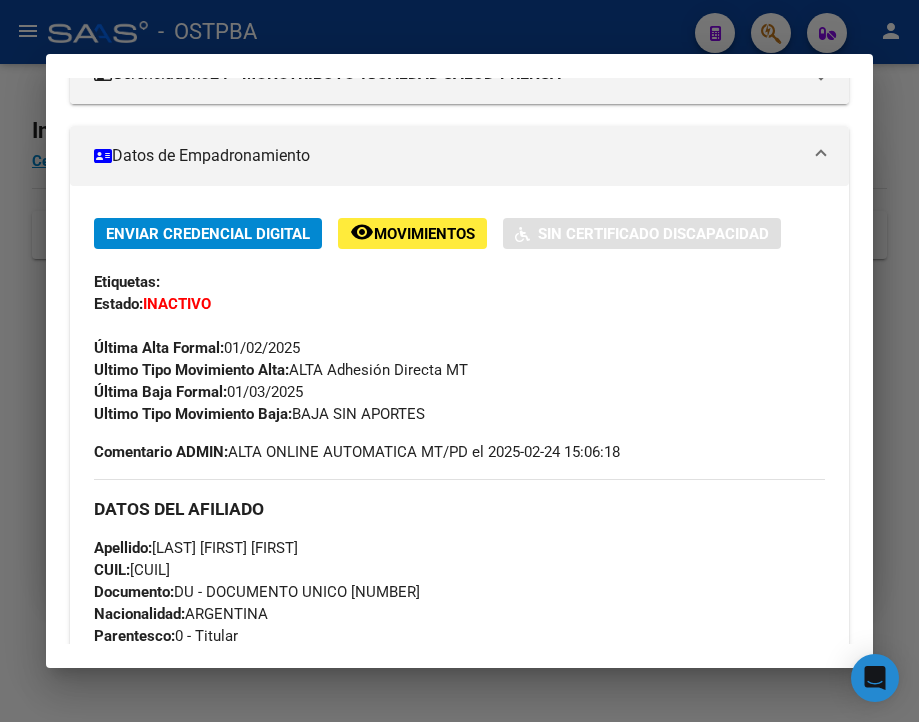 click at bounding box center (459, 361) 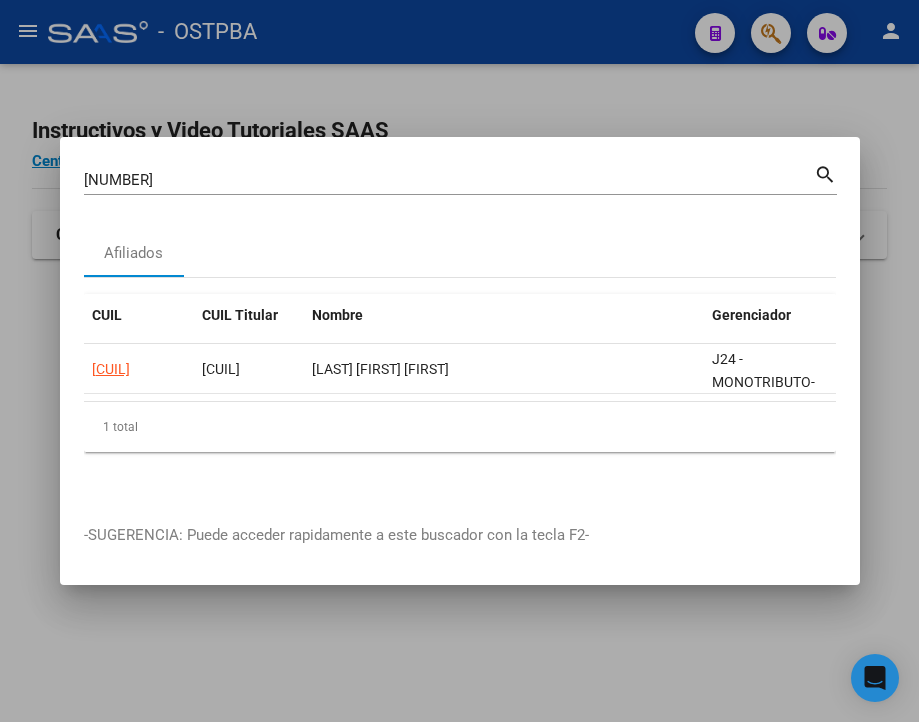 click on "[NUMBER]" at bounding box center [449, 180] 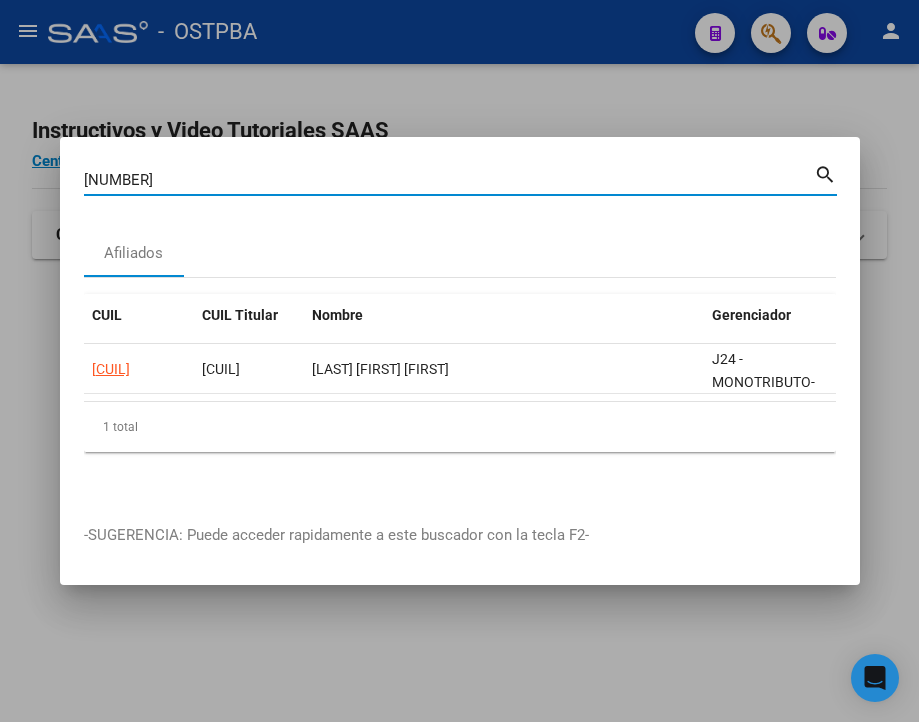 click on "[NUMBER]" at bounding box center [449, 180] 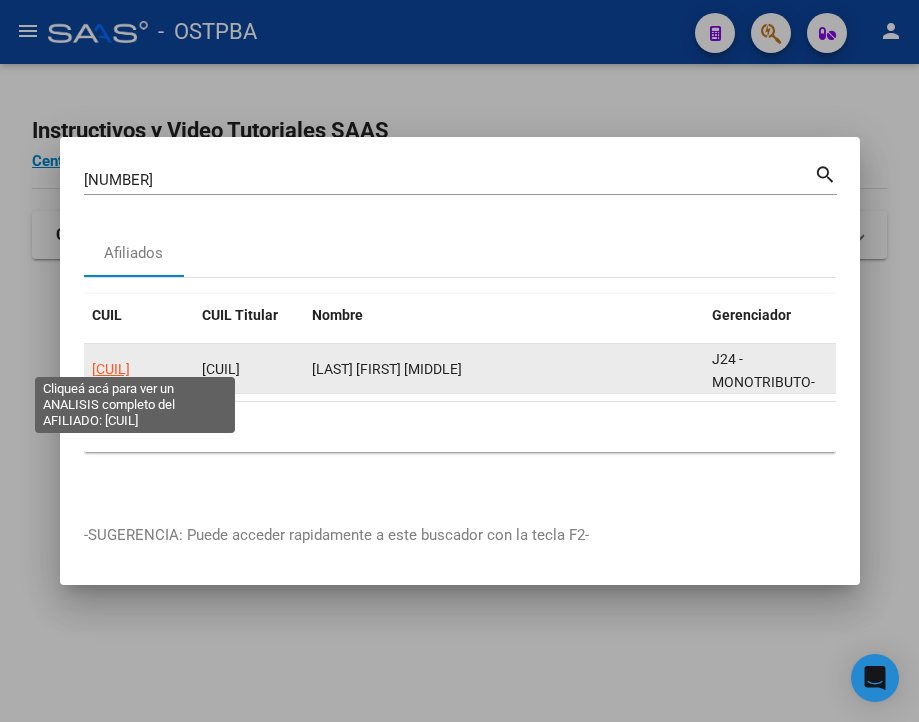 click on "[CUIL]" 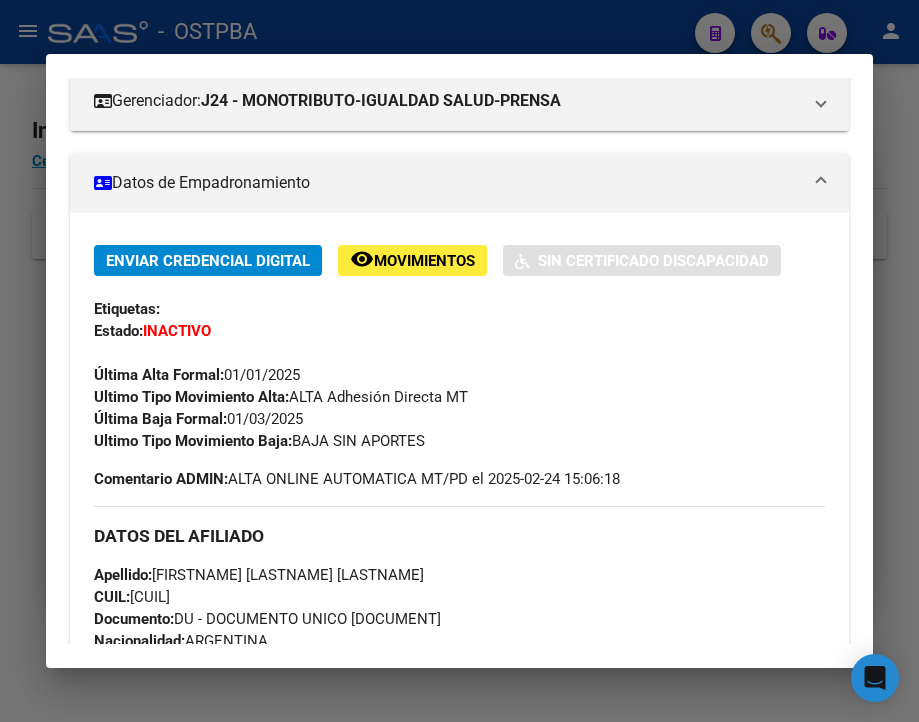 scroll, scrollTop: 360, scrollLeft: 0, axis: vertical 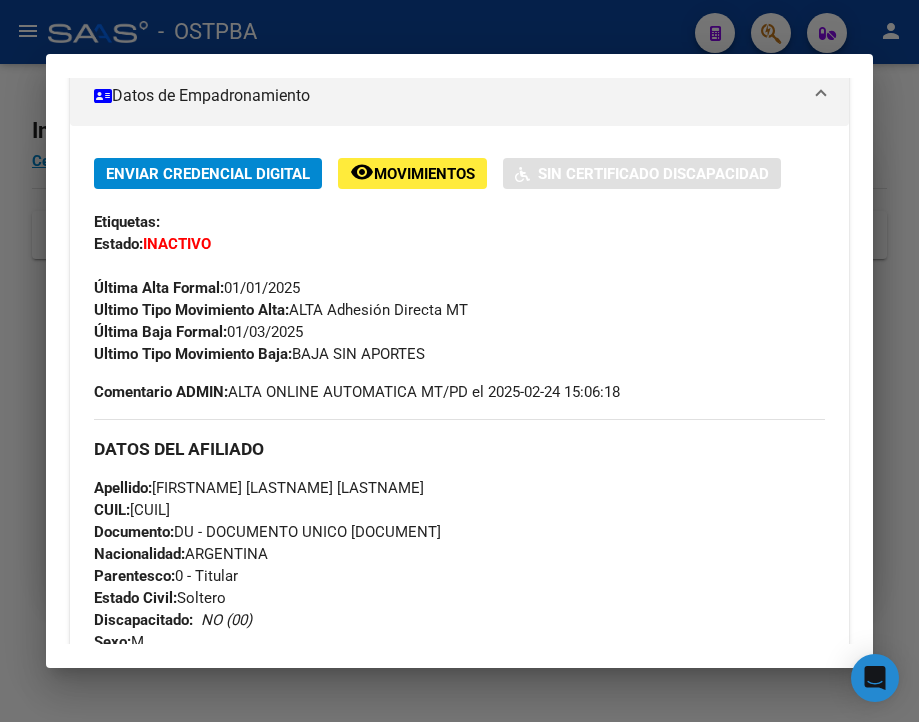 click at bounding box center (459, 361) 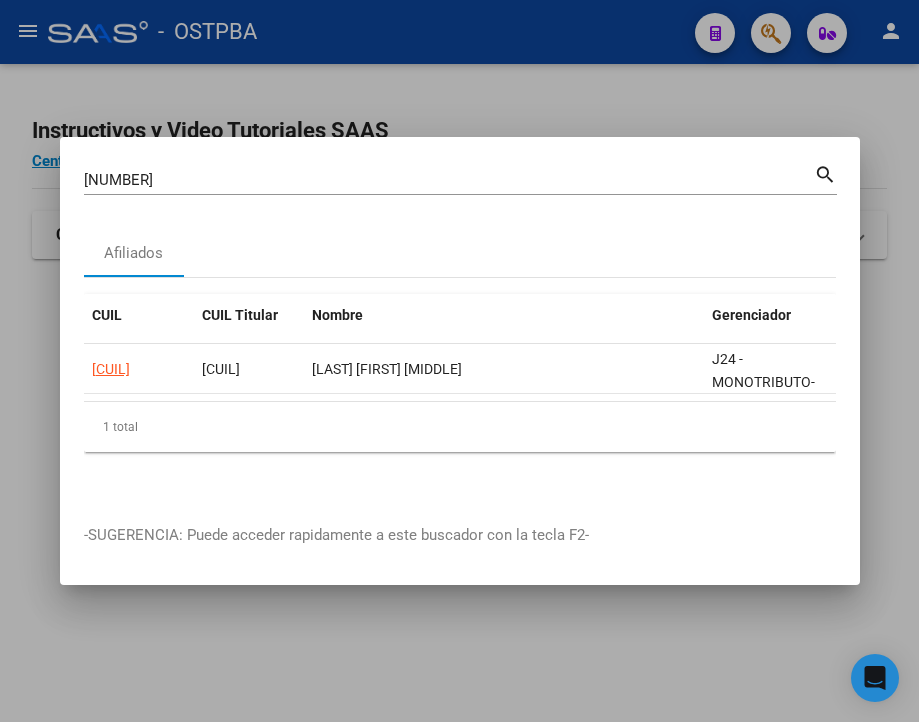 click on "[NUMBER]" at bounding box center (449, 180) 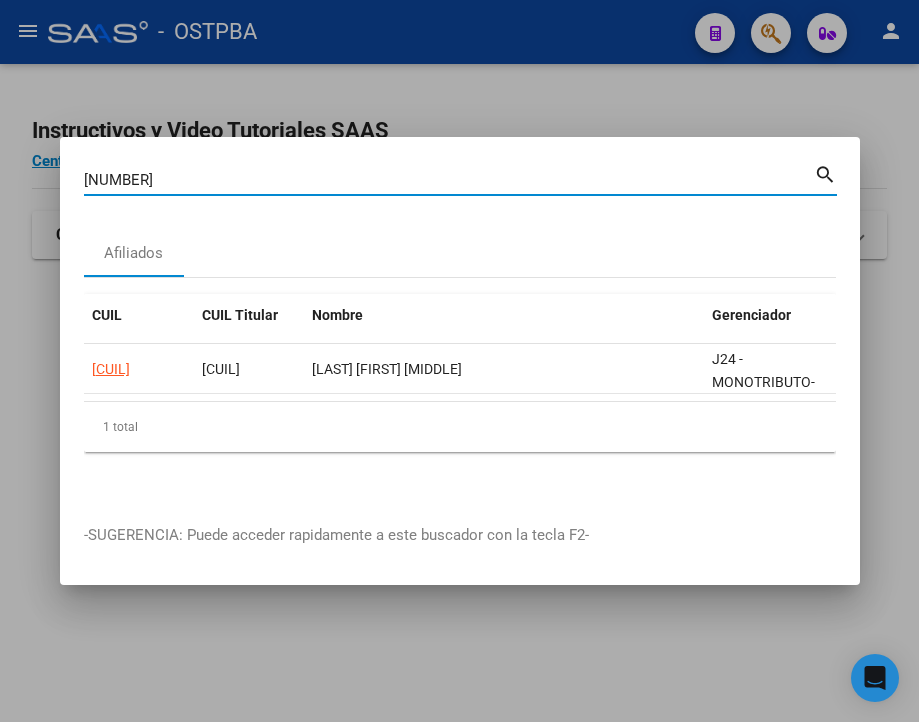 click on "[NUMBER]" at bounding box center [449, 180] 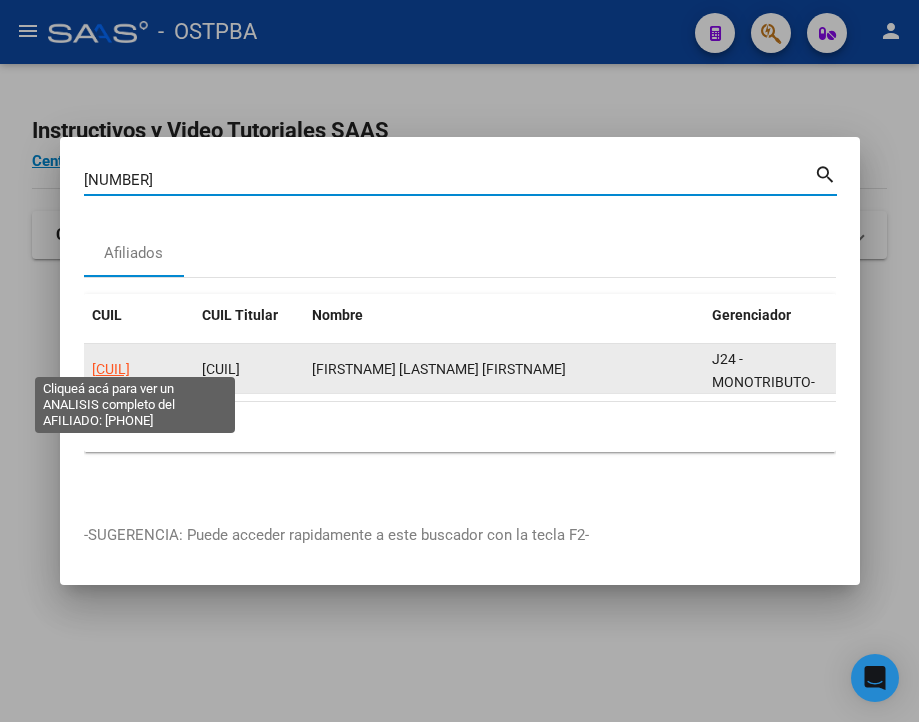 click on "[CUIL]" 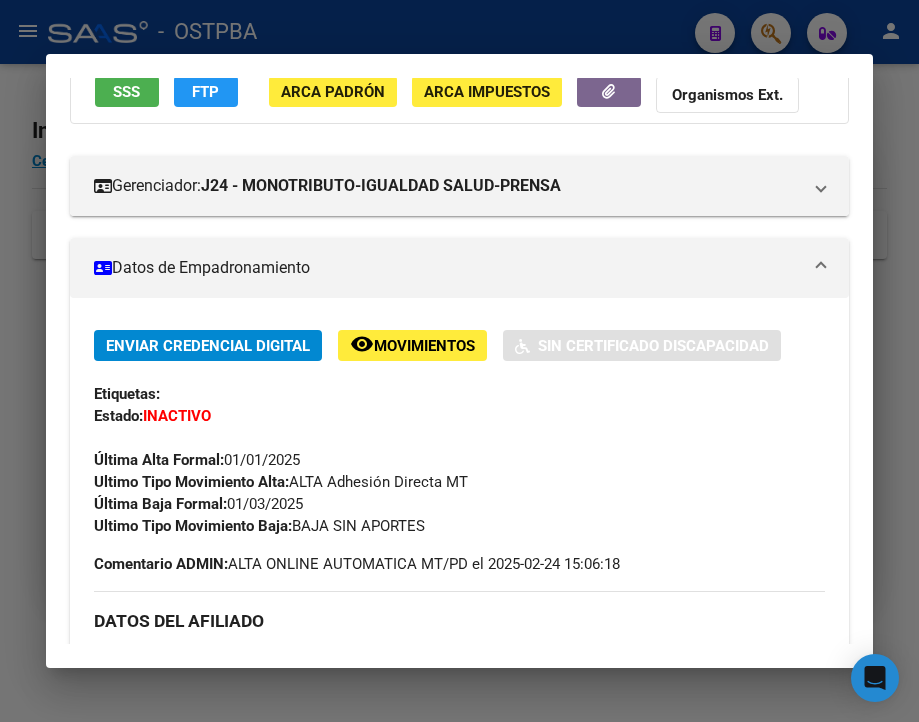scroll, scrollTop: 200, scrollLeft: 0, axis: vertical 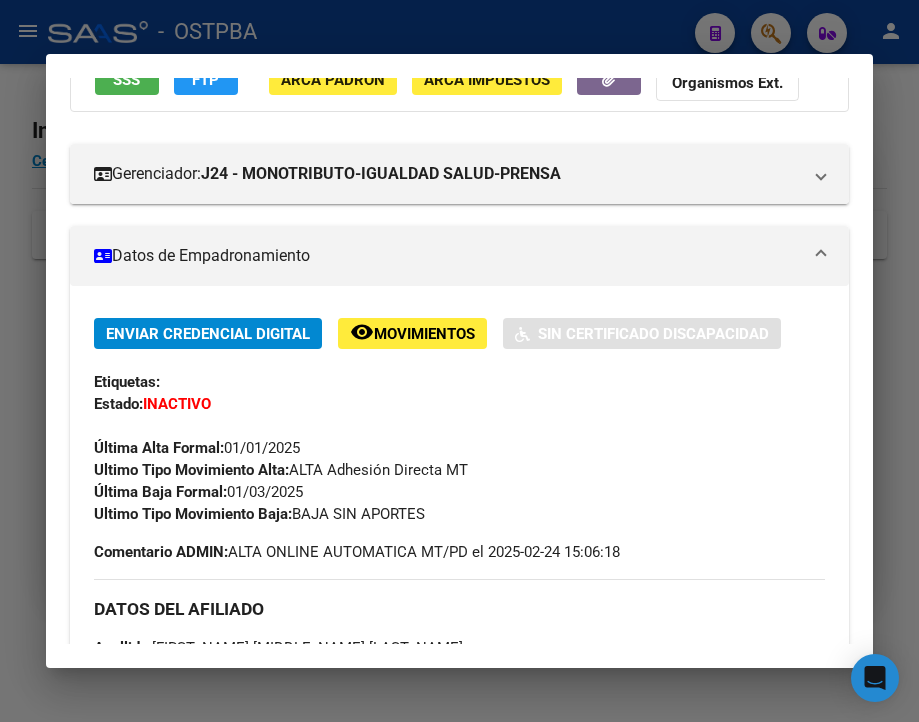 click at bounding box center [459, 361] 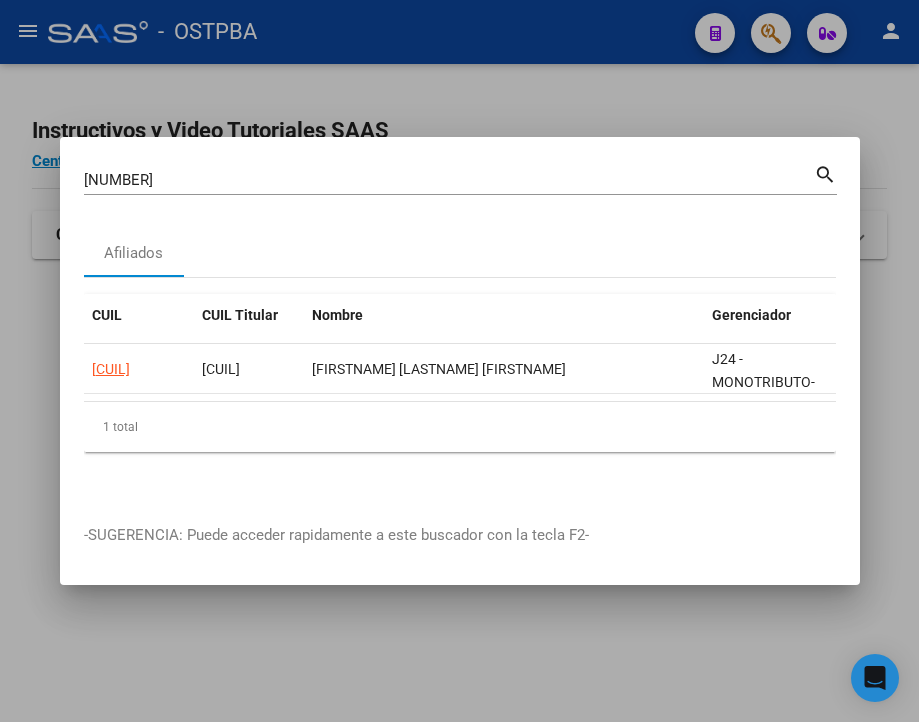 click on "[DOCUMENT] Buscar (apellido, dni, cuil, nro traspaso, cuit, obra social)" at bounding box center [449, 180] 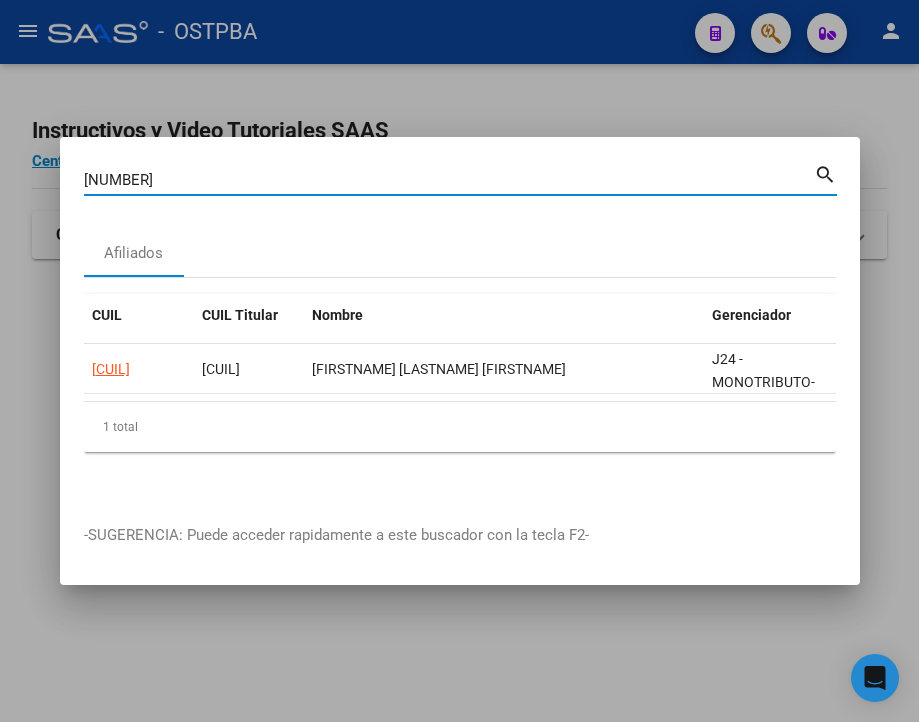 paste on "39001924" 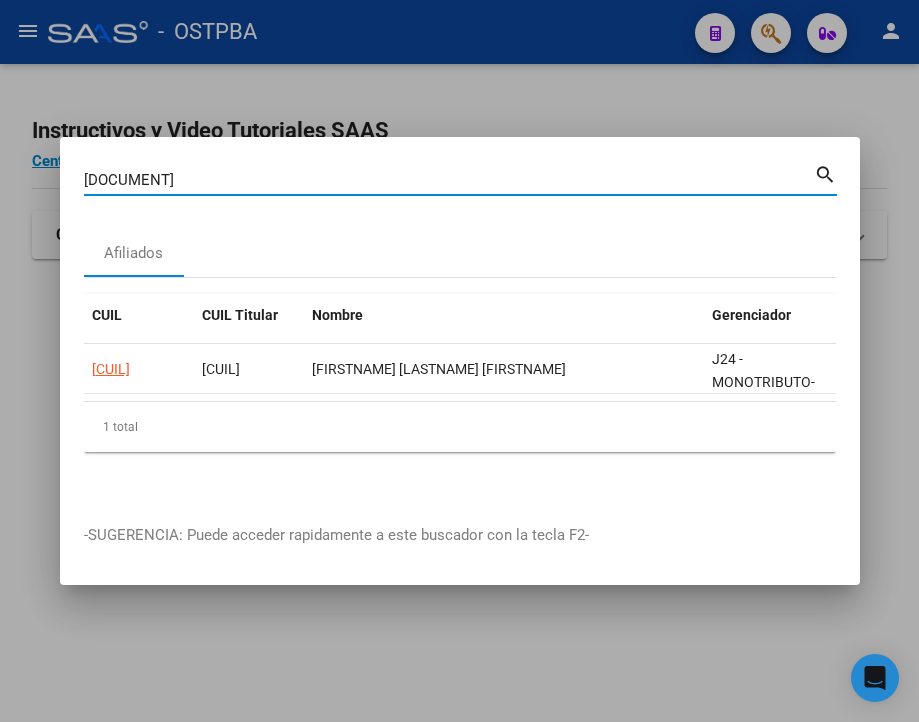 drag, startPoint x: 205, startPoint y: 166, endPoint x: -132, endPoint y: 174, distance: 337.09494 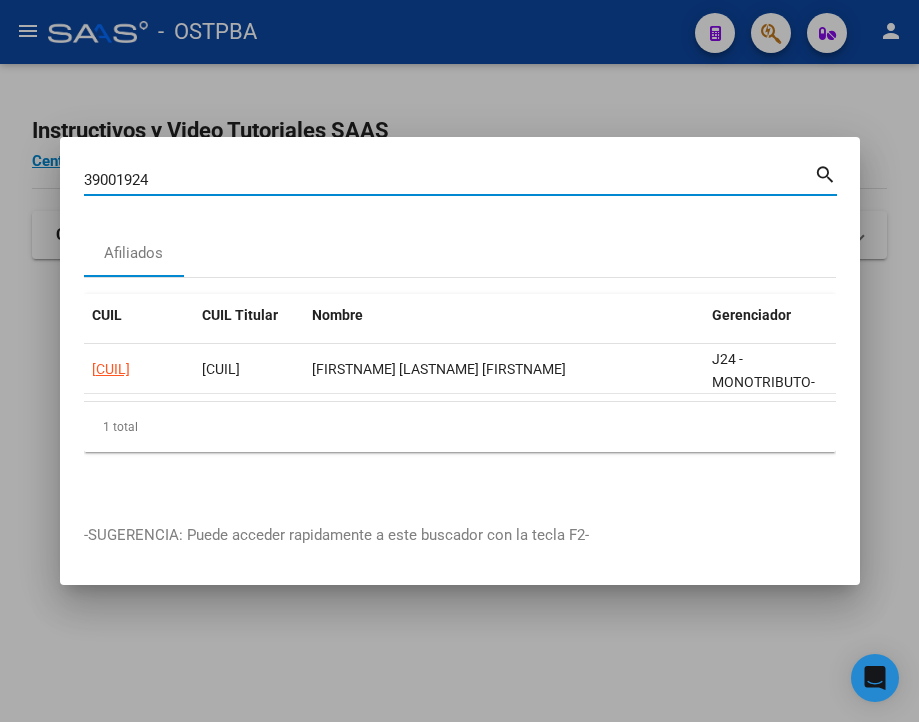 type on "39001924" 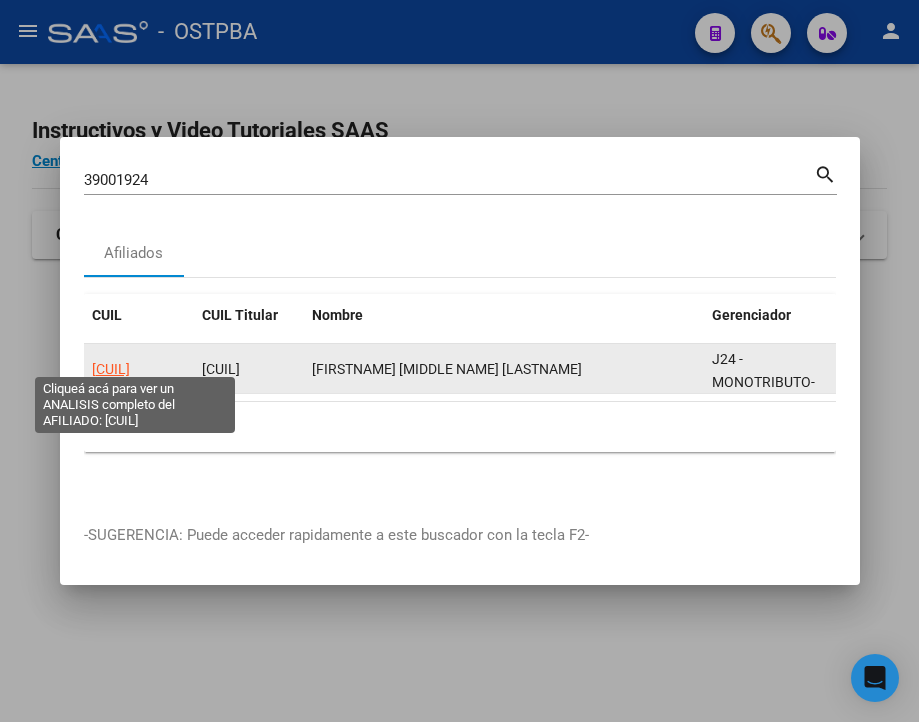 click on "[CUIL]" 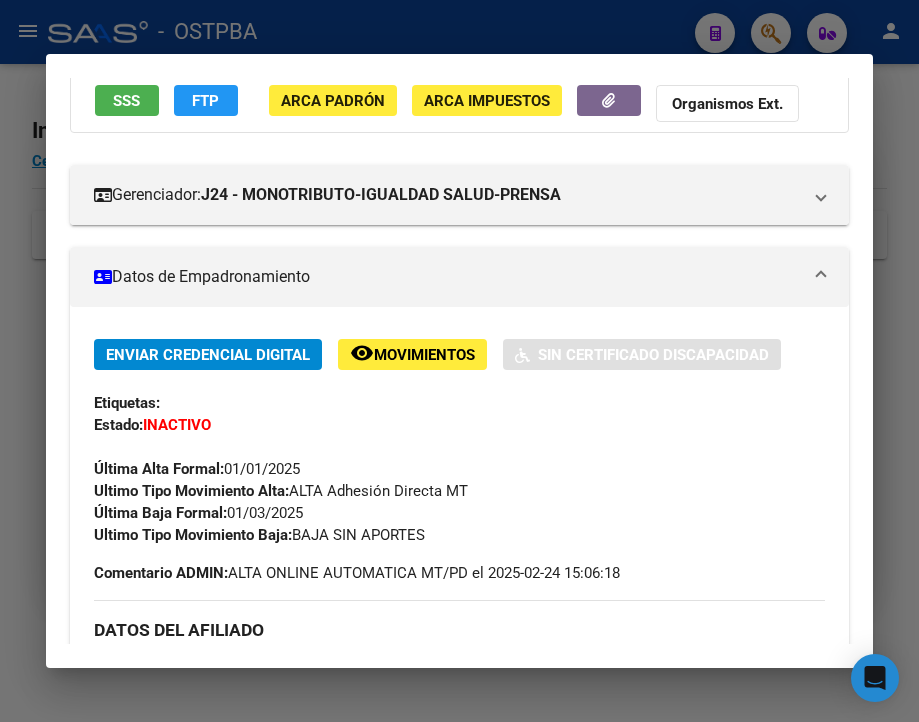scroll, scrollTop: 200, scrollLeft: 0, axis: vertical 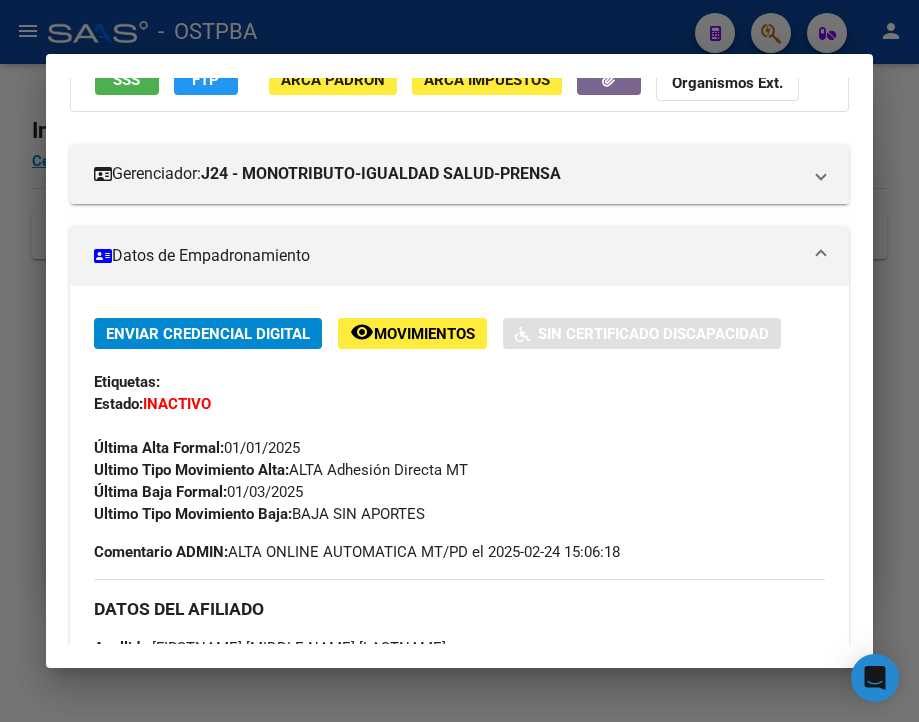 click at bounding box center (459, 361) 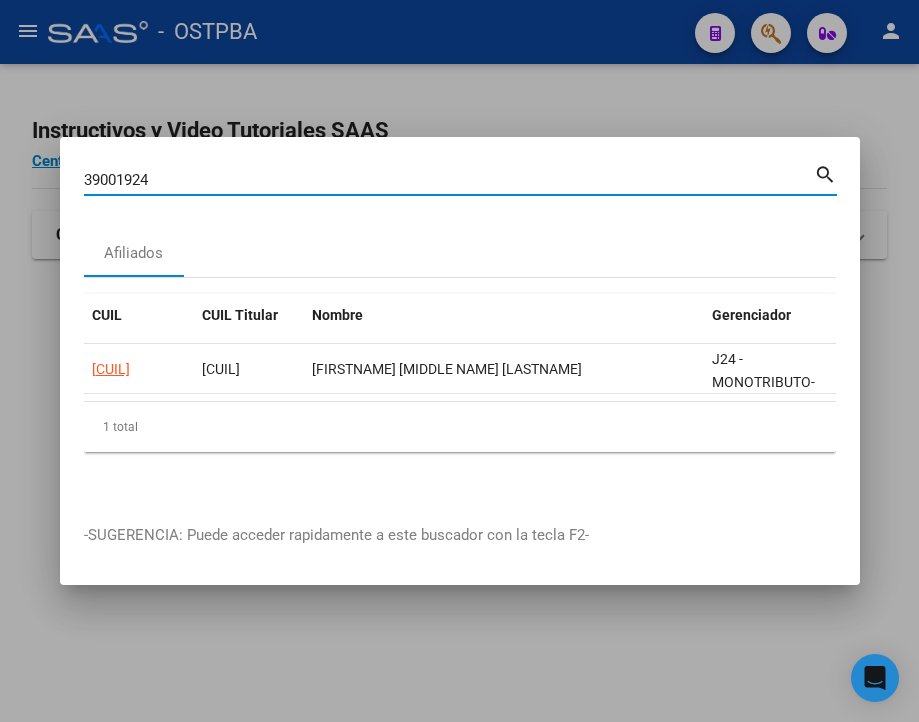 click on "39001924" at bounding box center (449, 180) 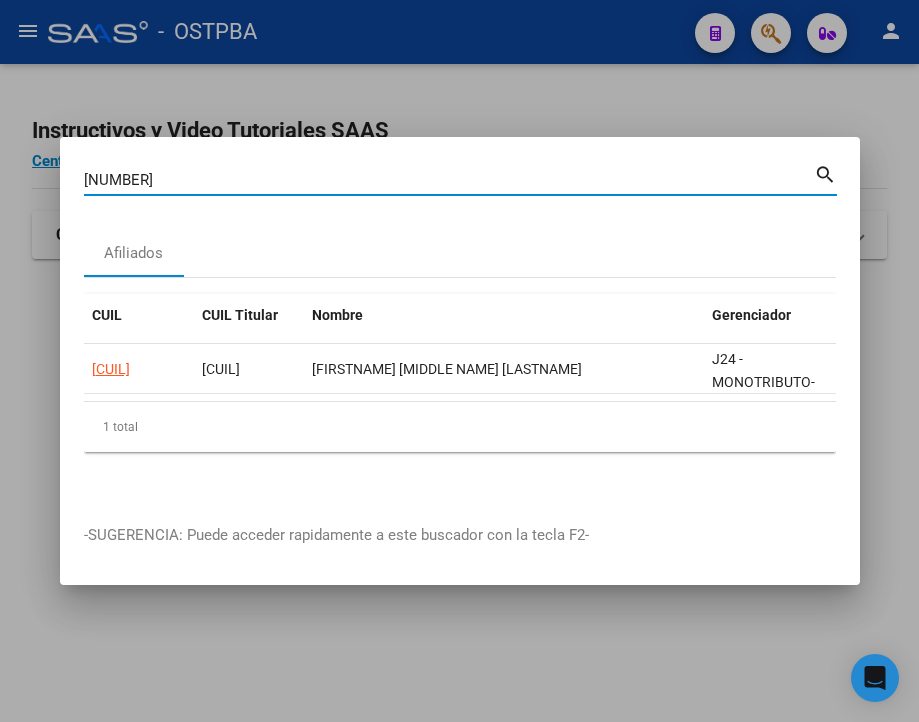type on "[NUMBER]" 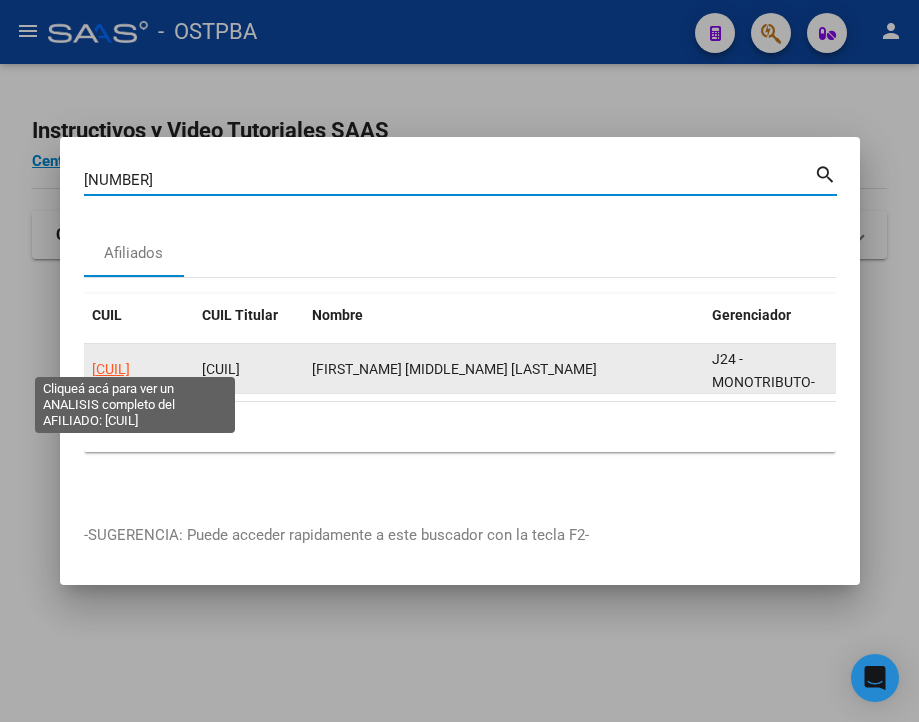 click on "[CUIL]" 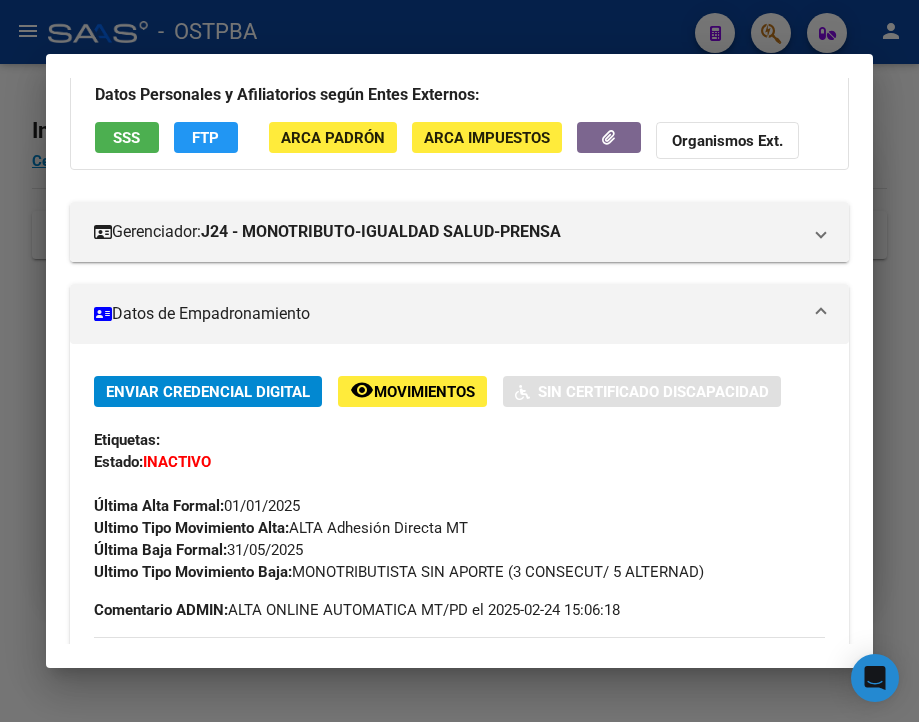 scroll, scrollTop: 400, scrollLeft: 0, axis: vertical 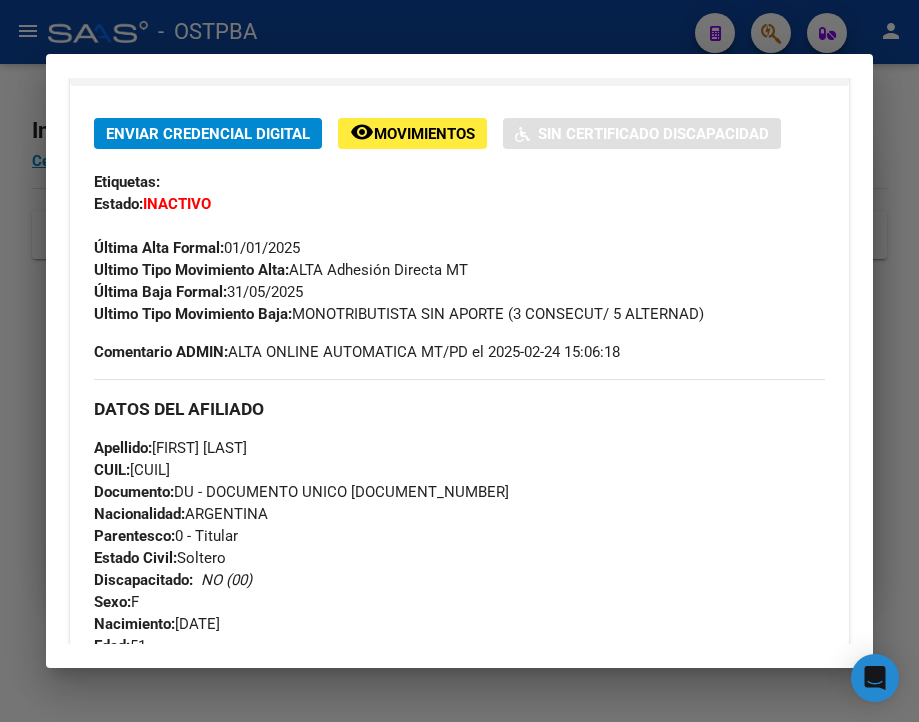drag, startPoint x: 231, startPoint y: 303, endPoint x: 328, endPoint y: 305, distance: 97.020615 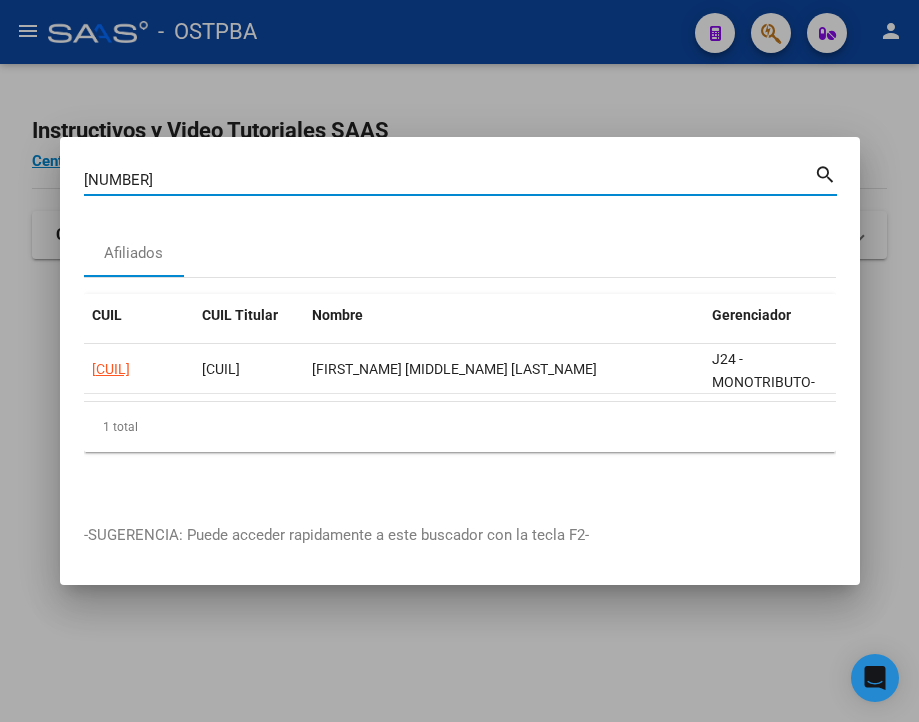 click on "[NUMBER]" at bounding box center (449, 180) 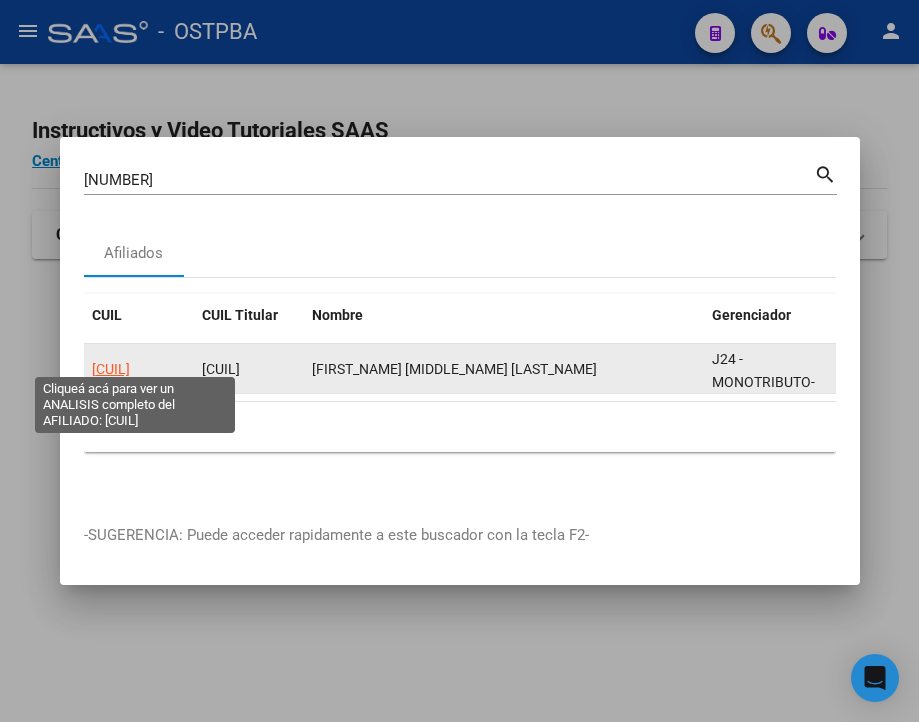 click on "[CUIL]" 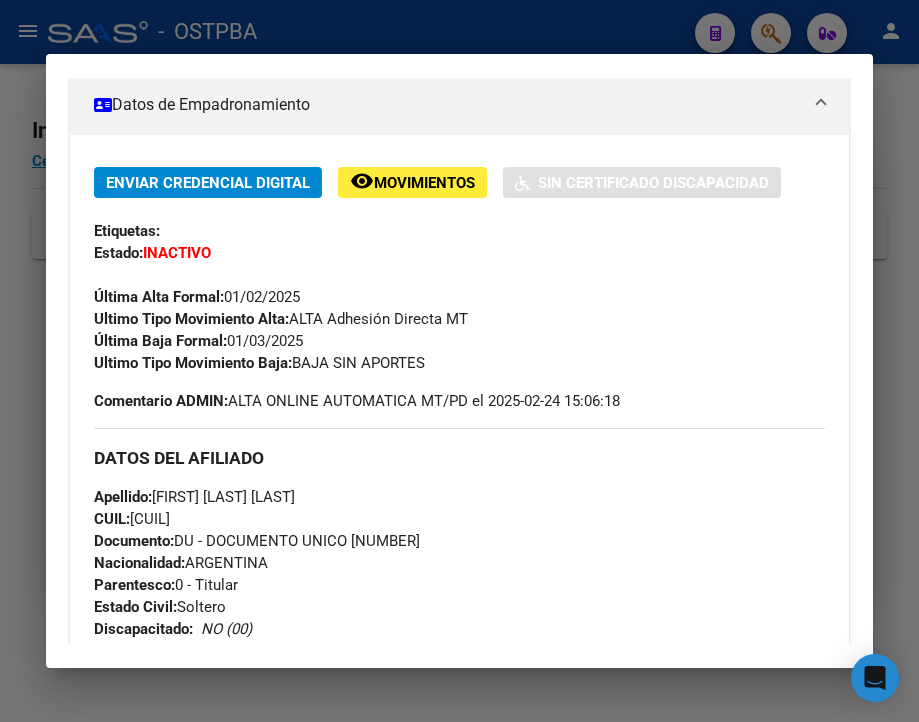 scroll, scrollTop: 400, scrollLeft: 0, axis: vertical 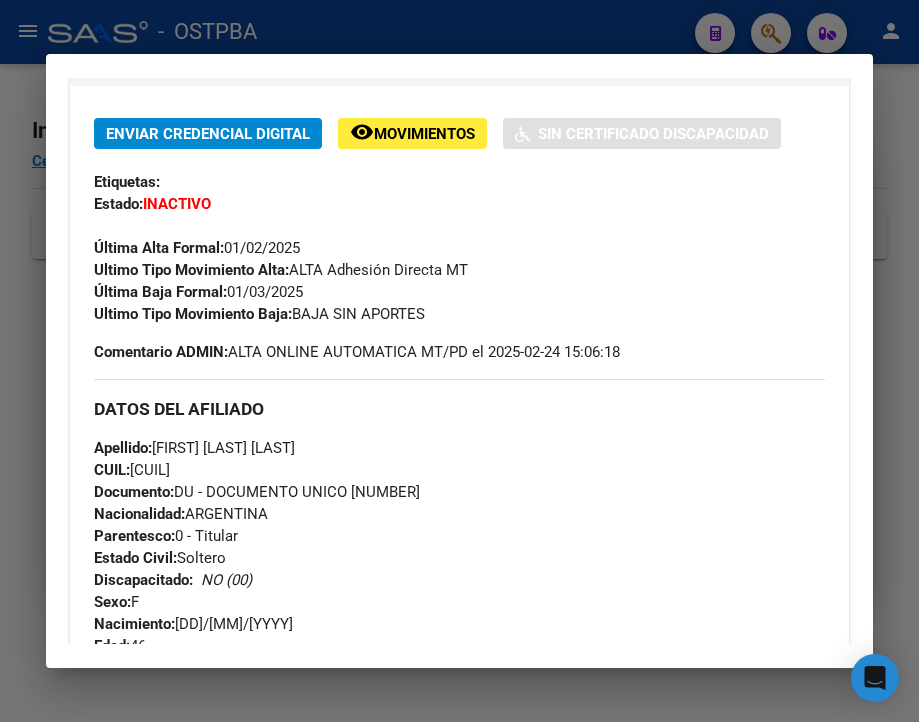 click at bounding box center (459, 361) 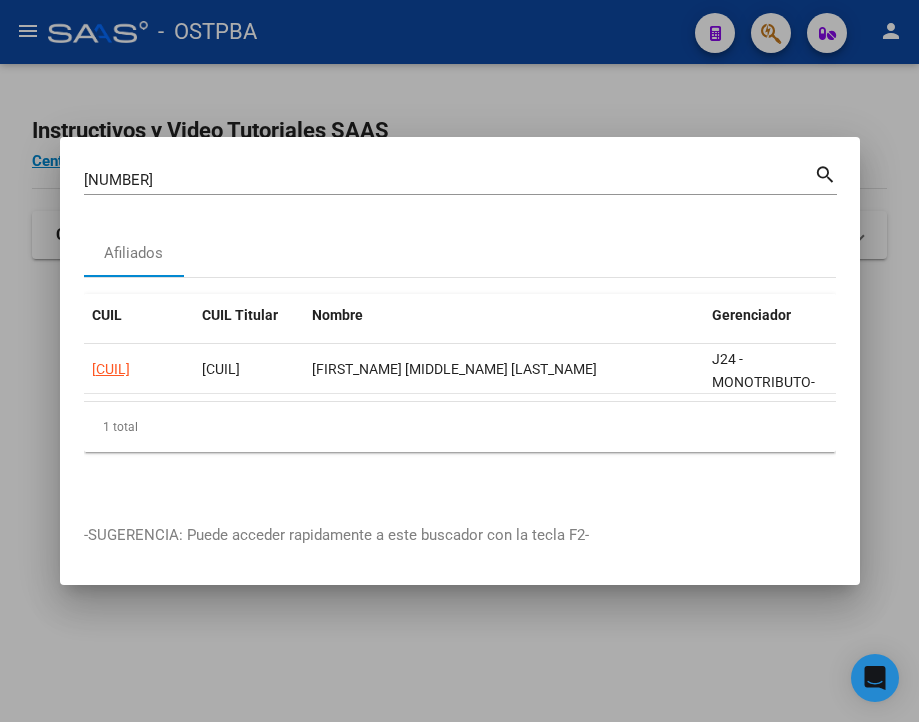 click on "[NUMBER]" at bounding box center [449, 180] 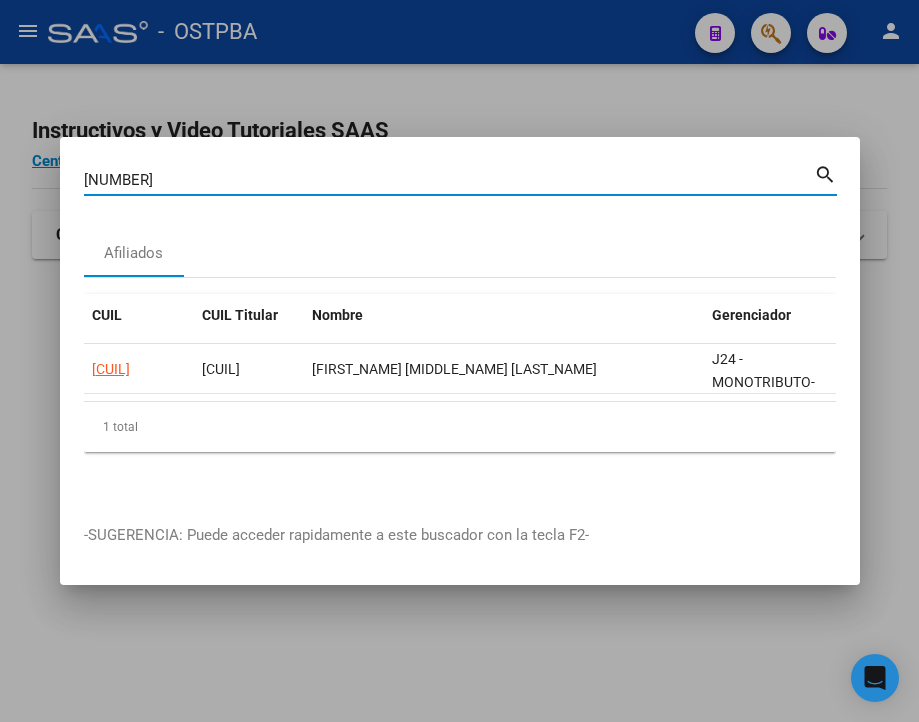 click on "[NUMBER]" at bounding box center (449, 180) 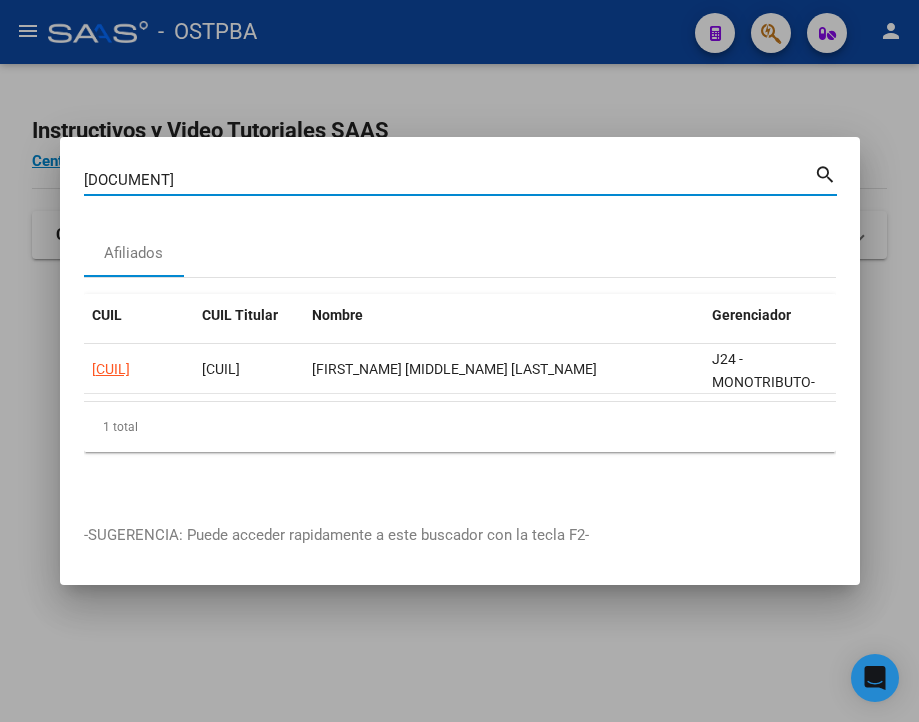 type on "[DOCUMENT]" 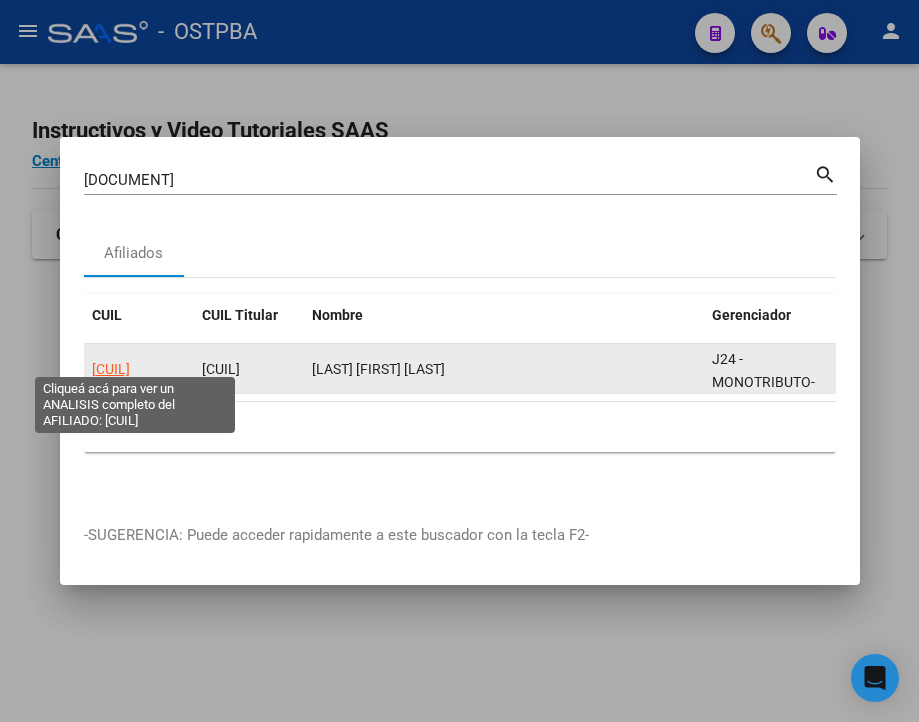 click on "[CUIL]" 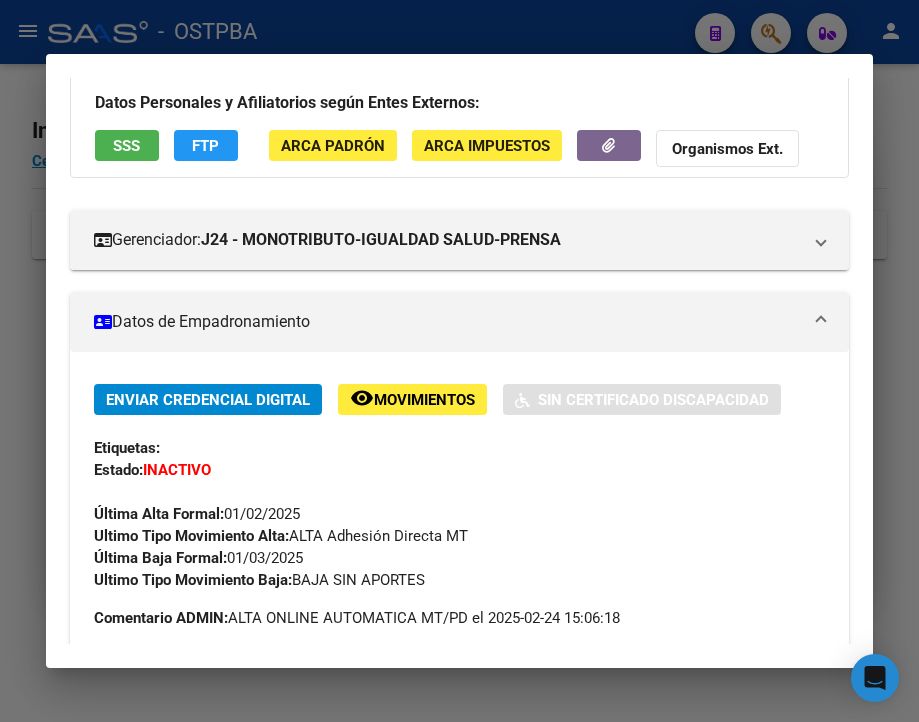 scroll, scrollTop: 200, scrollLeft: 0, axis: vertical 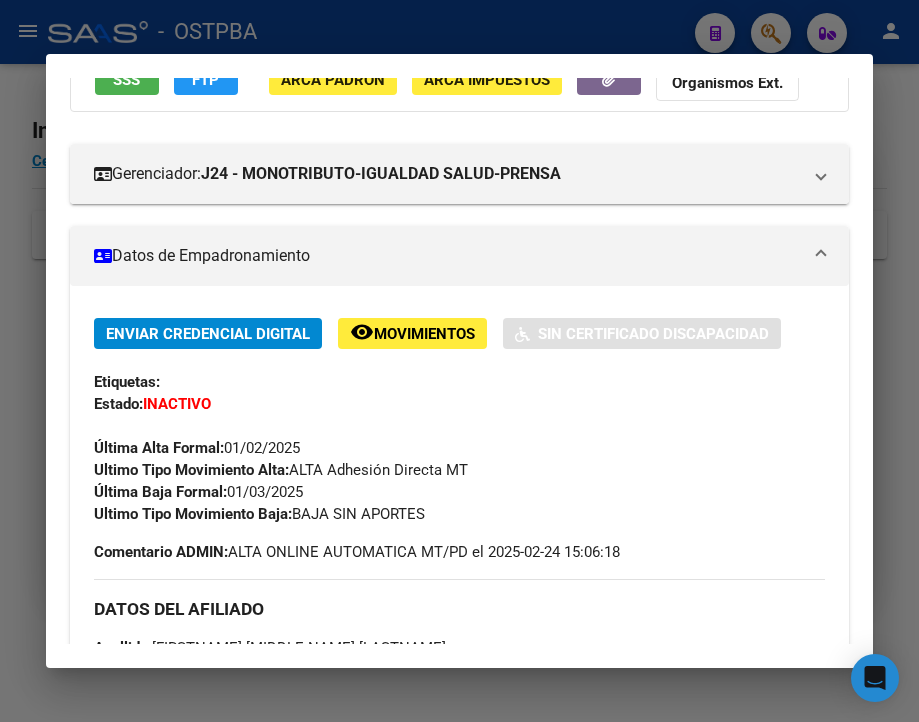 click at bounding box center [459, 361] 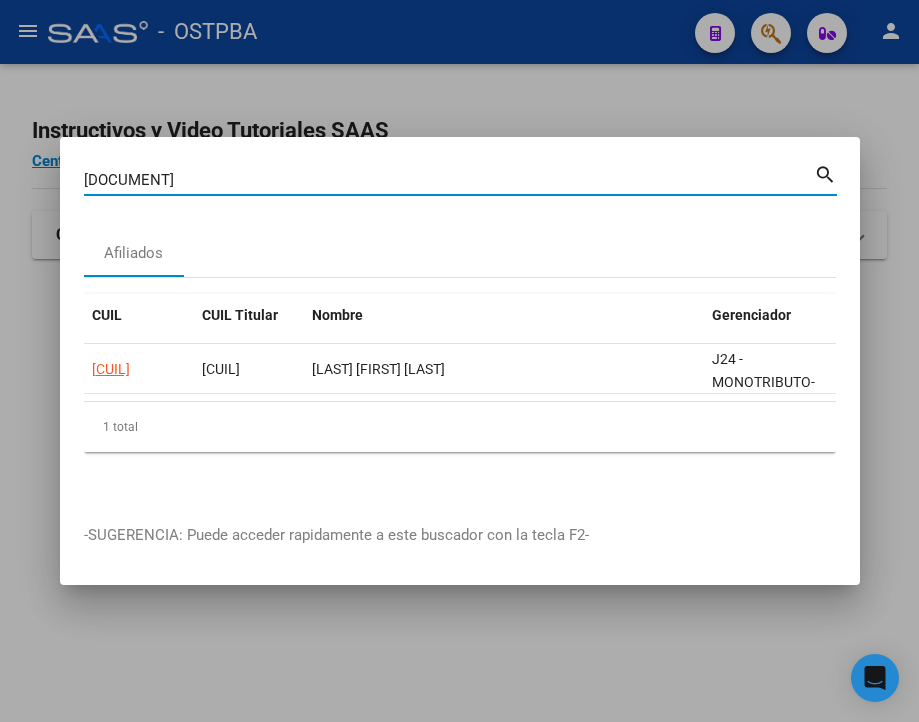 click on "[DOCUMENT]" at bounding box center [449, 180] 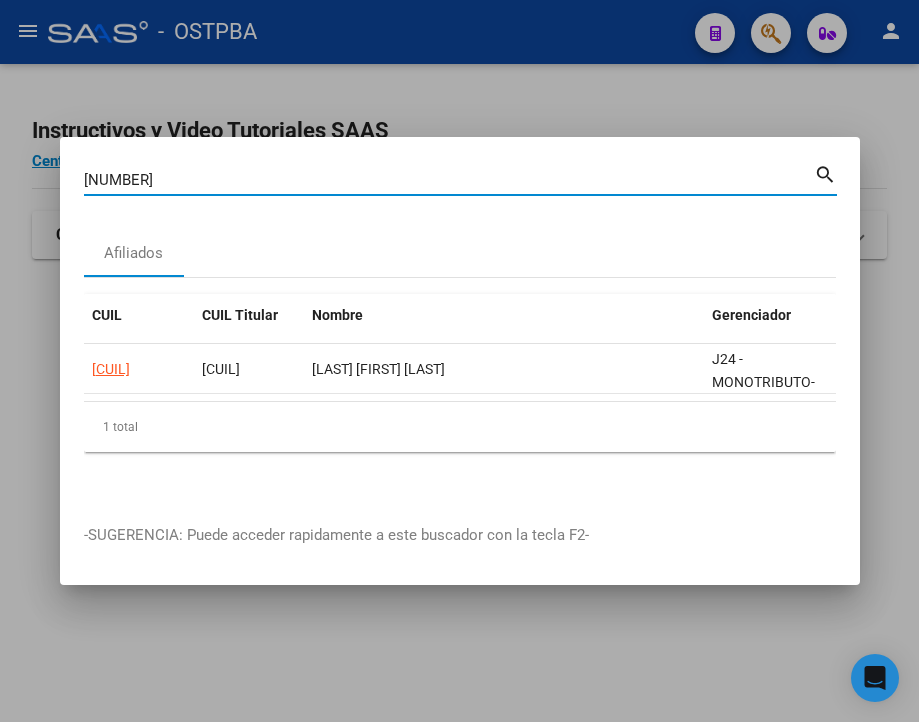 type on "[NUMBER]" 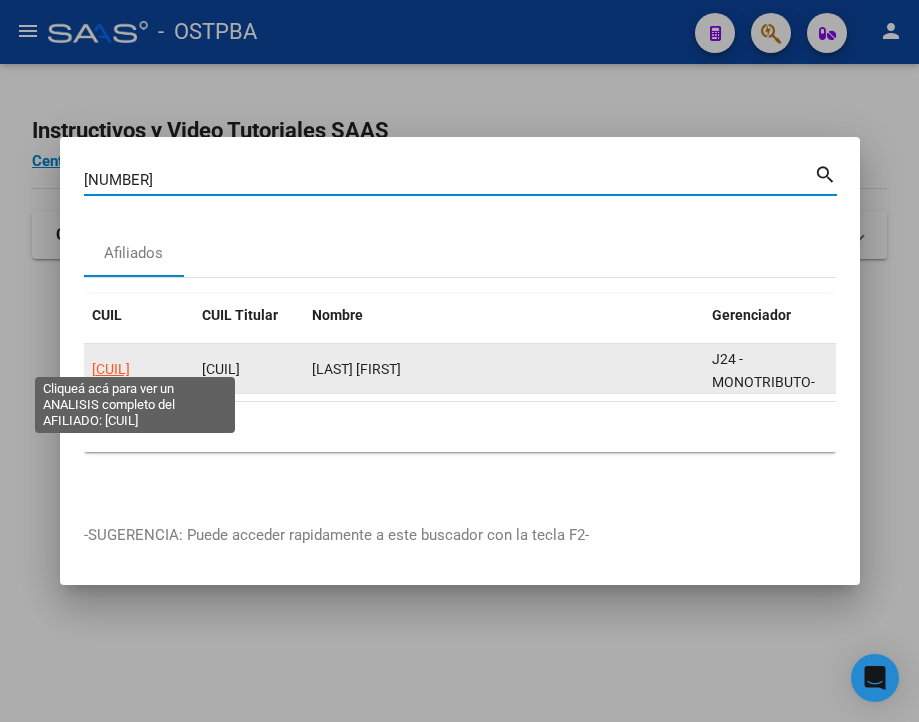 click on "[CUIL]" 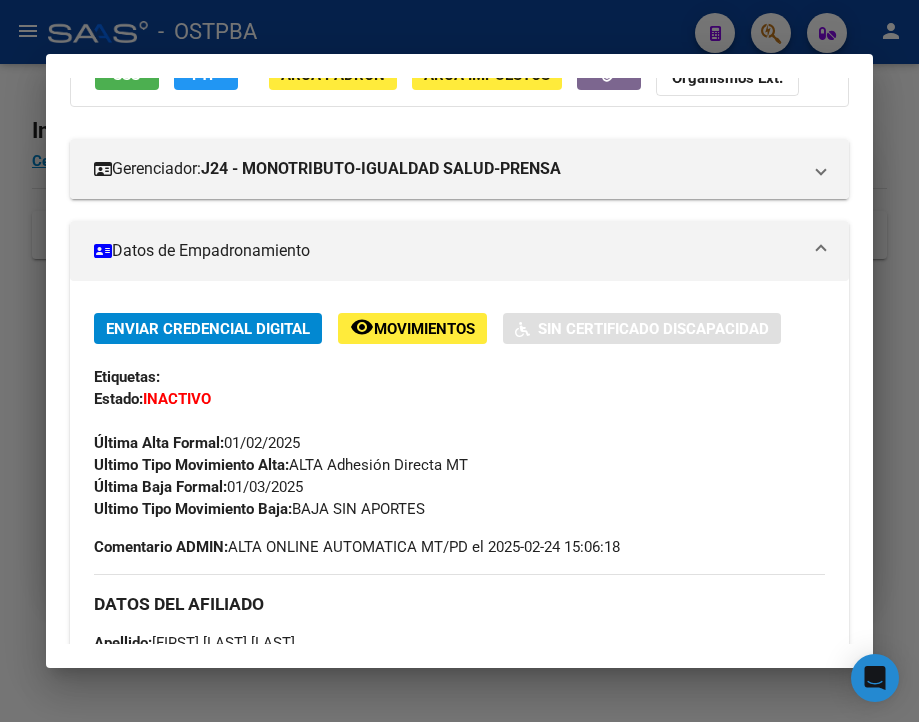 scroll, scrollTop: 400, scrollLeft: 0, axis: vertical 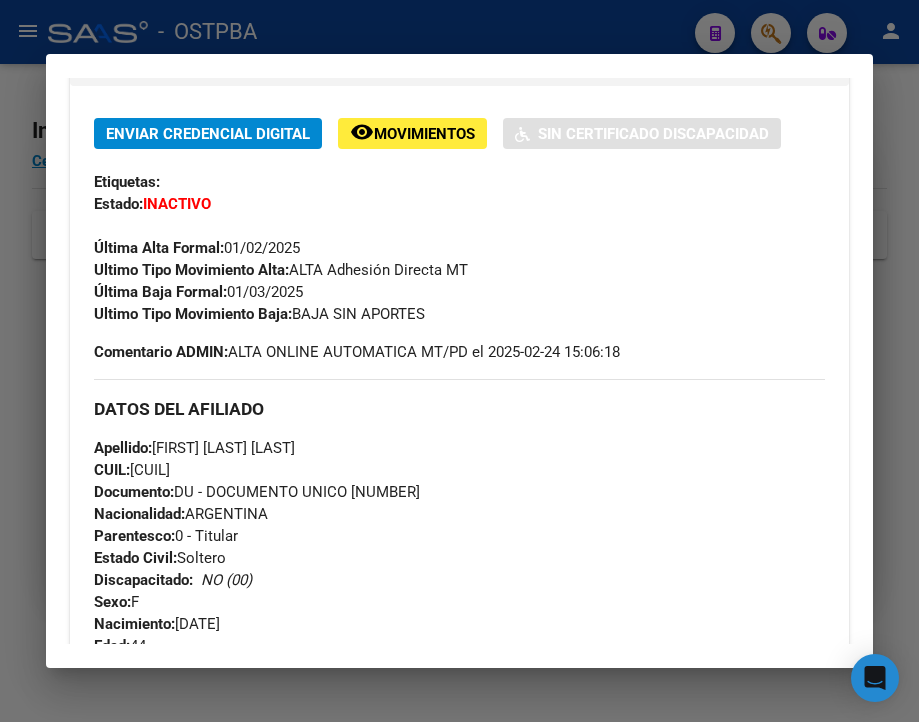 click at bounding box center (459, 361) 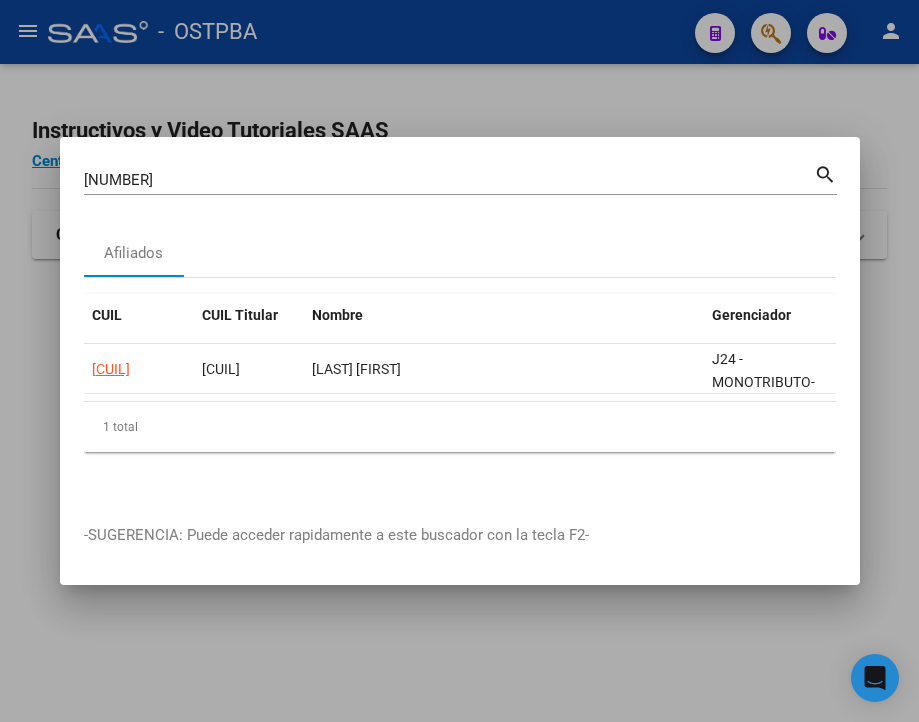 click on "[NUMBER]" at bounding box center (449, 180) 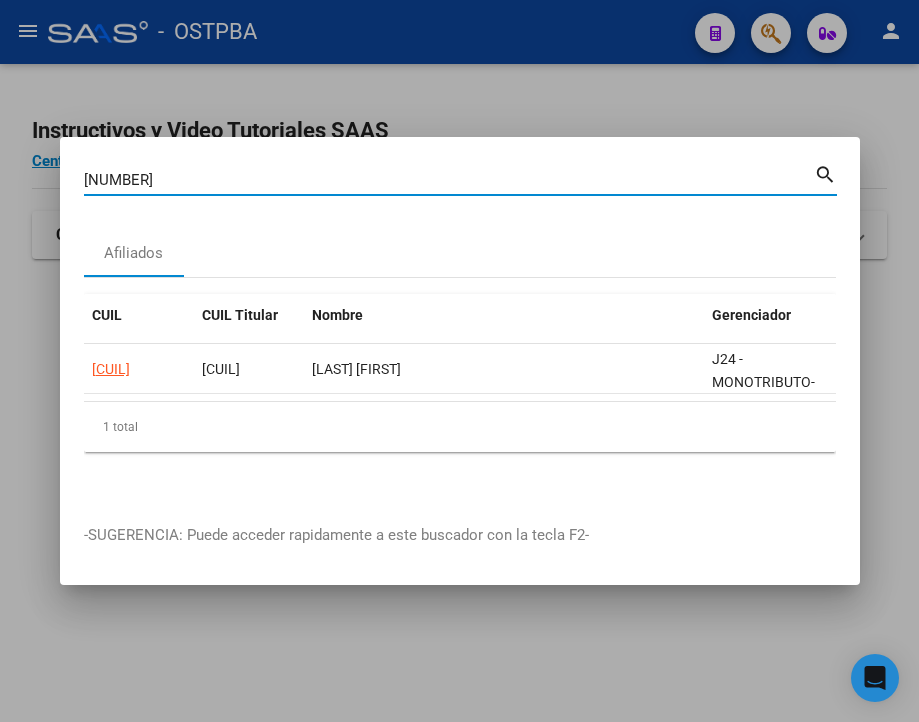 click on "[NUMBER]" at bounding box center (449, 180) 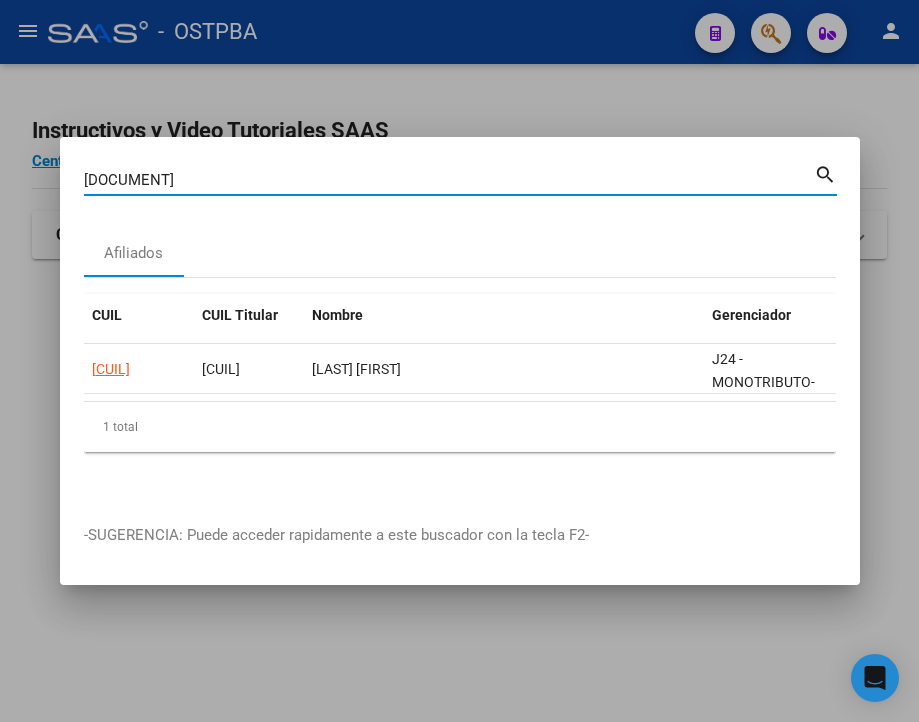 type on "[DOCUMENT]" 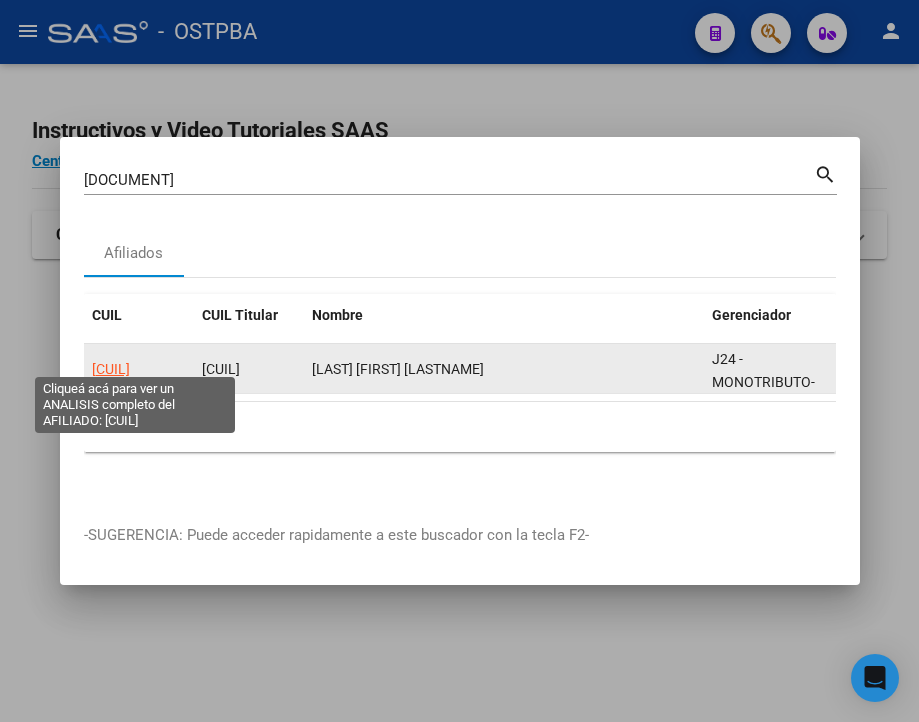 click on "[CUIL]" 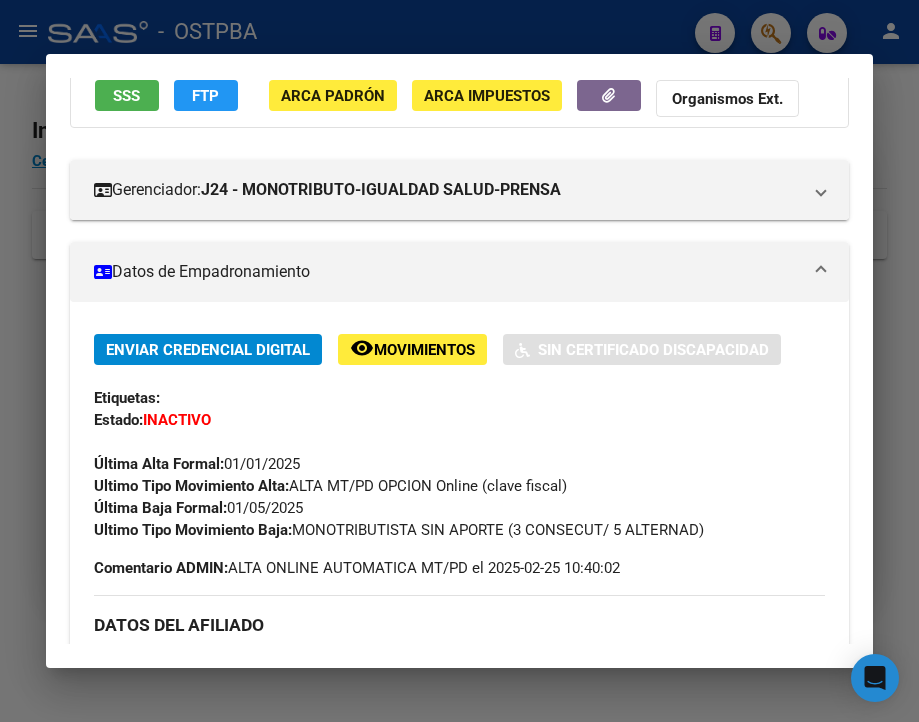 scroll, scrollTop: 200, scrollLeft: 0, axis: vertical 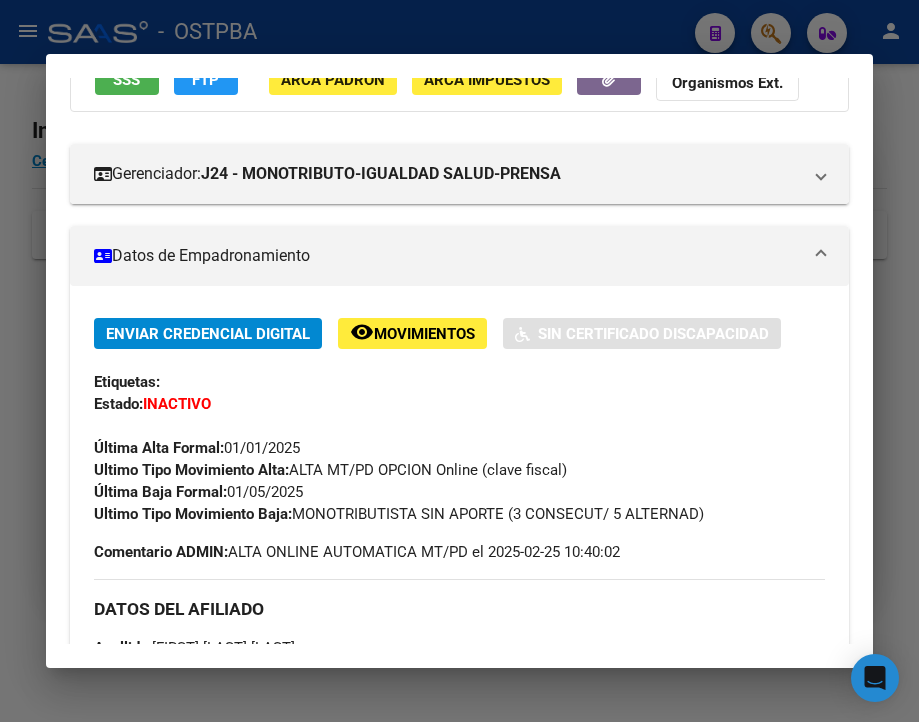 drag, startPoint x: 229, startPoint y: 509, endPoint x: 310, endPoint y: 512, distance: 81.055534 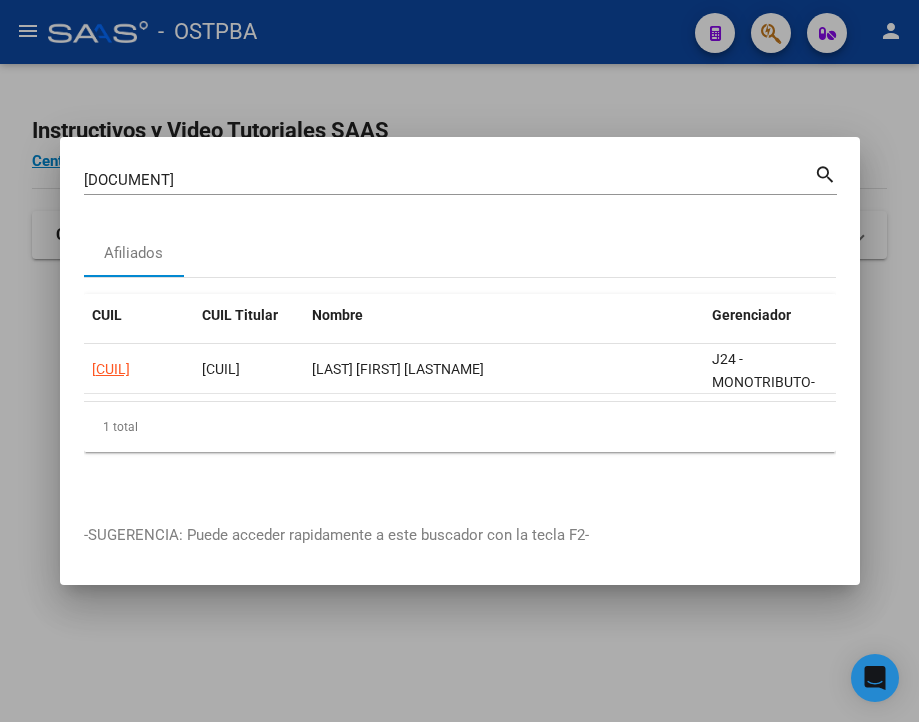 click on "[DOCUMENT]" at bounding box center (449, 180) 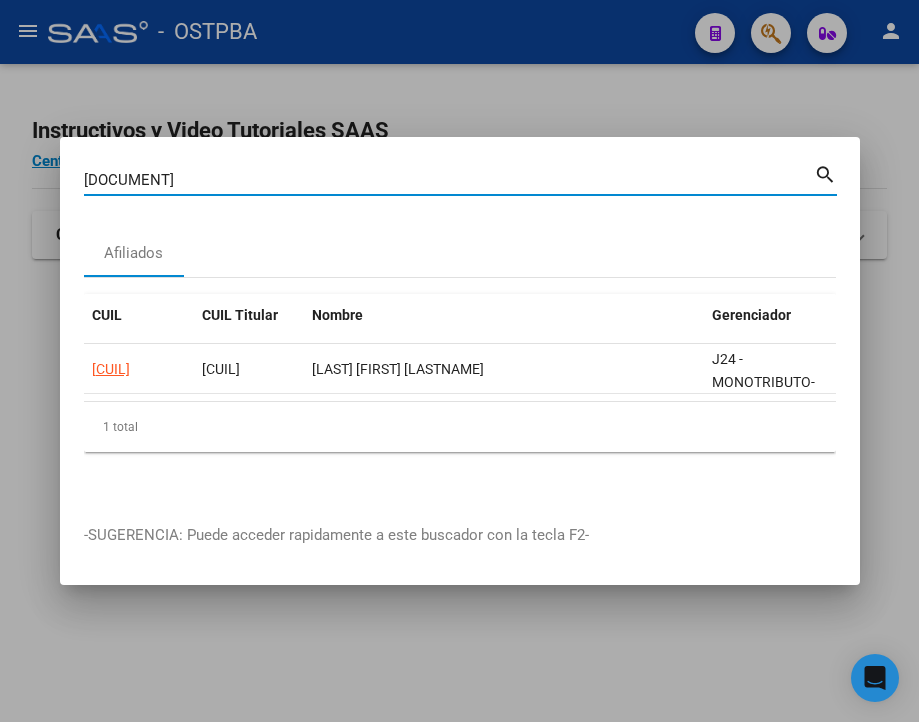 click on "[DOCUMENT]" at bounding box center (449, 180) 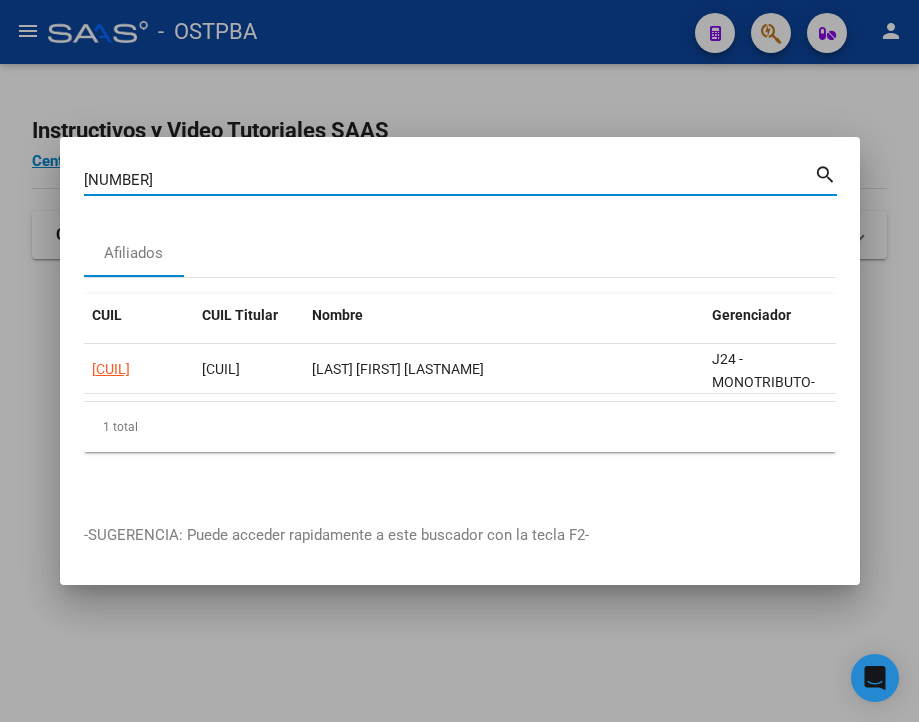 type on "[NUMBER]" 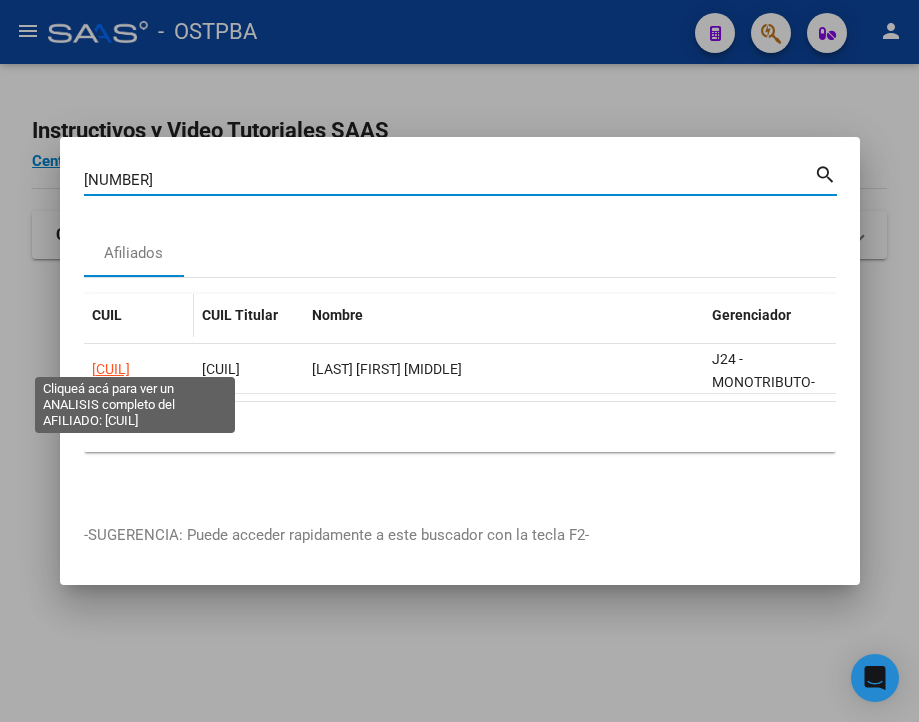 click on "[CUIL]" 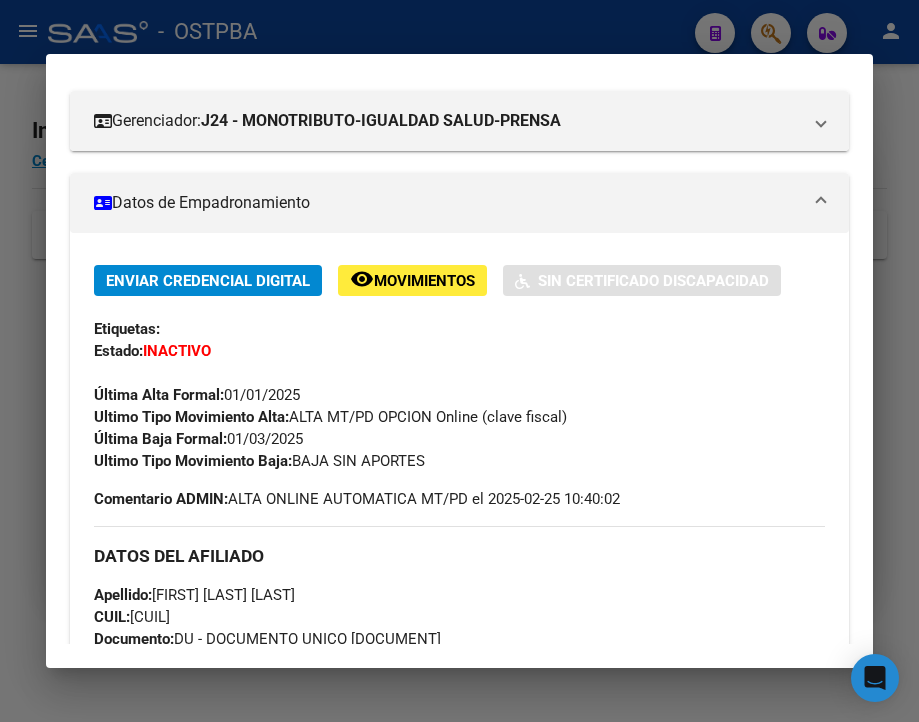 scroll, scrollTop: 300, scrollLeft: 0, axis: vertical 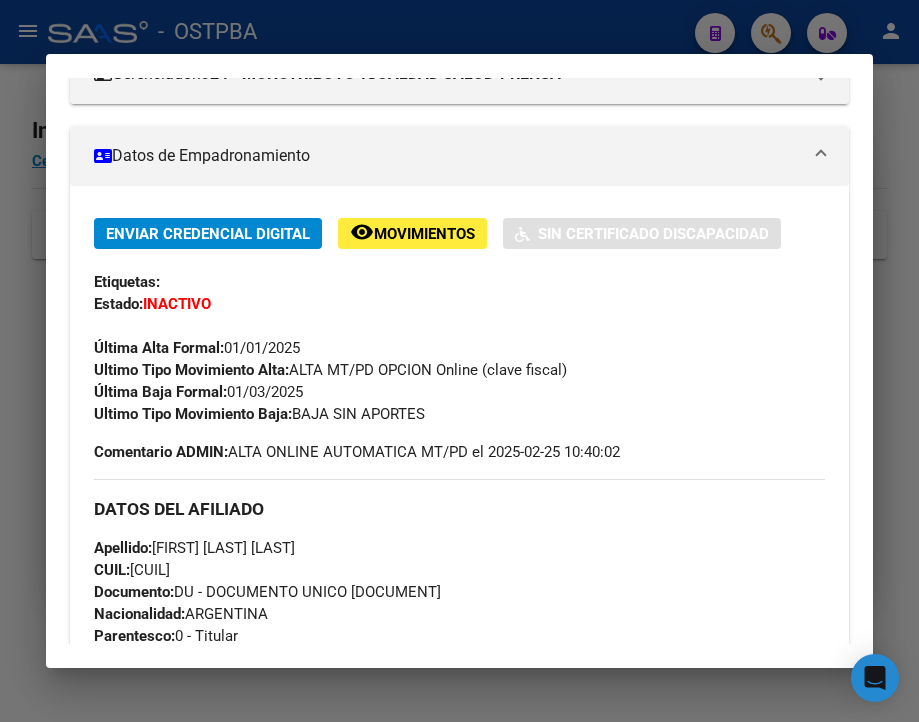 click at bounding box center [459, 361] 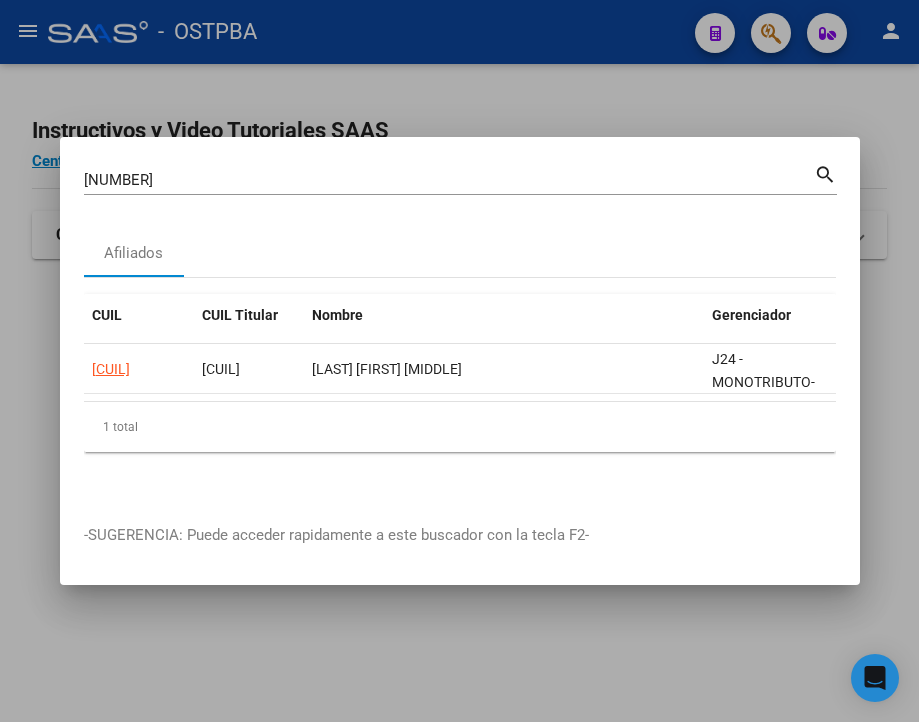 click on "[NUMBER]" at bounding box center (449, 180) 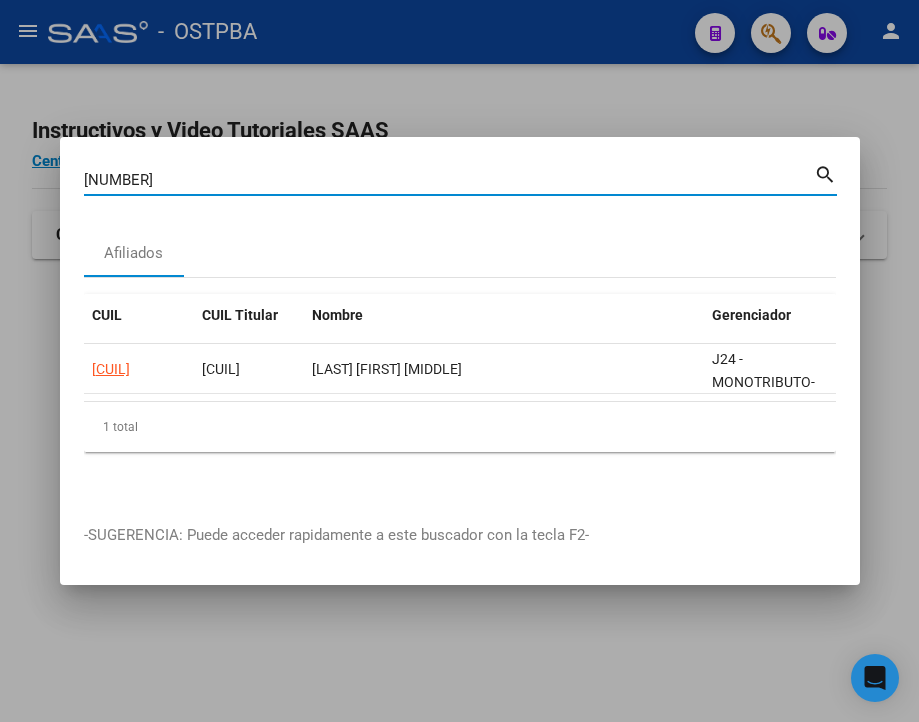 click on "[NUMBER]" at bounding box center [449, 180] 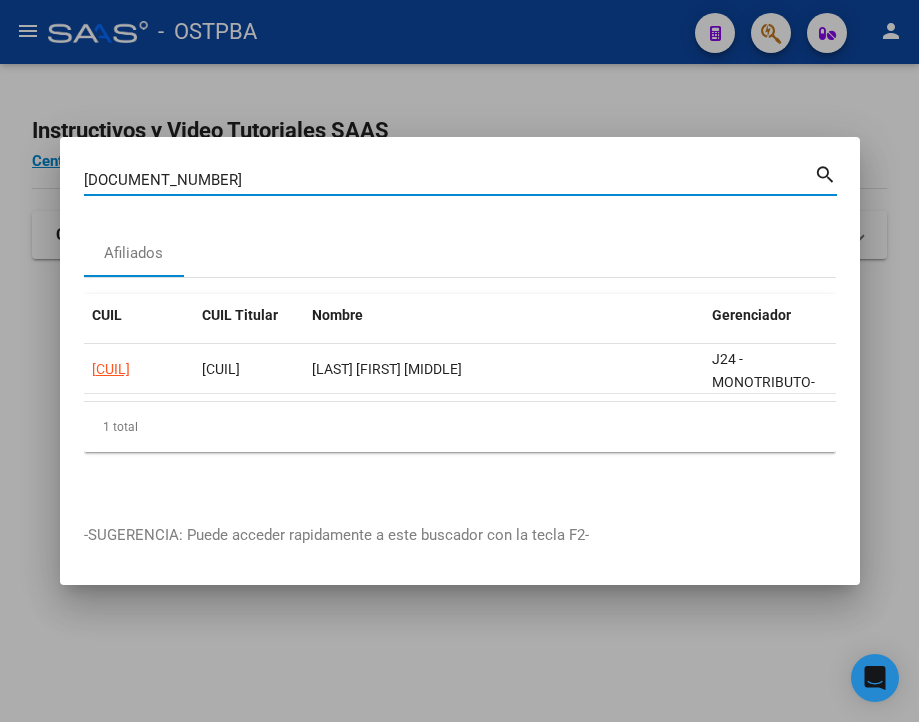 type on "[DOCUMENT_NUMBER]" 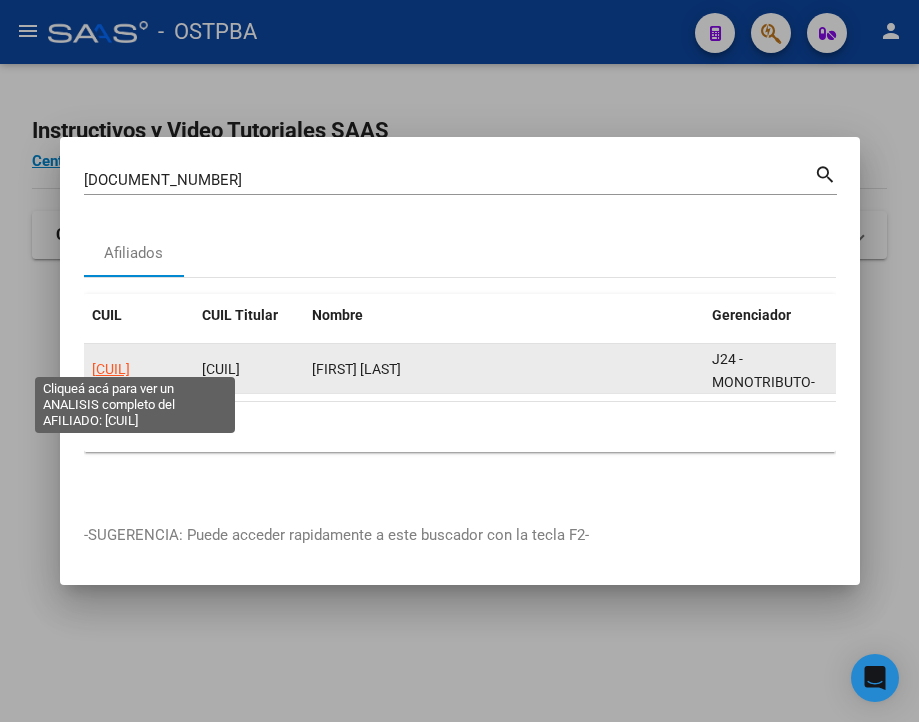 click on "[CUIL]" 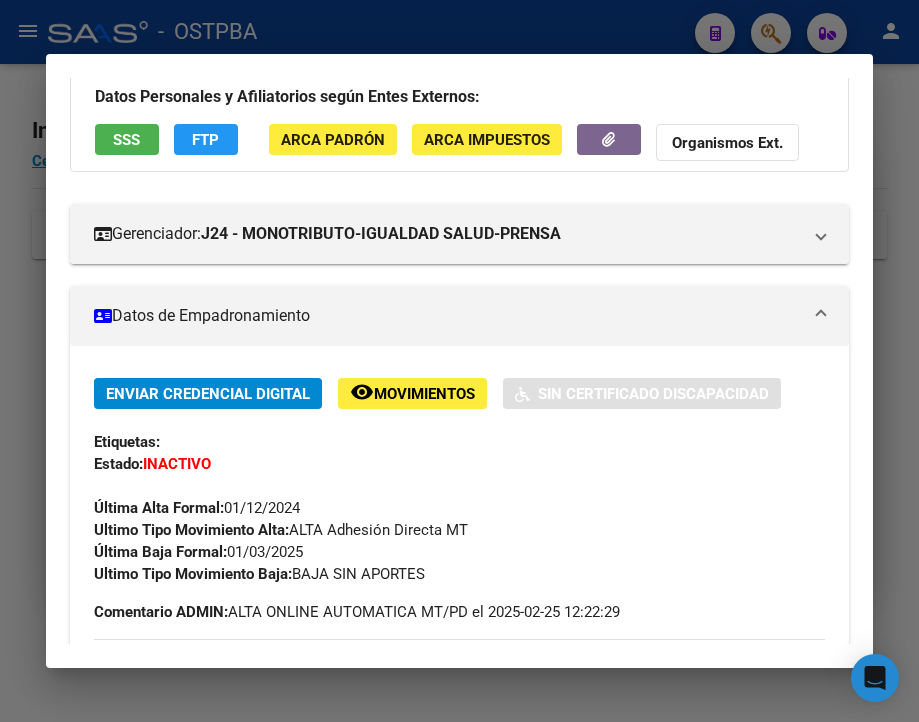 scroll, scrollTop: 200, scrollLeft: 0, axis: vertical 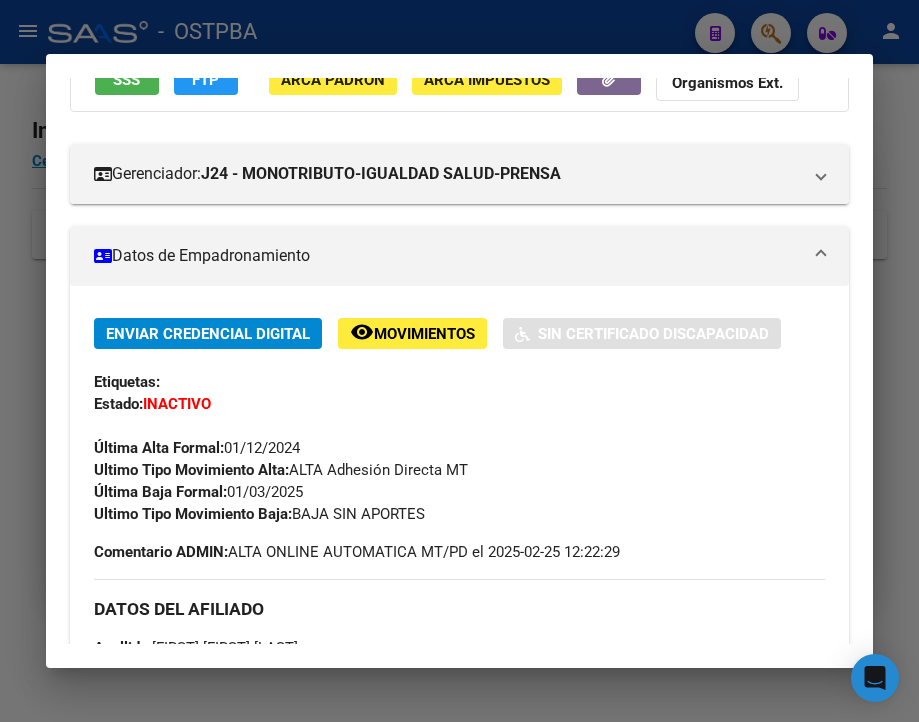 click at bounding box center [459, 361] 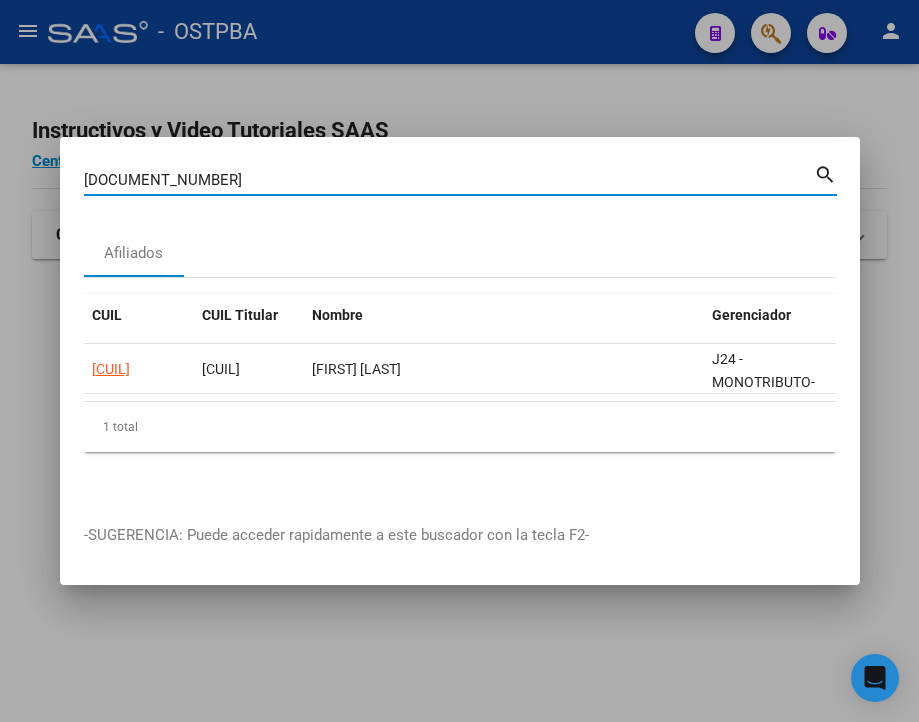 click on "[DOCUMENT_NUMBER]" at bounding box center [449, 180] 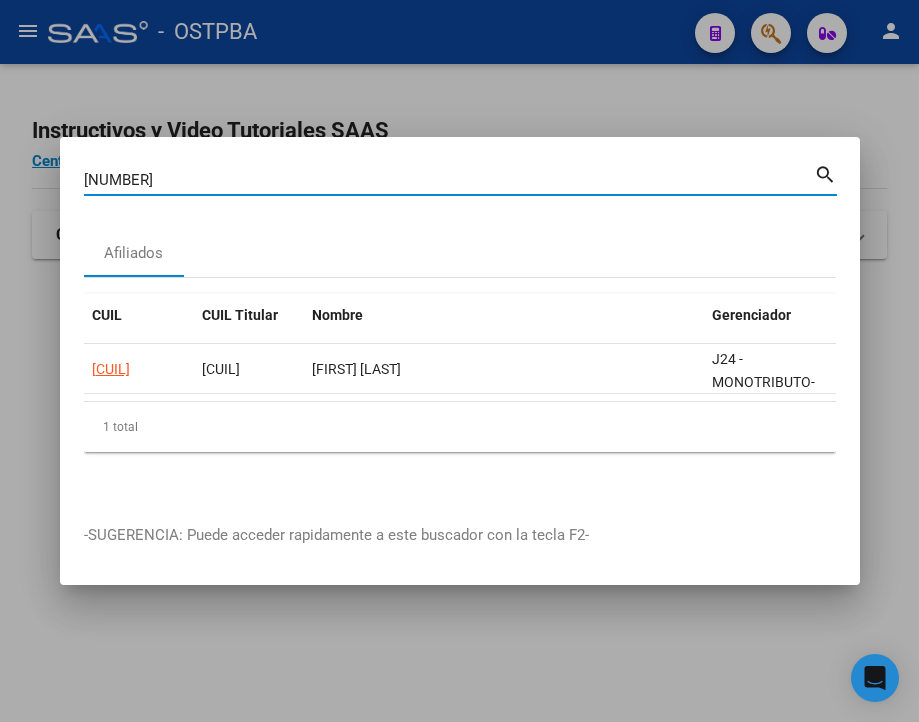 type on "[NUMBER]" 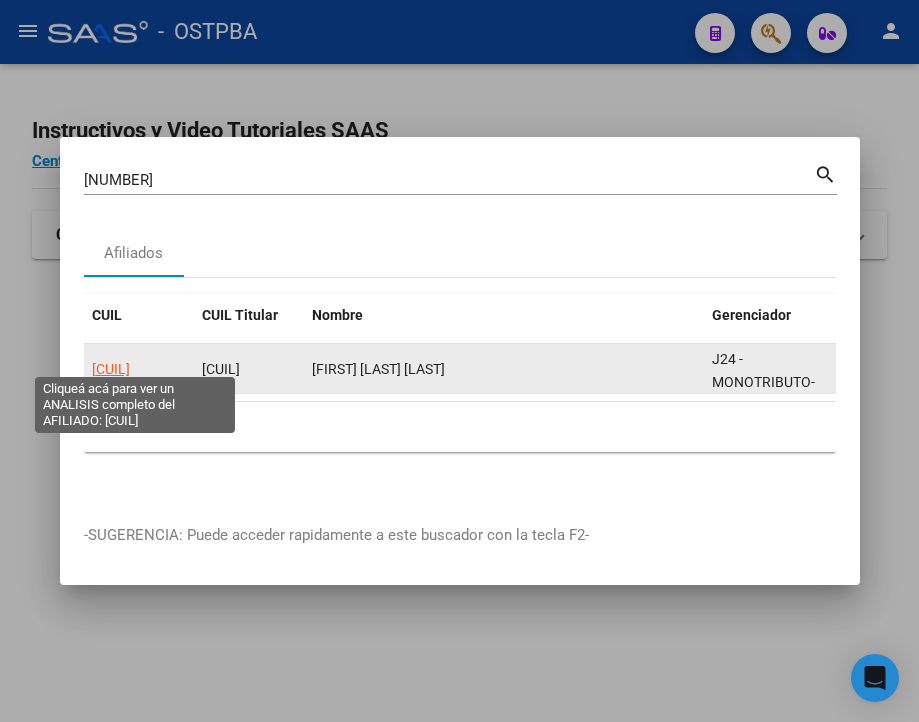 click on "[CUIL]" 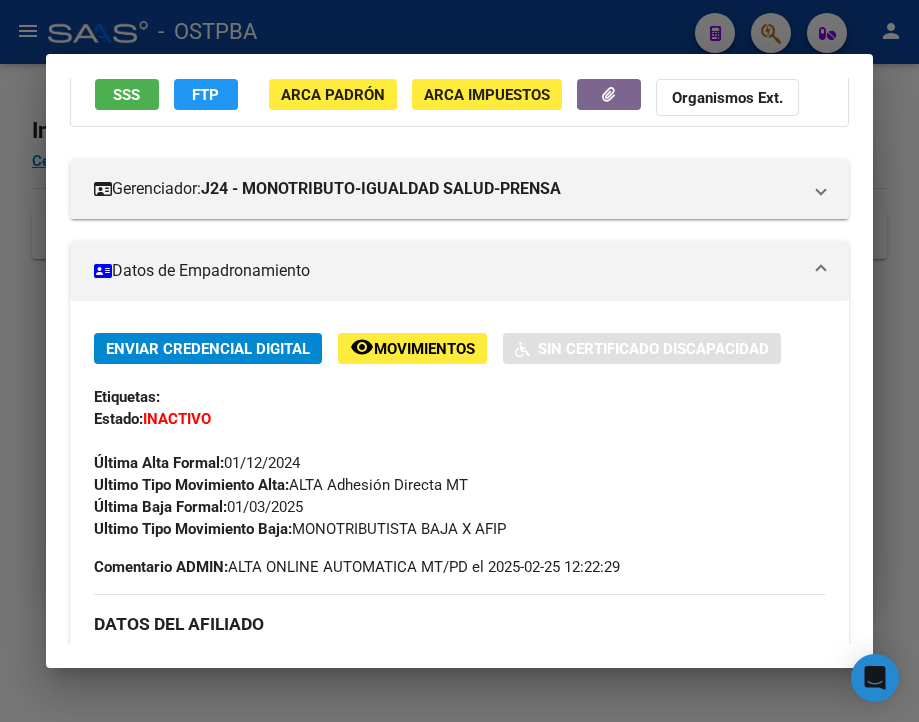 scroll, scrollTop: 200, scrollLeft: 0, axis: vertical 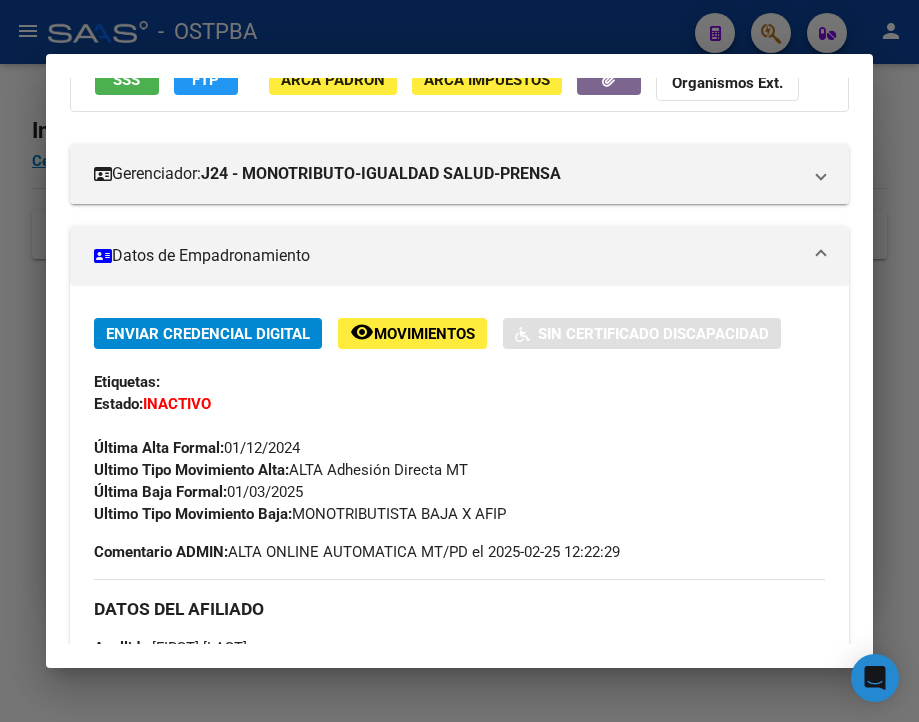 drag, startPoint x: 229, startPoint y: 507, endPoint x: 314, endPoint y: 510, distance: 85.052925 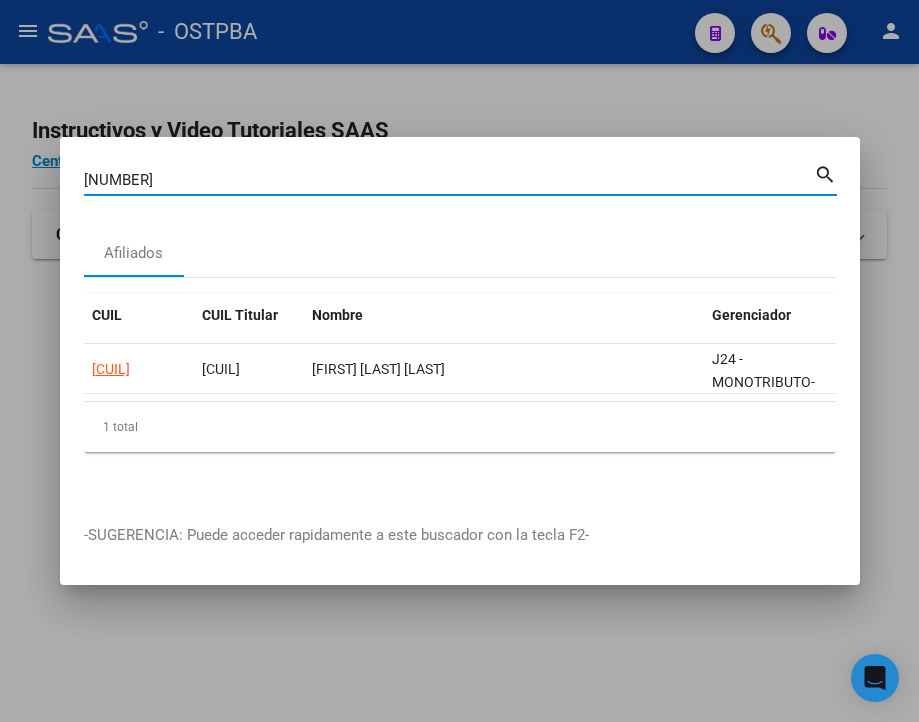click on "[NUMBER]" at bounding box center (449, 180) 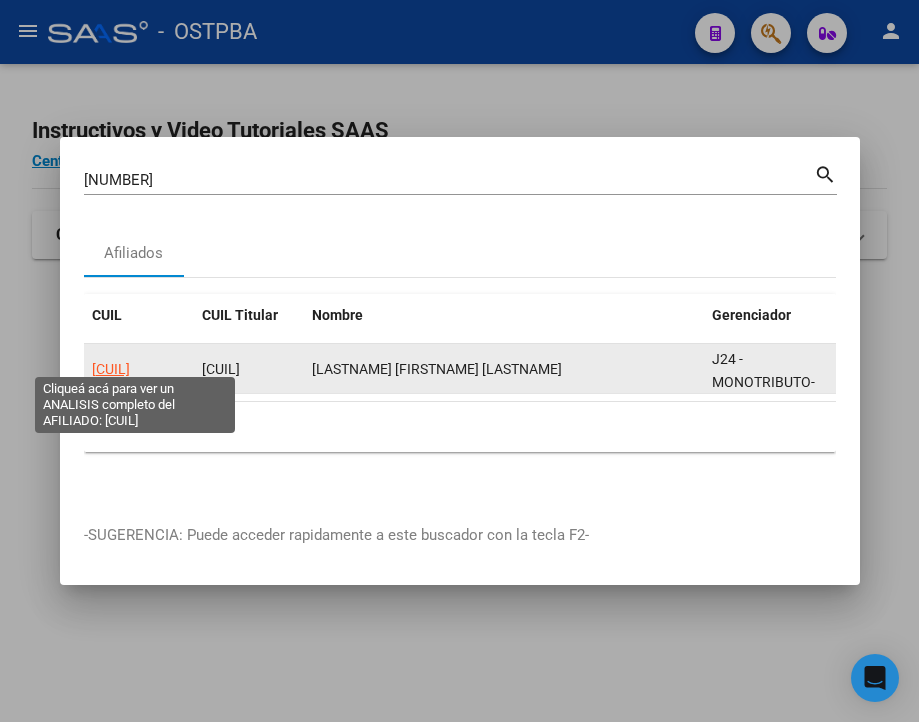 click on "[CUIL]" 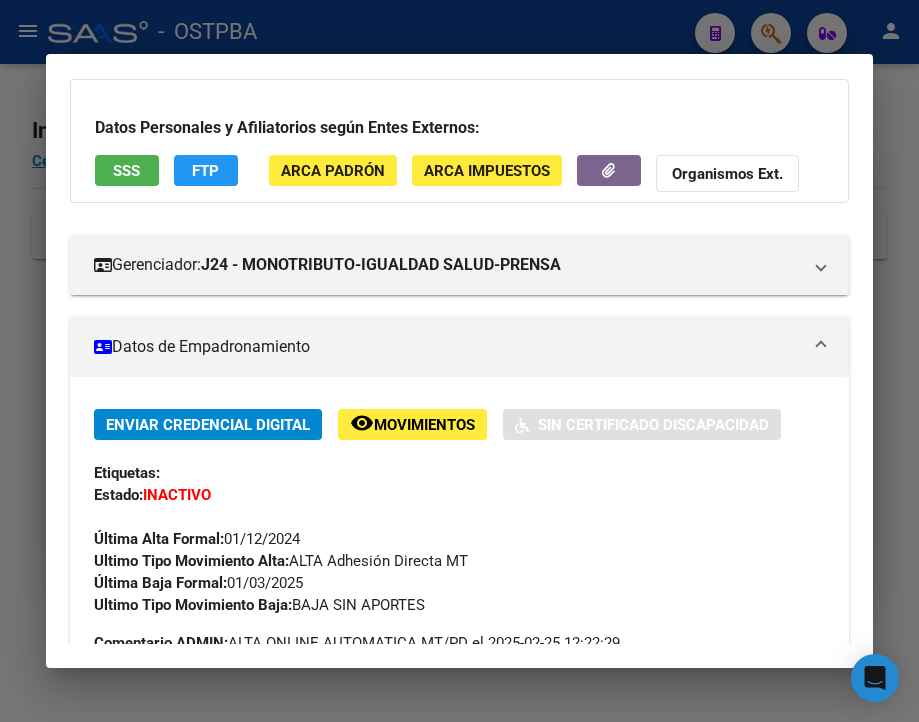 scroll, scrollTop: 200, scrollLeft: 0, axis: vertical 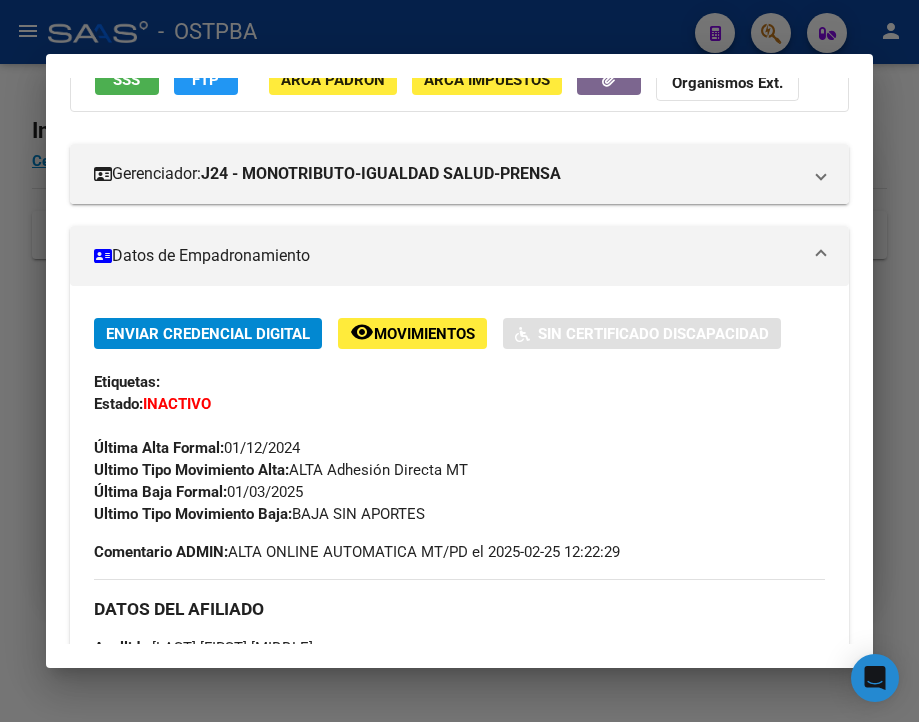 click at bounding box center (459, 361) 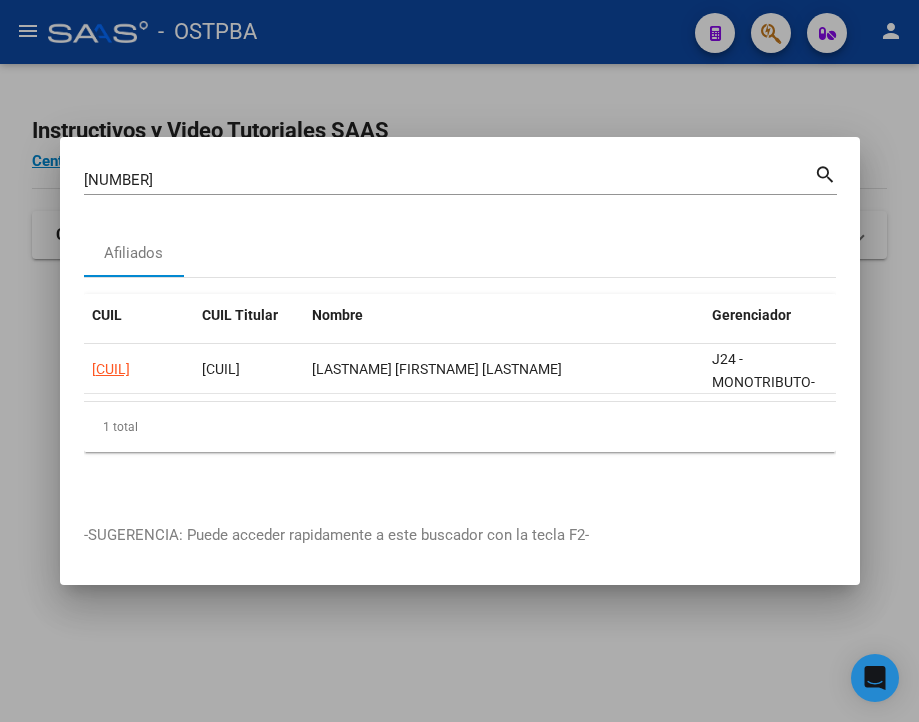 click on "[NUMBER]" at bounding box center (449, 180) 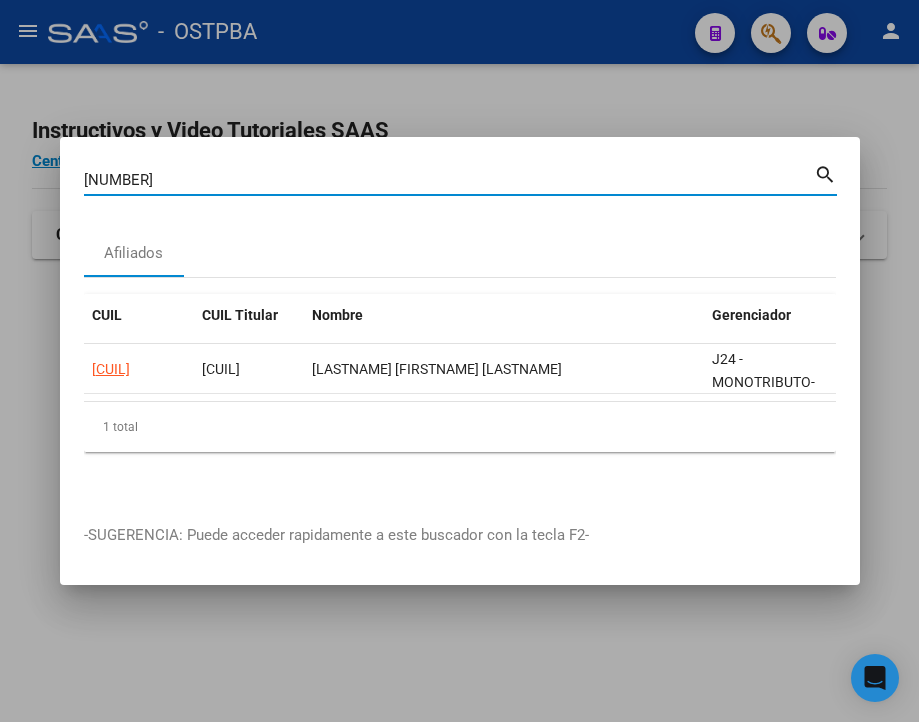 click on "[NUMBER]" at bounding box center (449, 180) 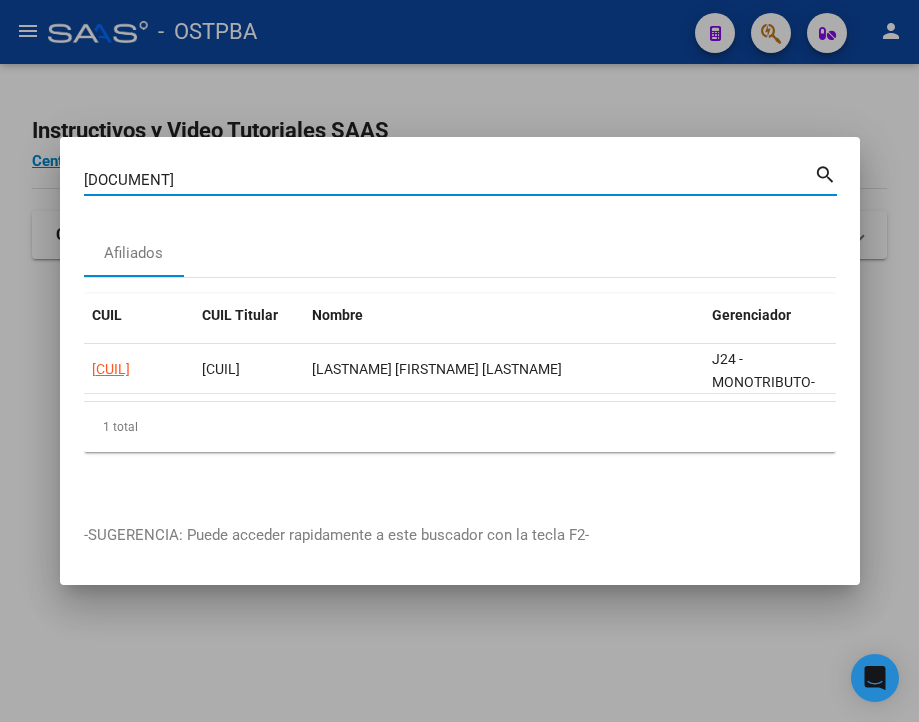 type on "[DOCUMENT]" 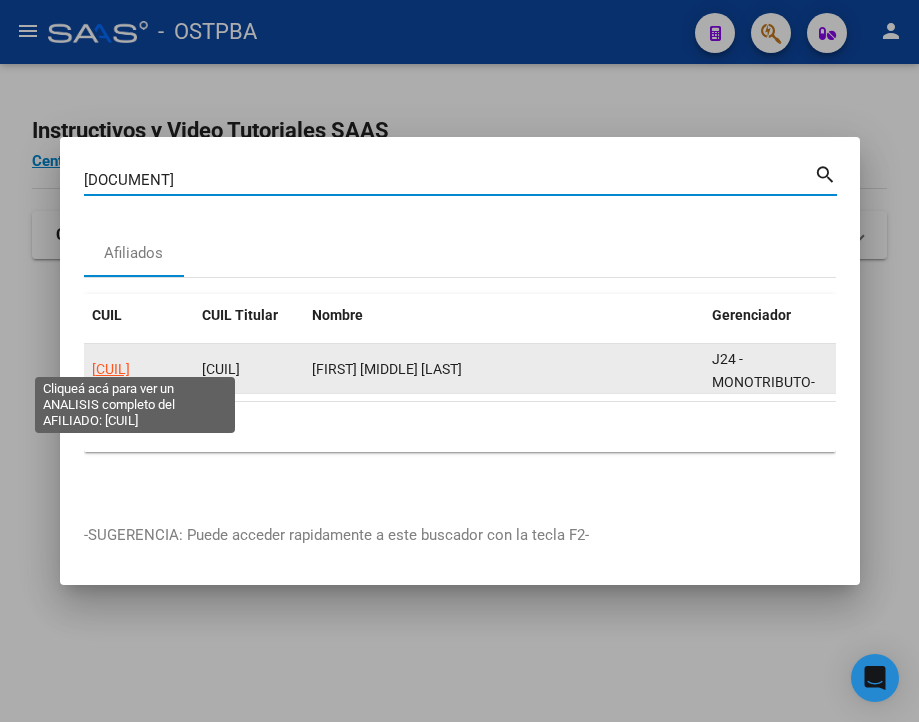 click on "[CUIL]" 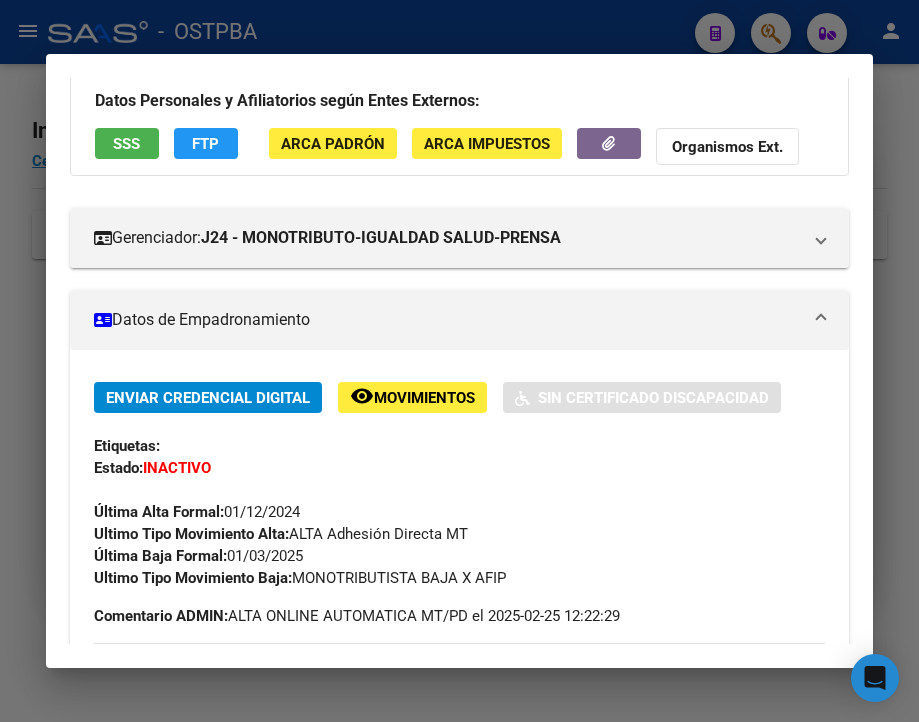 scroll, scrollTop: 200, scrollLeft: 0, axis: vertical 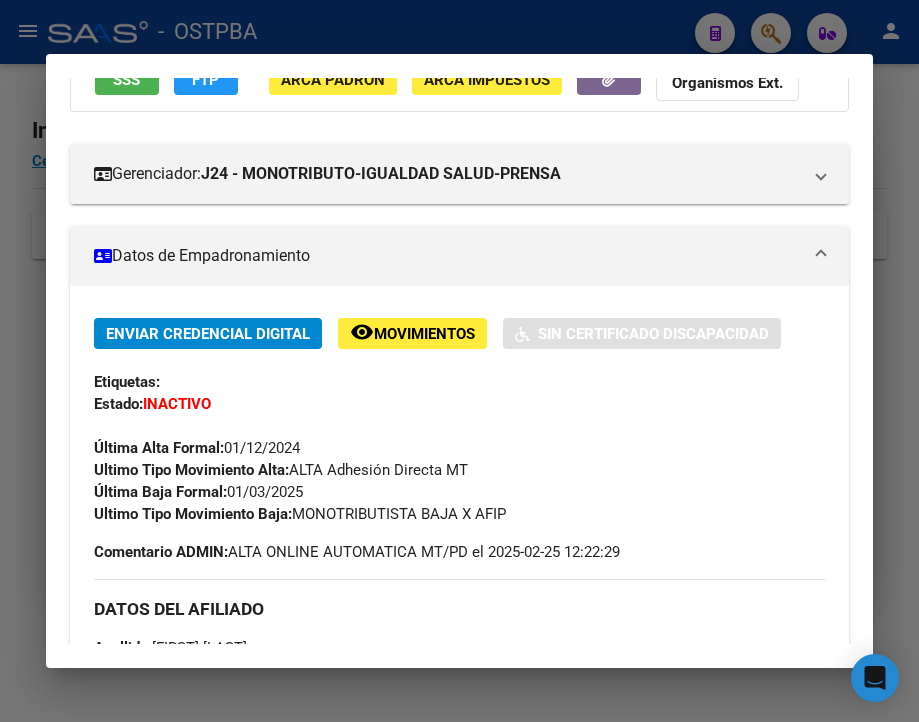 click at bounding box center (459, 361) 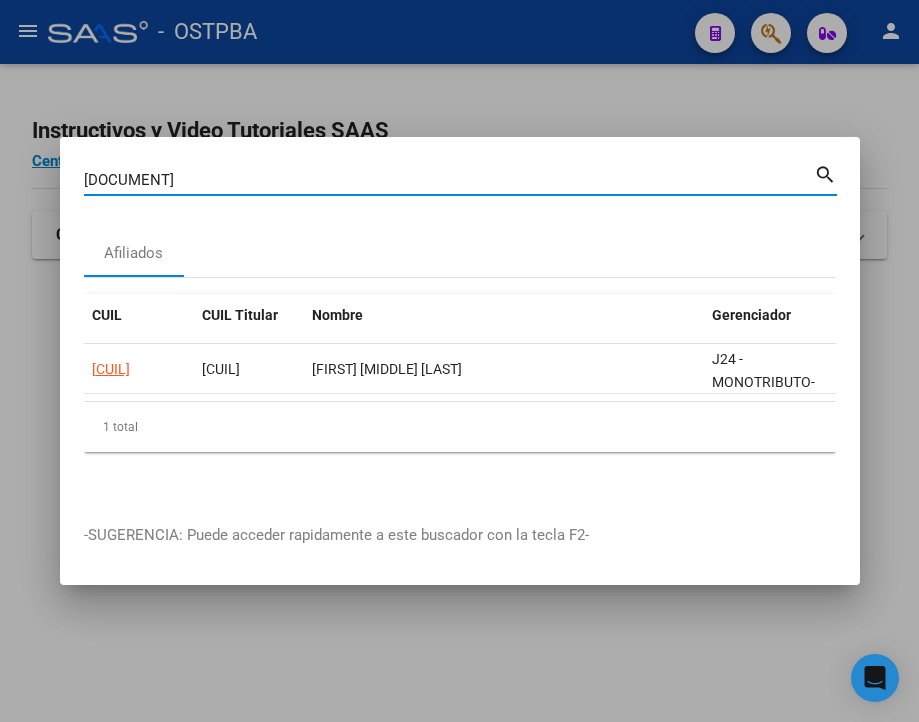 click on "[DOCUMENT]" at bounding box center (449, 180) 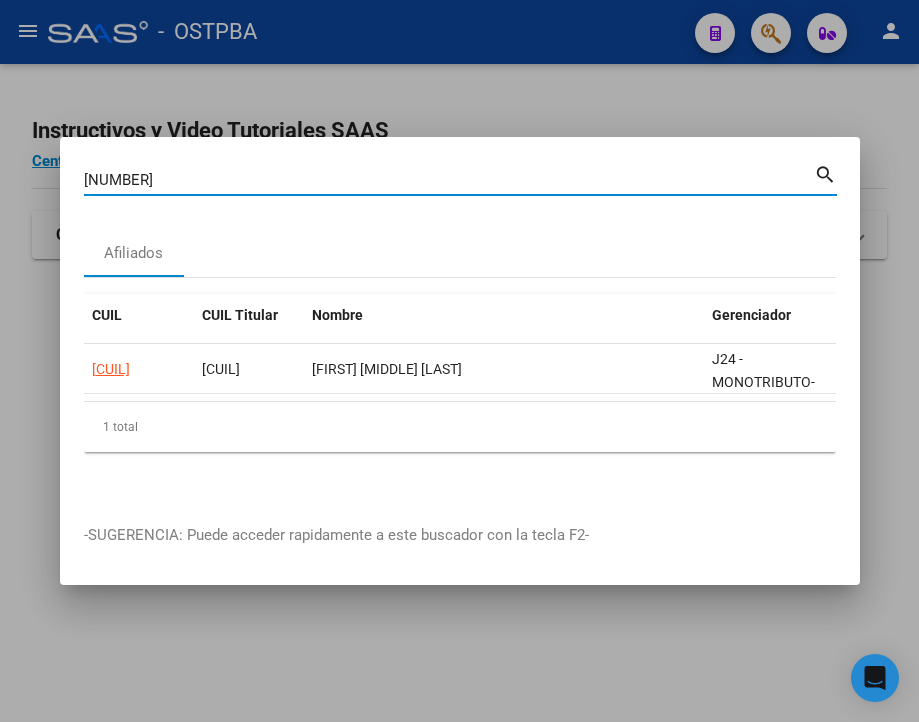 type on "[NUMBER]" 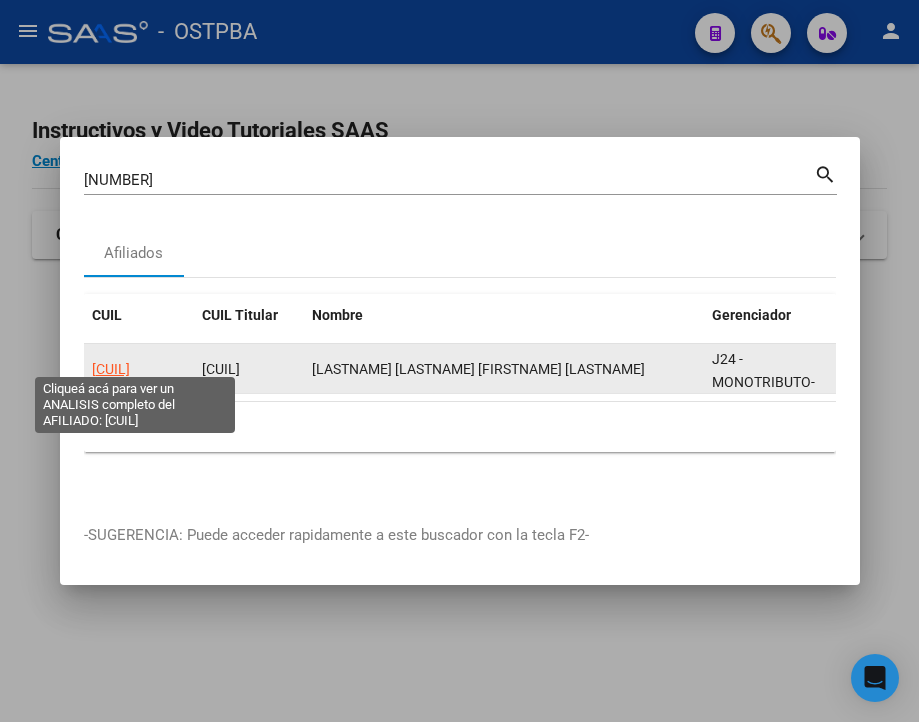 click on "[CUIL]" 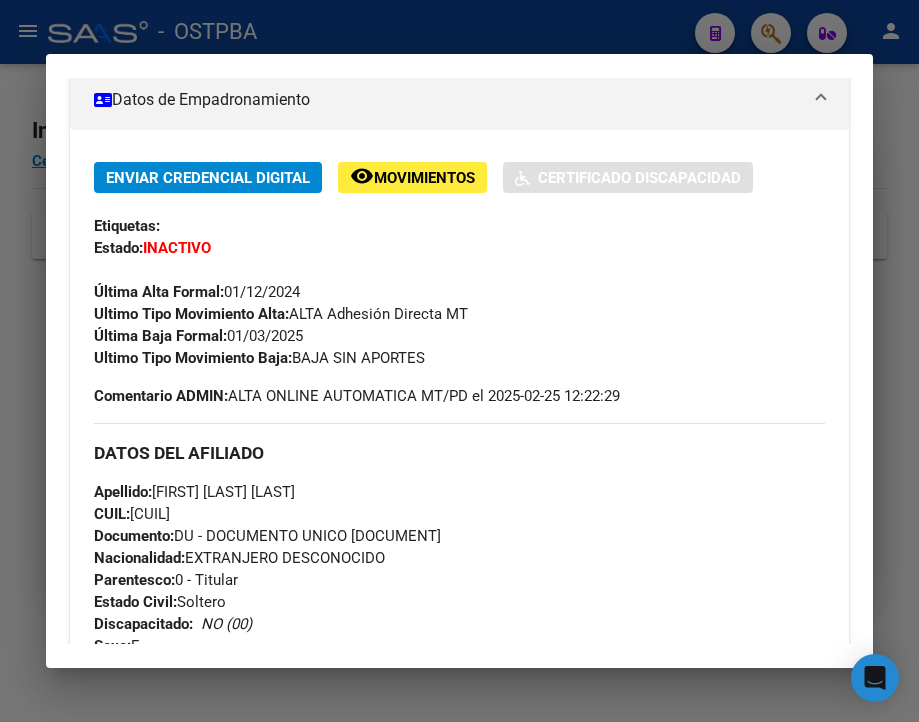 scroll, scrollTop: 360, scrollLeft: 0, axis: vertical 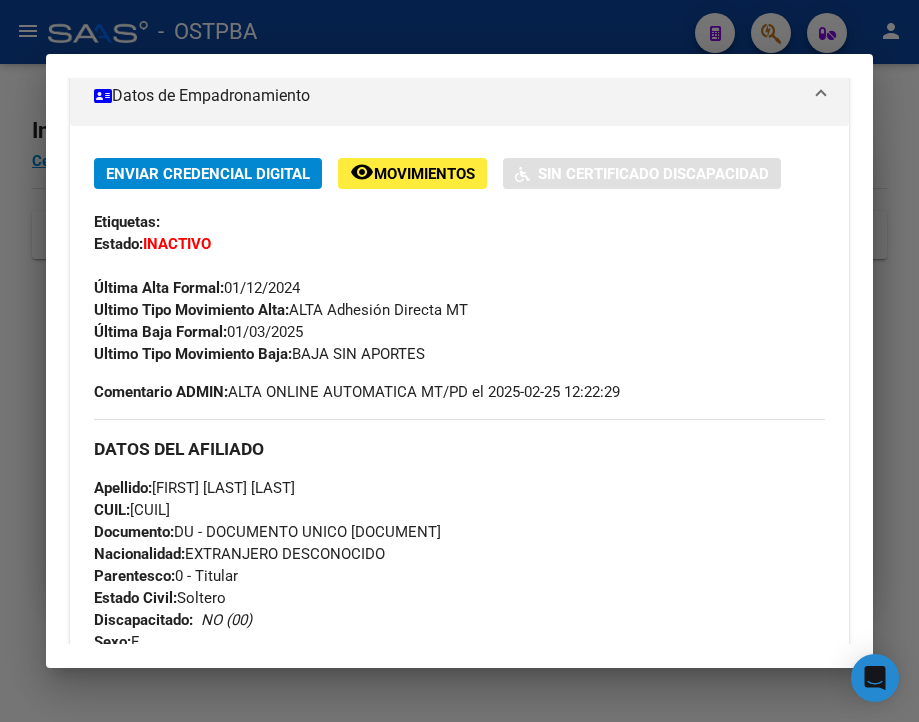 drag, startPoint x: 170, startPoint y: 19, endPoint x: 166, endPoint y: 37, distance: 18.439089 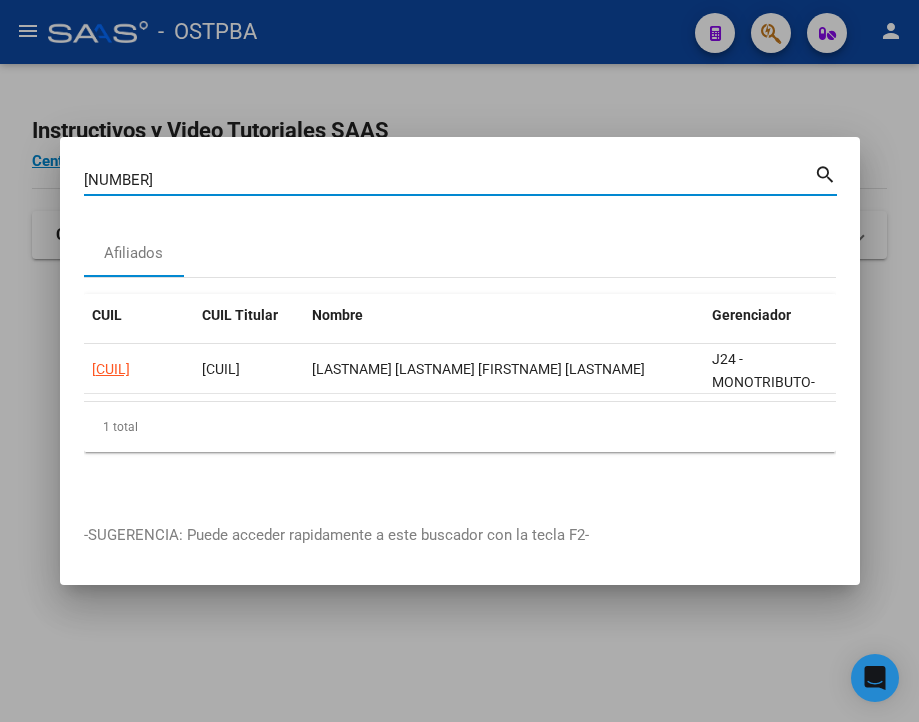 click on "[NUMBER]" at bounding box center (449, 180) 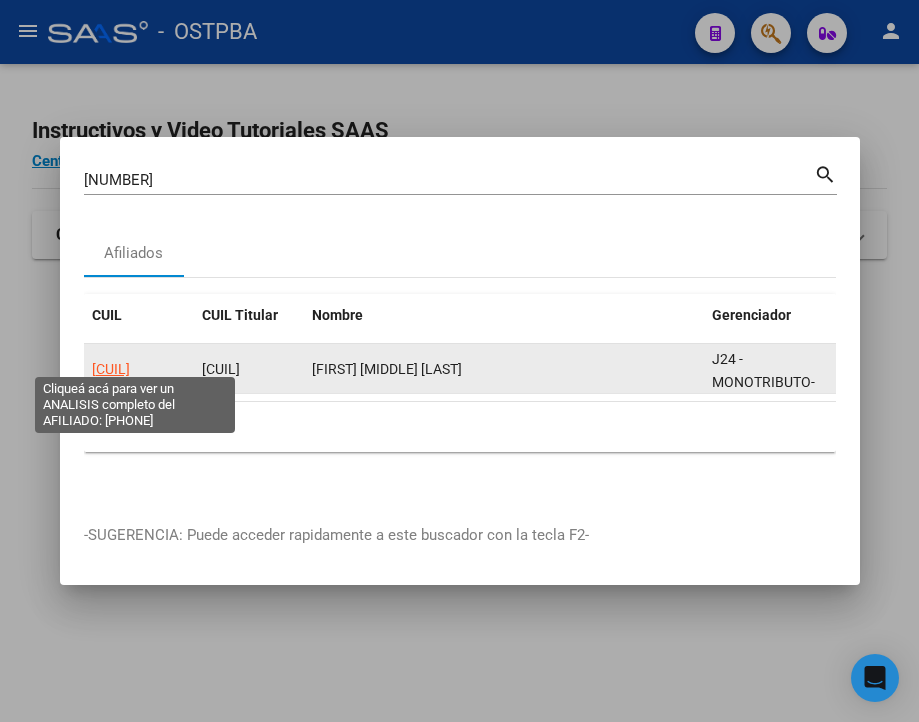 click on "[CUIL]" 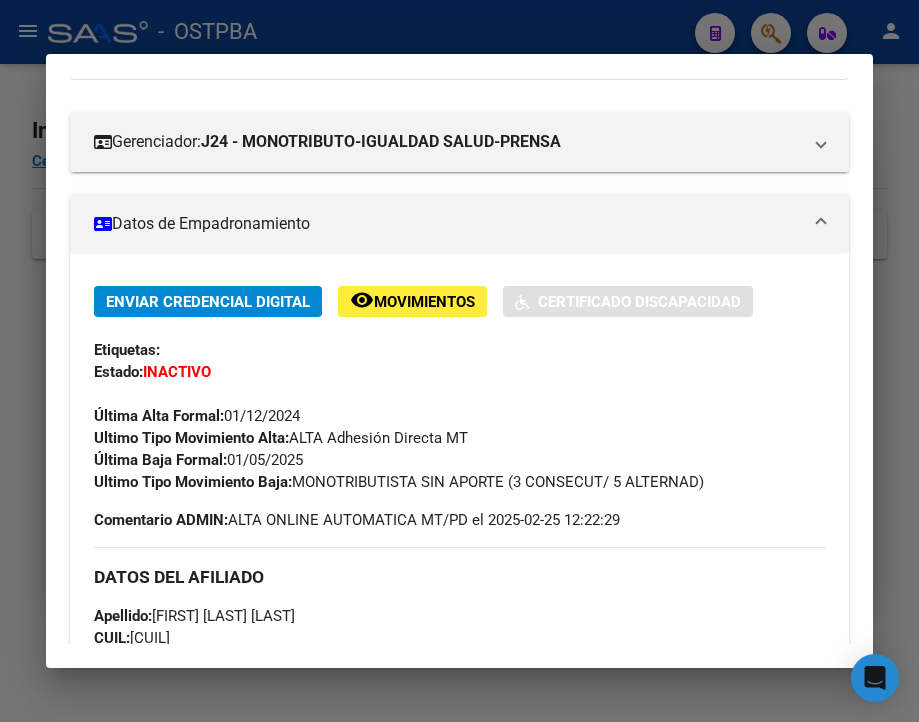 scroll, scrollTop: 260, scrollLeft: 0, axis: vertical 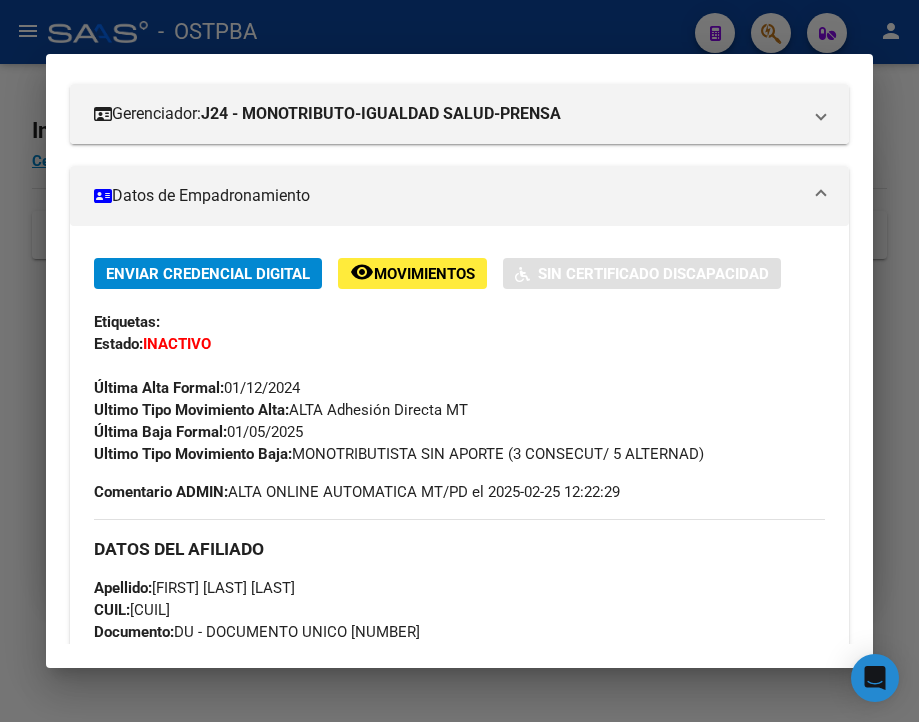 drag, startPoint x: 231, startPoint y: 443, endPoint x: 306, endPoint y: 447, distance: 75.10659 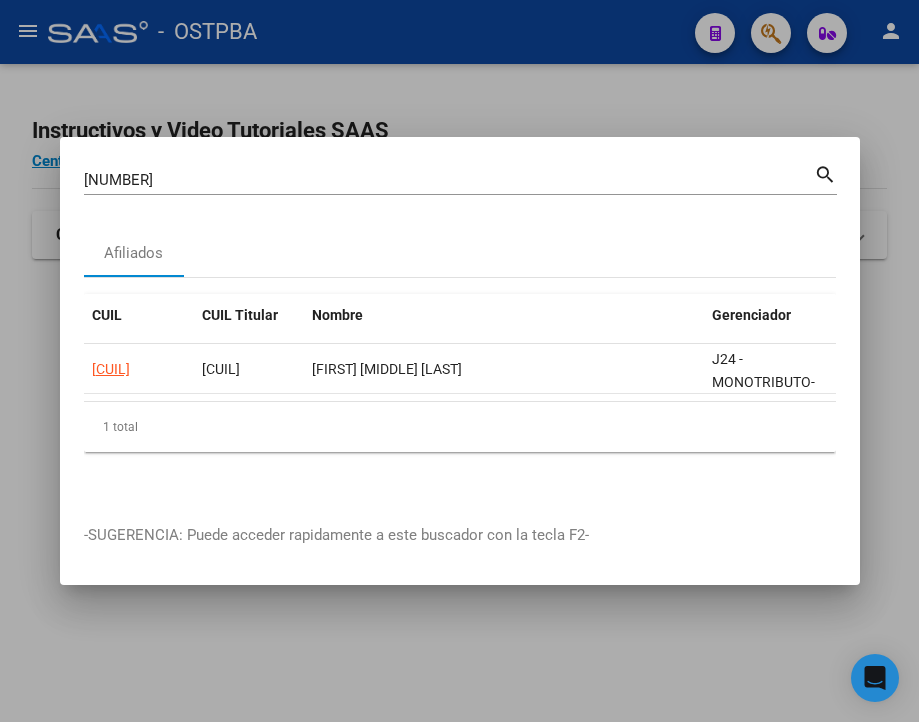 click on "[NUMBER]" at bounding box center (449, 180) 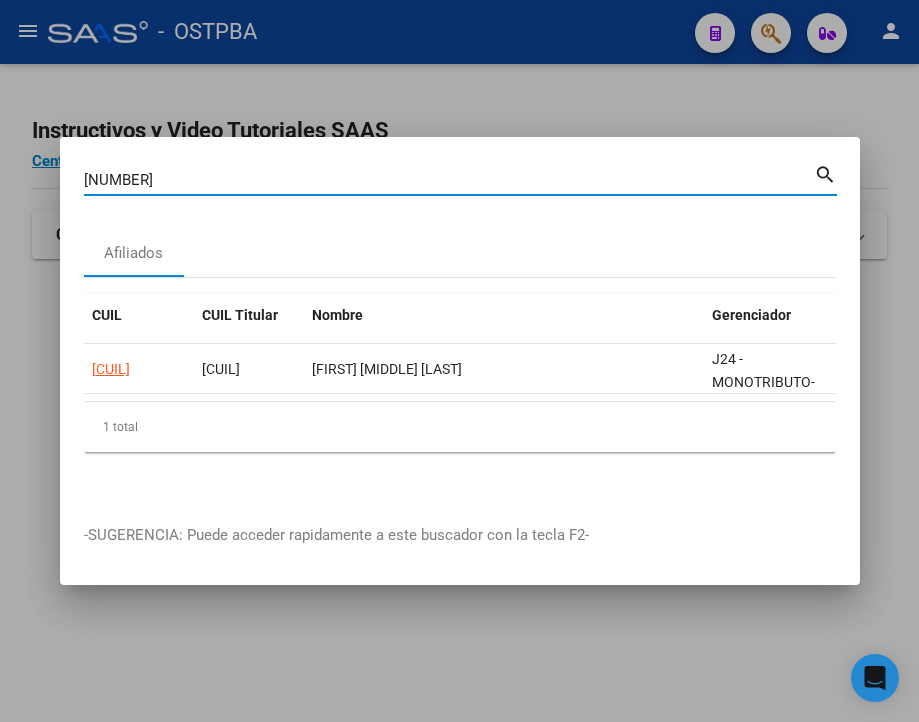 click on "[NUMBER]" at bounding box center [449, 180] 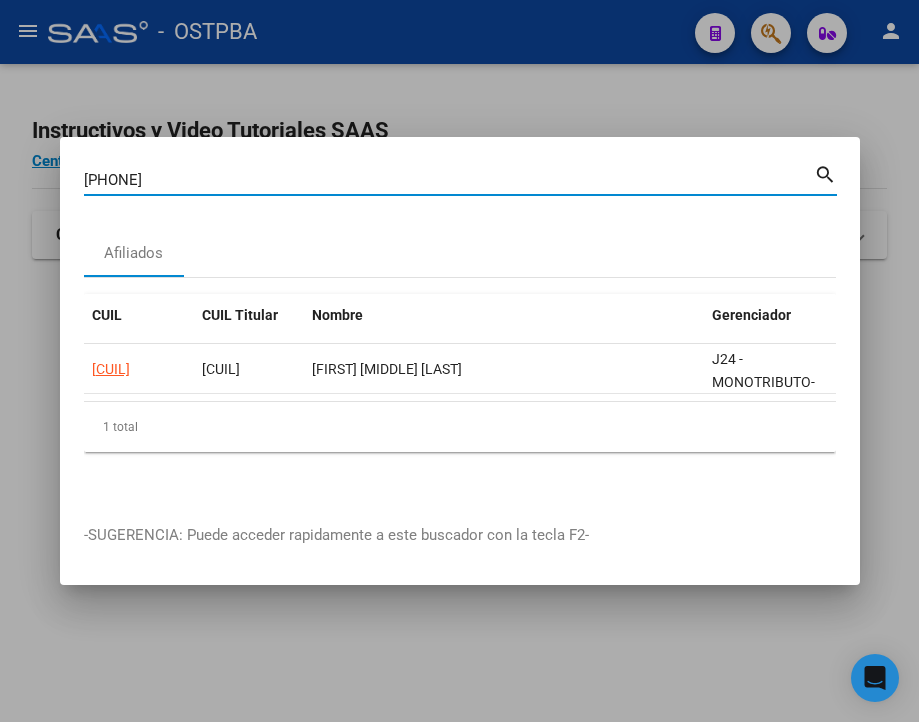 type on "[PHONE]" 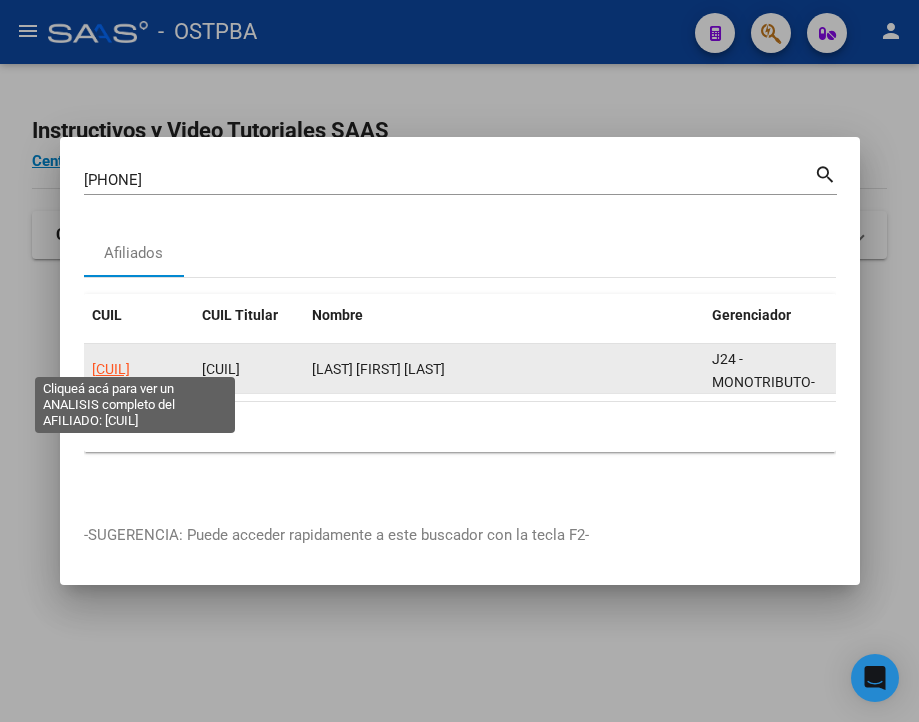 click on "[CUIL]" 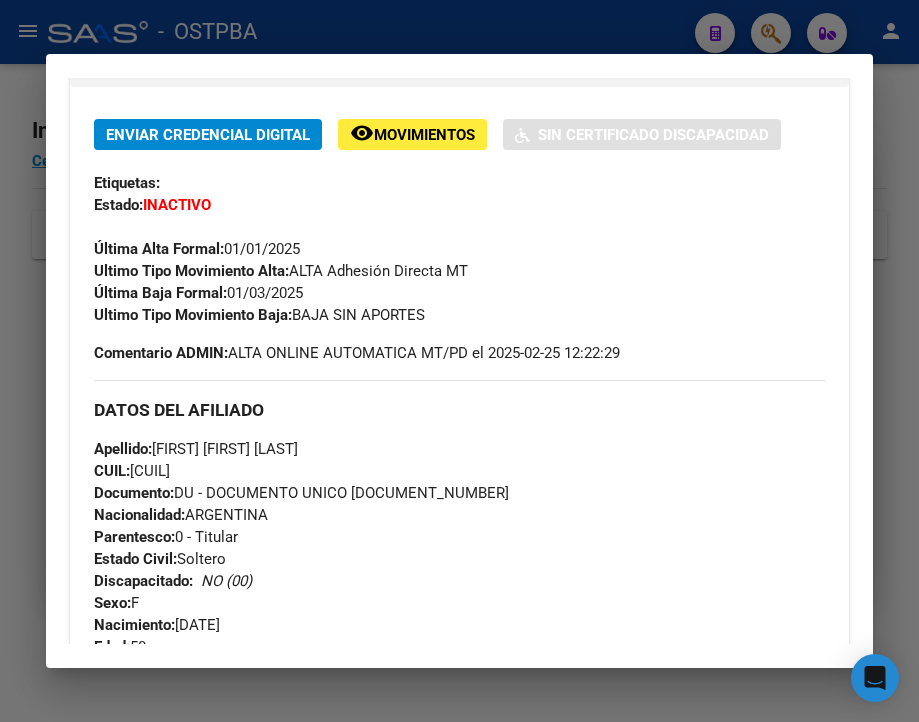 scroll, scrollTop: 400, scrollLeft: 0, axis: vertical 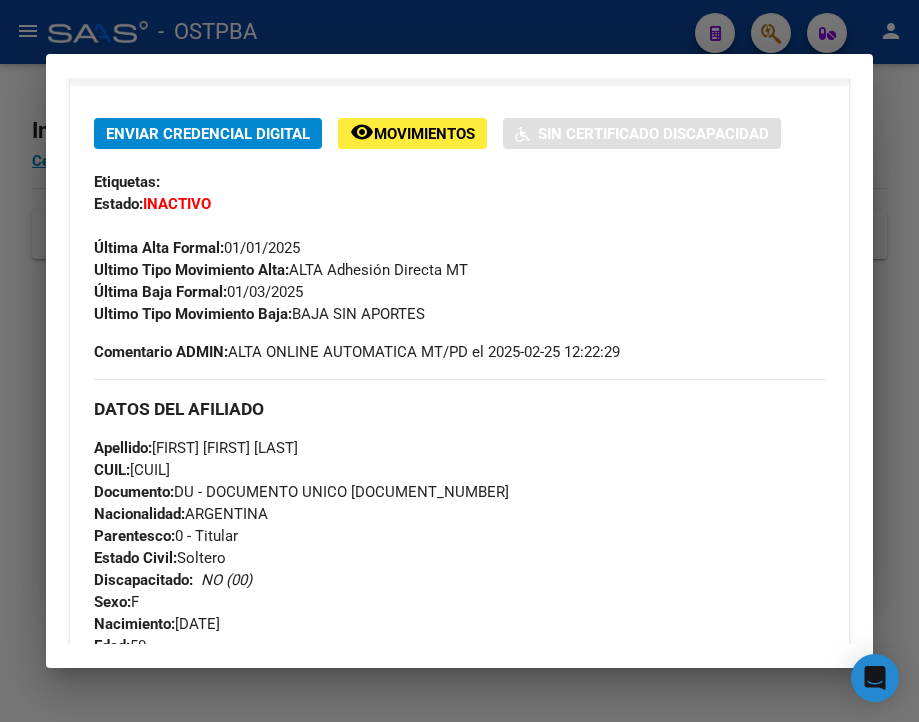 click at bounding box center (459, 361) 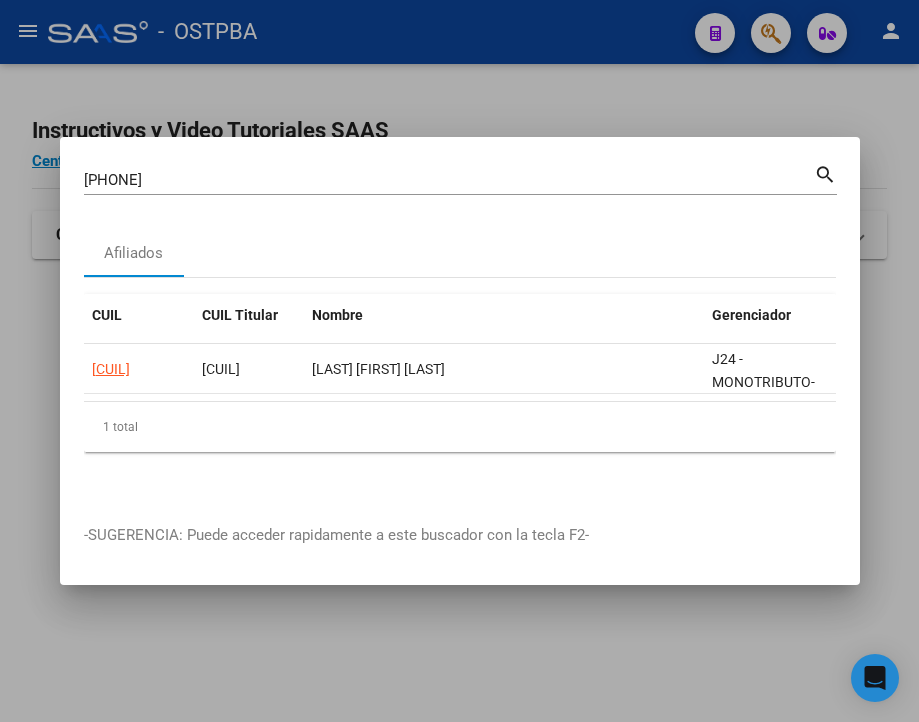 click on "[PHONE]" at bounding box center (449, 180) 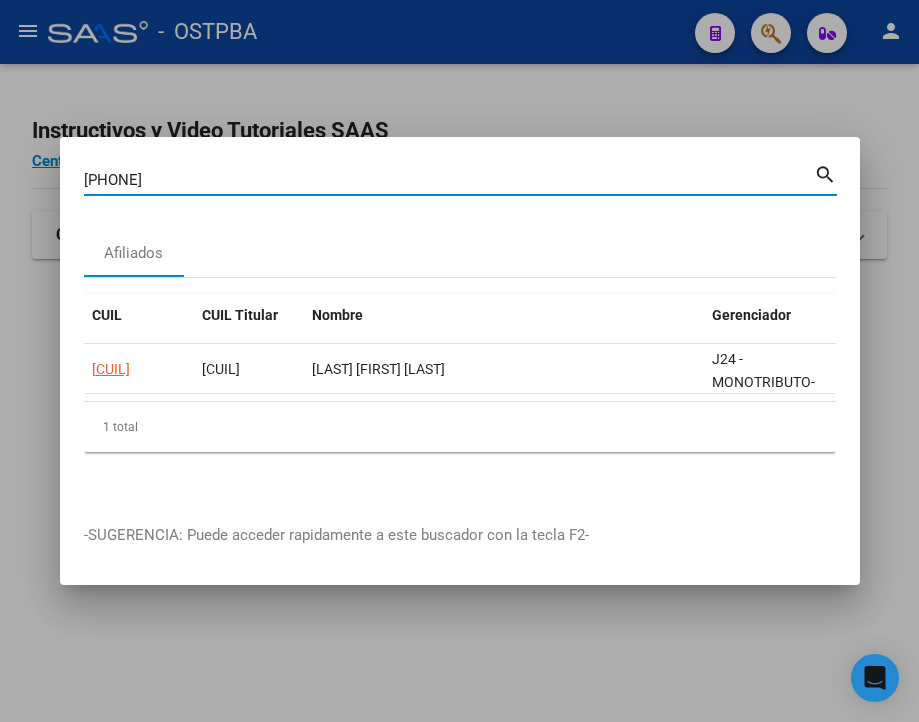 click on "[PHONE]" at bounding box center (449, 180) 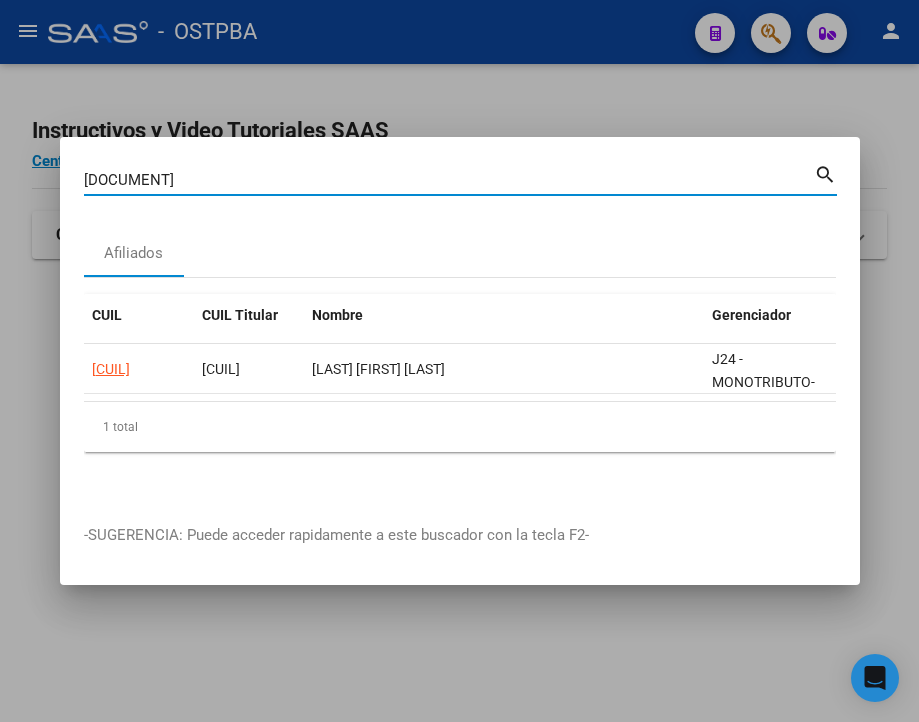 type on "[DOCUMENT]" 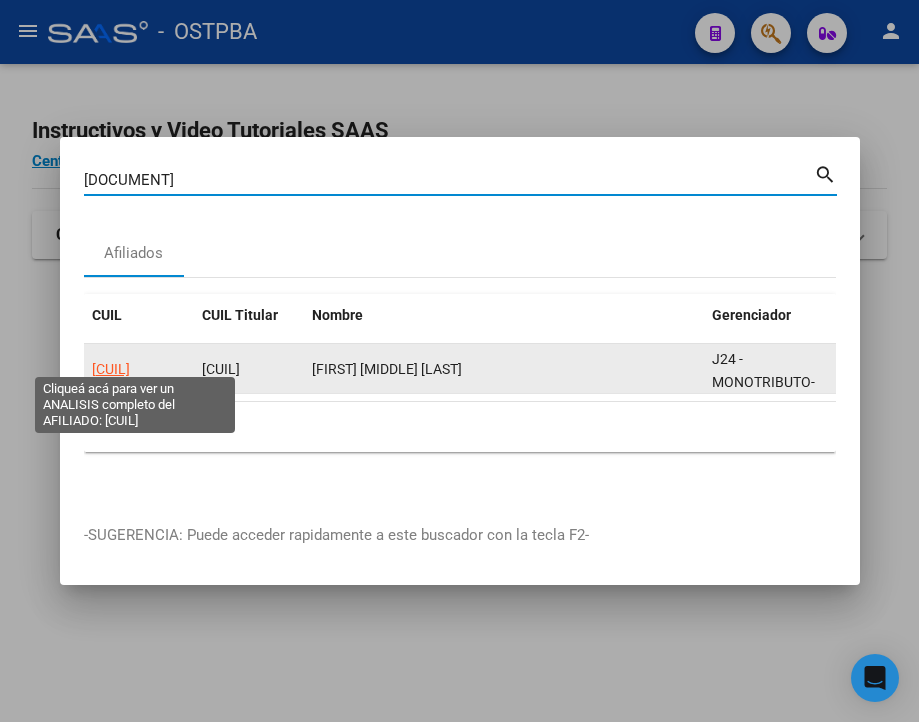click on "[CUIL]" 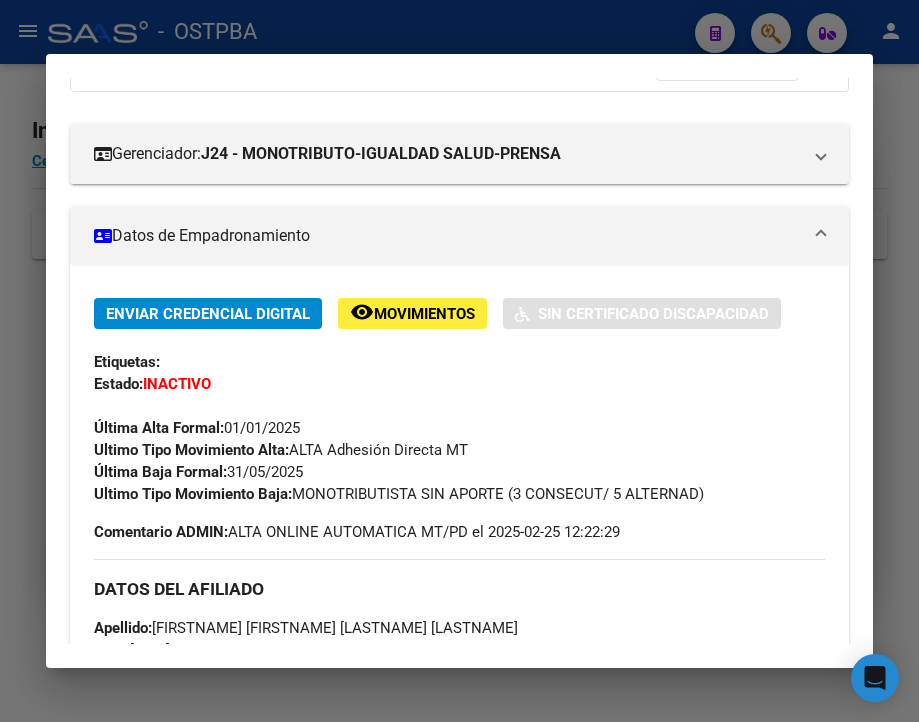 scroll, scrollTop: 300, scrollLeft: 0, axis: vertical 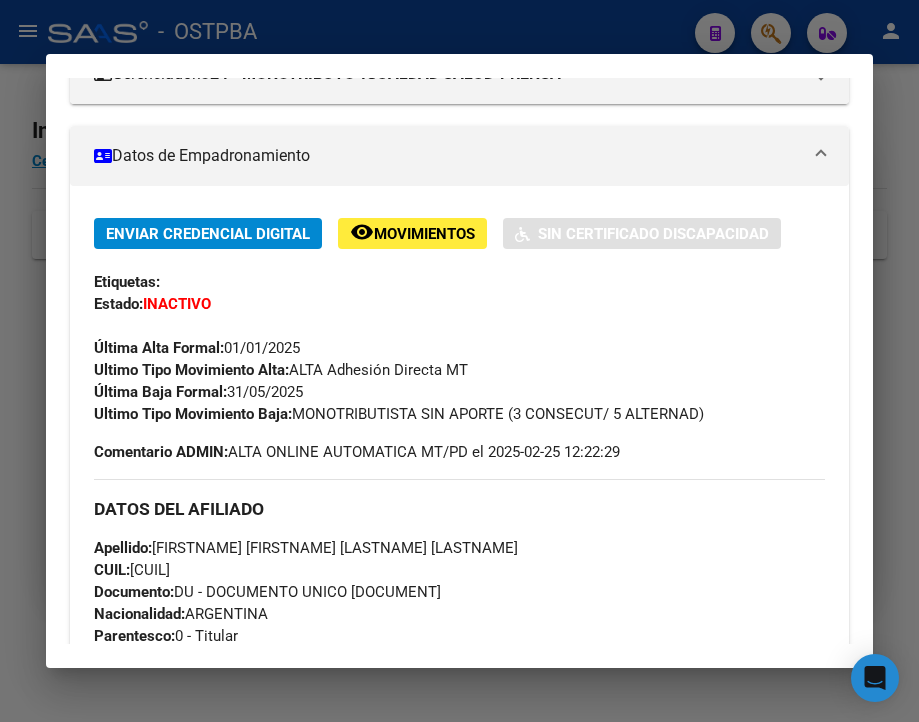 click at bounding box center [459, 361] 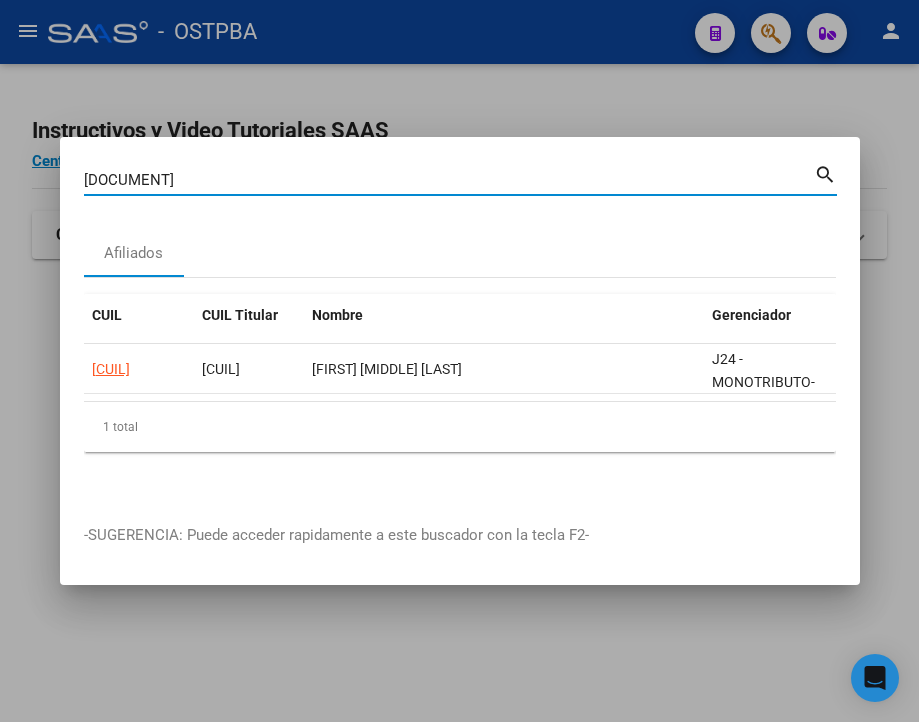 click on "[DOCUMENT]" at bounding box center [449, 180] 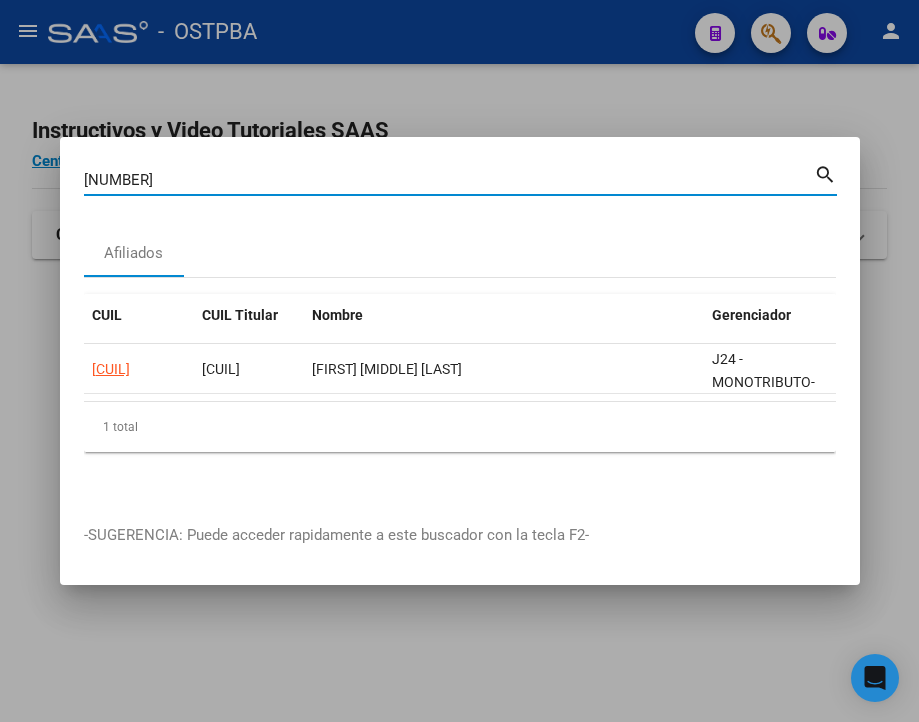 type on "[NUMBER]" 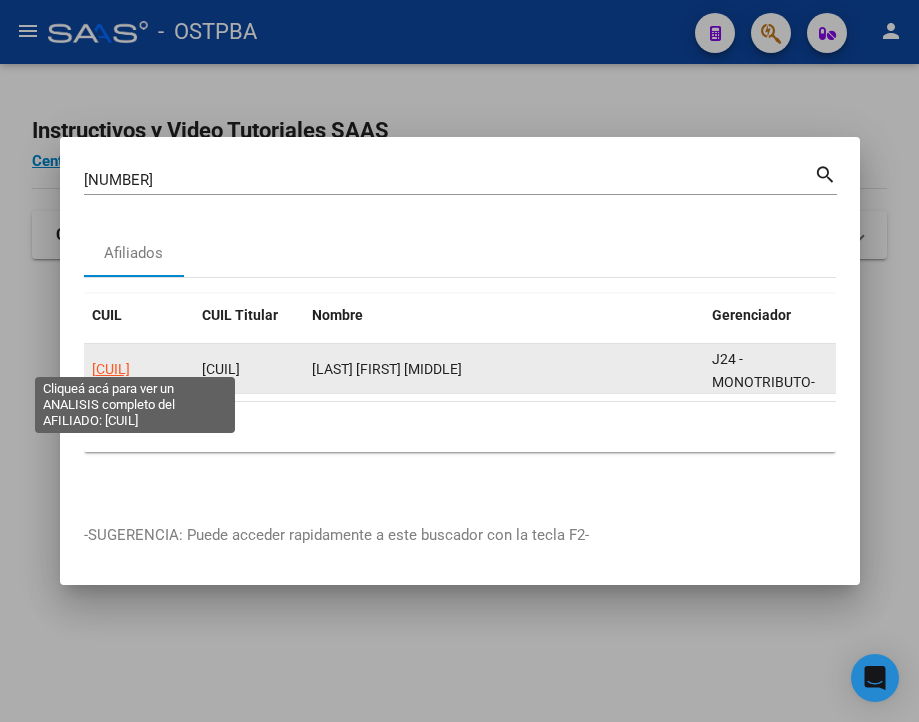 click on "[CUIL]" 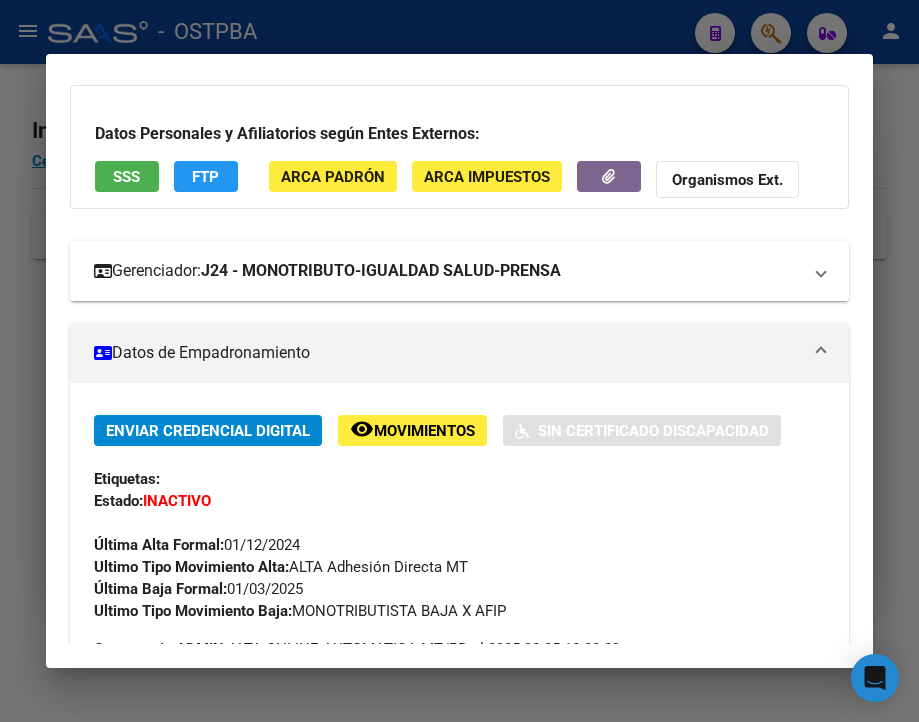 scroll, scrollTop: 300, scrollLeft: 0, axis: vertical 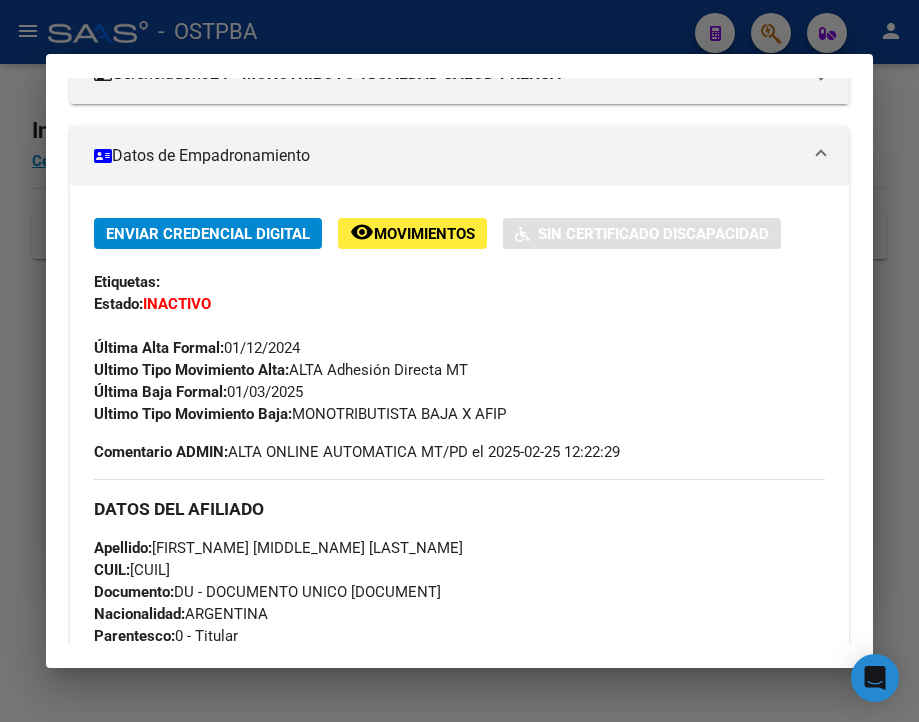 click at bounding box center [459, 361] 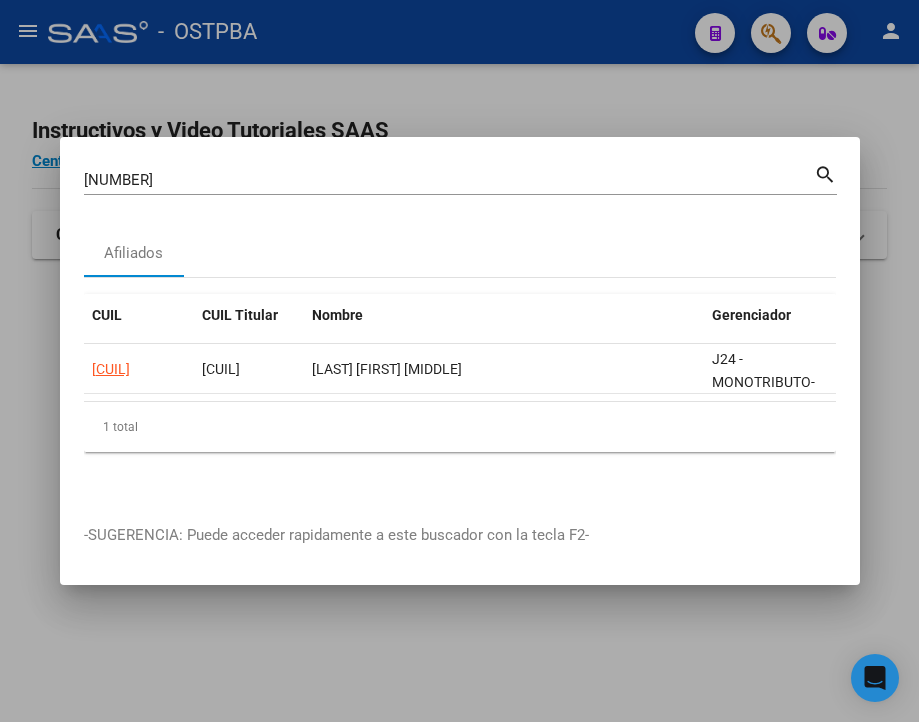 click on "[DOCUMENT_NUMBER] Buscar (apellido, dni, cuil, nro traspaso, cuit, obra social)" at bounding box center [449, 180] 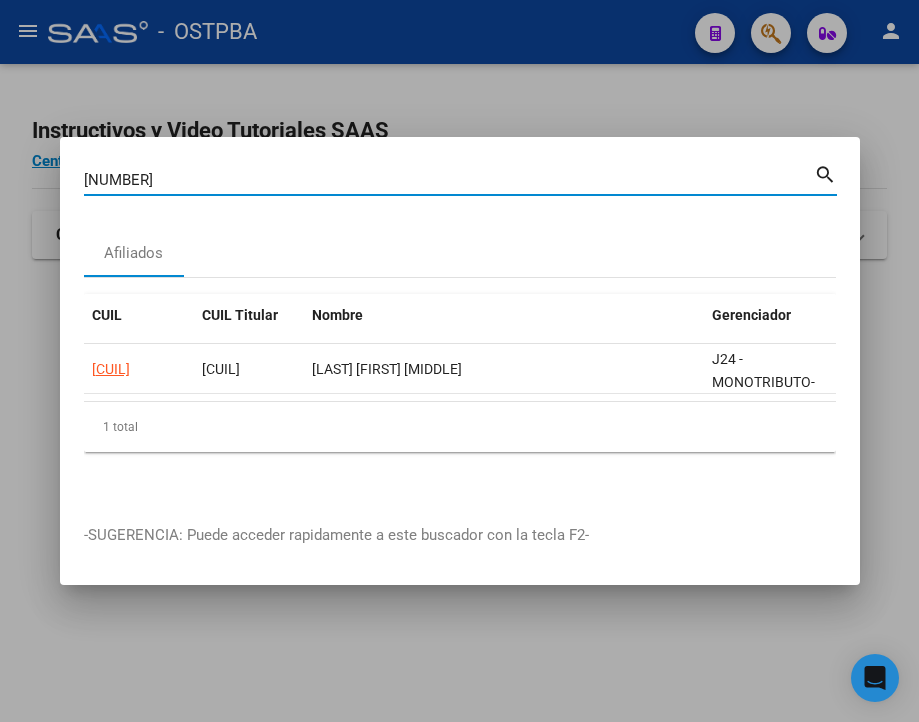 click on "[DOCUMENT_NUMBER] Buscar (apellido, dni, cuil, nro traspaso, cuit, obra social)" at bounding box center [449, 180] 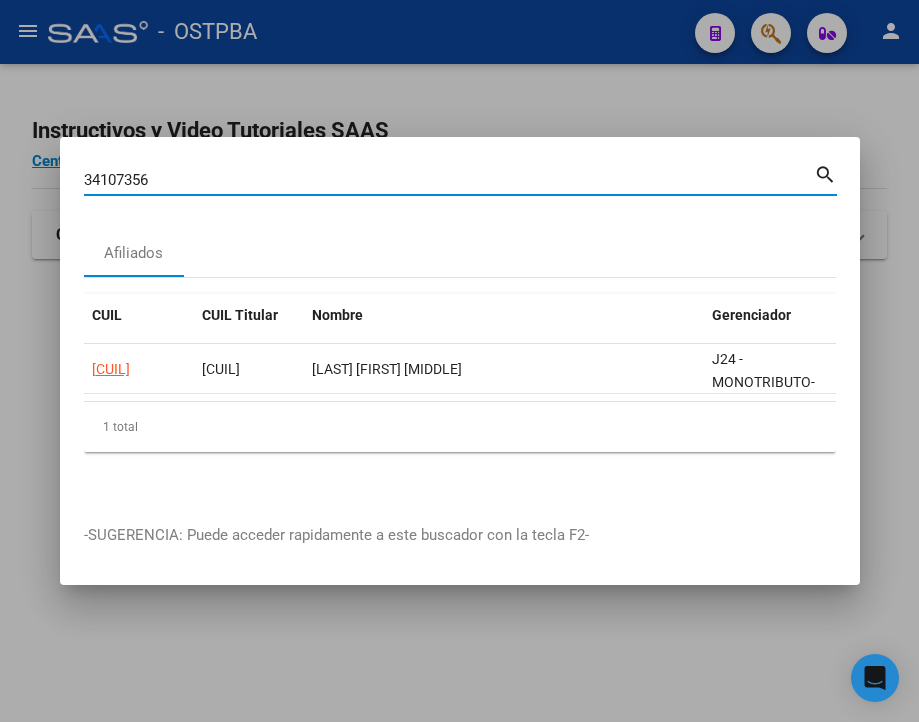 type on "34107356" 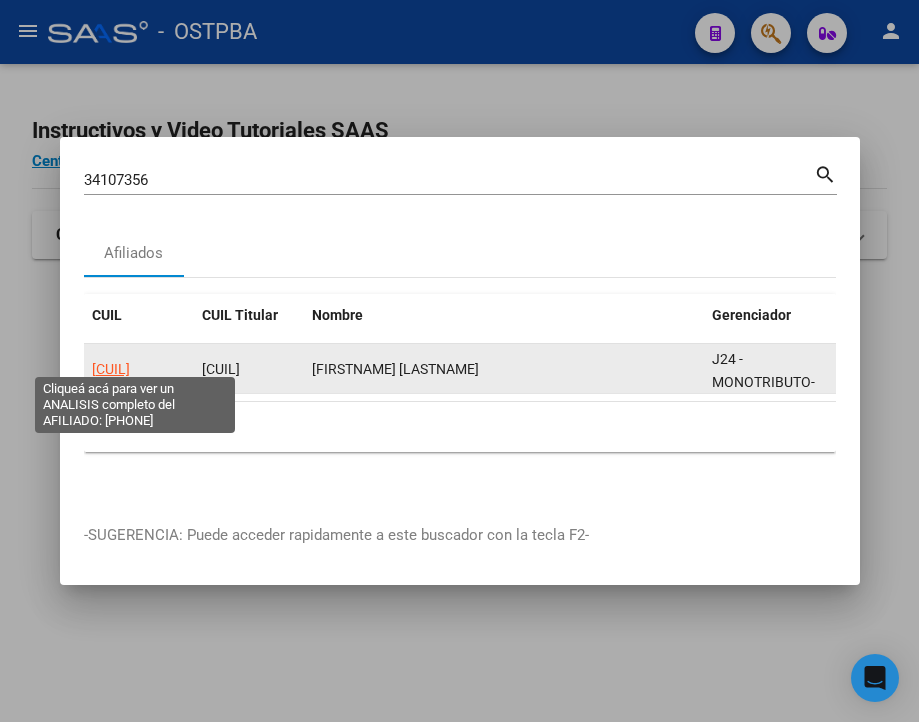 click on "[CUIL]" 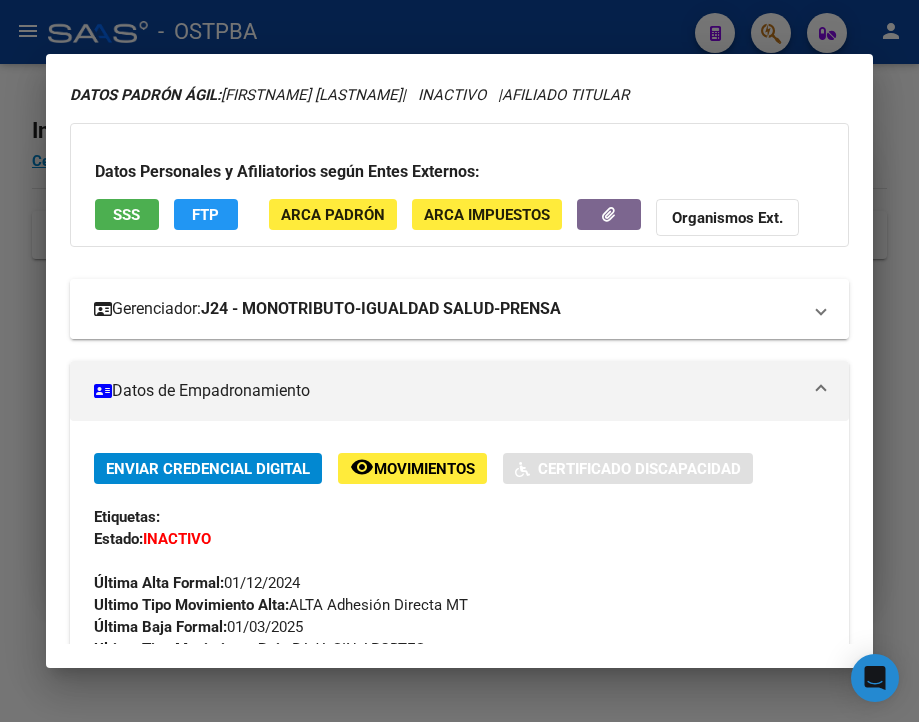 scroll, scrollTop: 100, scrollLeft: 0, axis: vertical 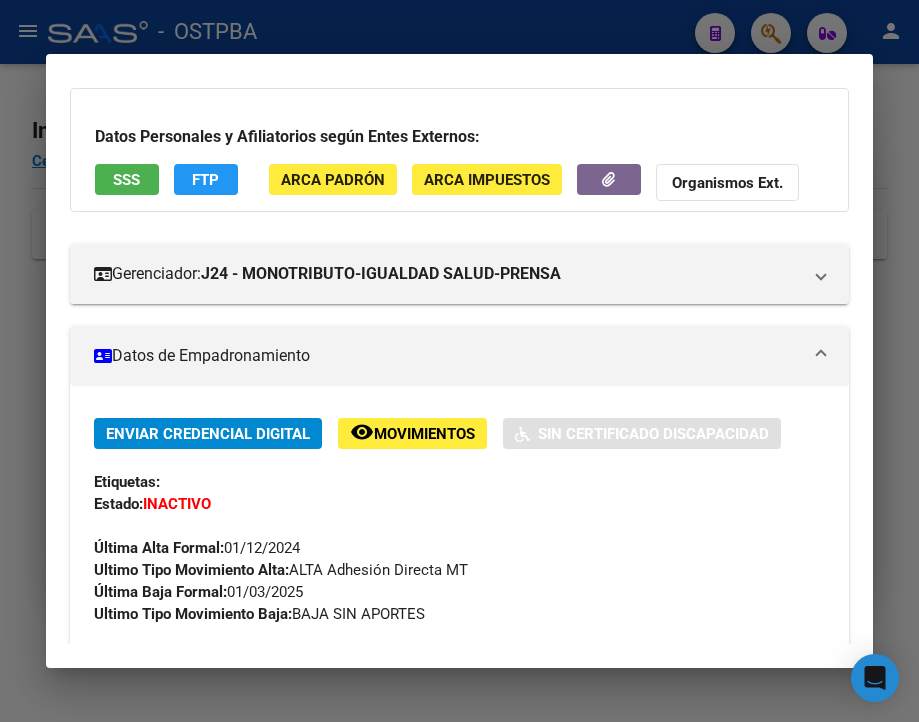 click at bounding box center (459, 361) 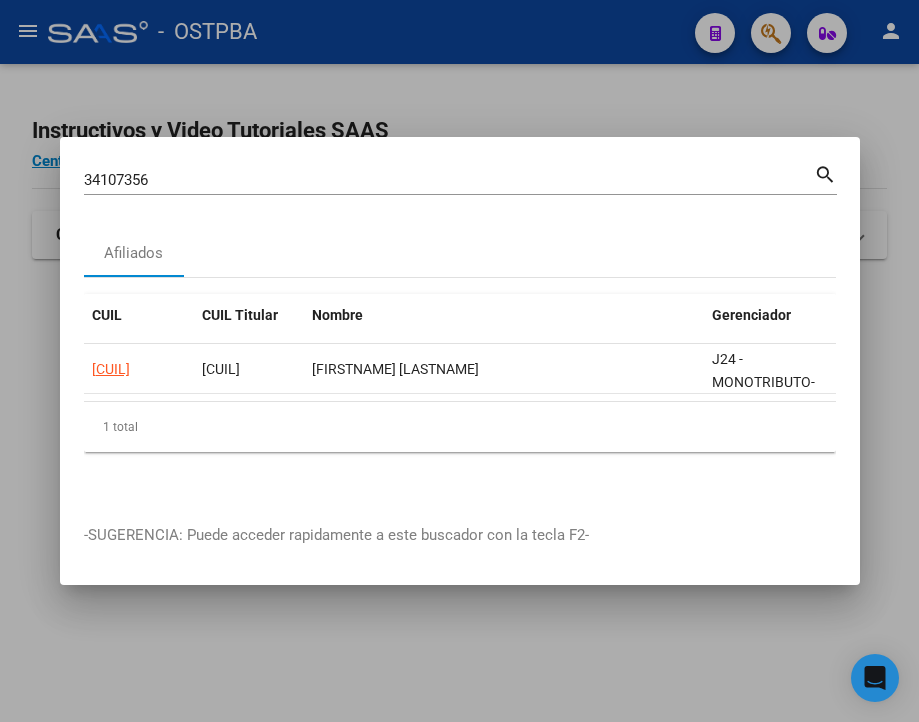 click on "34107356" at bounding box center [449, 180] 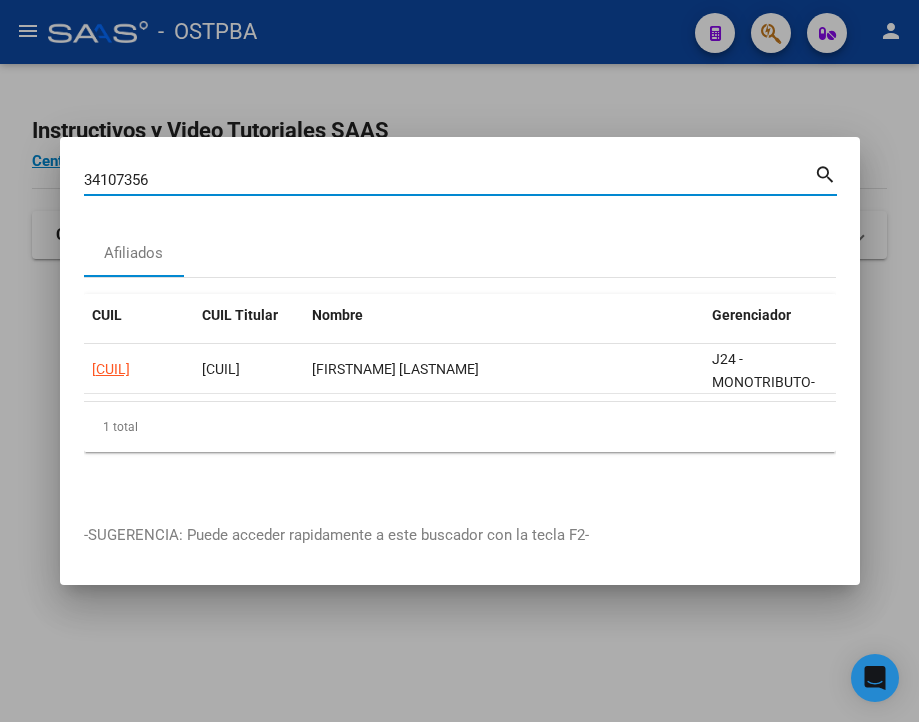 click on "34107356" at bounding box center [449, 180] 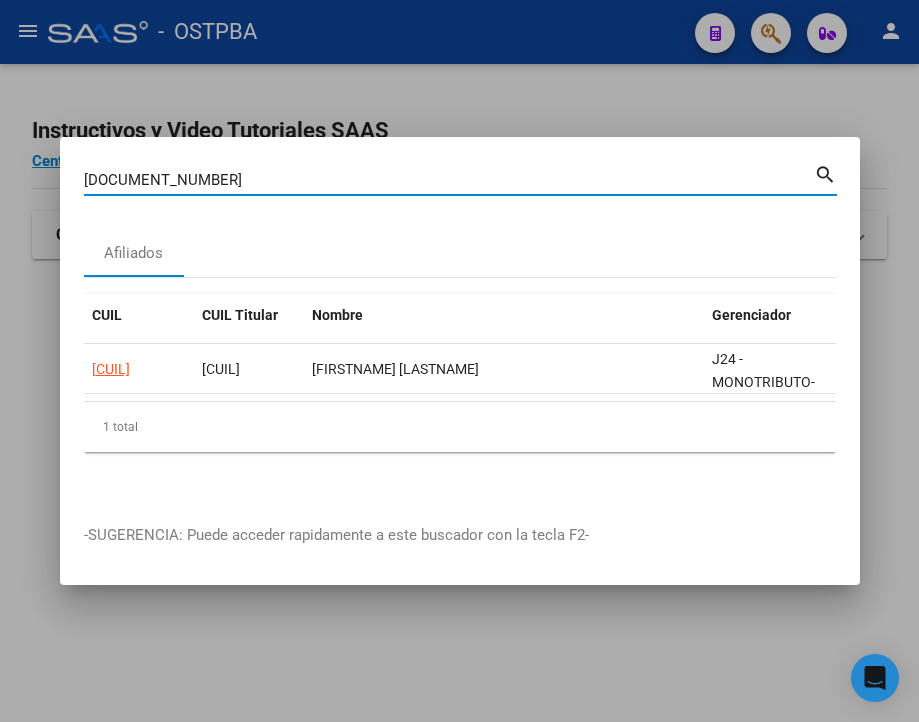 type on "[DOCUMENT_NUMBER]" 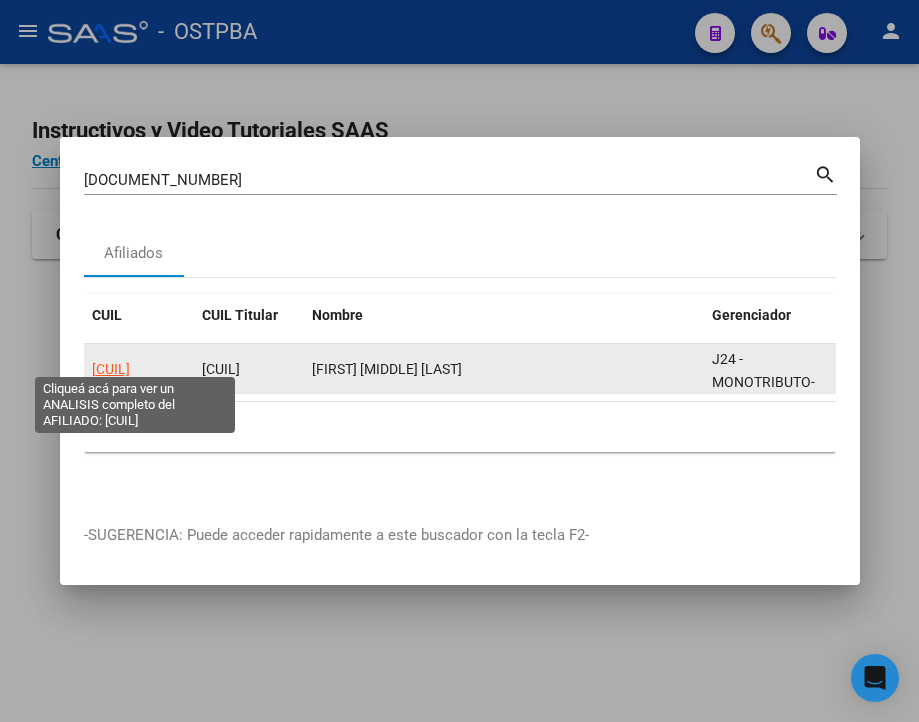 click on "[CUIL]" 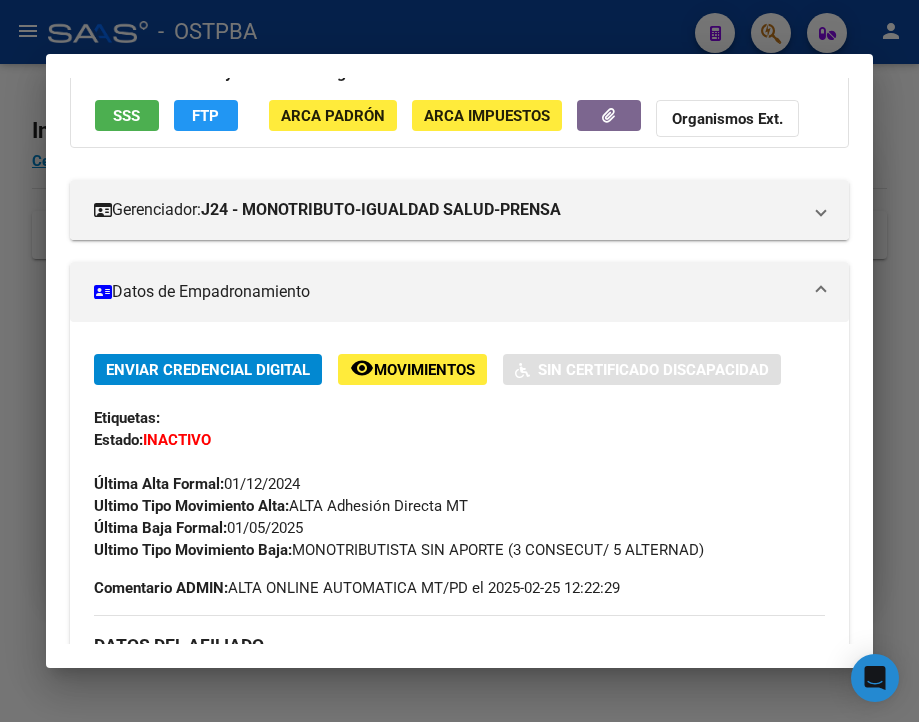 scroll, scrollTop: 200, scrollLeft: 0, axis: vertical 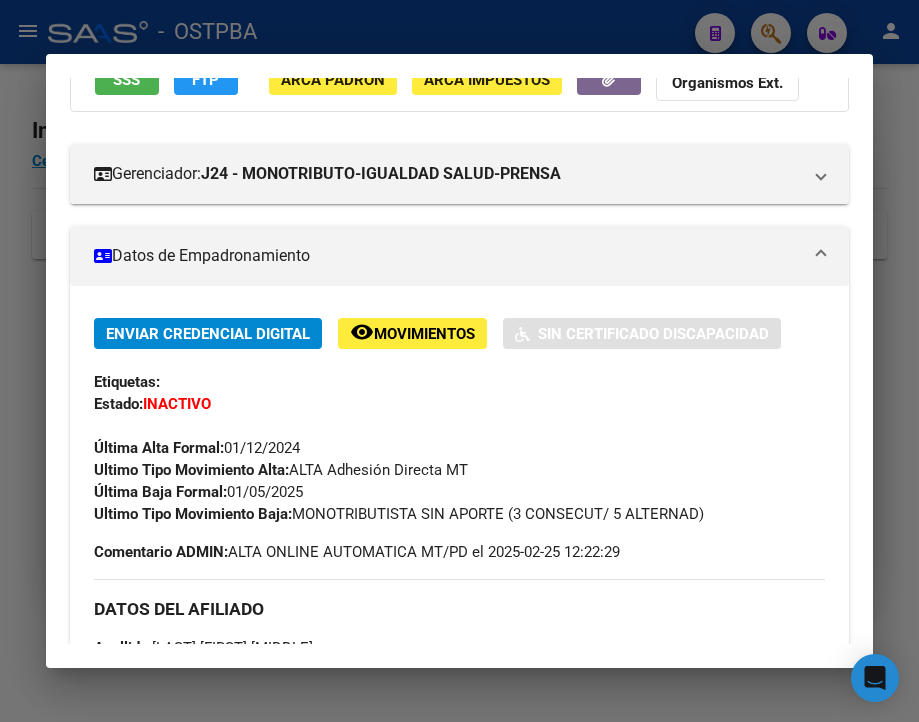 click at bounding box center [459, 361] 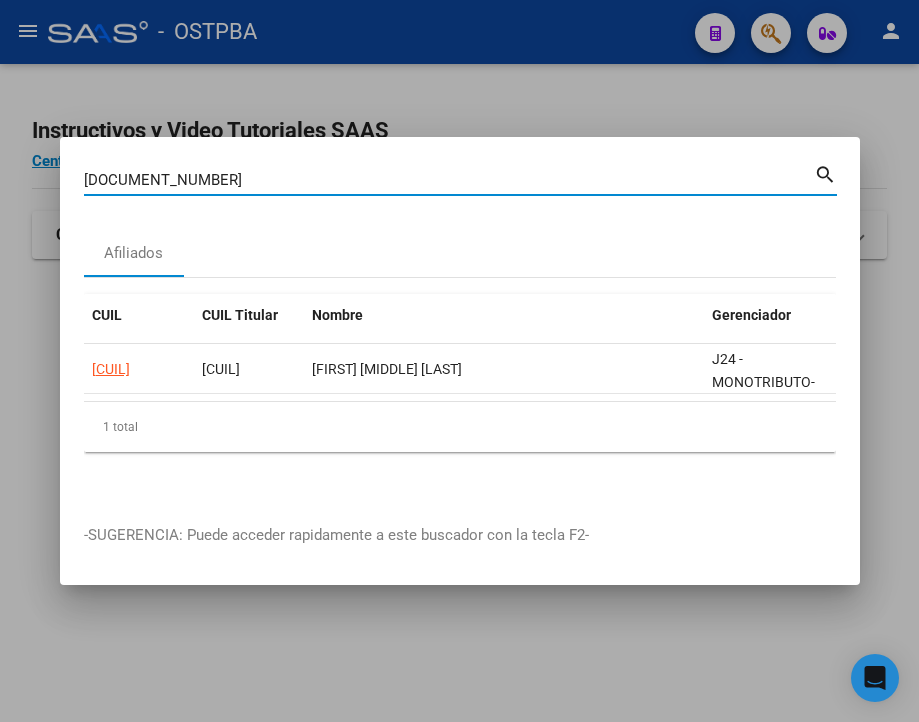 click on "[DOCUMENT_NUMBER]" at bounding box center [449, 180] 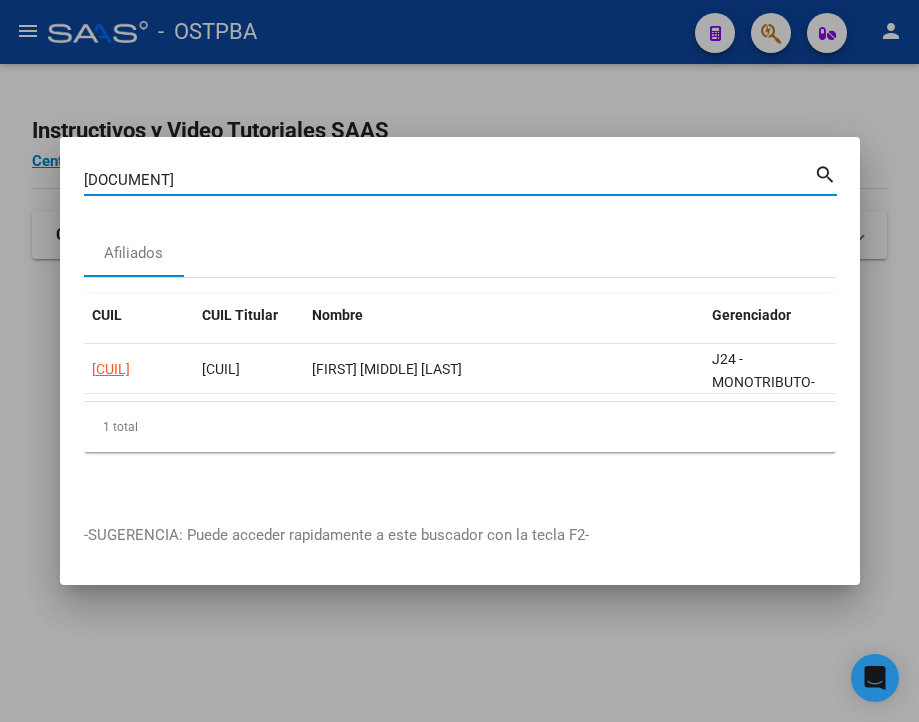 type on "[DOCUMENT]" 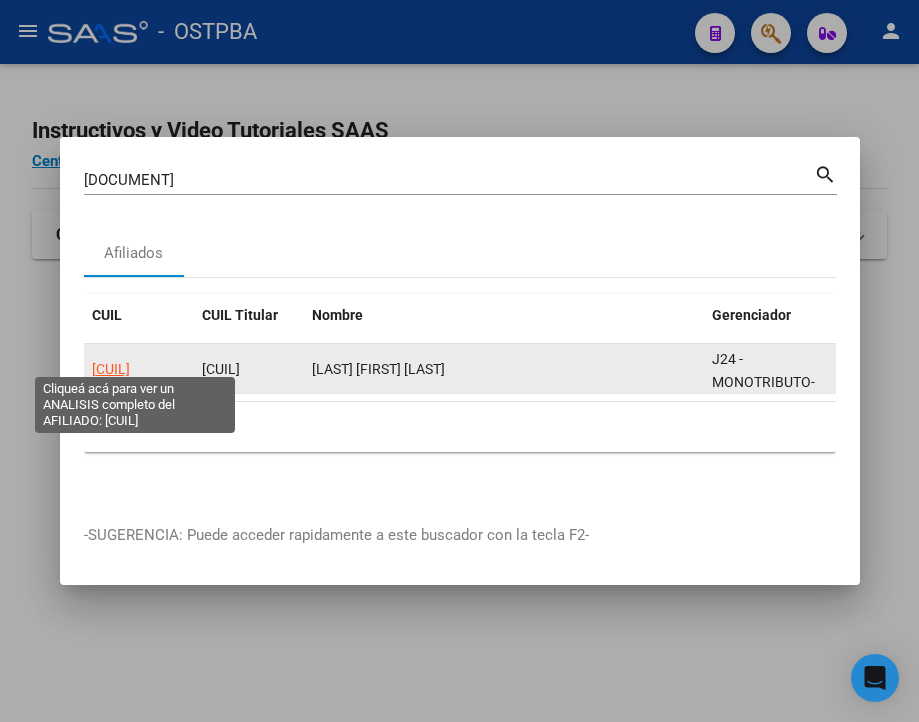 click on "[CUIL]" 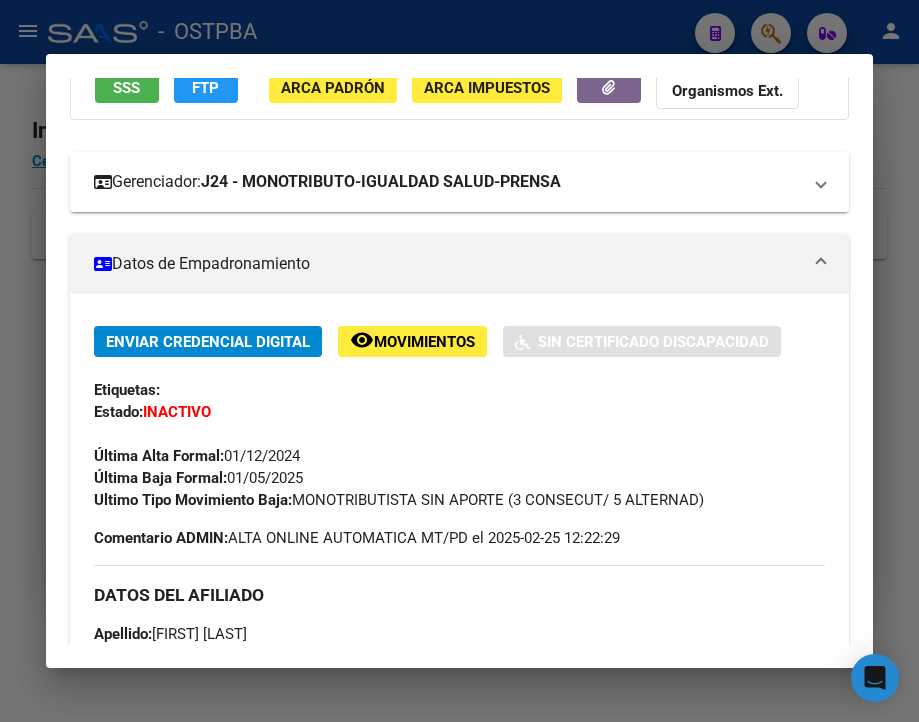 scroll, scrollTop: 200, scrollLeft: 0, axis: vertical 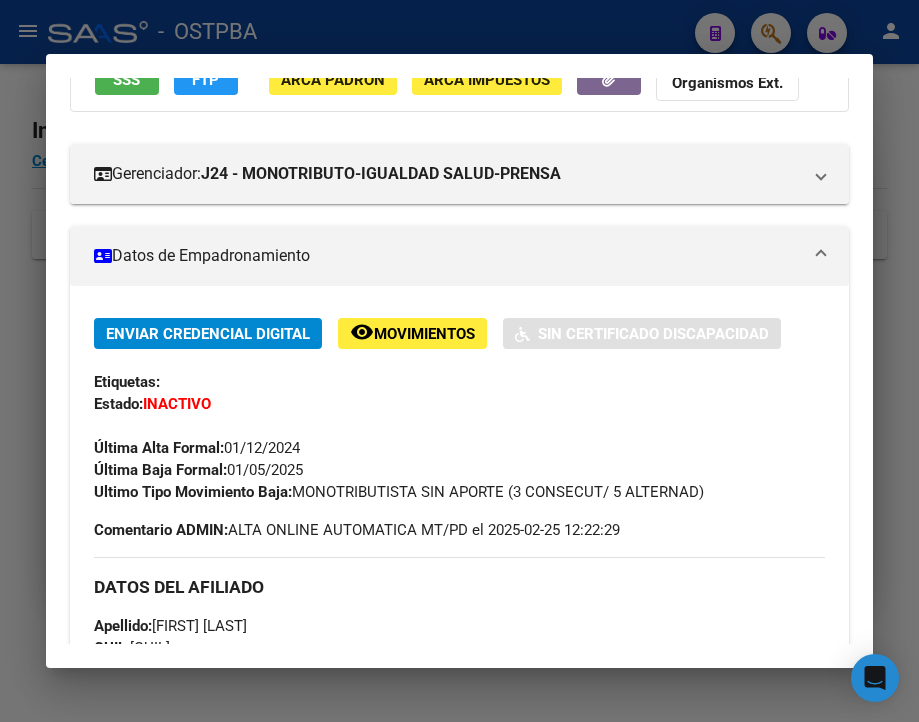 click at bounding box center (459, 361) 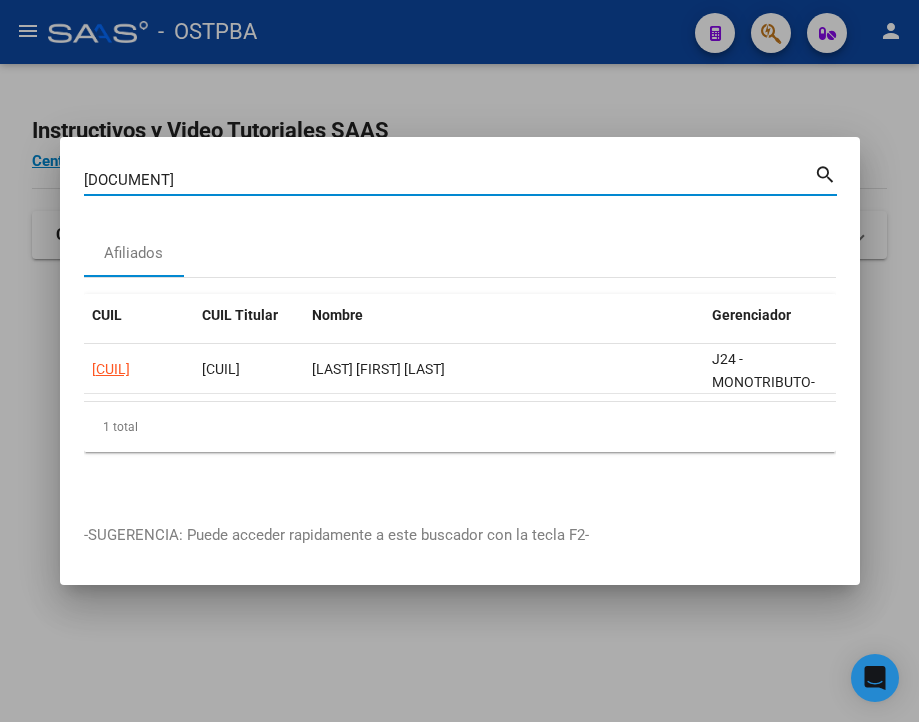 click on "[DOCUMENT]" at bounding box center [449, 180] 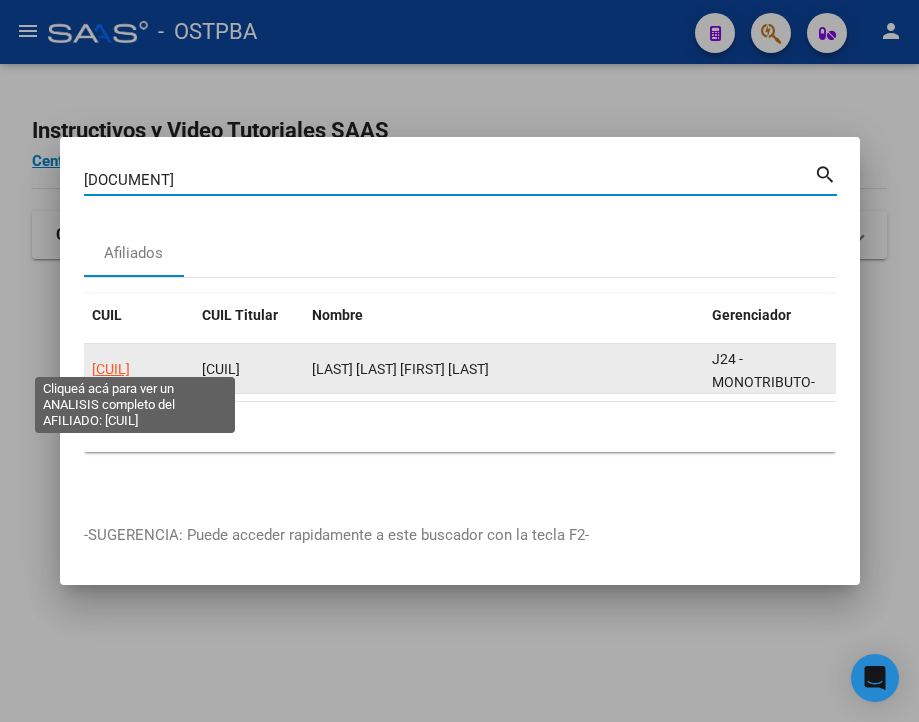 click on "[CUIL]" 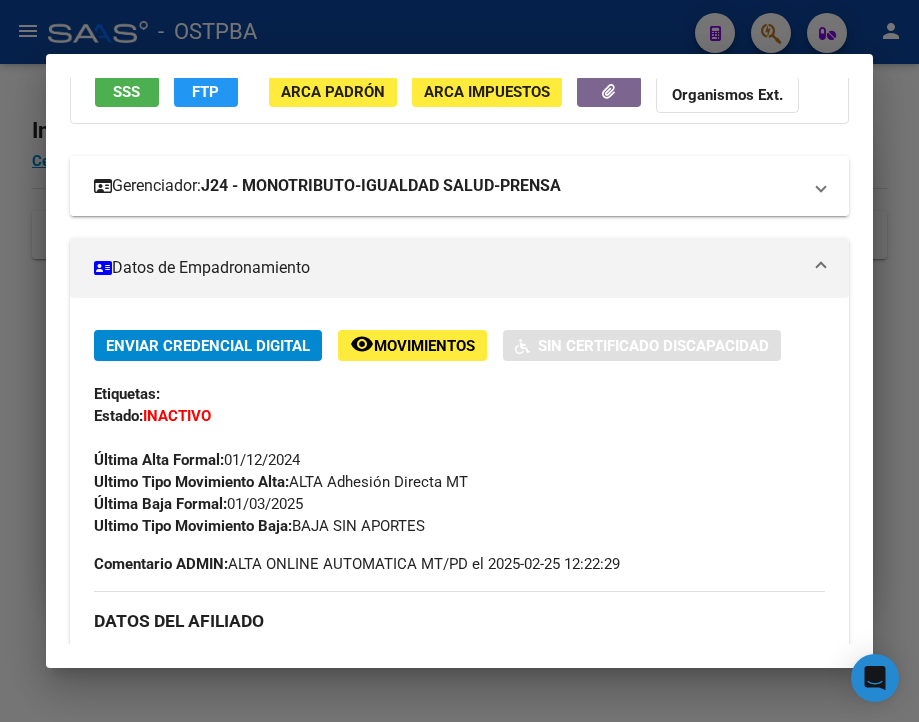 scroll, scrollTop: 200, scrollLeft: 0, axis: vertical 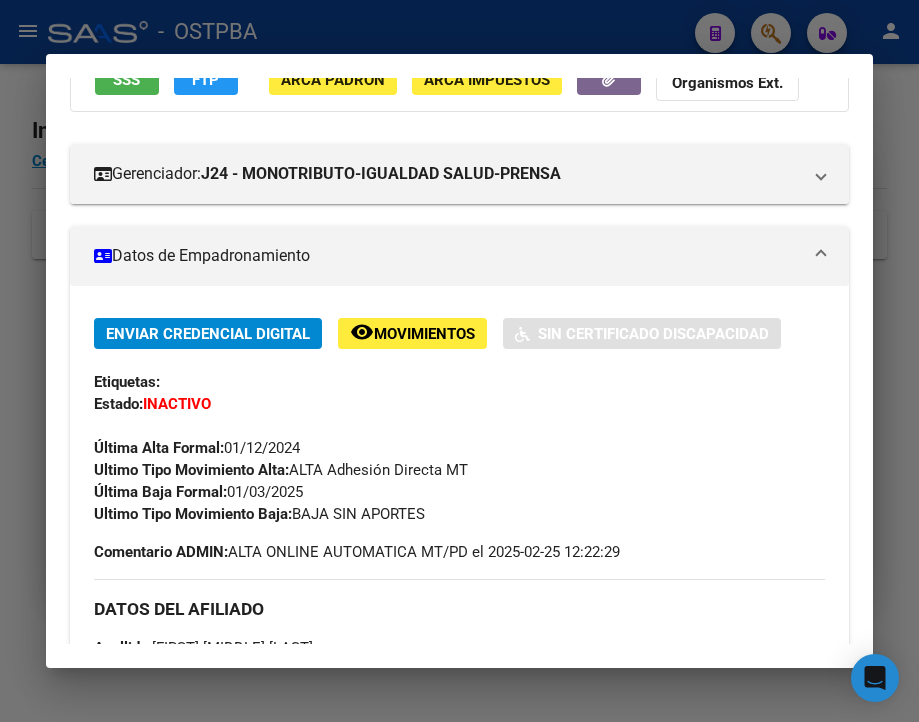 click at bounding box center [459, 361] 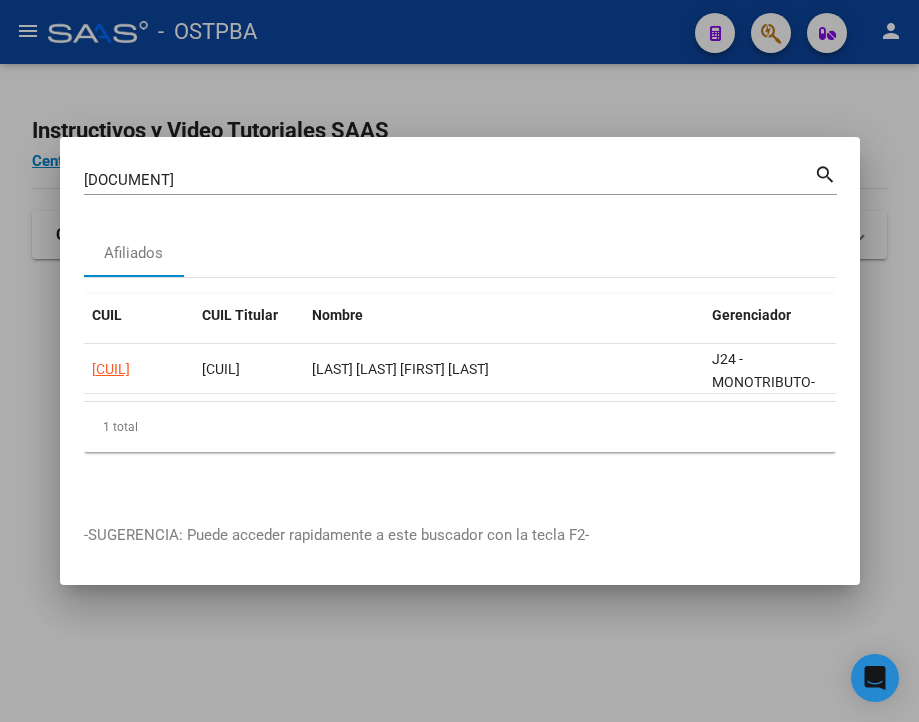 click on "[DOCUMENT]" at bounding box center (449, 180) 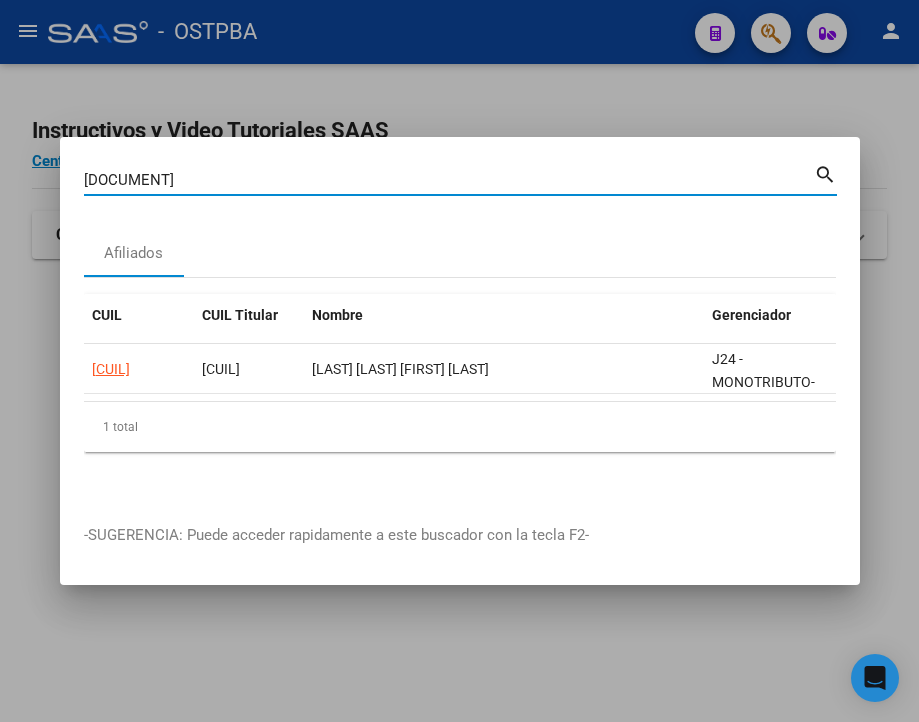 click on "[DOCUMENT]" at bounding box center [449, 180] 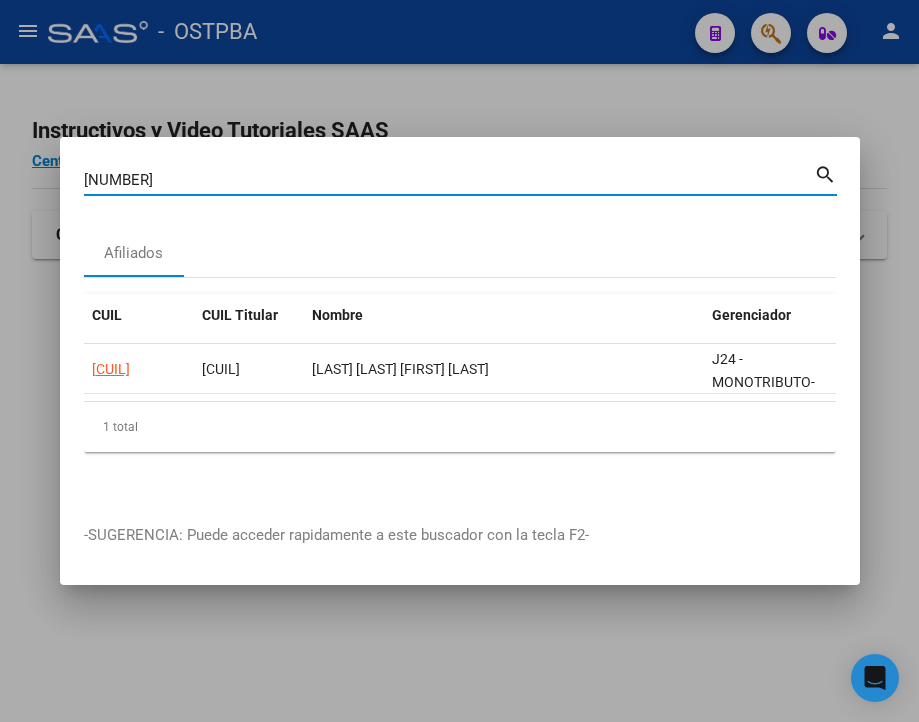 type on "[NUMBER]" 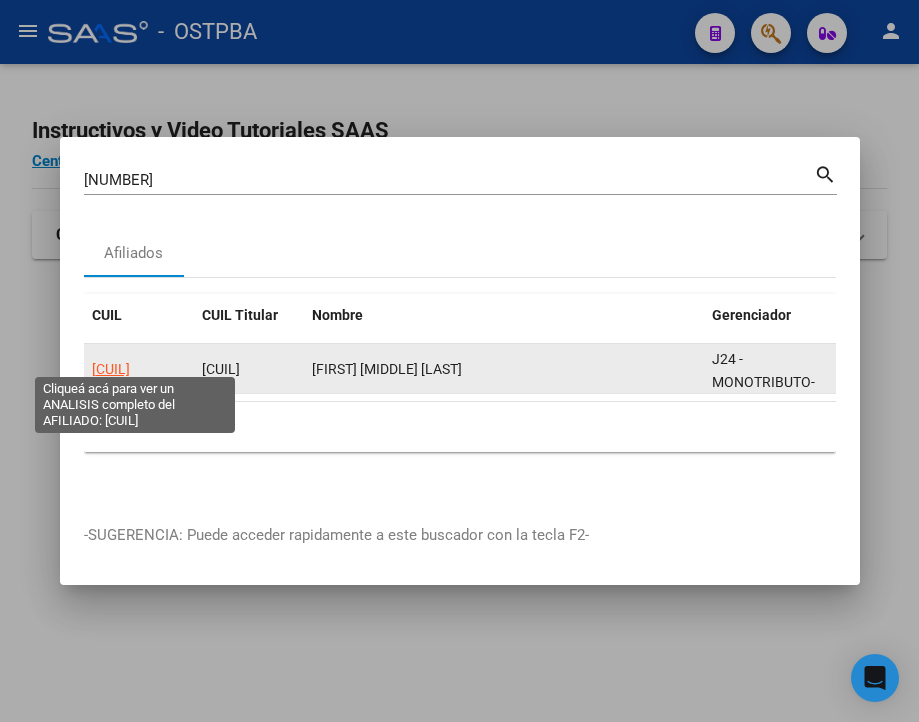 click on "[CUIL]" 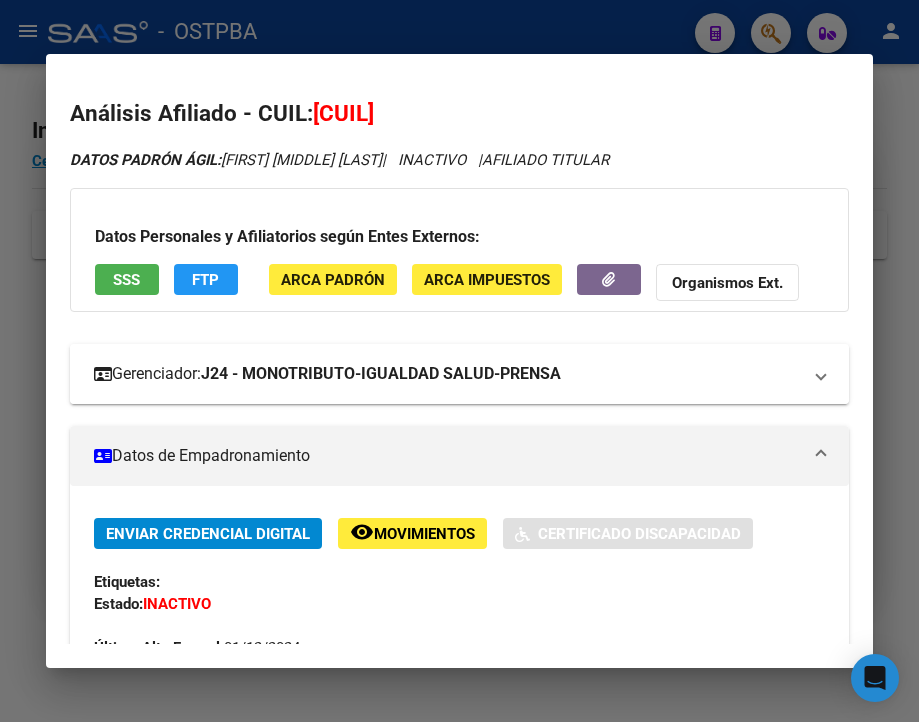 scroll, scrollTop: 200, scrollLeft: 0, axis: vertical 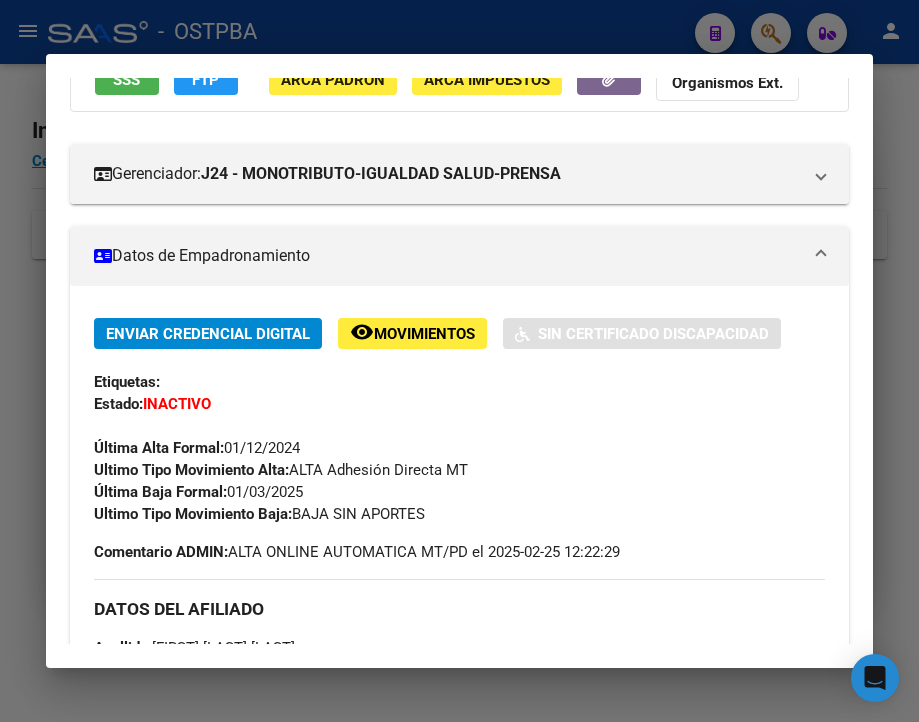 click at bounding box center [459, 361] 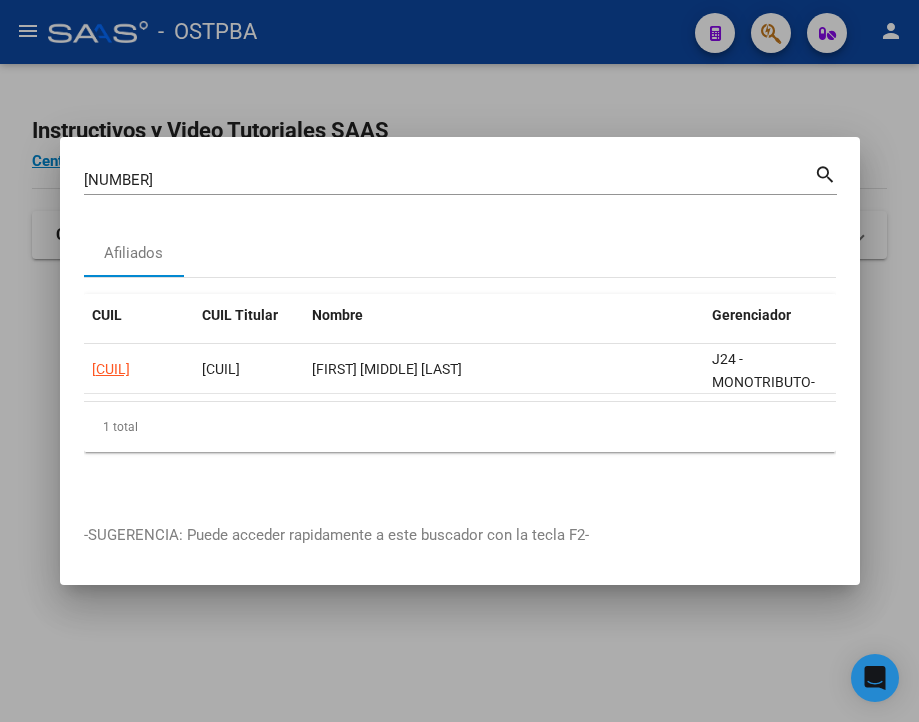 click on "[NUMBER]" at bounding box center [449, 180] 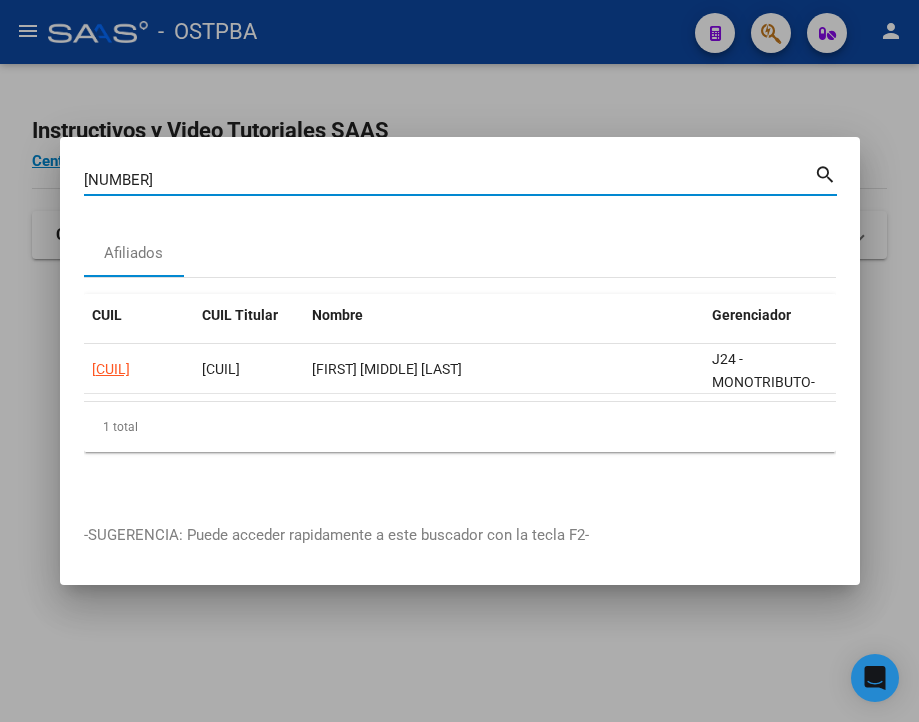 click on "[NUMBER]" at bounding box center [449, 180] 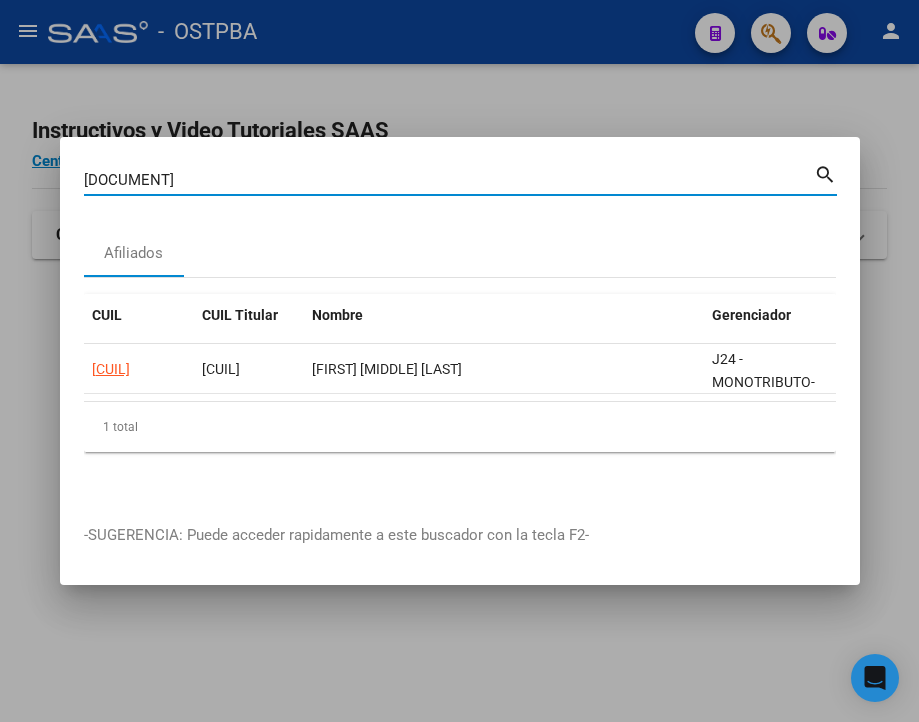 type on "[DOCUMENT]" 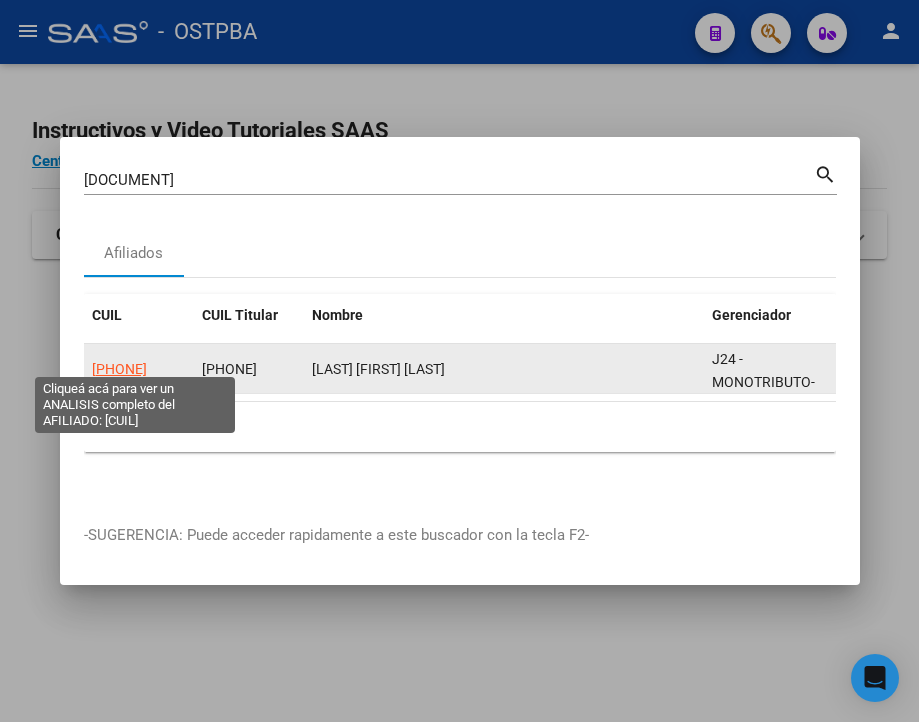 click on "[PHONE]" 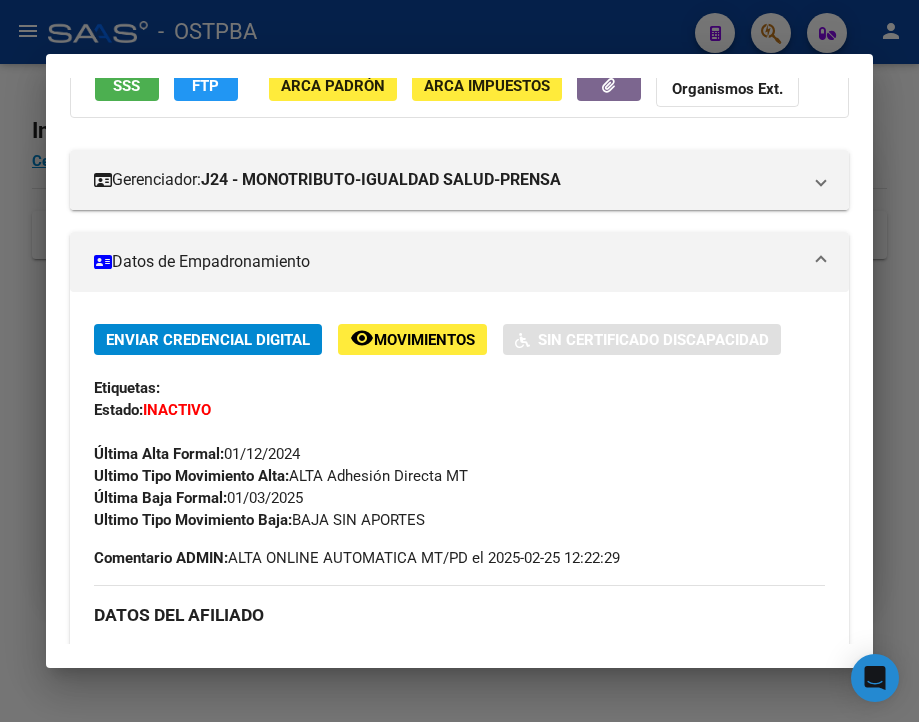 scroll, scrollTop: 200, scrollLeft: 0, axis: vertical 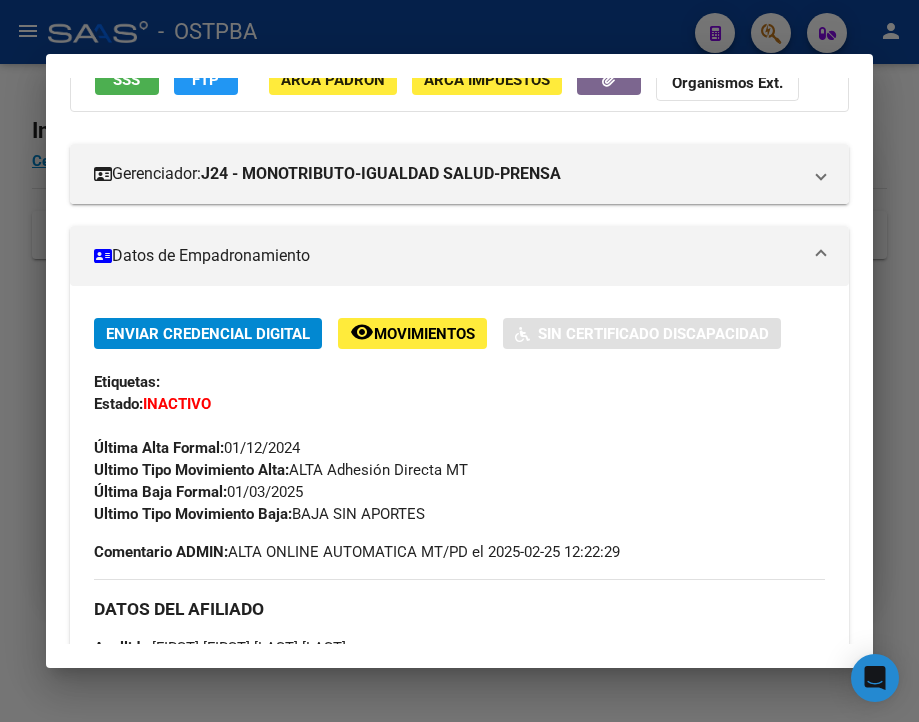 click at bounding box center [459, 361] 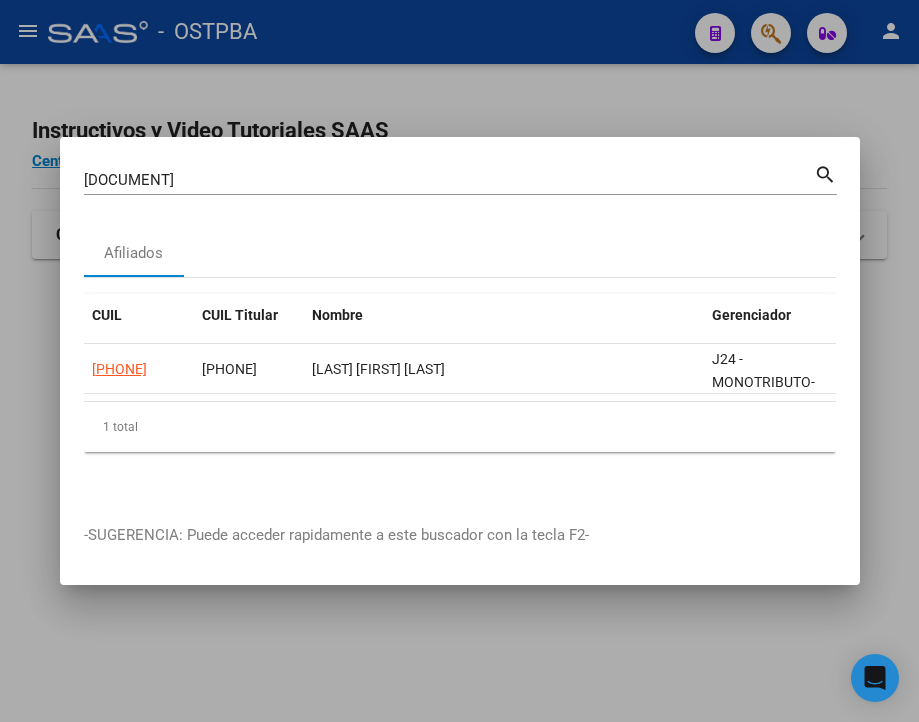 click on "[DOCUMENT_NUMBER] Buscar (apellido, dni, cuil, nro traspaso, cuit, obra social)" at bounding box center [449, 180] 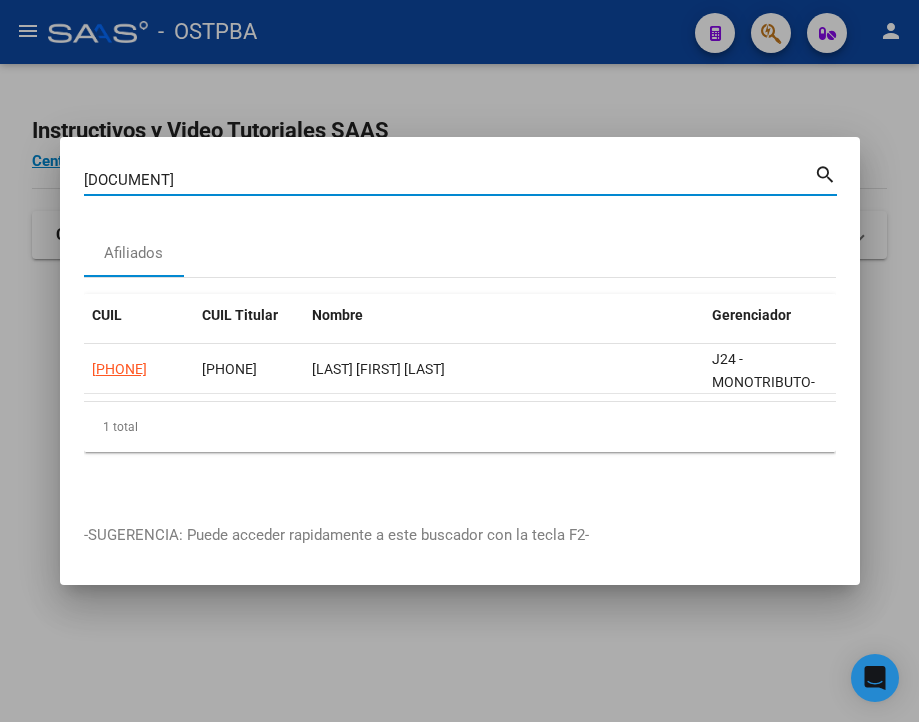 click on "[DOCUMENT]" at bounding box center [449, 180] 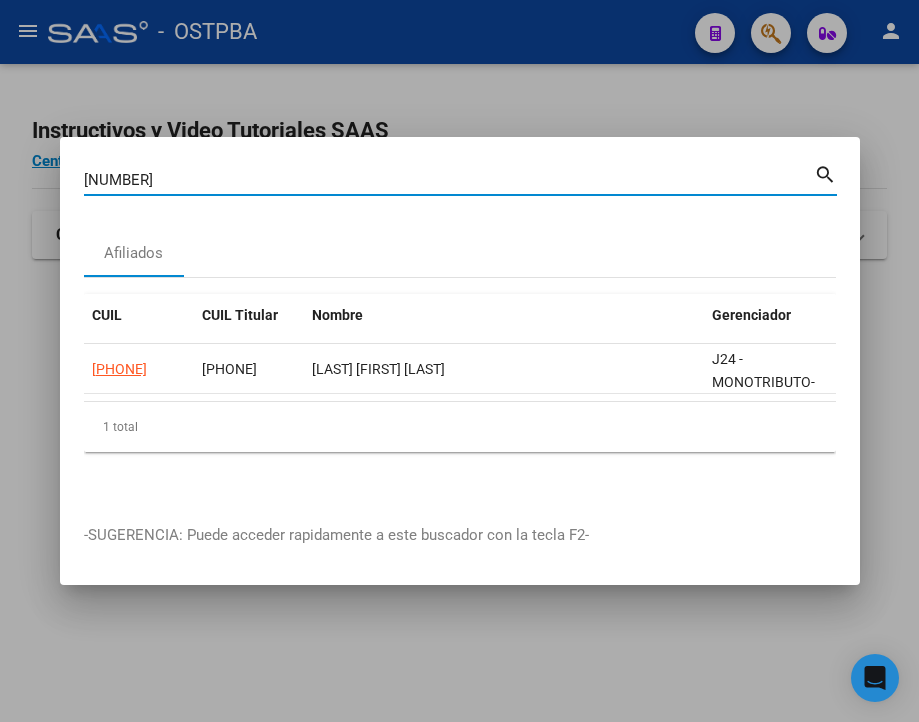 type on "[NUMBER]" 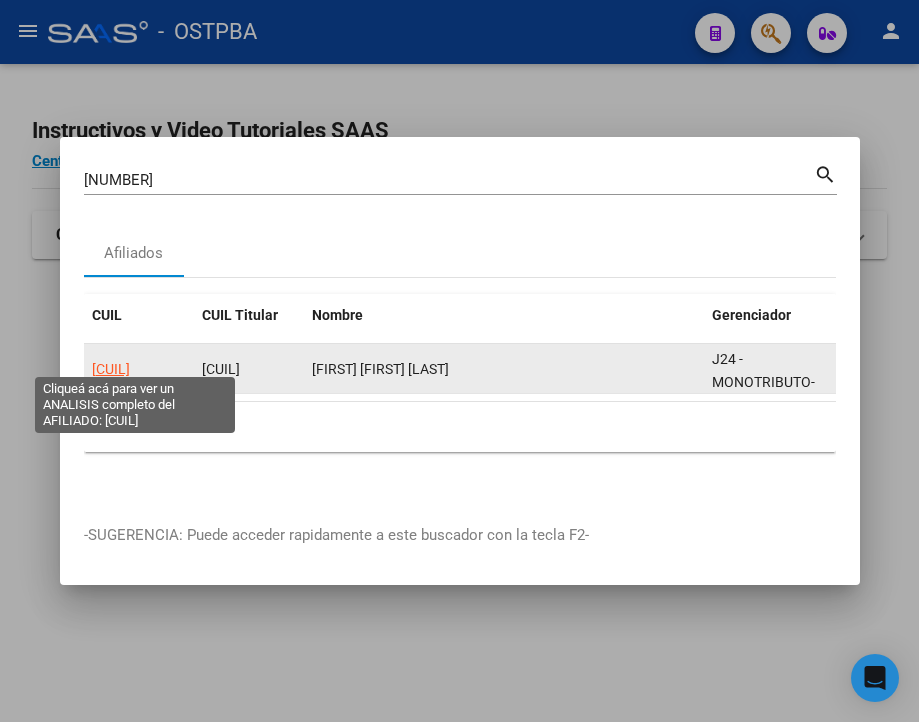 click on "[CUIL]" 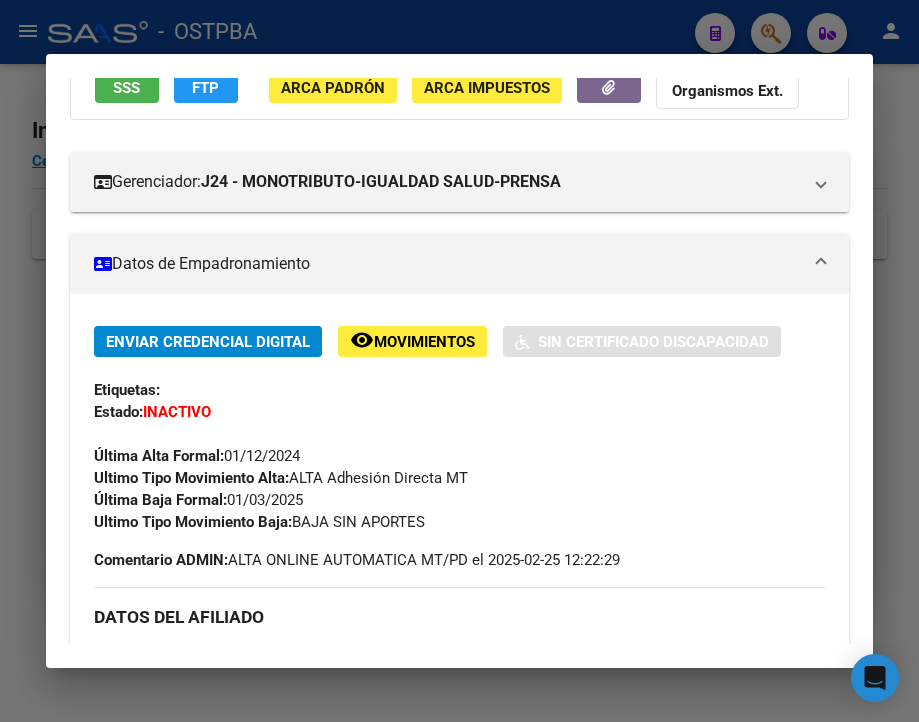scroll, scrollTop: 200, scrollLeft: 0, axis: vertical 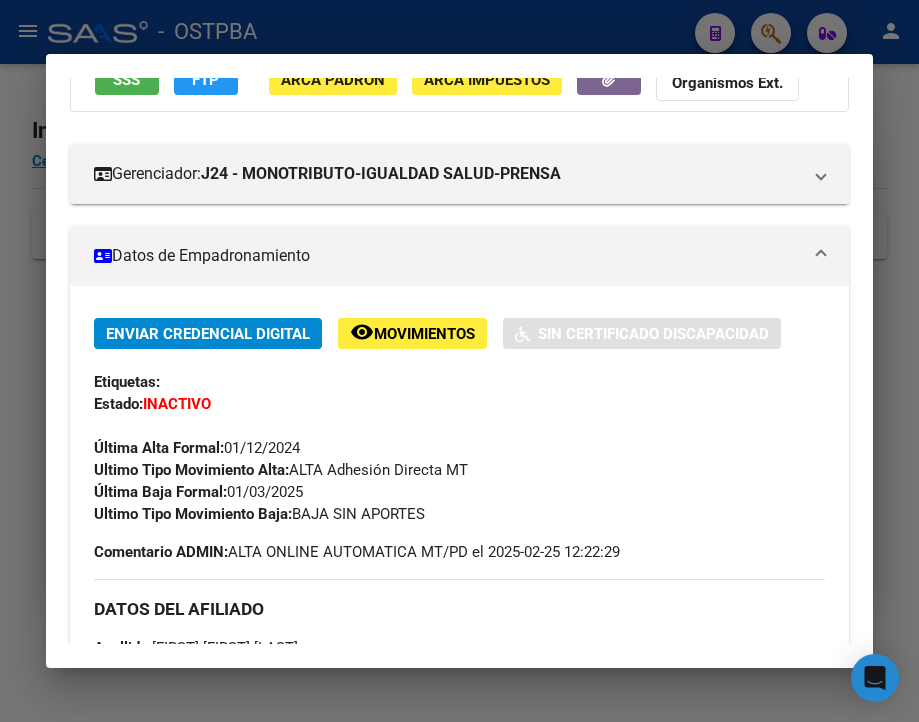 click at bounding box center (459, 361) 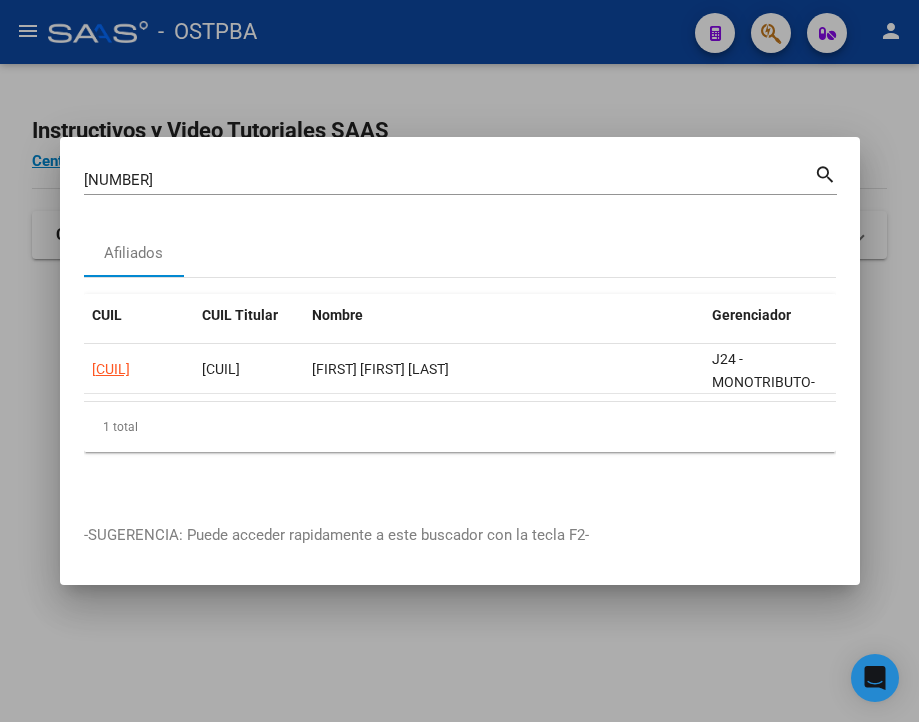 click on "[NUMBER]" at bounding box center (449, 180) 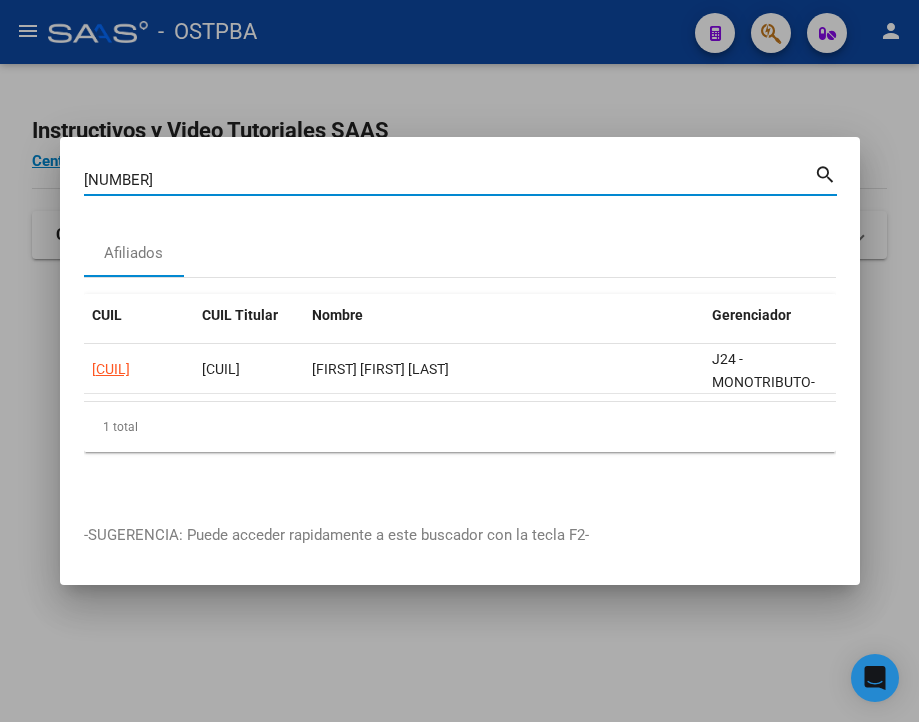 click on "[NUMBER]" at bounding box center [449, 180] 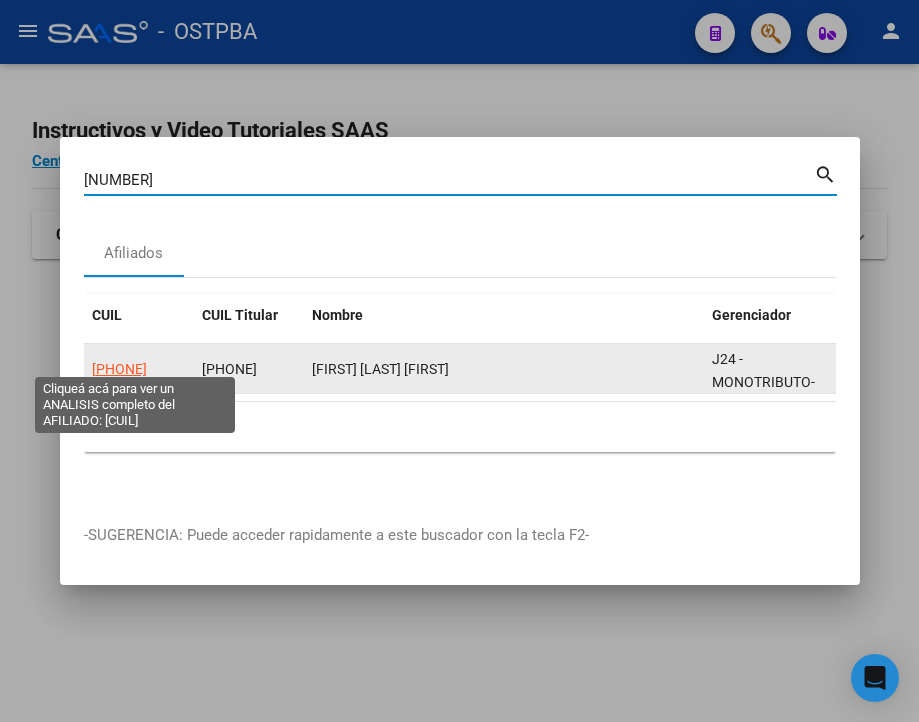 click on "[PHONE]" 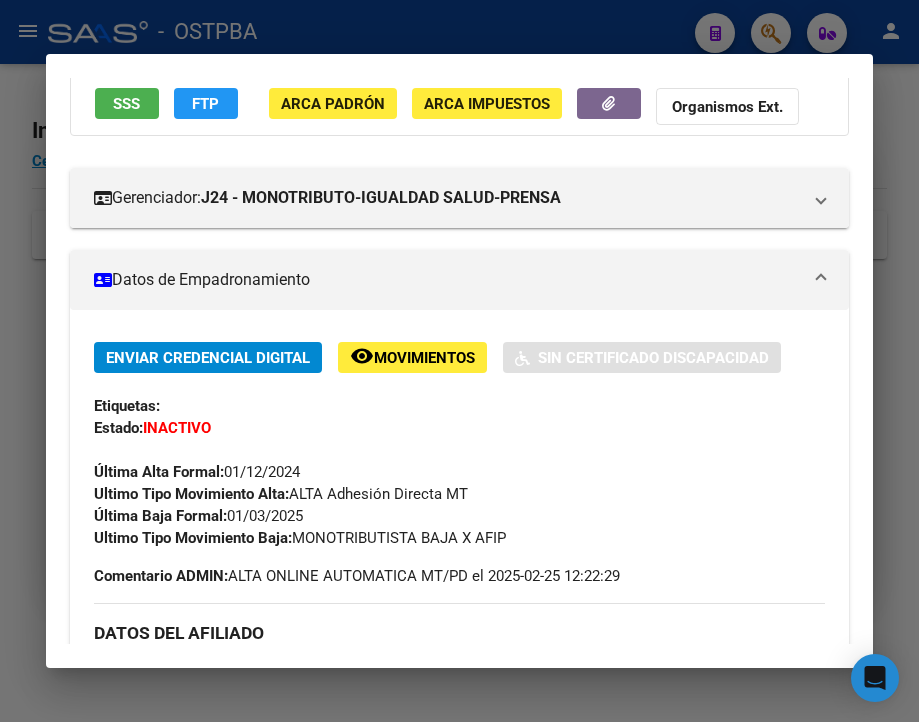 scroll, scrollTop: 300, scrollLeft: 0, axis: vertical 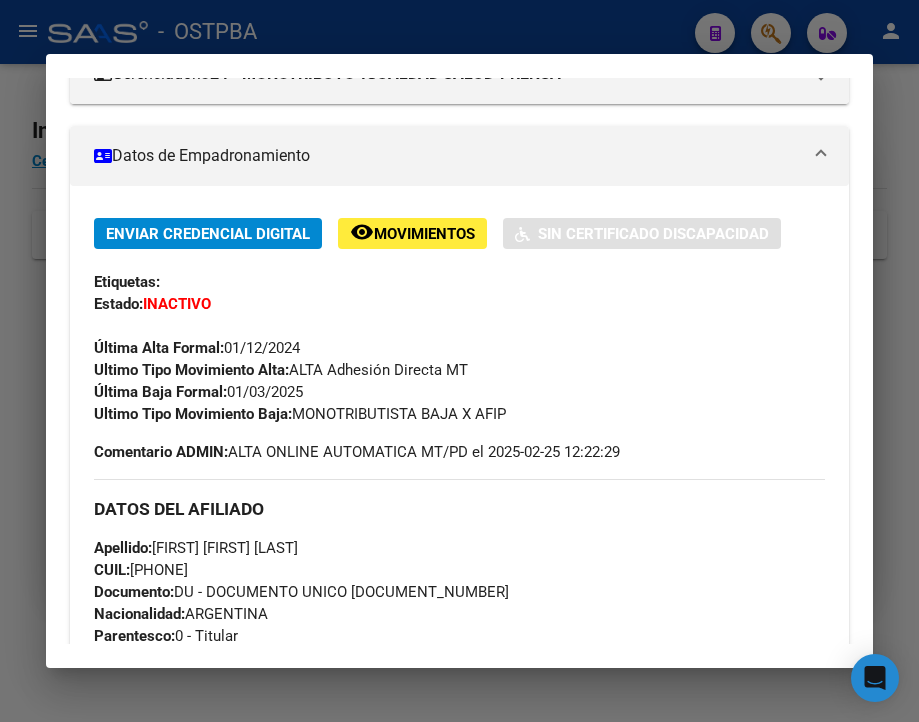 click at bounding box center [459, 361] 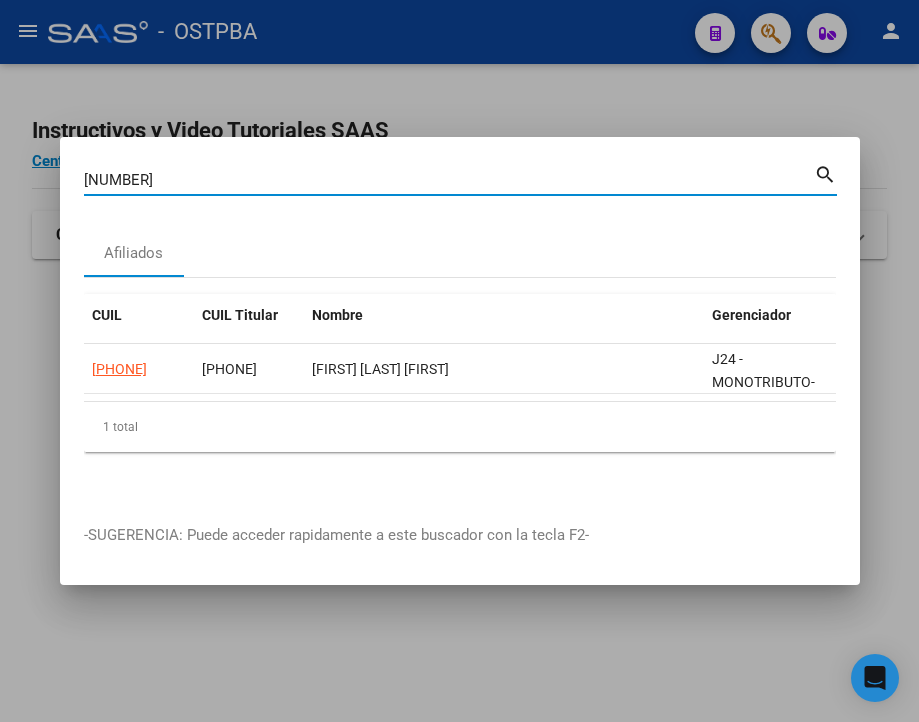 click on "[NUMBER]" at bounding box center [449, 180] 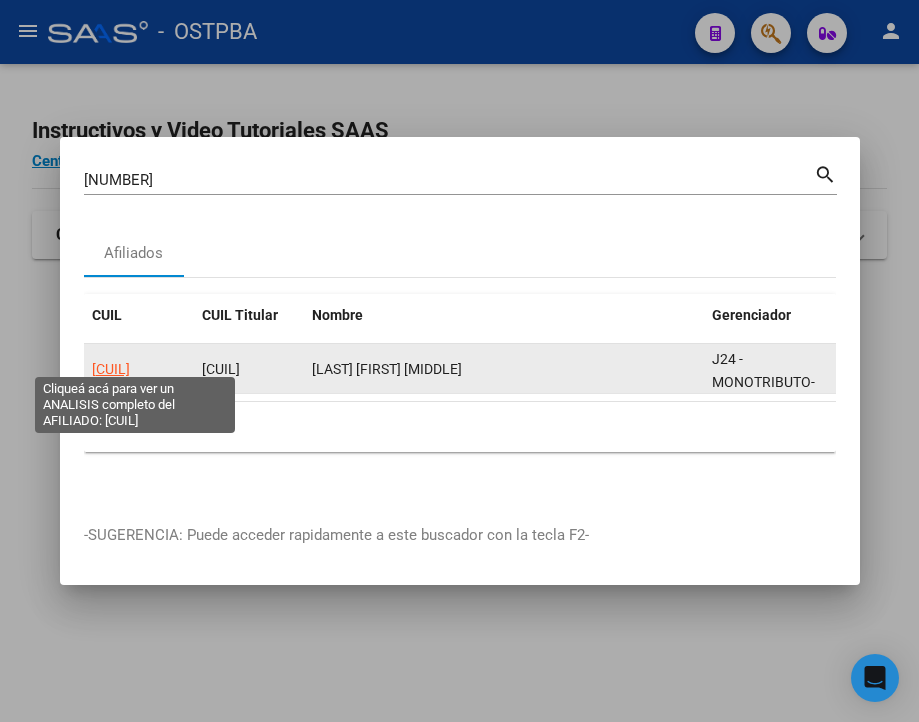 click on "[CUIL]" 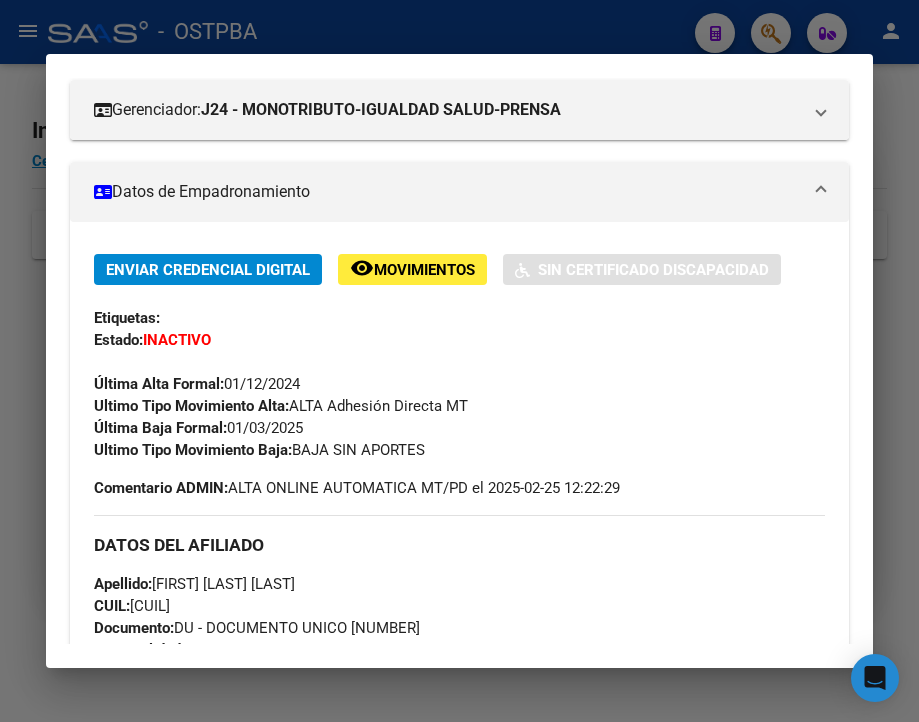 scroll, scrollTop: 300, scrollLeft: 0, axis: vertical 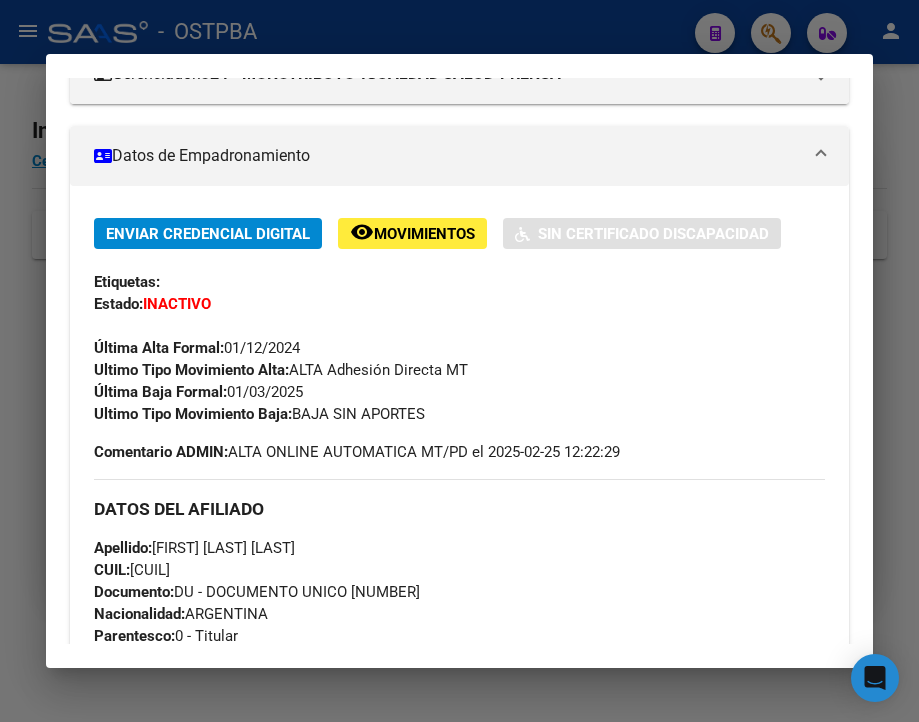 click at bounding box center (459, 361) 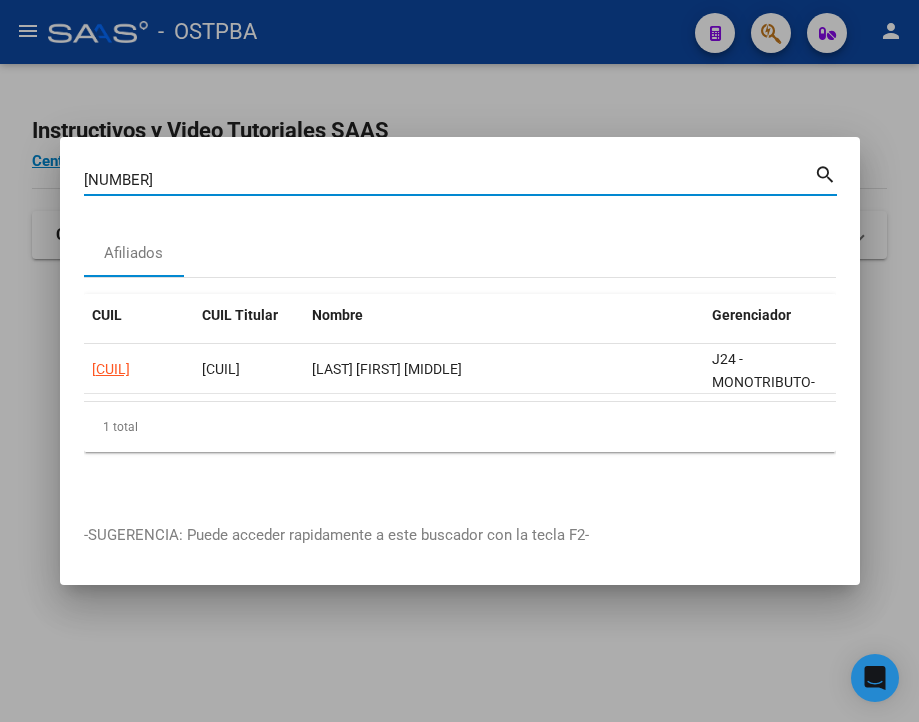 click on "[NUMBER]" at bounding box center (449, 180) 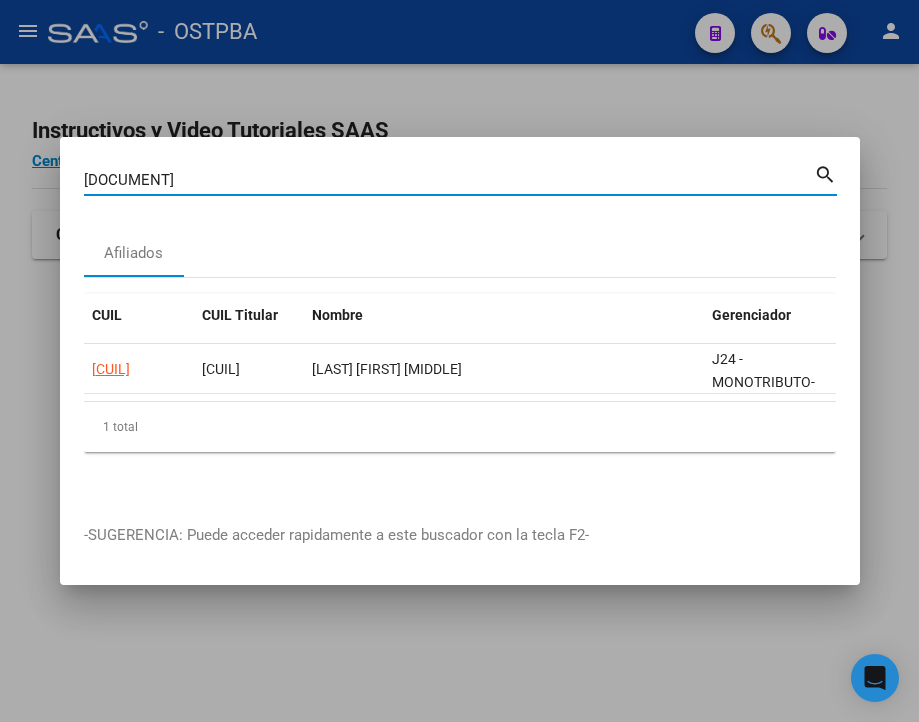 type 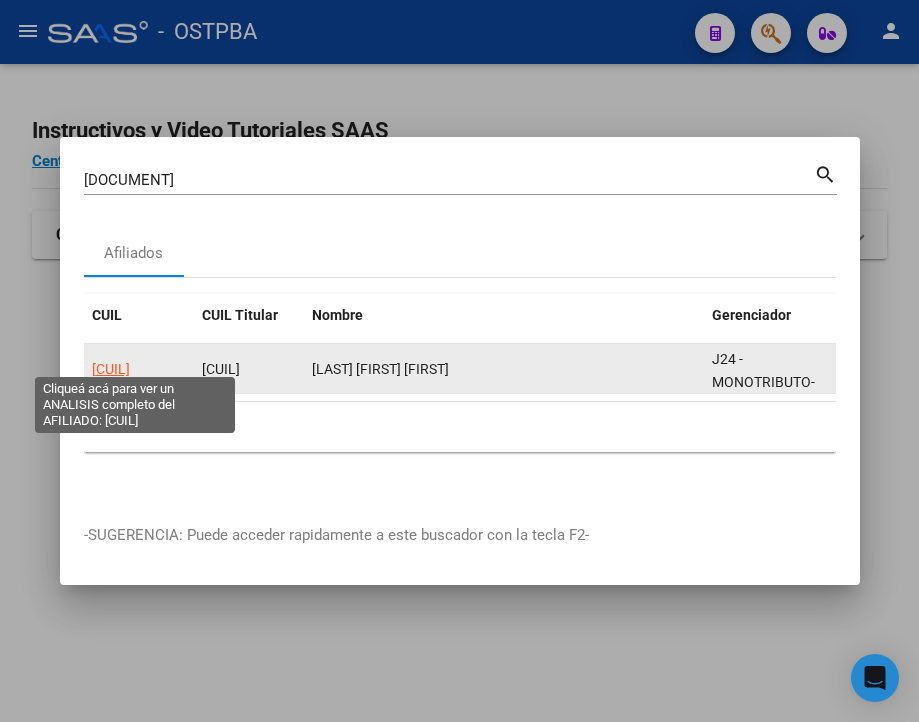 click on "[CUIL]" 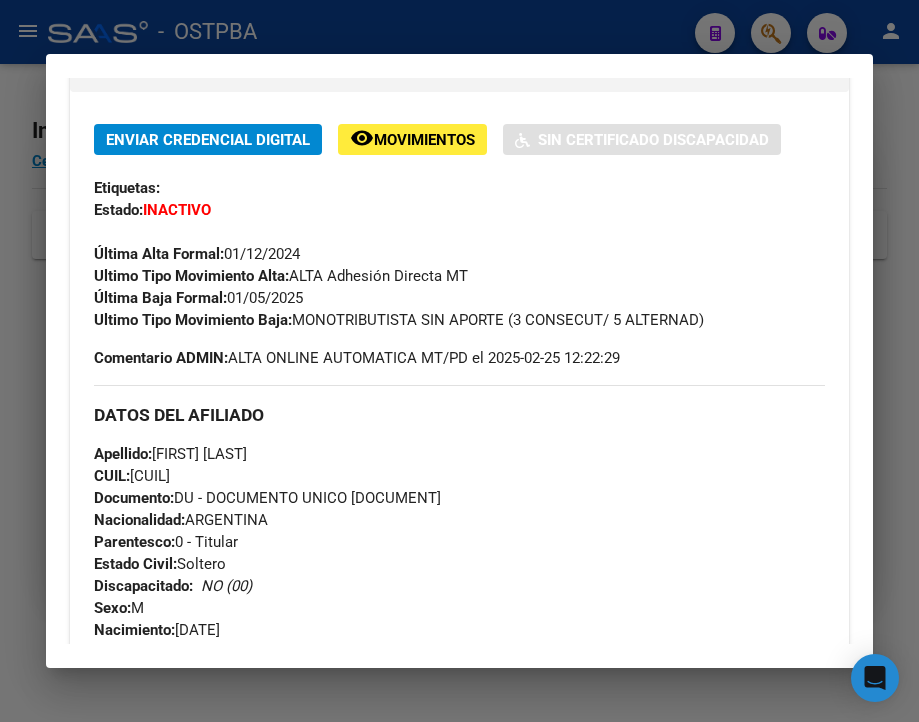 scroll, scrollTop: 400, scrollLeft: 0, axis: vertical 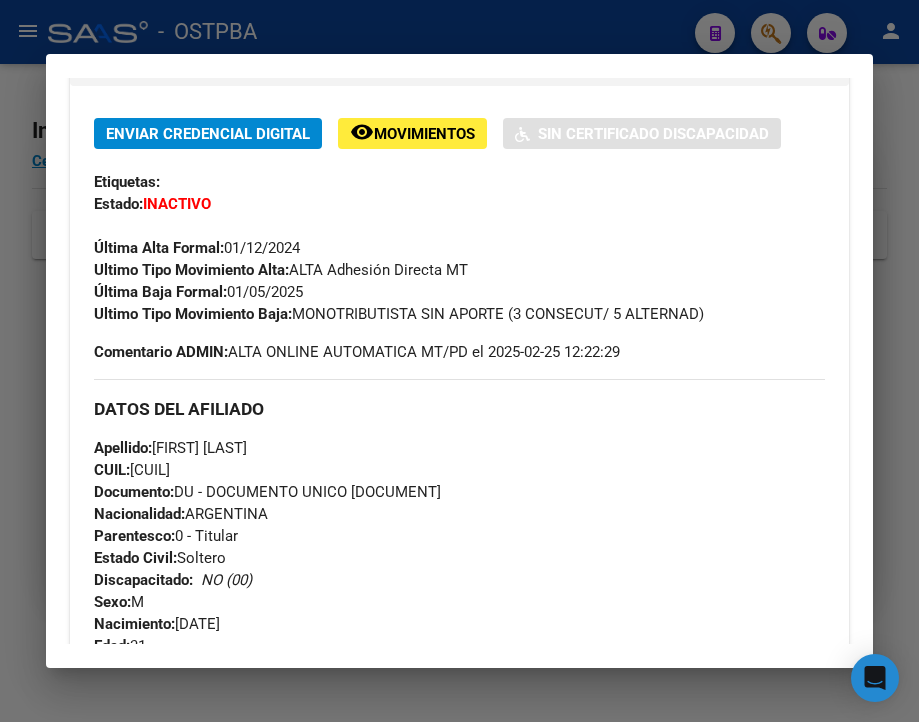 click on "Análisis Afiliado - CUIL: [CUIL] DATOS PADRÓN ÁGIL: [LAST] [FIRST] [LAST]   |   INACTIVO   |   AFILIADO TITULAR Datos Personales y Afiliatorios según Entes Externos: SSS FTP ARCA Padrón ARCA Impuestos Organismos Ext.   Gerenciador:     J24 - MONOTRIBUTO-IGUALDAD SALUD-PRENSA Atención telefónica: Atención emergencias: Otros Datos Útiles:   Datos de Empadronamiento   Enviar Credencial Digital remove_red_eye Movimientos     Sin Certificado Discapacidad Etiquetas: Estado: INACTIVO Última Alta Formal: [DATE] Ultimo Tipo Movimiento Alta: ALTA Adhesión Directa MT Última Baja Formal: [DATE] Ultimo Tipo Movimiento Baja: MONOTRIBUTISTA SIN APORTE (3 CONSECUT/ 5 ALTERNAD) Comentario ADMIN: ALTA ONLINE AUTOMATICA MT/PD el [DATE] [TIME] DATOS DEL AFILIADO Apellido: [LAST] [FIRST] [LAST] CUIL: [CUIL] Documento: DU - DOCUMENTO UNICO [NUMBER] Nacionalidad: ARGENTINA Parentesco: 0 - Titular Estado Civil: Soltero Discapacitado:   NO (00) Sexo: M Nacimiento:" at bounding box center [459, 361] 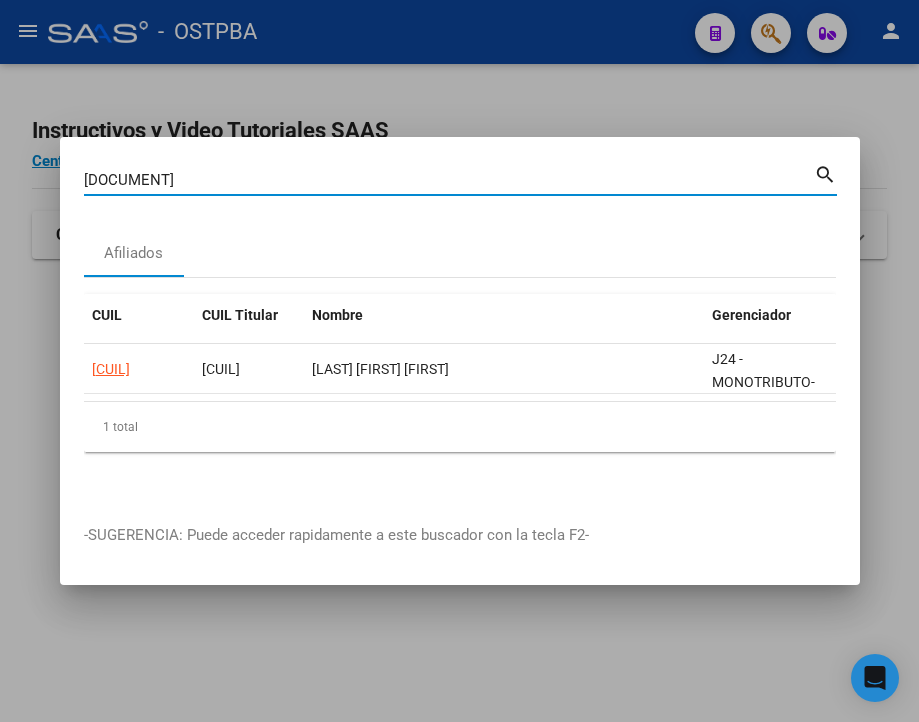 click on "[DOCUMENT]" at bounding box center [449, 180] 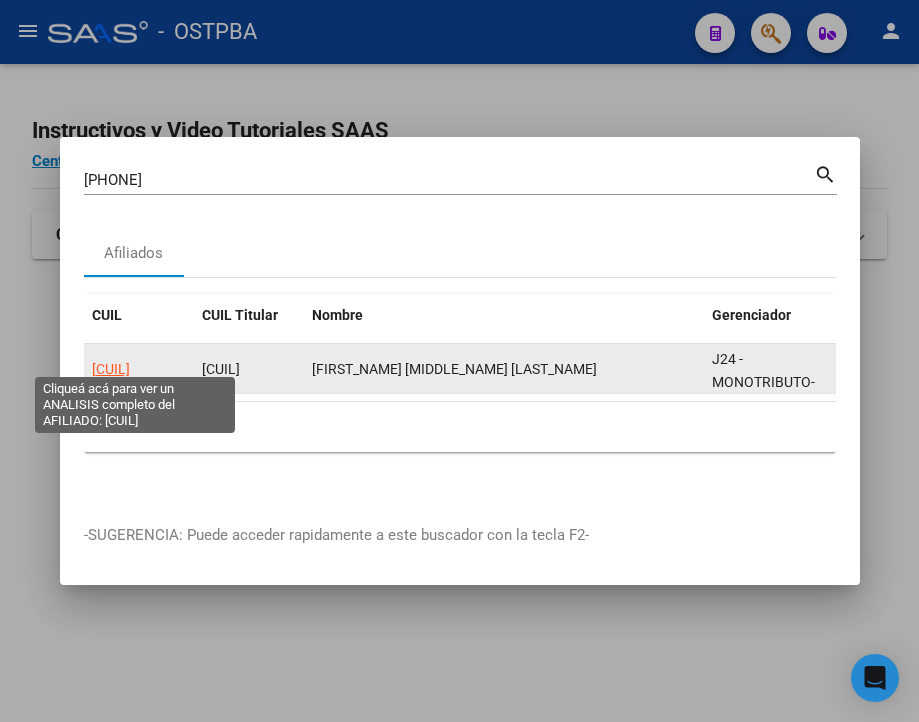 click on "[CUIL]" 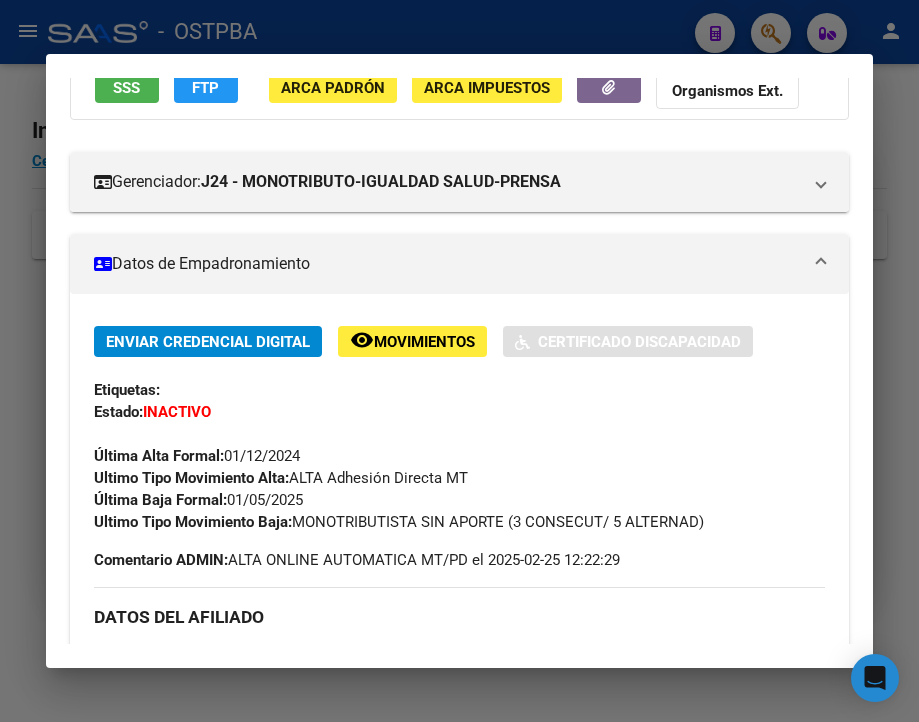 scroll, scrollTop: 200, scrollLeft: 0, axis: vertical 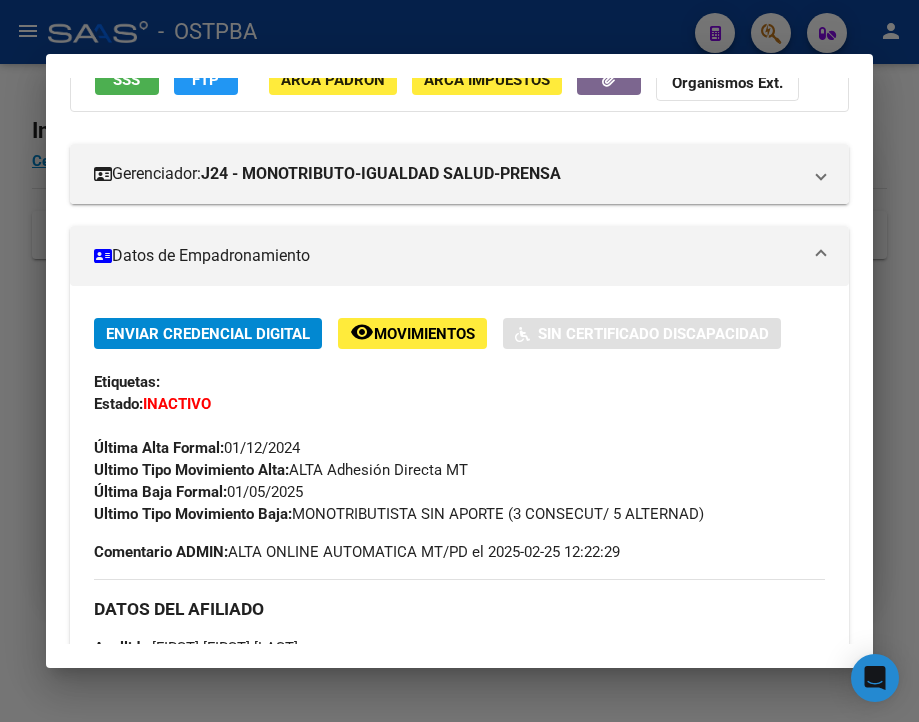 click at bounding box center [459, 361] 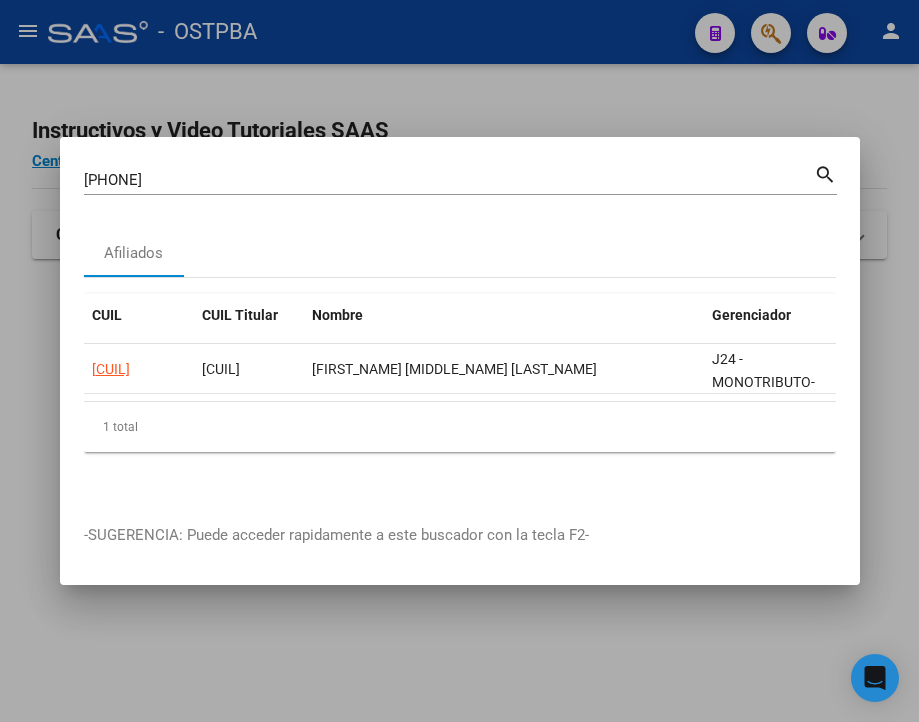 click on "[PHONE]" at bounding box center [449, 180] 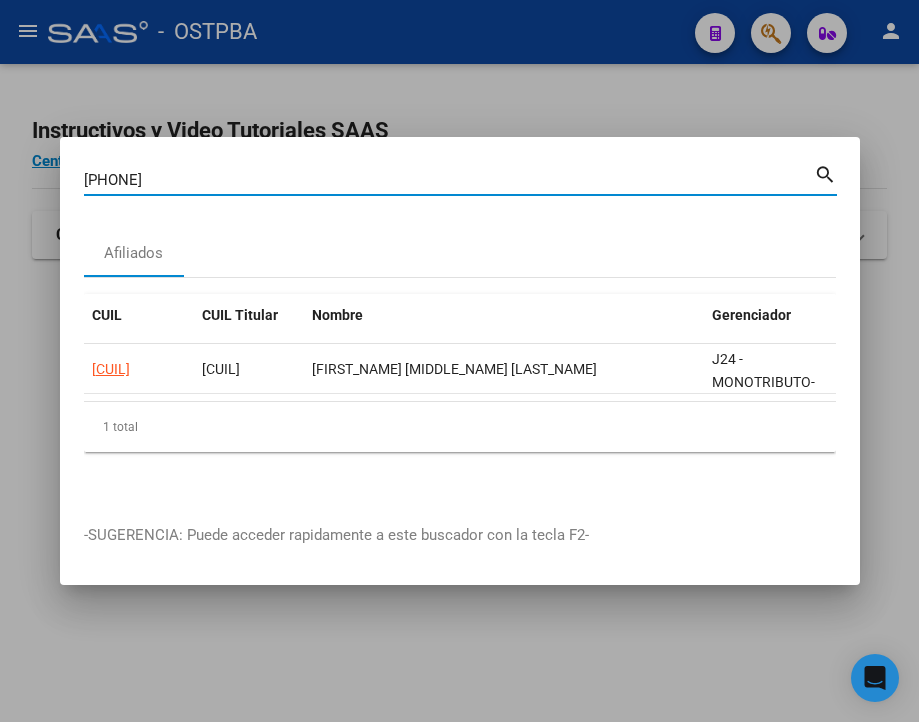 click on "[PHONE]" at bounding box center [449, 180] 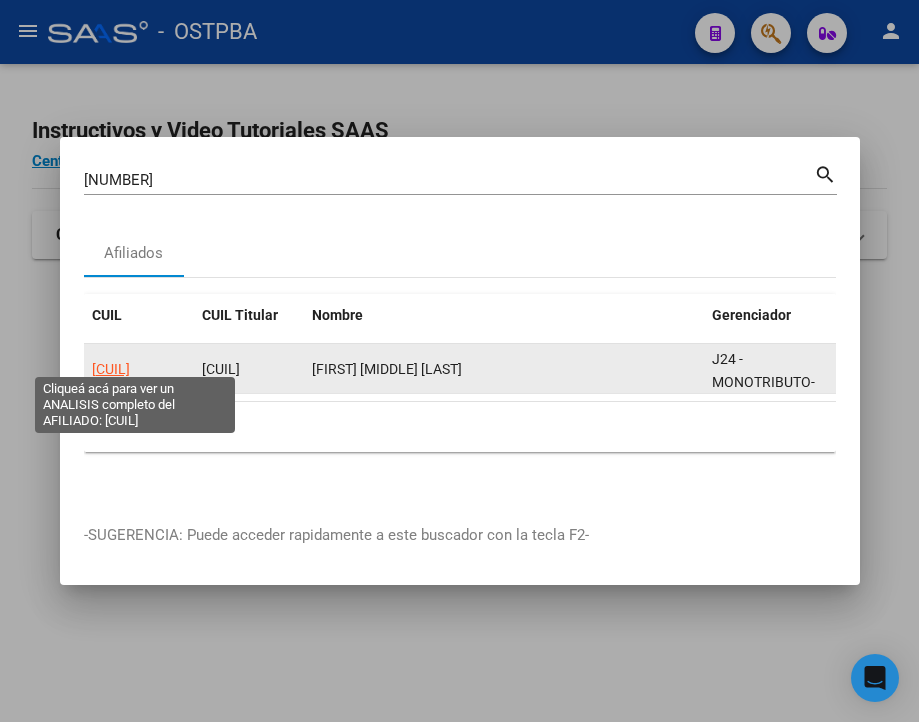 click on "[CUIL]" 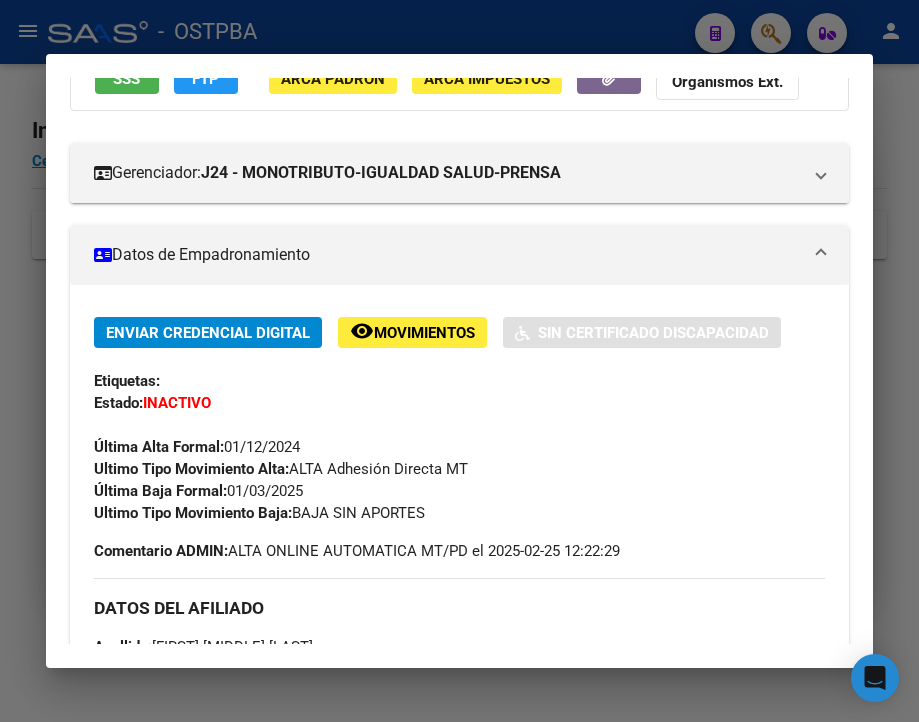 scroll, scrollTop: 300, scrollLeft: 0, axis: vertical 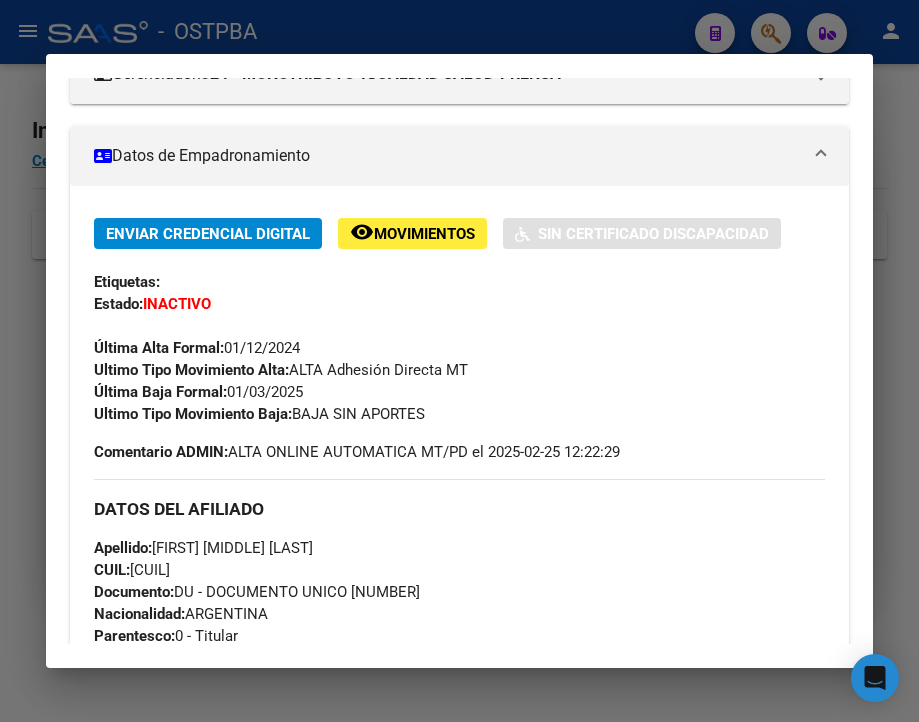 click at bounding box center [459, 361] 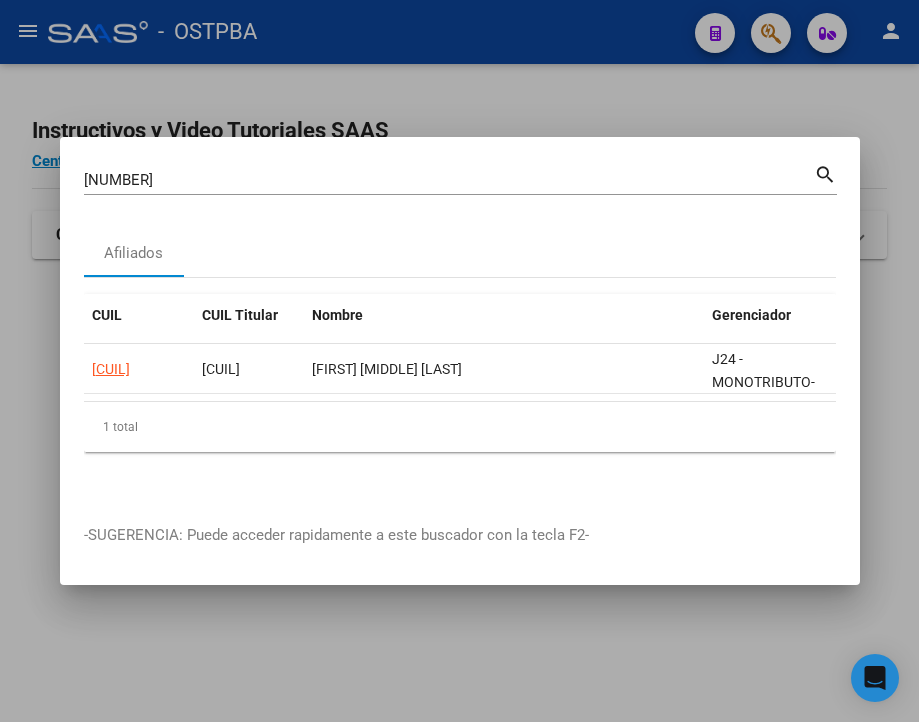 click on "[NUMBER]" at bounding box center [449, 180] 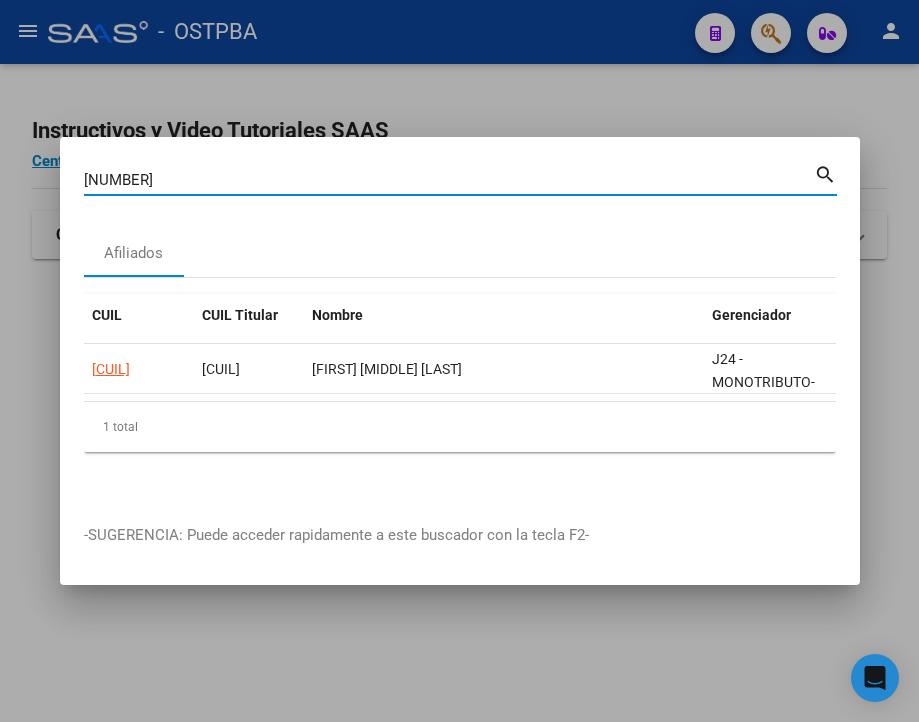 click on "[NUMBER]" at bounding box center (449, 180) 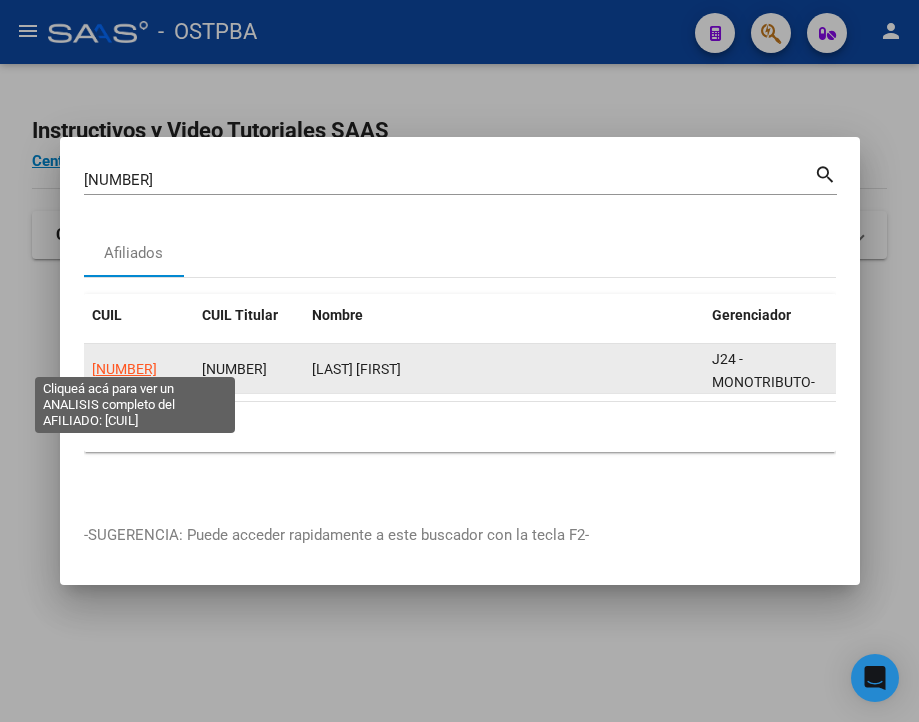 click on "[NUMBER]" 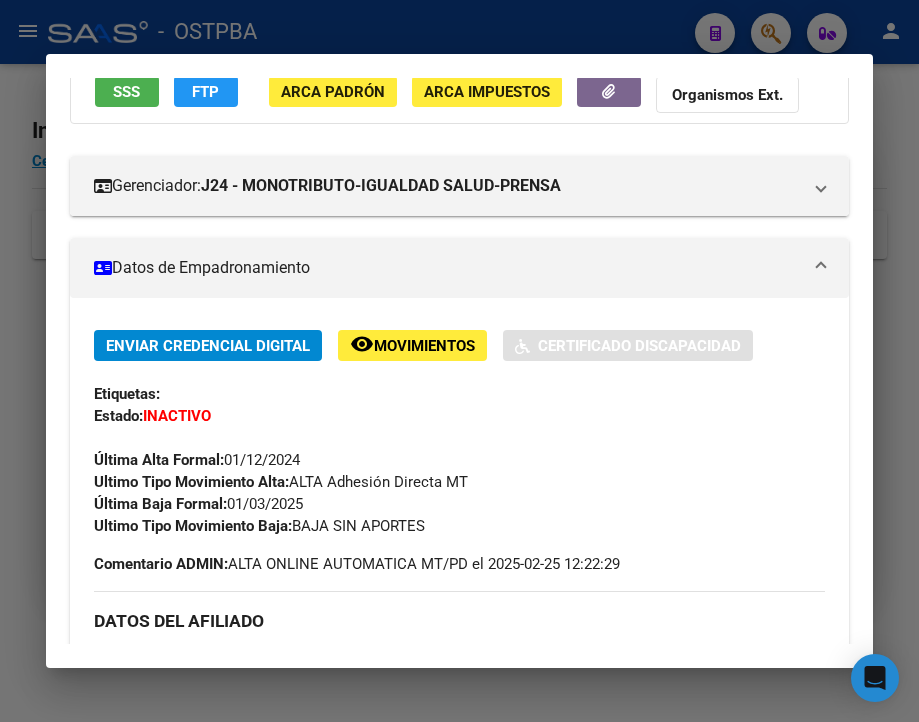 scroll, scrollTop: 200, scrollLeft: 0, axis: vertical 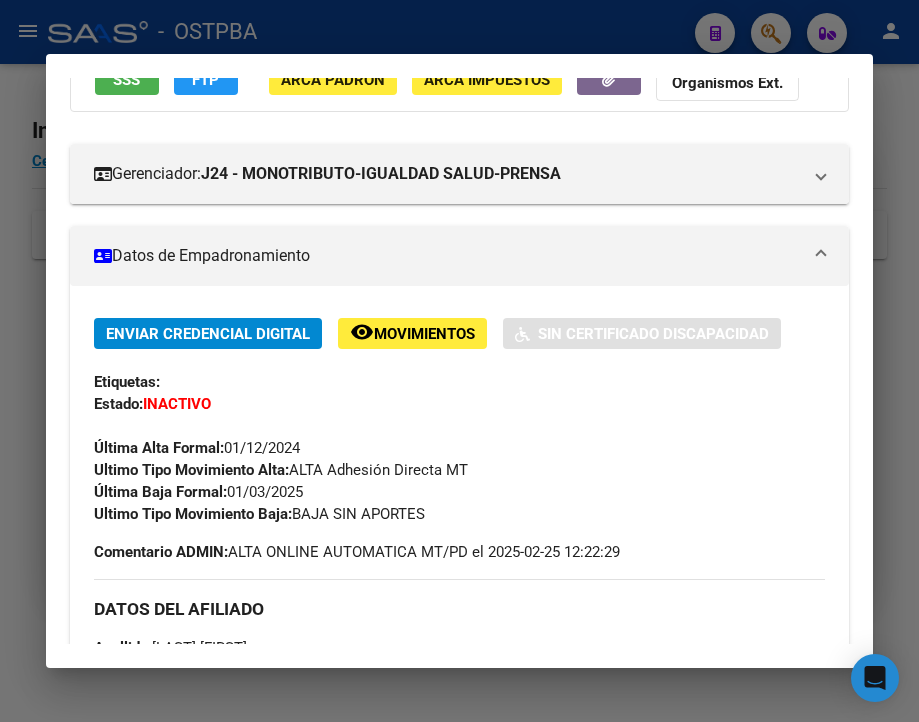 click at bounding box center (459, 361) 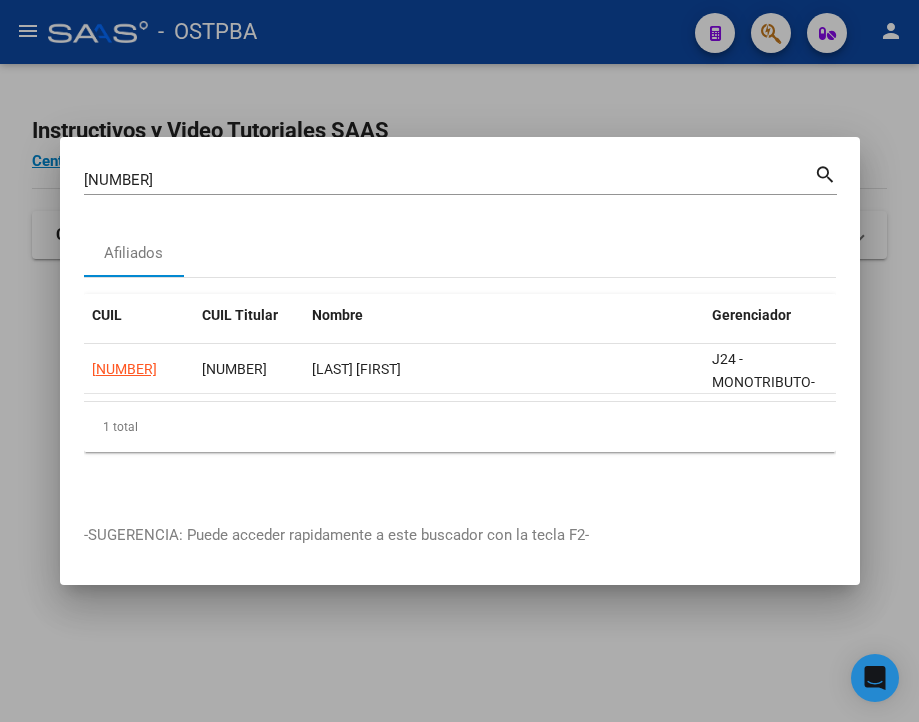 click on "[NUMBER]" at bounding box center [449, 180] 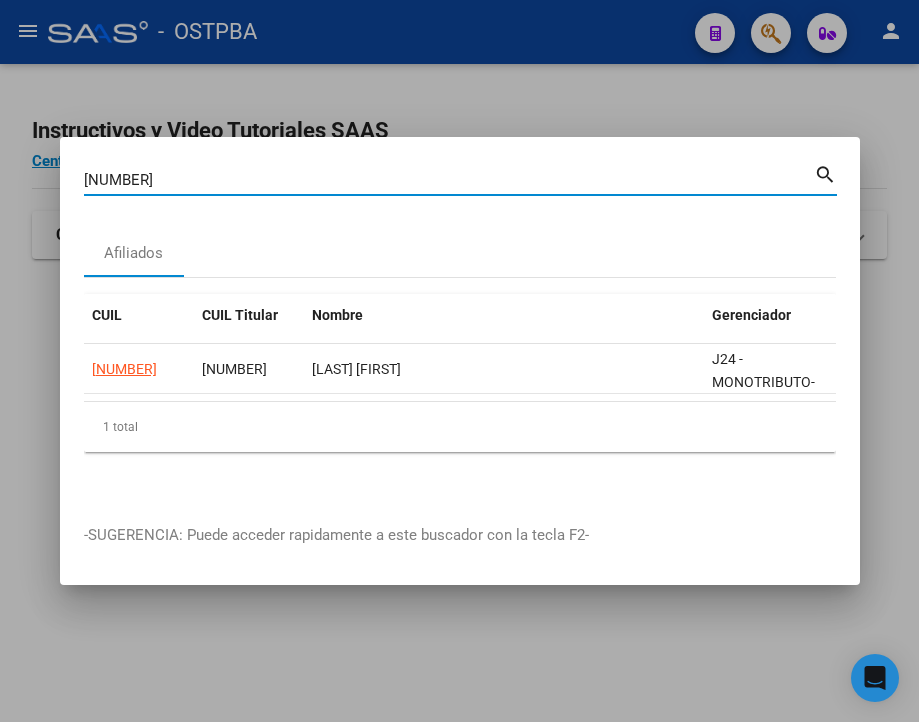 click on "[NUMBER]" at bounding box center [449, 180] 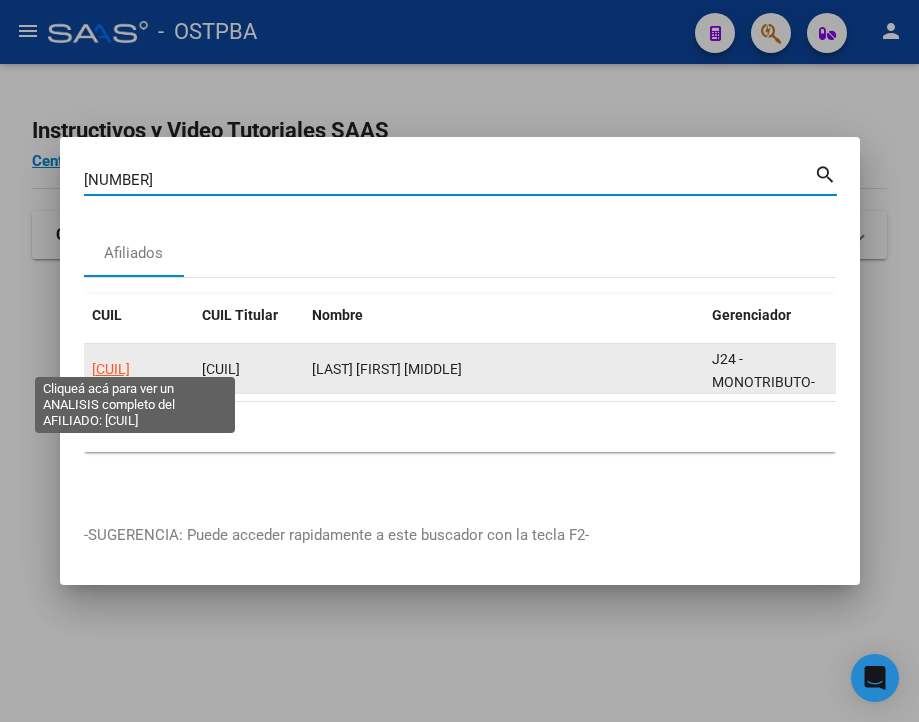 click on "[CUIL]" 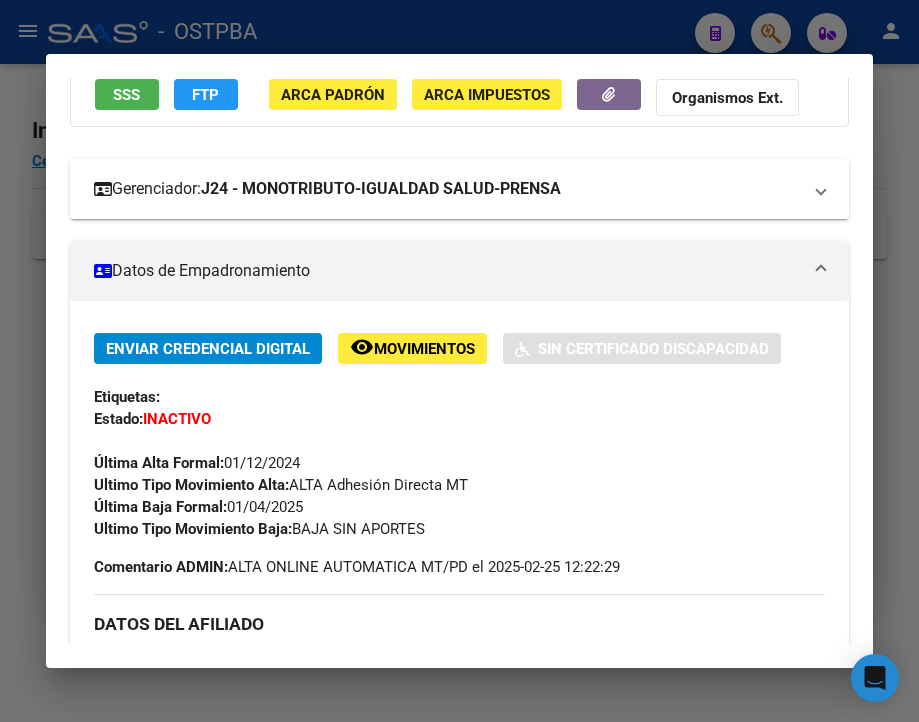 scroll, scrollTop: 200, scrollLeft: 0, axis: vertical 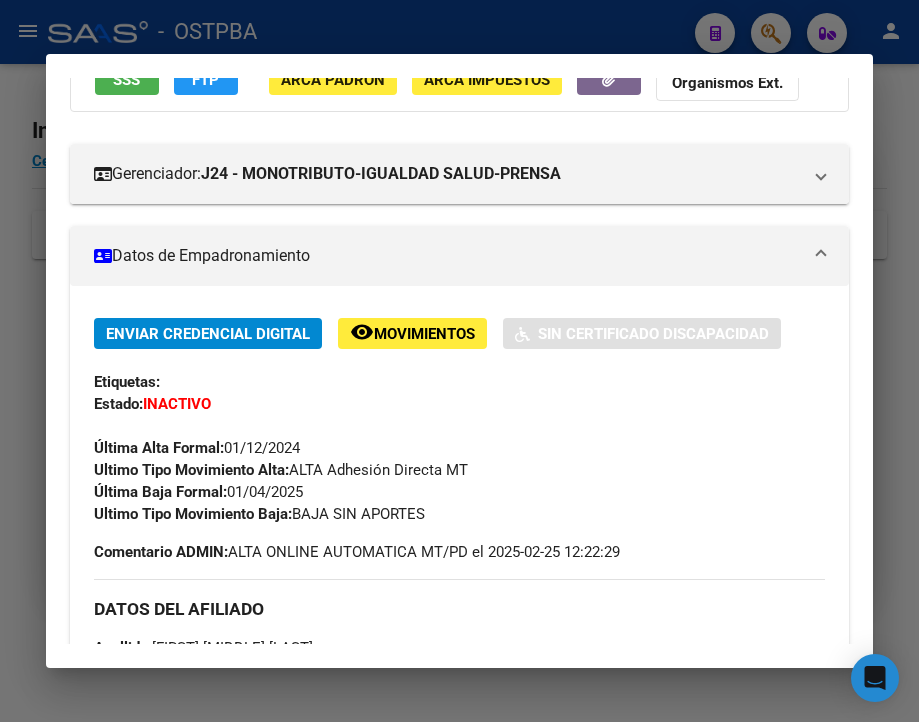 drag, startPoint x: 229, startPoint y: 507, endPoint x: 319, endPoint y: 511, distance: 90.088844 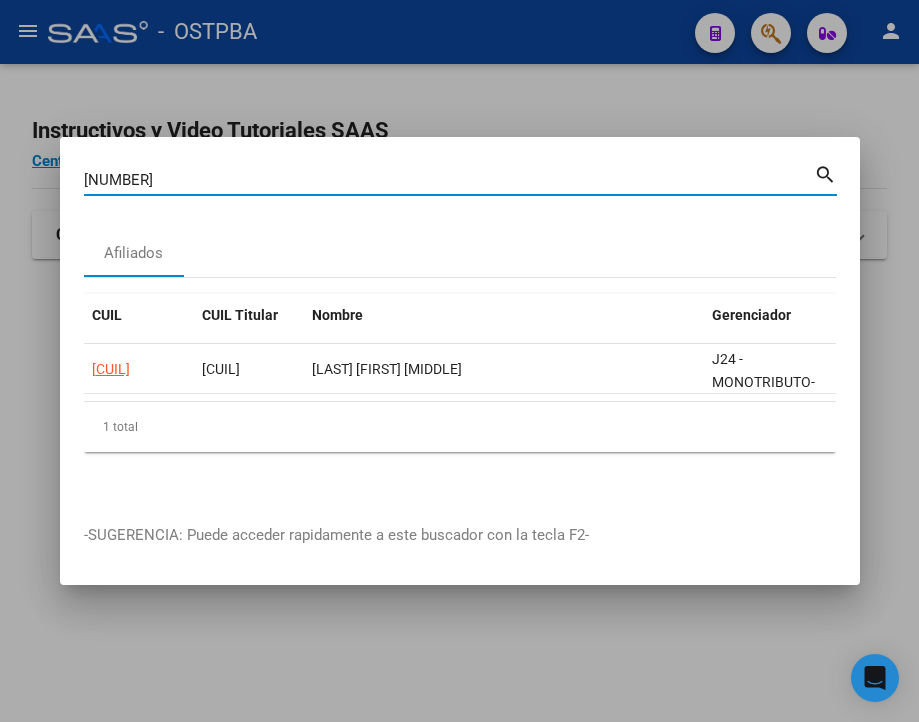 click on "[NUMBER]" at bounding box center (449, 180) 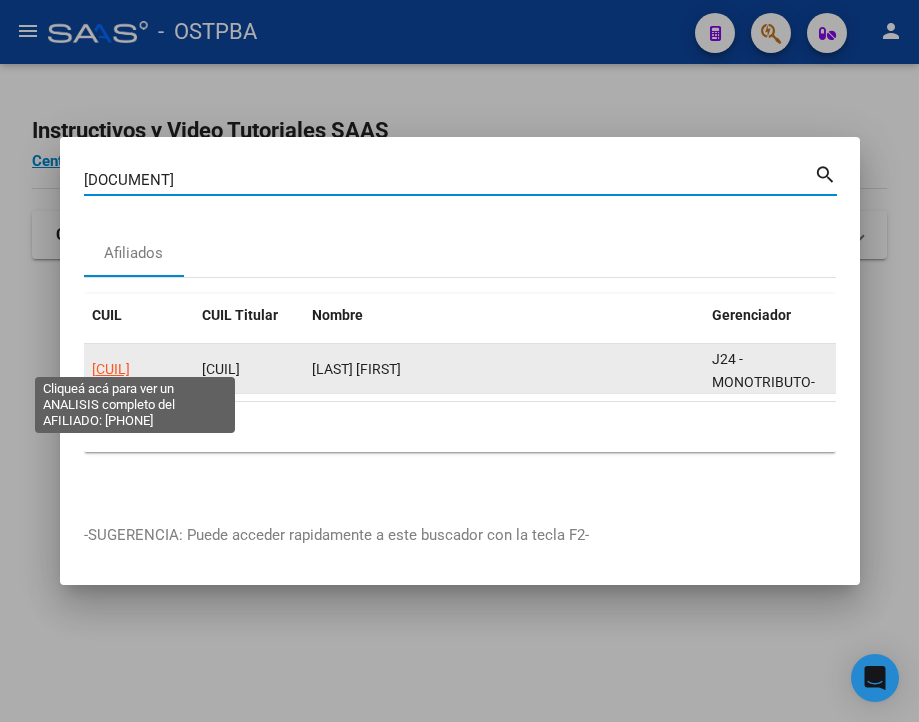 click on "[CUIL]" 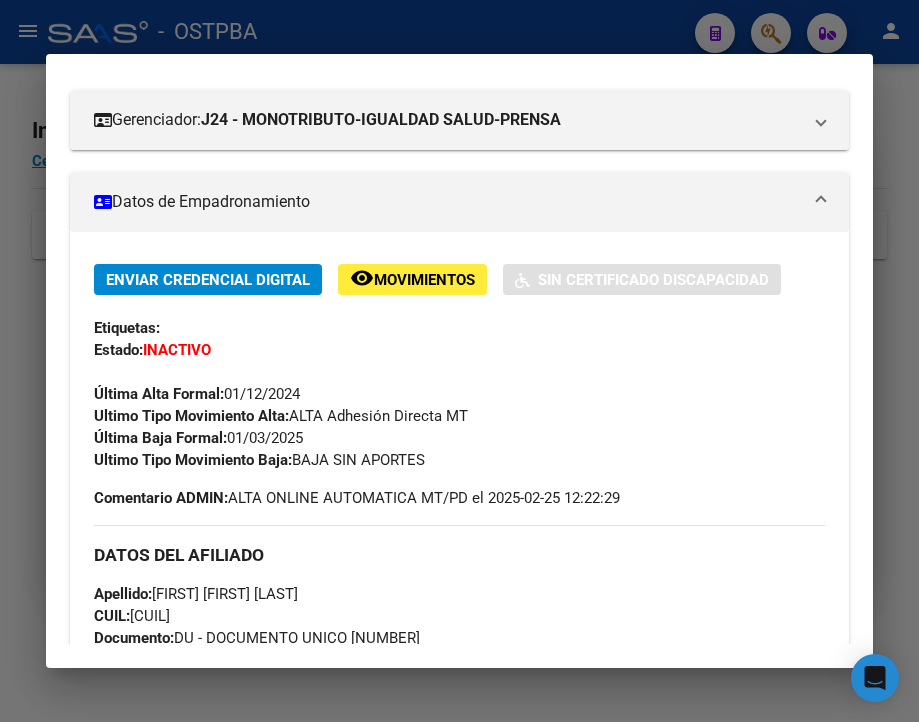scroll, scrollTop: 300, scrollLeft: 0, axis: vertical 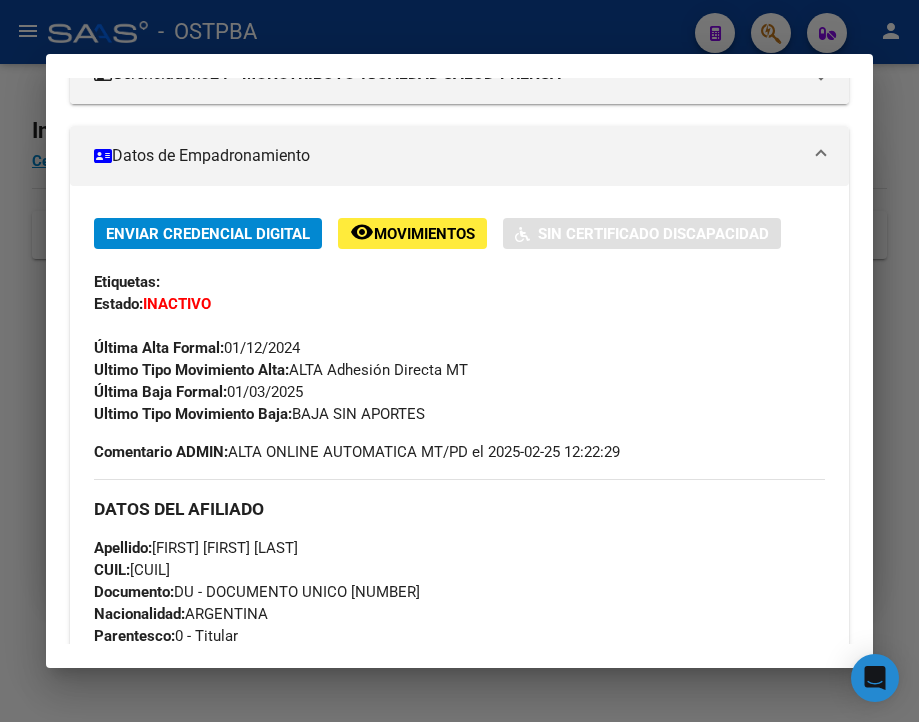 click at bounding box center [459, 361] 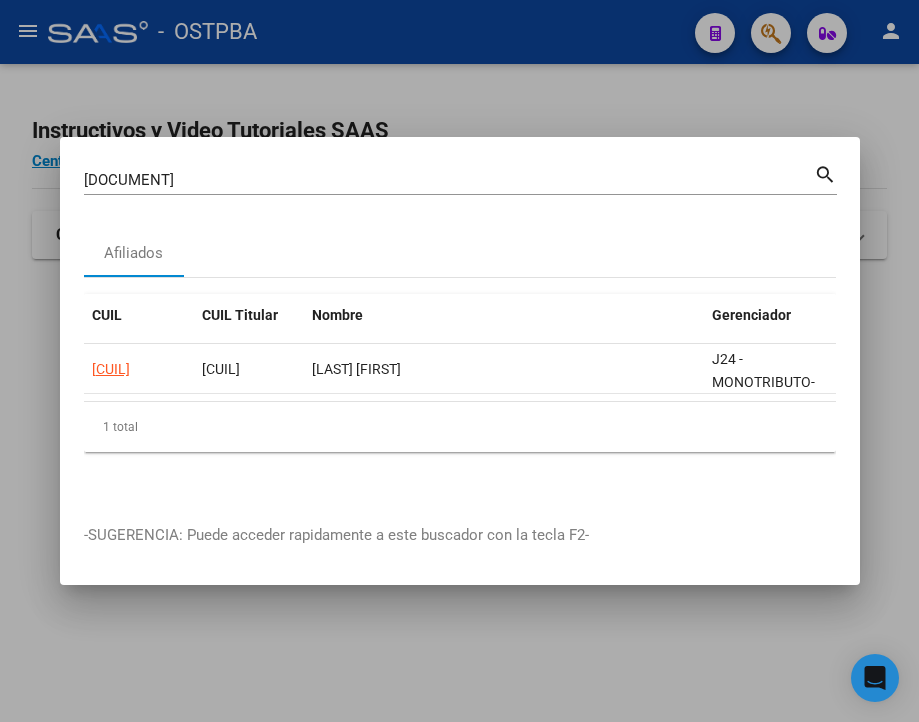 click on "[DOCUMENT]" at bounding box center [449, 180] 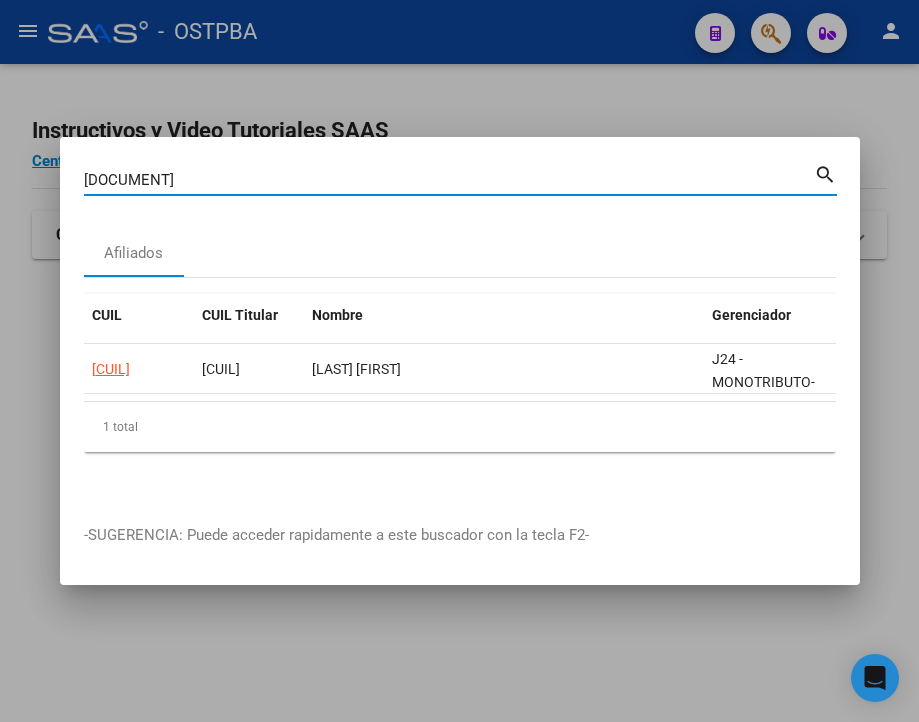 click on "[DOCUMENT]" at bounding box center [449, 180] 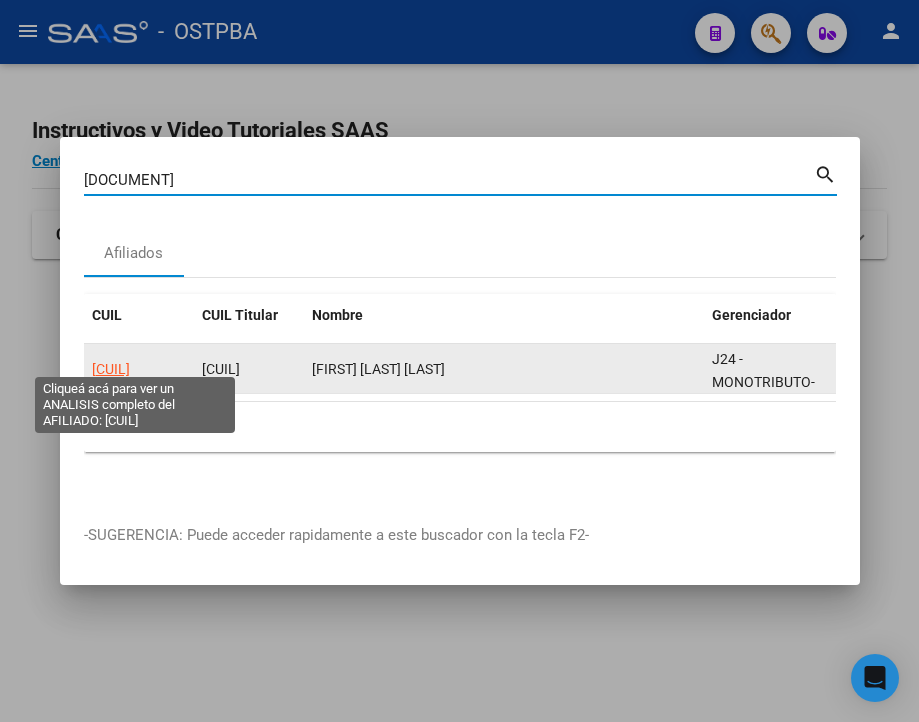 click on "[CUIL]" 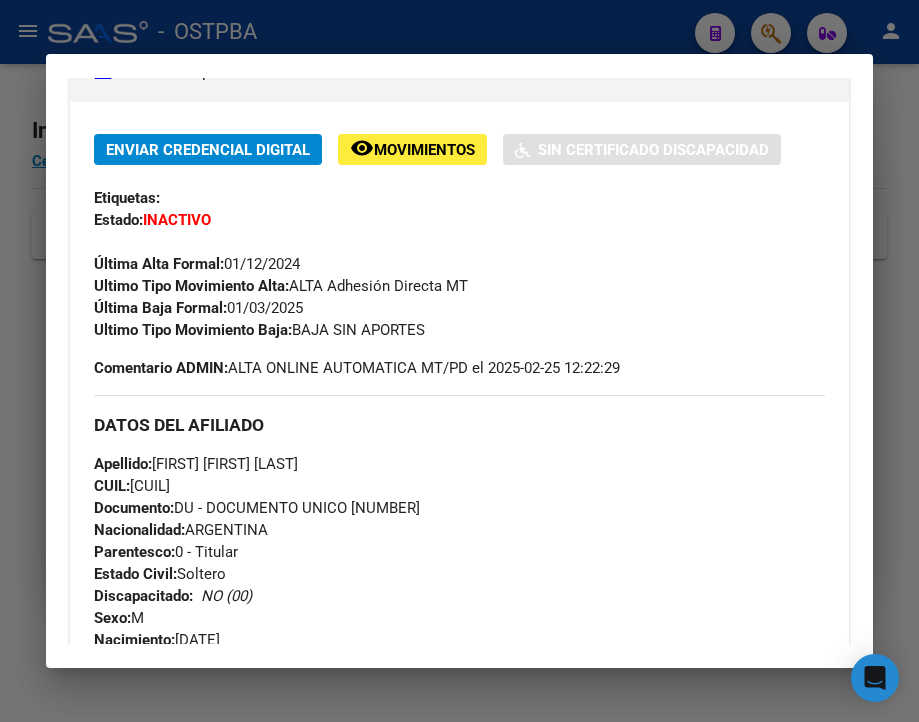 scroll, scrollTop: 400, scrollLeft: 0, axis: vertical 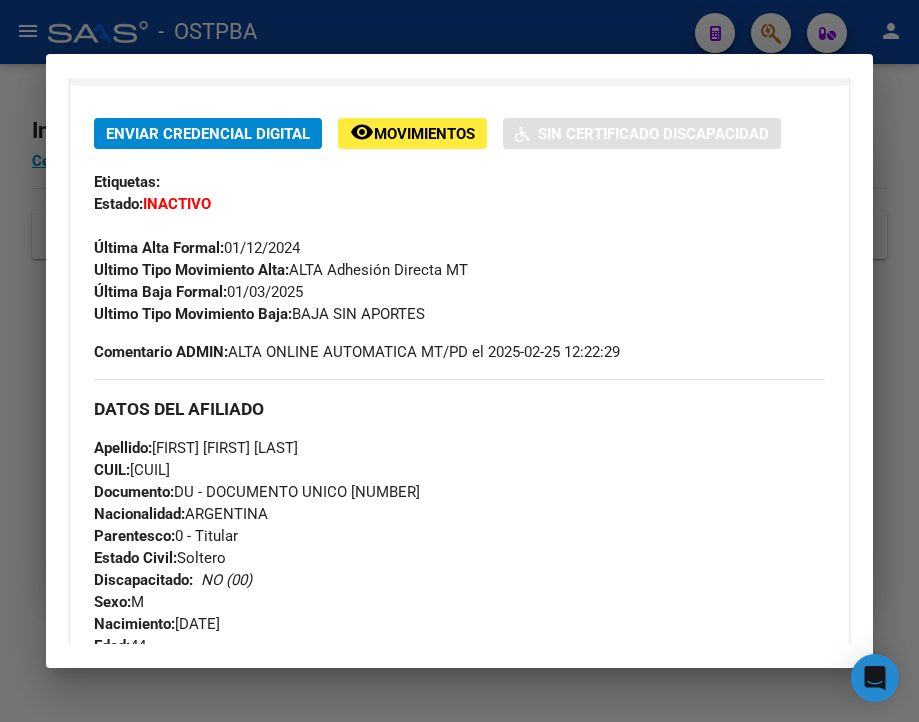click at bounding box center [459, 361] 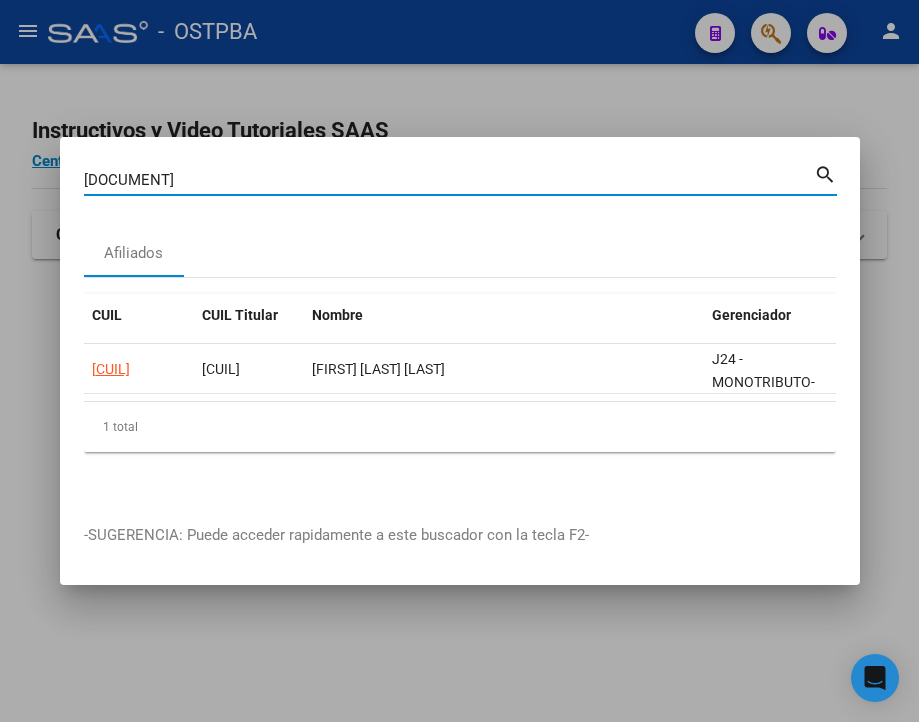 click on "[DOCUMENT]" at bounding box center (449, 180) 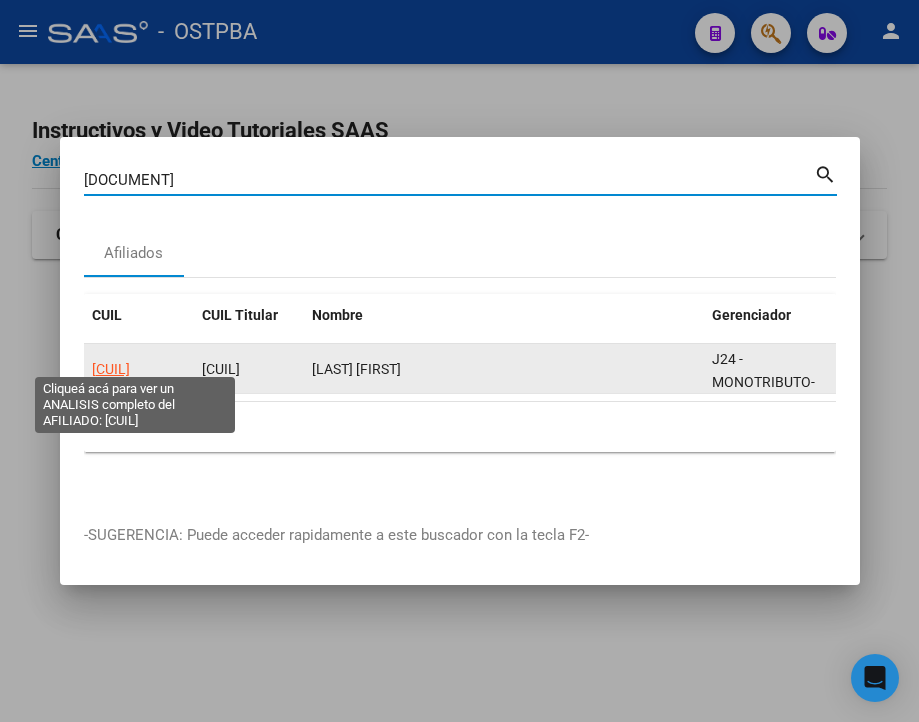 click on "[CUIL]" 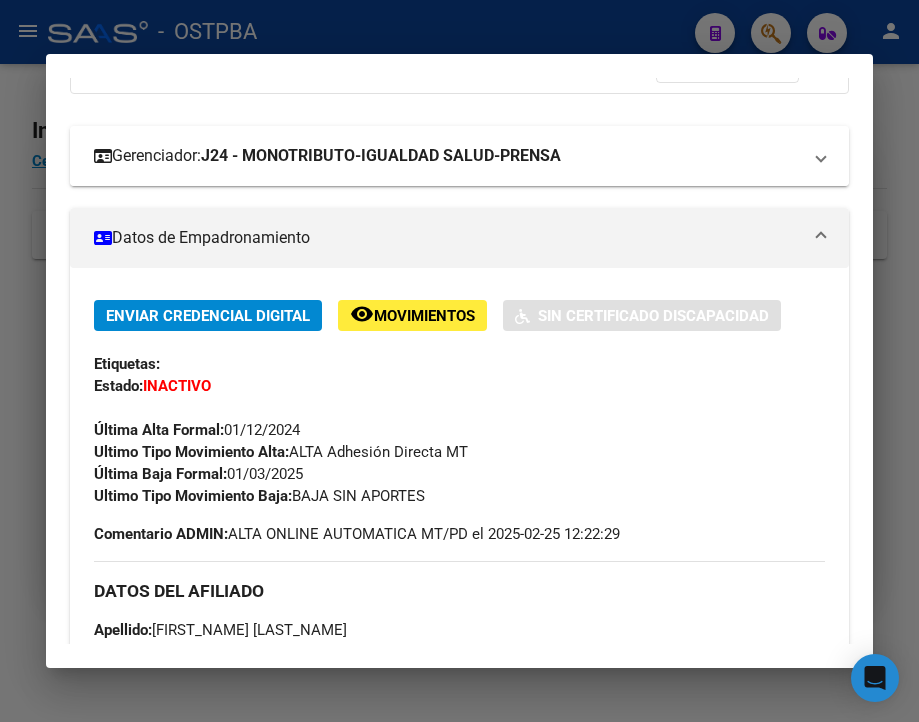 scroll, scrollTop: 300, scrollLeft: 0, axis: vertical 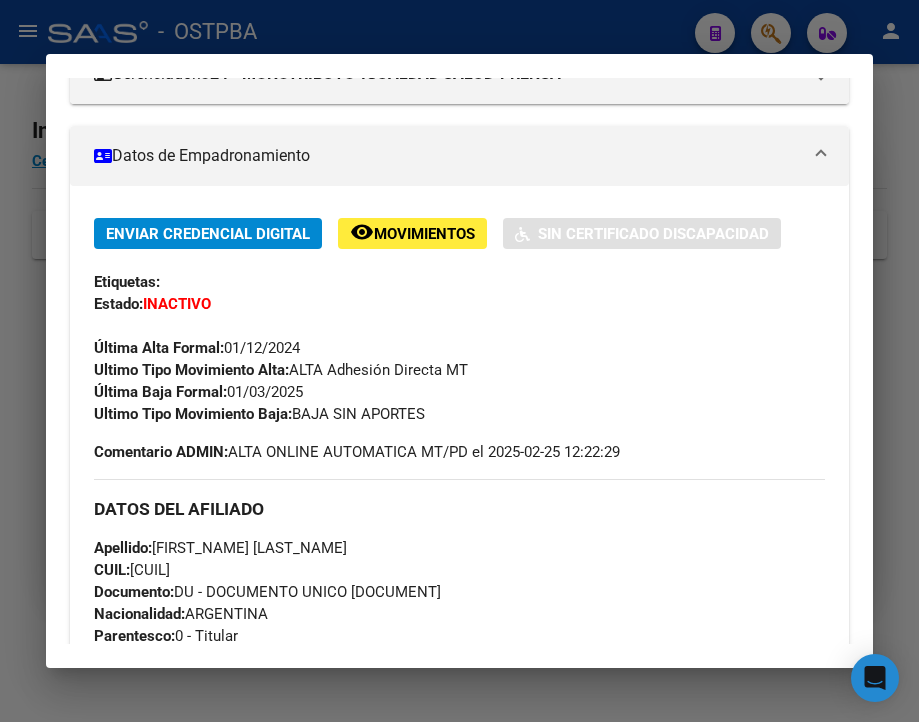 click at bounding box center [459, 361] 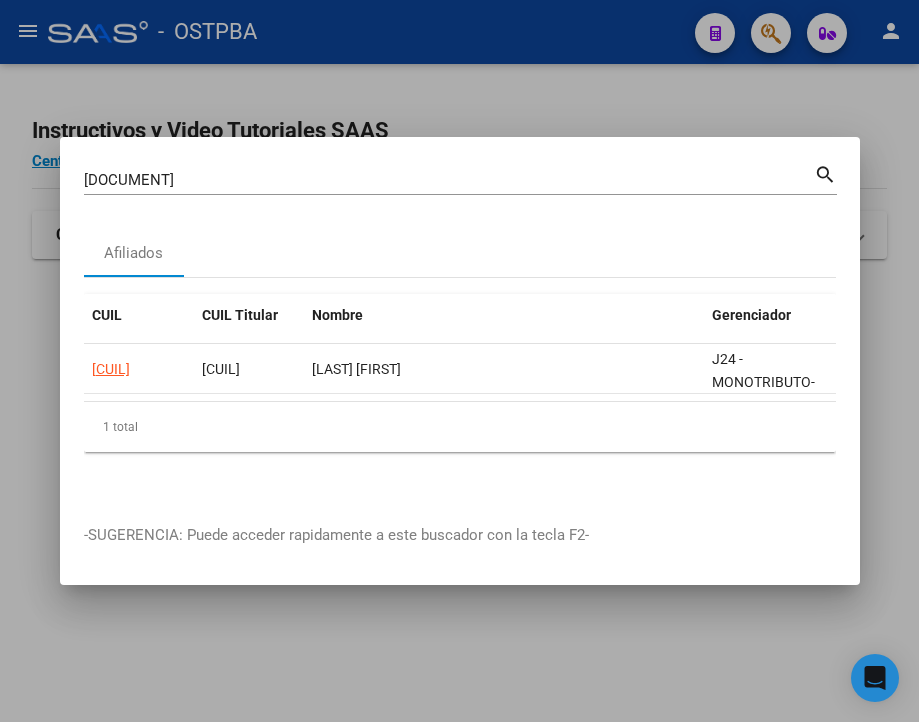 click on "[DOCUMENT]" at bounding box center [449, 180] 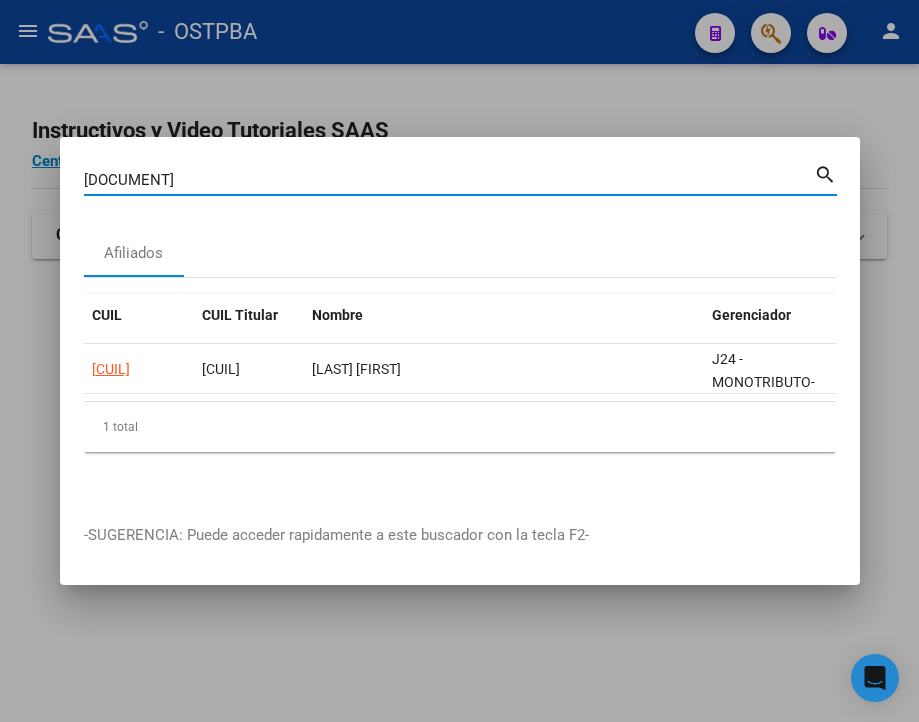 click on "[DOCUMENT]" at bounding box center (449, 180) 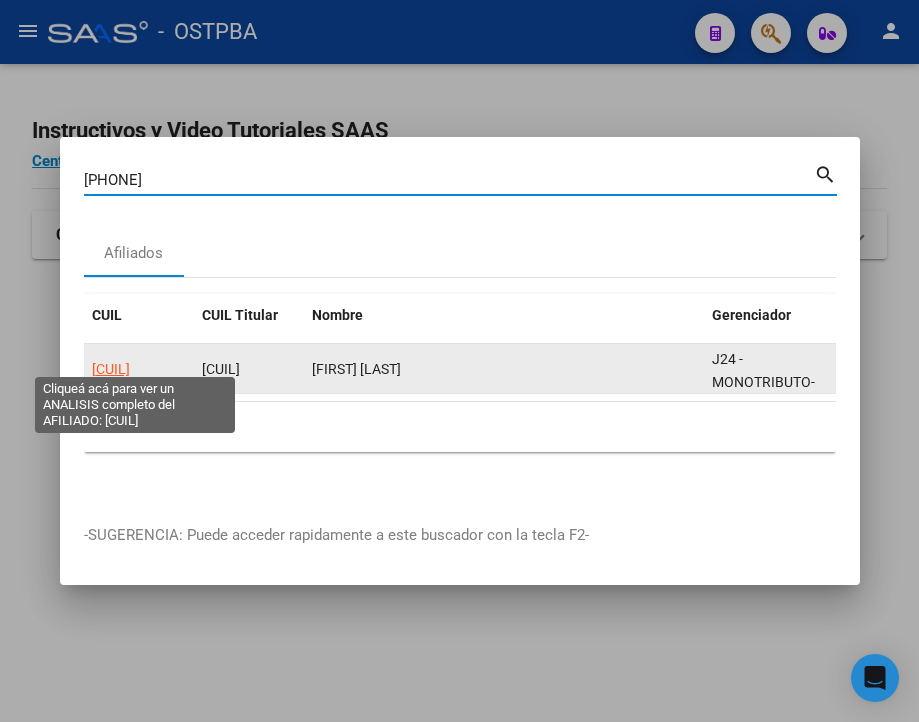 click on "[CUIL]" 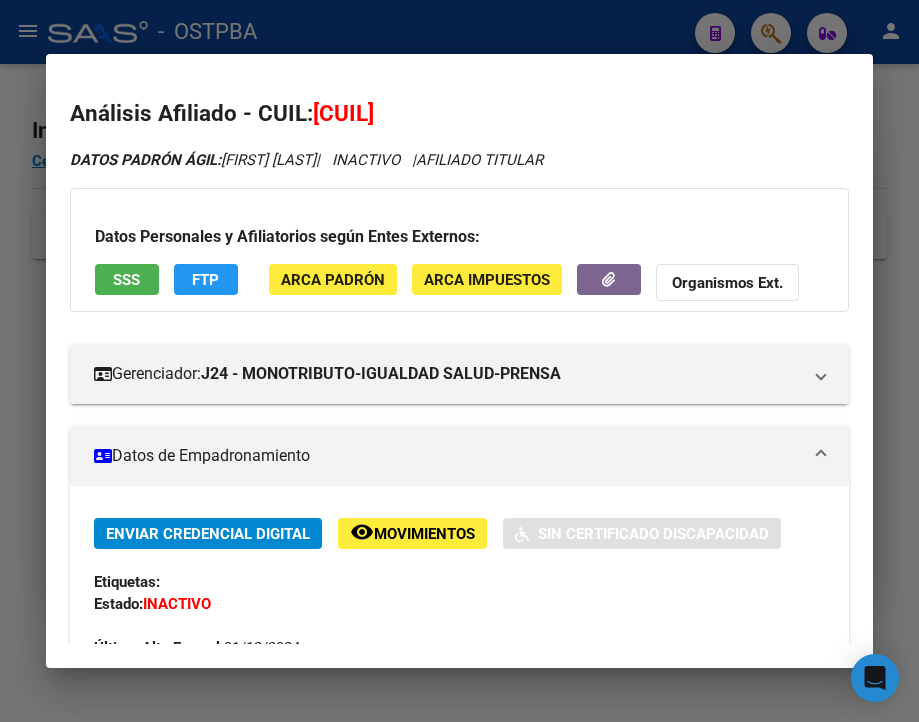click on "Análisis Afiliado - CUIL:  [CUIL] DATOS PADRÓN ÁGIL:  [LAST] [FIRST]     |   INACTIVO   |     AFILIADO TITULAR  Datos Personales y Afiliatorios según Entes Externos: SSS FTP ARCA Padrón ARCA Impuestos Organismos Ext.    Gerenciador:      J24 - MONOTRIBUTO-IGUALDAD SALUD-PRENSA Atención telefónica: Atención emergencias: Otros Datos Útiles:    Datos de Empadronamiento  Enviar Credencial Digital remove_red_eye Movimientos    Sin Certificado Discapacidad Etiquetas: Estado: INACTIVO Última Alta Formal:  01/12/2024 Ultimo Tipo Movimiento Alta:  ALTA Adhesión Directa MT Última Baja Formal:  01/06/2025 Ultimo Tipo Movimiento Baja:  BAJA MT/PD OPCION Online (clave fiscal) Comentario ADMIN:  BAJA ONLINE AUTOMATICA MT/PD el 2025-06-04 11:17:21 DATOS DEL AFILIADO Apellido:  [FIRST] [LAST] CUIL:  [CUIL] Documento:  DU - DOCUMENTO UNICO [DOCUMENT]  Nacionalidad:  ARGENTINA Parentesco:  0 - Titular Estado Civil:  Soltero Discapacitado:    NO (00) Sexo:  F Nacimiento:  24/12/1975 Edad:" at bounding box center (459, 361) 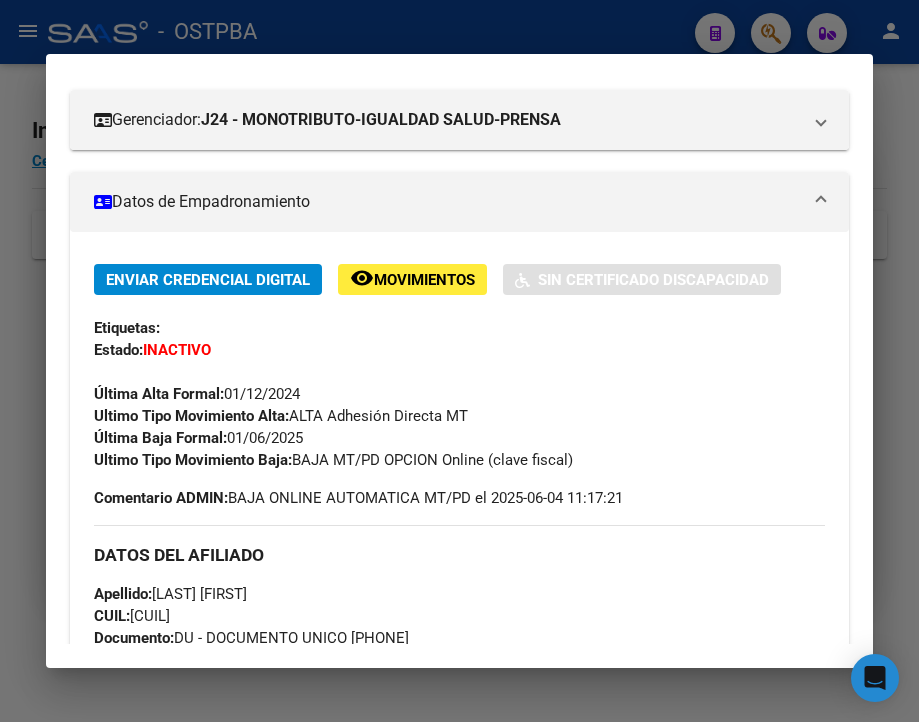 scroll, scrollTop: 300, scrollLeft: 0, axis: vertical 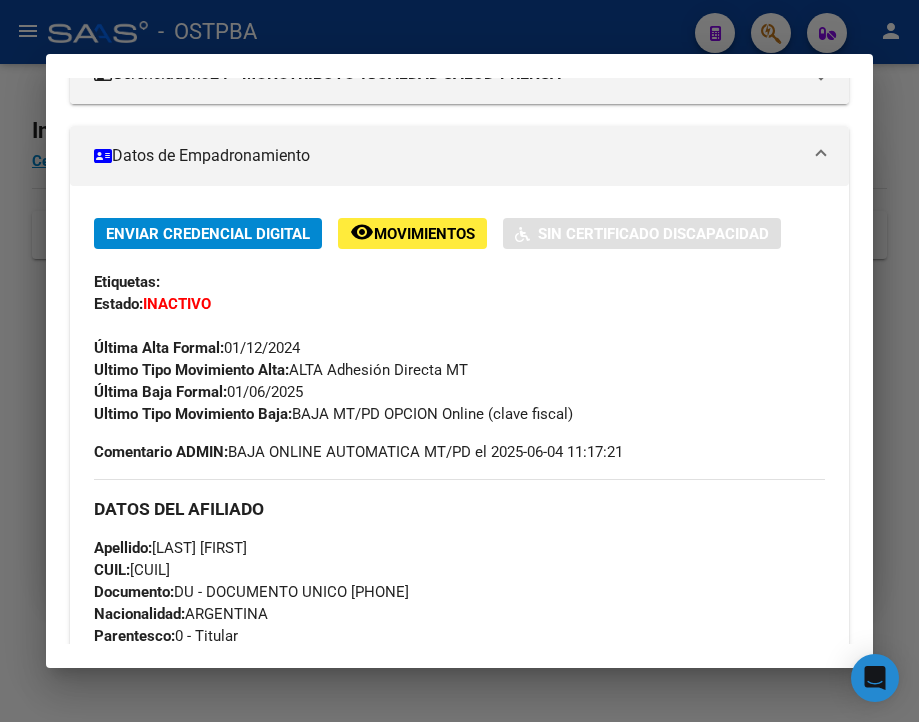 drag, startPoint x: 229, startPoint y: 405, endPoint x: 309, endPoint y: 407, distance: 80.024994 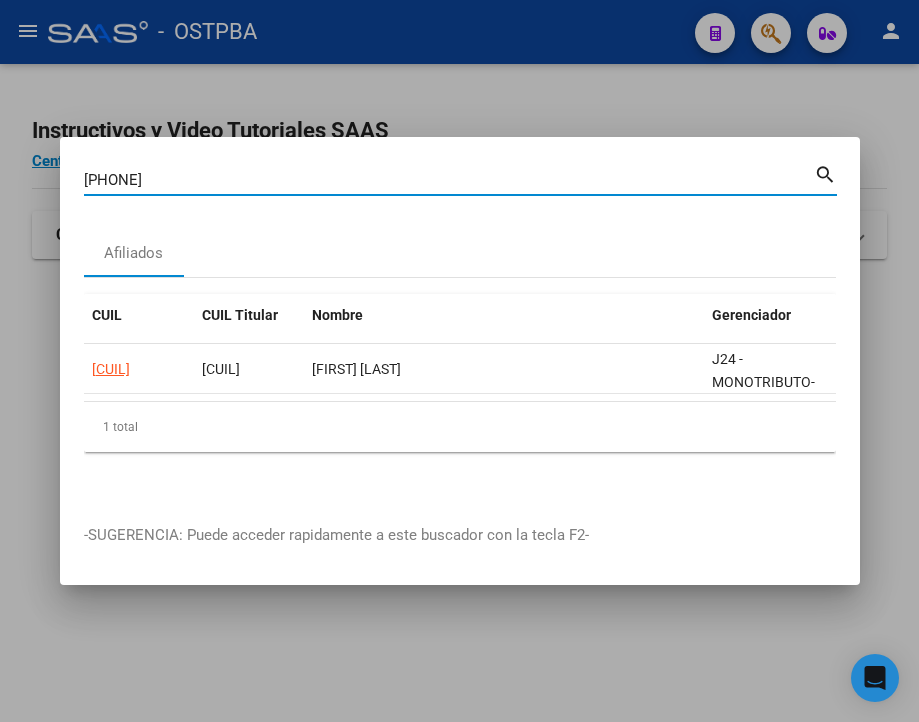 click on "[PHONE]" at bounding box center [449, 180] 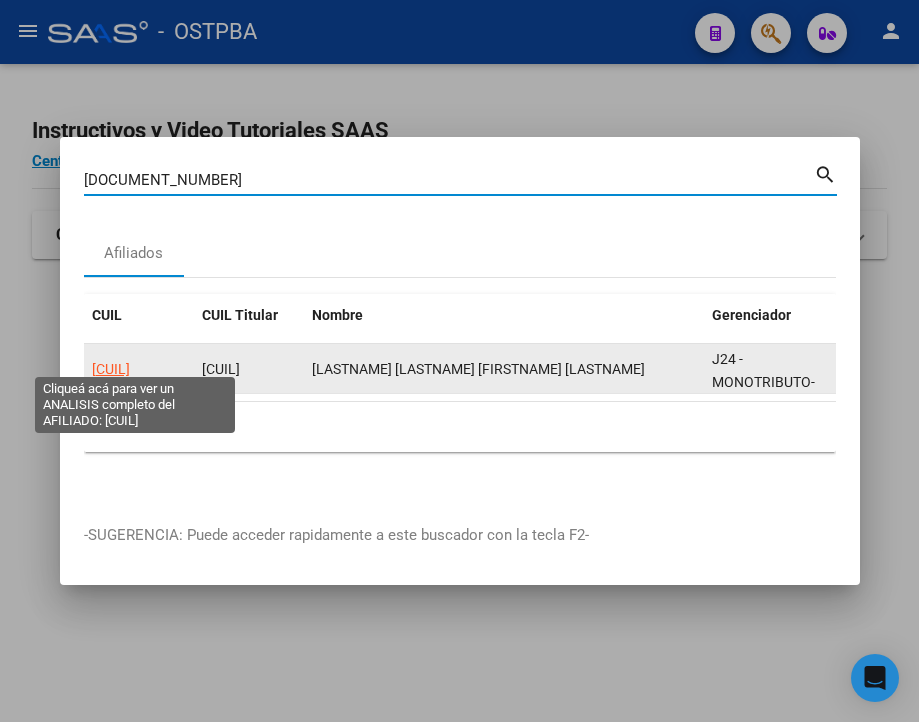 click on "[CUIL]" 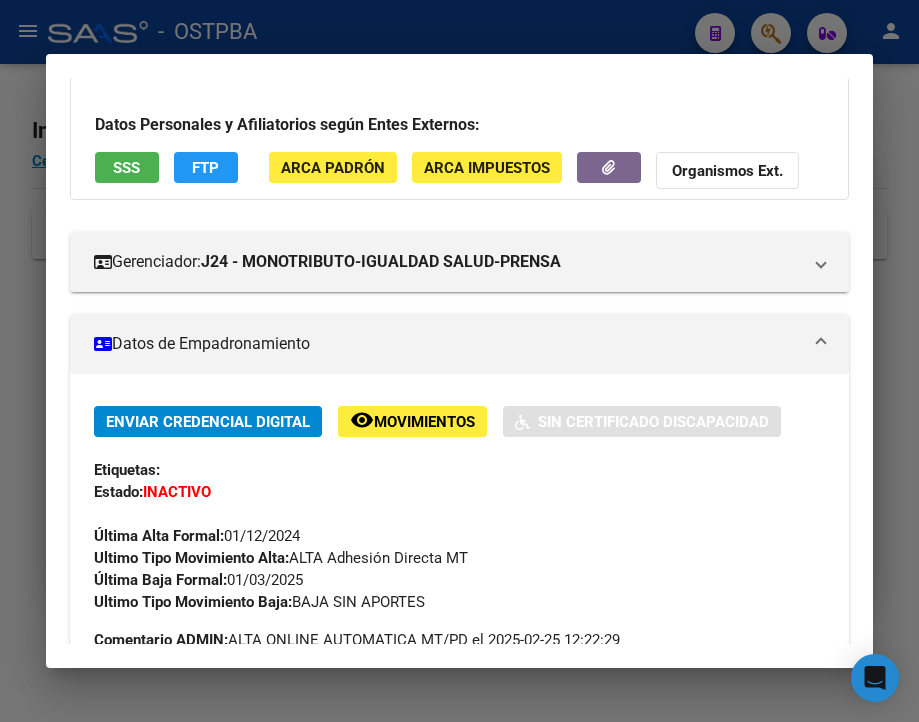 scroll, scrollTop: 400, scrollLeft: 0, axis: vertical 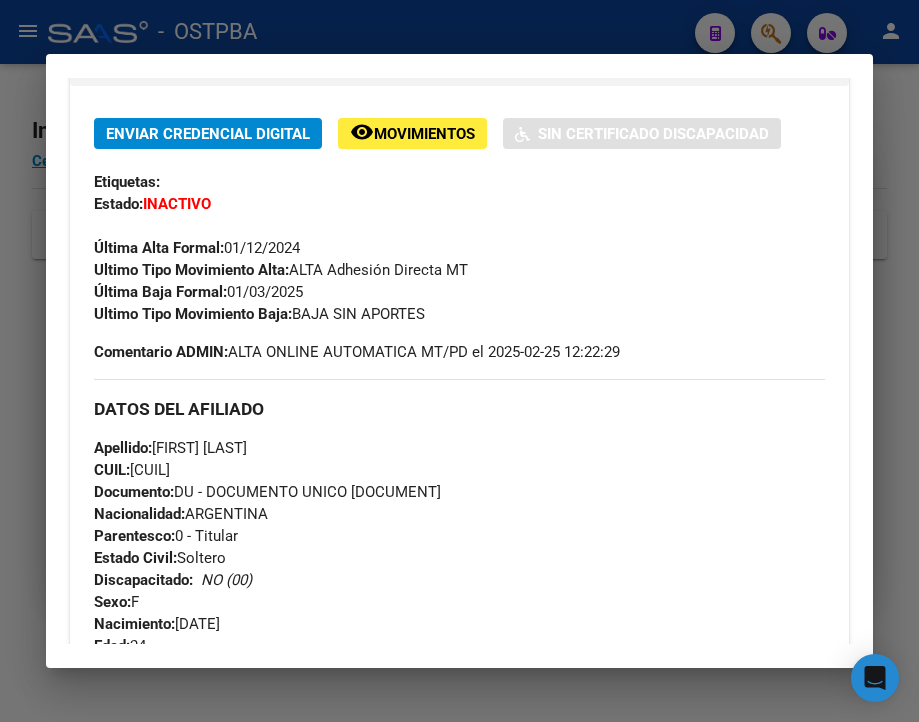 click at bounding box center [459, 361] 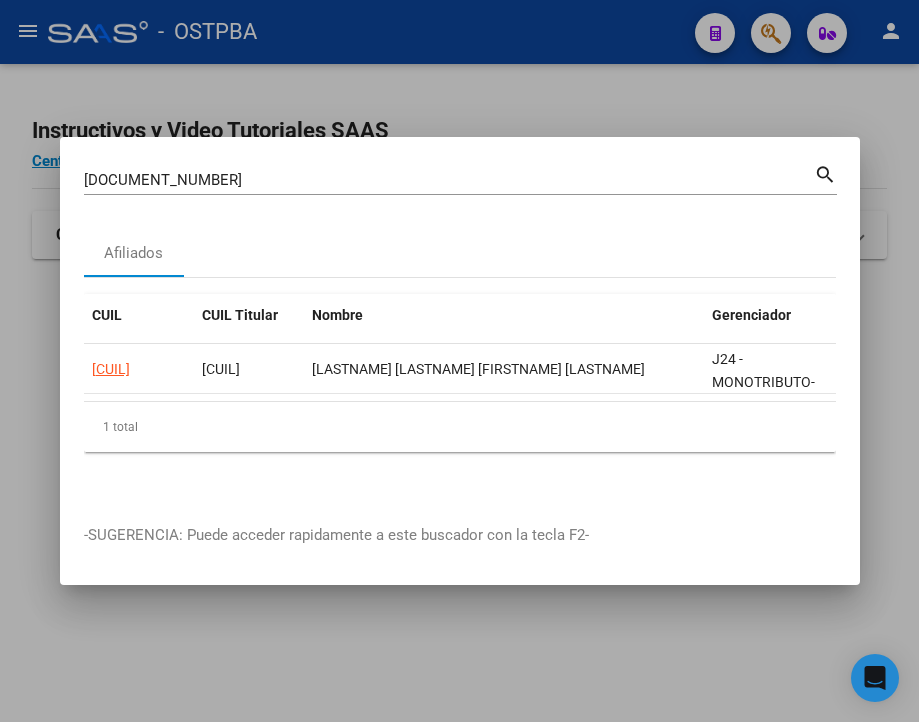 click on "[DOCUMENT_NUMBER]" at bounding box center [449, 180] 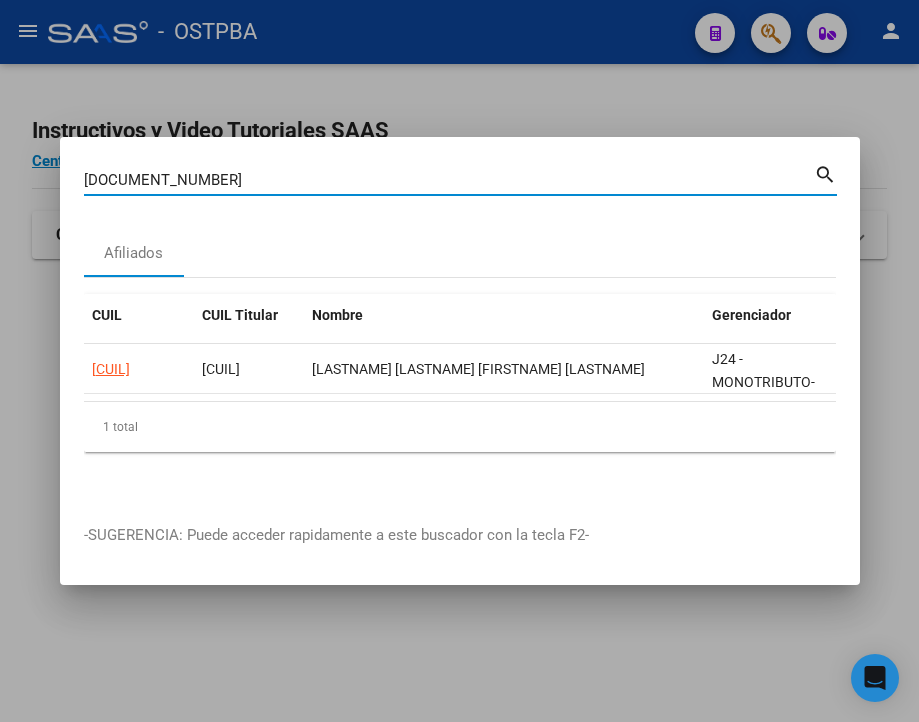 click on "[DOCUMENT_NUMBER]" at bounding box center (449, 180) 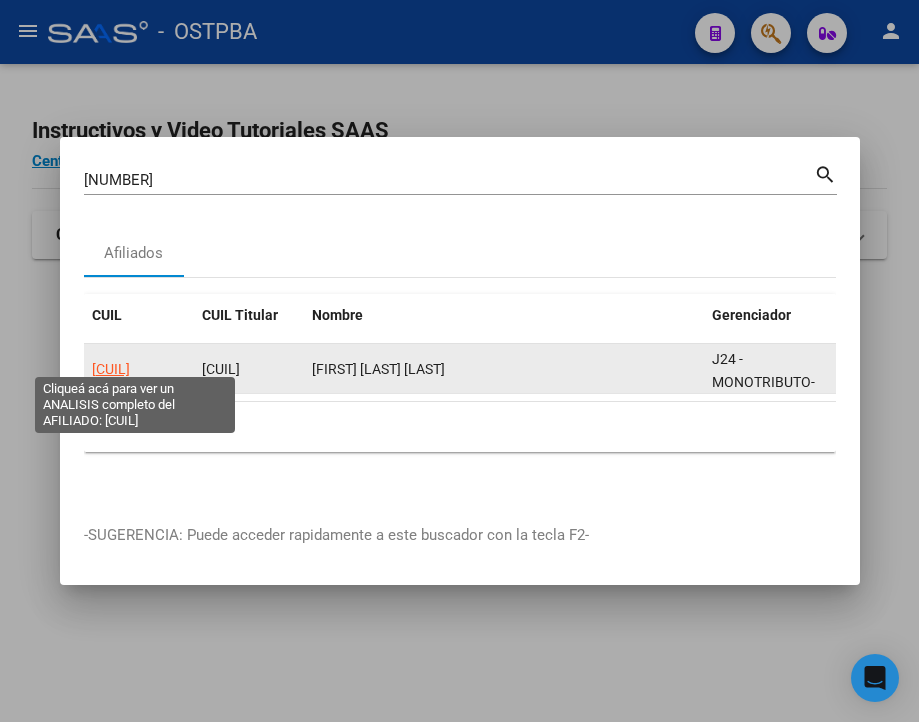 click on "[CUIL]" 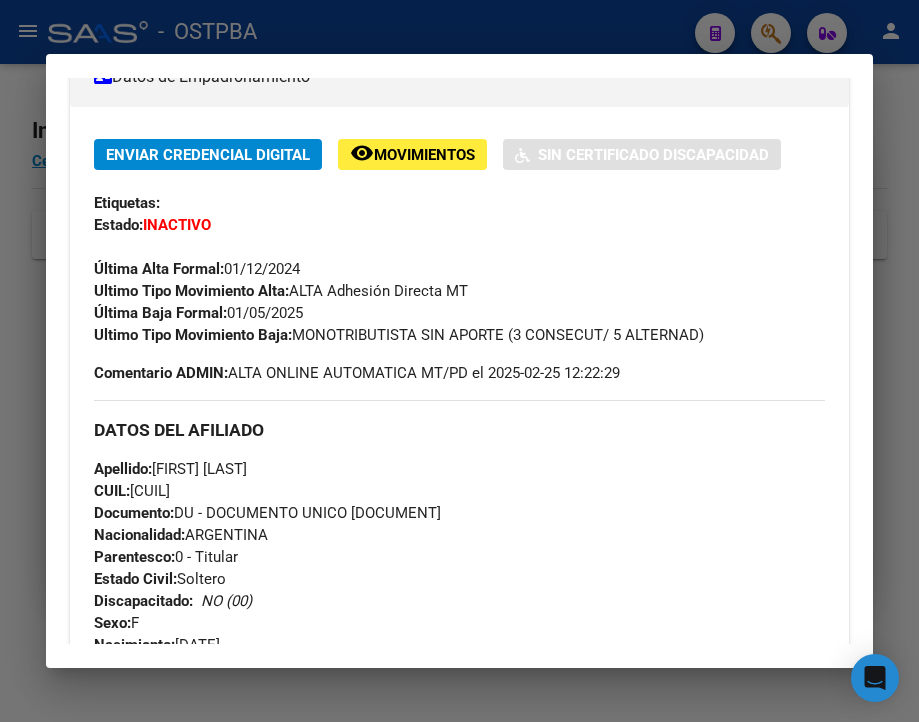 scroll, scrollTop: 400, scrollLeft: 0, axis: vertical 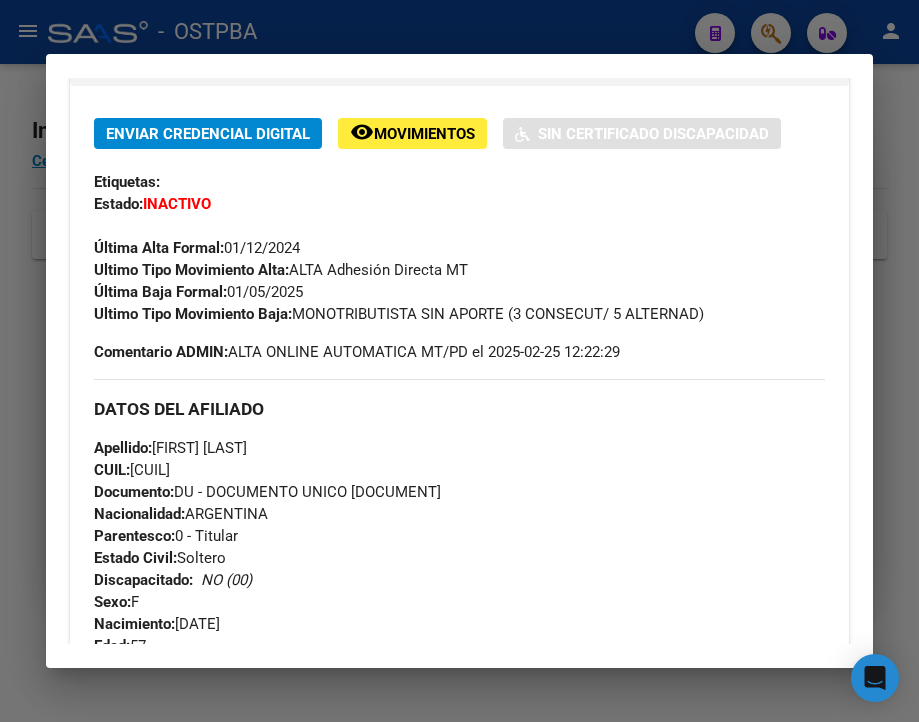 click at bounding box center [459, 361] 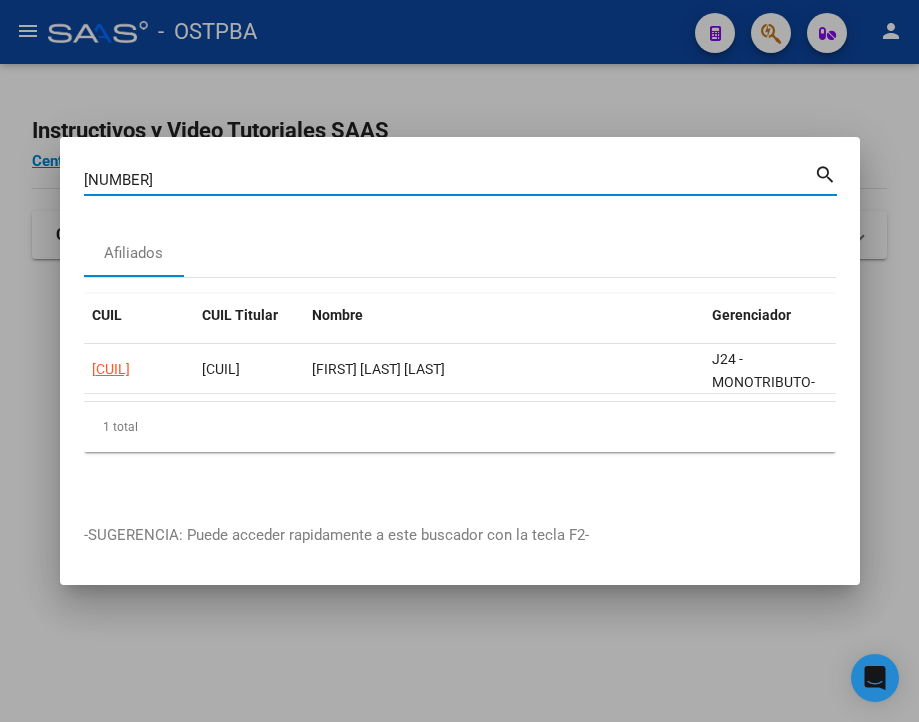 click on "[NUMBER]" at bounding box center [449, 180] 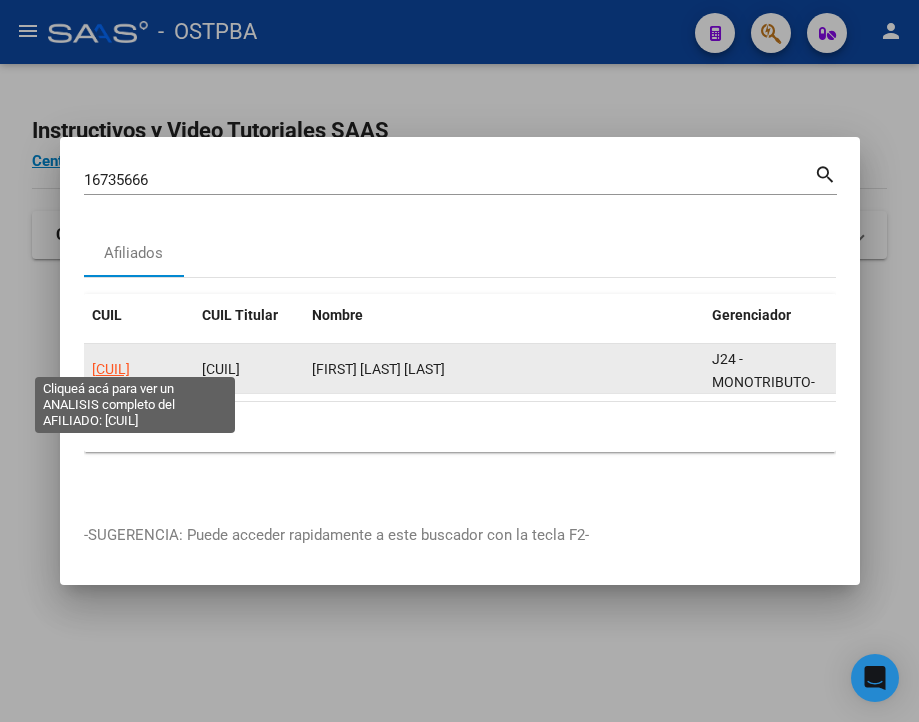 click on "[CUIL]" 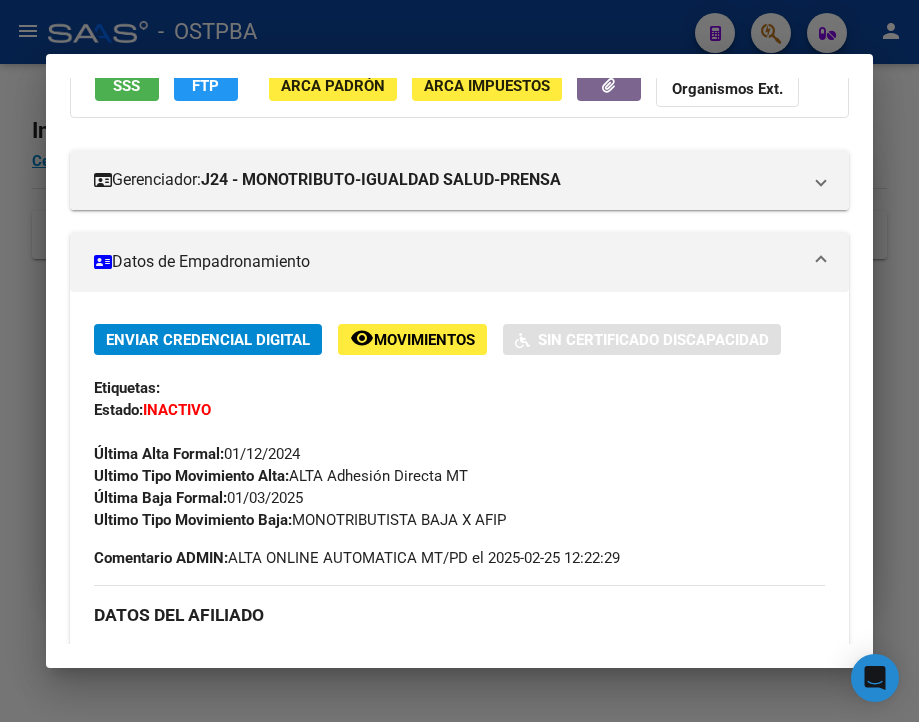 scroll, scrollTop: 300, scrollLeft: 0, axis: vertical 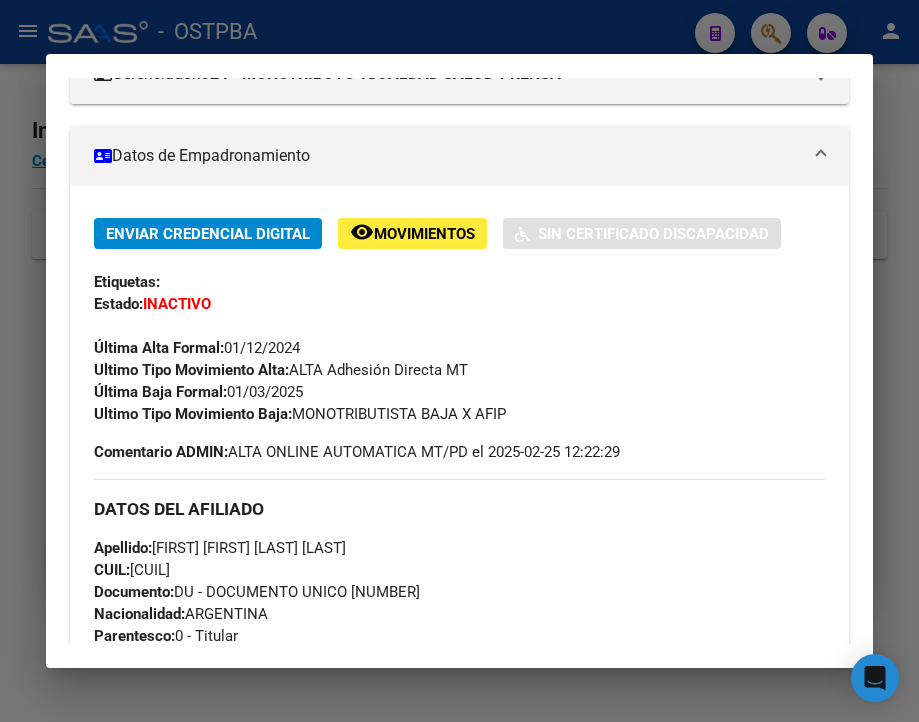 drag, startPoint x: 298, startPoint y: 428, endPoint x: 547, endPoint y: 427, distance: 249.00201 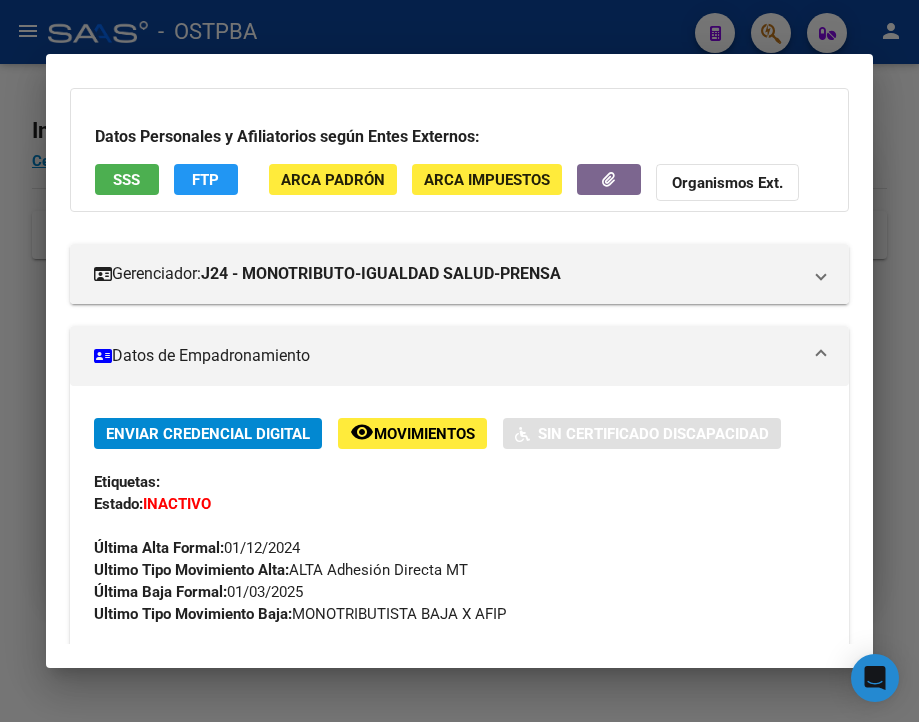 scroll, scrollTop: 0, scrollLeft: 0, axis: both 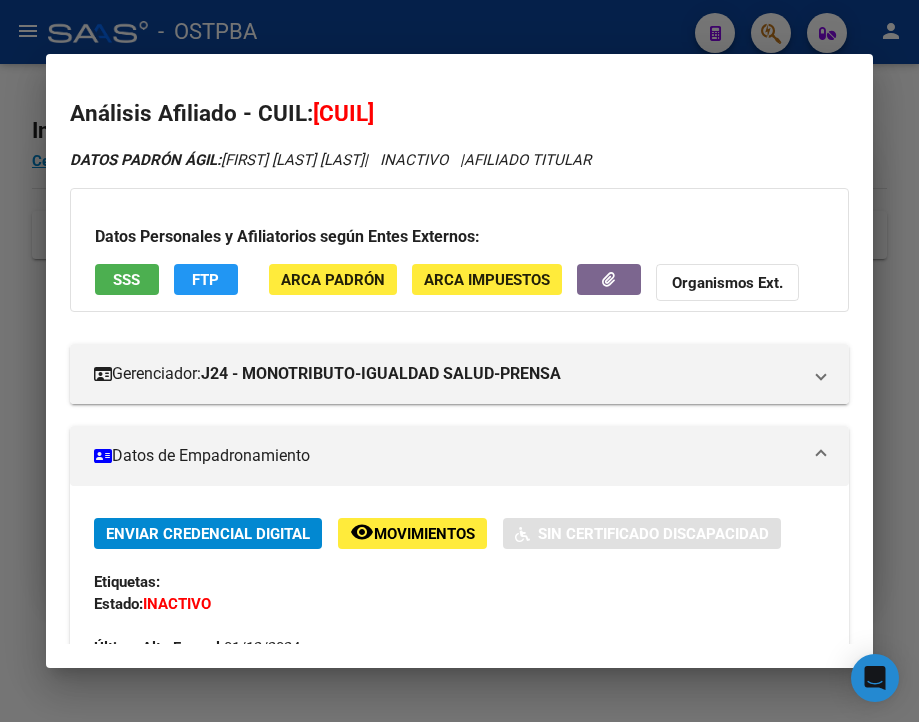 click at bounding box center [459, 361] 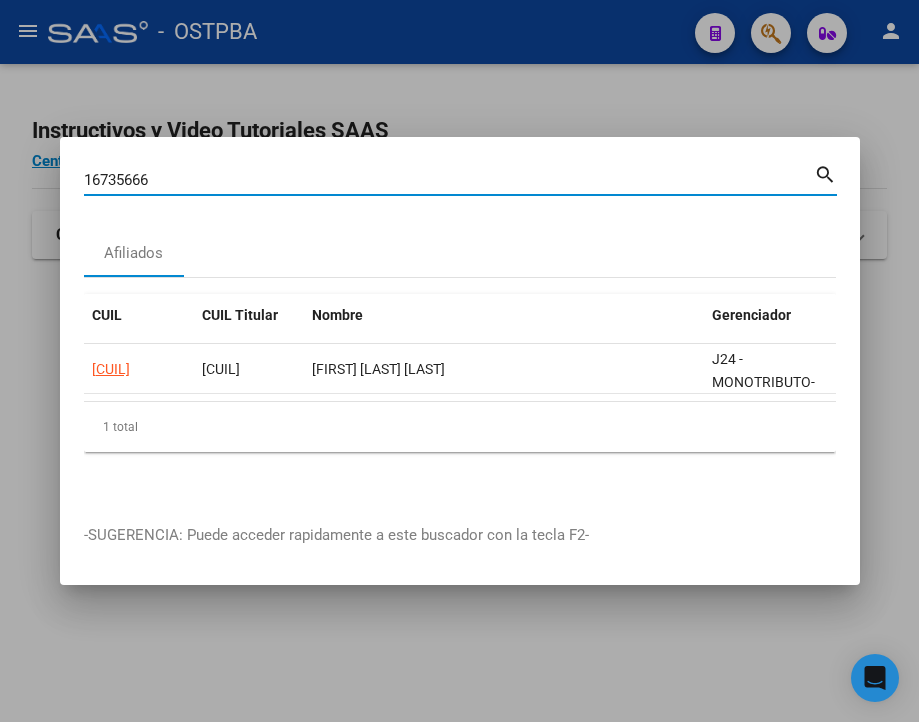 click on "16735666" at bounding box center (449, 180) 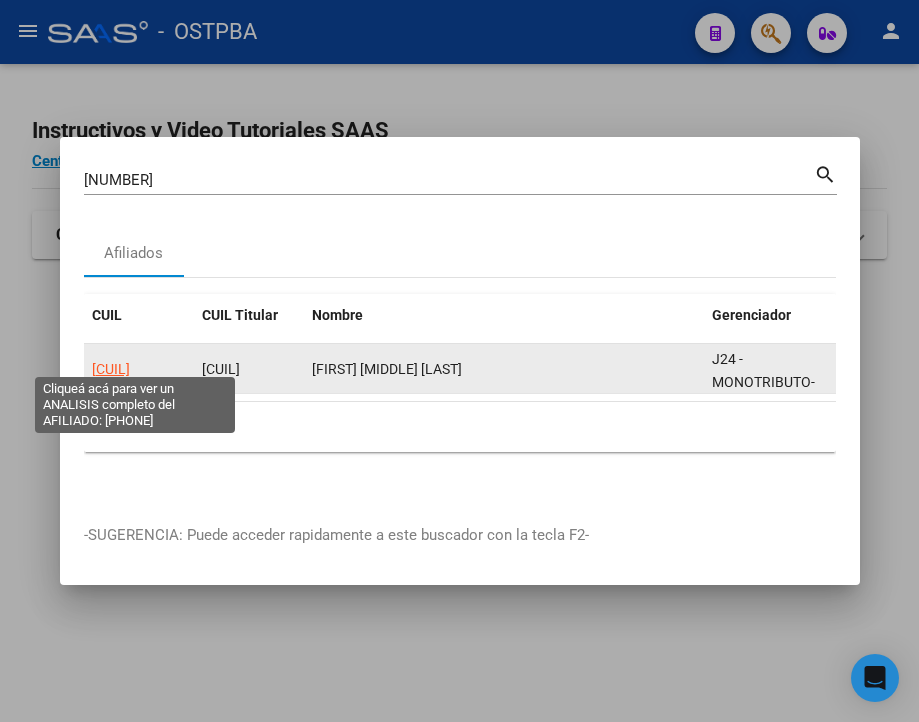 click on "[CUIL]" 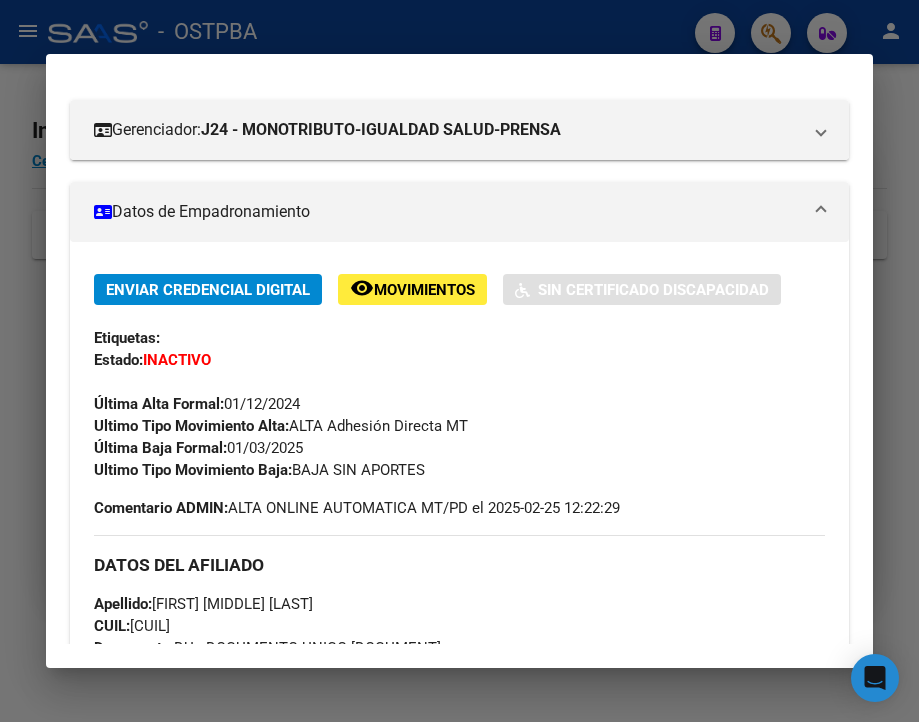 scroll, scrollTop: 300, scrollLeft: 0, axis: vertical 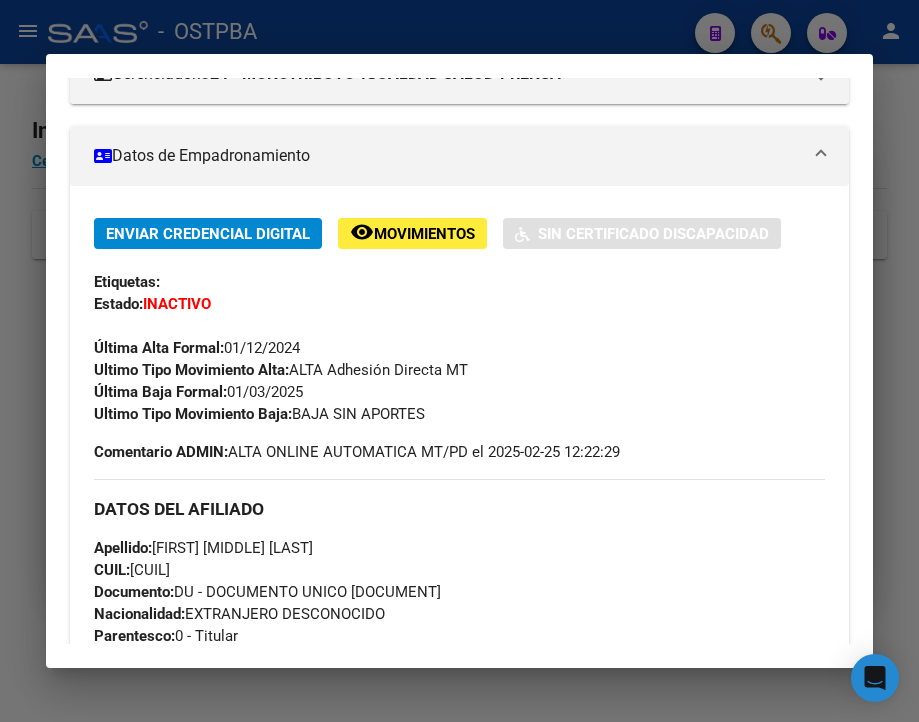 click at bounding box center [459, 361] 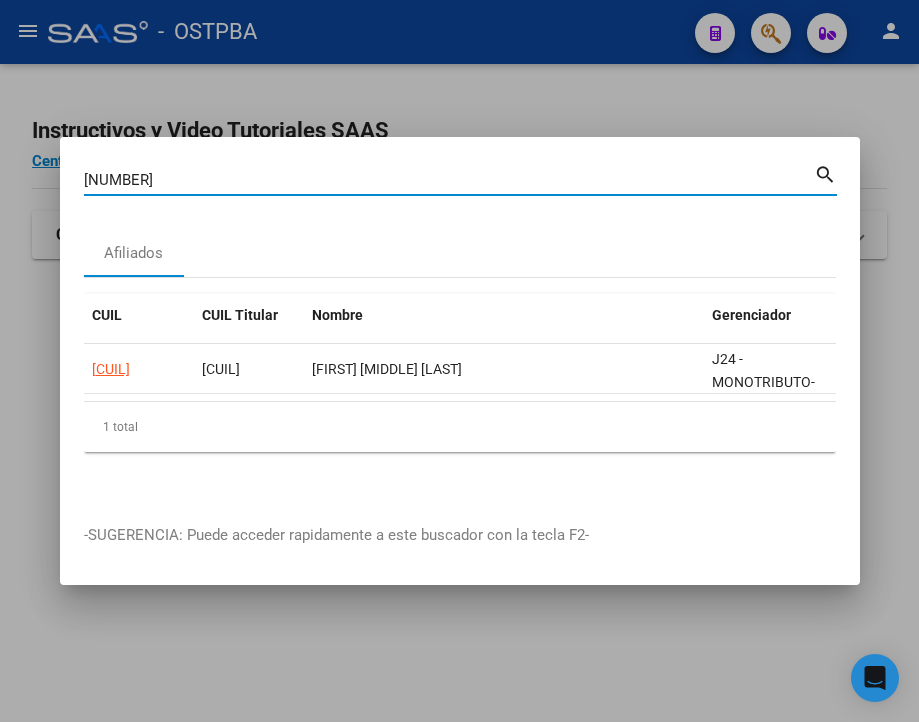 click on "[NUMBER]" at bounding box center (449, 180) 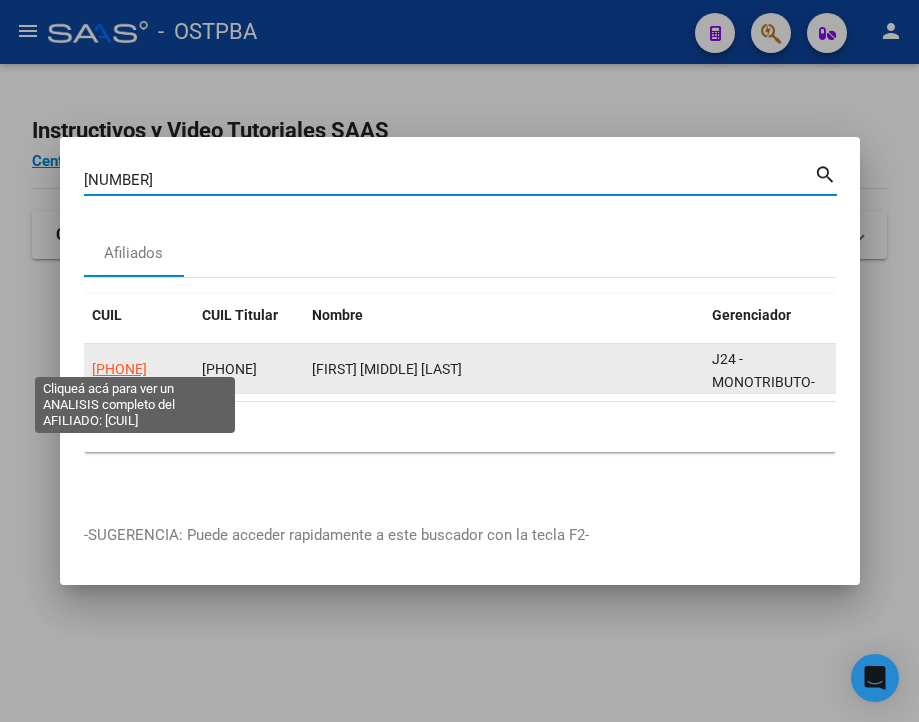 click on "[PHONE]" 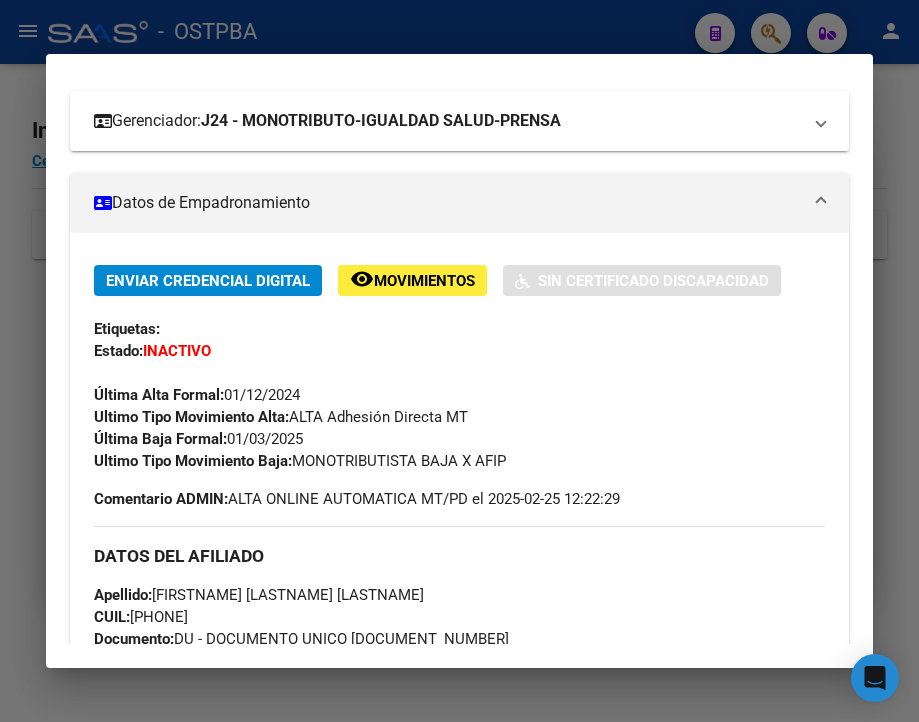 scroll, scrollTop: 300, scrollLeft: 0, axis: vertical 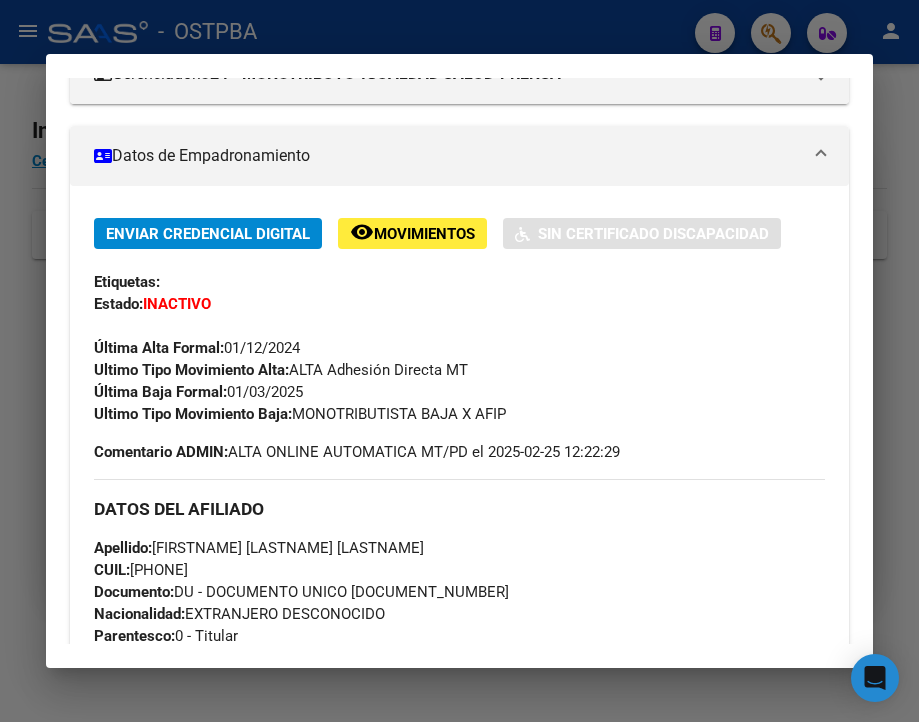 click at bounding box center [459, 361] 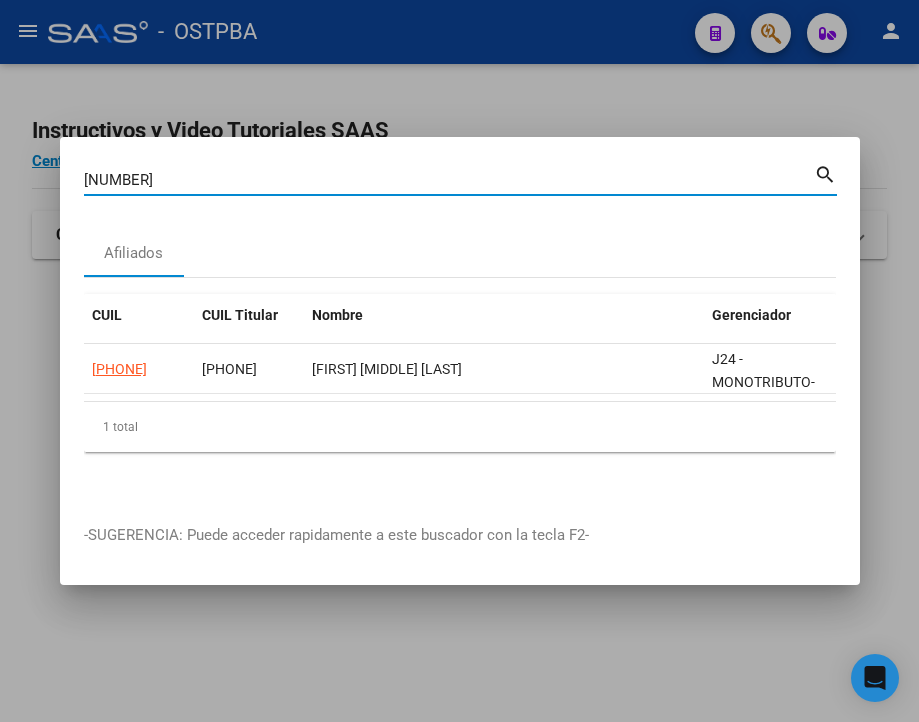click on "[NUMBER]" at bounding box center [449, 180] 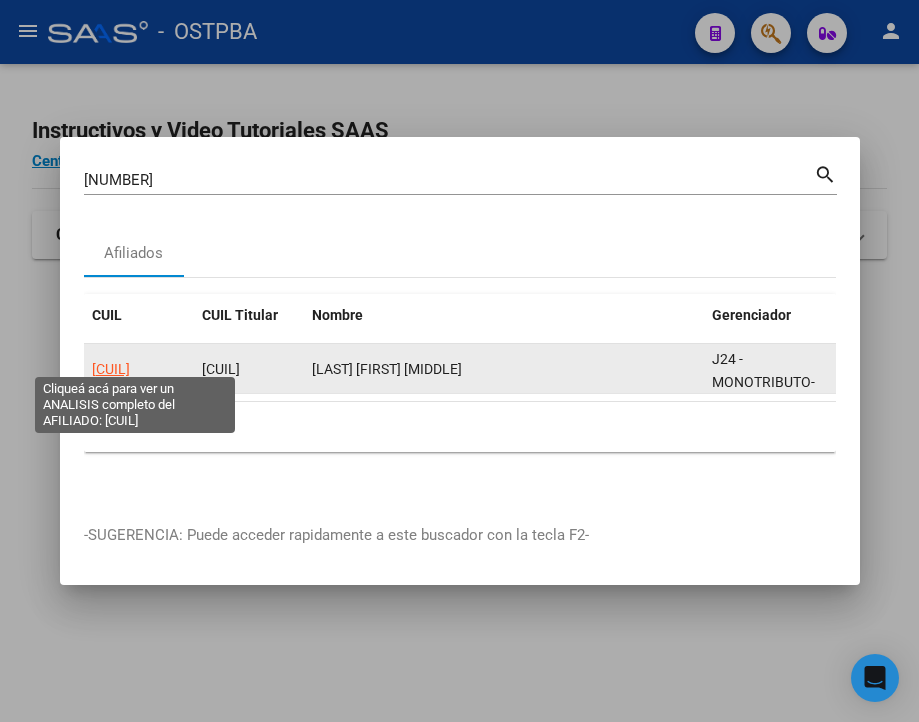 click on "[CUIL]" 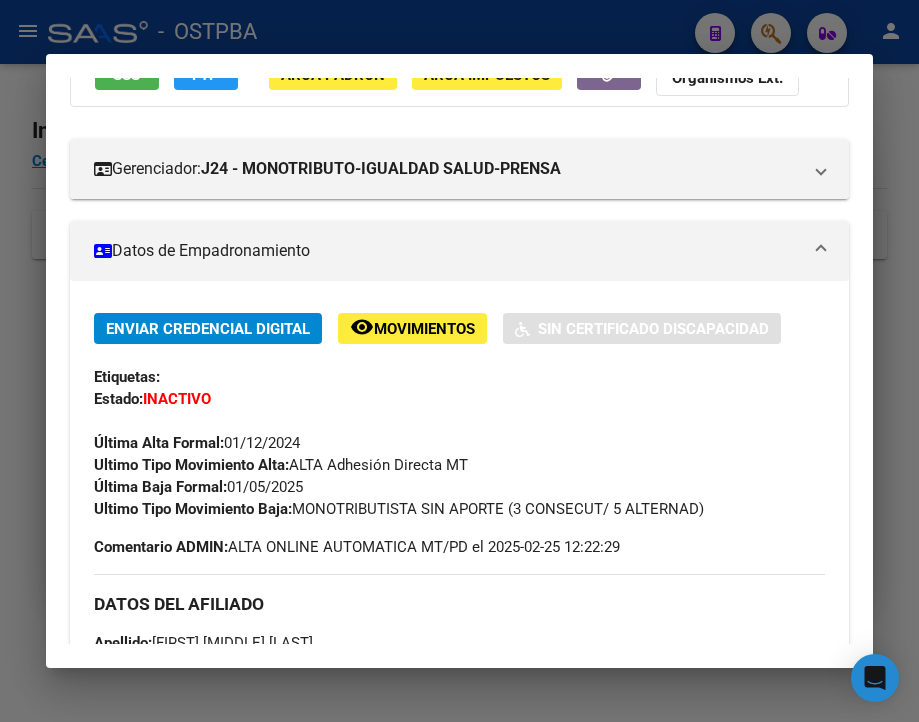 scroll, scrollTop: 300, scrollLeft: 0, axis: vertical 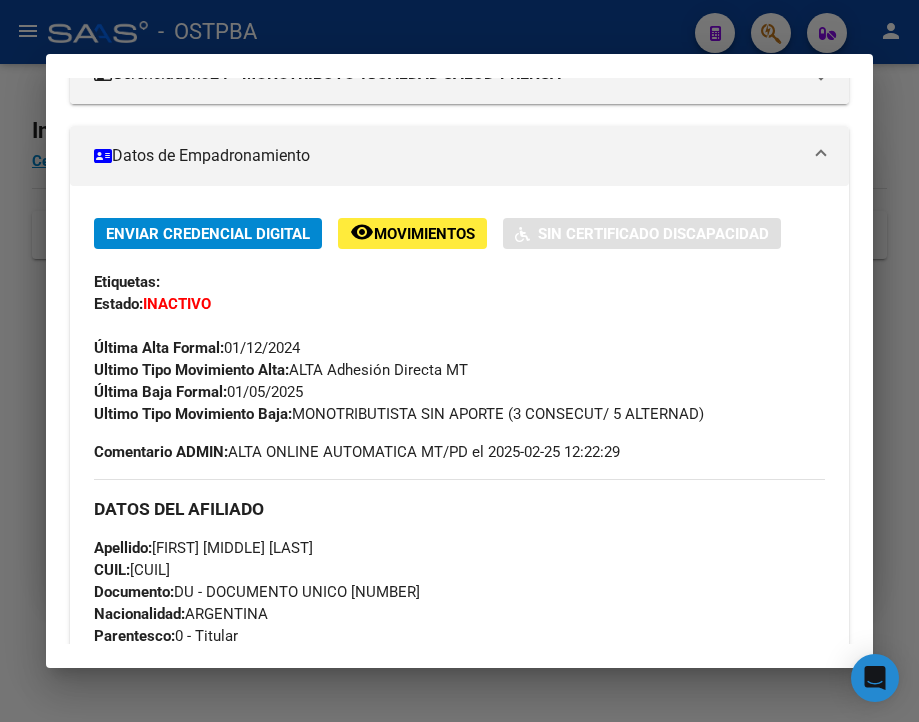 drag, startPoint x: 231, startPoint y: 407, endPoint x: 329, endPoint y: 409, distance: 98.02041 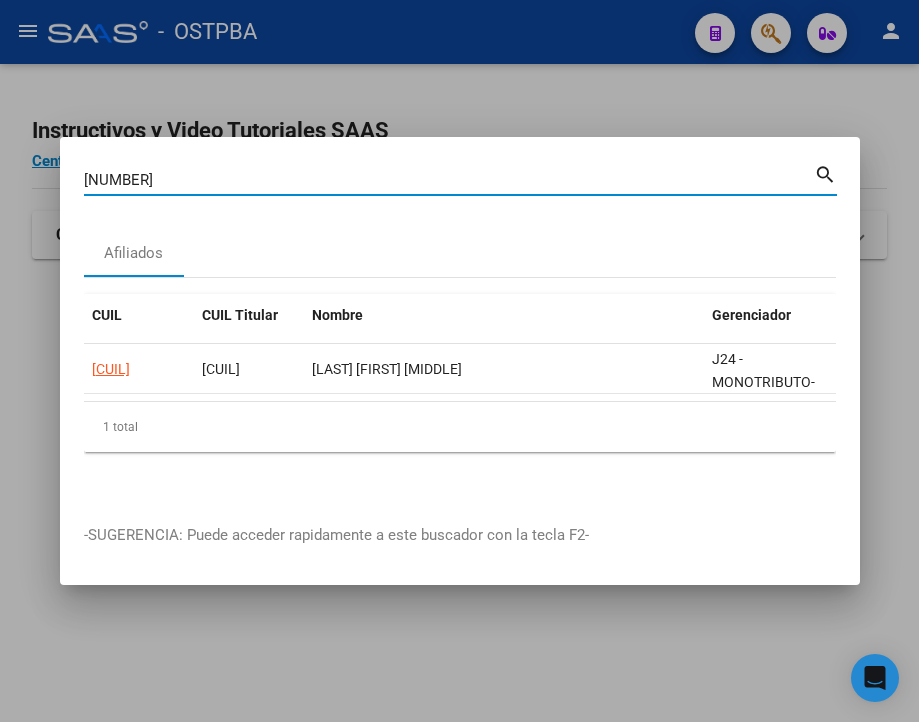 click on "[NUMBER]" at bounding box center (449, 180) 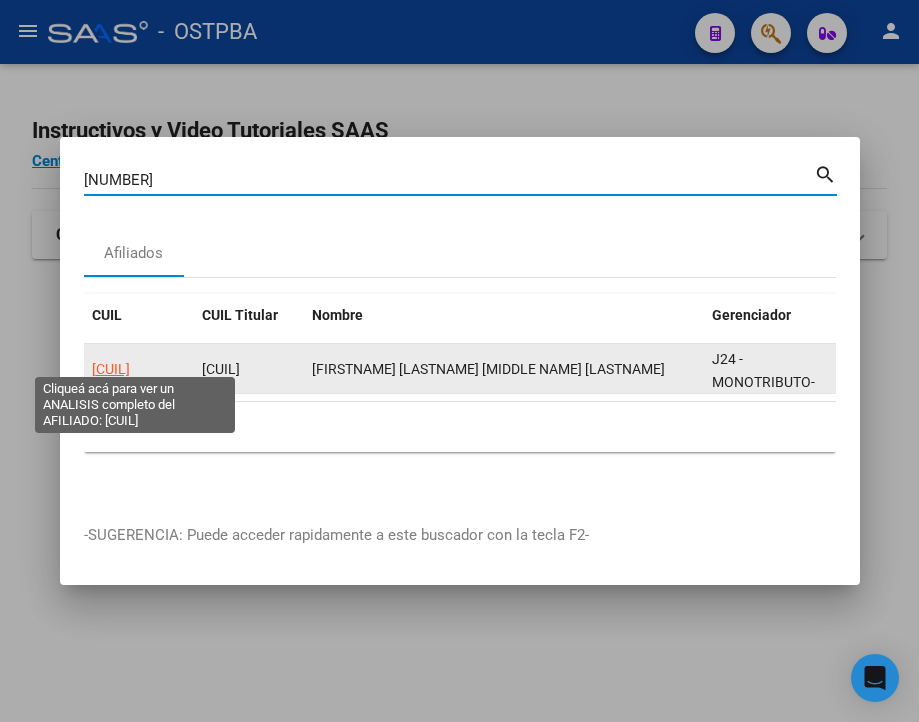 click on "[CUIL]" 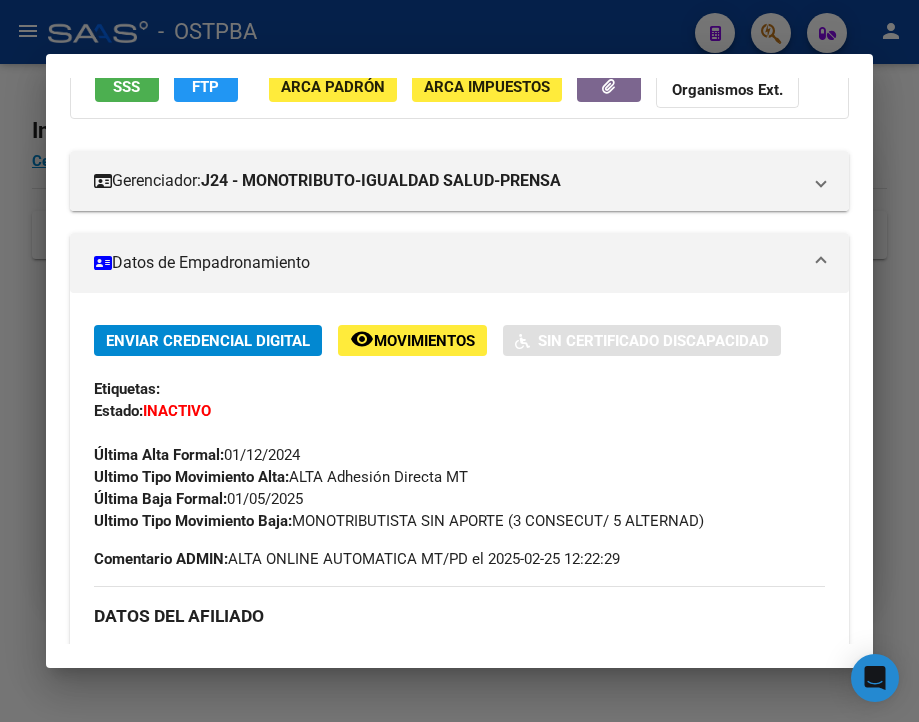 scroll, scrollTop: 200, scrollLeft: 0, axis: vertical 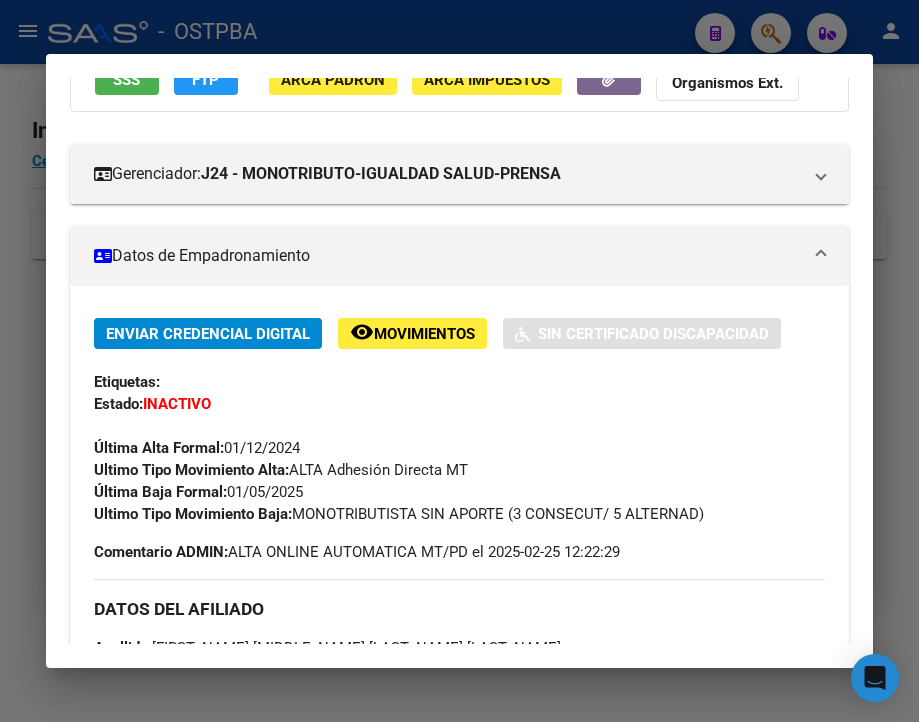 click at bounding box center [459, 361] 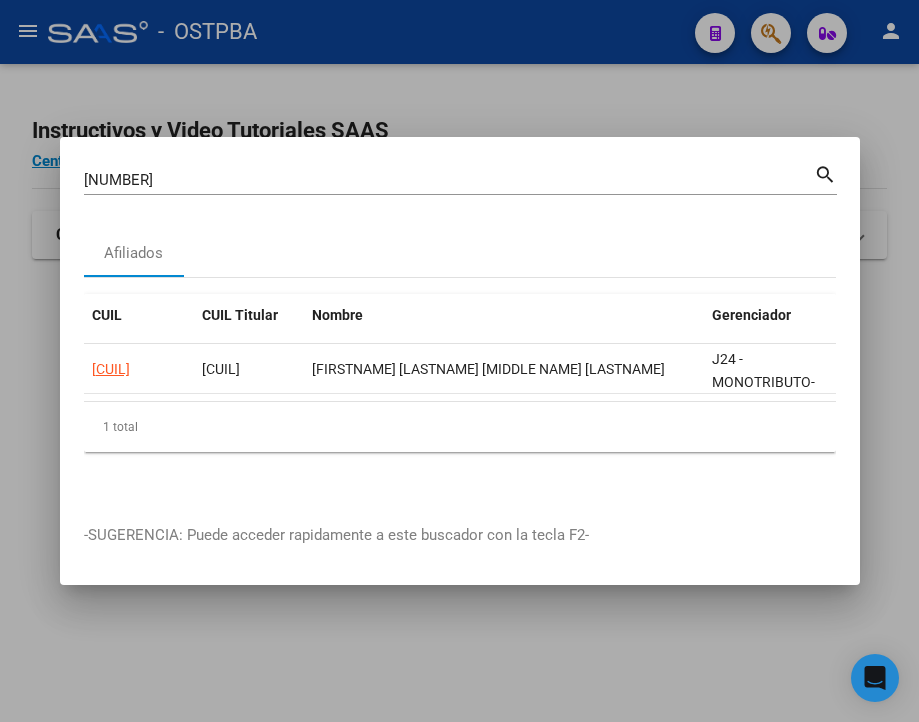 click on "[NUMBER]" at bounding box center [449, 180] 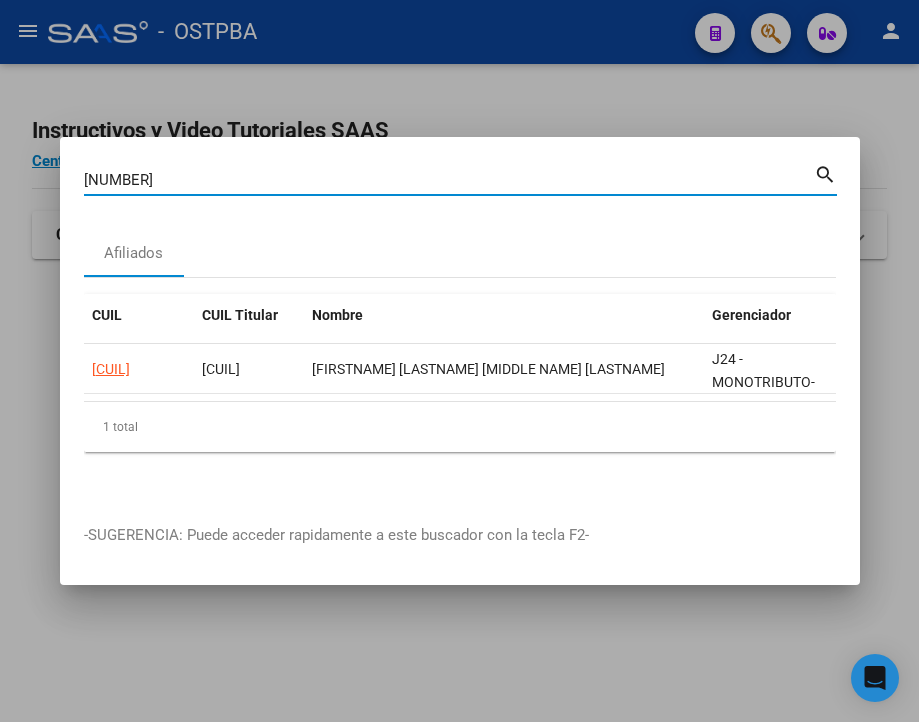 click on "[NUMBER]" at bounding box center [449, 180] 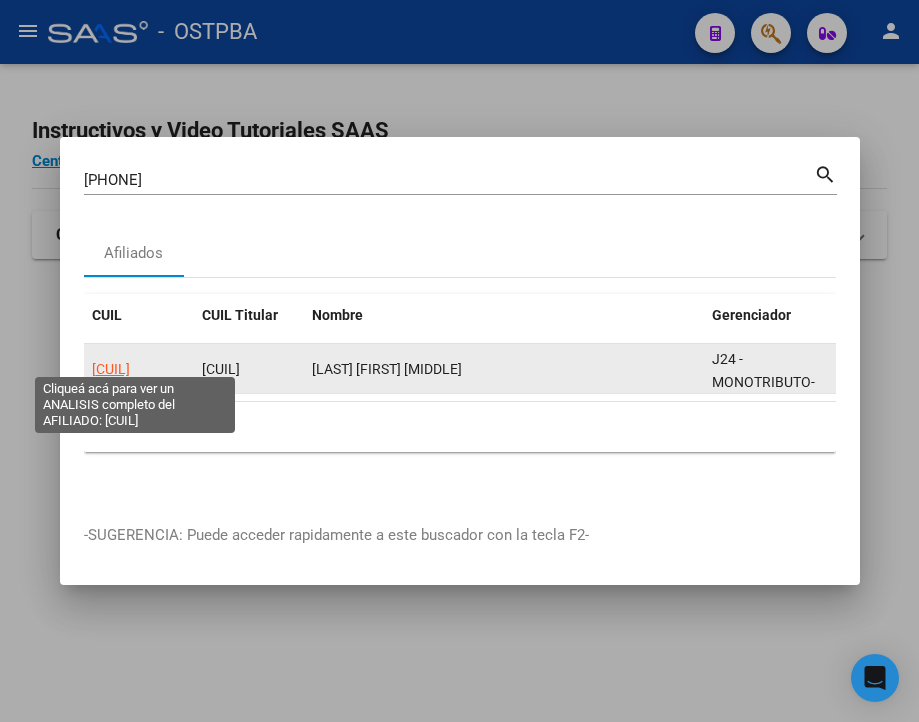 click on "[CUIL]" 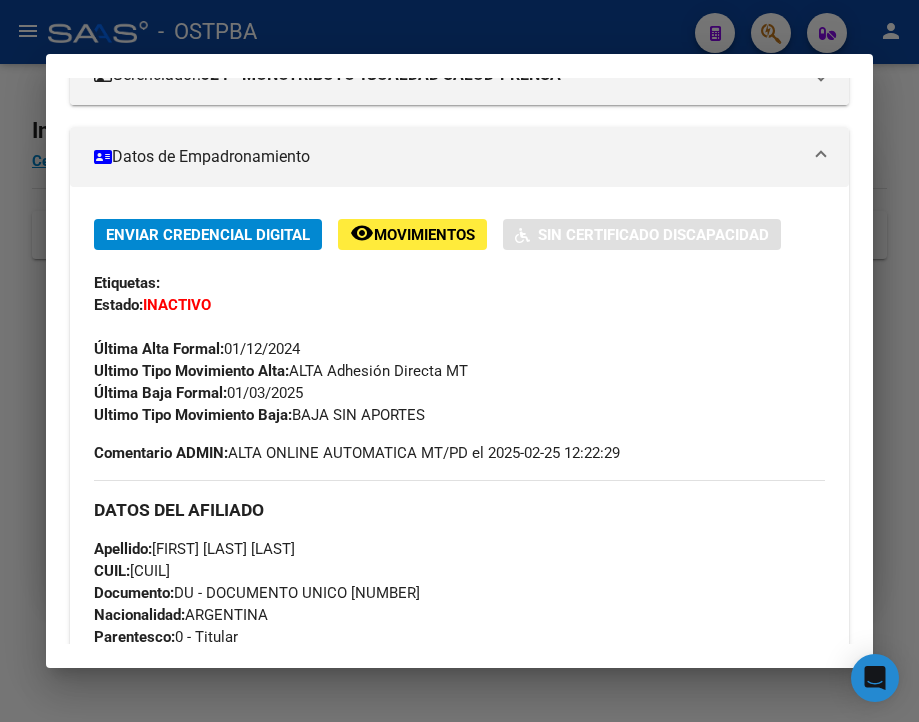 scroll, scrollTop: 300, scrollLeft: 0, axis: vertical 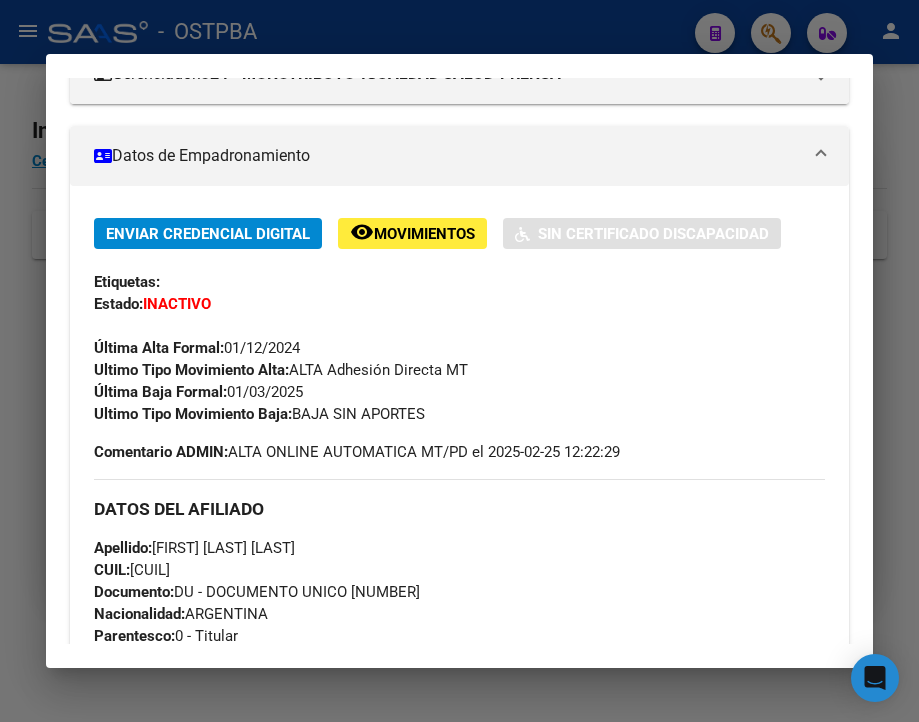 click at bounding box center [459, 361] 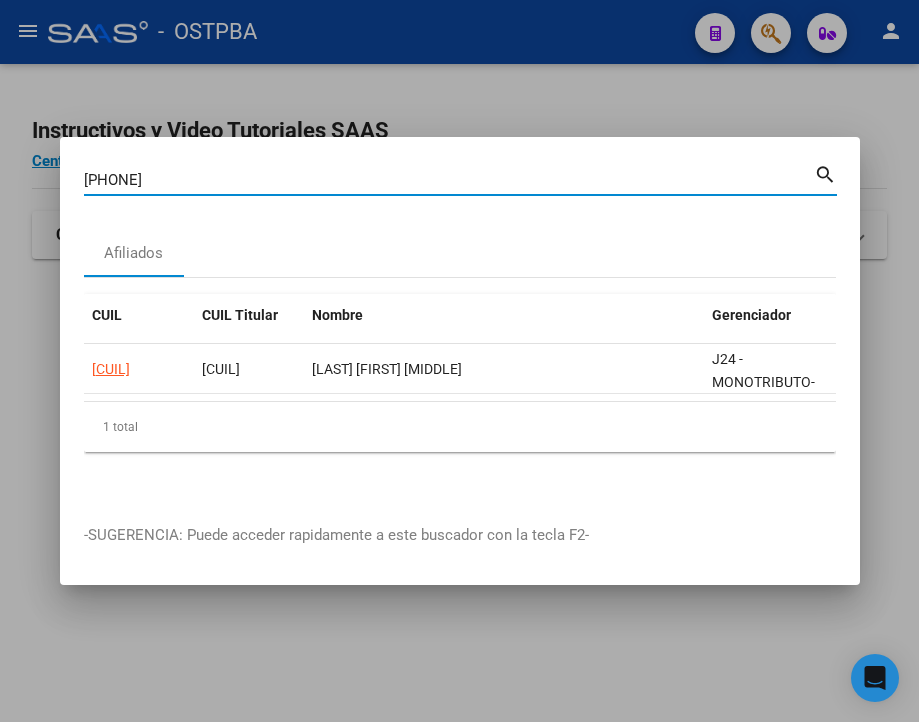 click on "[PHONE]" at bounding box center [449, 180] 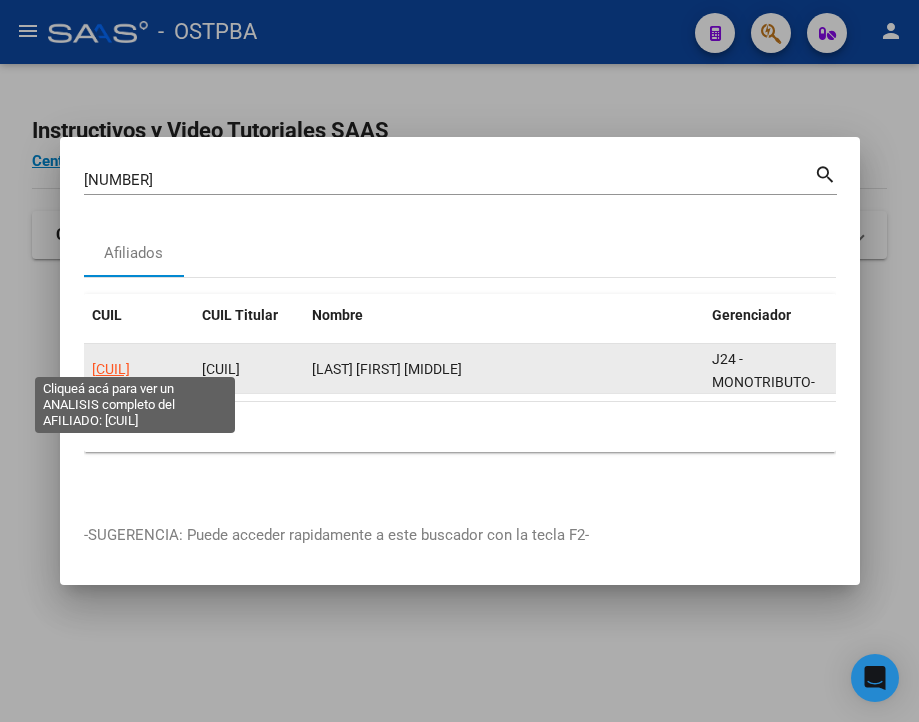 click on "[CUIL]" 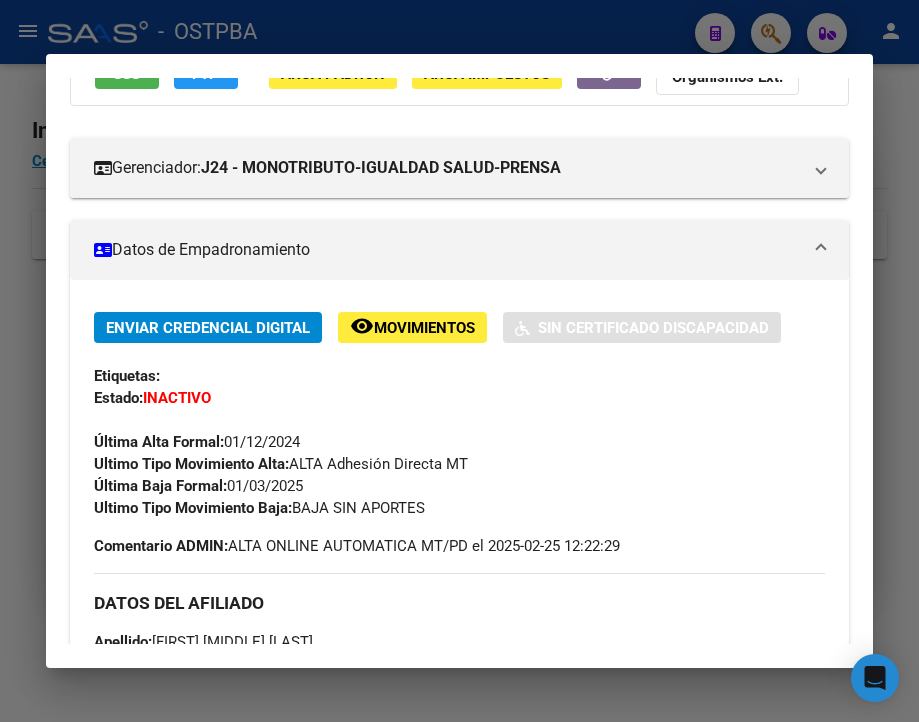 scroll, scrollTop: 300, scrollLeft: 0, axis: vertical 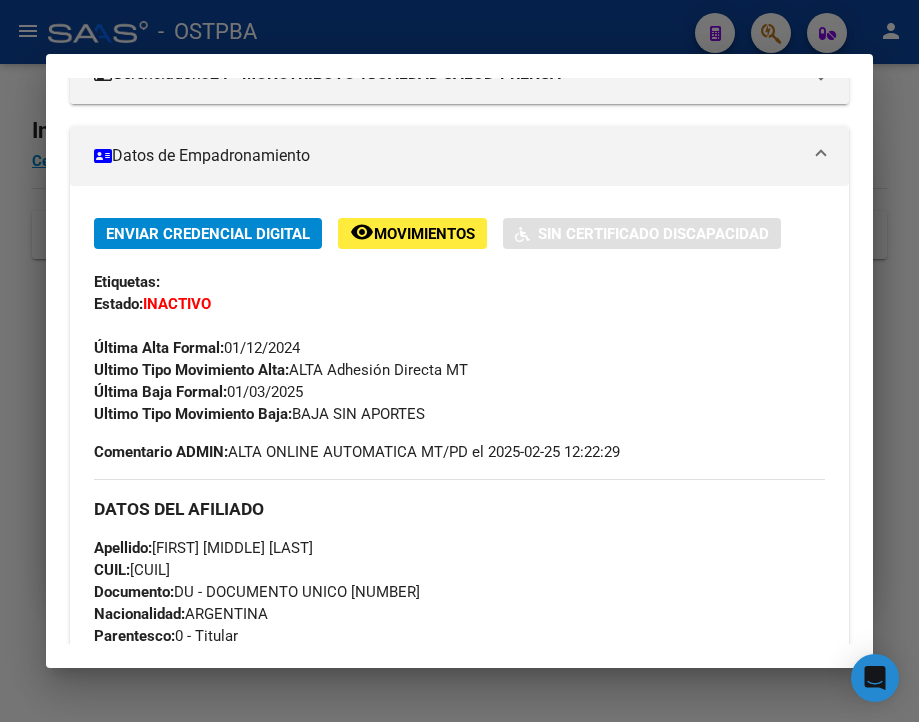 click at bounding box center [459, 361] 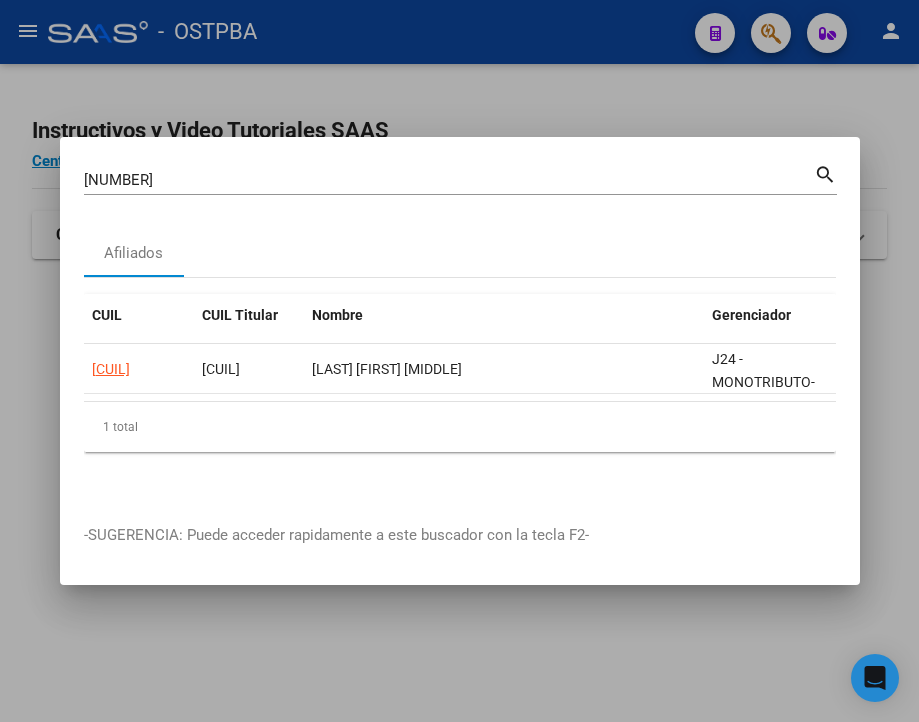 click on "[NUMBER]" at bounding box center [449, 180] 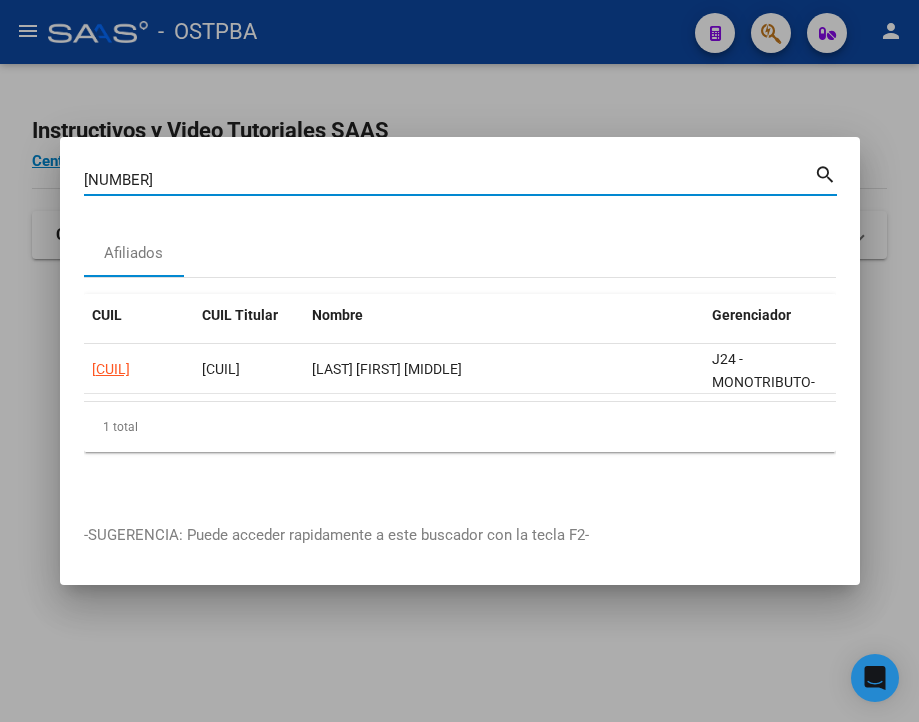 click on "[NUMBER]" at bounding box center (449, 180) 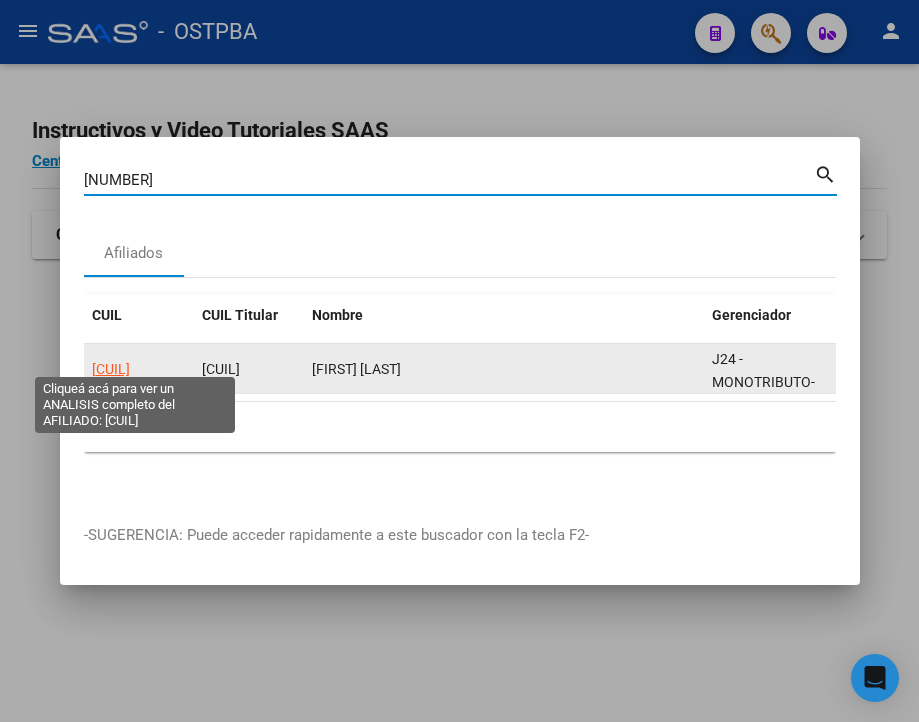 click on "[CUIL]" 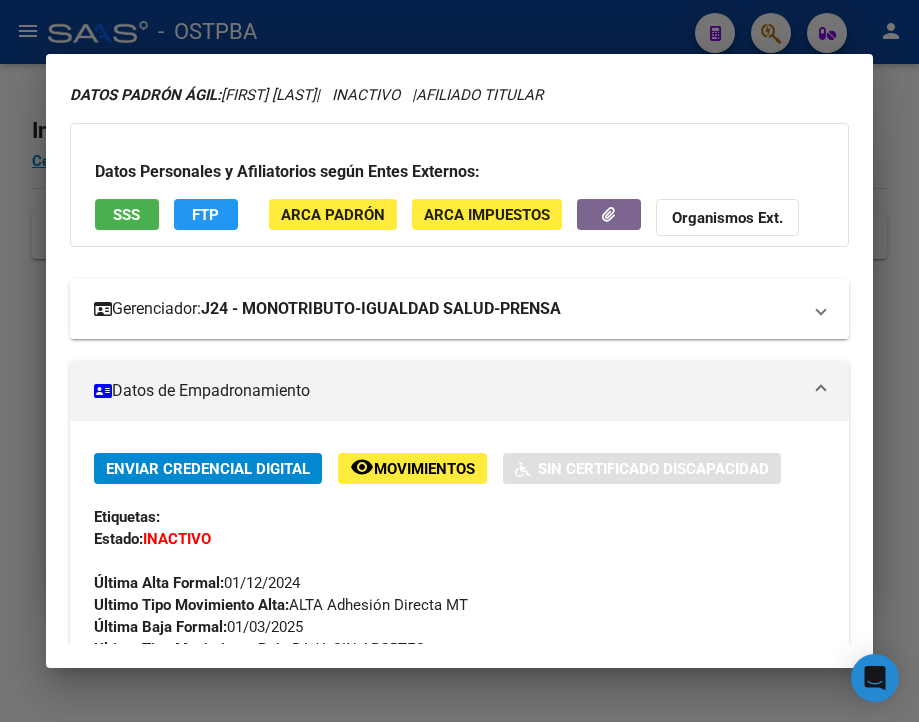 scroll, scrollTop: 100, scrollLeft: 0, axis: vertical 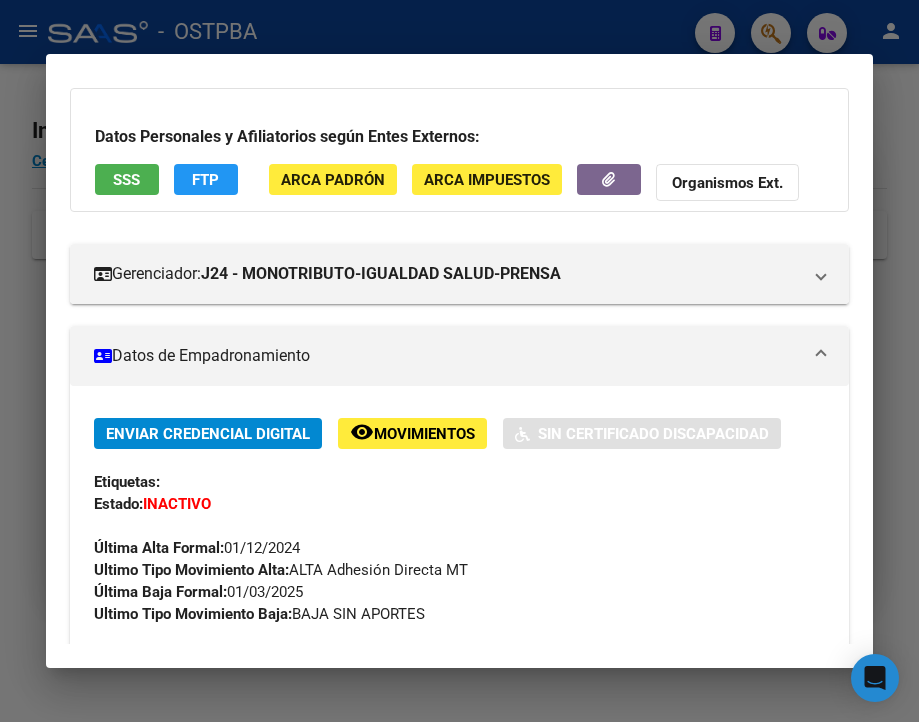 click at bounding box center [459, 361] 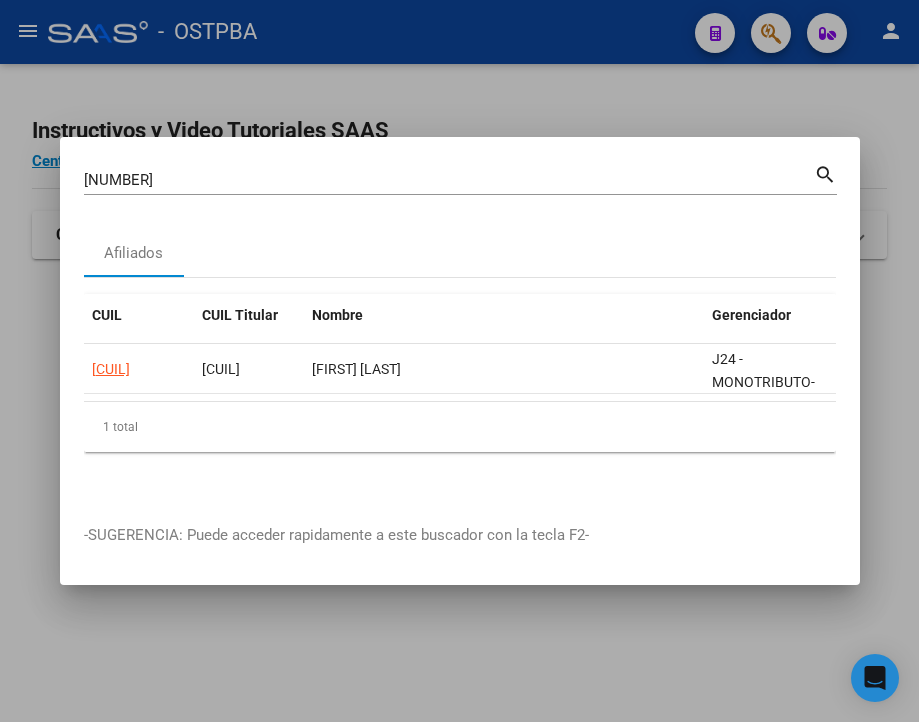 click on "[NUMBER]" at bounding box center [449, 180] 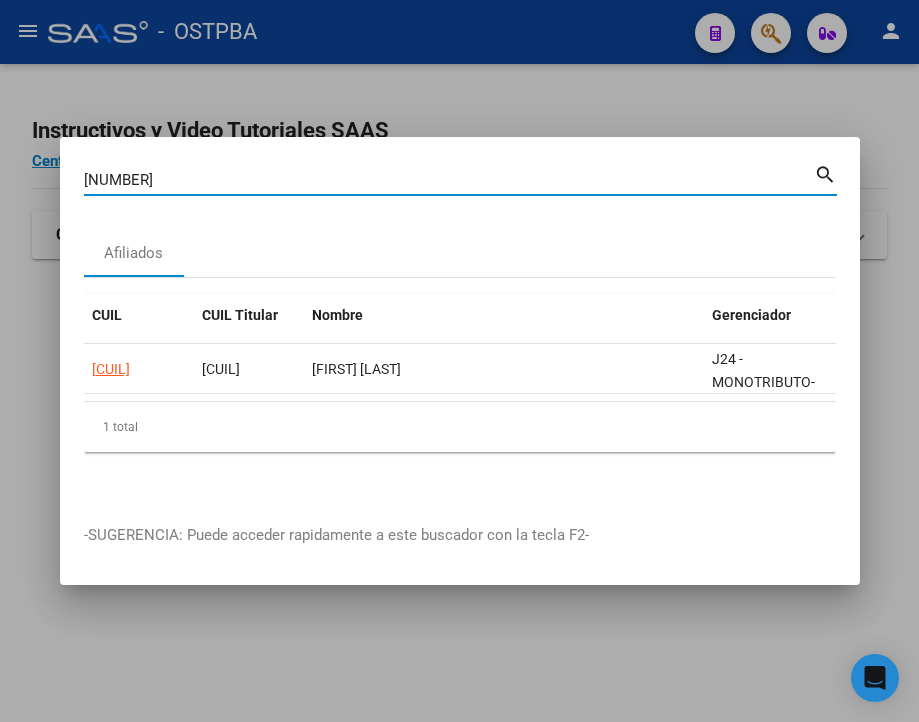 click on "[NUMBER]" at bounding box center [449, 180] 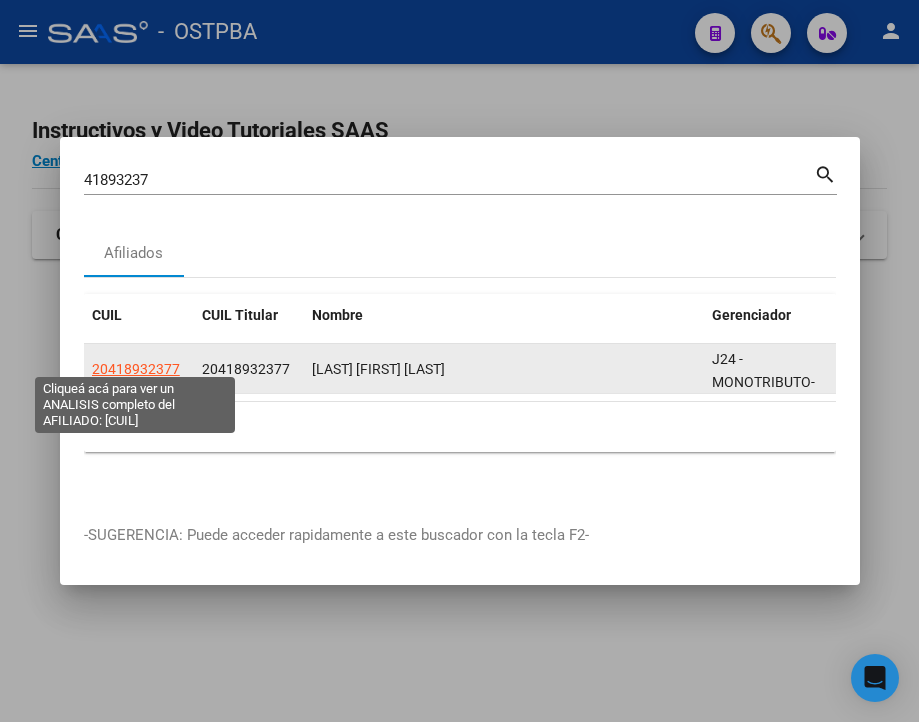click on "20418932377" 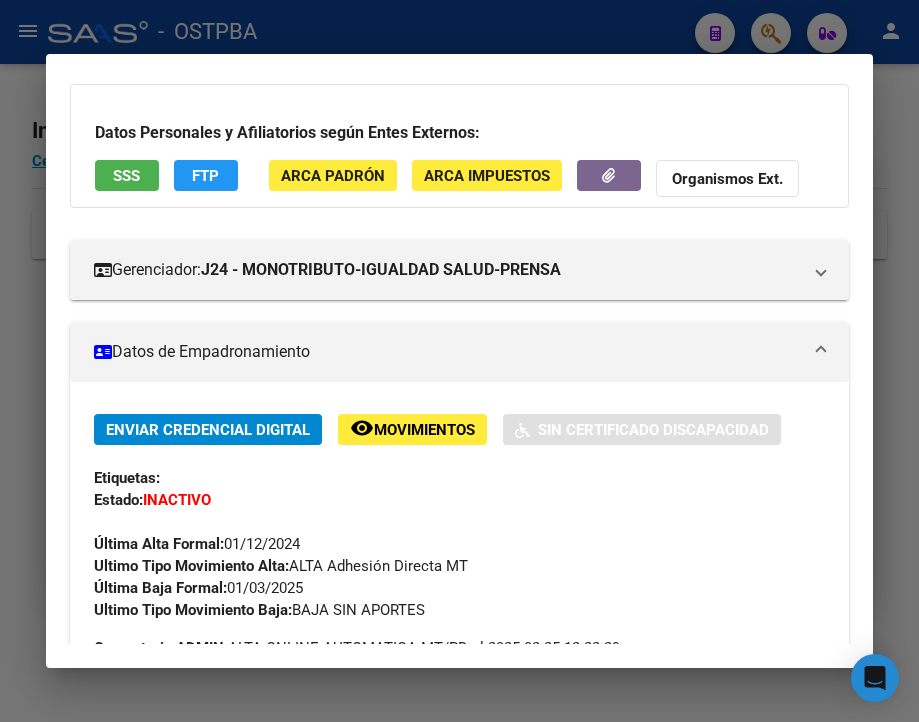 scroll, scrollTop: 300, scrollLeft: 0, axis: vertical 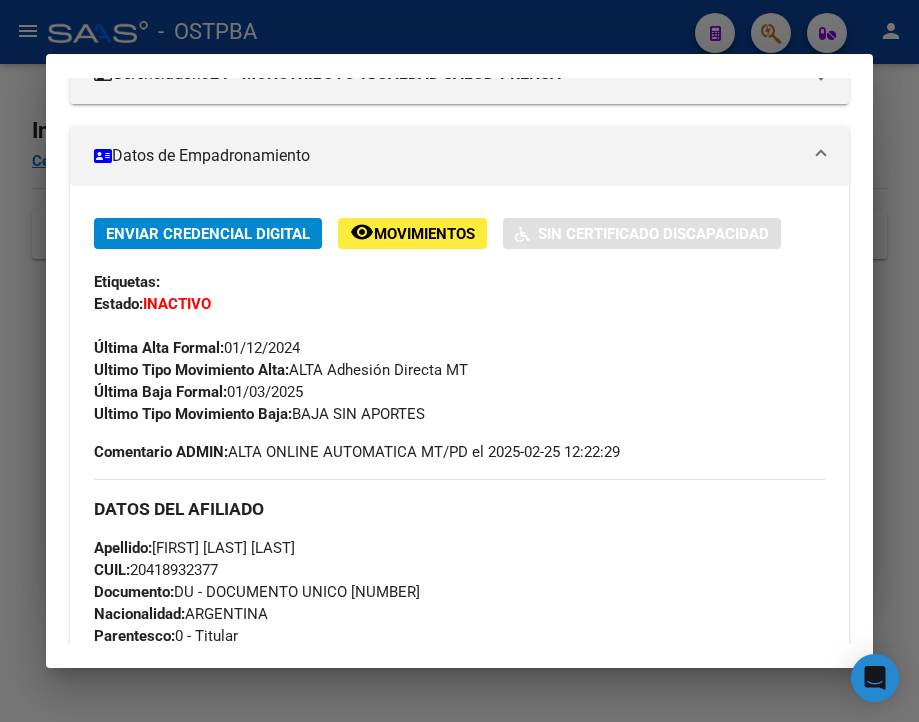 click at bounding box center [459, 361] 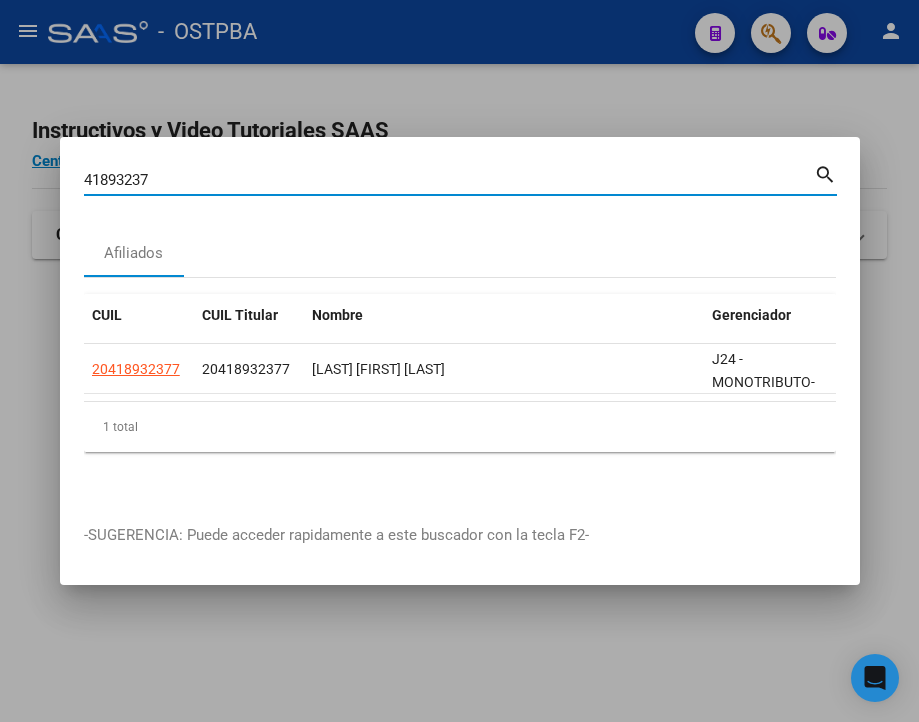 click on "41893237" at bounding box center (449, 180) 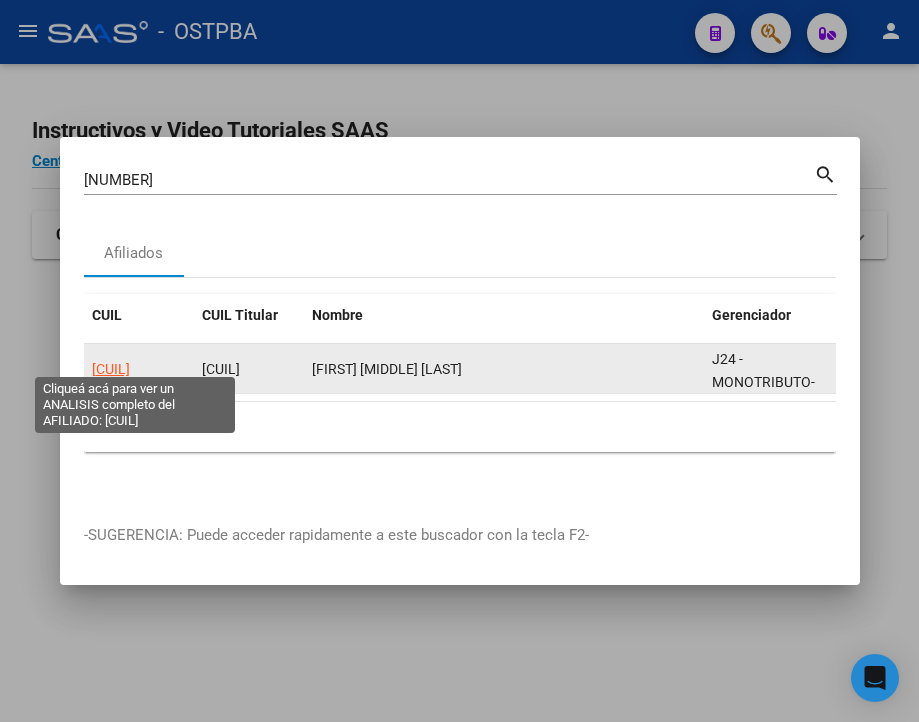 click on "[CUIL]" 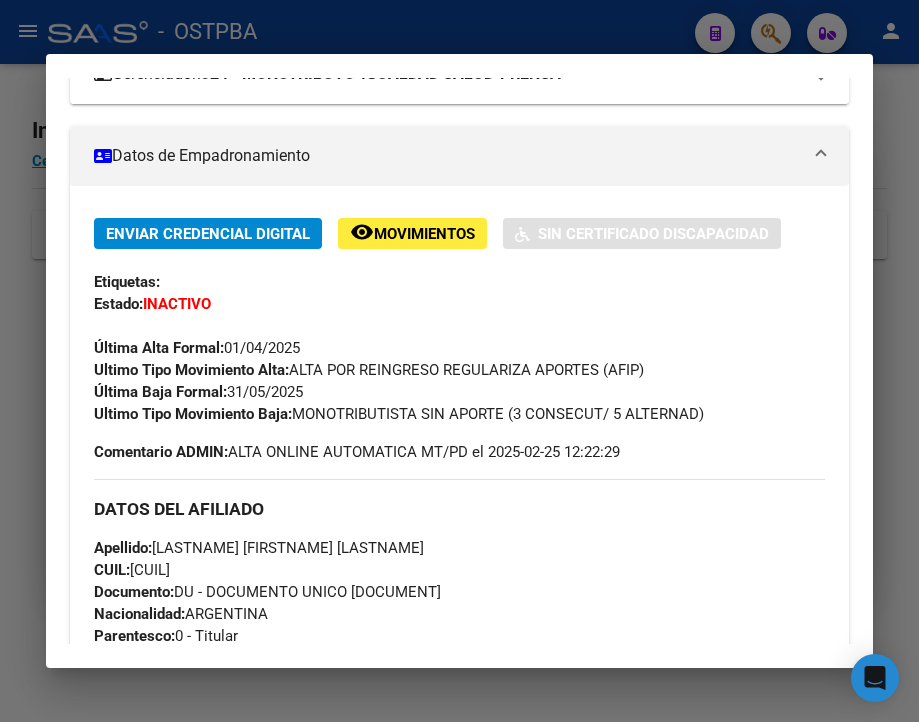 scroll, scrollTop: 400, scrollLeft: 0, axis: vertical 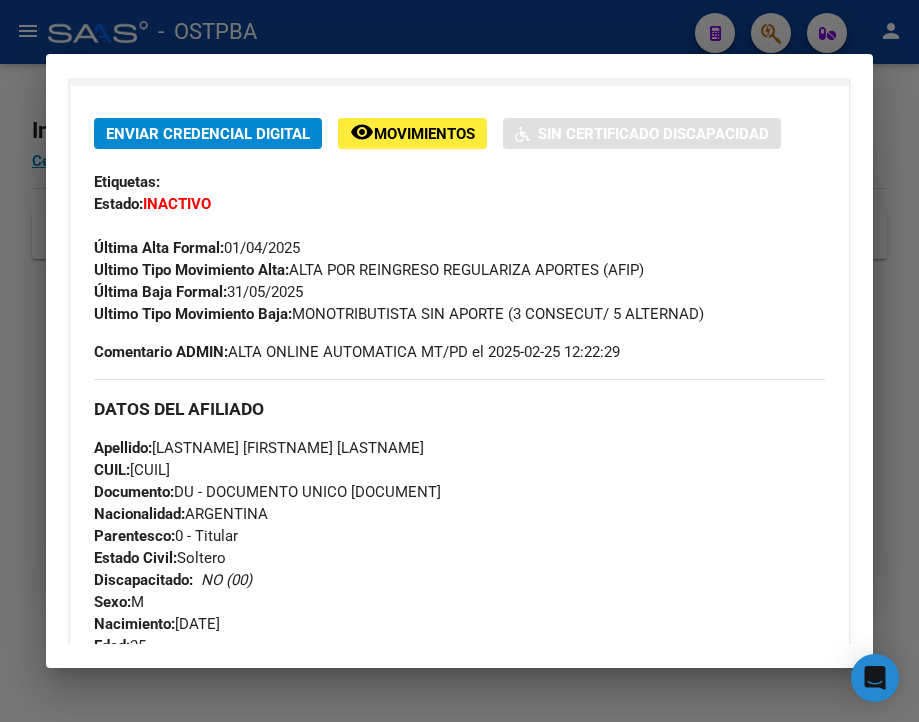 drag, startPoint x: 230, startPoint y: 308, endPoint x: 324, endPoint y: 310, distance: 94.02127 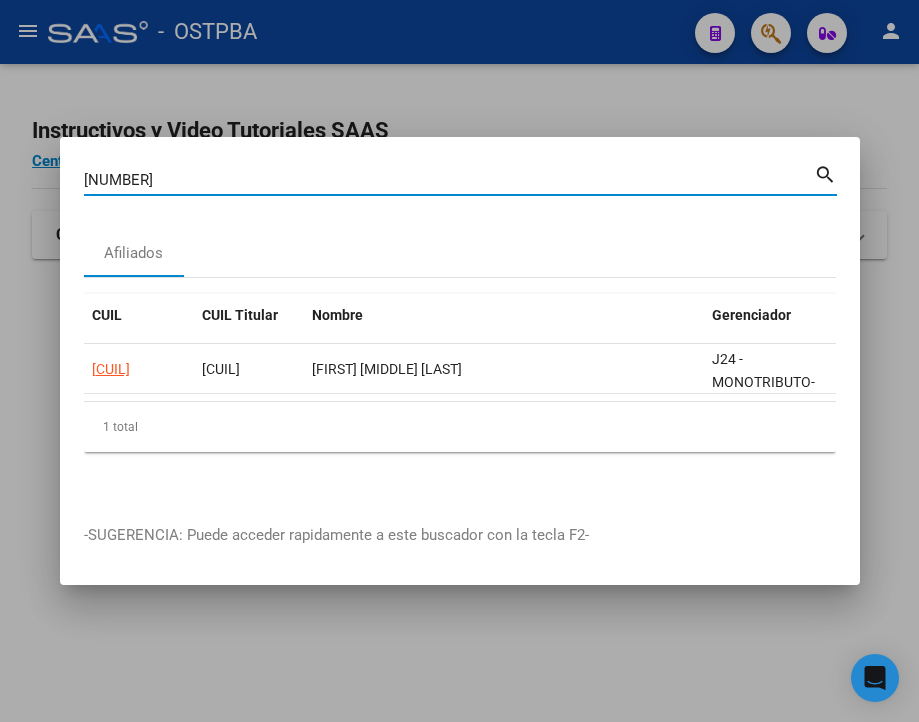 click on "[NUMBER]" at bounding box center [449, 180] 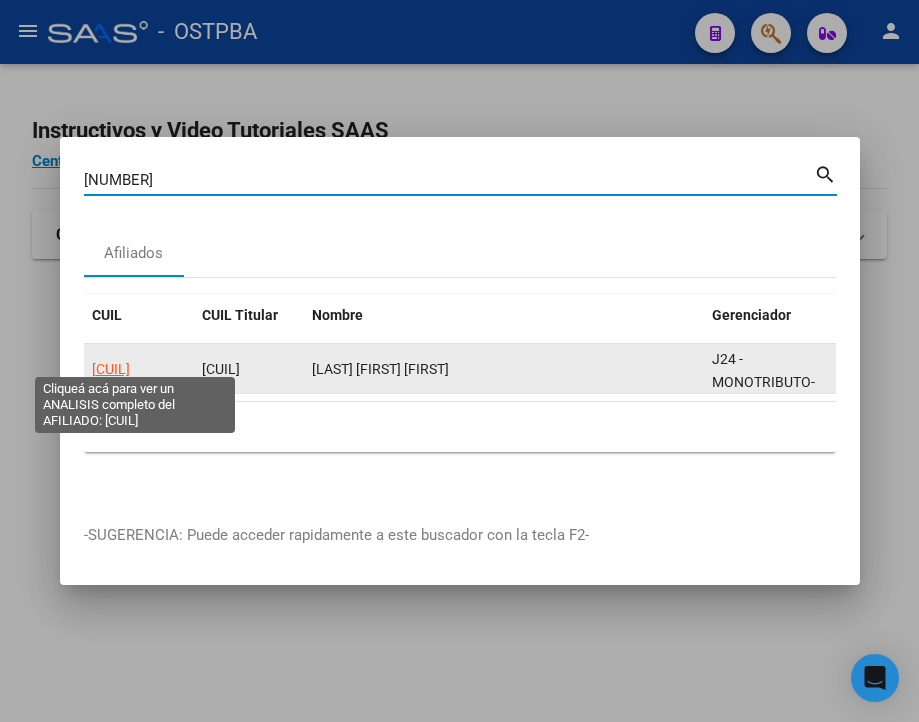 click on "[CUIL]" 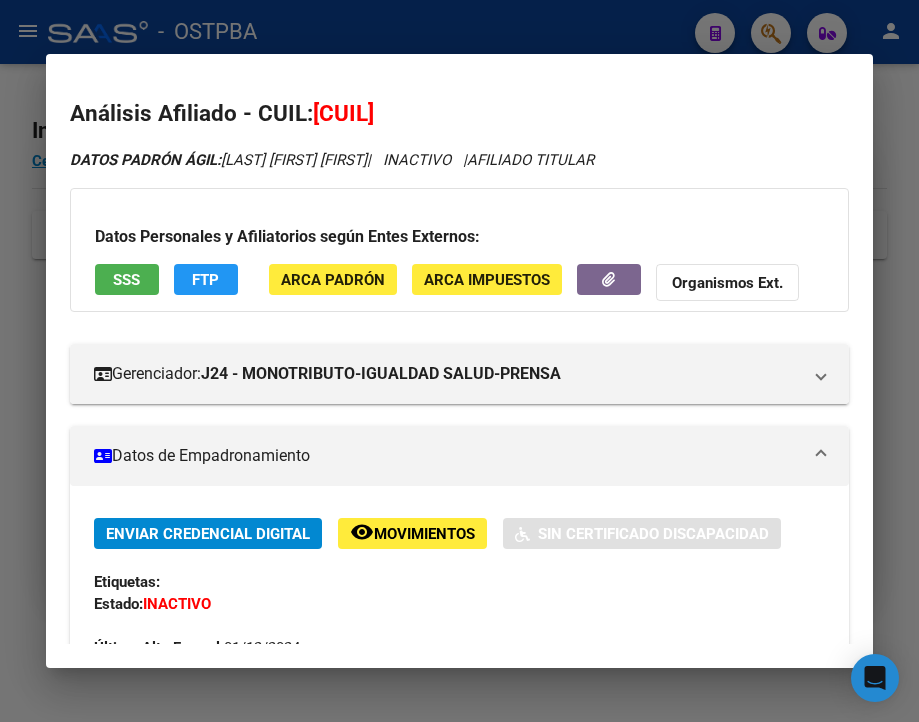 scroll, scrollTop: 200, scrollLeft: 0, axis: vertical 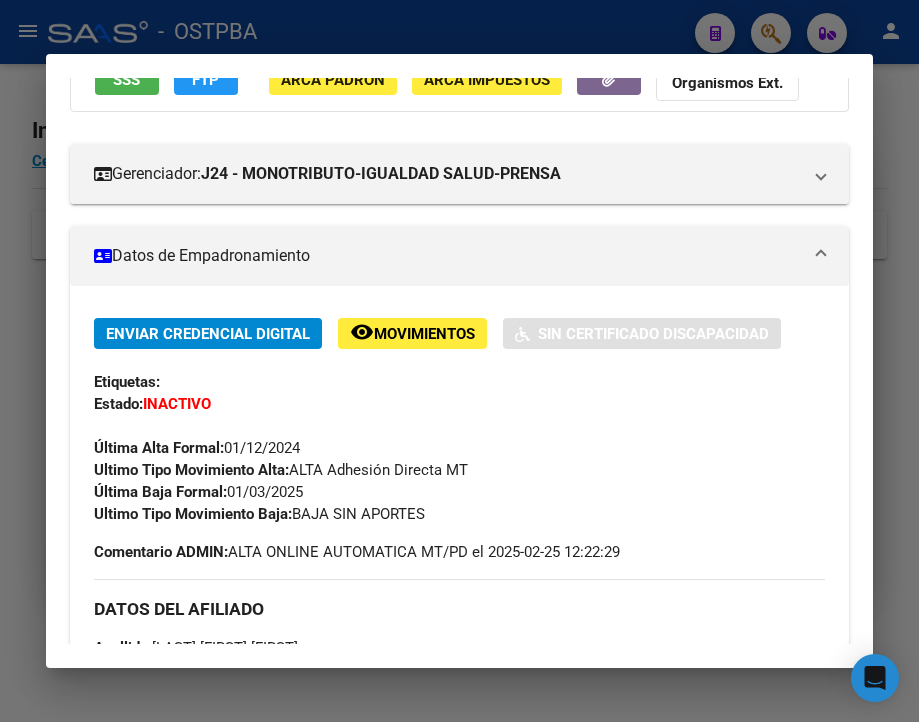 click at bounding box center [459, 361] 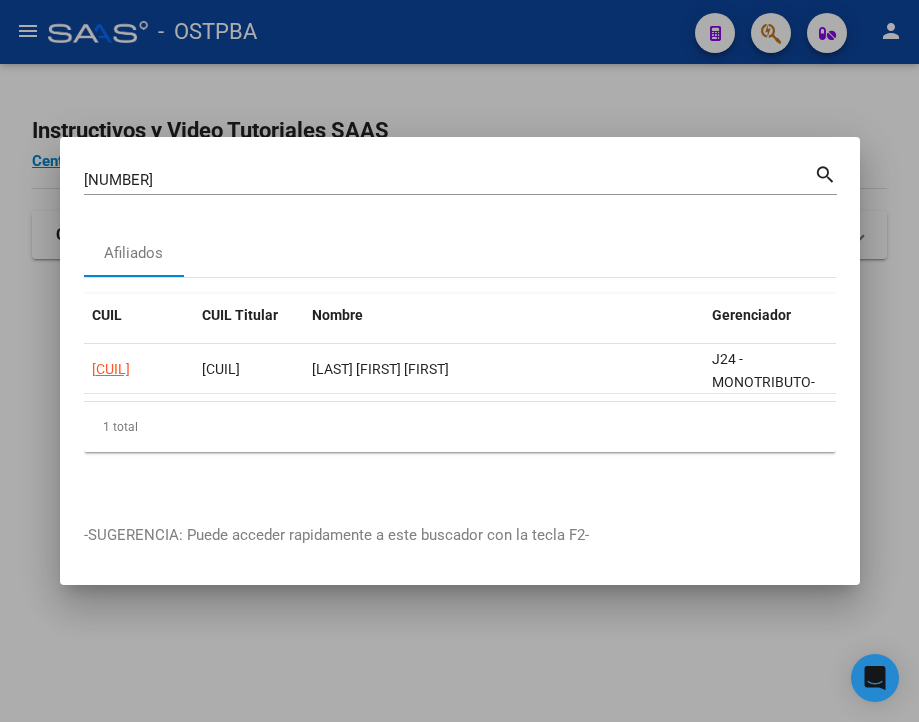 click on "[NUMBER]" at bounding box center [449, 180] 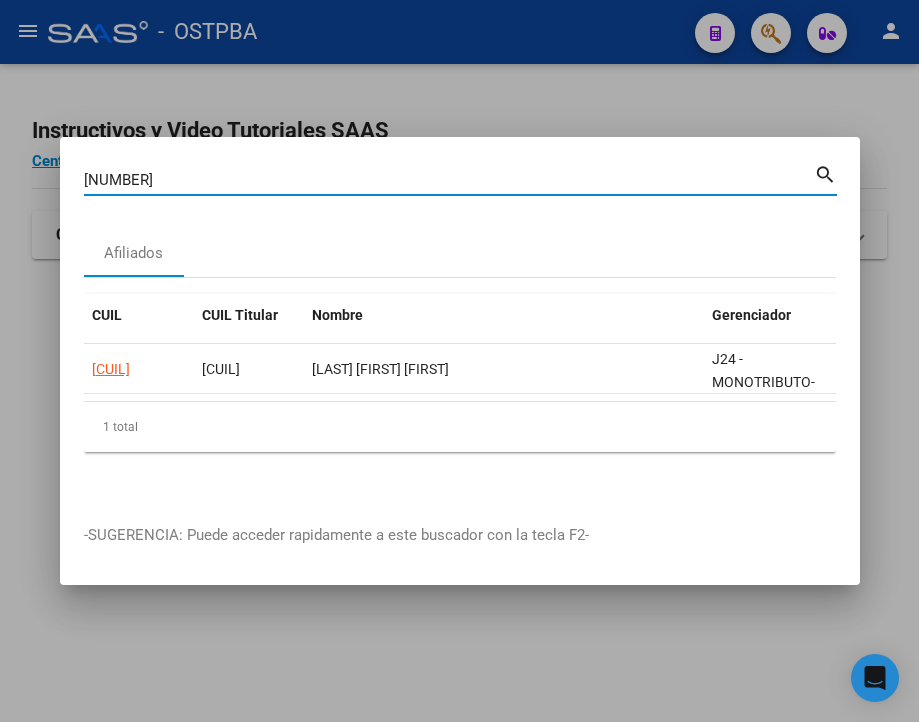 click on "[NUMBER]" at bounding box center (449, 180) 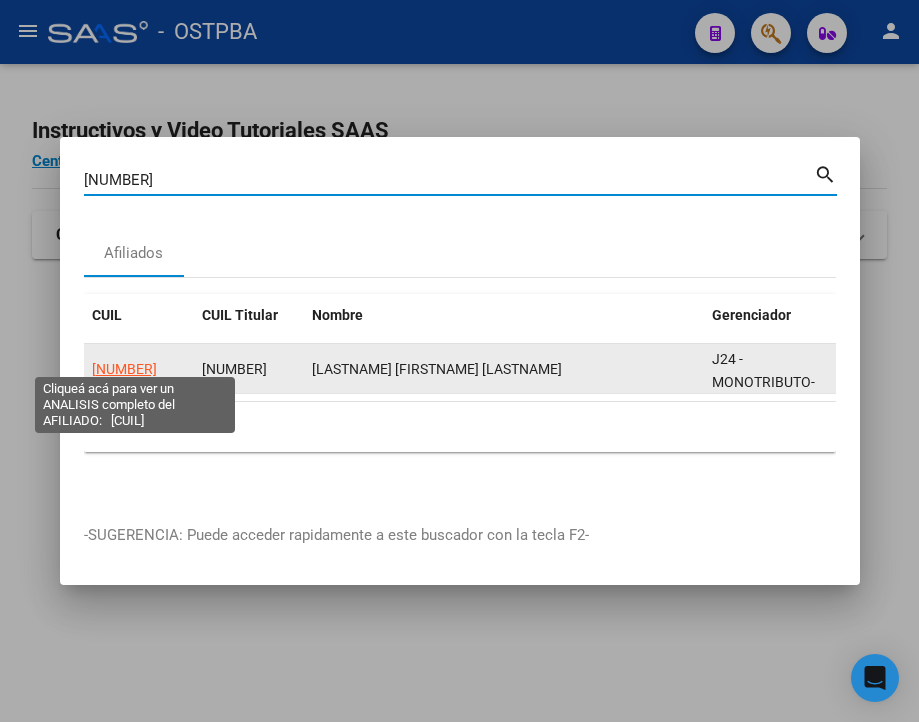 click on "[NUMBER]" 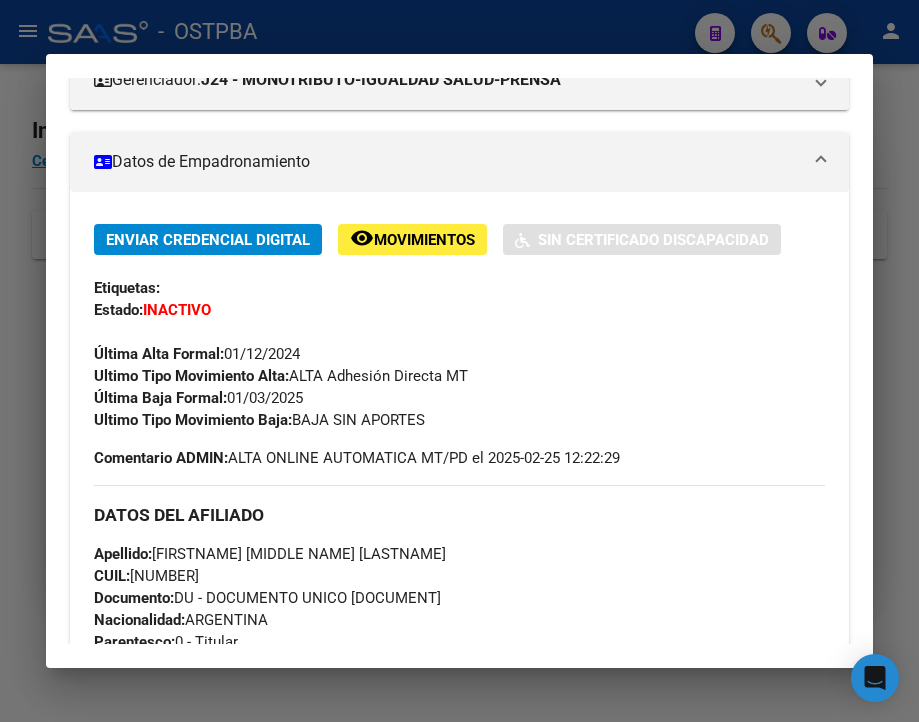 scroll, scrollTop: 300, scrollLeft: 0, axis: vertical 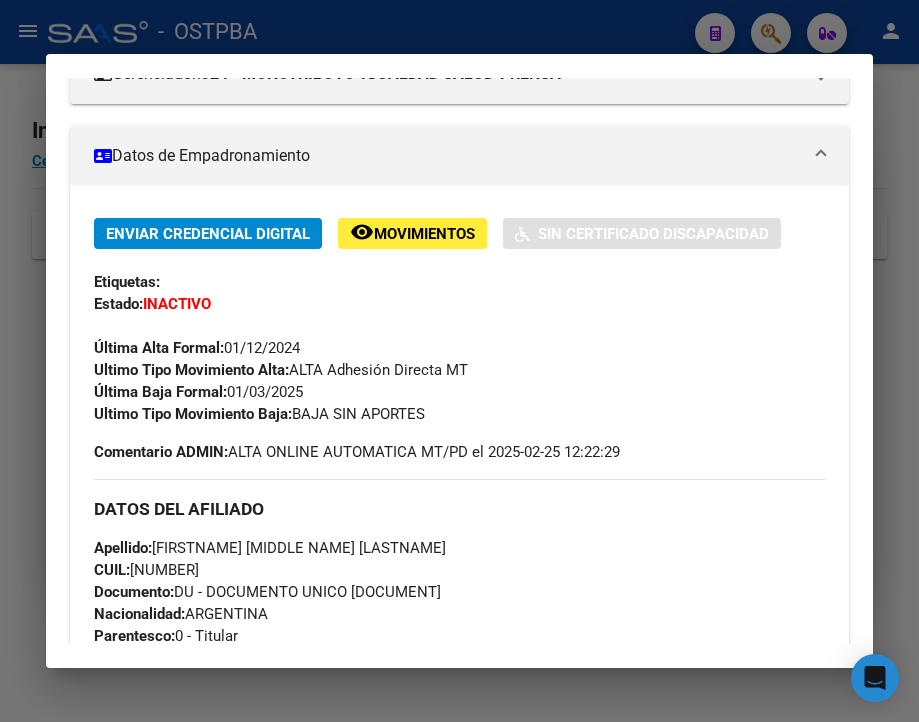 click at bounding box center (459, 361) 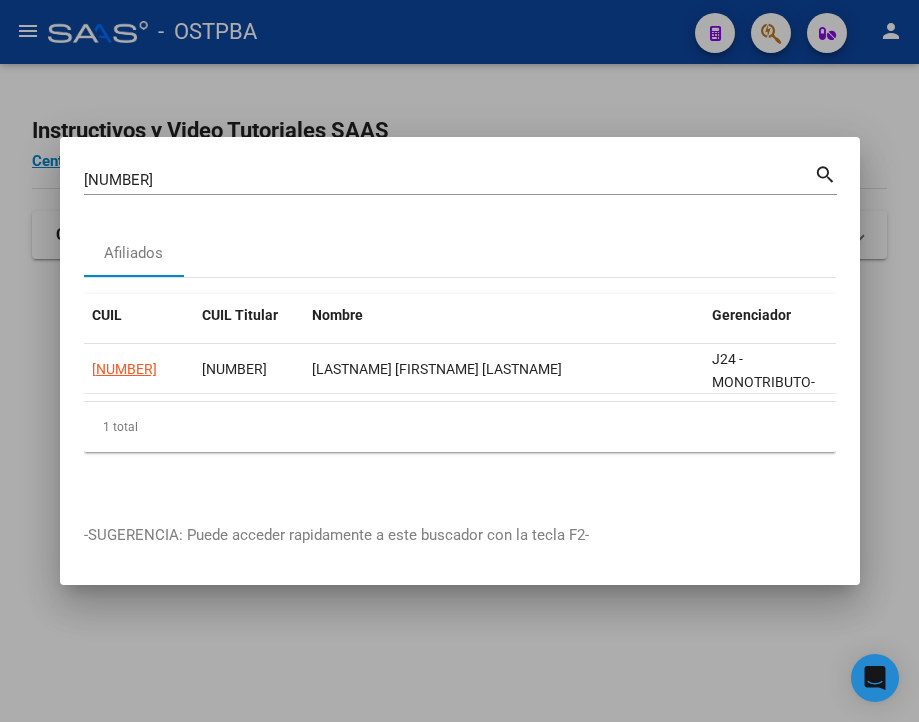 click on "[NUMBER]" at bounding box center [449, 180] 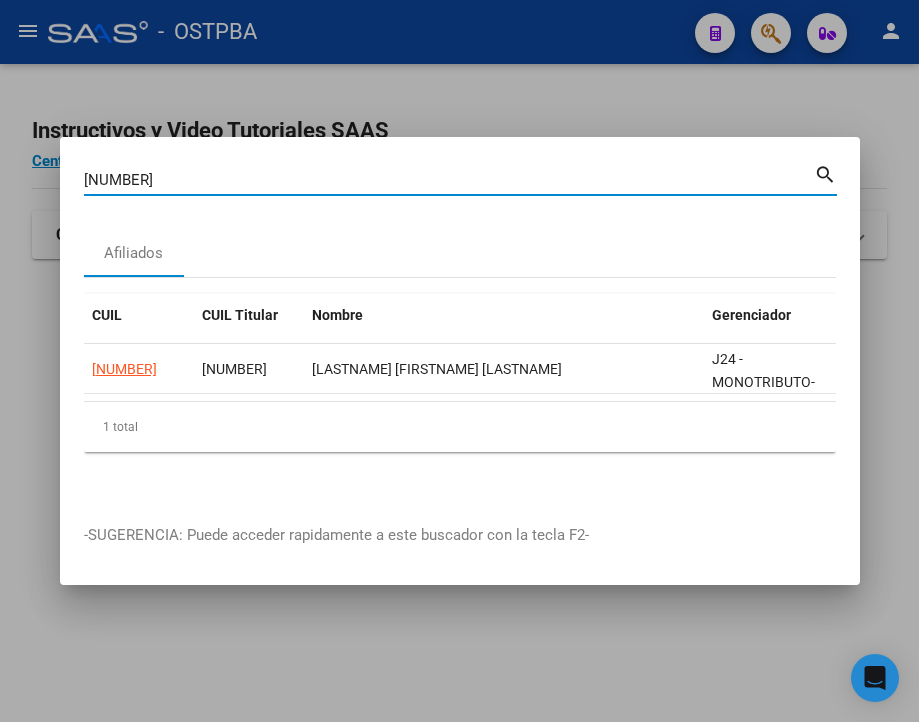 click on "[NUMBER]" at bounding box center [449, 180] 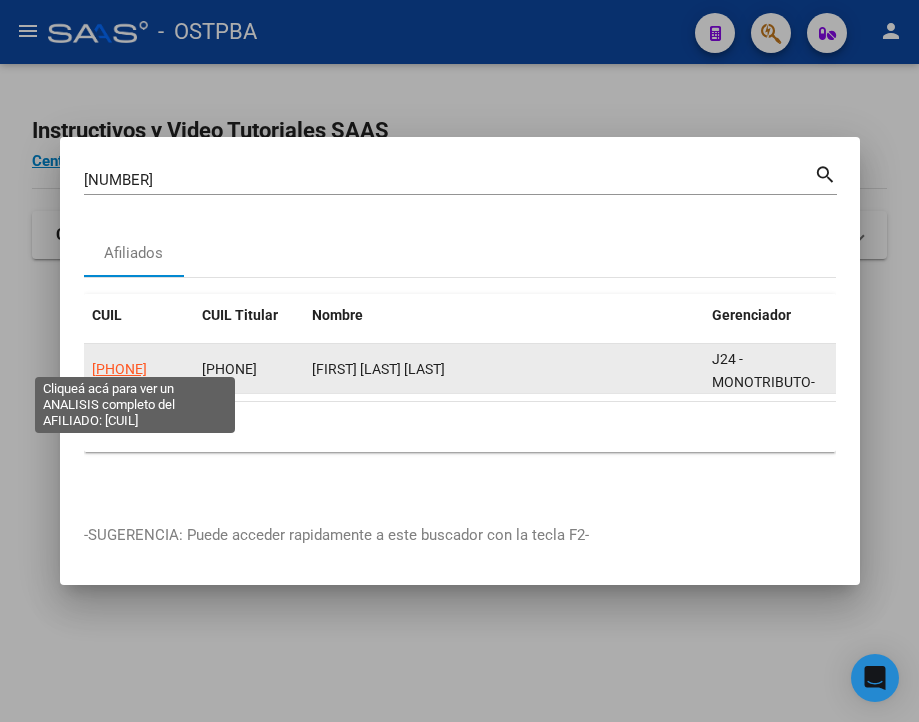 click on "[PHONE]" 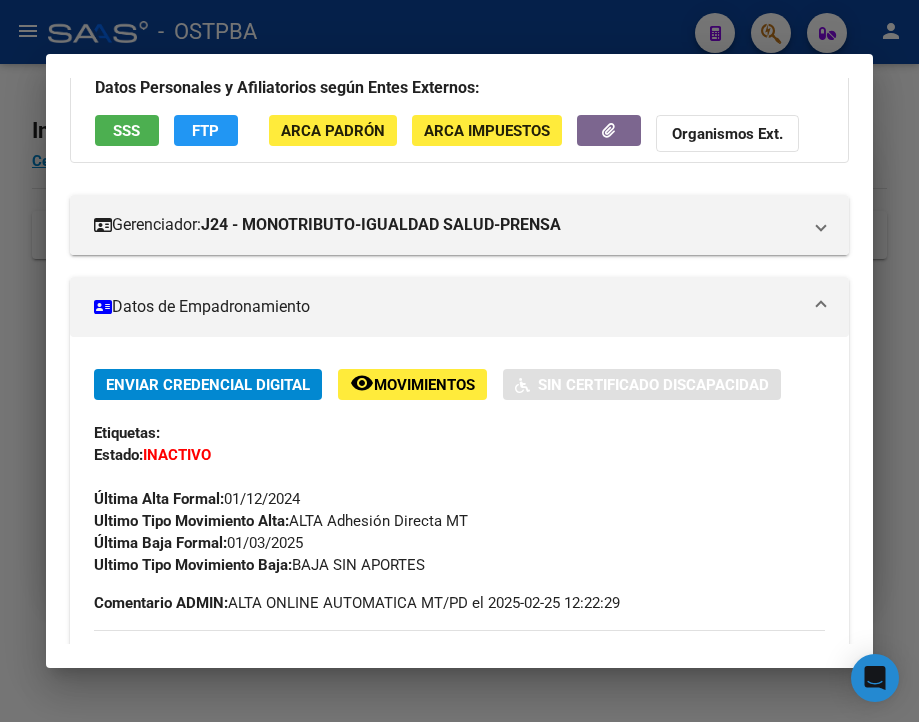 scroll, scrollTop: 200, scrollLeft: 0, axis: vertical 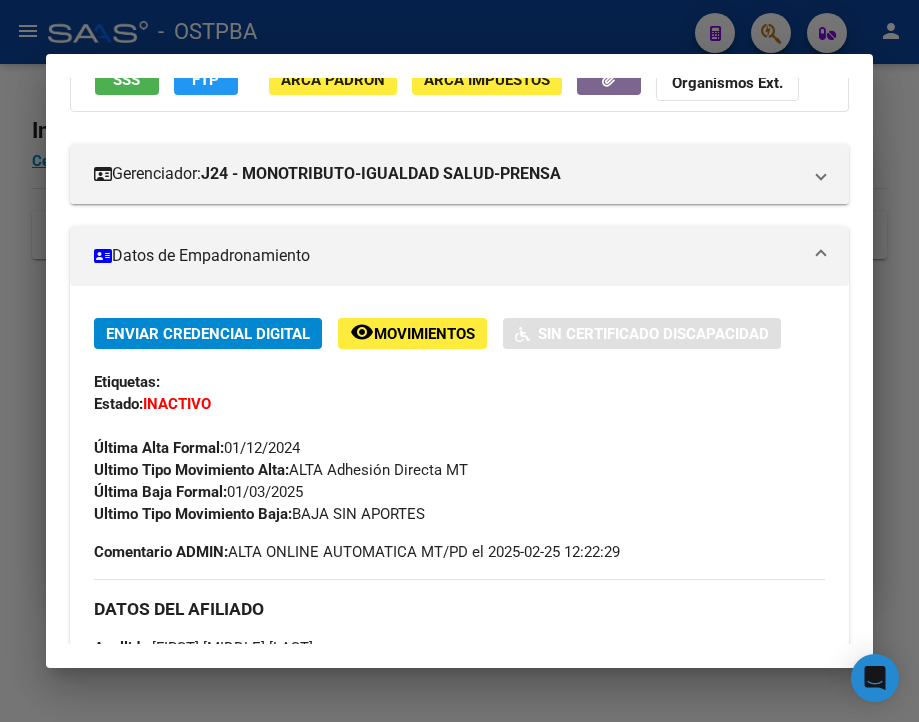 click at bounding box center [459, 361] 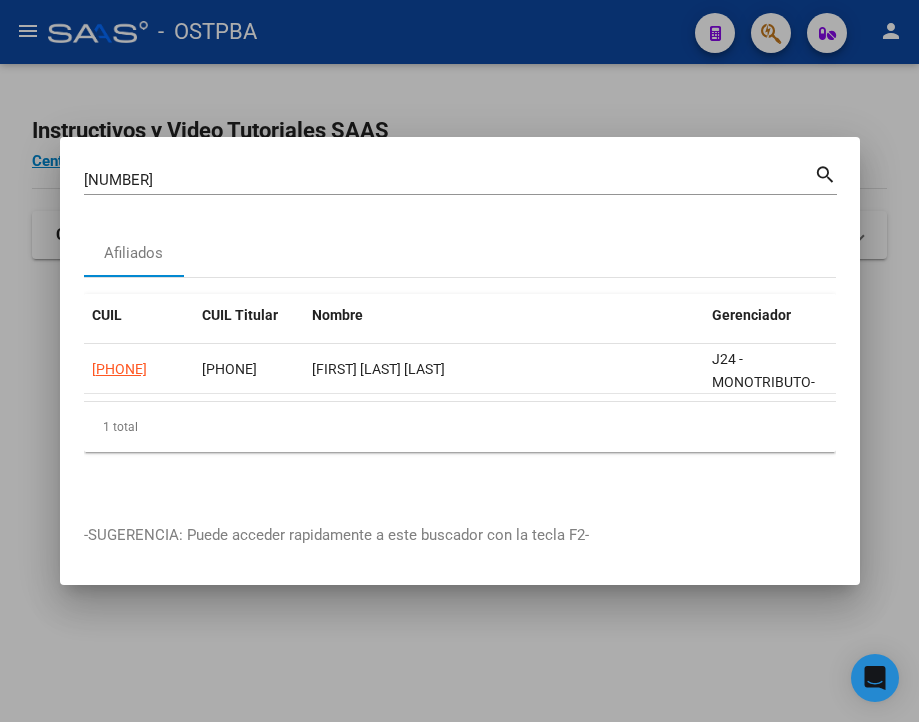 click on "[NUMBER]" at bounding box center [449, 180] 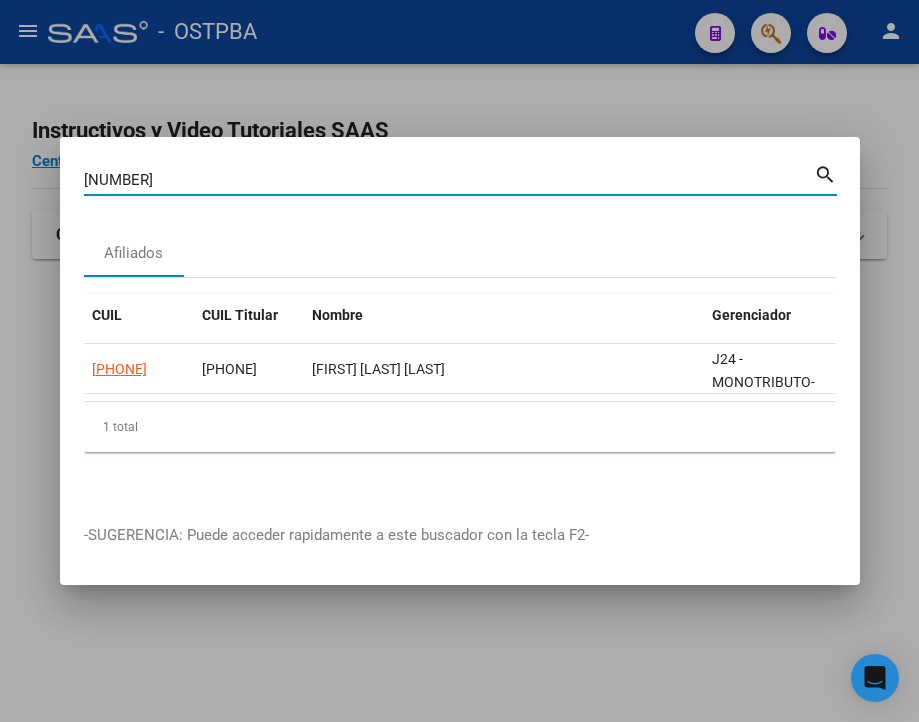 click on "[NUMBER]" at bounding box center (449, 180) 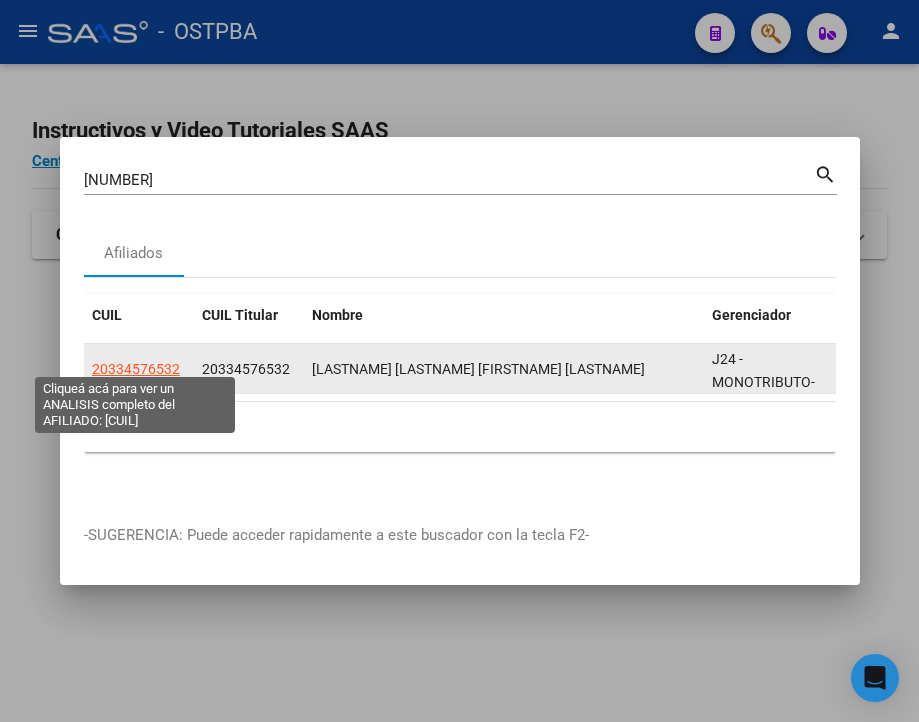 click on "20334576532" 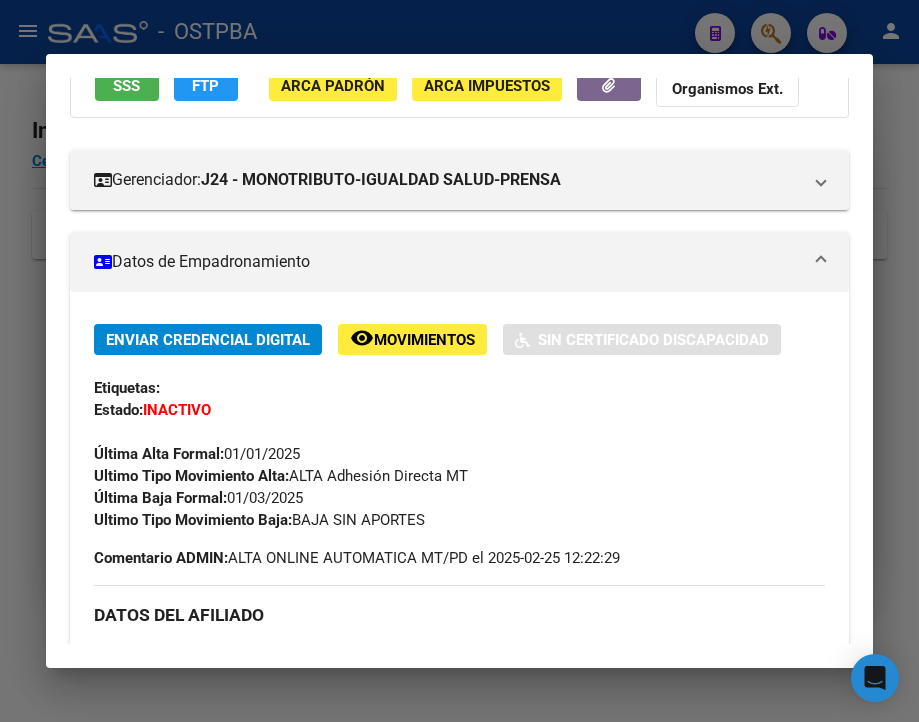 scroll, scrollTop: 300, scrollLeft: 0, axis: vertical 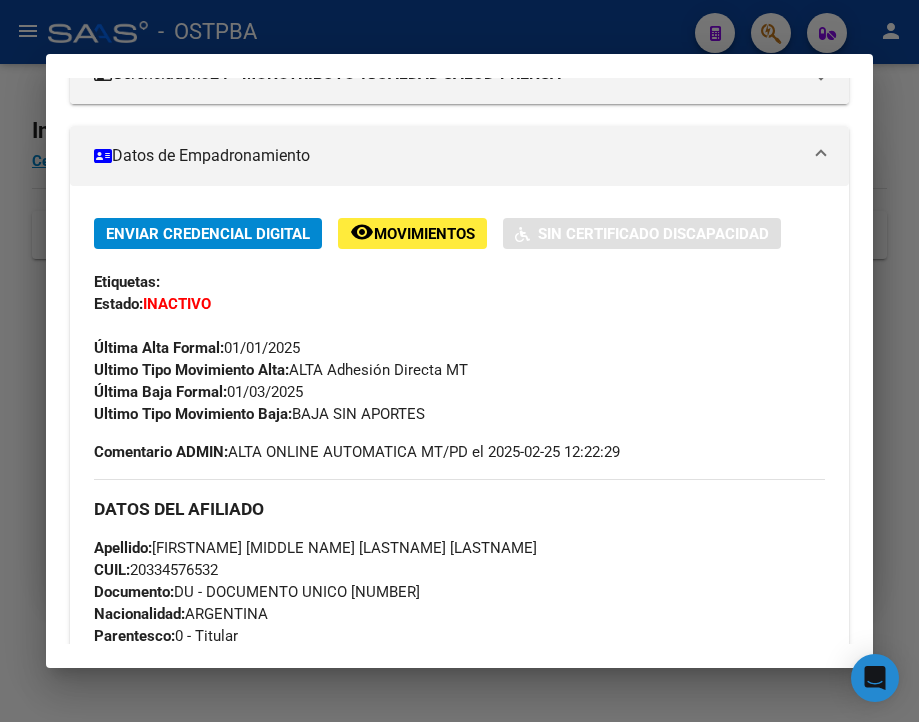 click at bounding box center [459, 361] 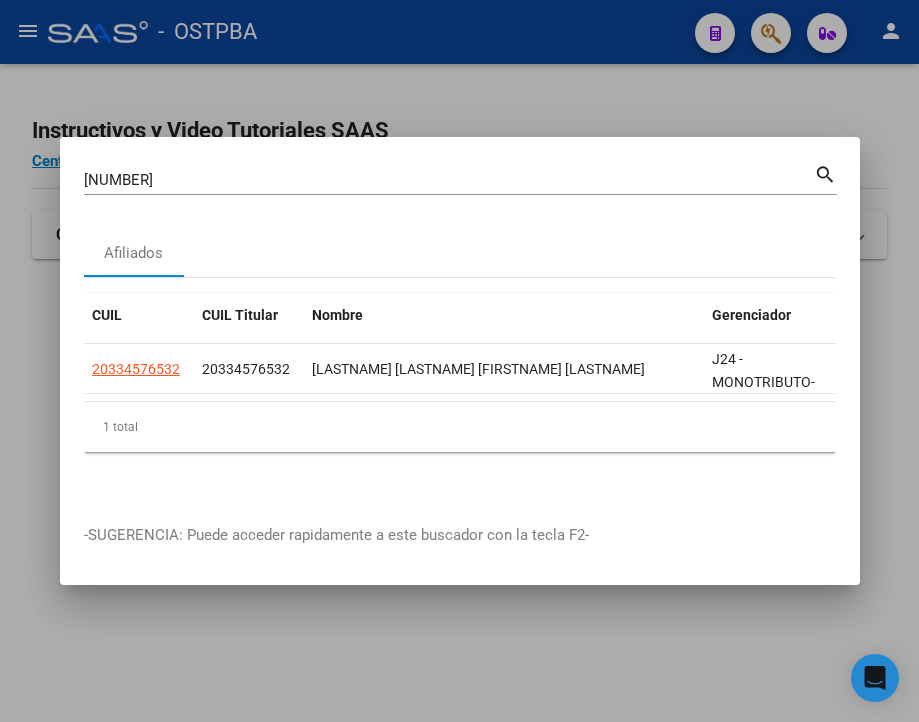 click on "[NUMBER]" at bounding box center [449, 180] 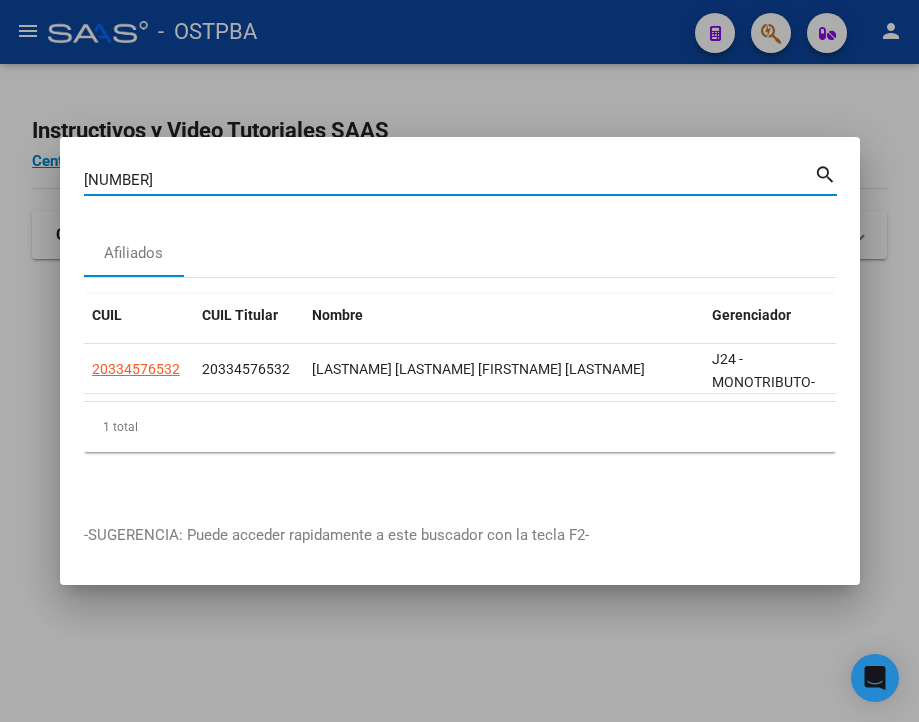 click on "[NUMBER]" at bounding box center (449, 180) 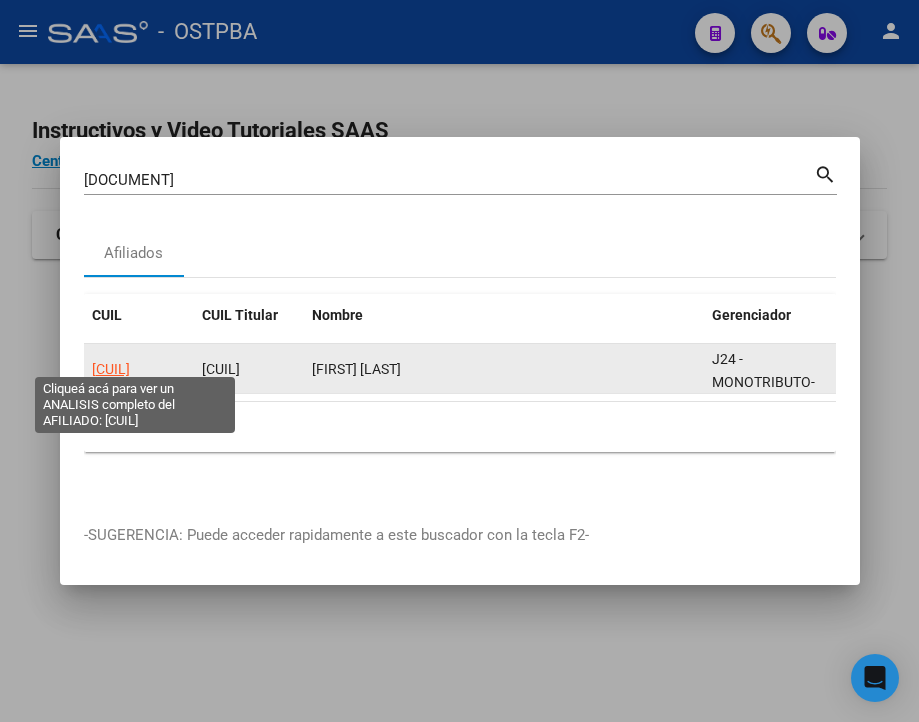 click on "[CUIL]" 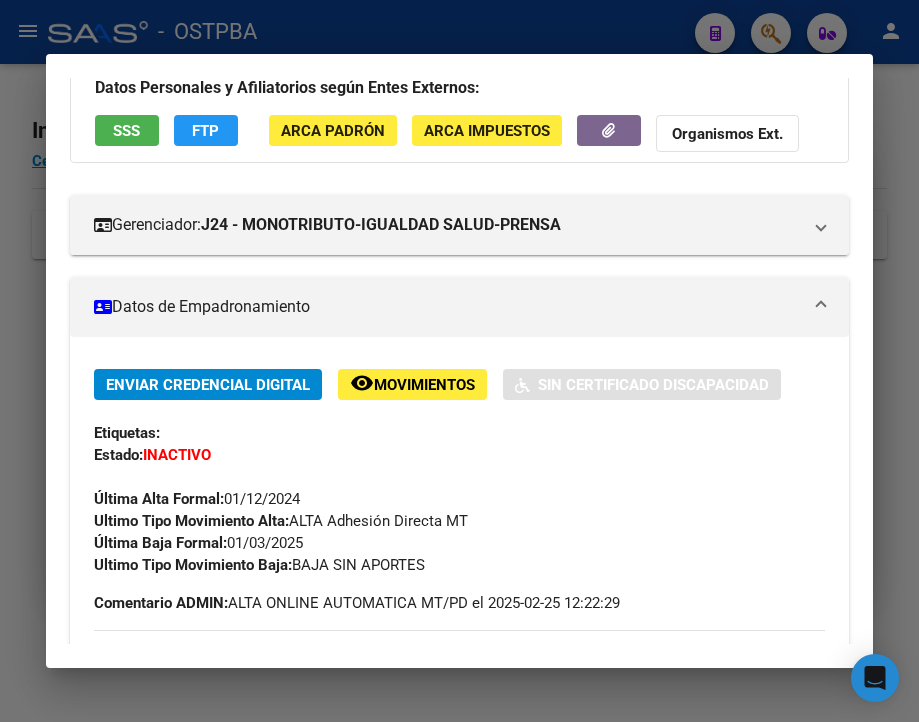 scroll, scrollTop: 200, scrollLeft: 0, axis: vertical 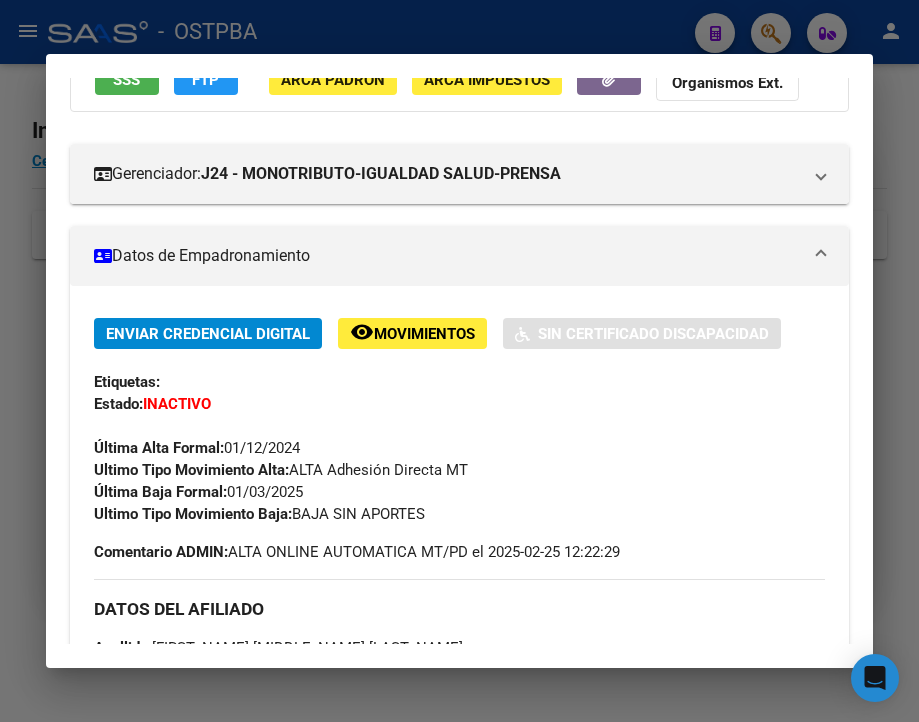 click at bounding box center [459, 361] 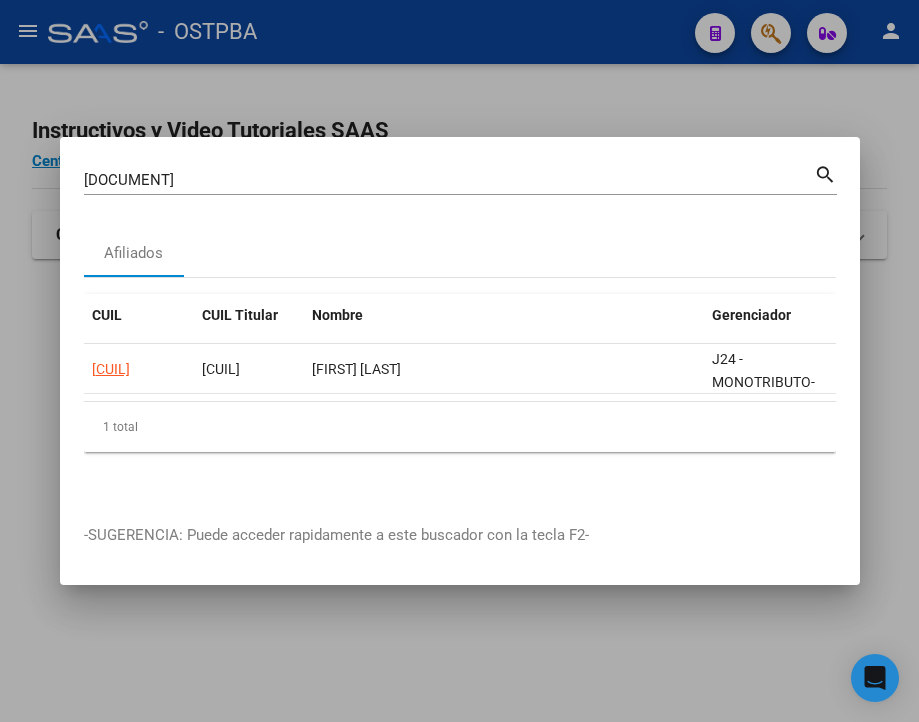 click on "[DOCUMENT]" at bounding box center [449, 180] 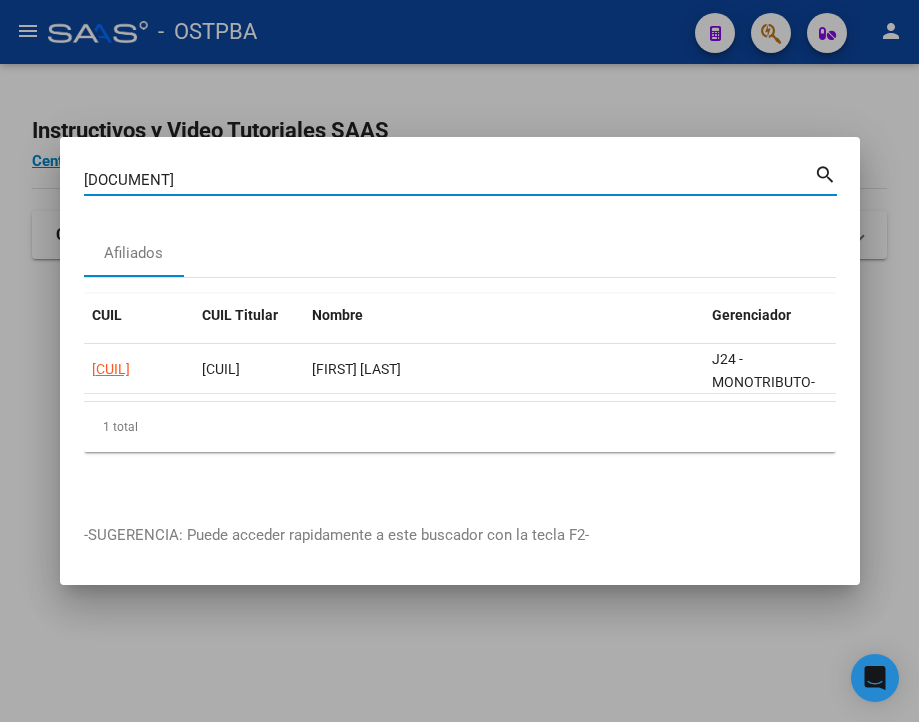 click on "[DOCUMENT]" at bounding box center (449, 180) 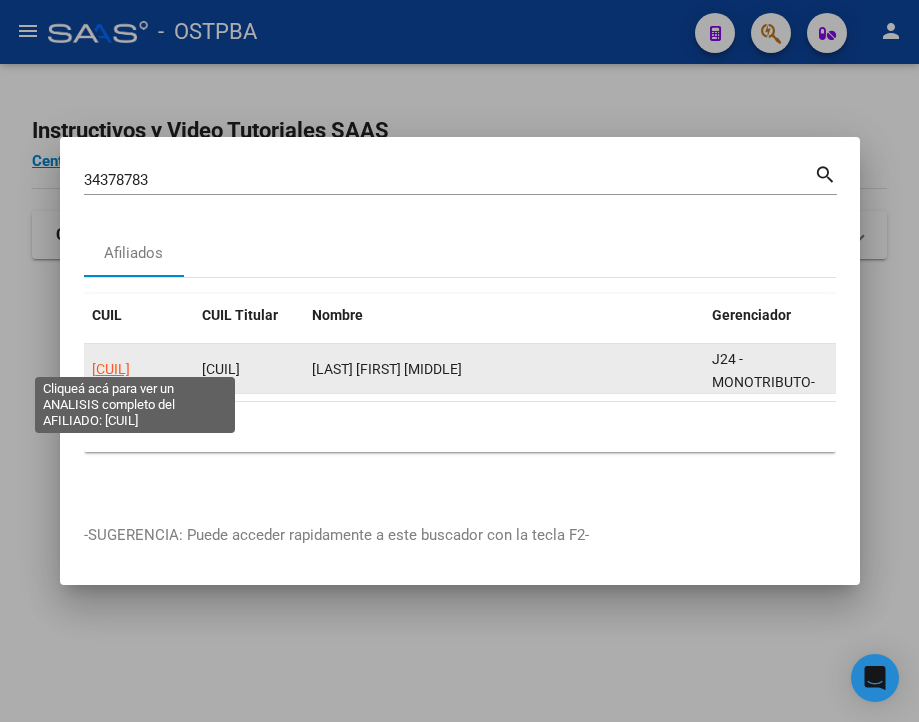 click on "[CUIL]" 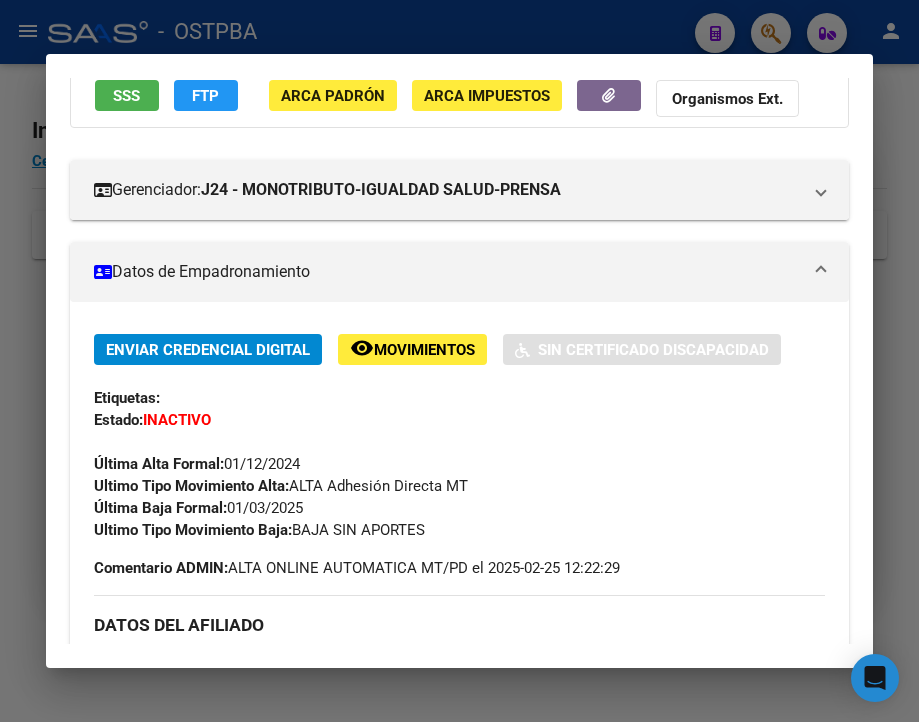 scroll, scrollTop: 200, scrollLeft: 0, axis: vertical 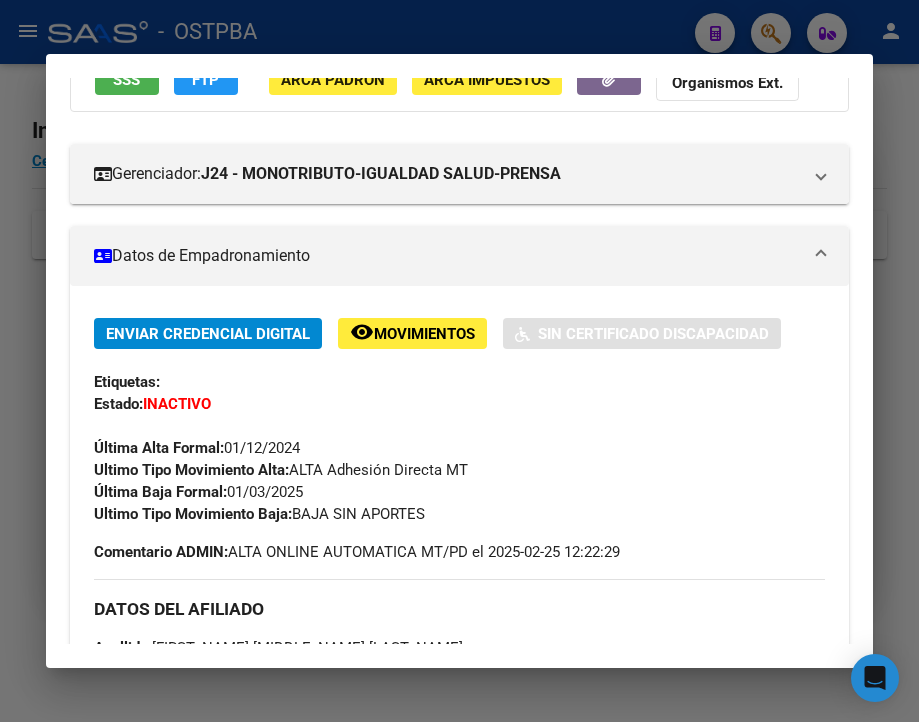 click at bounding box center [459, 361] 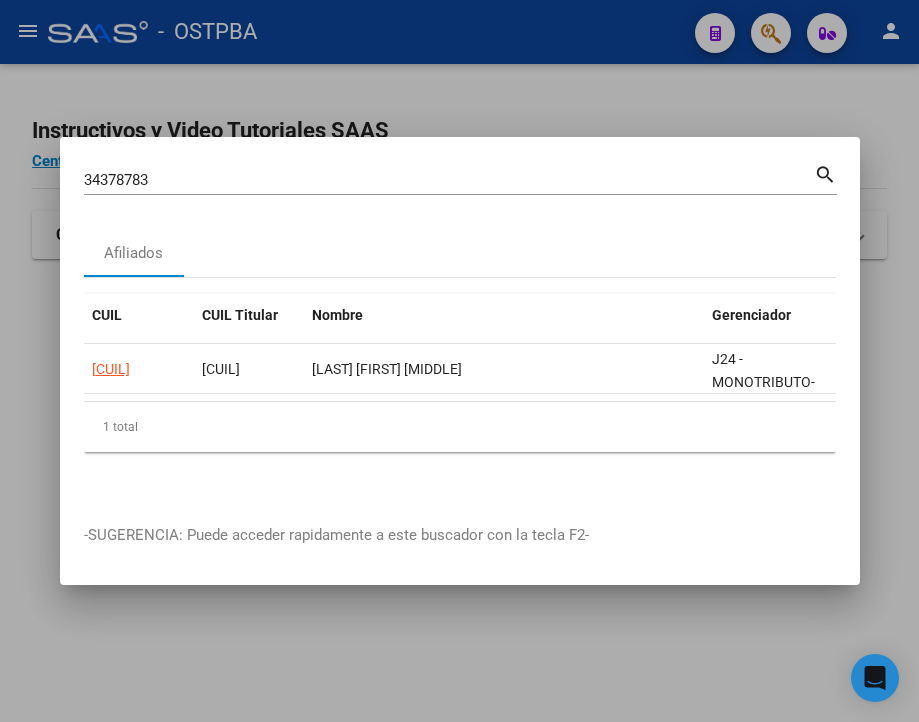 click on "34378783" at bounding box center (449, 180) 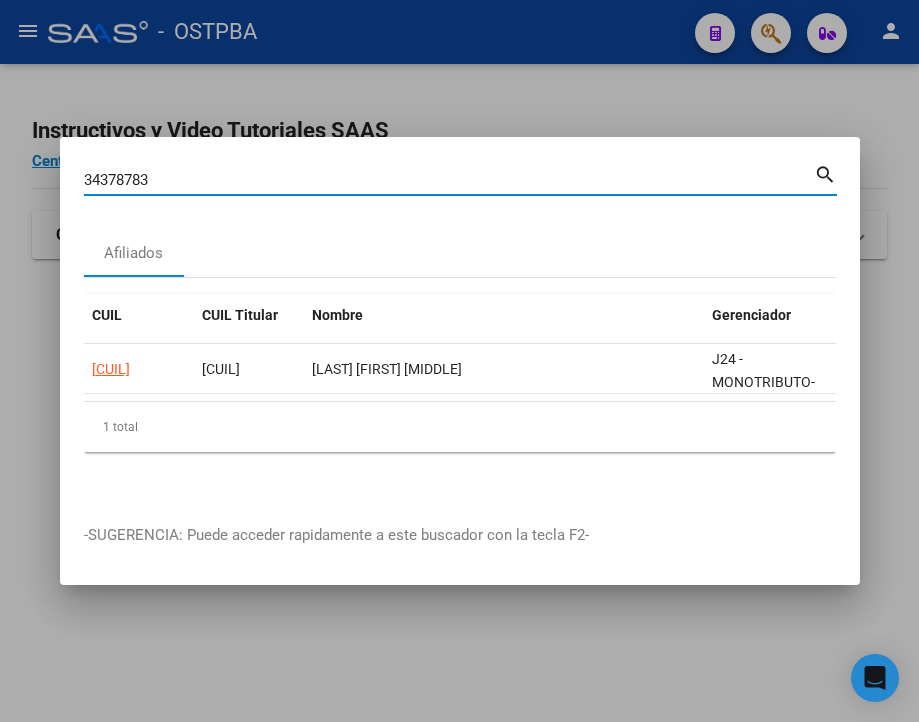 click on "34378783" at bounding box center [449, 180] 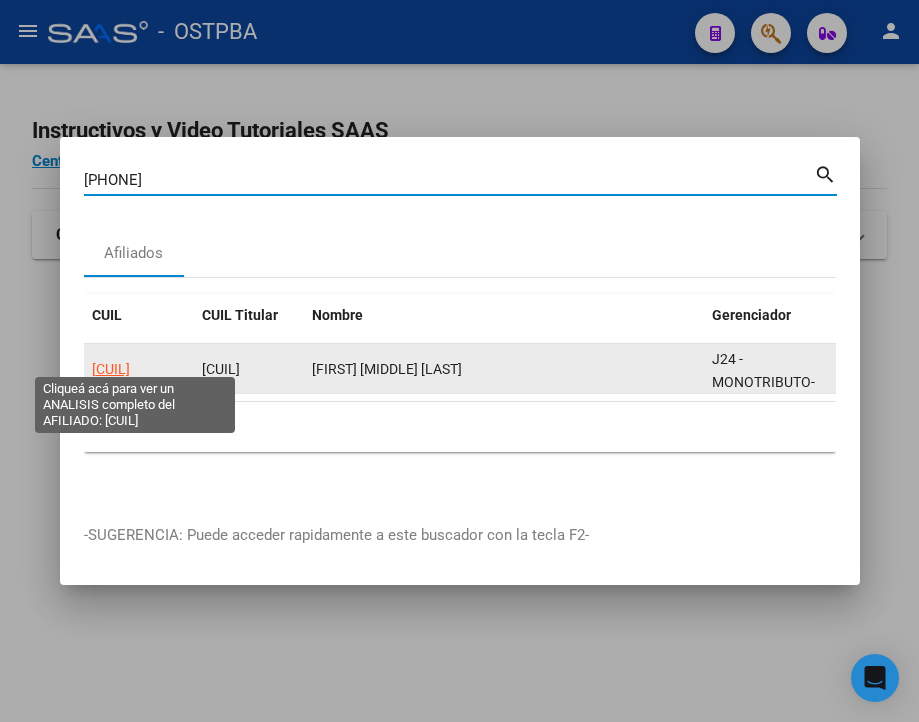 click on "[CUIL]" 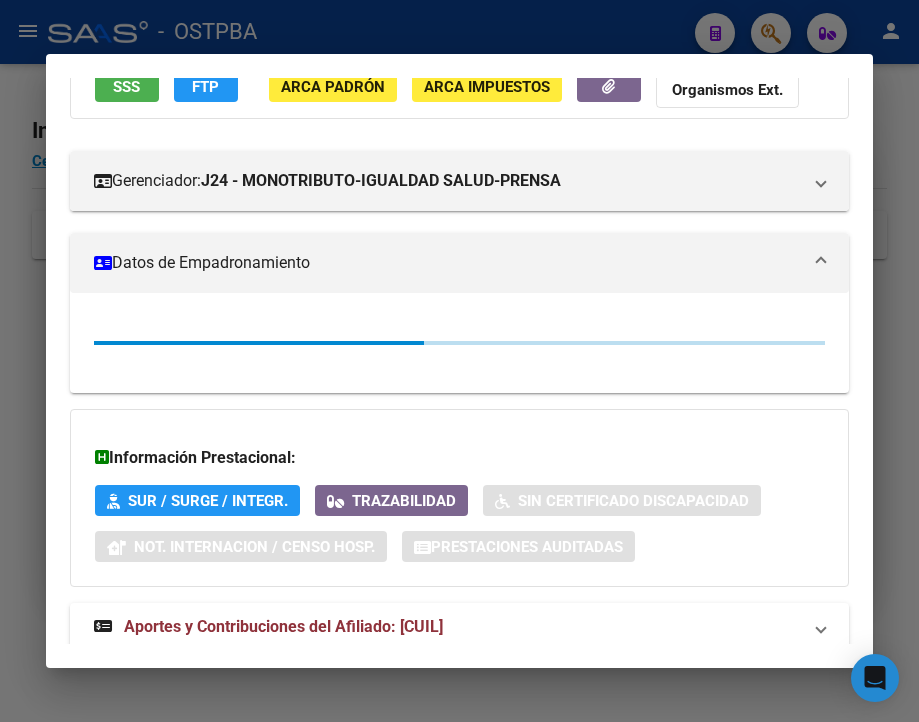 scroll, scrollTop: 260, scrollLeft: 0, axis: vertical 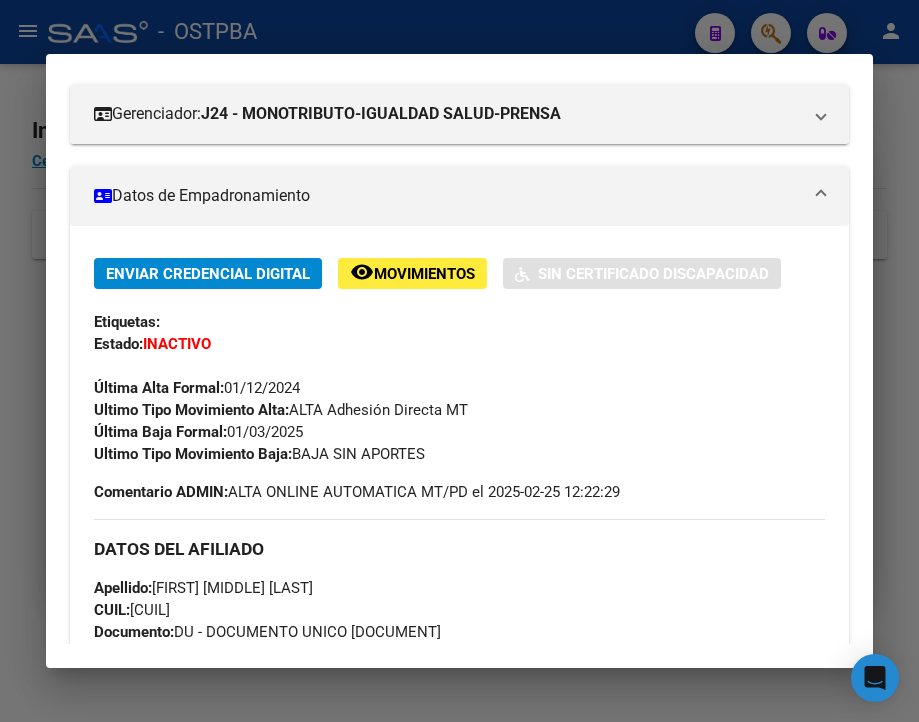 click at bounding box center [459, 361] 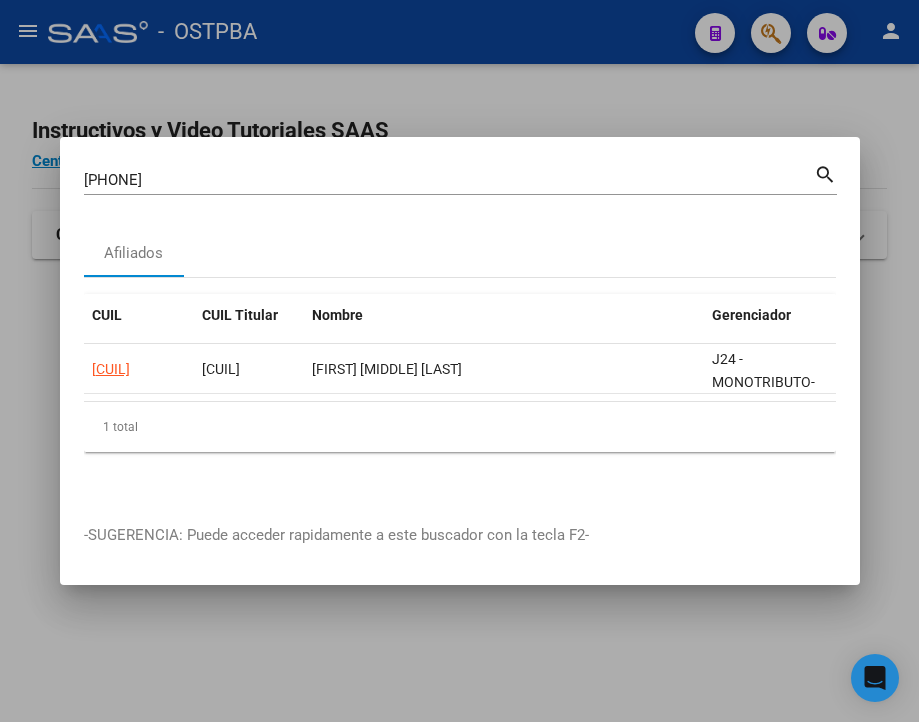 click on "[PHONE]" at bounding box center (449, 180) 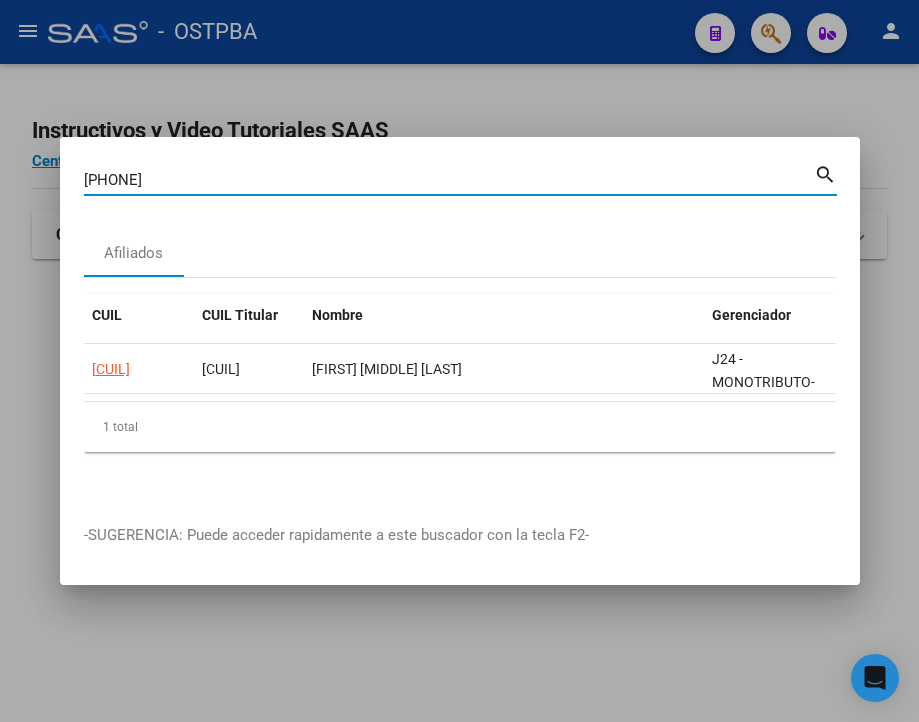 click on "[PHONE]" at bounding box center [449, 180] 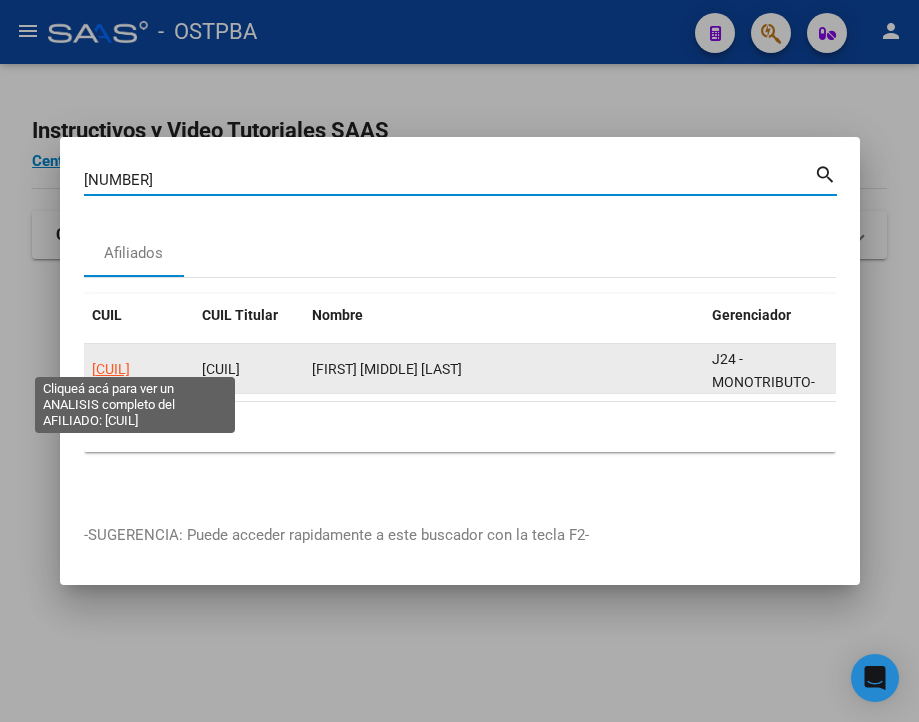 click on "[CUIL]" 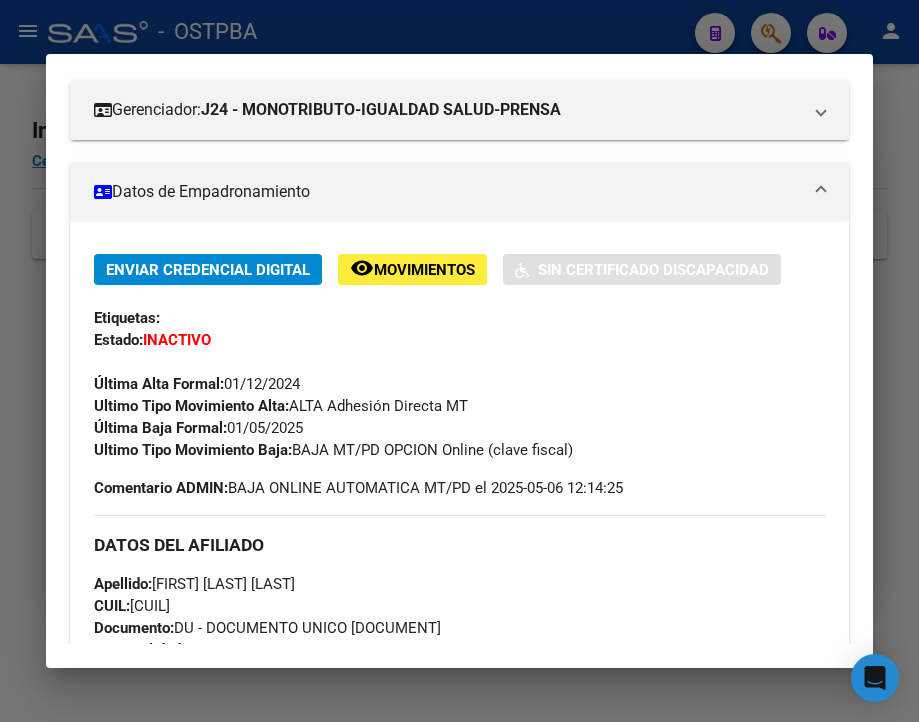 scroll, scrollTop: 300, scrollLeft: 0, axis: vertical 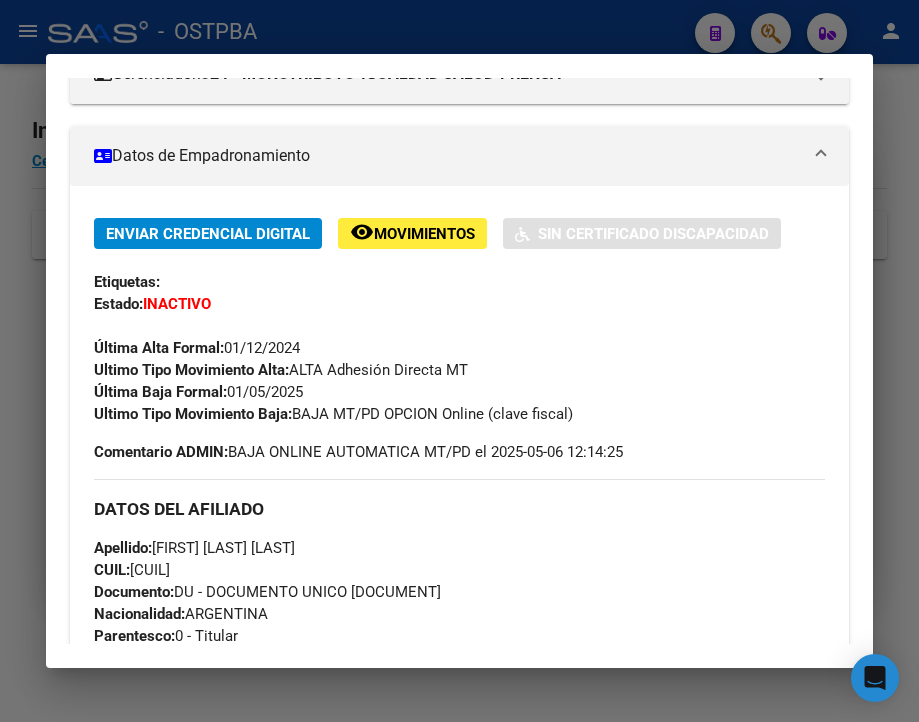 drag, startPoint x: 231, startPoint y: 407, endPoint x: 311, endPoint y: 407, distance: 80 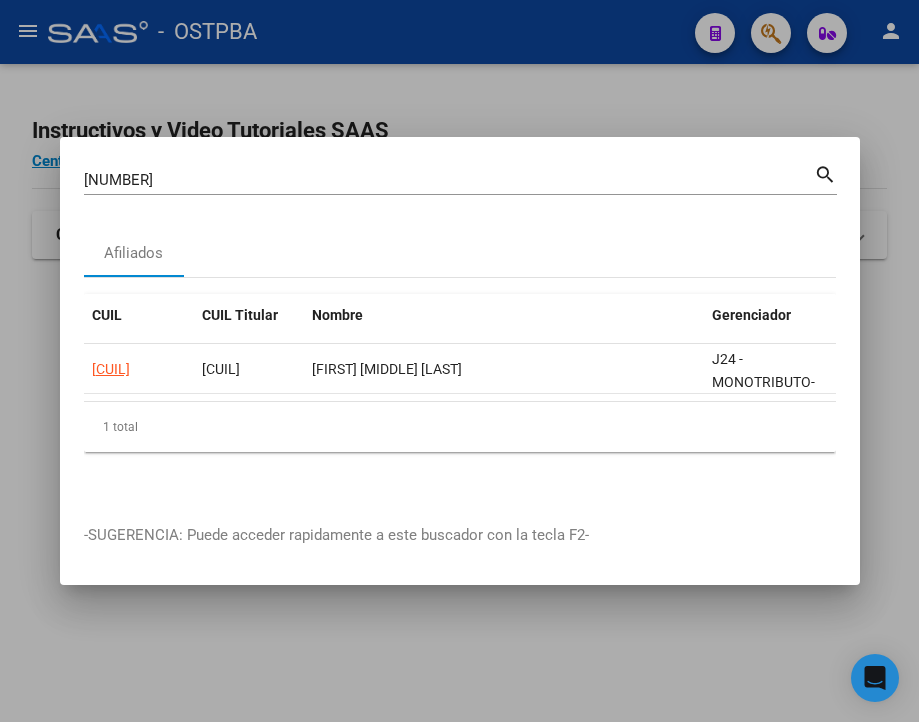 click on "[NUMBER]" at bounding box center (449, 180) 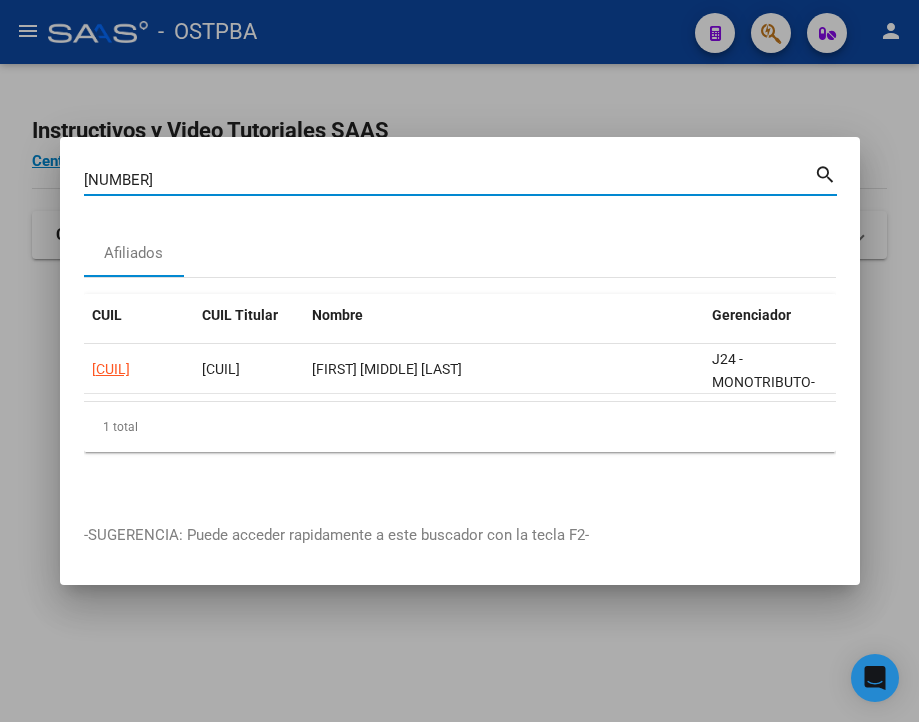 click on "[NUMBER]" at bounding box center (449, 180) 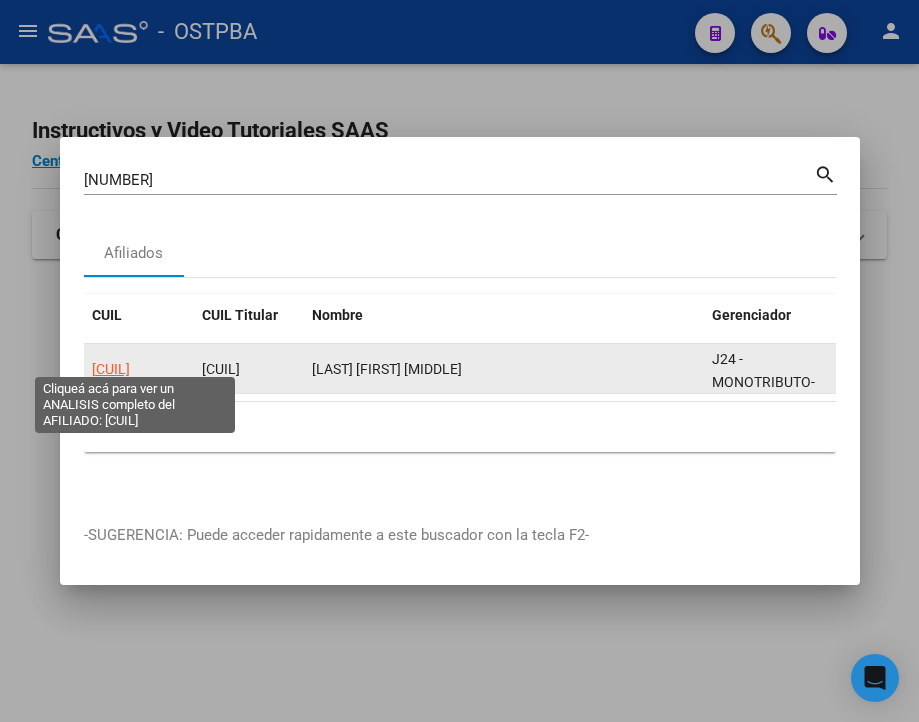 click on "[CUIL]" 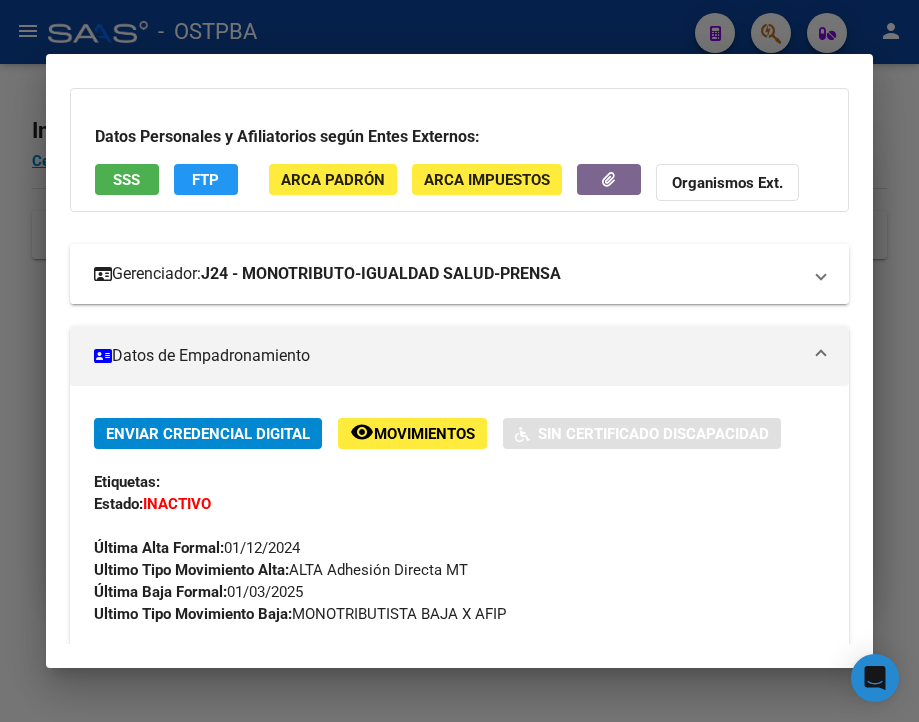 scroll, scrollTop: 200, scrollLeft: 0, axis: vertical 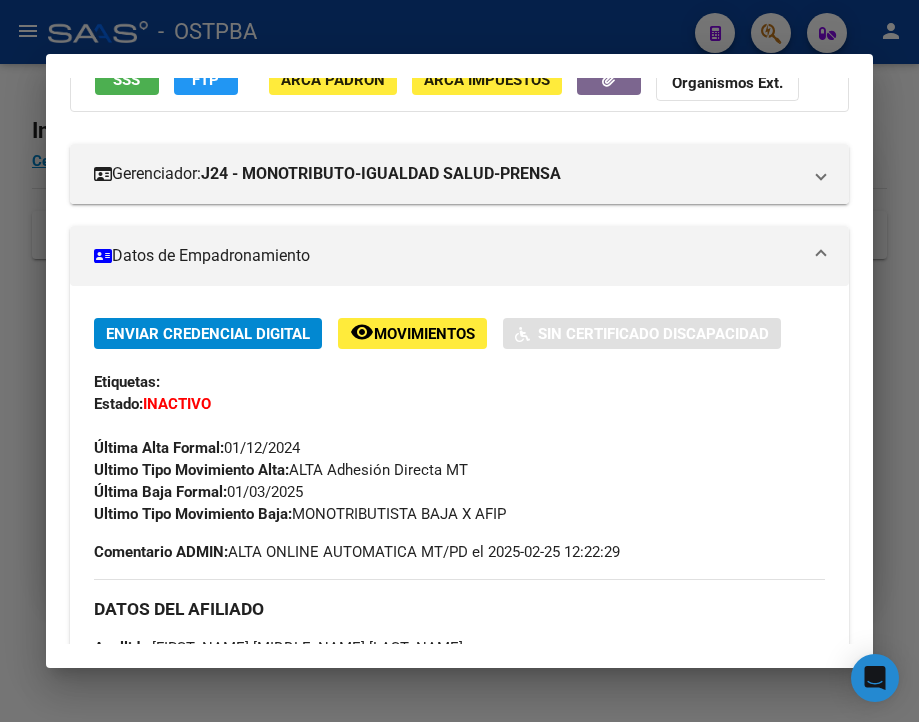 drag, startPoint x: 230, startPoint y: 506, endPoint x: 338, endPoint y: 508, distance: 108.01852 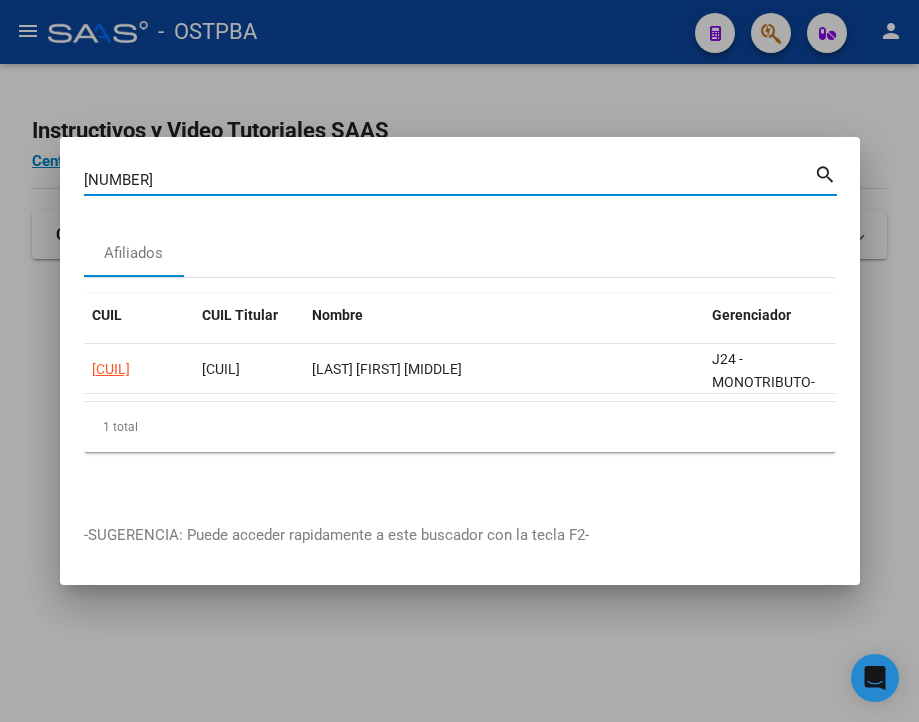 click on "[NUMBER]" at bounding box center (449, 180) 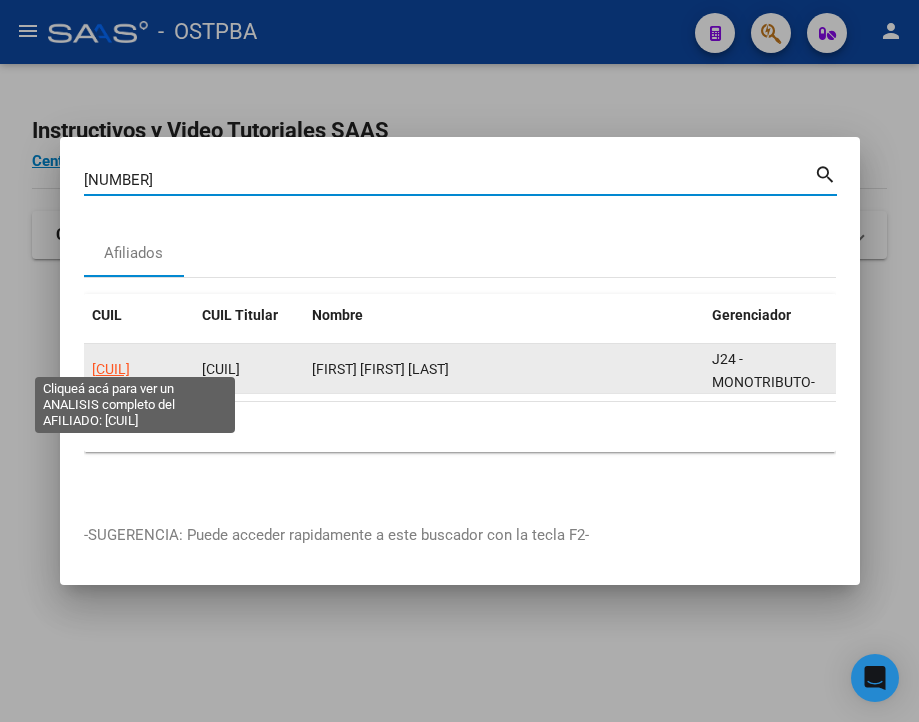 click on "[CUIL]" 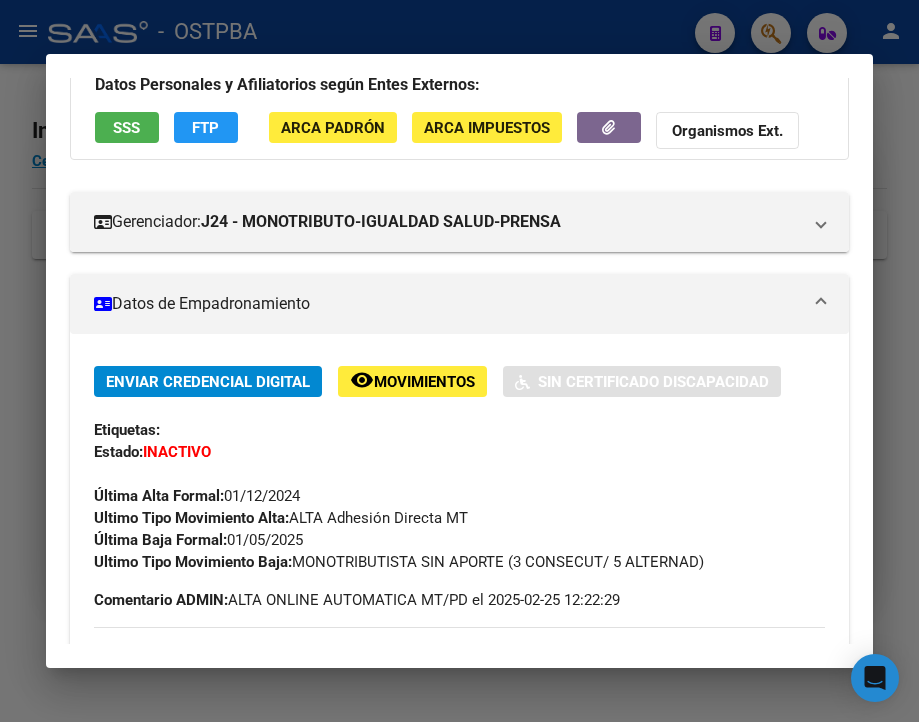 scroll, scrollTop: 200, scrollLeft: 0, axis: vertical 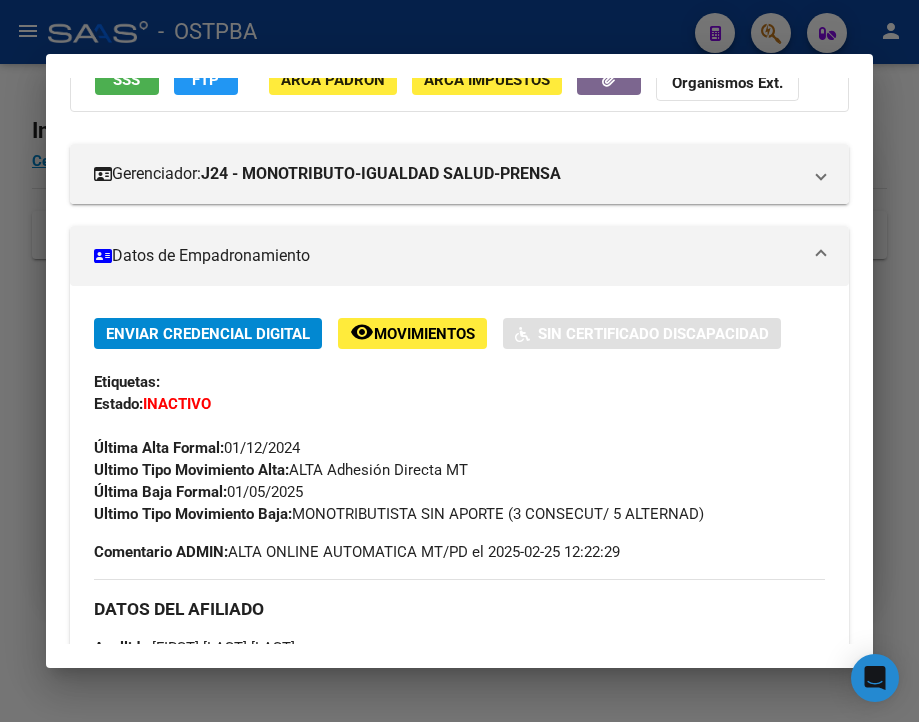 drag, startPoint x: 230, startPoint y: 506, endPoint x: 344, endPoint y: 514, distance: 114.28036 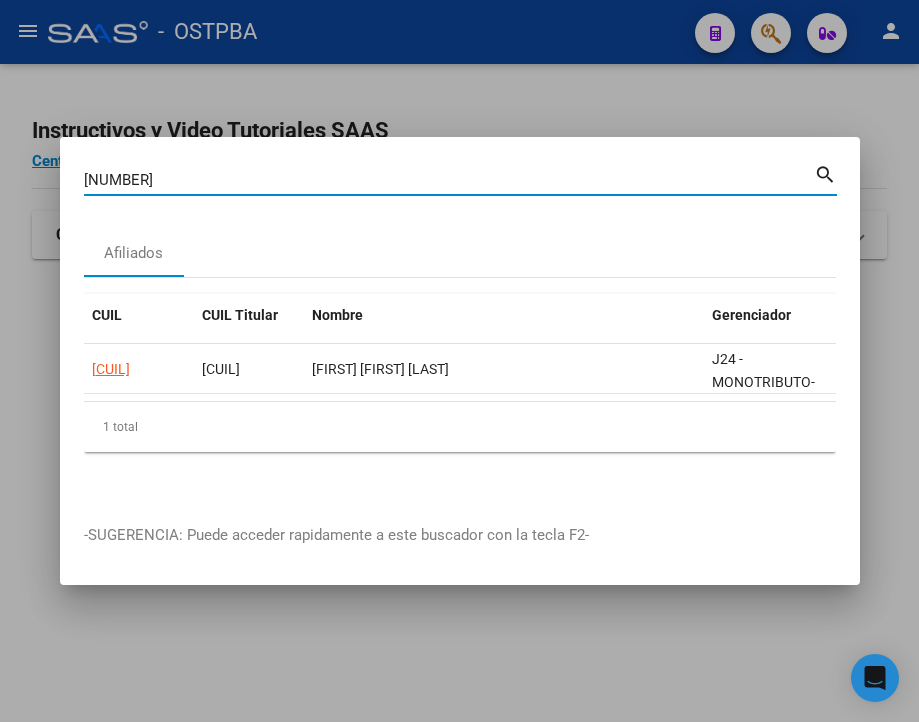 click on "[NUMBER]" at bounding box center (449, 180) 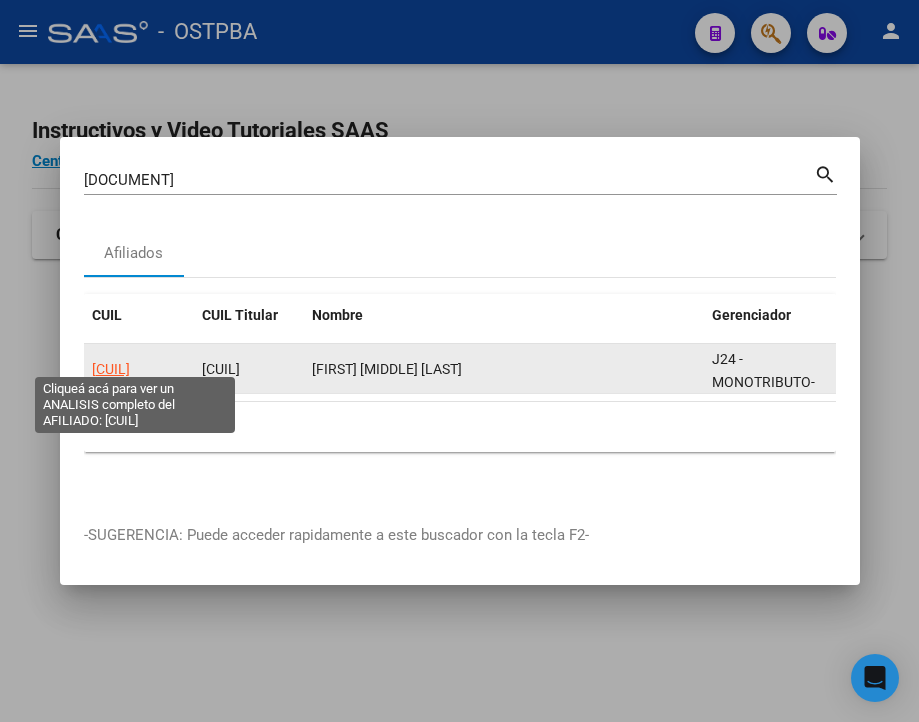 click on "[CUIL]" 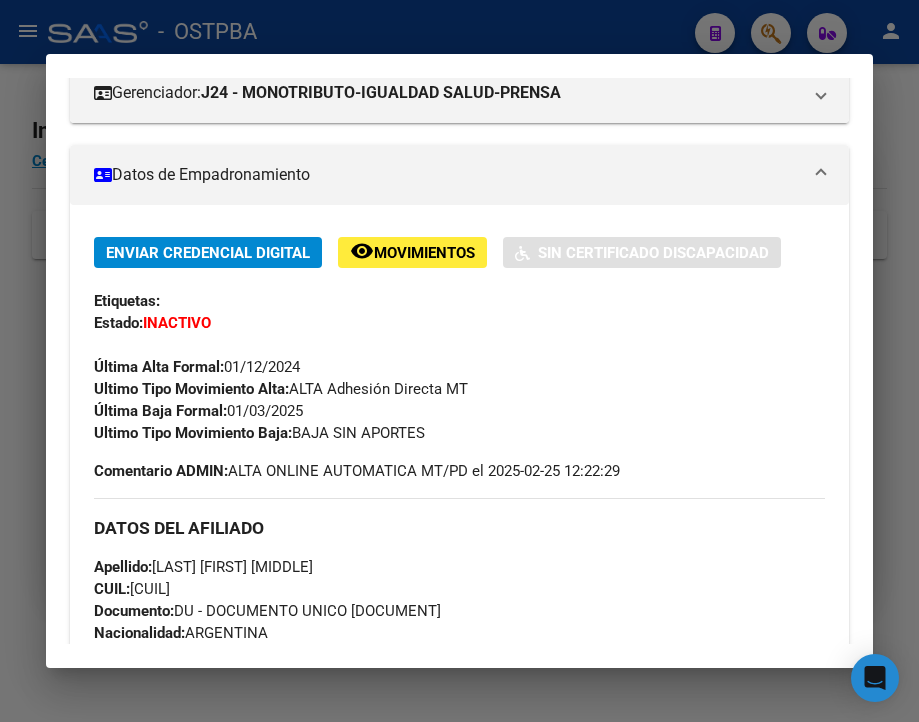 scroll, scrollTop: 300, scrollLeft: 0, axis: vertical 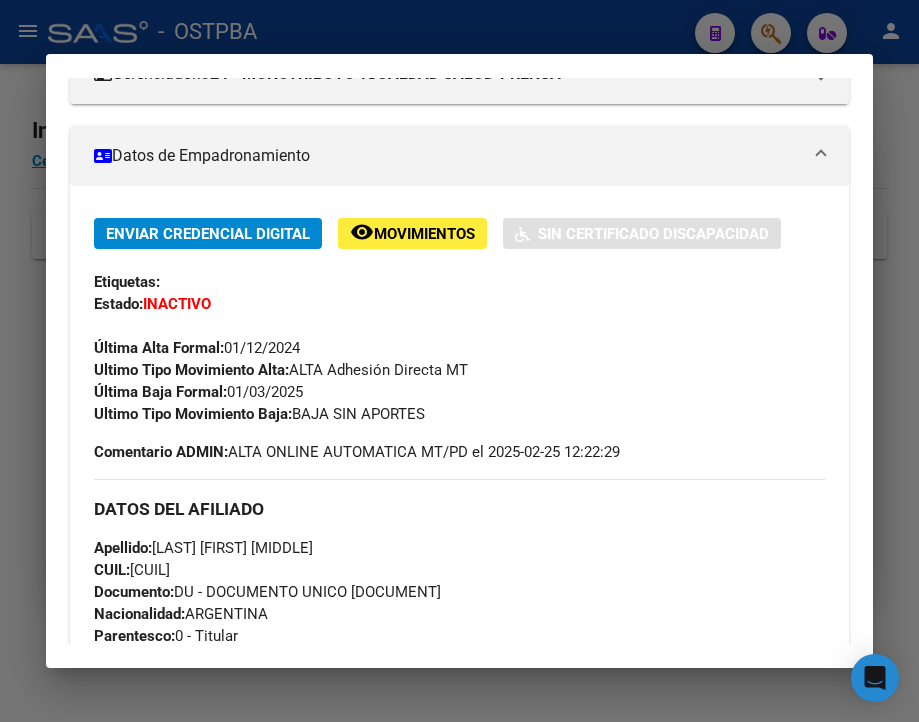click at bounding box center (459, 361) 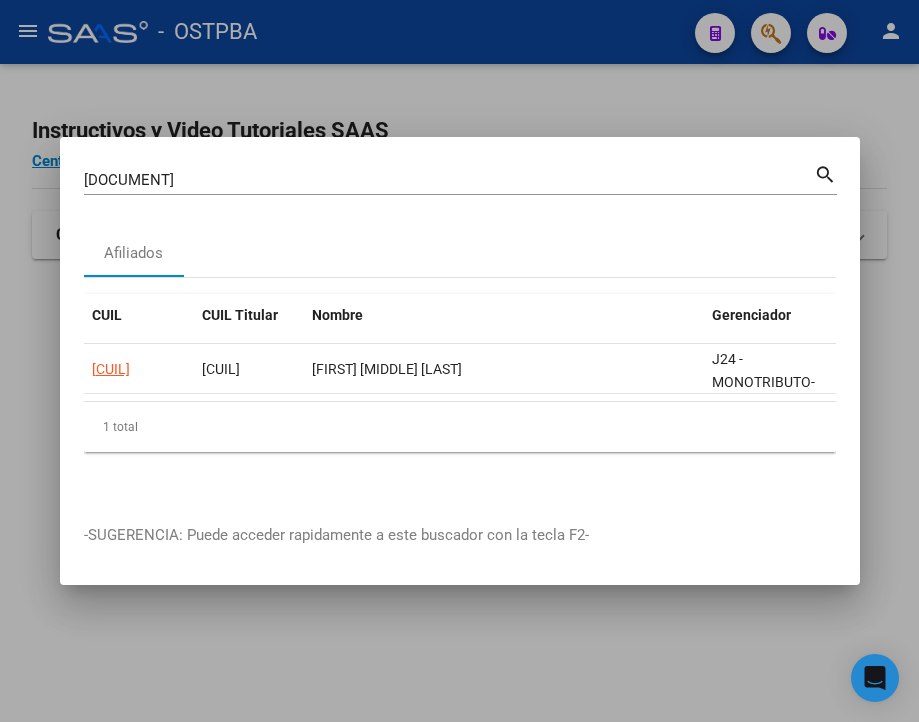 click on "[DOCUMENT]" at bounding box center [449, 180] 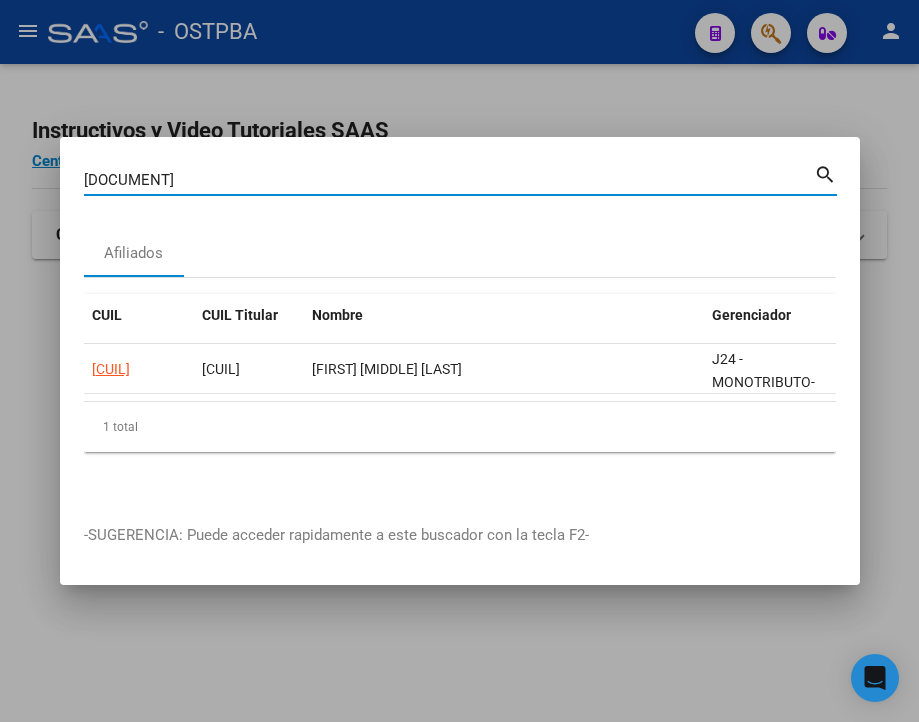 click on "[DOCUMENT]" at bounding box center [449, 180] 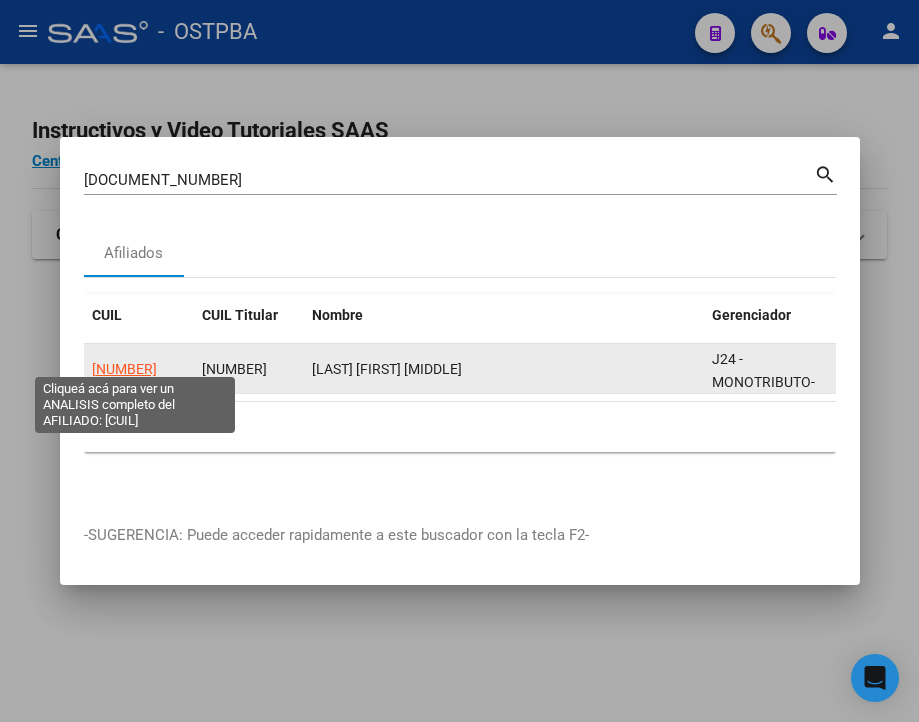 click on "[NUMBER]" 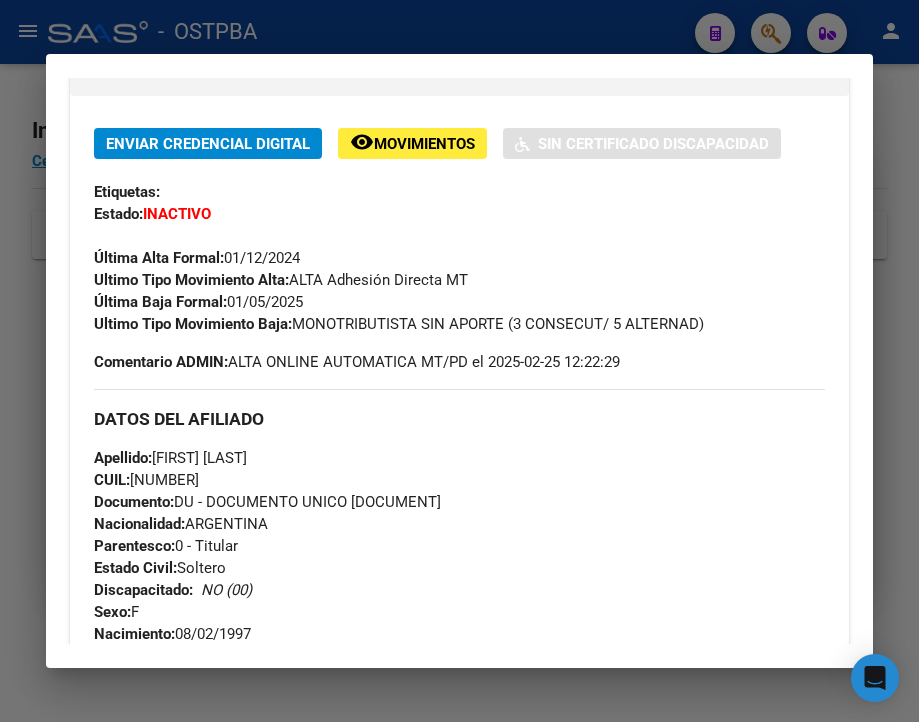 scroll, scrollTop: 400, scrollLeft: 0, axis: vertical 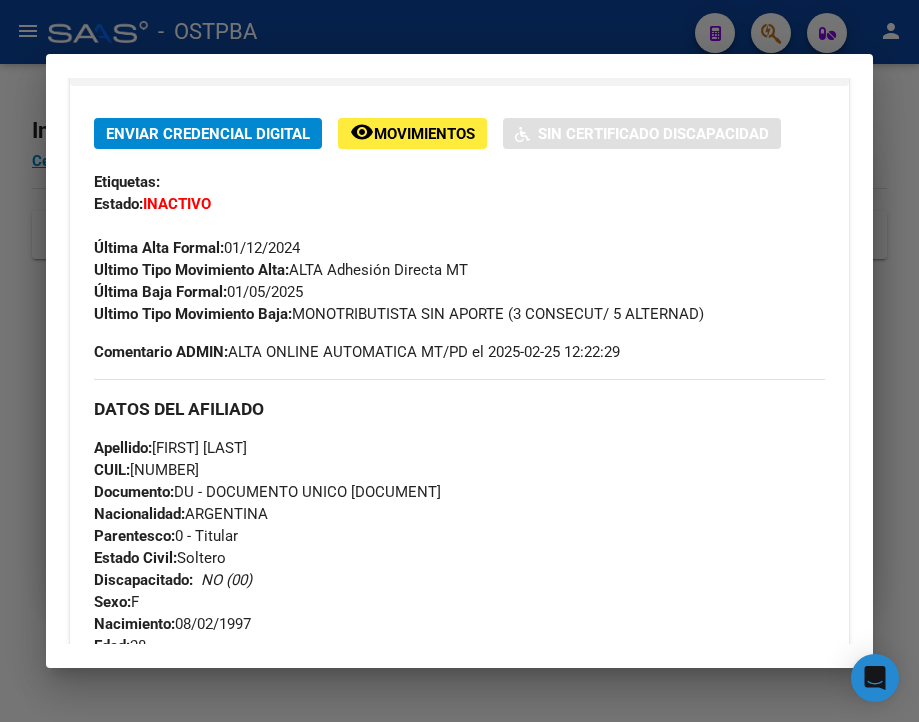 click at bounding box center [459, 361] 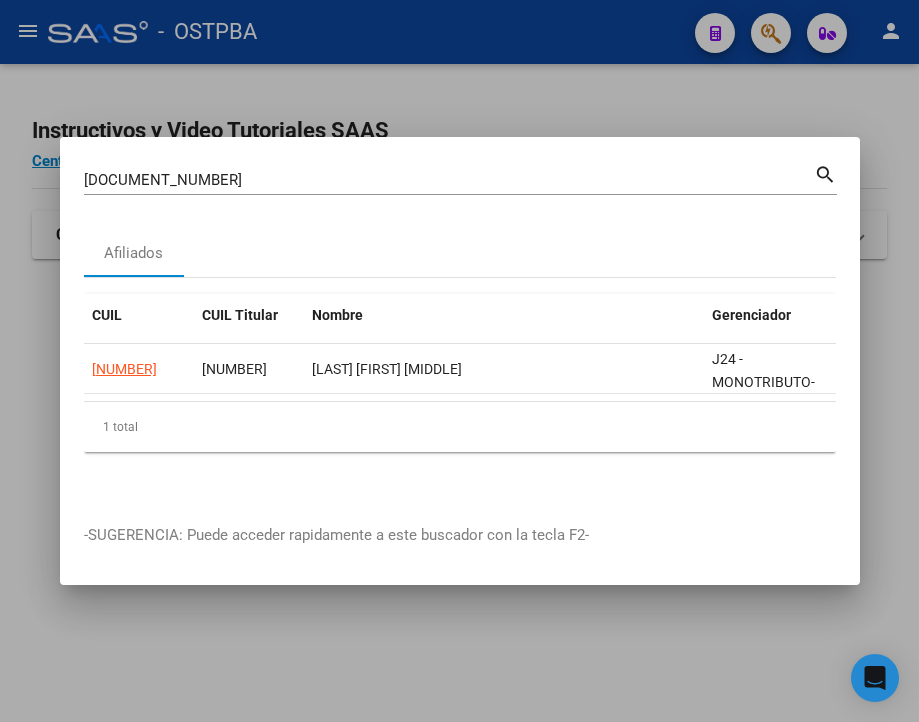 click on "[DOCUMENT_NUMBER]" at bounding box center [449, 180] 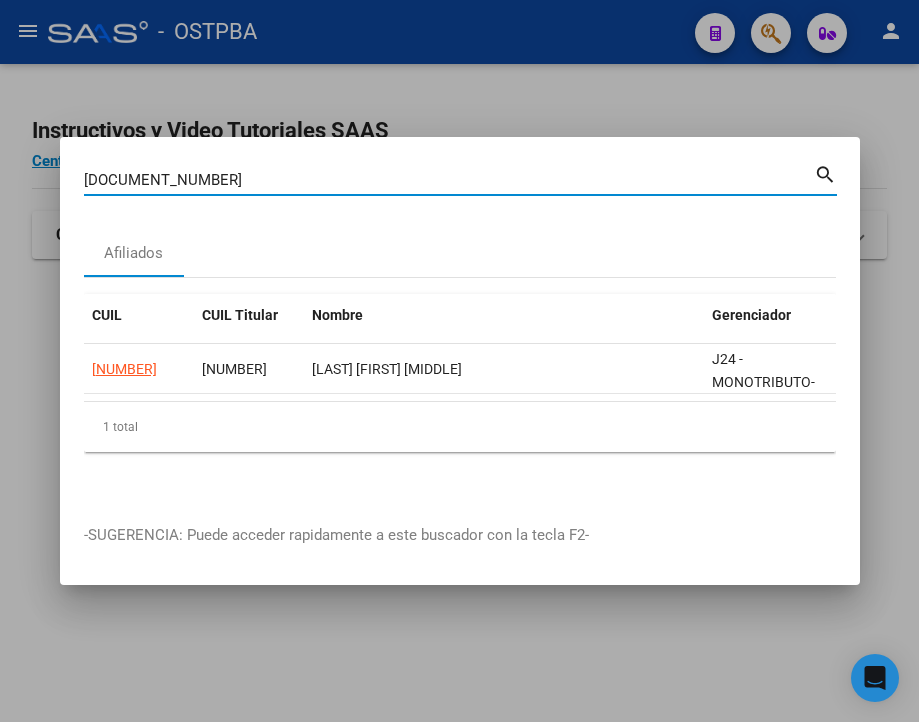click on "[DOCUMENT_NUMBER]" at bounding box center (449, 180) 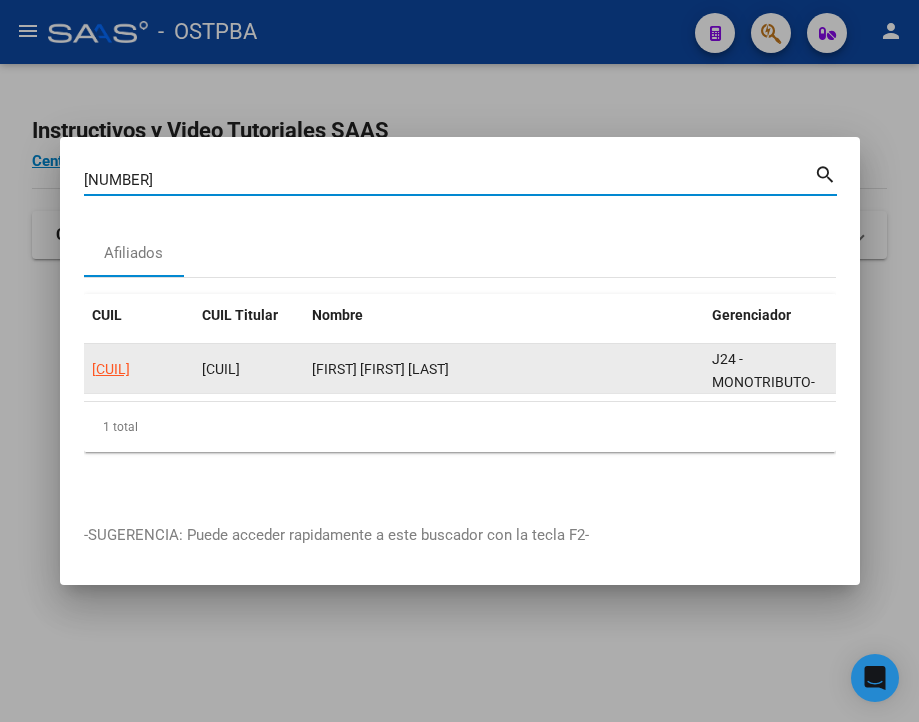 click on "[CUIL]" 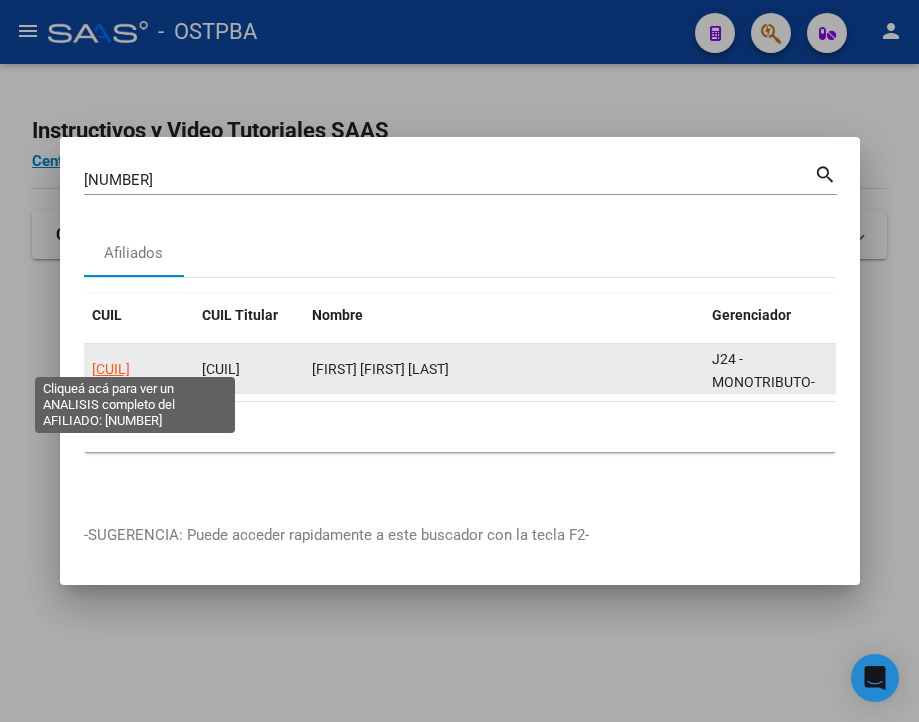 click on "[CUIL]" 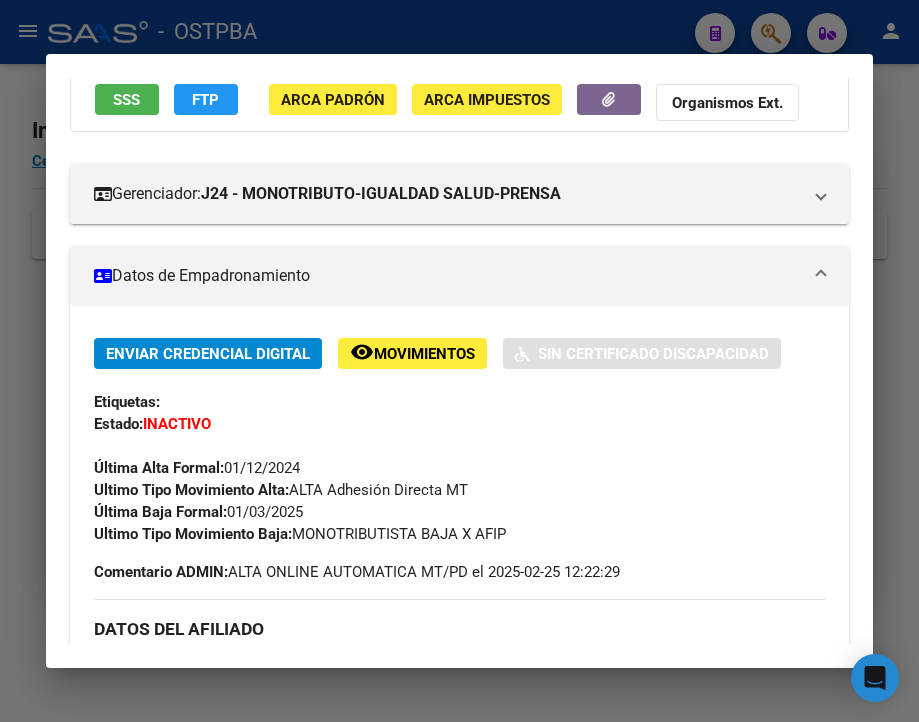 scroll, scrollTop: 200, scrollLeft: 0, axis: vertical 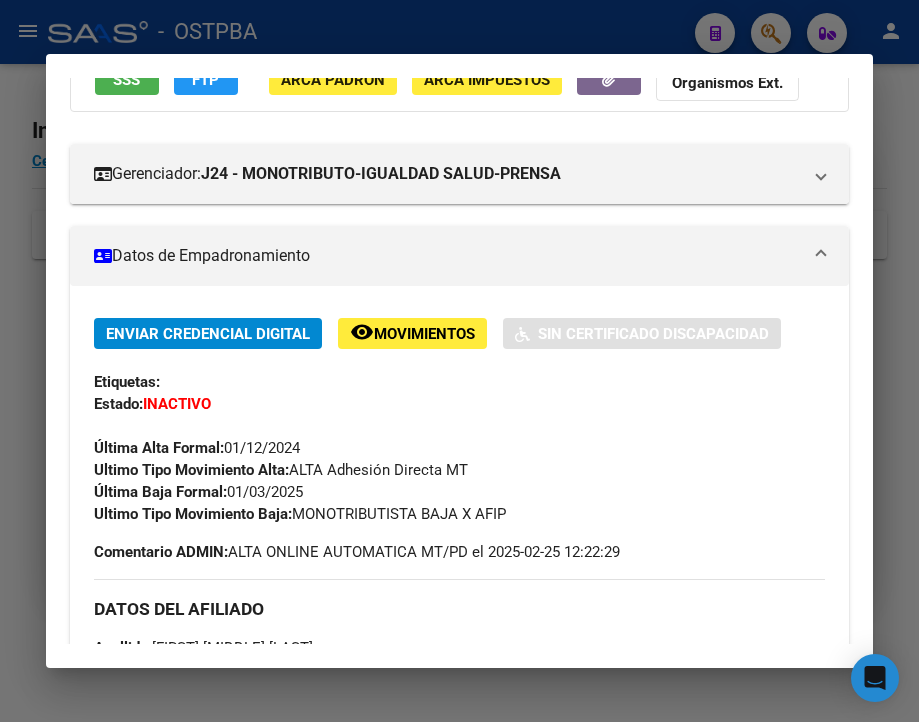 click at bounding box center [459, 361] 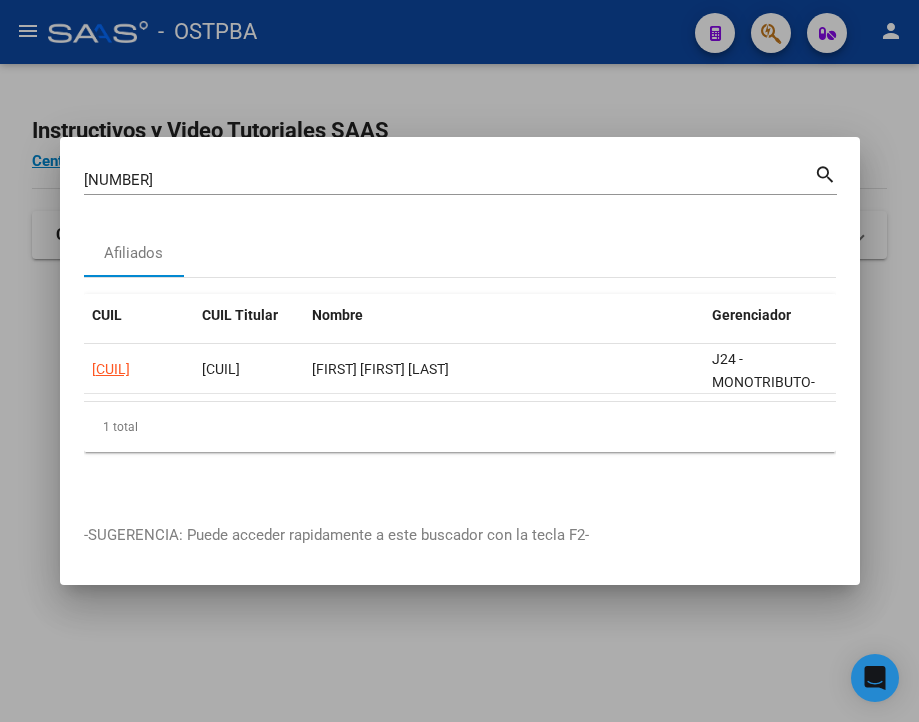 click on "[PHONE] Buscar (apellido, dni, cuil, nro traspaso, cuit, obra social)" at bounding box center (449, 180) 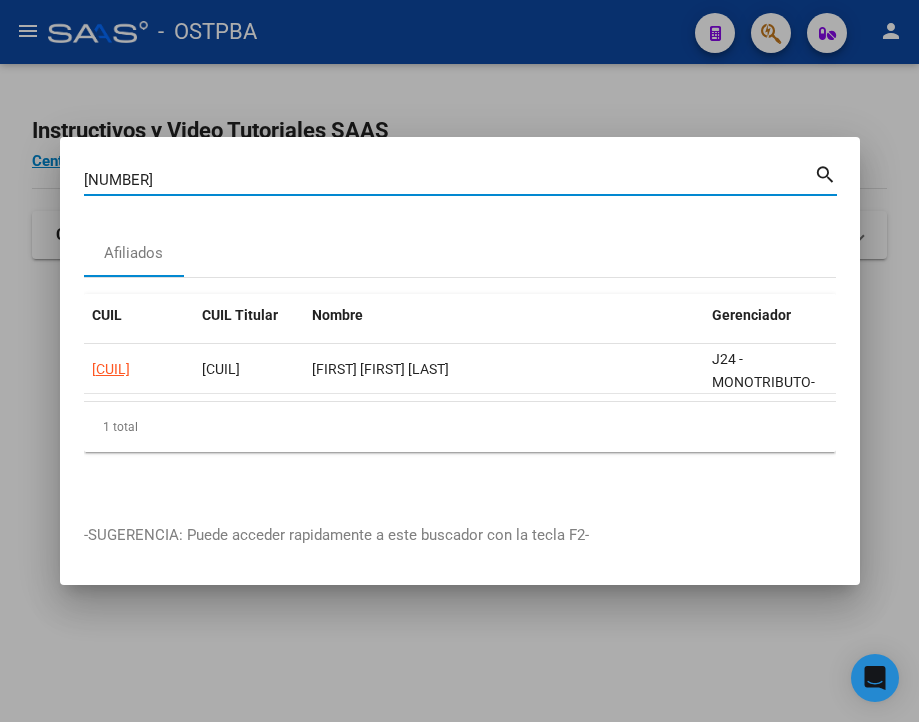 click on "[PHONE] Buscar (apellido, dni, cuil, nro traspaso, cuit, obra social)" at bounding box center (449, 180) 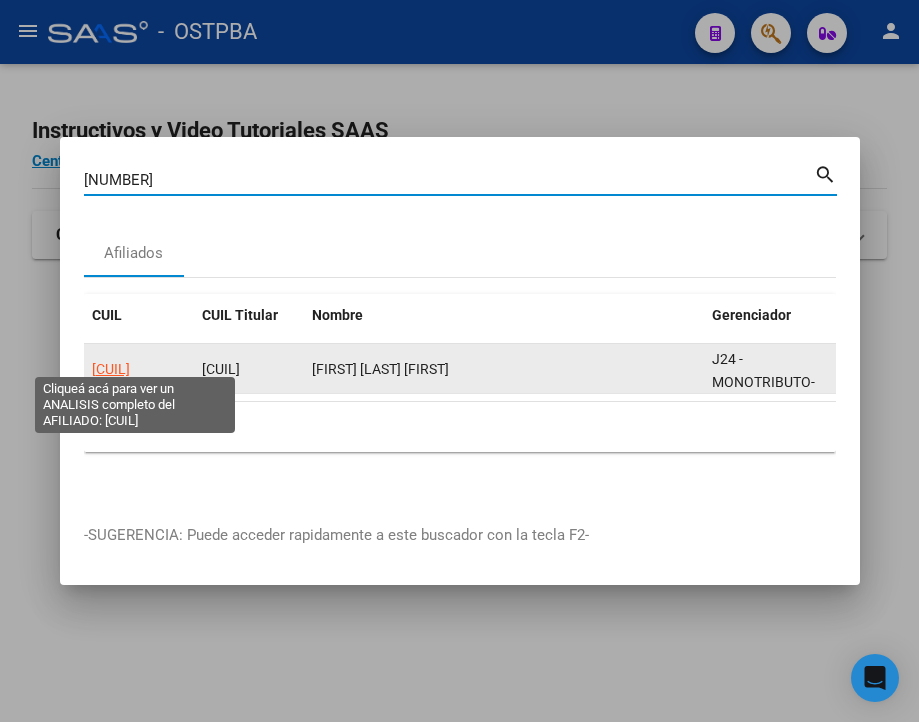click on "[CUIL]" 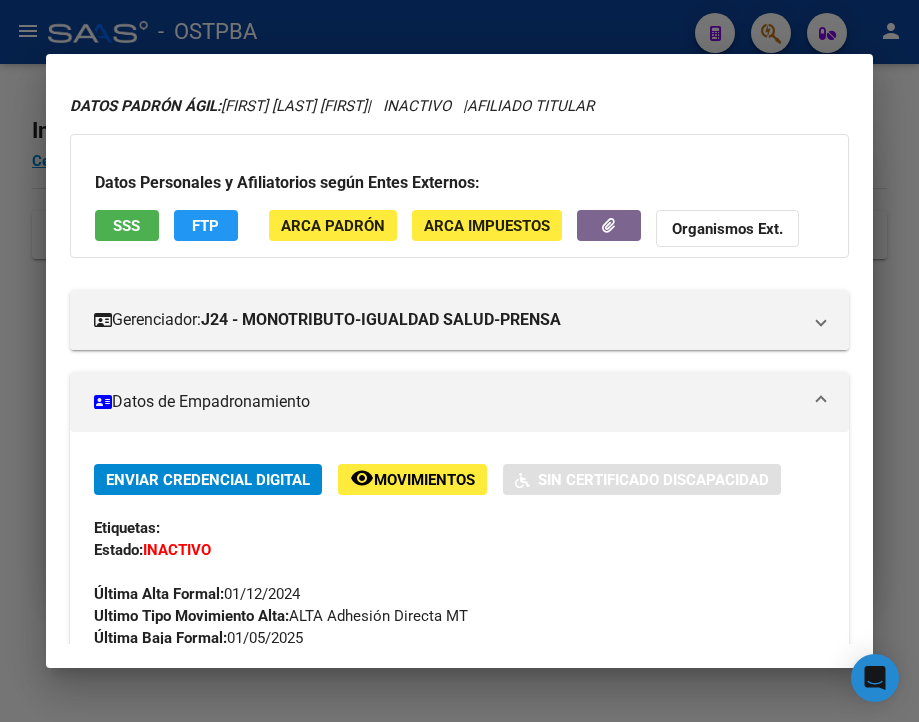 scroll, scrollTop: 200, scrollLeft: 0, axis: vertical 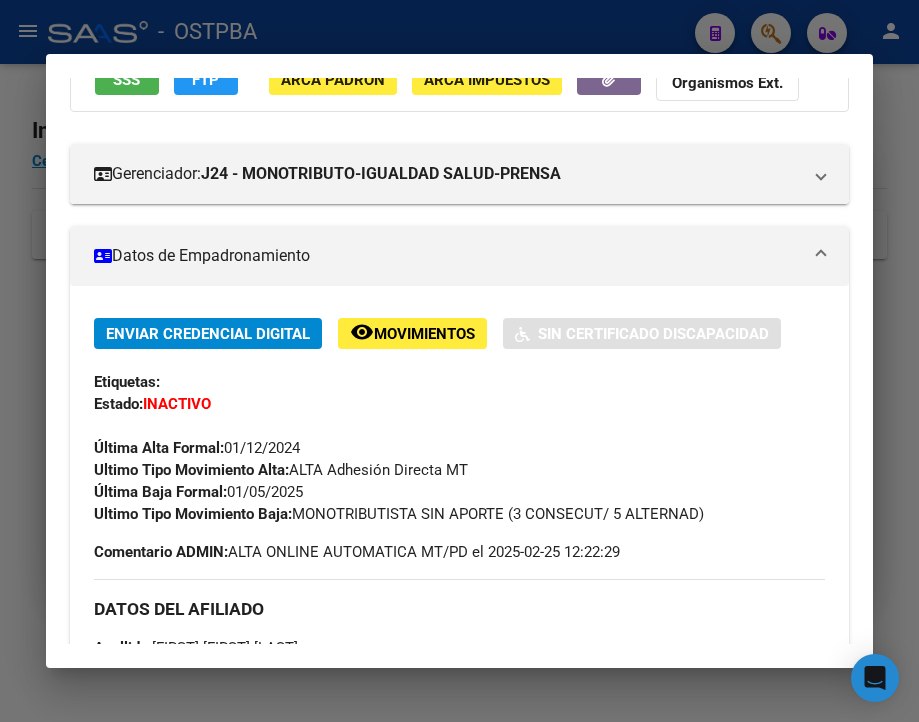 click at bounding box center [459, 361] 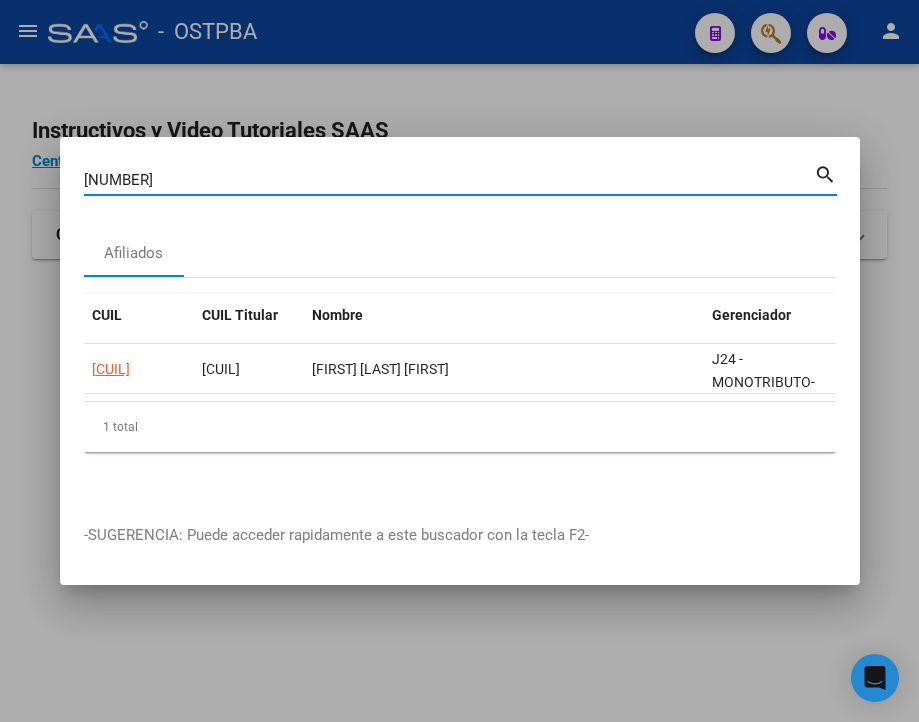 click on "[NUMBER]" at bounding box center (449, 180) 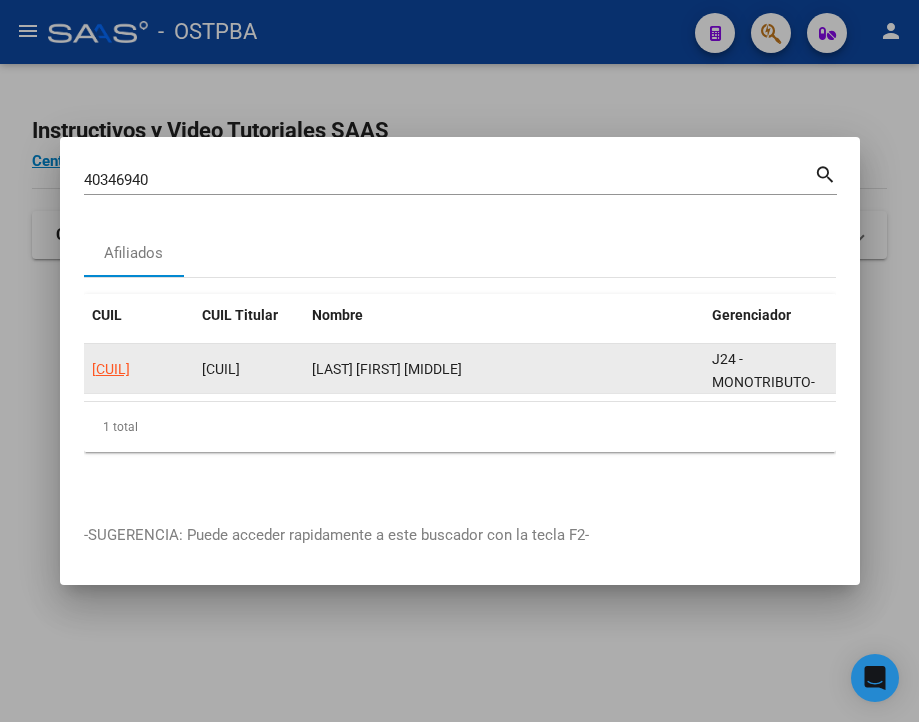 click on "[CUIL]" 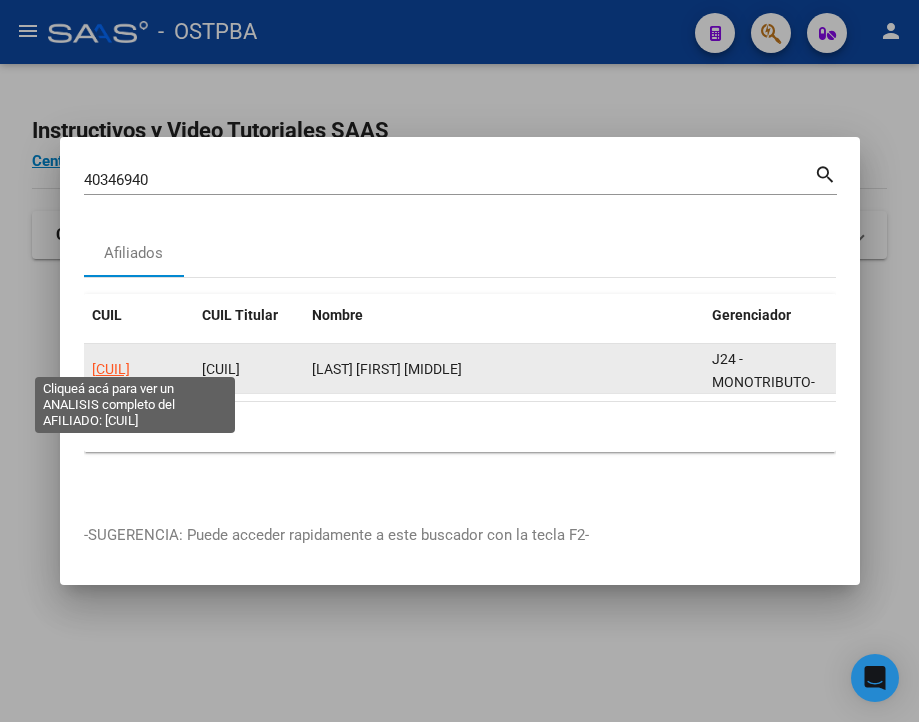 click on "[CUIL]" 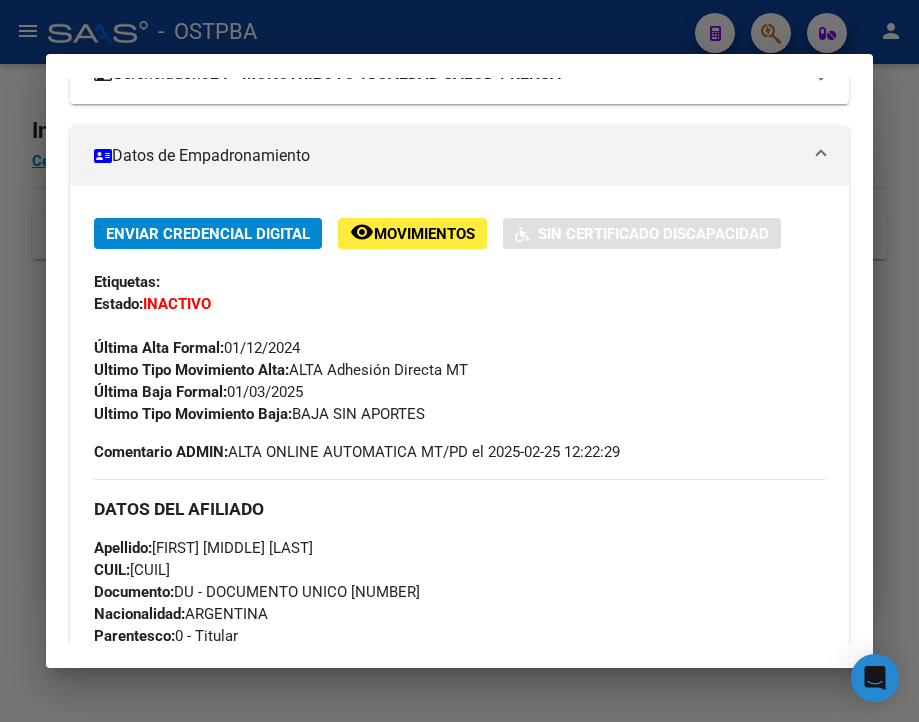 scroll, scrollTop: 400, scrollLeft: 0, axis: vertical 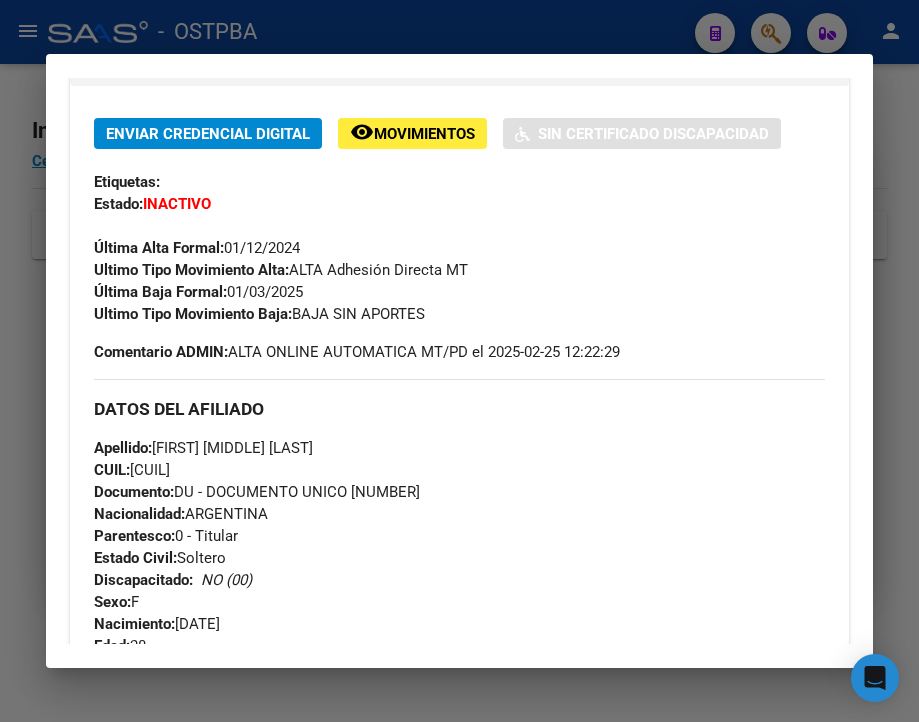 click at bounding box center [459, 361] 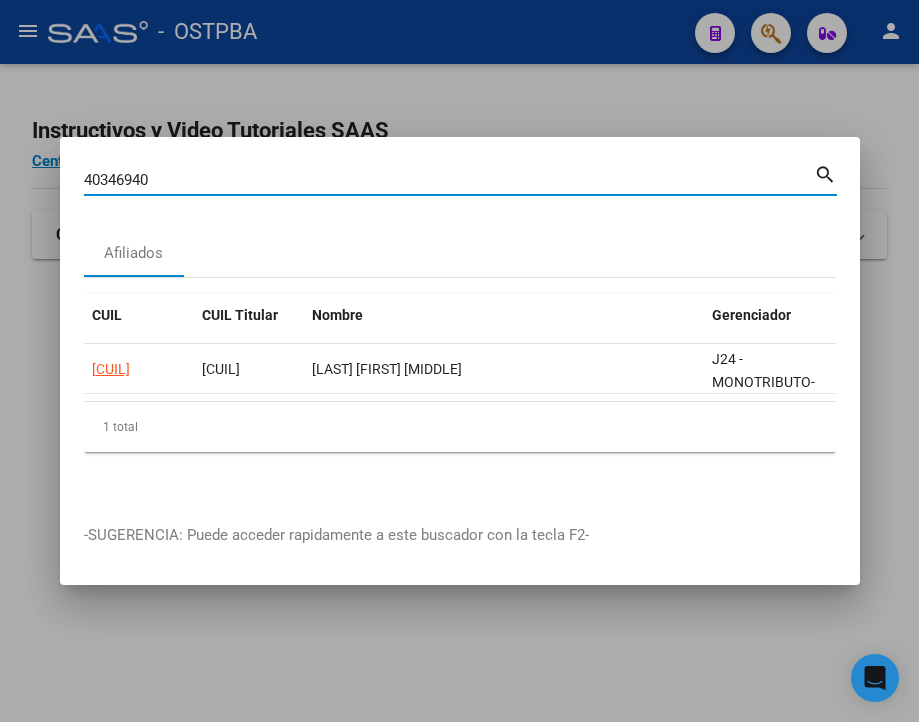 click on "40346940" at bounding box center [449, 180] 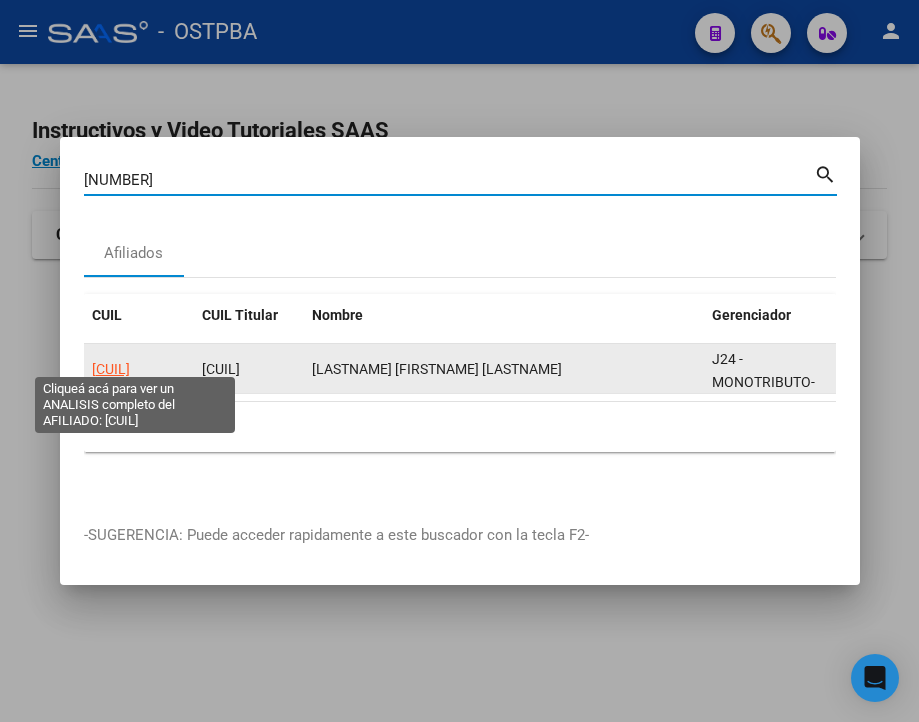 click on "[CUIL]" 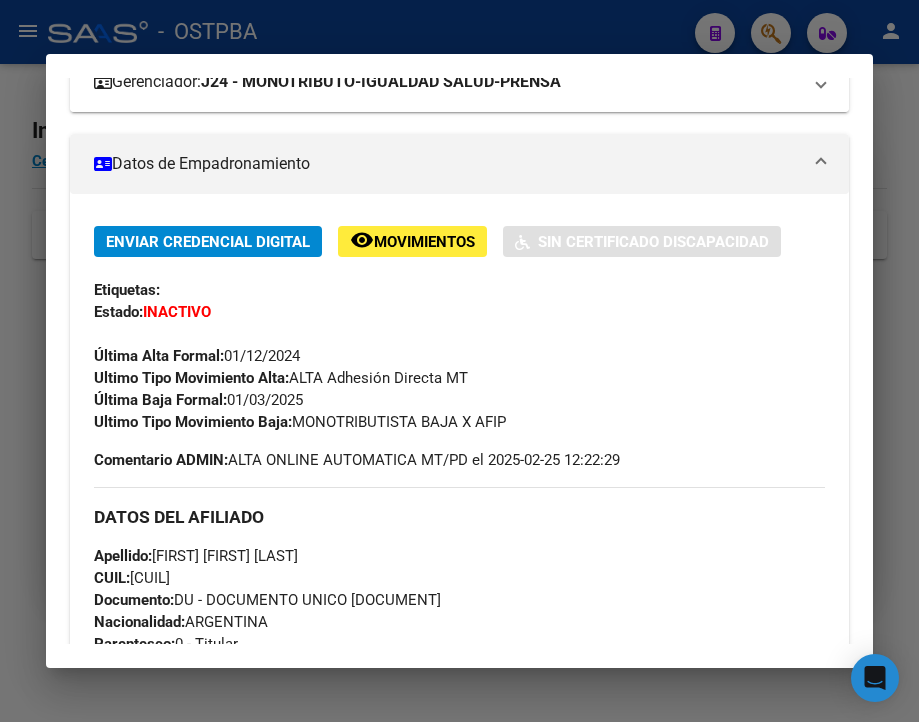 scroll, scrollTop: 300, scrollLeft: 0, axis: vertical 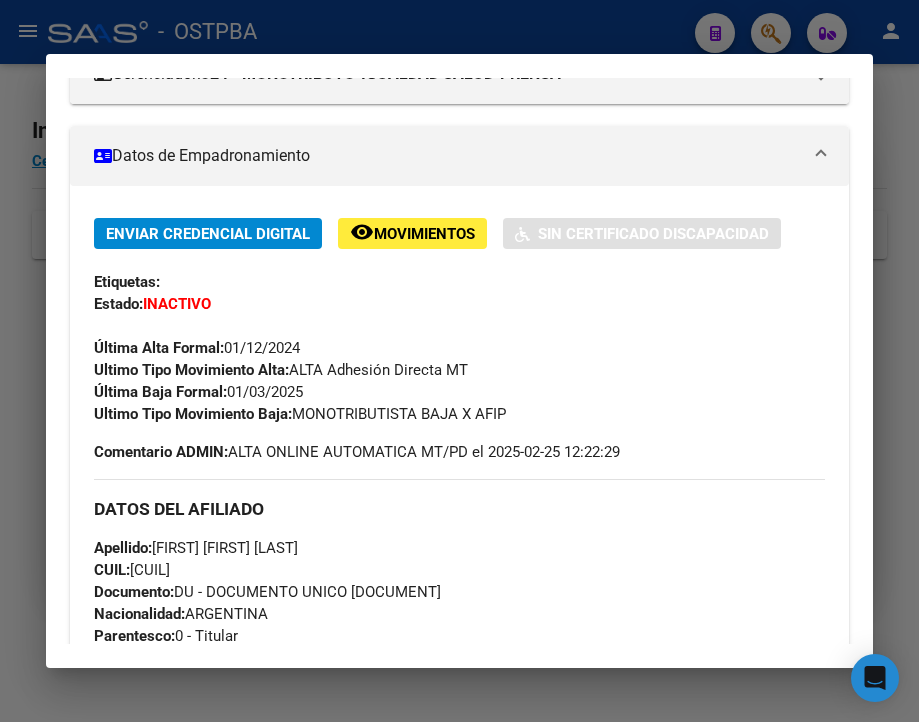 click at bounding box center [459, 361] 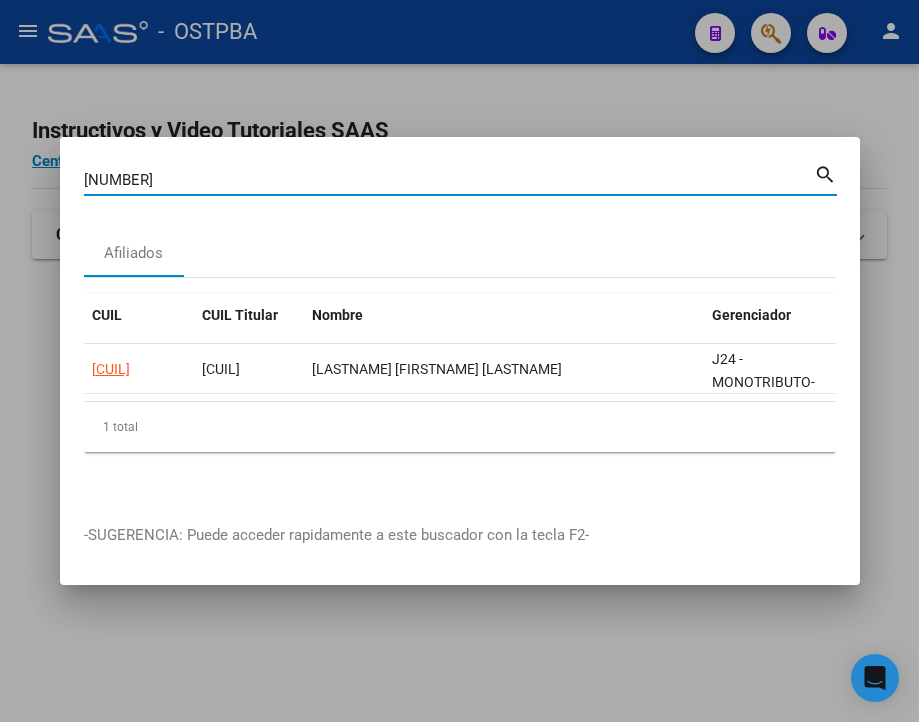 click on "[NUMBER]" at bounding box center [449, 180] 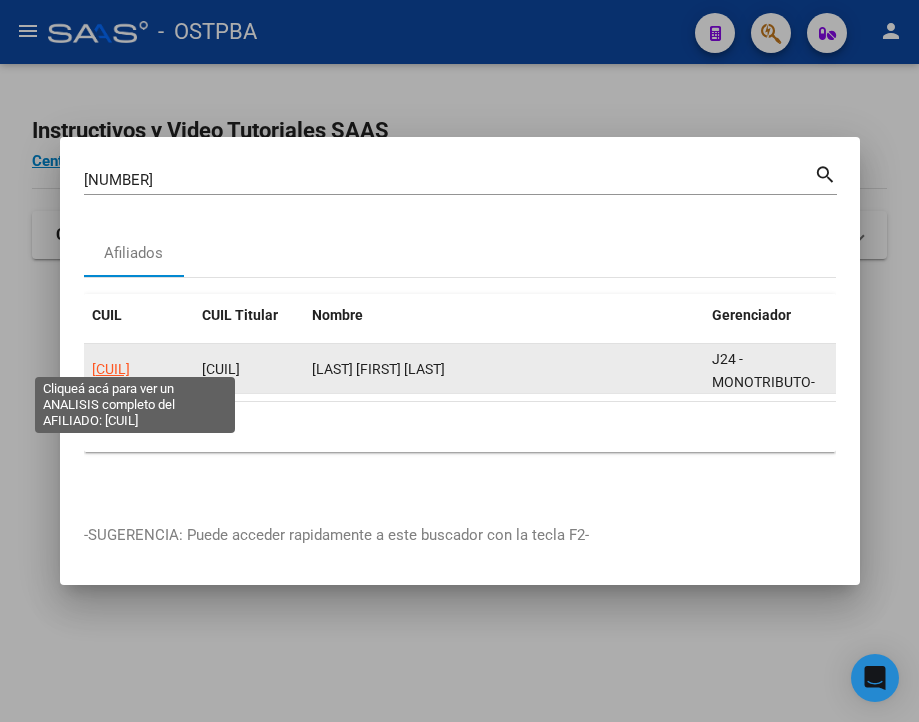 click on "[CUIL]" 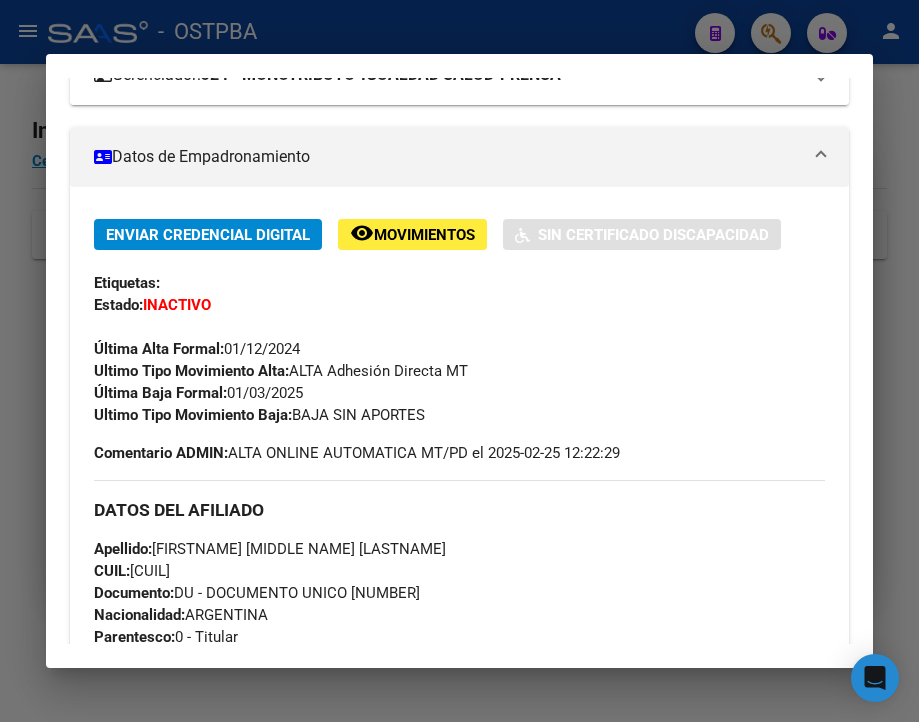 scroll, scrollTop: 300, scrollLeft: 0, axis: vertical 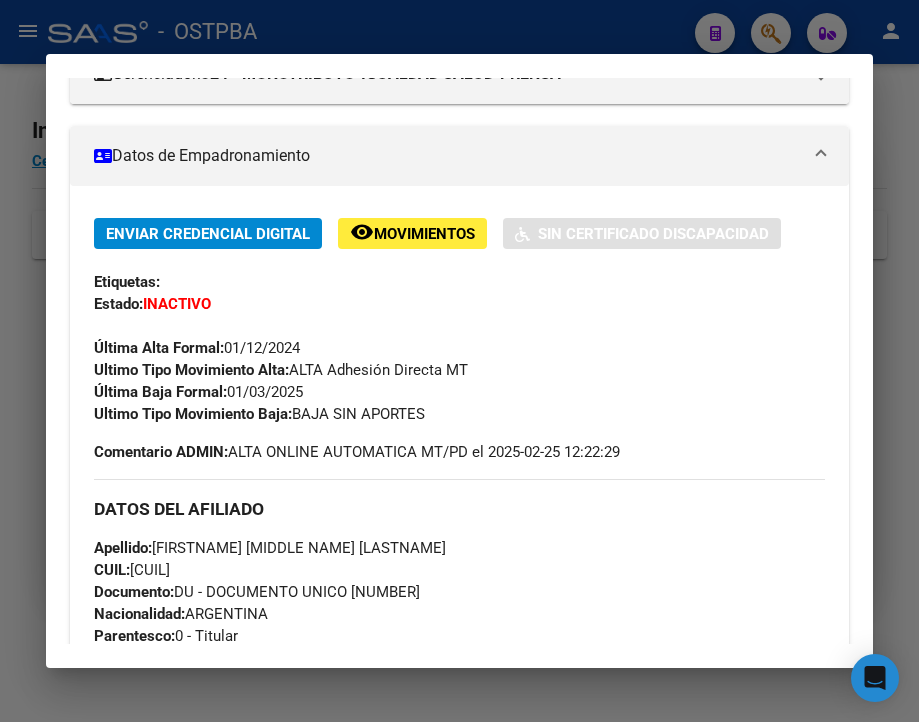 click at bounding box center [459, 361] 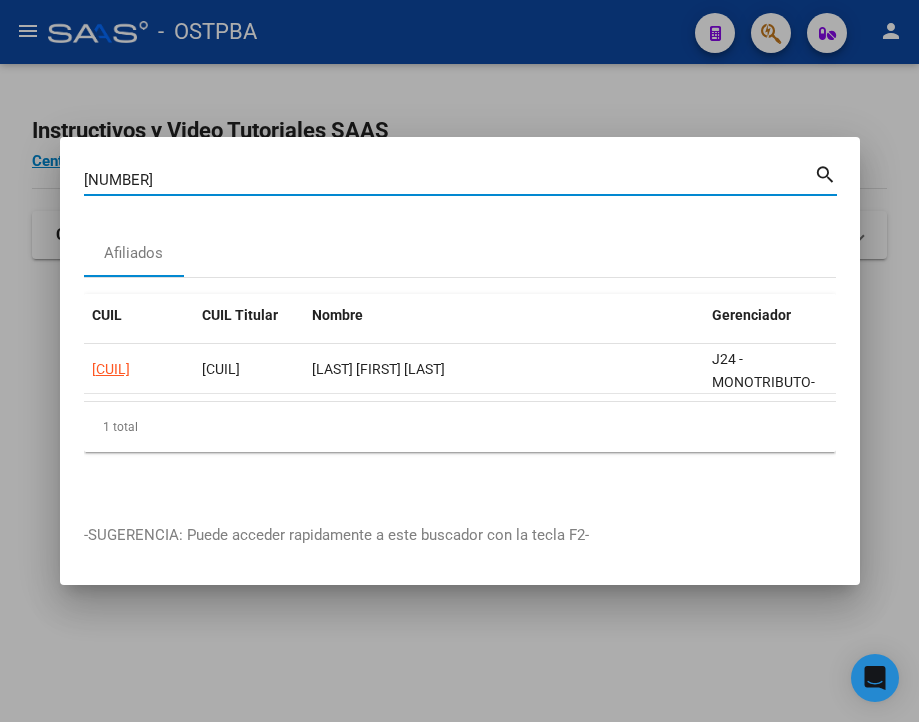 click on "[NUMBER]" at bounding box center [449, 180] 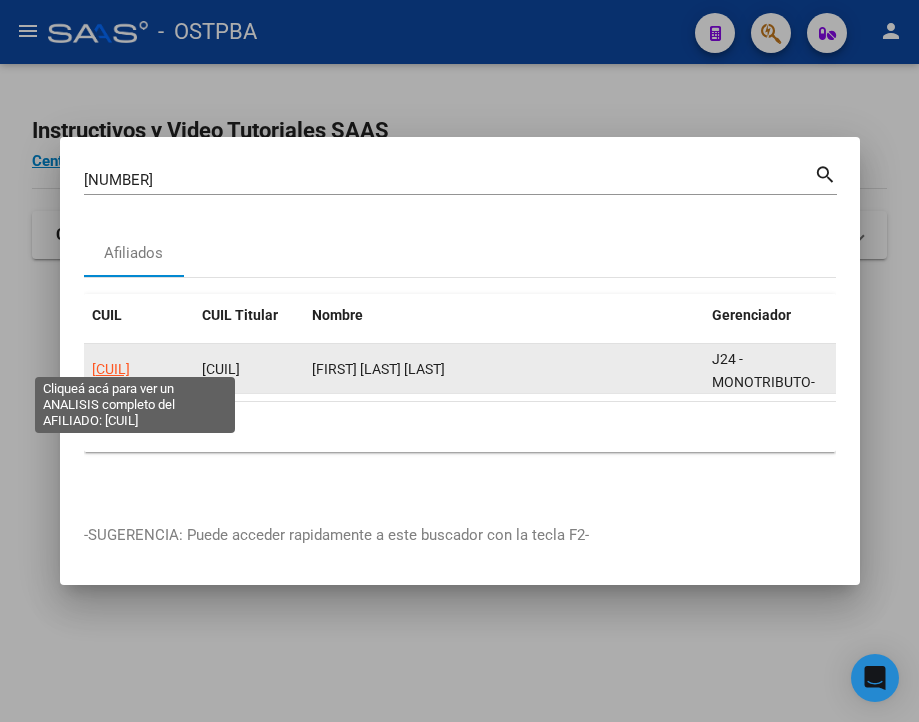click on "[CUIL]" 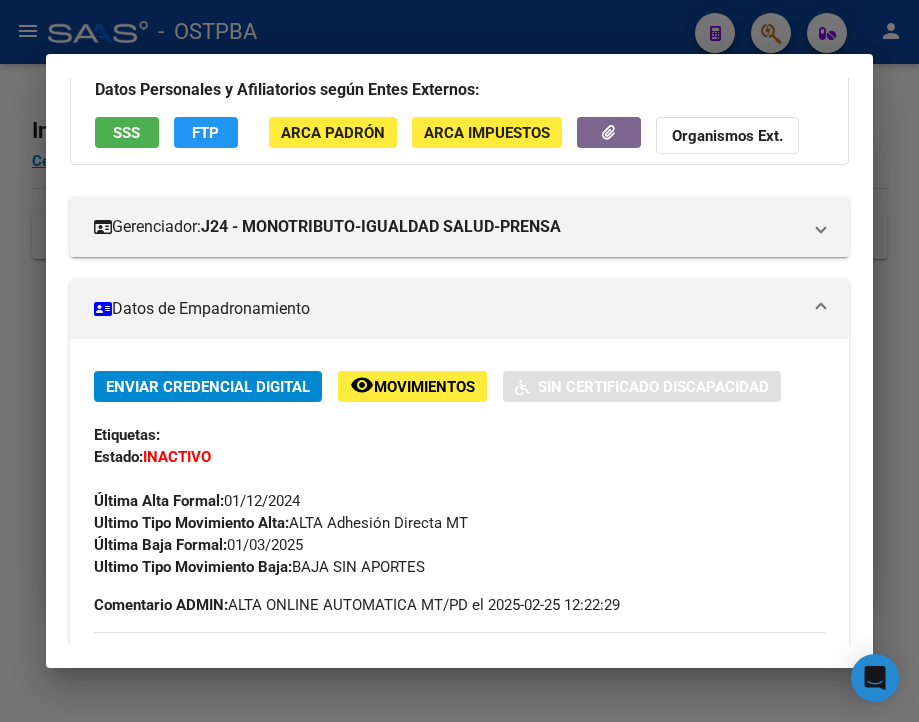 scroll, scrollTop: 200, scrollLeft: 0, axis: vertical 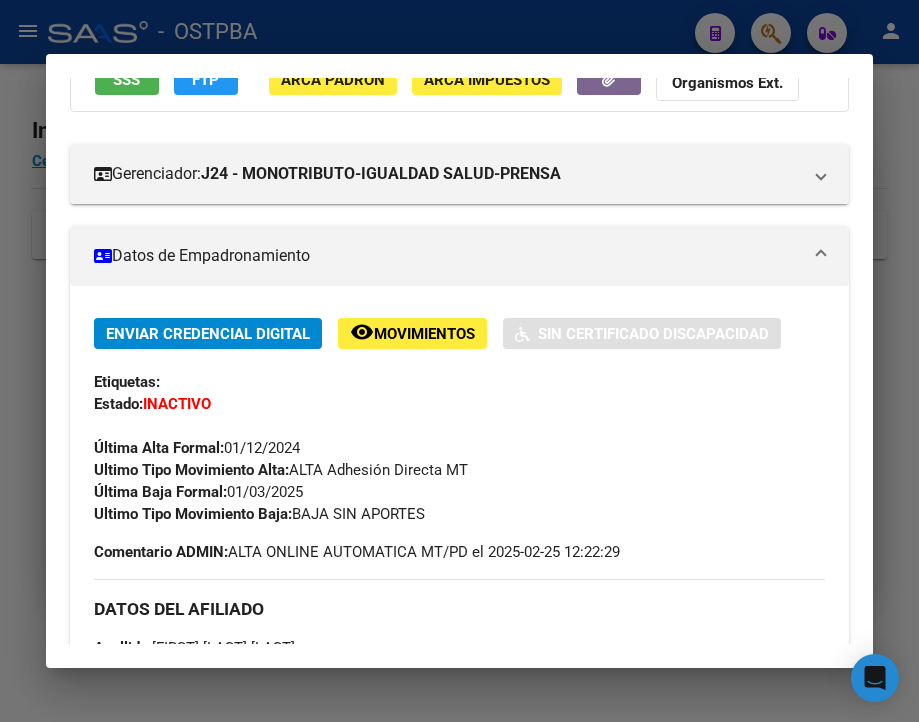 click at bounding box center [459, 361] 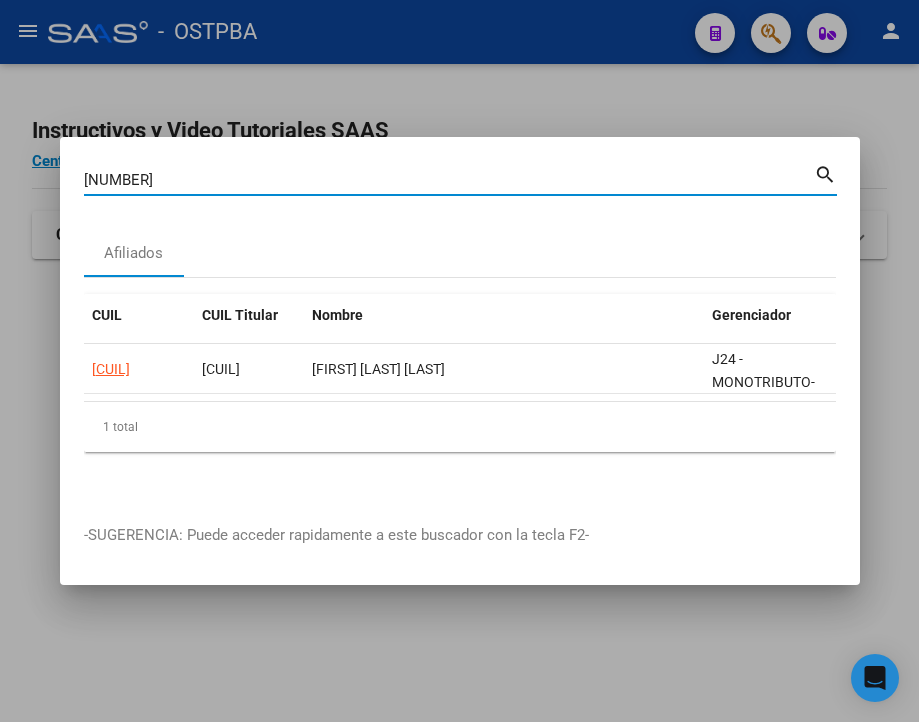 click on "[NUMBER]" at bounding box center [449, 180] 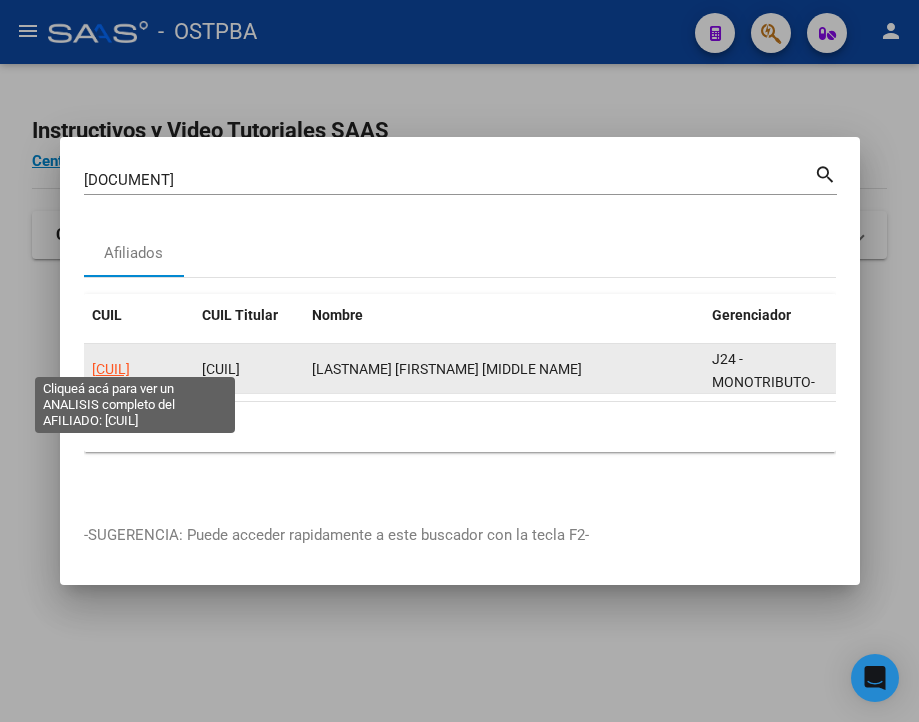 click on "[CUIL]" 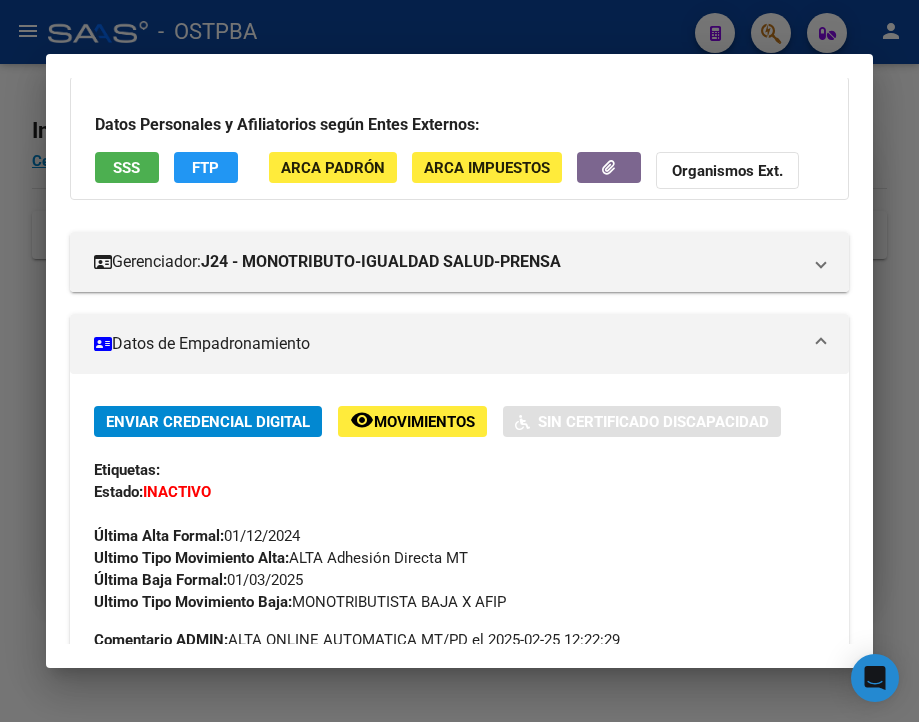 scroll, scrollTop: 200, scrollLeft: 0, axis: vertical 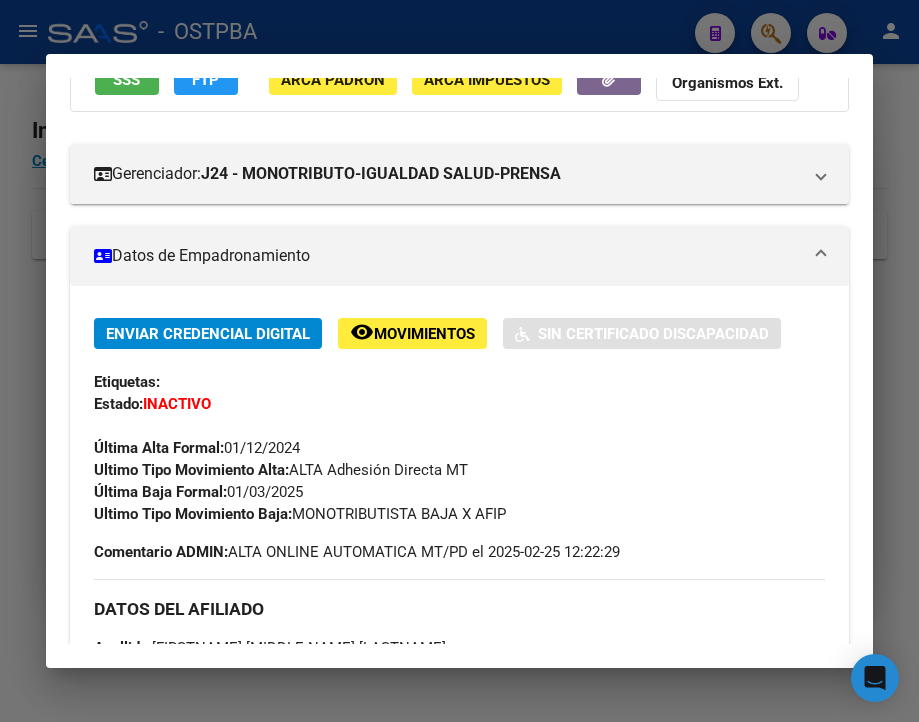 click at bounding box center [459, 361] 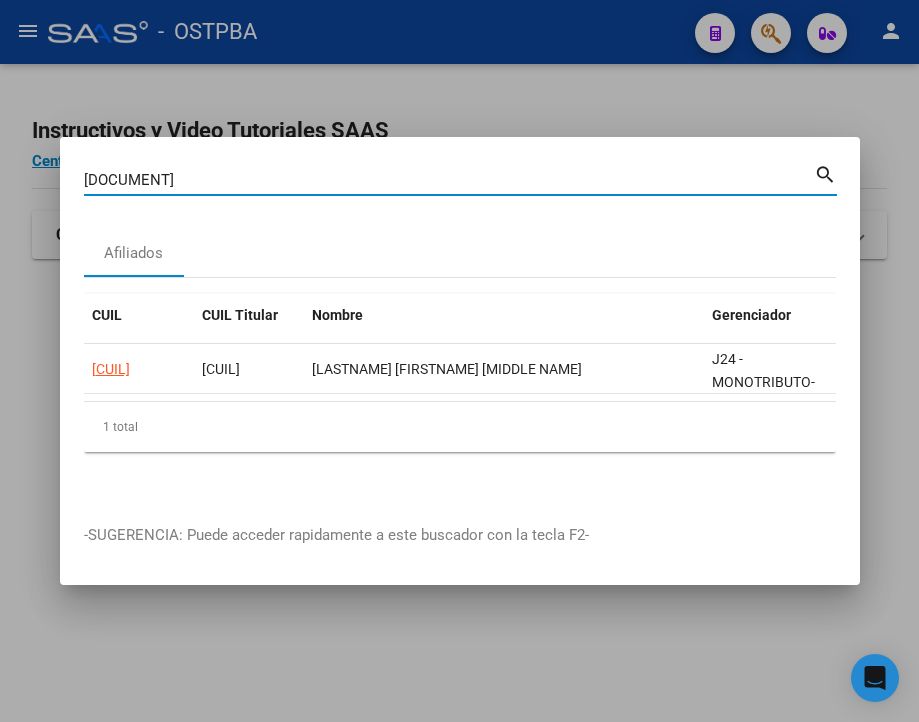 click on "[DOCUMENT]" at bounding box center (449, 180) 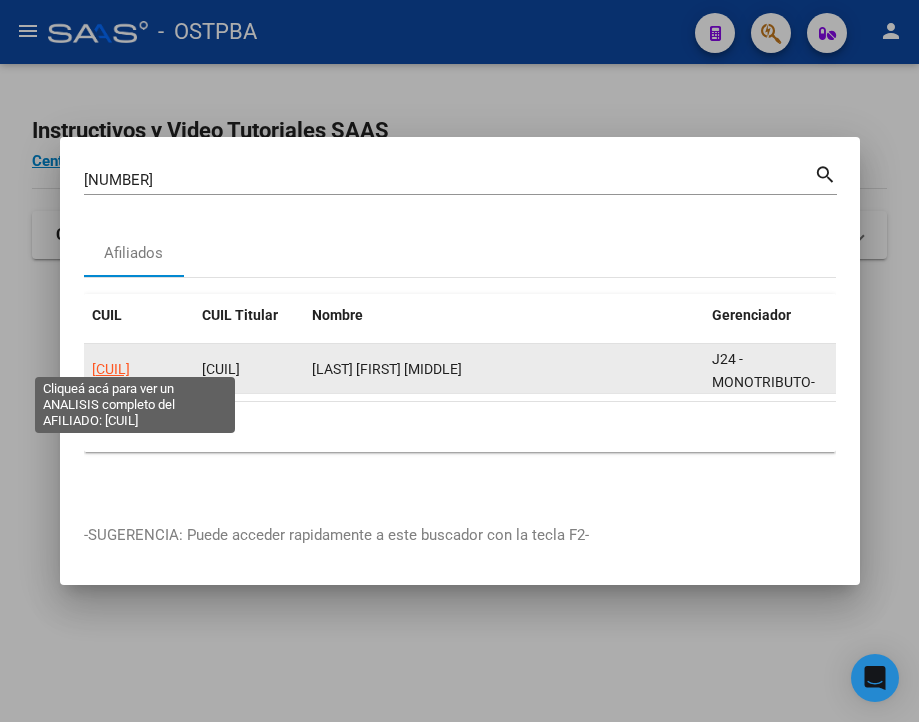 click on "[CUIL]" 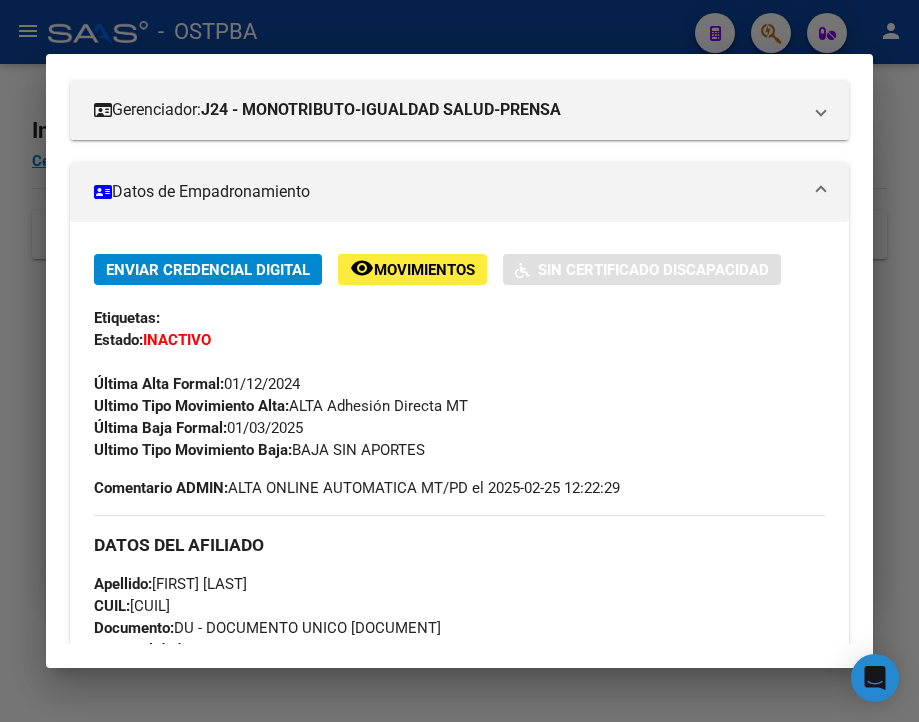 scroll, scrollTop: 300, scrollLeft: 0, axis: vertical 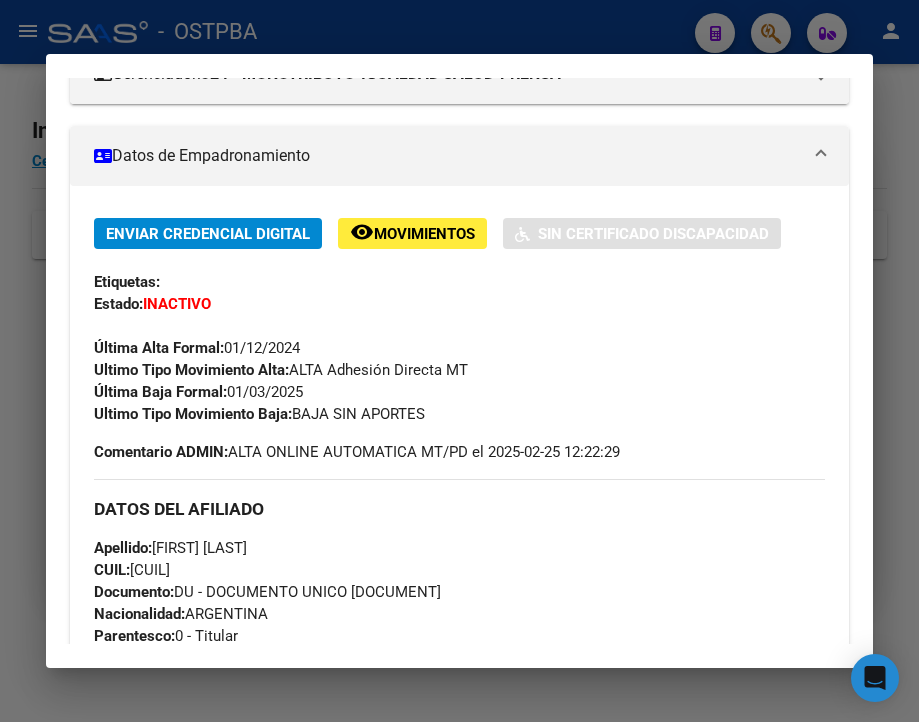 click at bounding box center (459, 361) 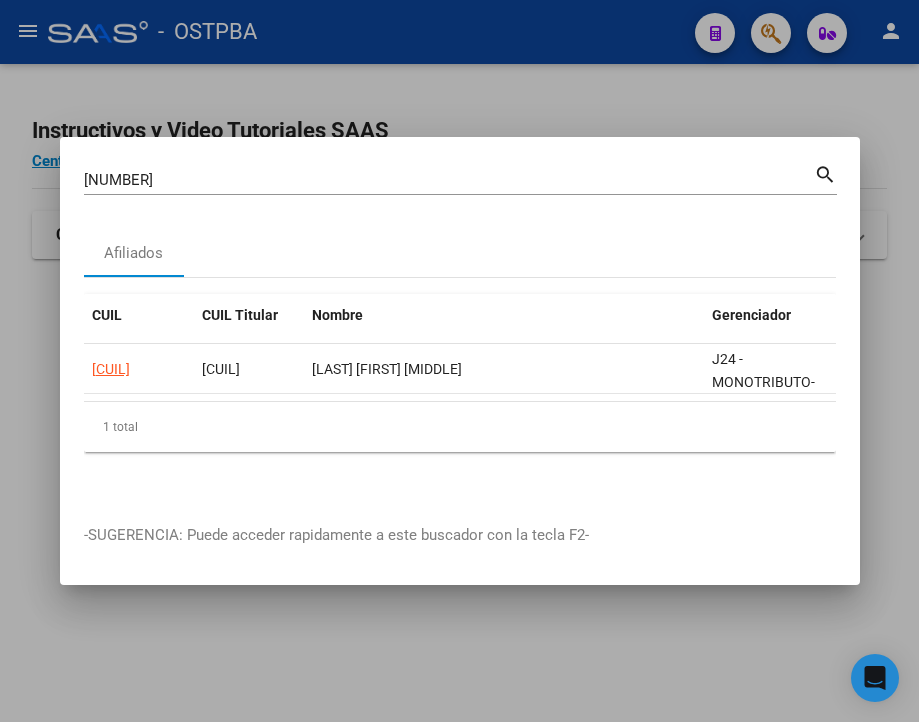click on "[NUMBER]" at bounding box center (449, 180) 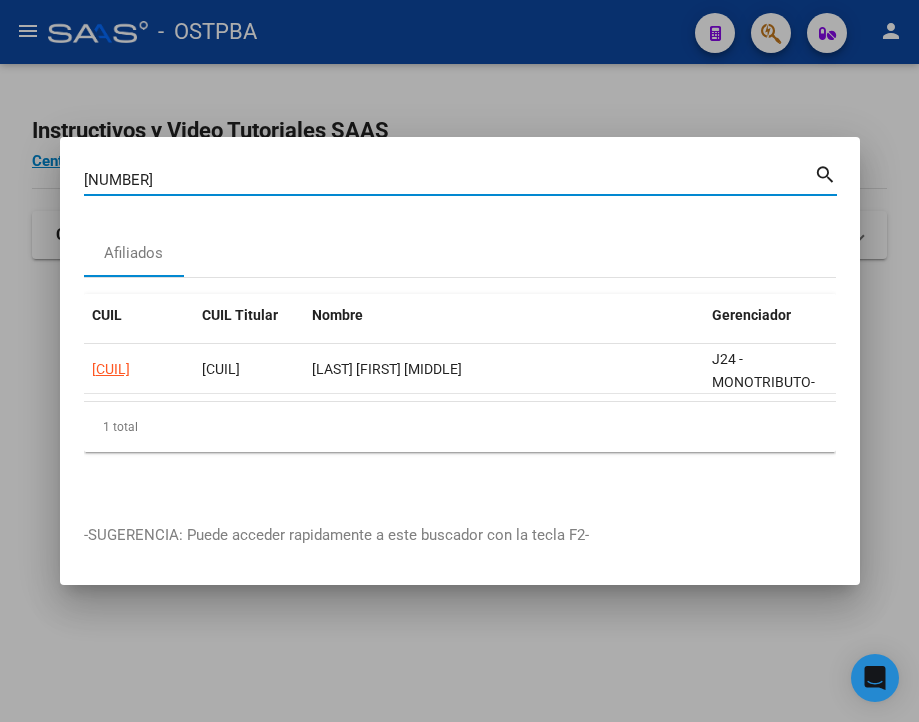 click on "[NUMBER]" at bounding box center [449, 180] 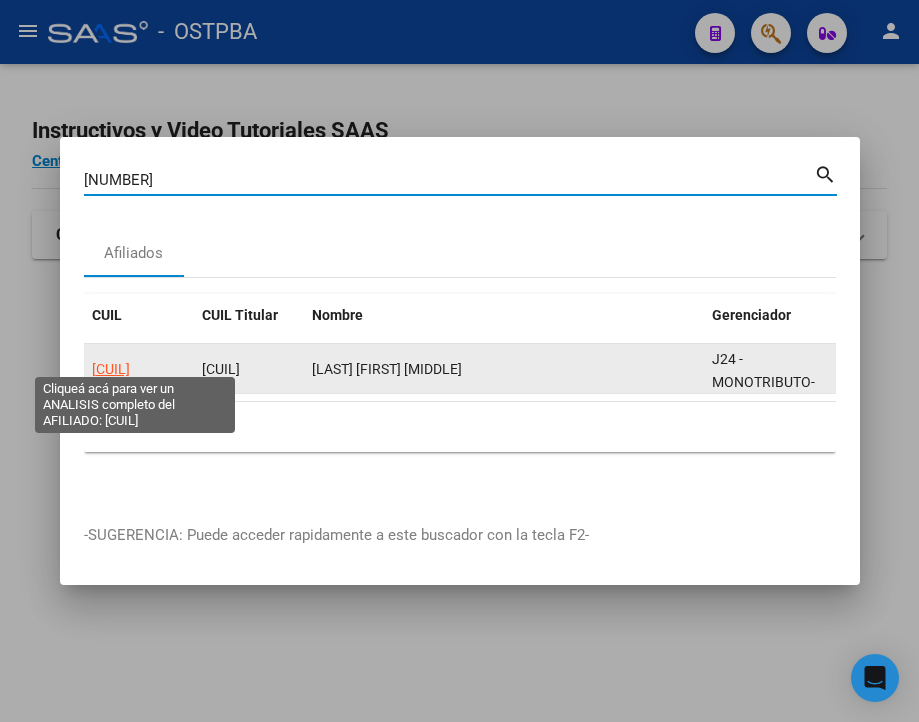 click on "[CUIL]" 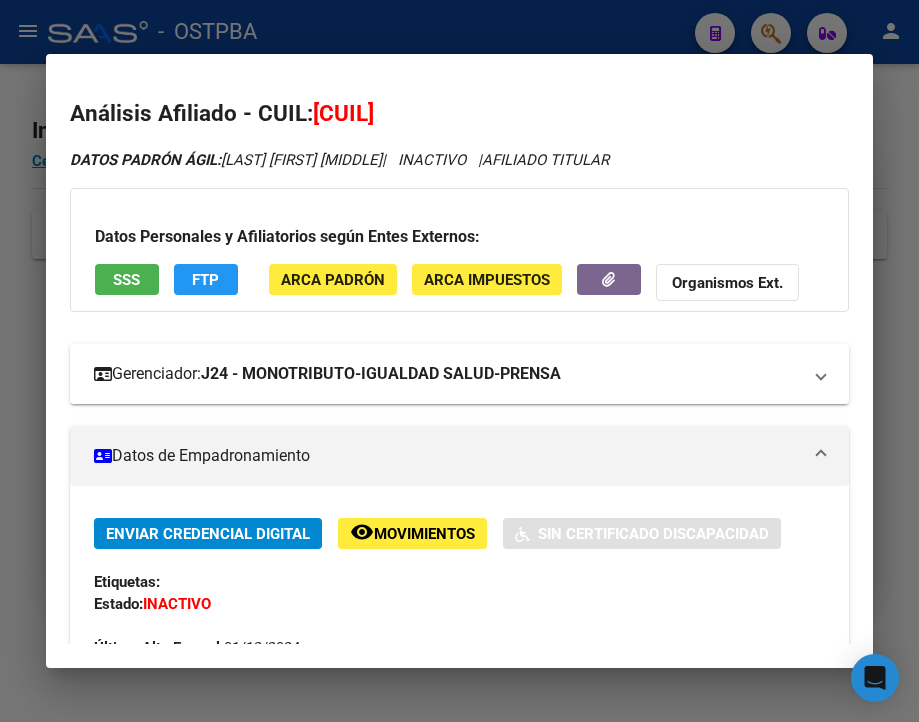 scroll, scrollTop: 100, scrollLeft: 0, axis: vertical 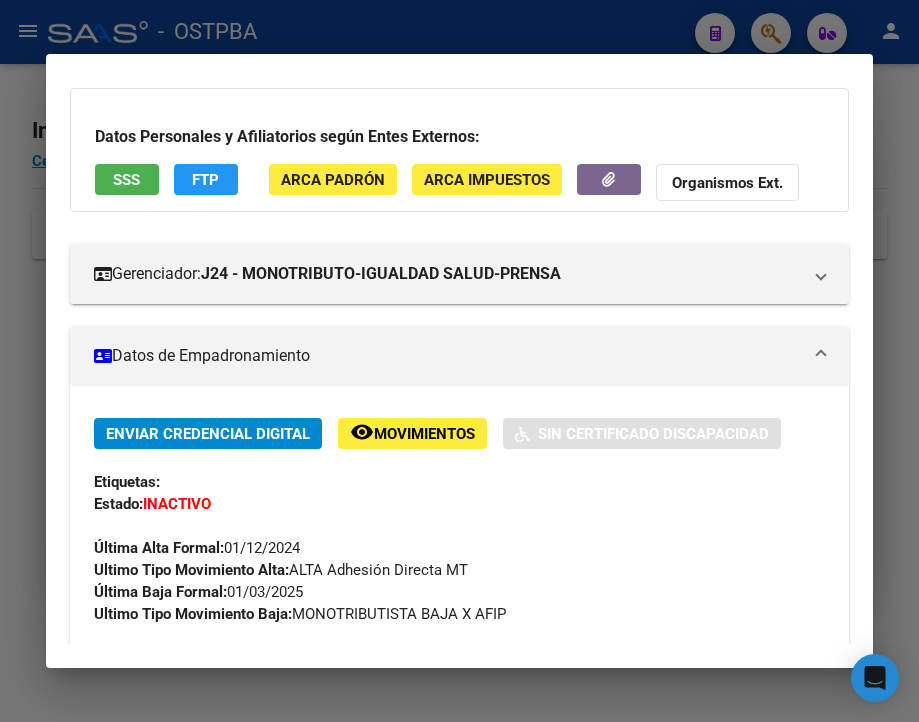 click at bounding box center (459, 361) 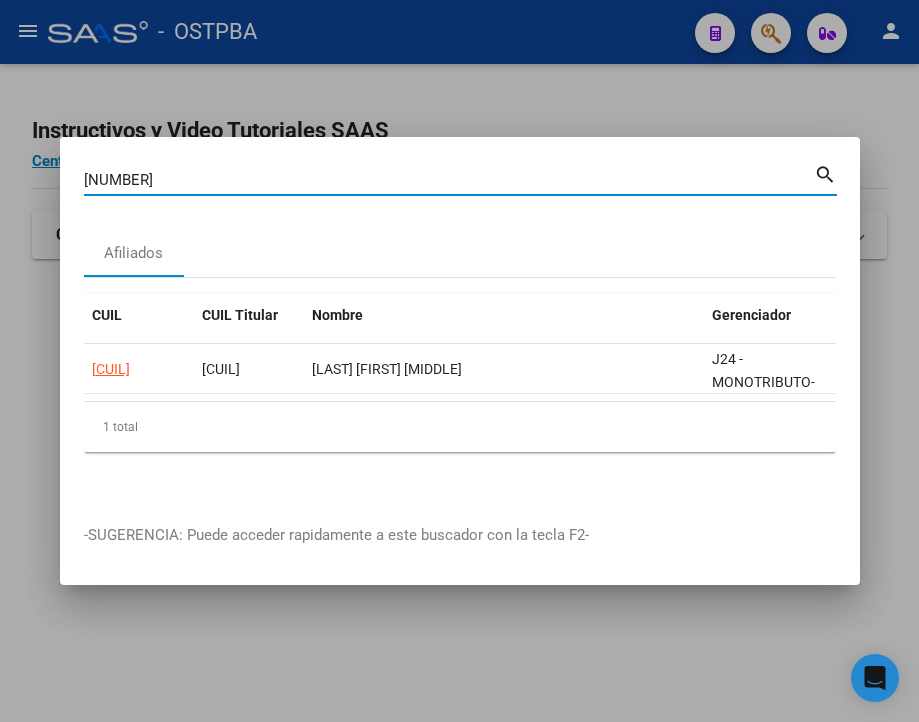click on "[NUMBER]" at bounding box center (449, 180) 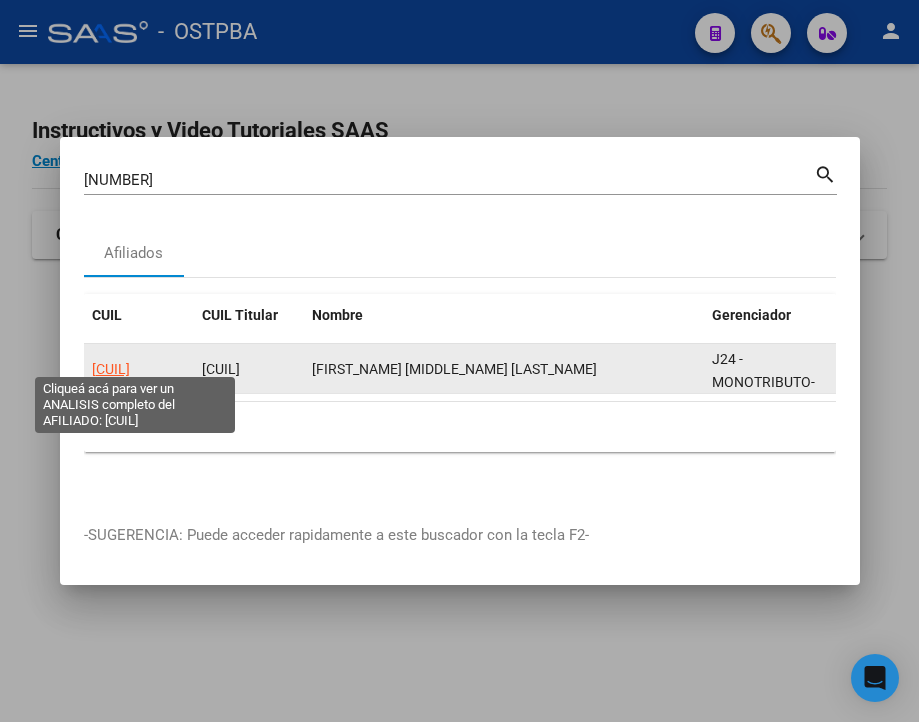 click on "[CUIL]" 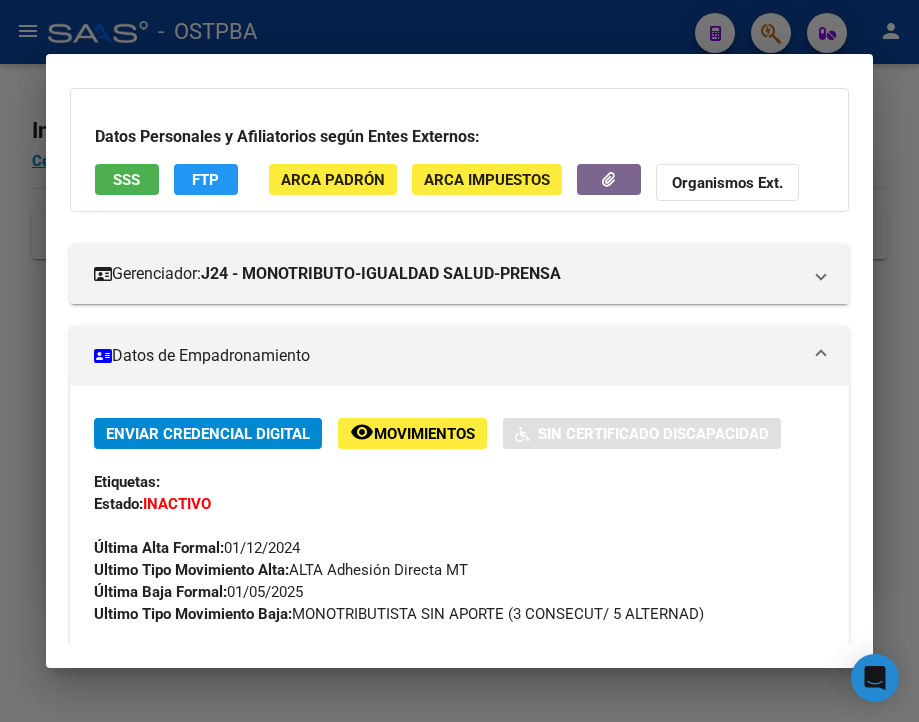 scroll, scrollTop: 200, scrollLeft: 0, axis: vertical 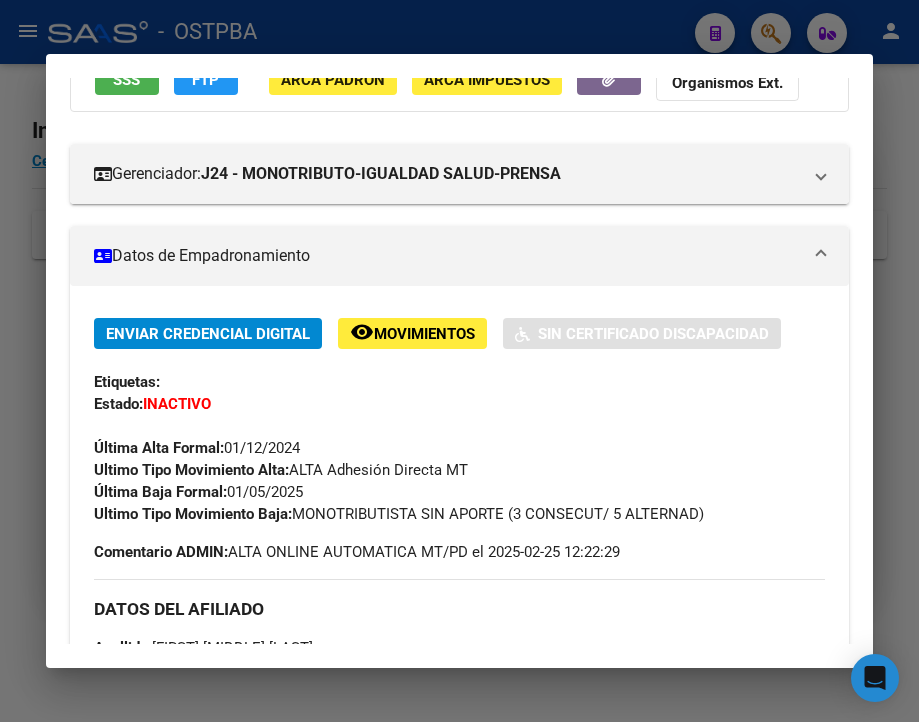 drag, startPoint x: 231, startPoint y: 511, endPoint x: 316, endPoint y: 507, distance: 85.09406 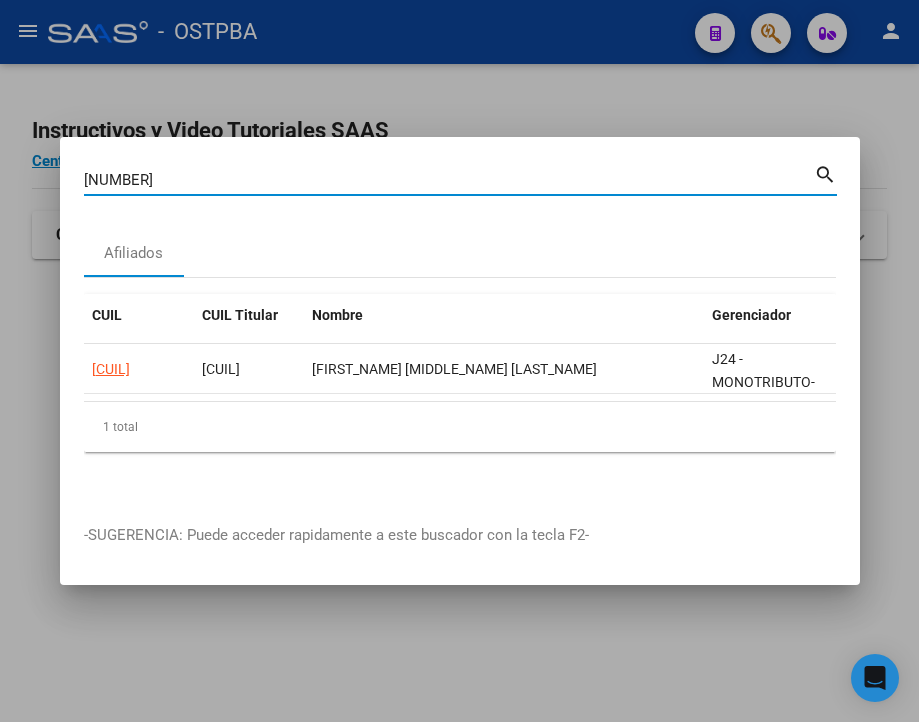 click on "[NUMBER]" at bounding box center [449, 180] 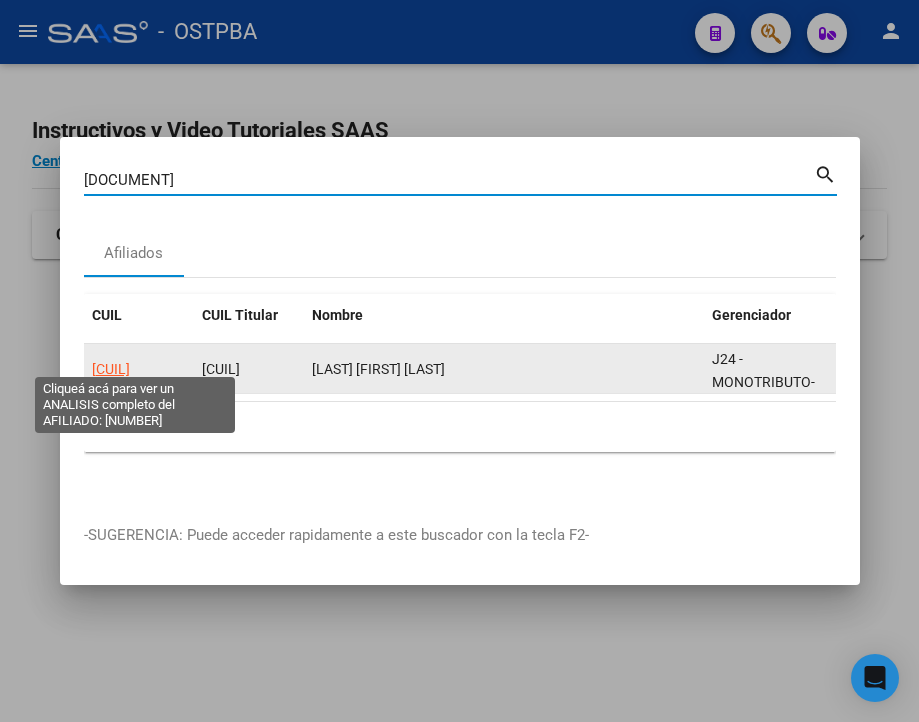 click on "[CUIL]" 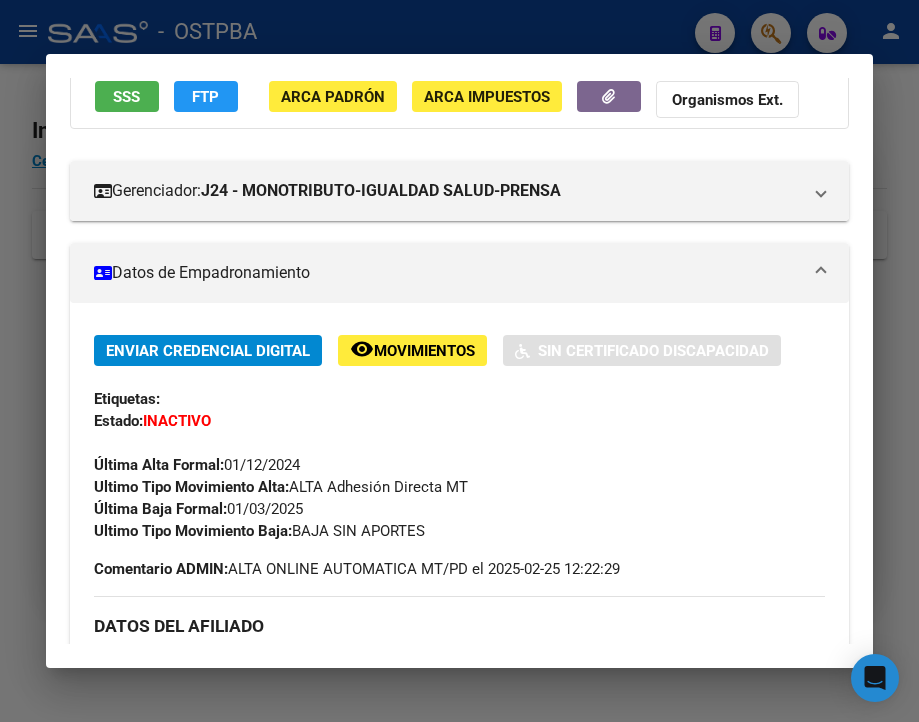 scroll, scrollTop: 200, scrollLeft: 0, axis: vertical 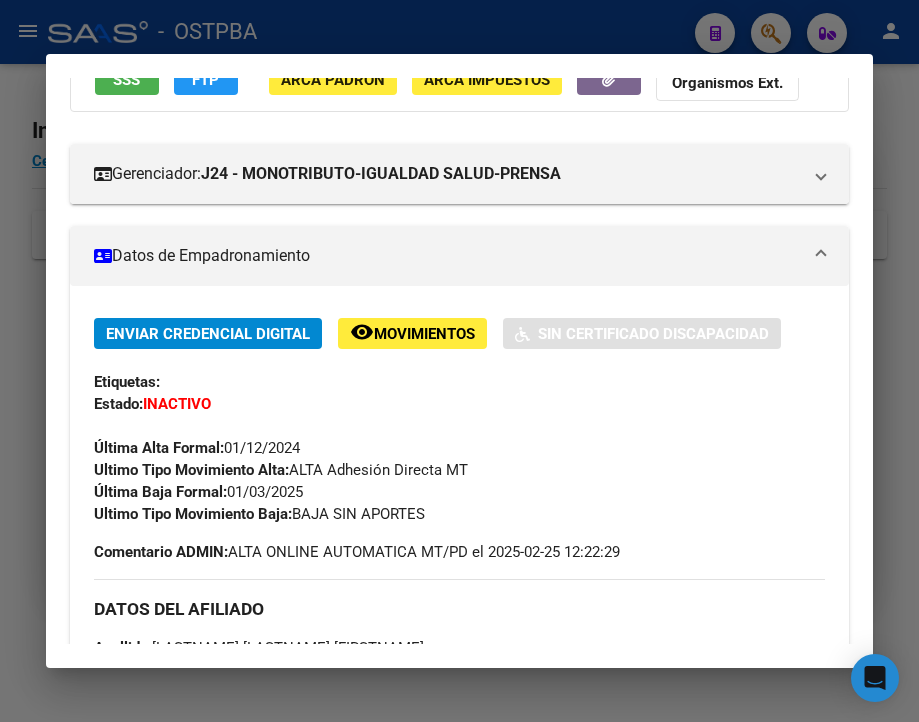 click at bounding box center (459, 361) 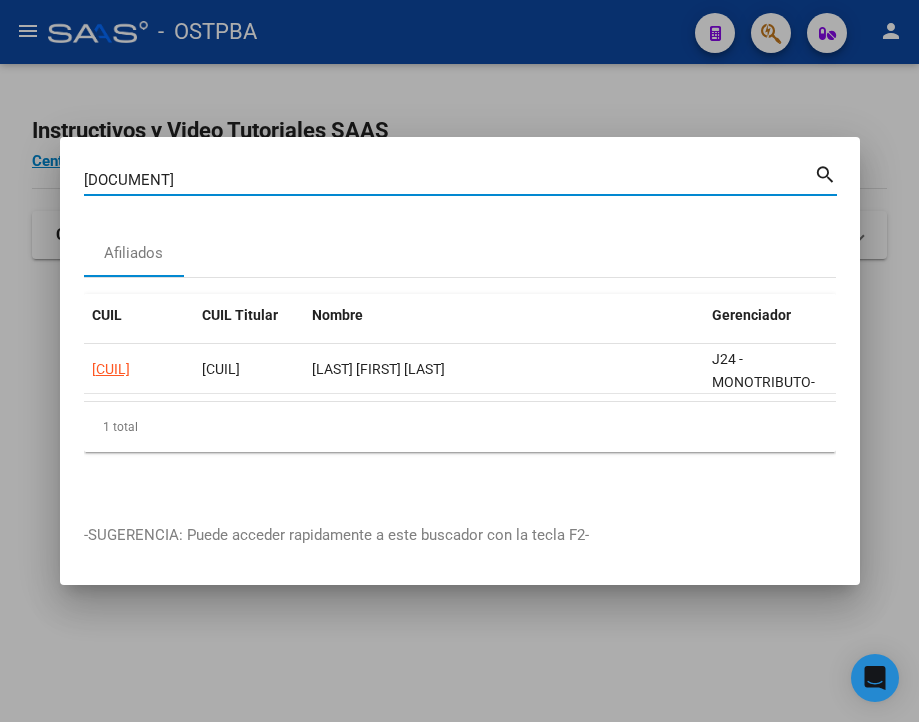 click on "[DOCUMENT]" at bounding box center [449, 180] 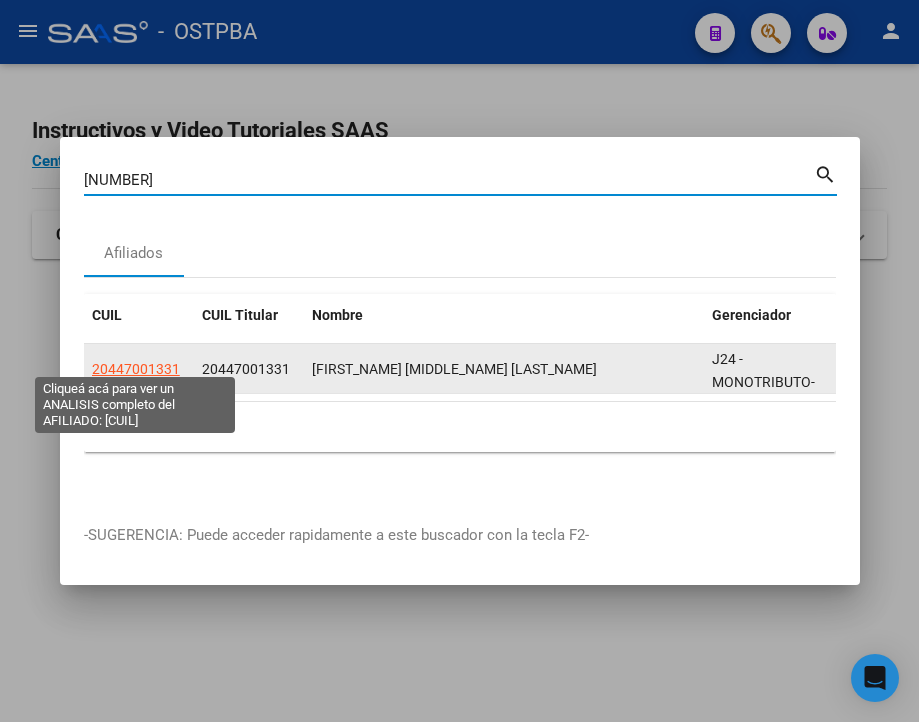 click on "20447001331" 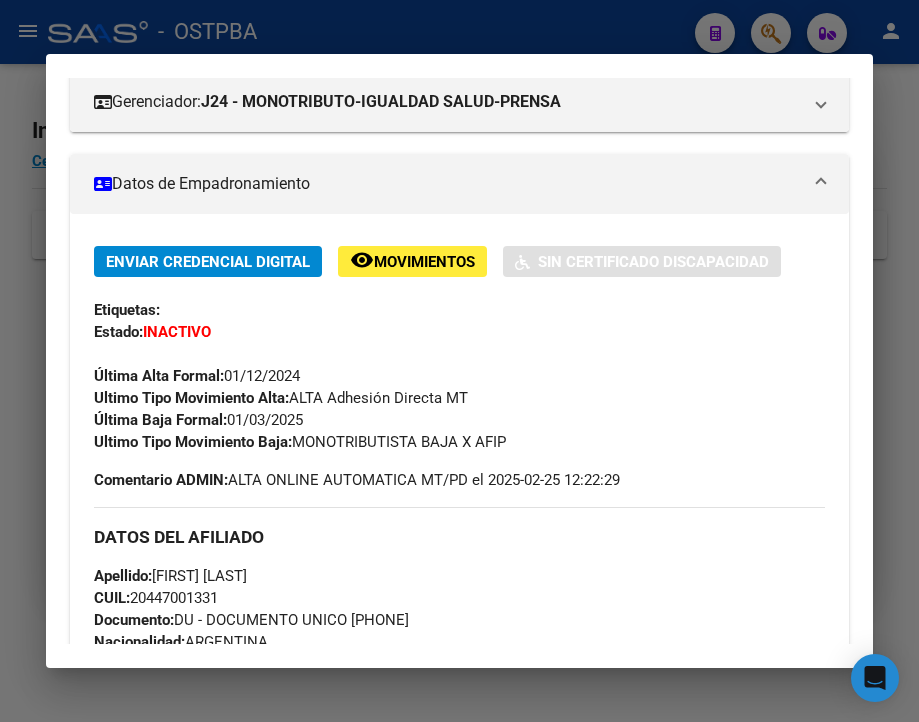 scroll, scrollTop: 300, scrollLeft: 0, axis: vertical 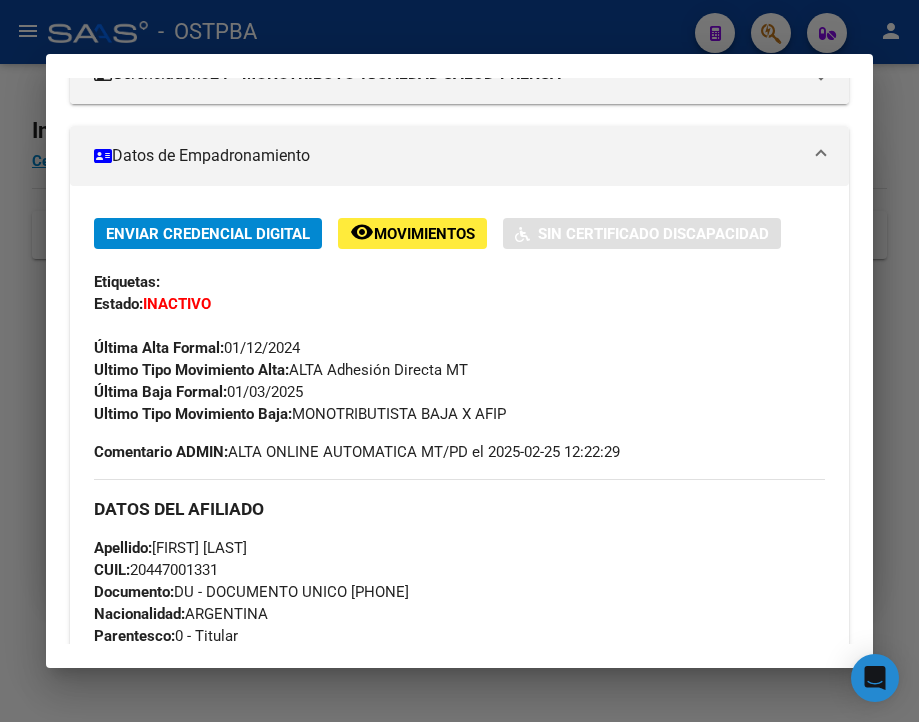 click at bounding box center [459, 361] 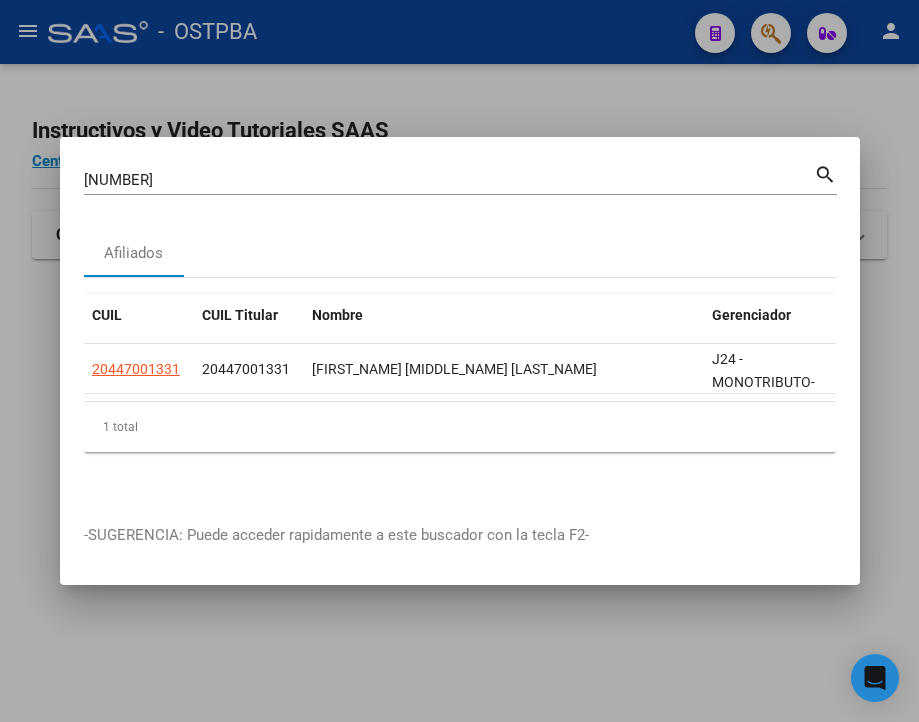 click on "[NUMBER] Buscar (apellido, dni, cuil, nro traspaso, cuit, obra social)" at bounding box center (449, 180) 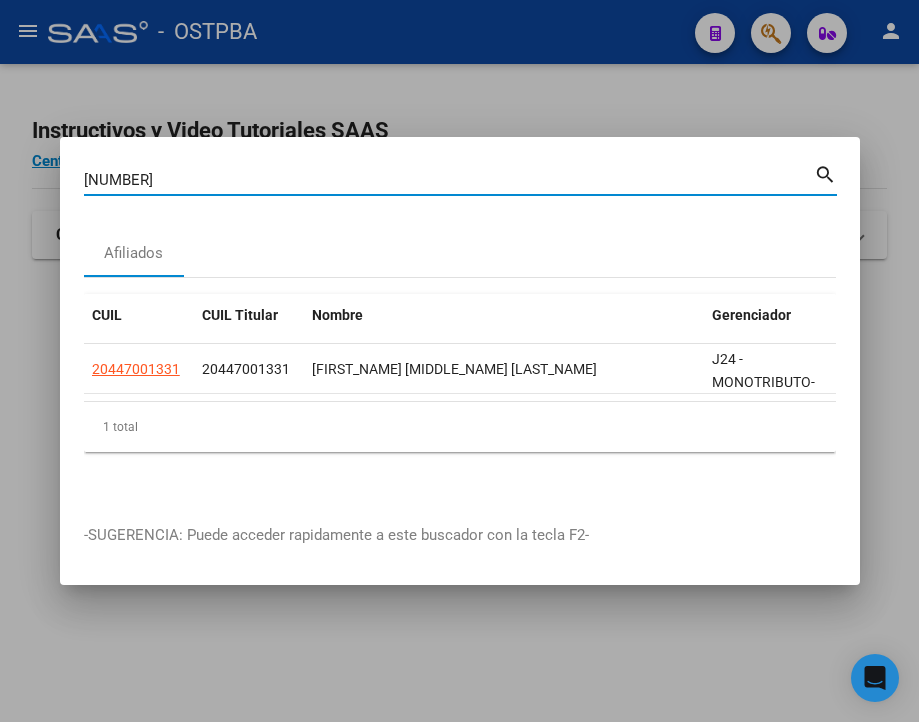click on "[NUMBER]" at bounding box center (449, 180) 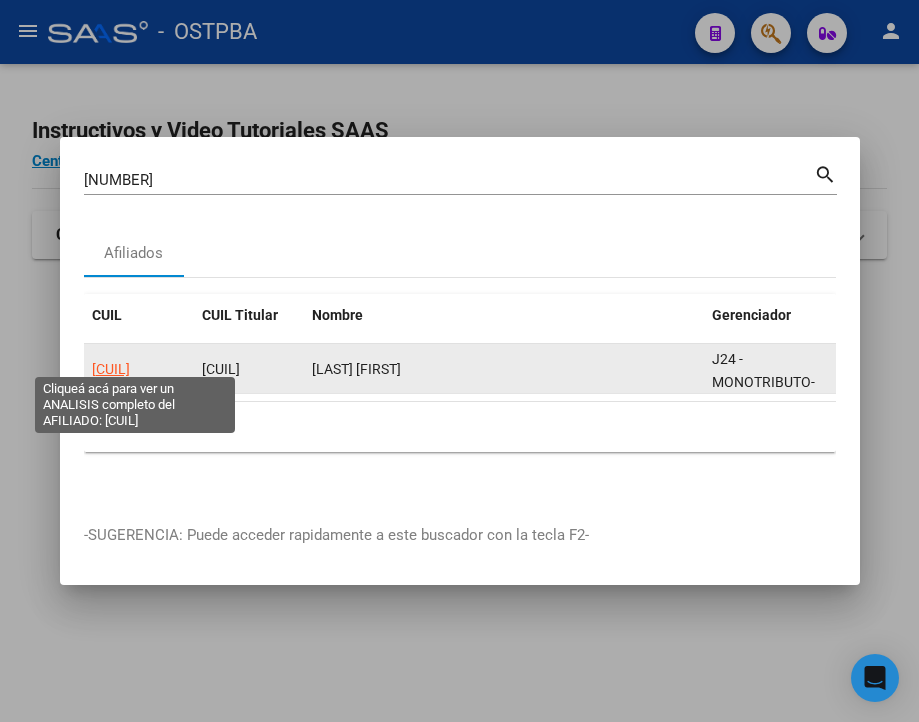 click on "[CUIL]" 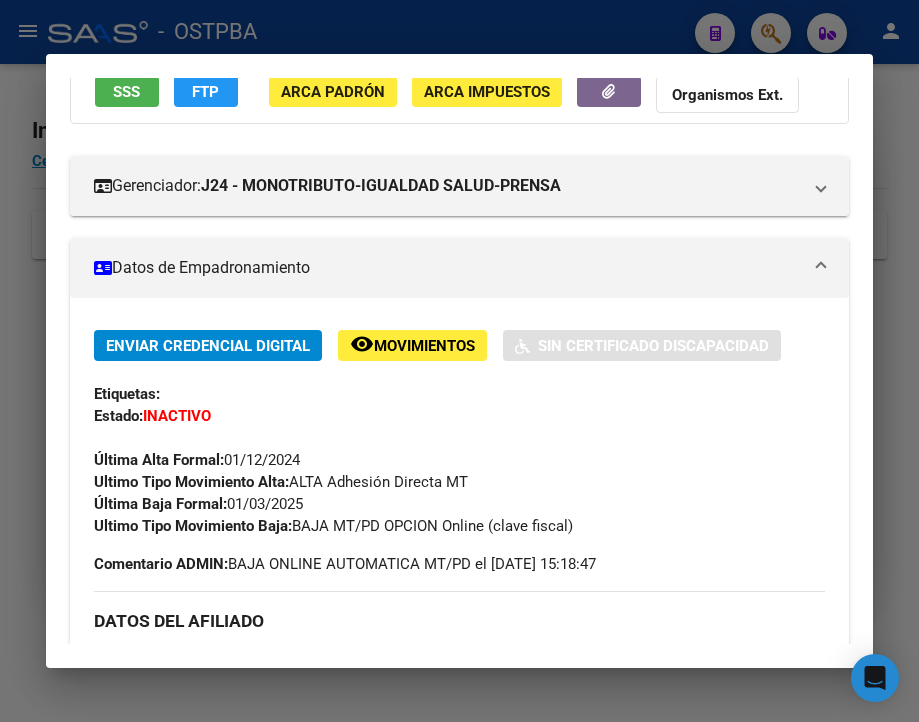 scroll, scrollTop: 200, scrollLeft: 0, axis: vertical 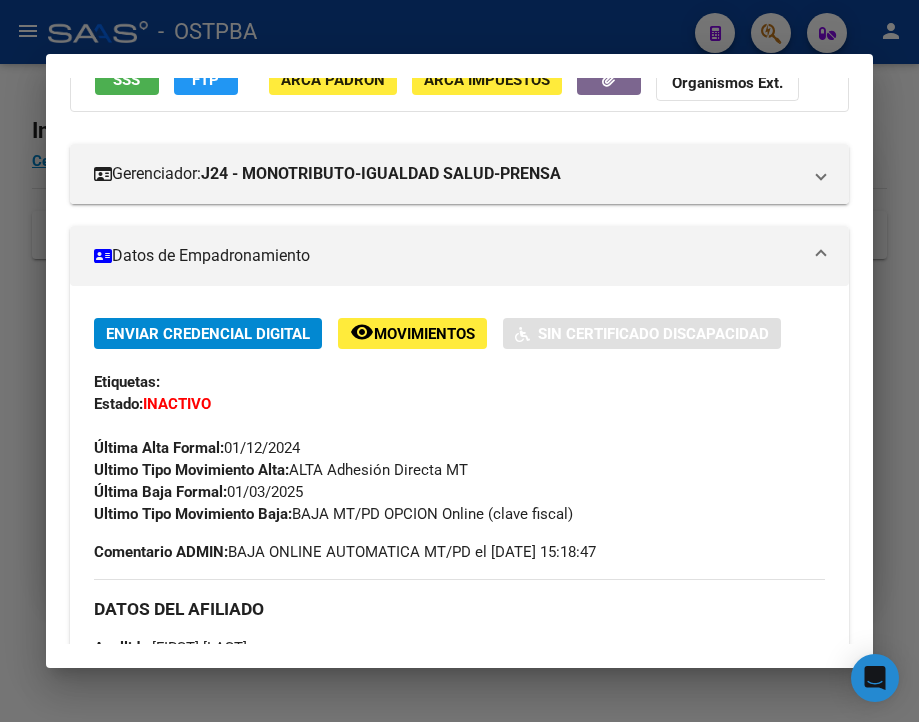 drag, startPoint x: 231, startPoint y: 506, endPoint x: 336, endPoint y: 508, distance: 105.01904 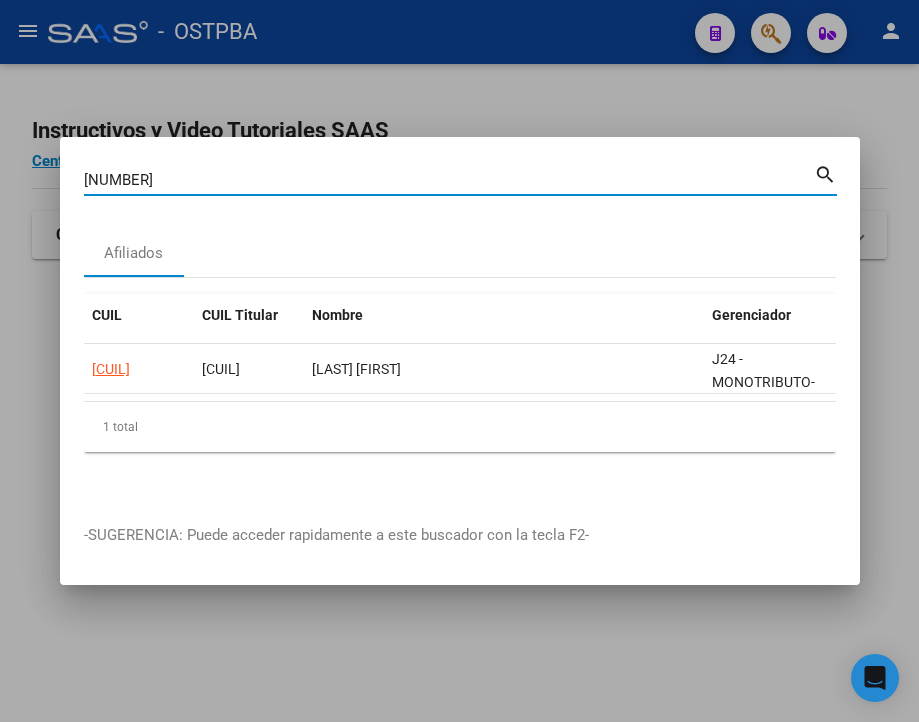 click on "[NUMBER]" at bounding box center (449, 180) 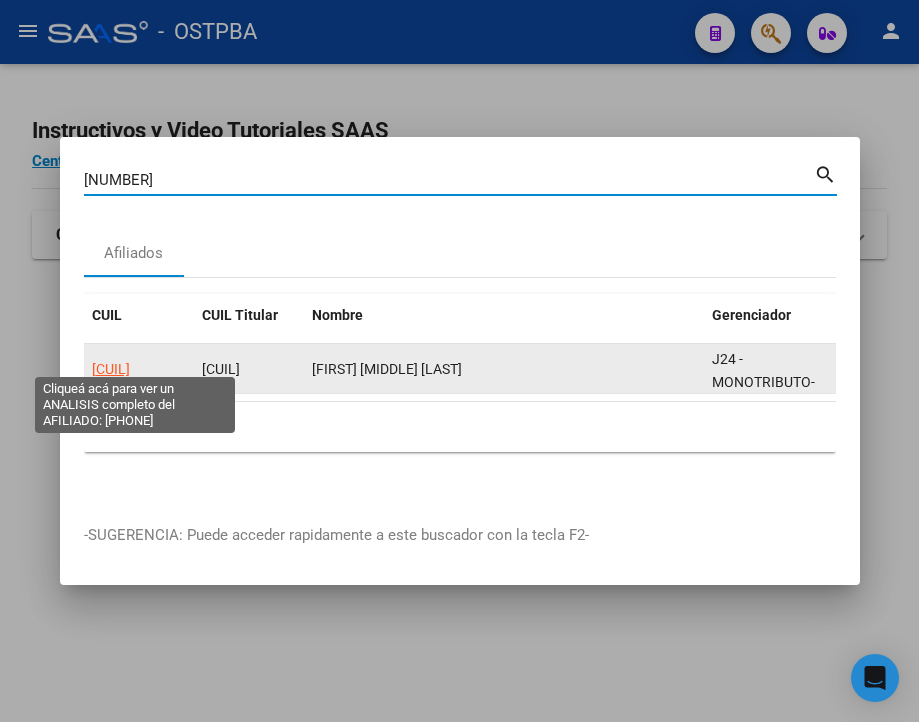 click on "[CUIL]" 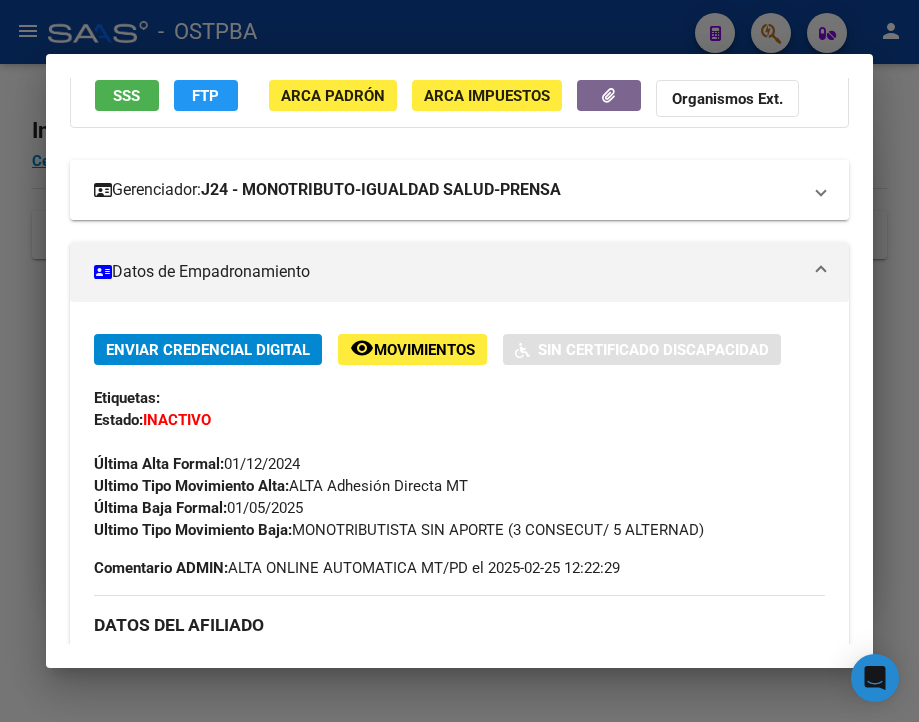 scroll, scrollTop: 200, scrollLeft: 0, axis: vertical 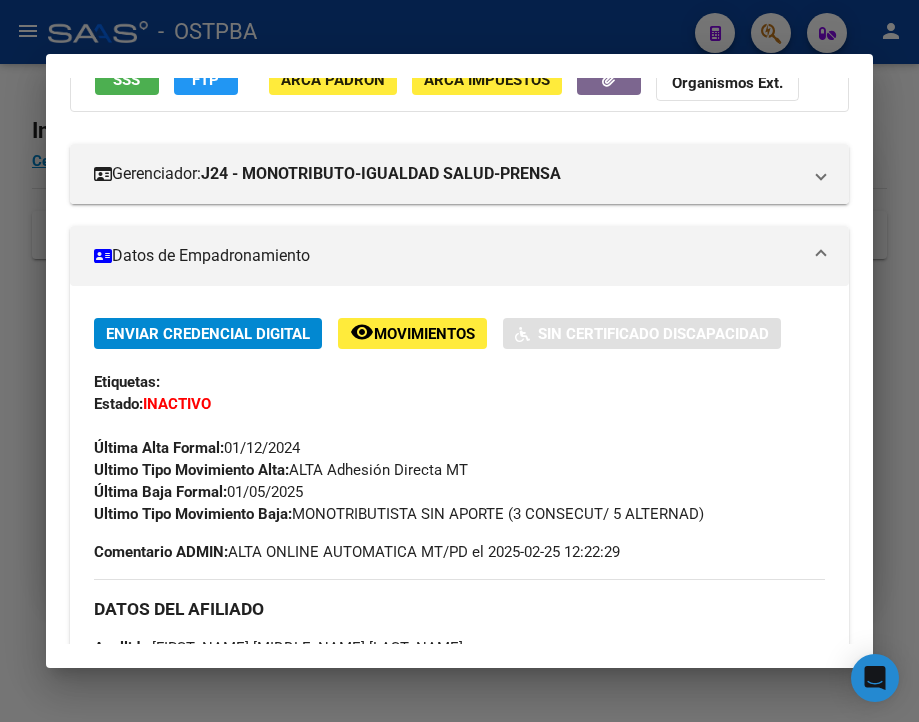 drag, startPoint x: 231, startPoint y: 505, endPoint x: 354, endPoint y: 507, distance: 123.01626 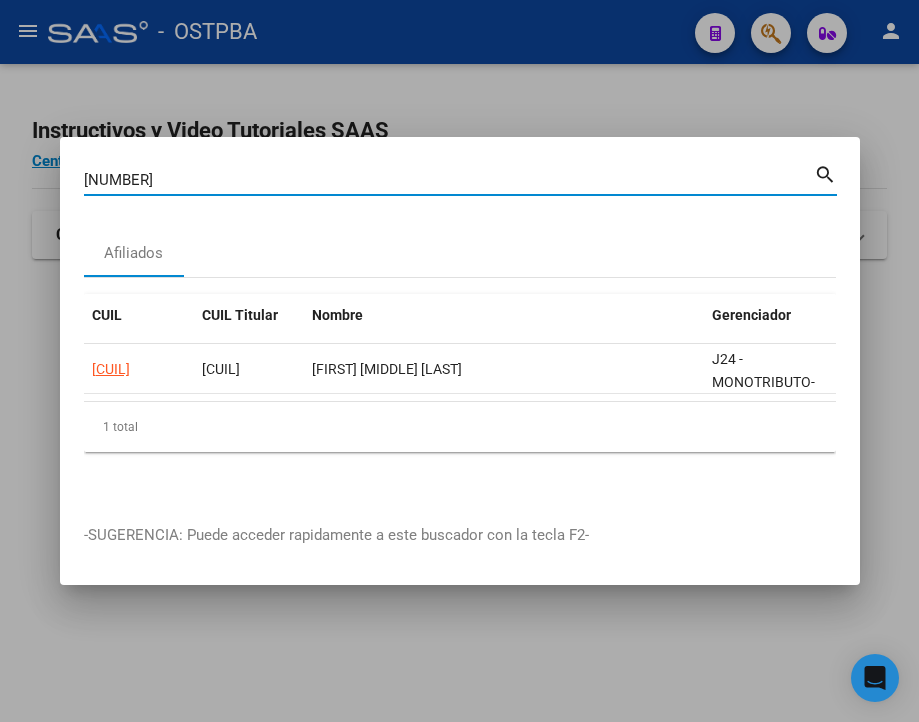 click on "[NUMBER]" at bounding box center [449, 180] 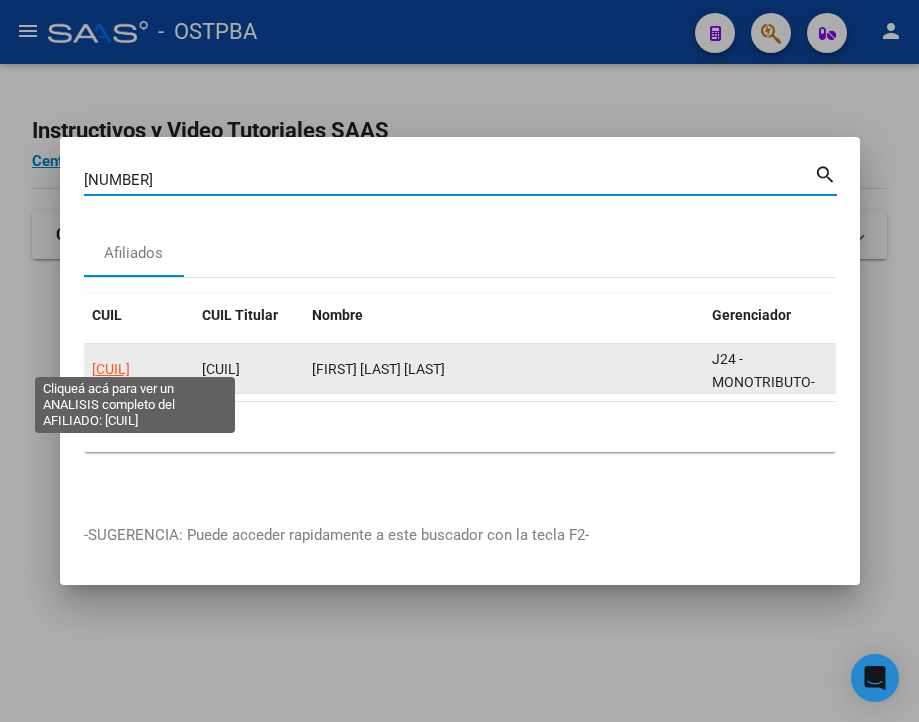 click on "[CUIL]" 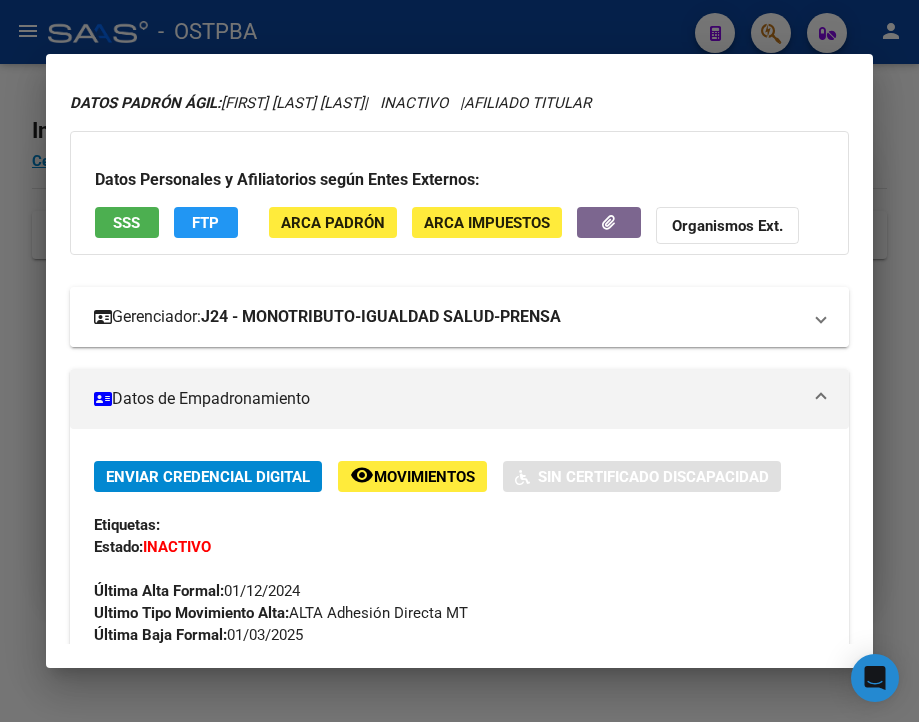 scroll, scrollTop: 200, scrollLeft: 0, axis: vertical 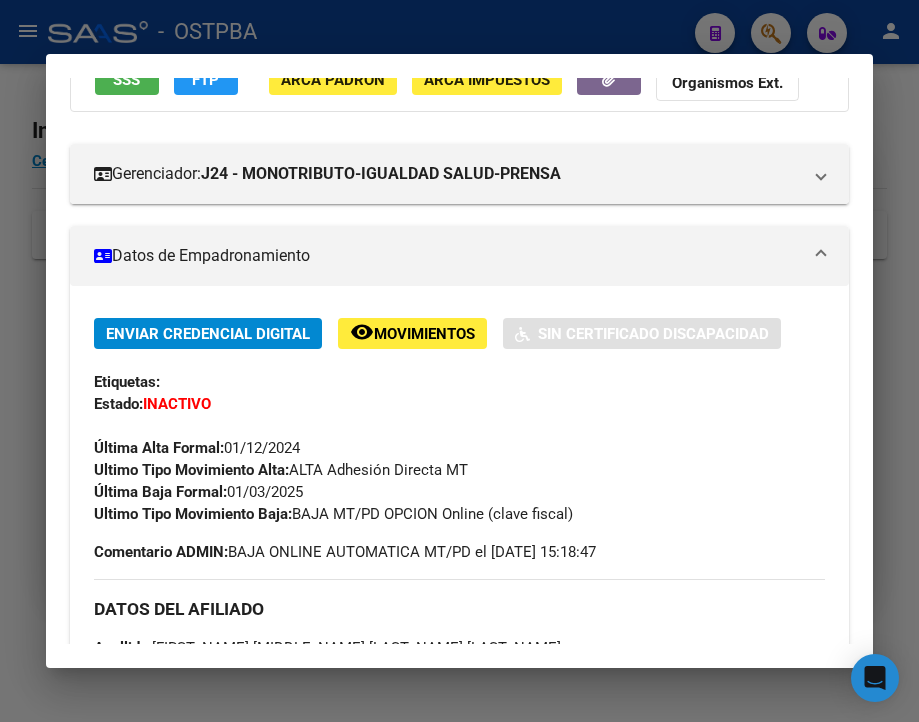drag, startPoint x: 230, startPoint y: 507, endPoint x: 319, endPoint y: 507, distance: 89 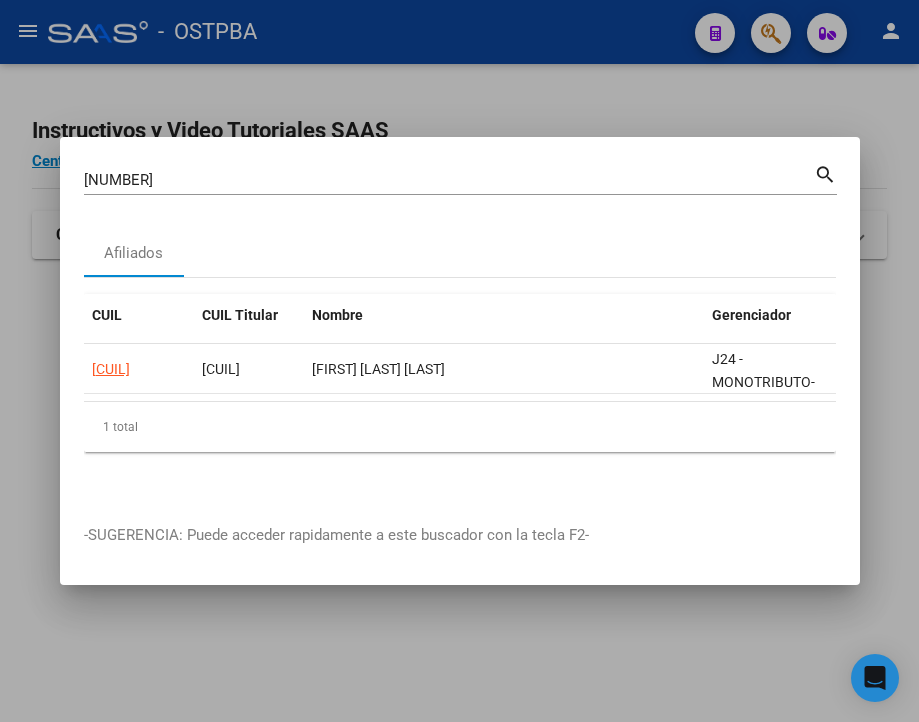 click on "[DOCUMENT] Buscar (apellido, dni, cuil, nro traspaso, cuit, obra social)" at bounding box center [449, 180] 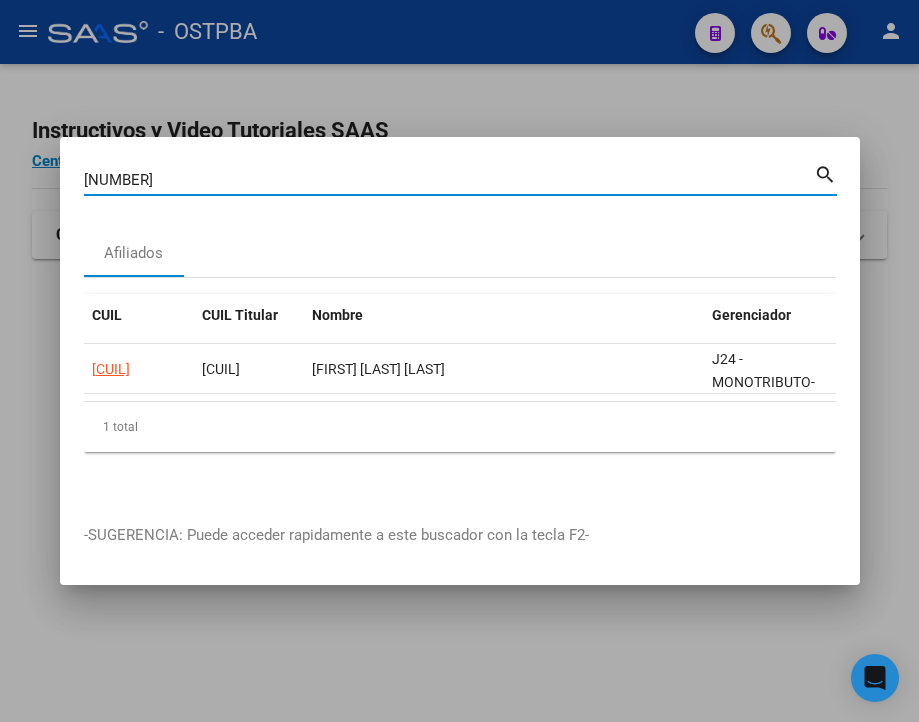 click on "[DOCUMENT] Buscar (apellido, dni, cuil, nro traspaso, cuit, obra social)" at bounding box center [449, 180] 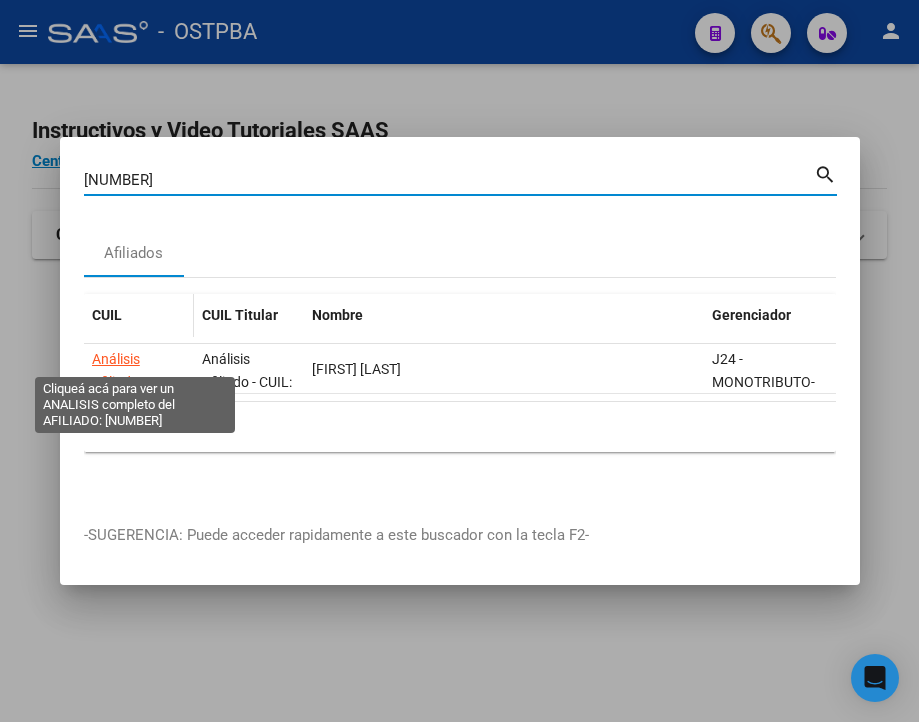 click on "Análisis Afiliado - CUIL:  [CUIL]" 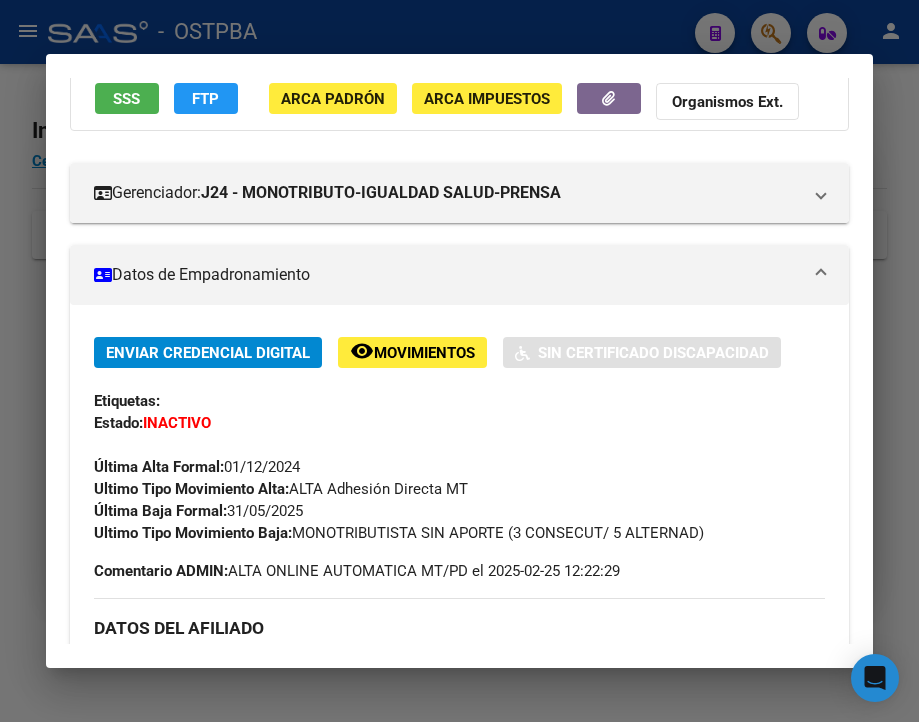 scroll, scrollTop: 200, scrollLeft: 0, axis: vertical 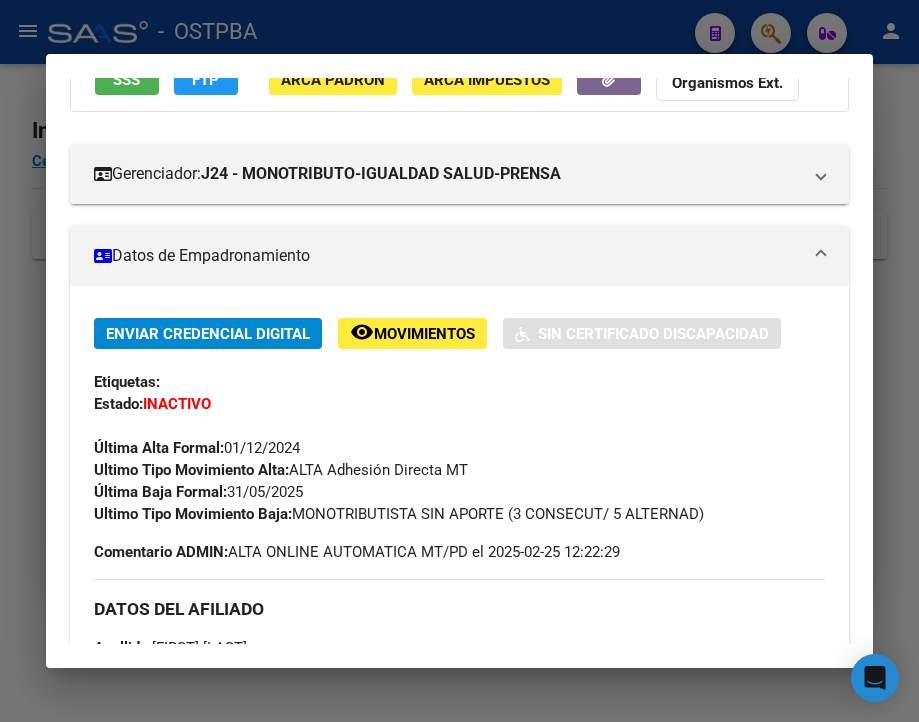 click at bounding box center (459, 361) 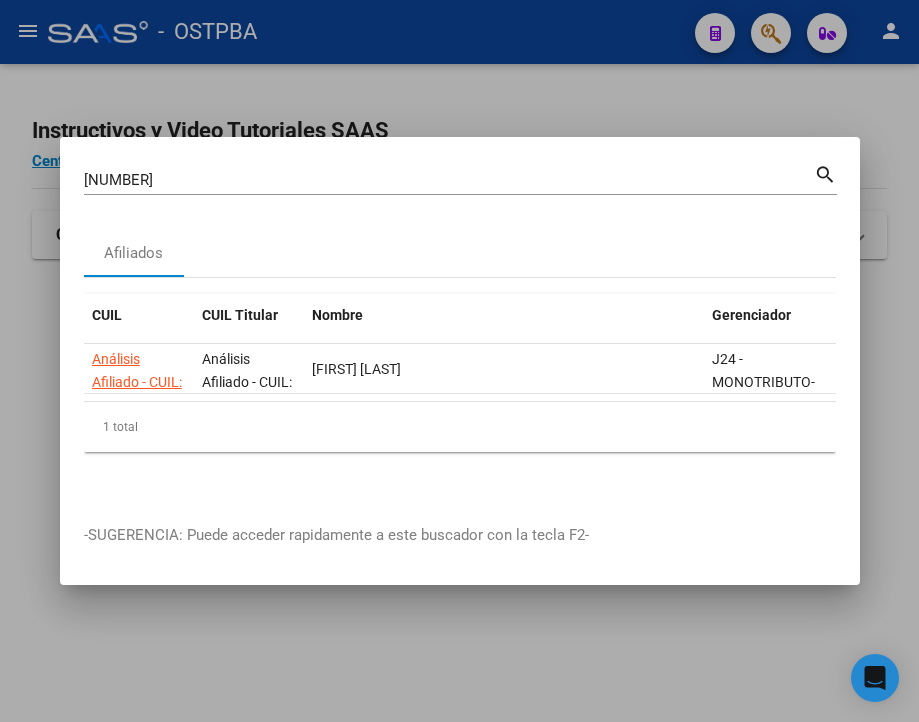 click on "[NUMBER]" at bounding box center [449, 180] 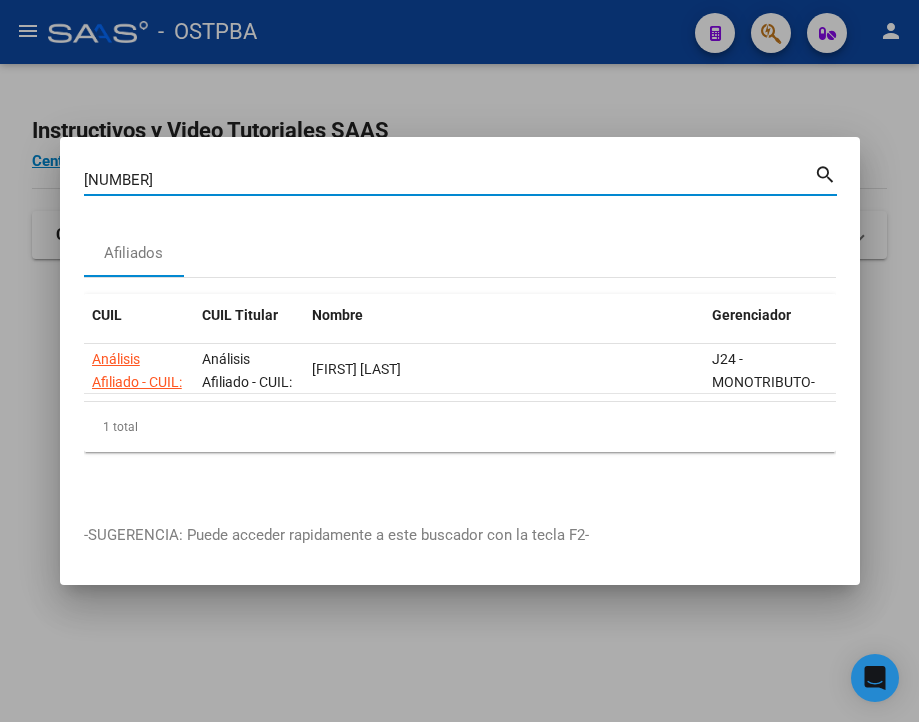 click on "[NUMBER]" at bounding box center [449, 180] 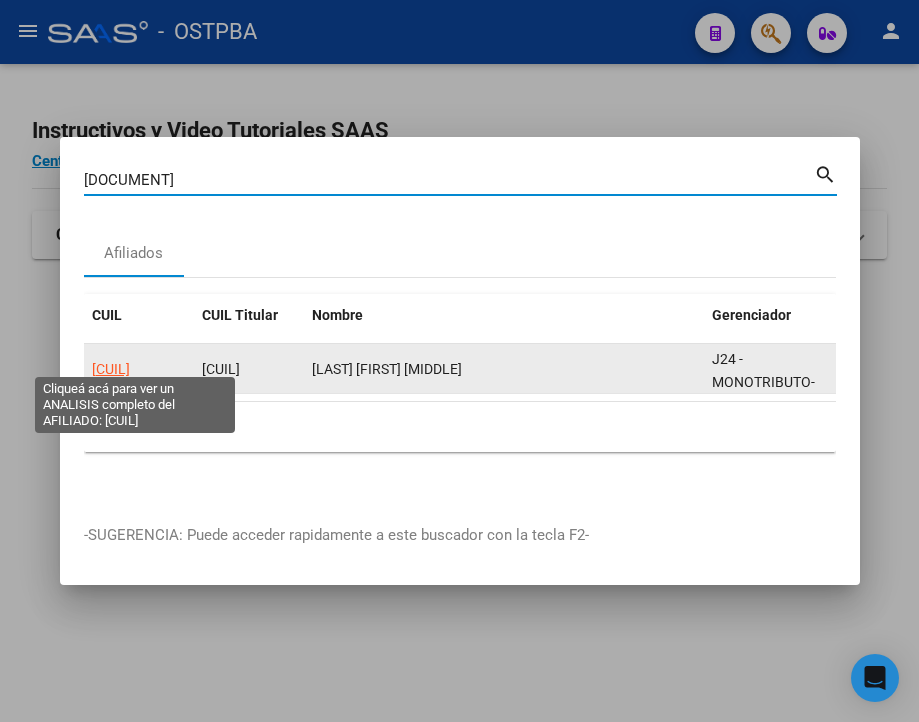 click on "[CUIL]" 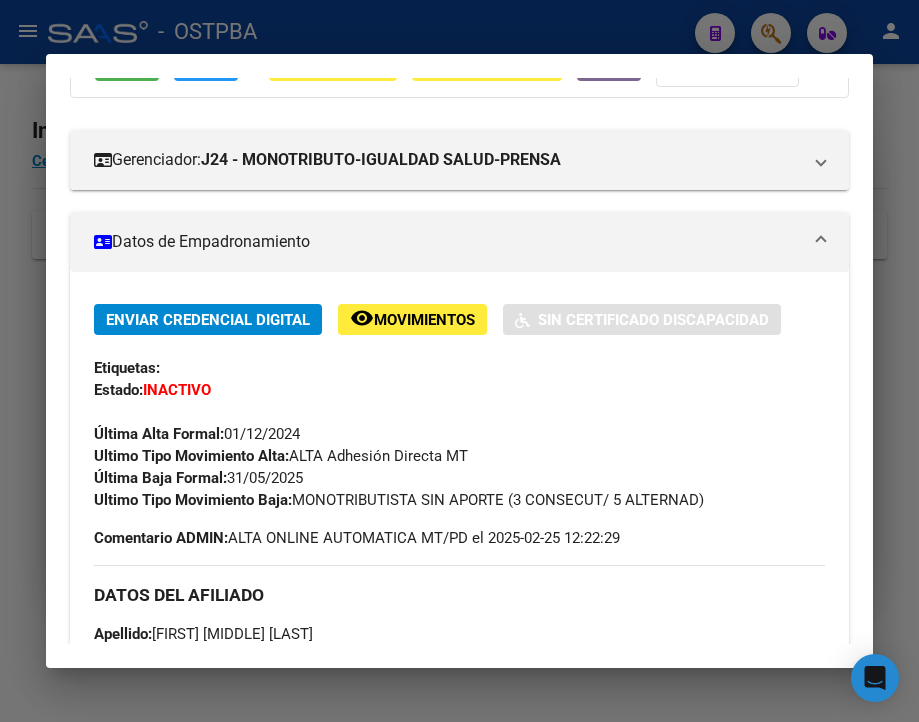 scroll, scrollTop: 300, scrollLeft: 0, axis: vertical 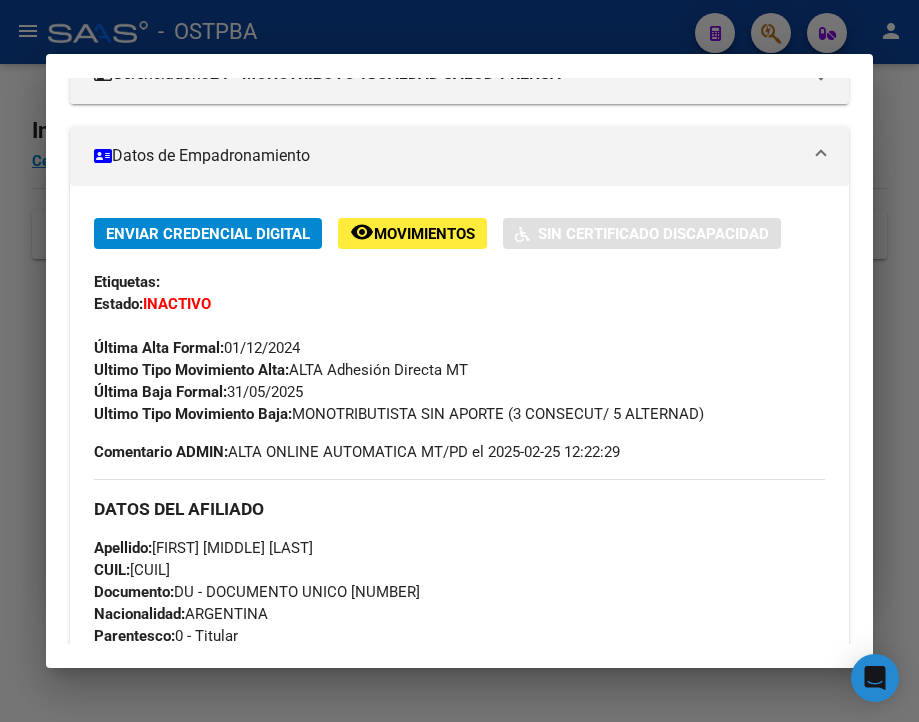 click at bounding box center (459, 361) 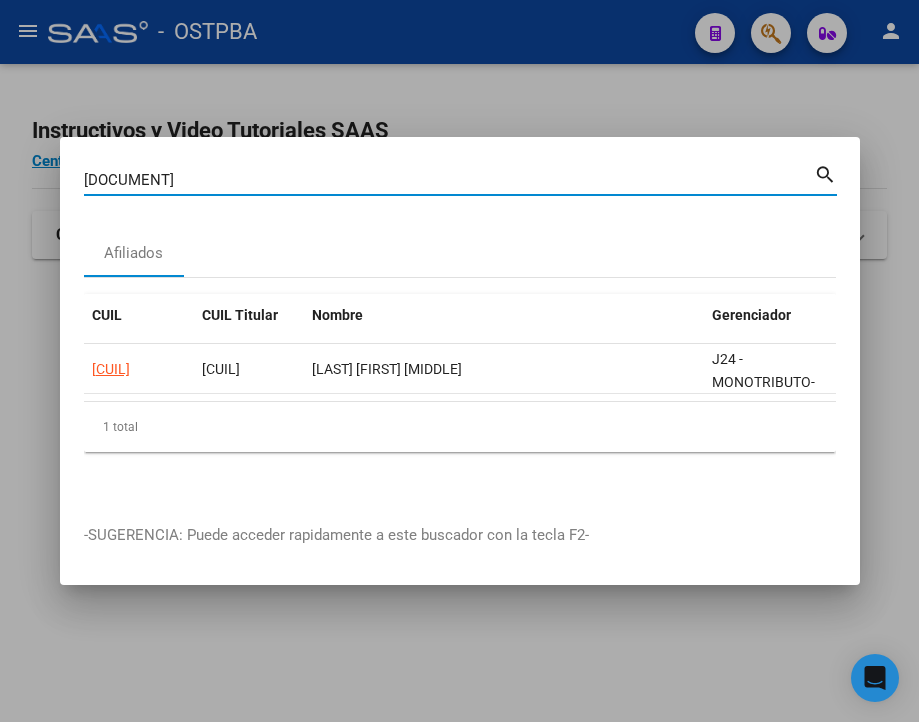 click on "[DOCUMENT]" at bounding box center [449, 180] 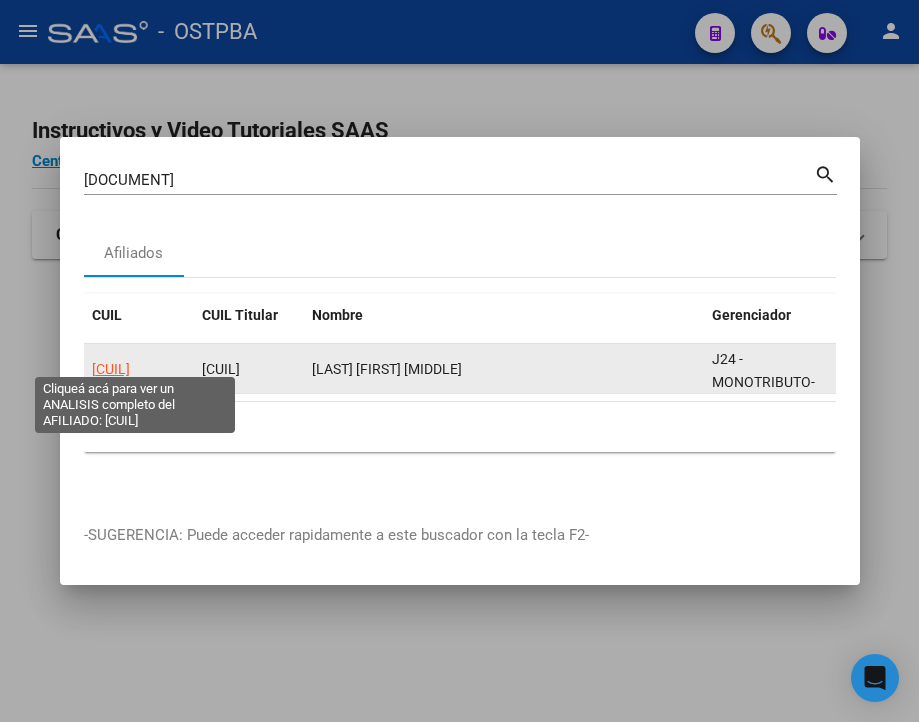 click on "[CUIL]" 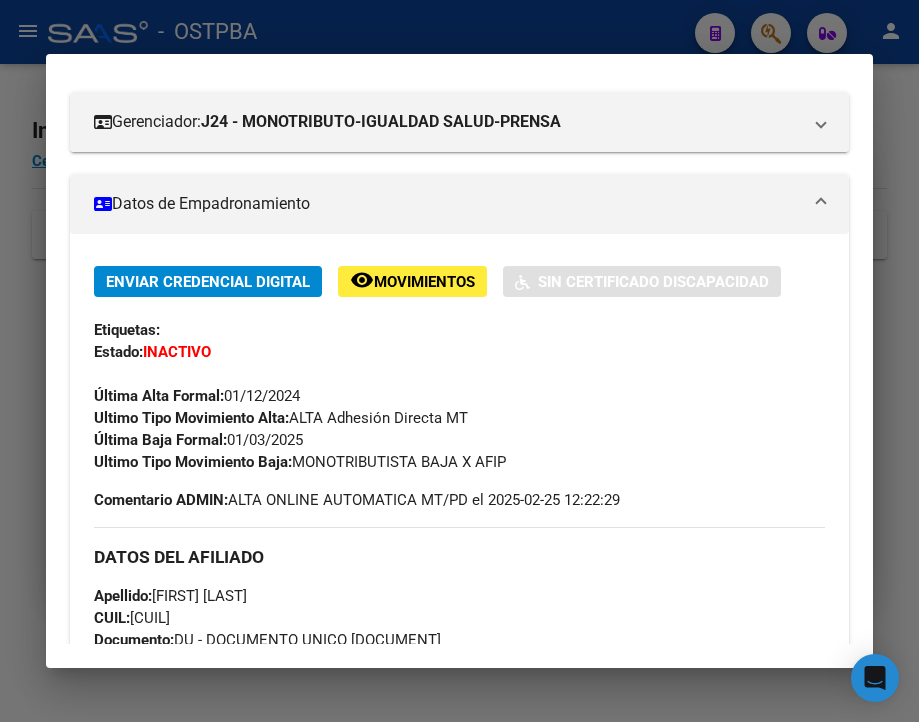 scroll, scrollTop: 300, scrollLeft: 0, axis: vertical 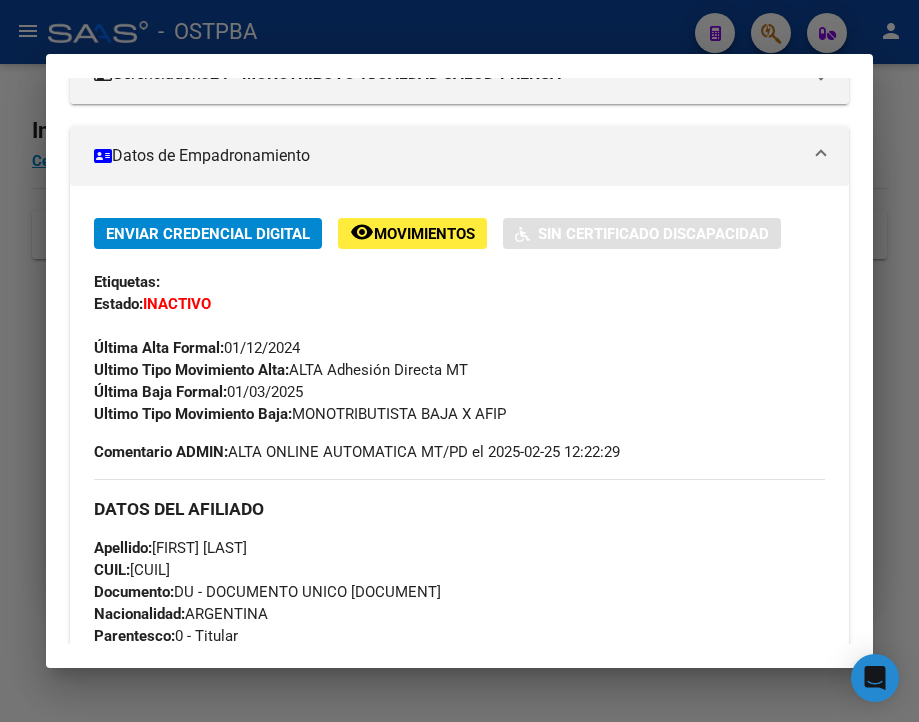 drag, startPoint x: 233, startPoint y: 404, endPoint x: 301, endPoint y: 413, distance: 68.593 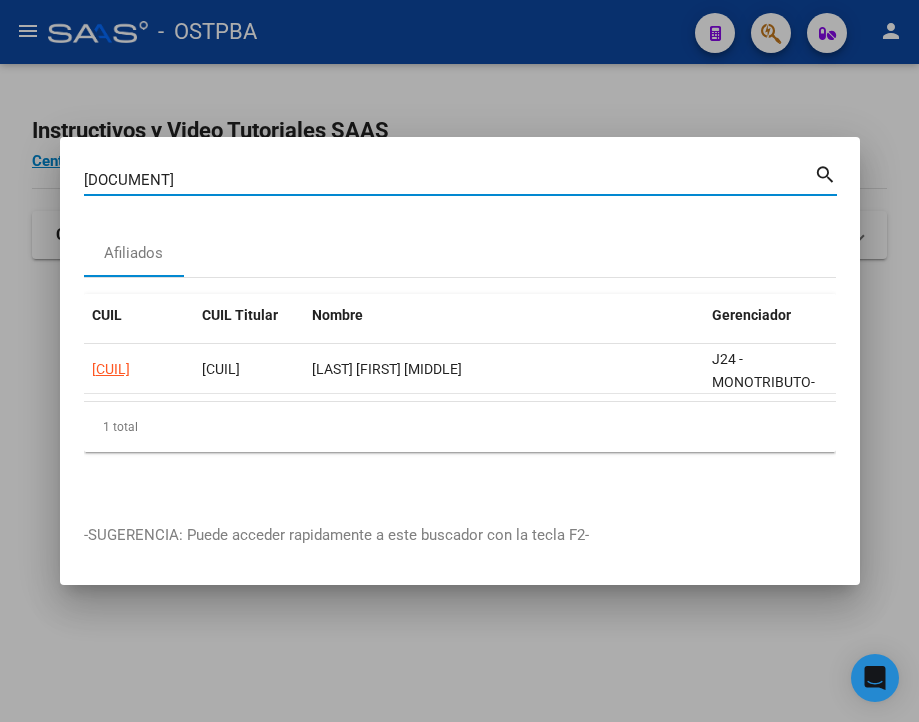 click on "[DOCUMENT]" at bounding box center (449, 180) 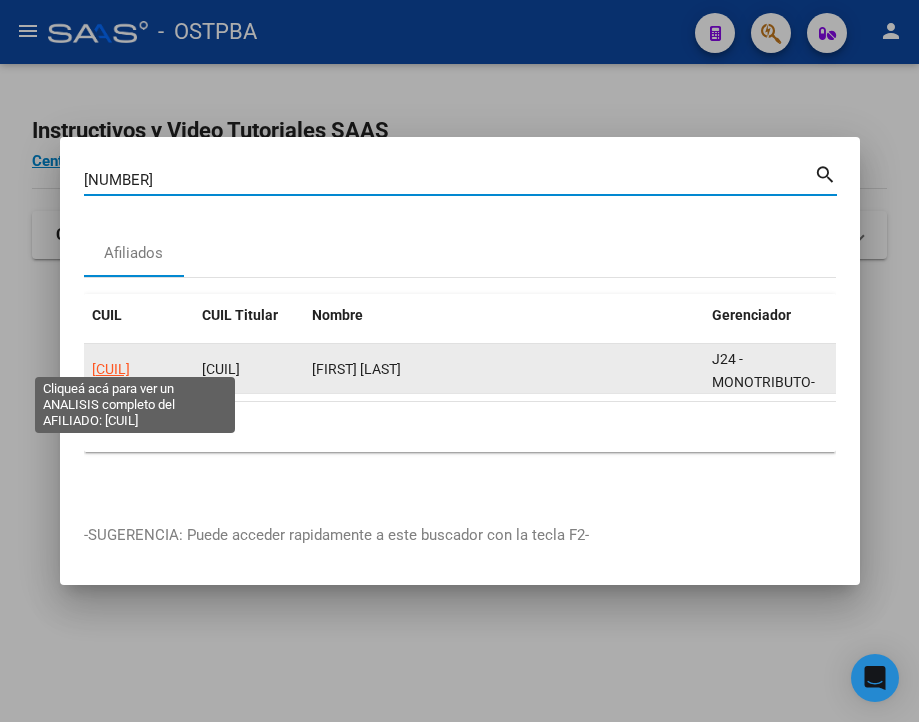 click on "[CUIL]" 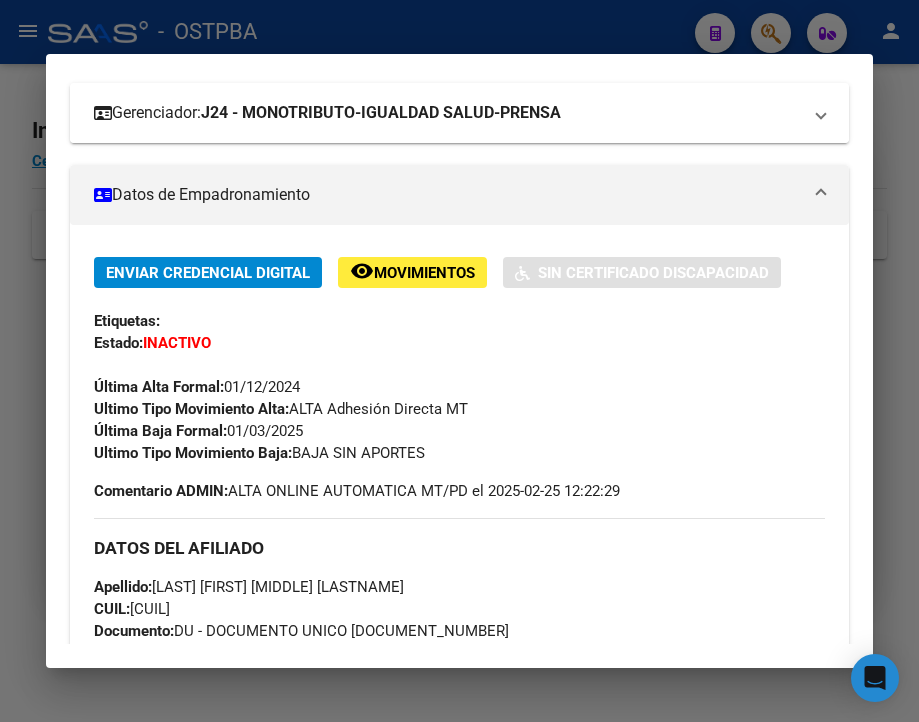 scroll, scrollTop: 300, scrollLeft: 0, axis: vertical 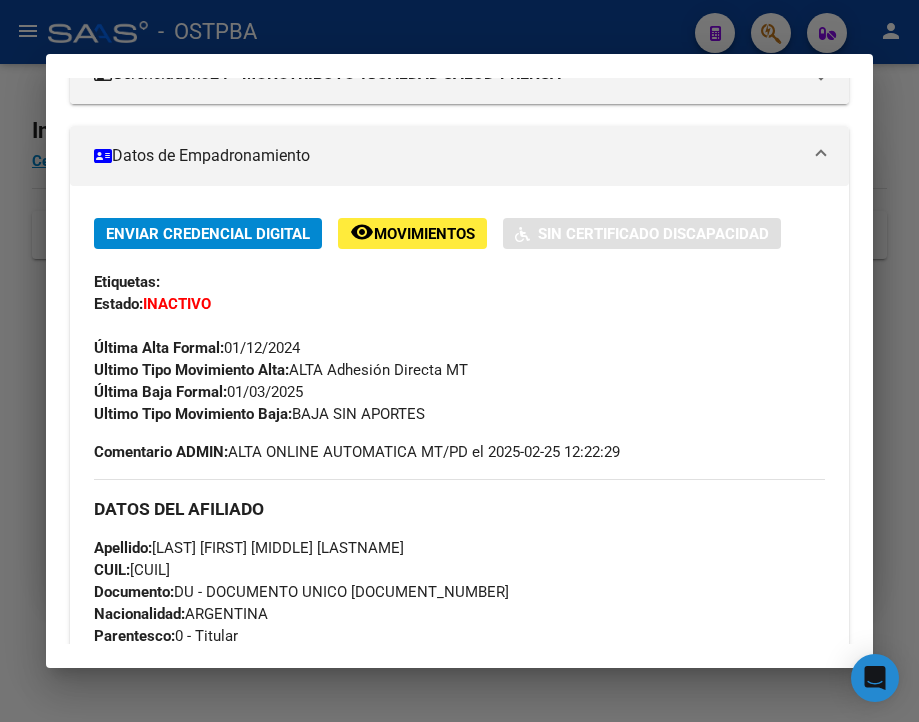 drag, startPoint x: 233, startPoint y: 405, endPoint x: 330, endPoint y: 405, distance: 97 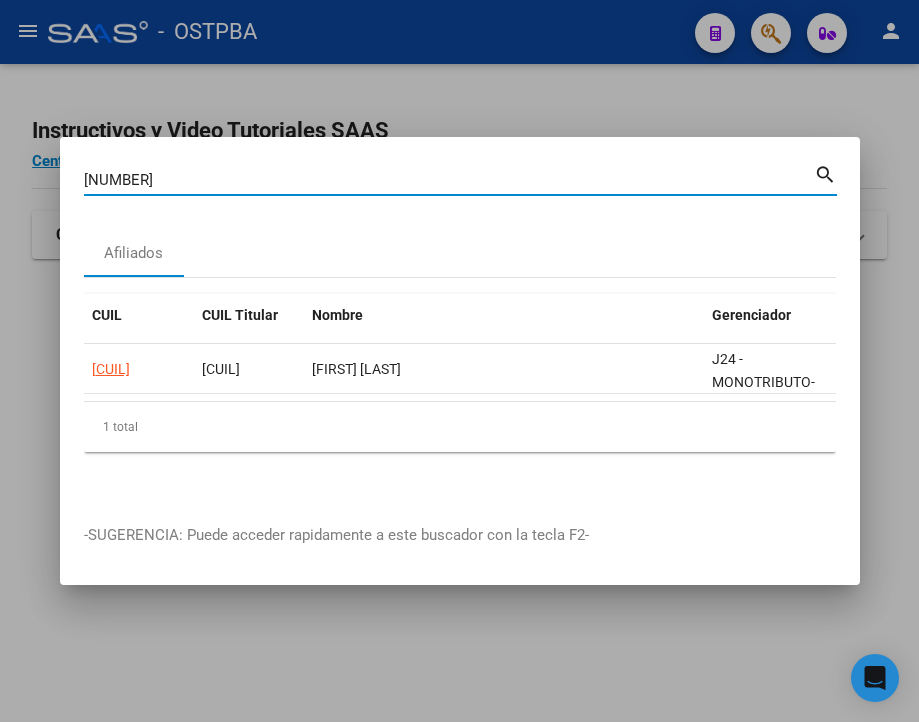 click on "[NUMBER]" at bounding box center (449, 180) 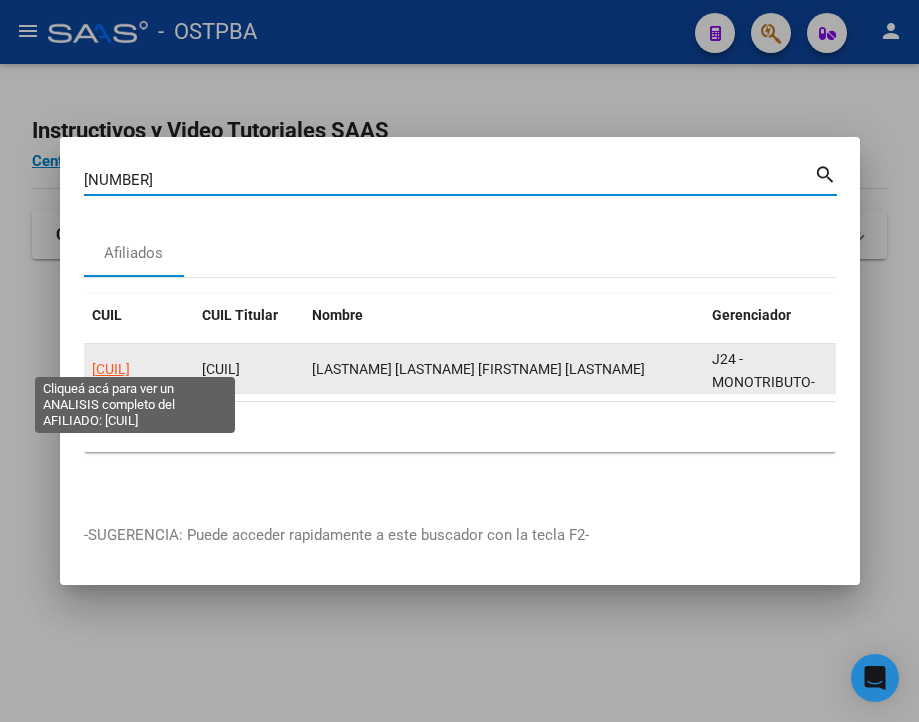 click on "[CUIL]" 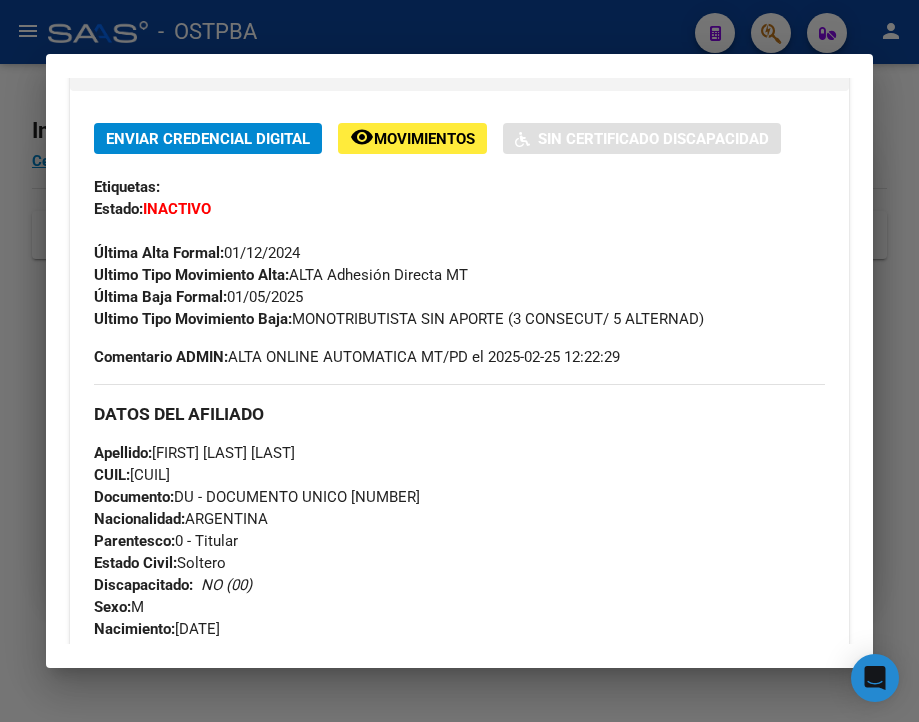 scroll, scrollTop: 400, scrollLeft: 0, axis: vertical 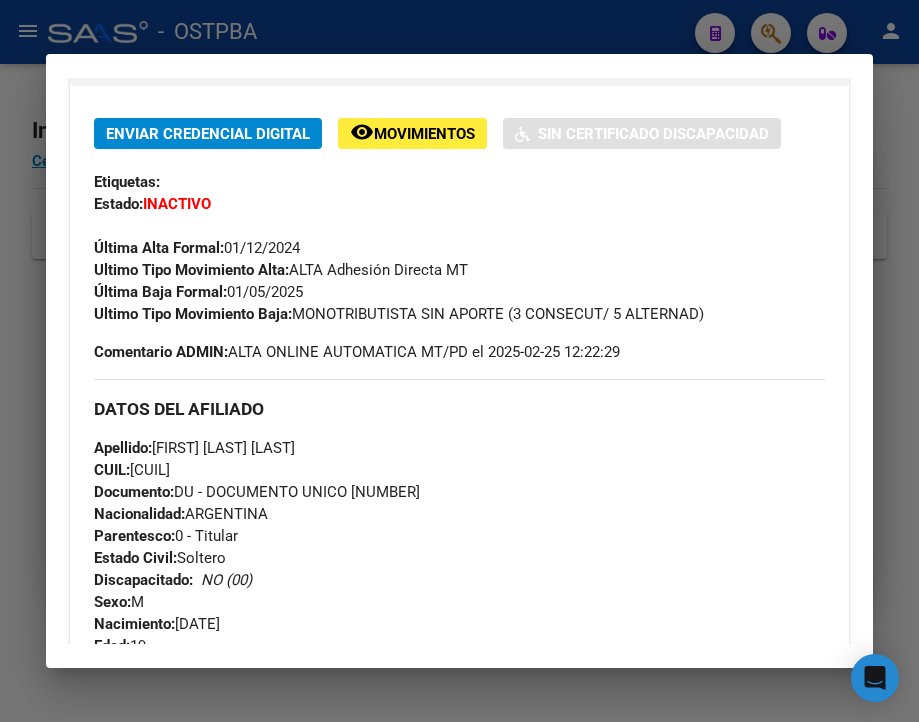 drag, startPoint x: 230, startPoint y: 307, endPoint x: 357, endPoint y: 309, distance: 127.01575 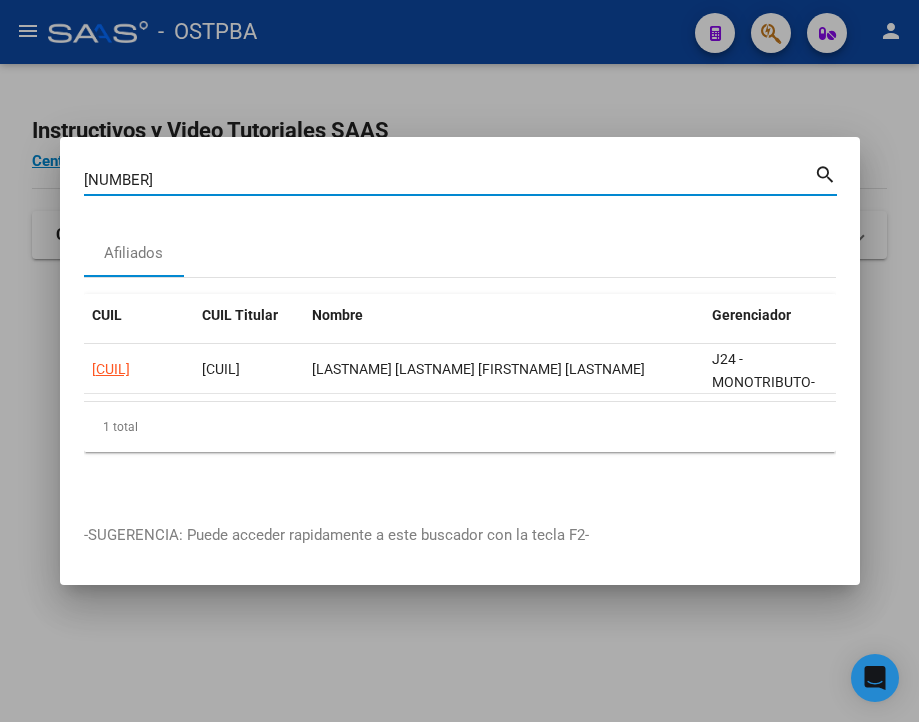 click on "[NUMBER]" at bounding box center [449, 180] 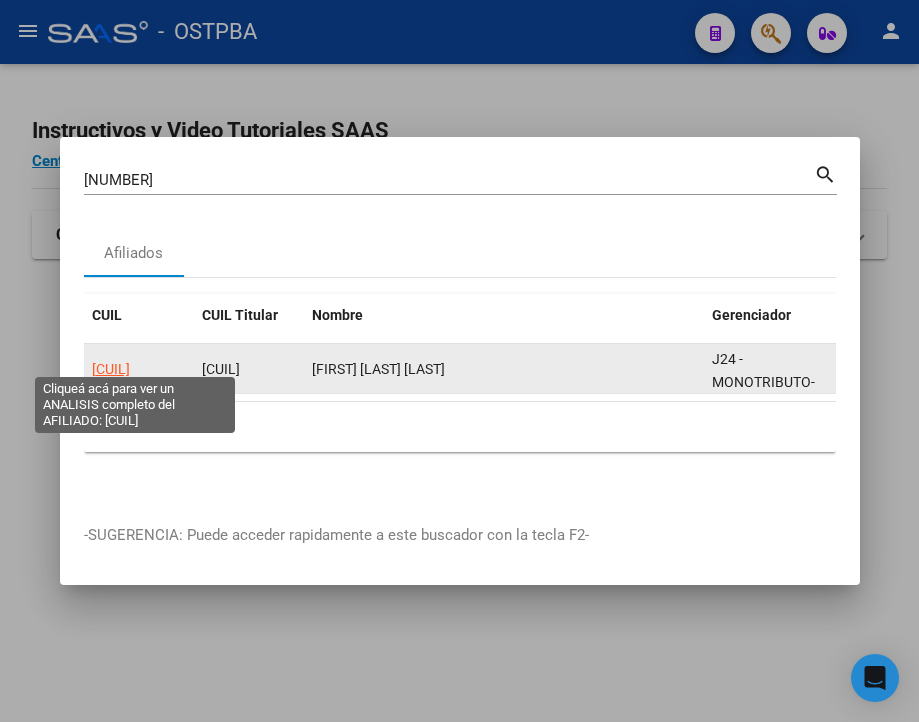 click on "[CUIL]" 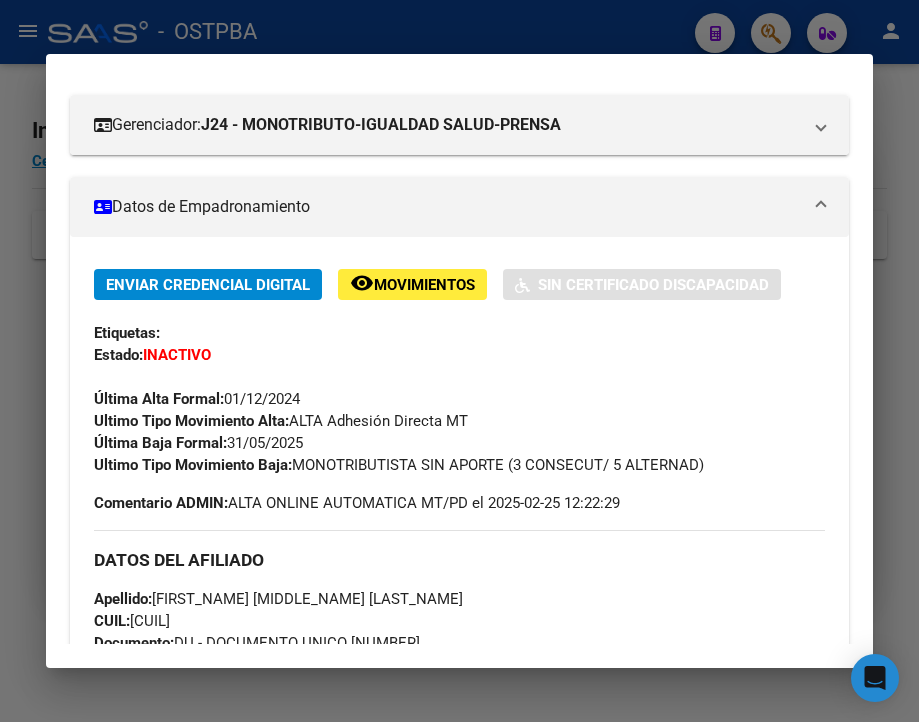 scroll, scrollTop: 300, scrollLeft: 0, axis: vertical 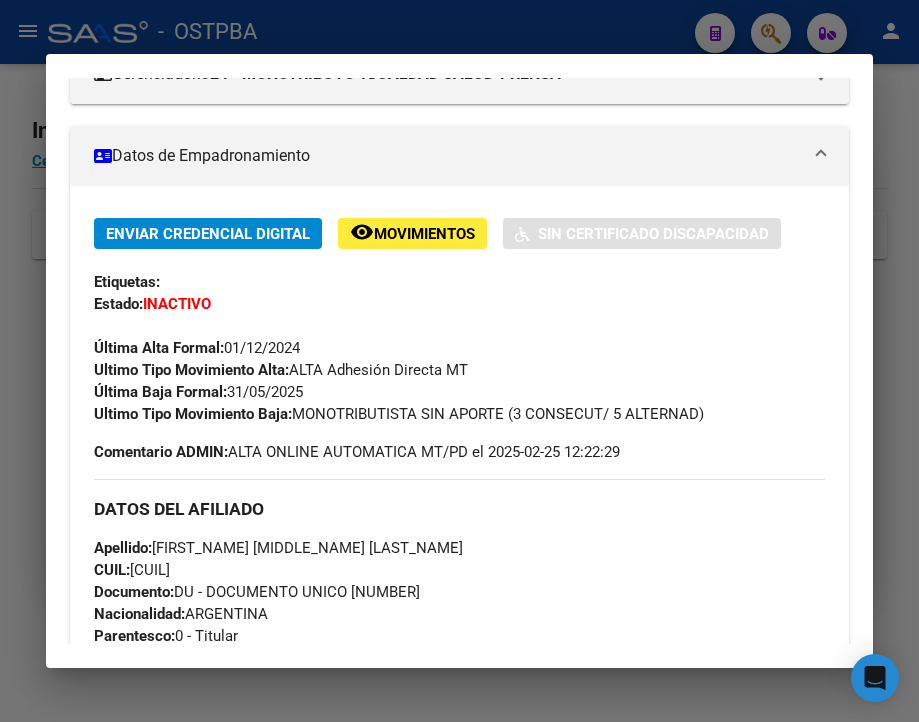 drag, startPoint x: 233, startPoint y: 404, endPoint x: 360, endPoint y: 404, distance: 127 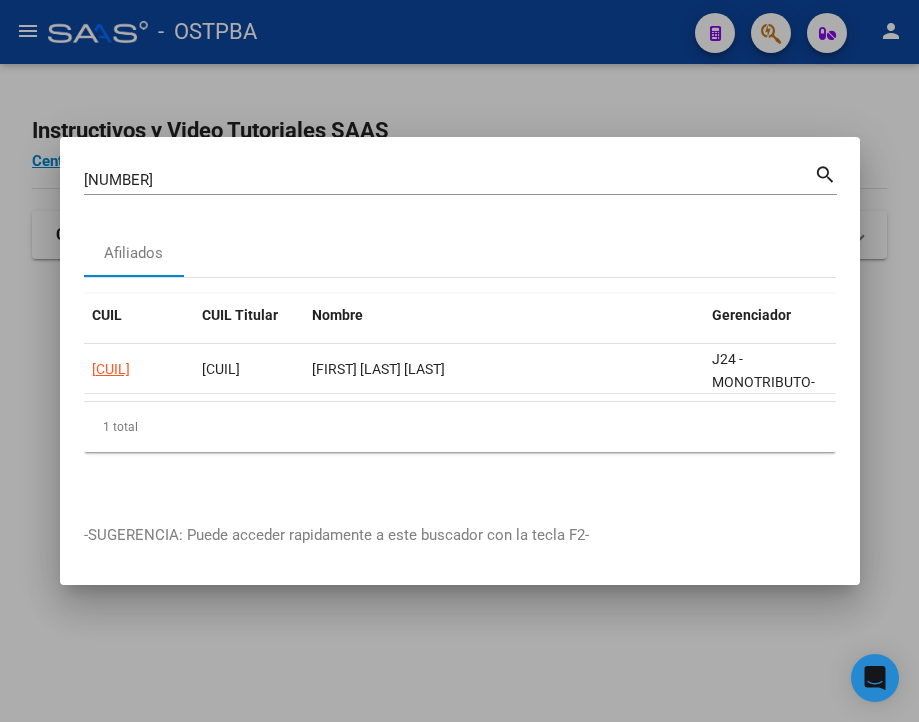 click on "[NUMBER]" at bounding box center [449, 180] 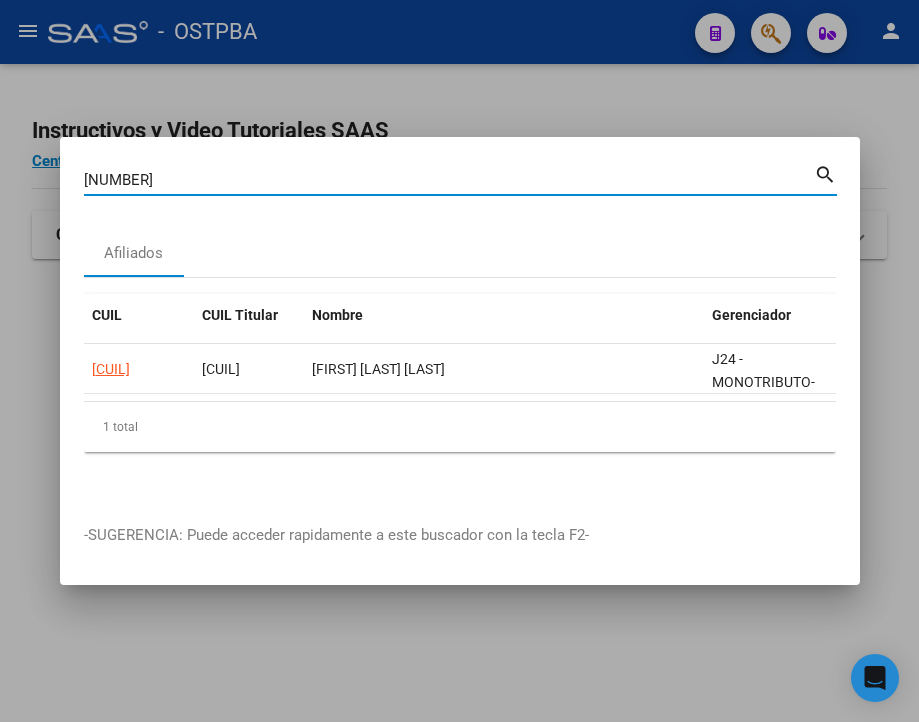 click on "[NUMBER]" at bounding box center (449, 180) 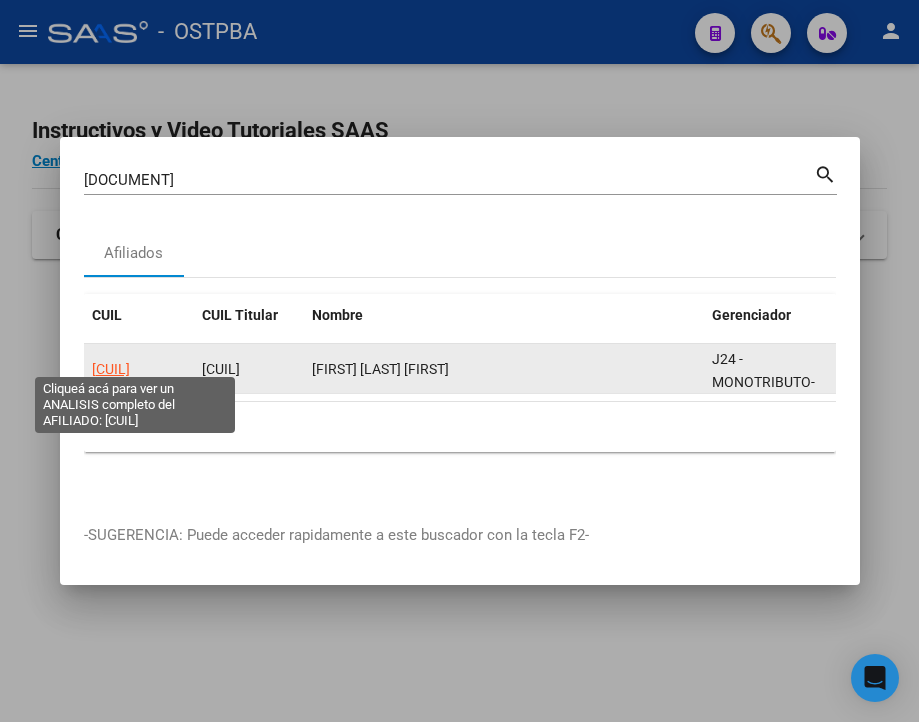 click on "[CUIL]" 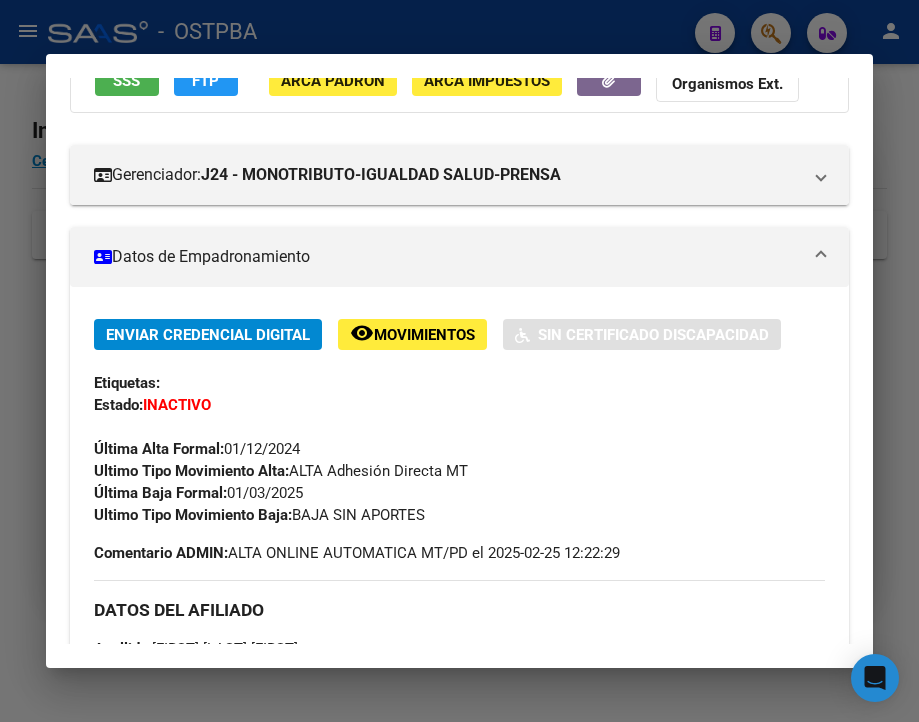 scroll, scrollTop: 200, scrollLeft: 0, axis: vertical 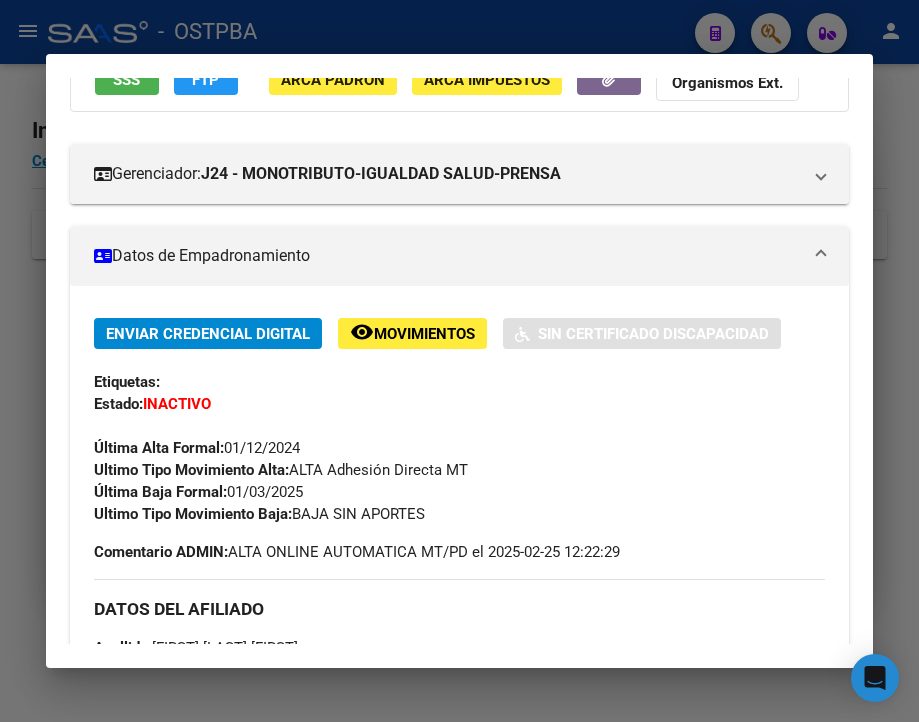 click at bounding box center [459, 361] 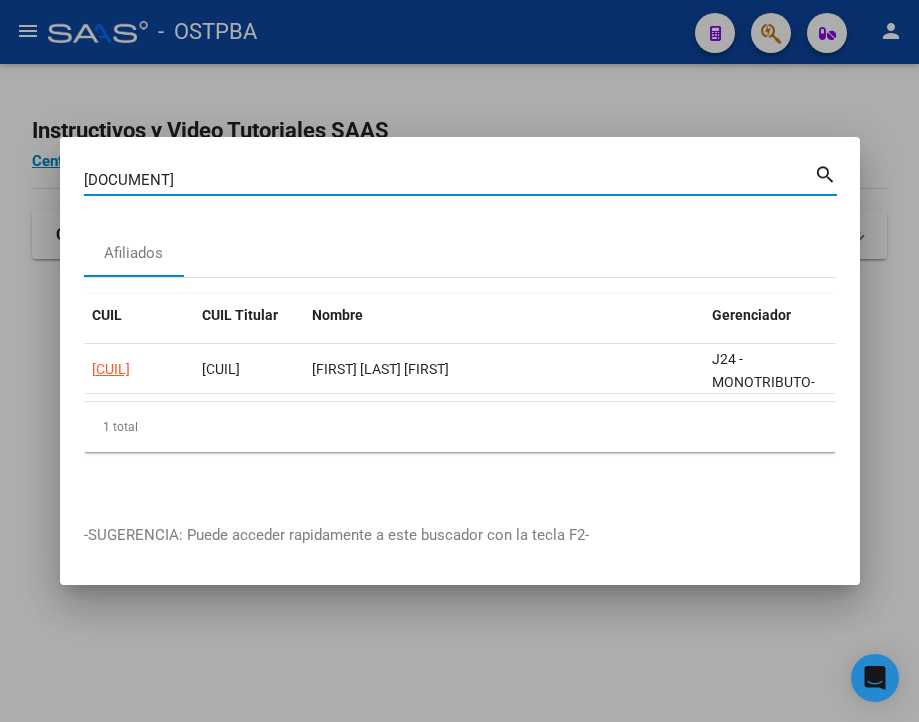 click on "[DOCUMENT]" at bounding box center [449, 180] 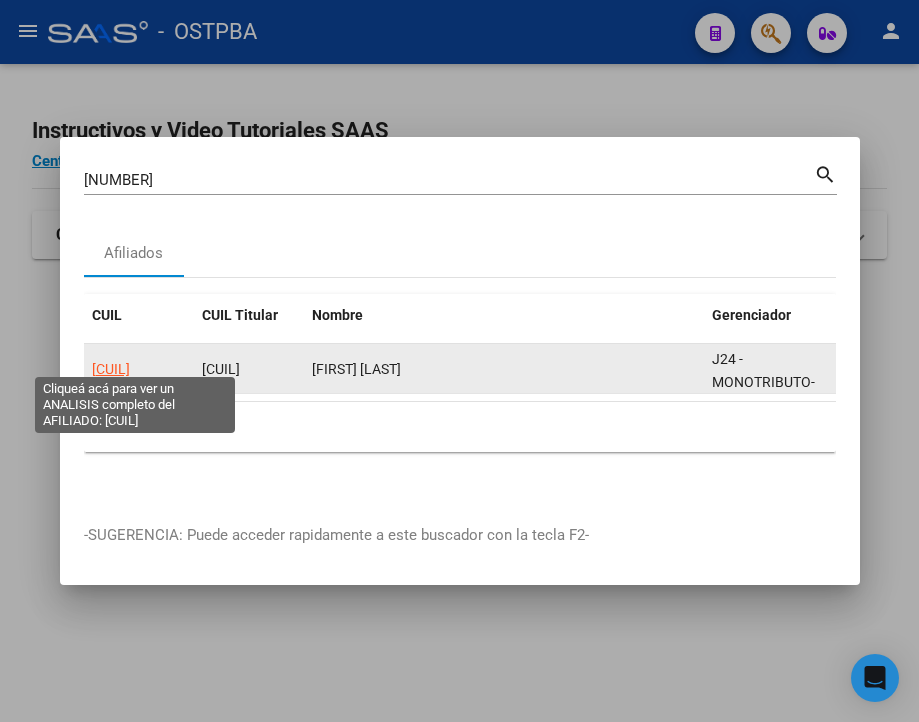 click on "[CUIL]" 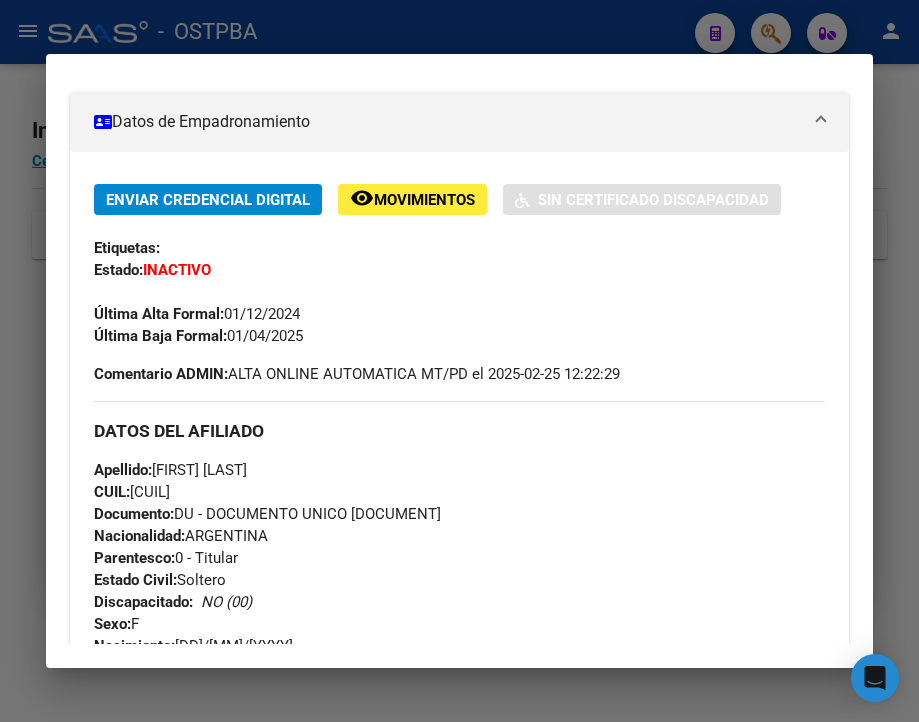 scroll, scrollTop: 300, scrollLeft: 0, axis: vertical 